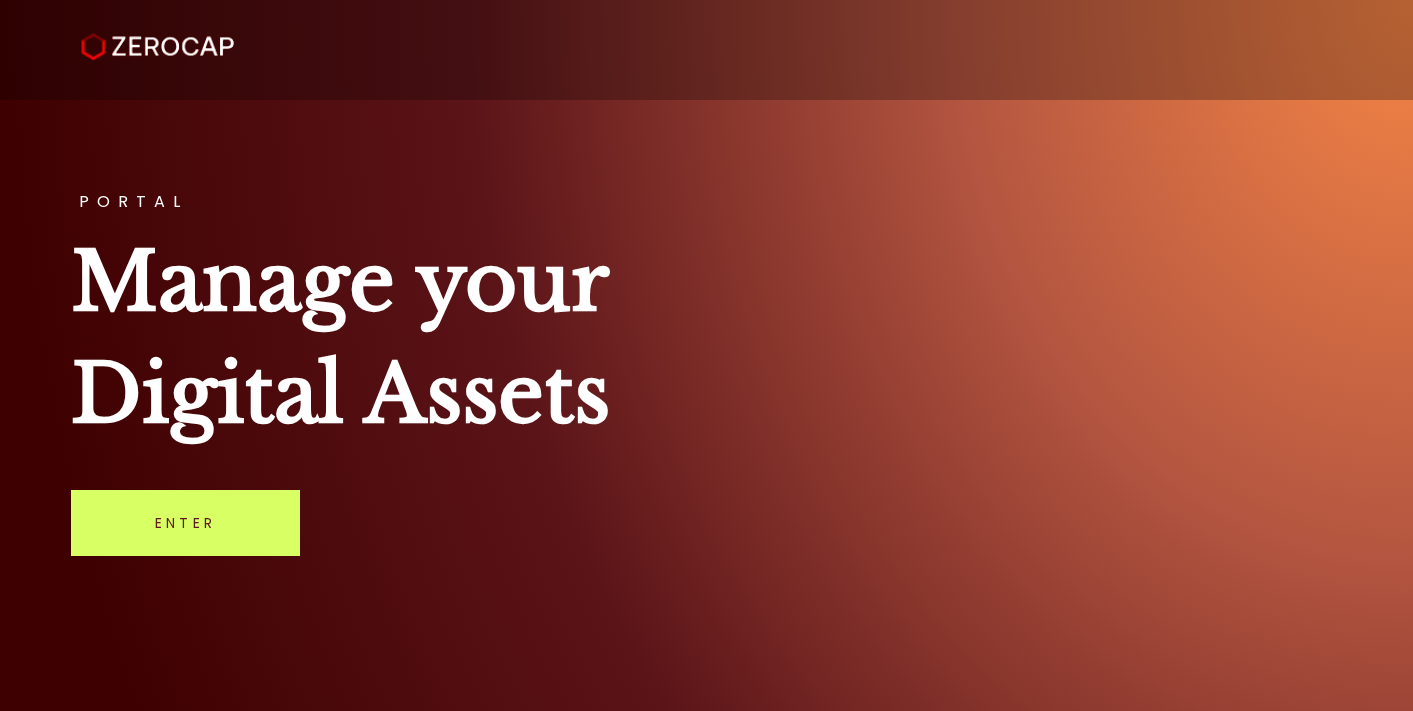 scroll, scrollTop: 0, scrollLeft: 0, axis: both 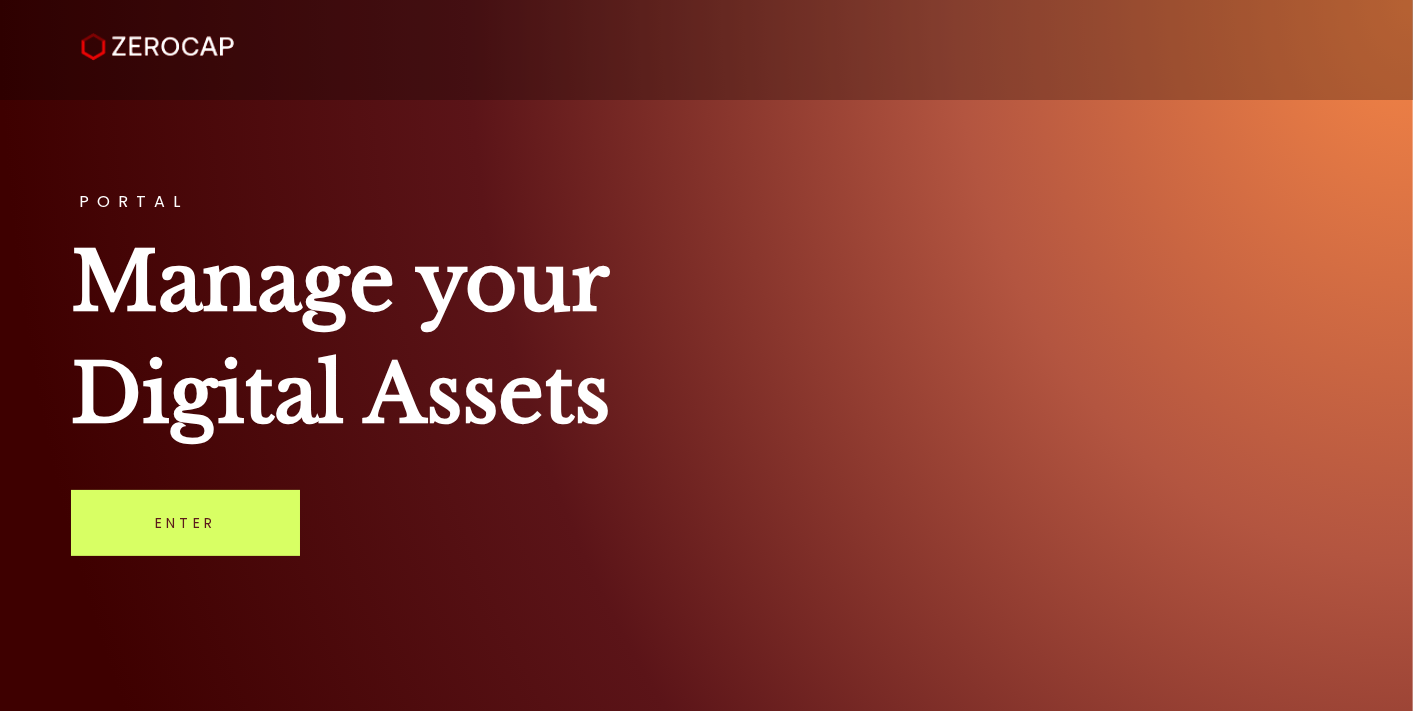 click on "Enter" at bounding box center [185, 523] 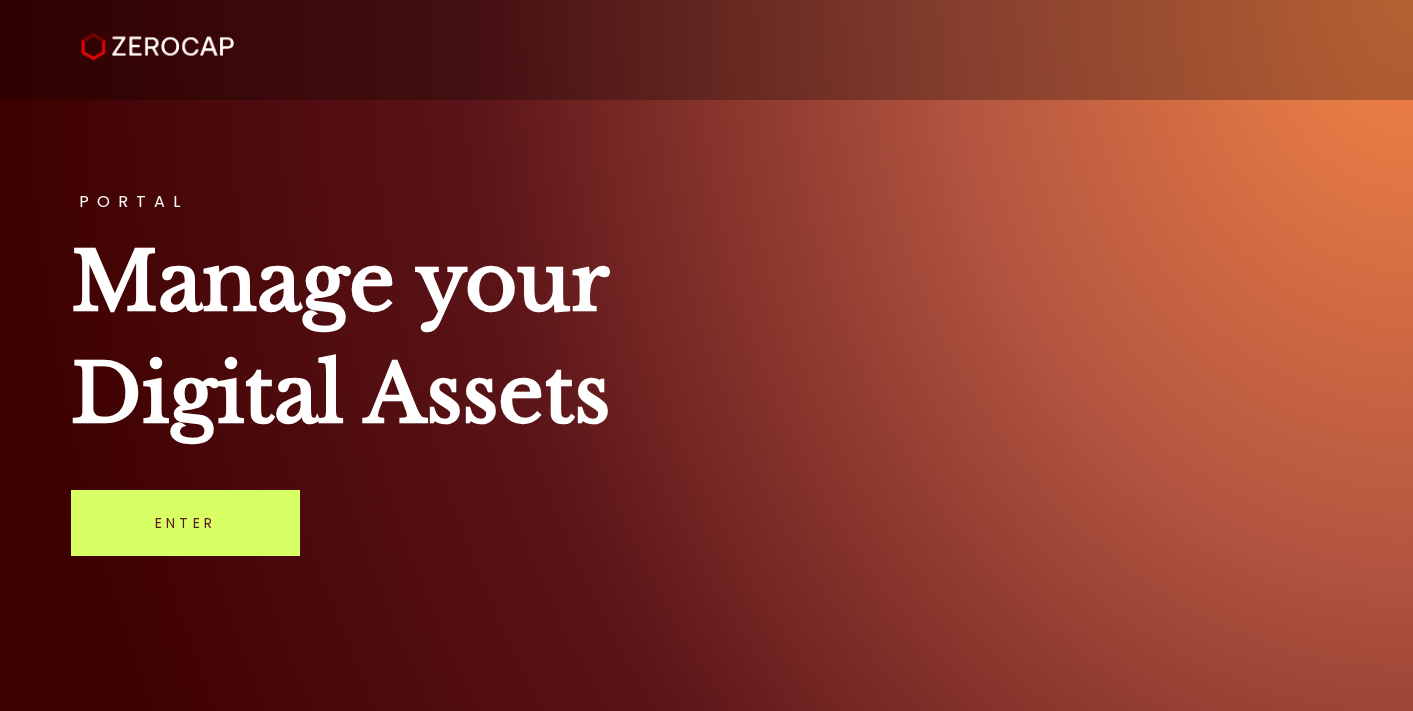 scroll, scrollTop: 0, scrollLeft: 0, axis: both 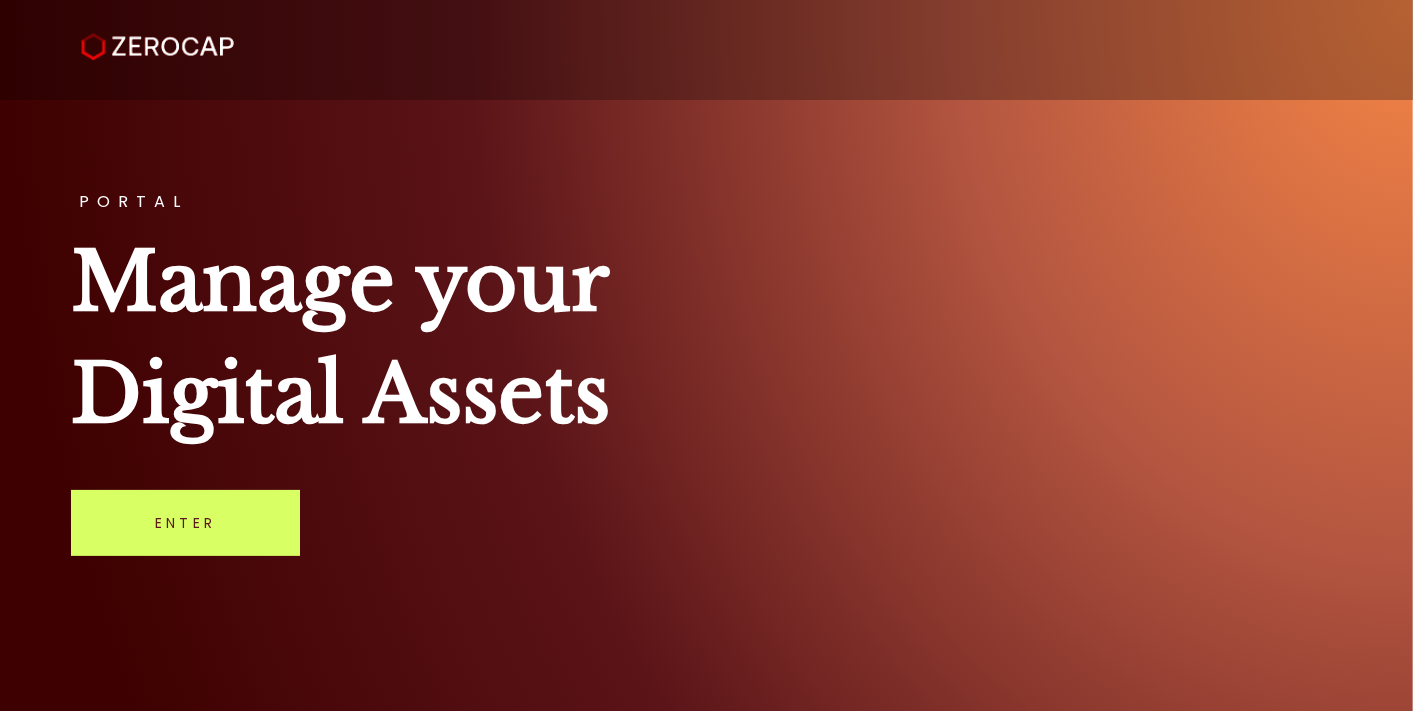 click on "PORTAL
Manage your
Digital Assets
Enter" at bounding box center (706, 355) 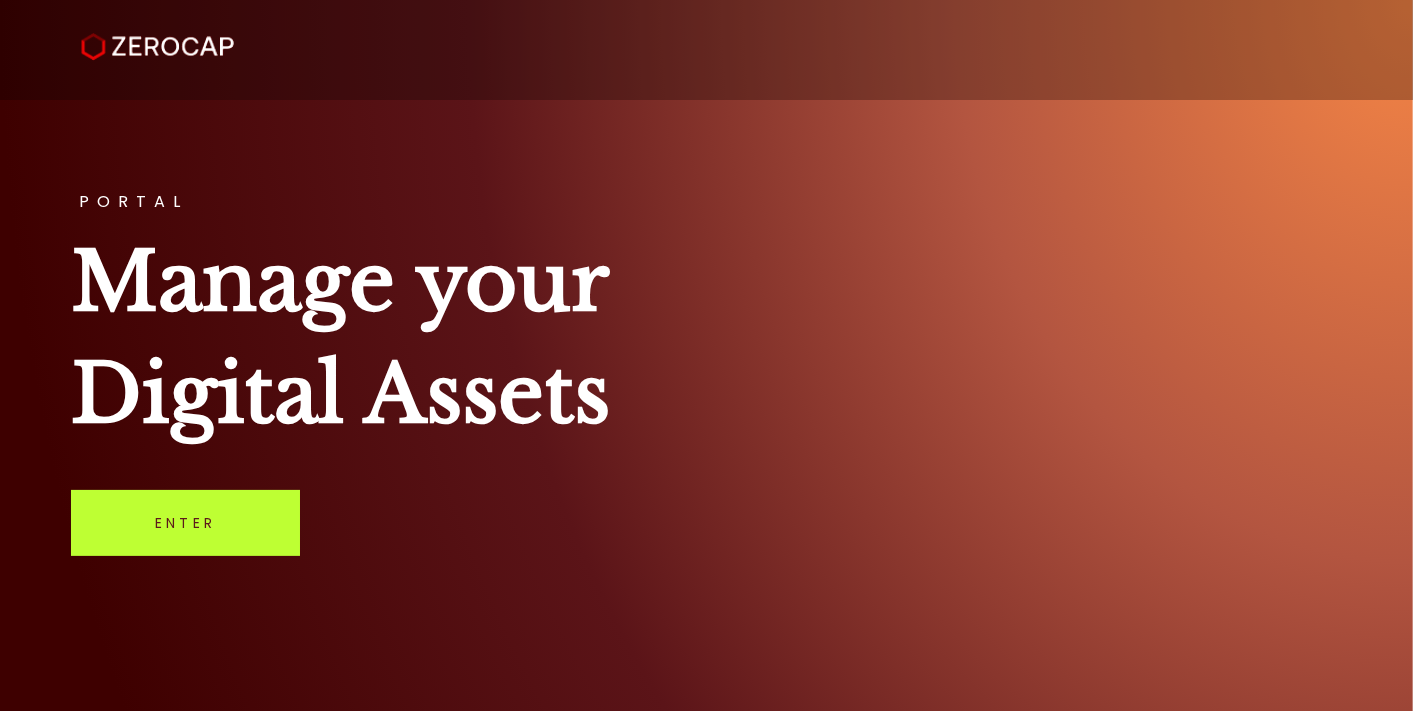 click on "Enter" at bounding box center (185, 523) 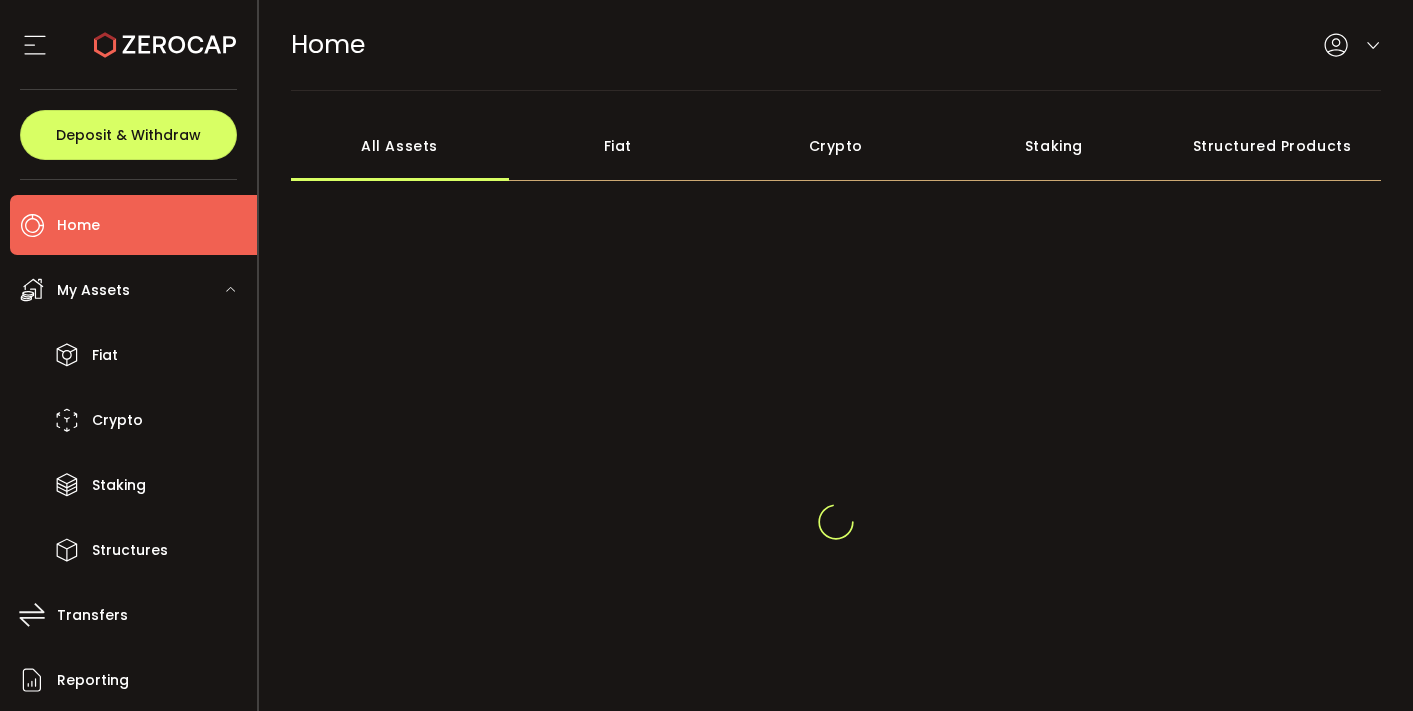 scroll, scrollTop: 0, scrollLeft: 0, axis: both 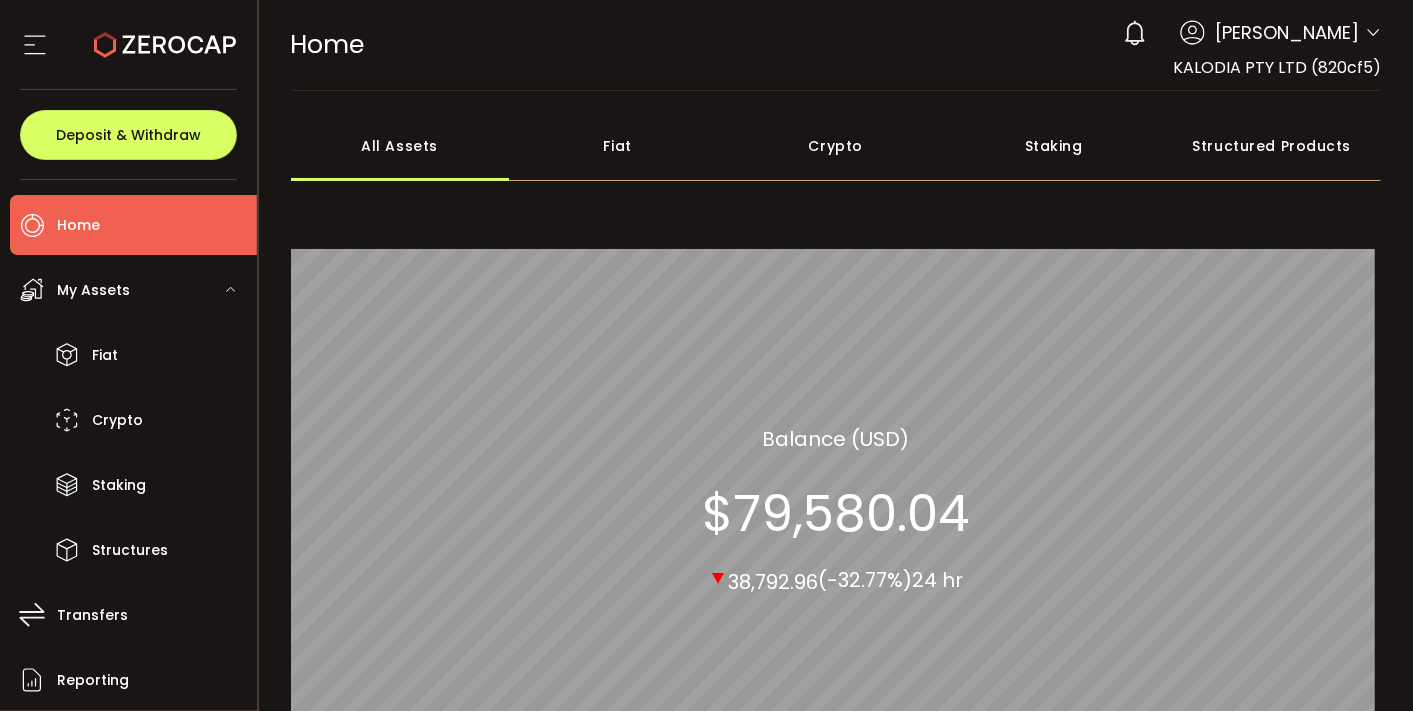 click on "**********" at bounding box center [836, 538] 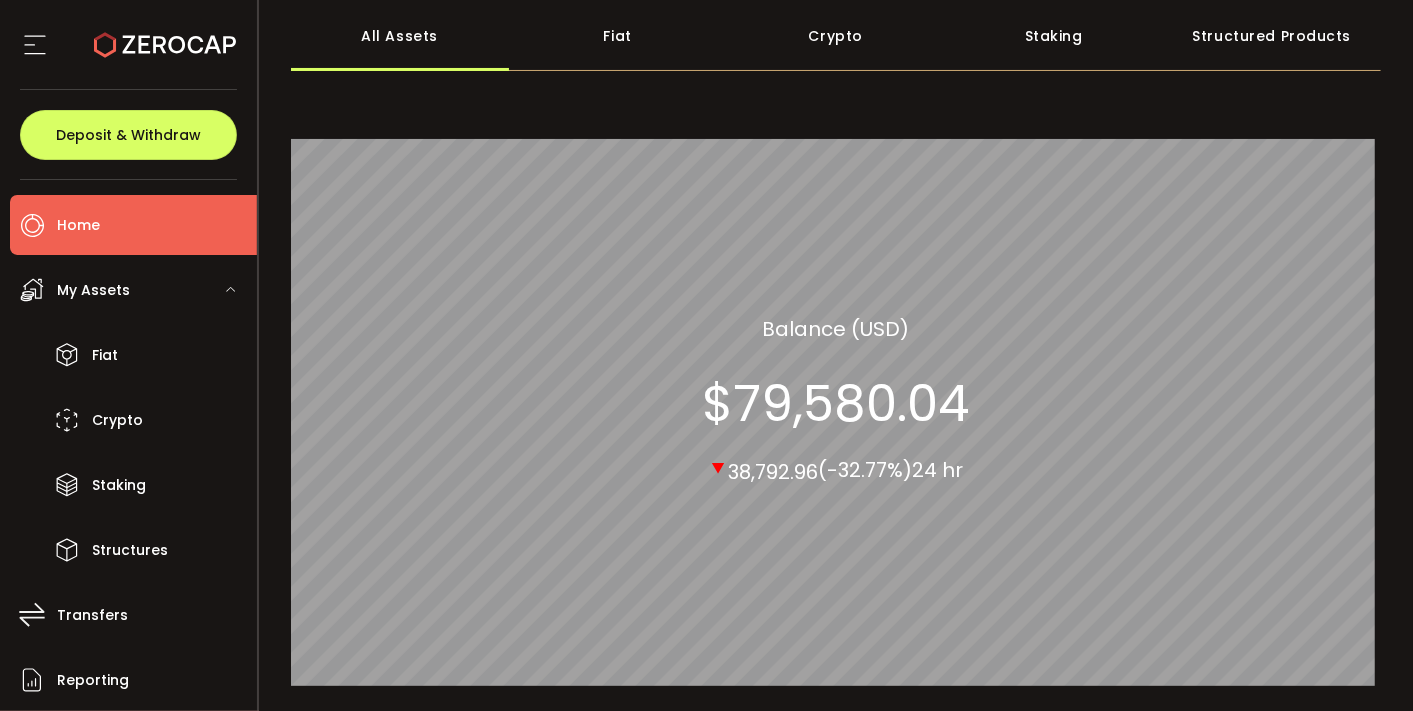 scroll, scrollTop: 122, scrollLeft: 0, axis: vertical 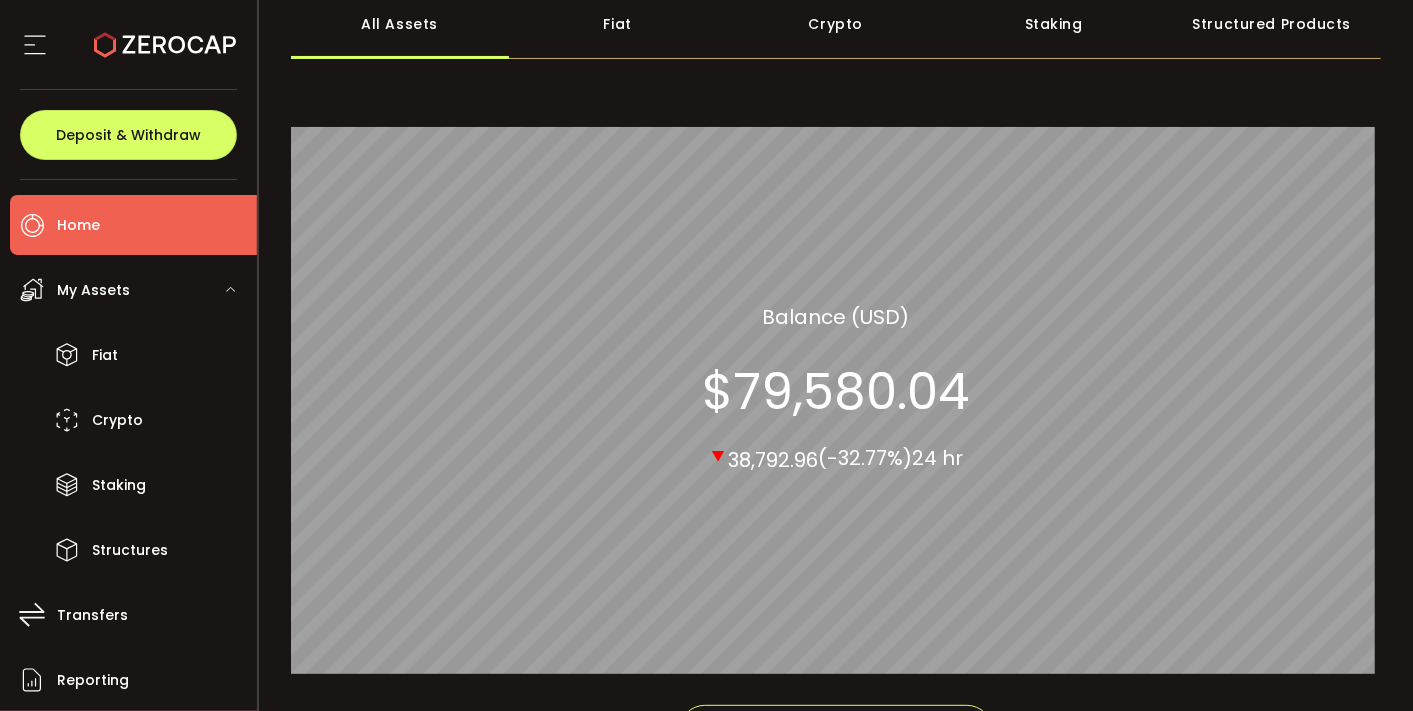 click on "Home" at bounding box center [78, 225] 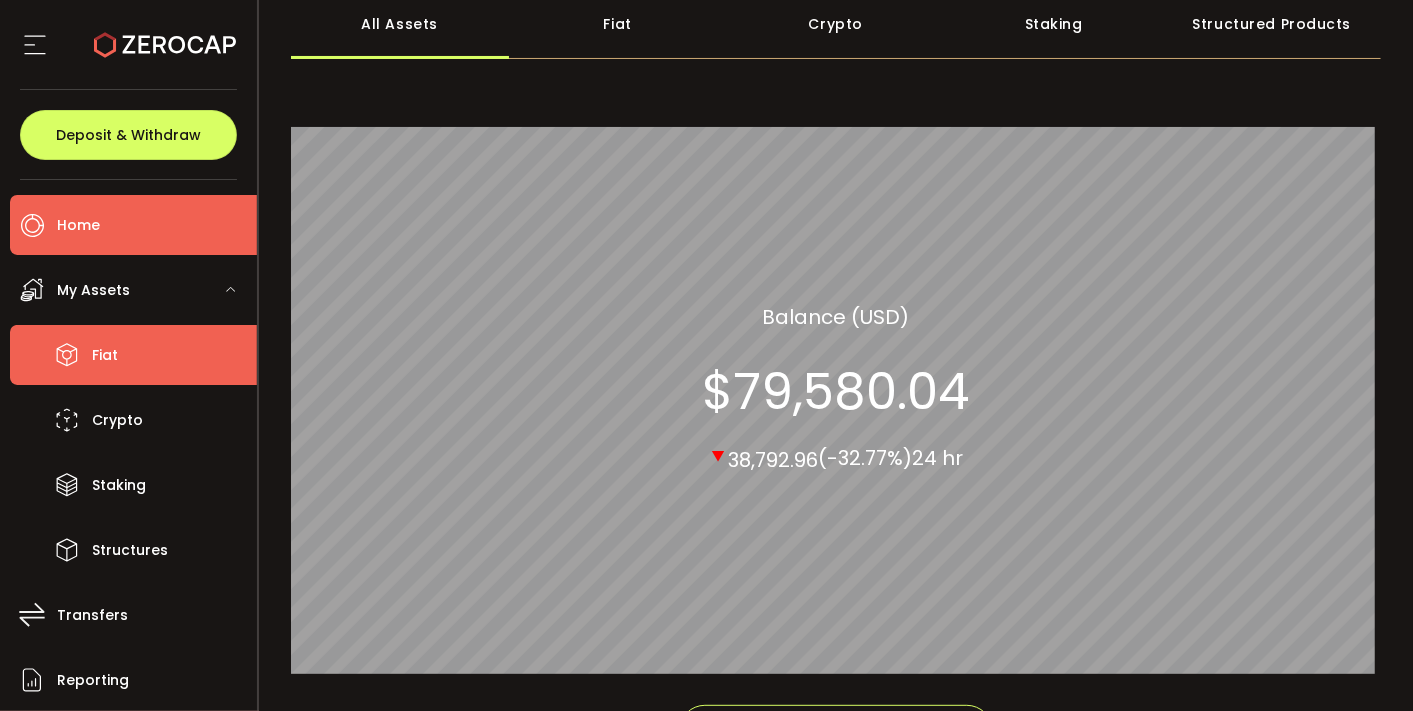 click on "Fiat" at bounding box center [105, 355] 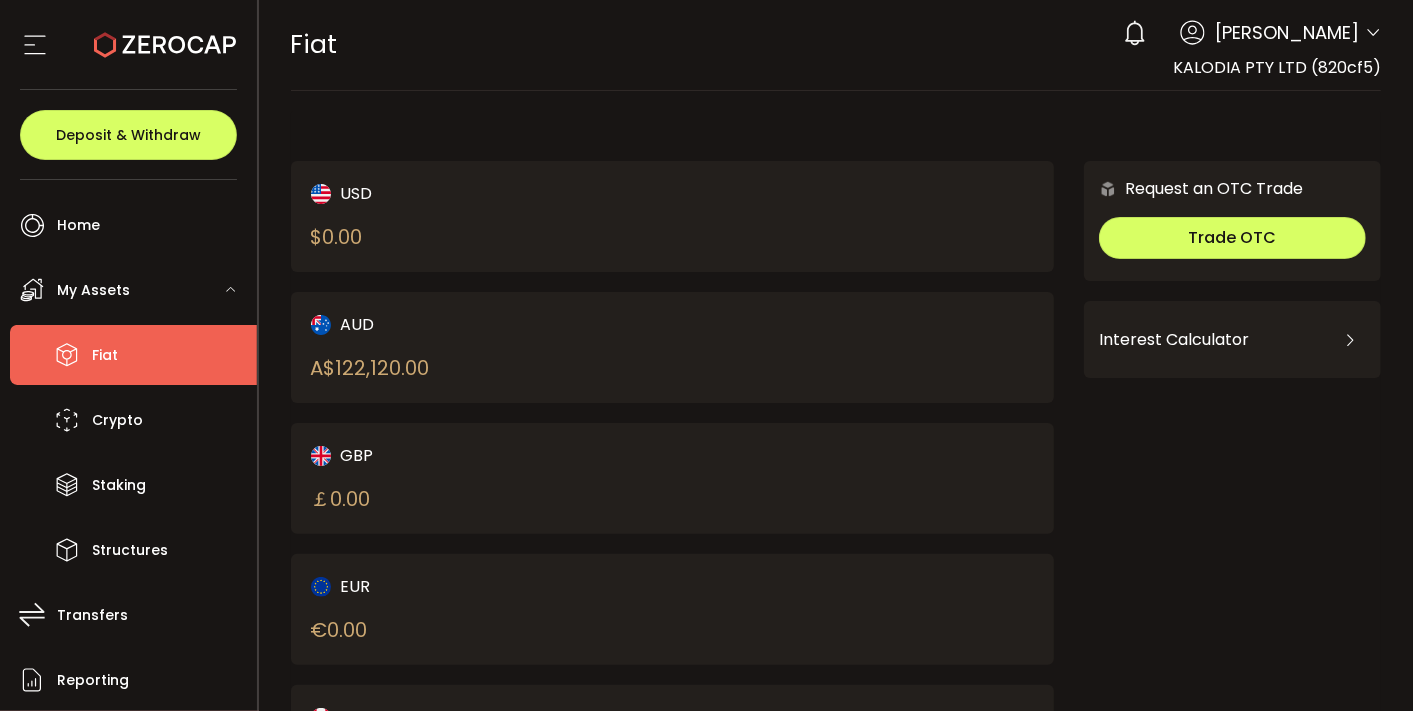 click on "Fiat" at bounding box center (133, 355) 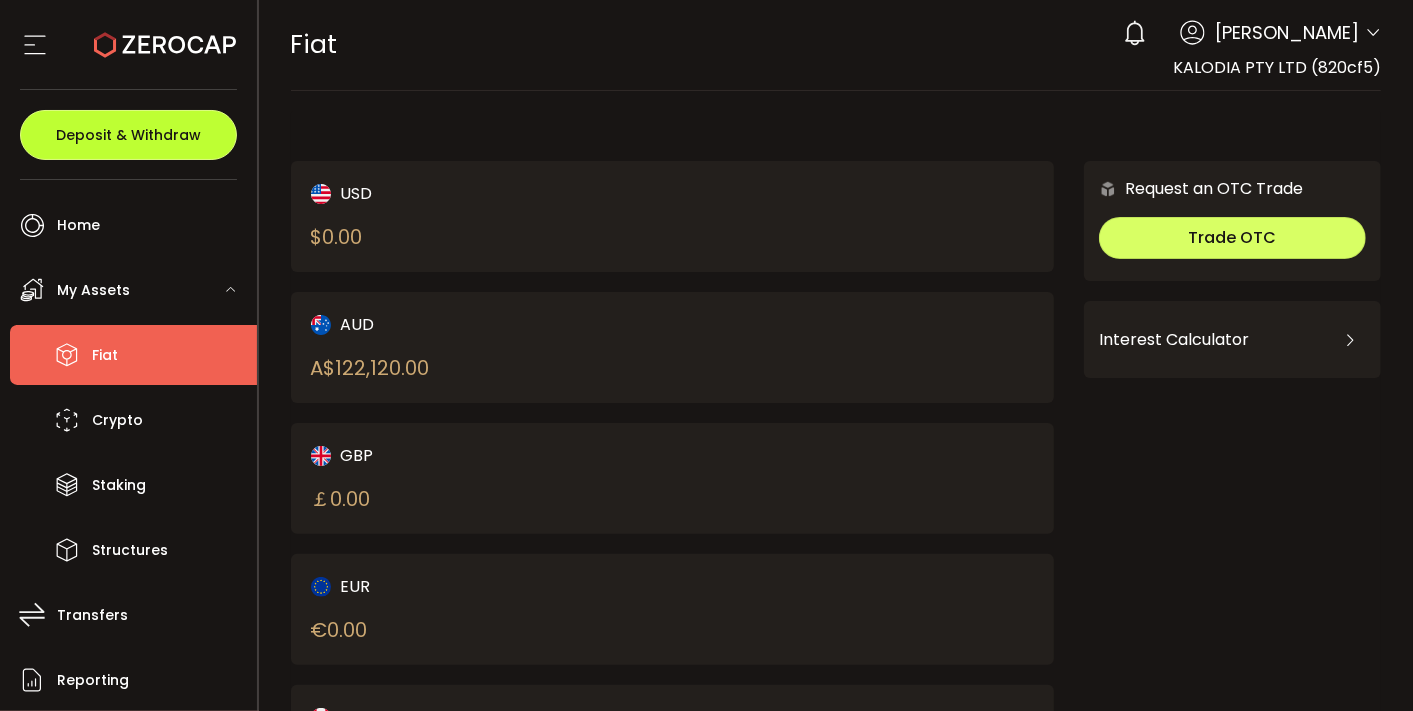 click on "Deposit & Withdraw" at bounding box center (128, 135) 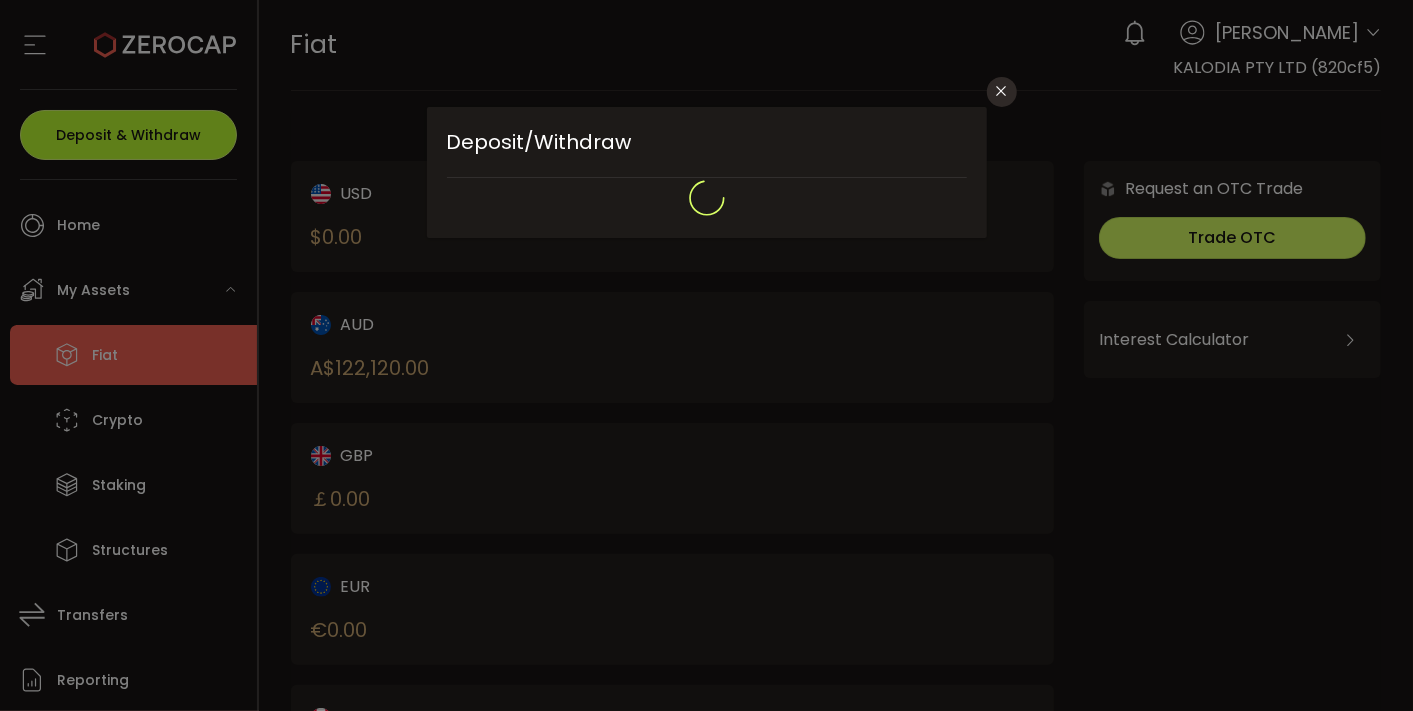 type on "**********" 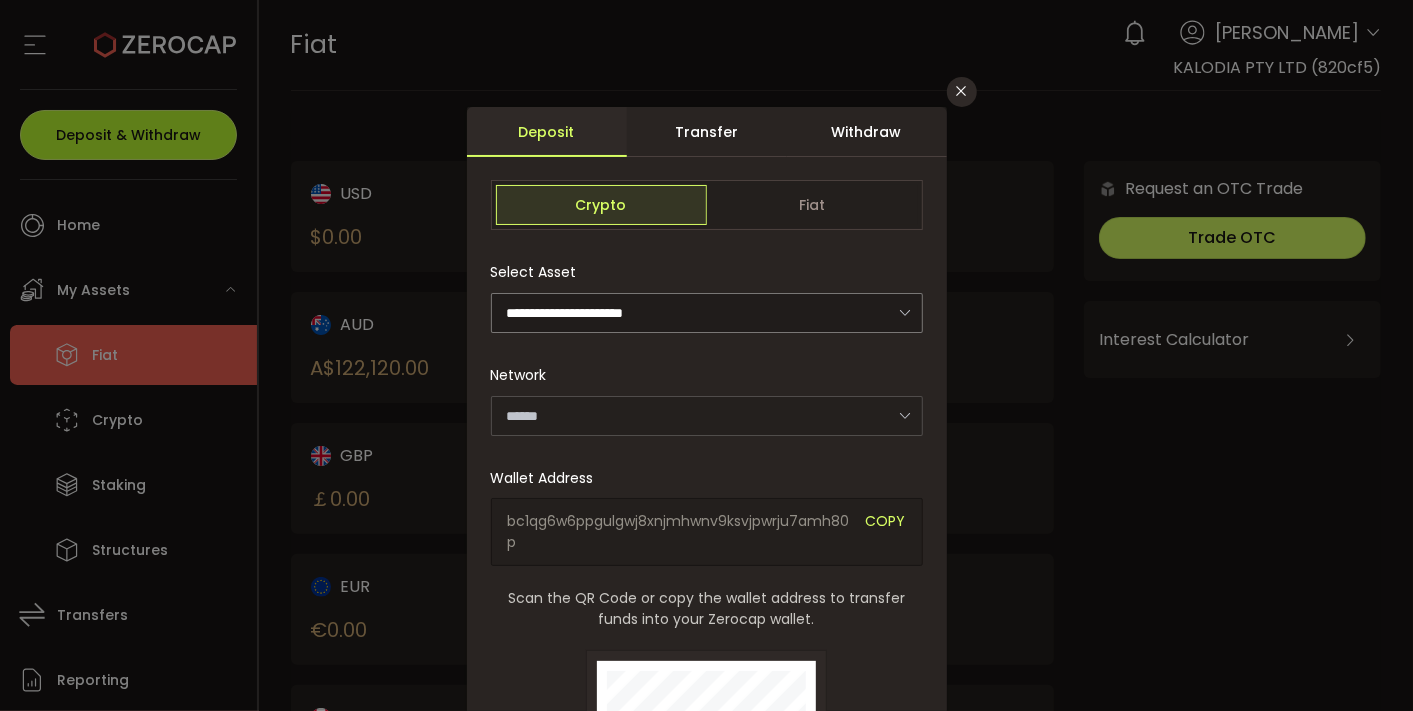 type on "*******" 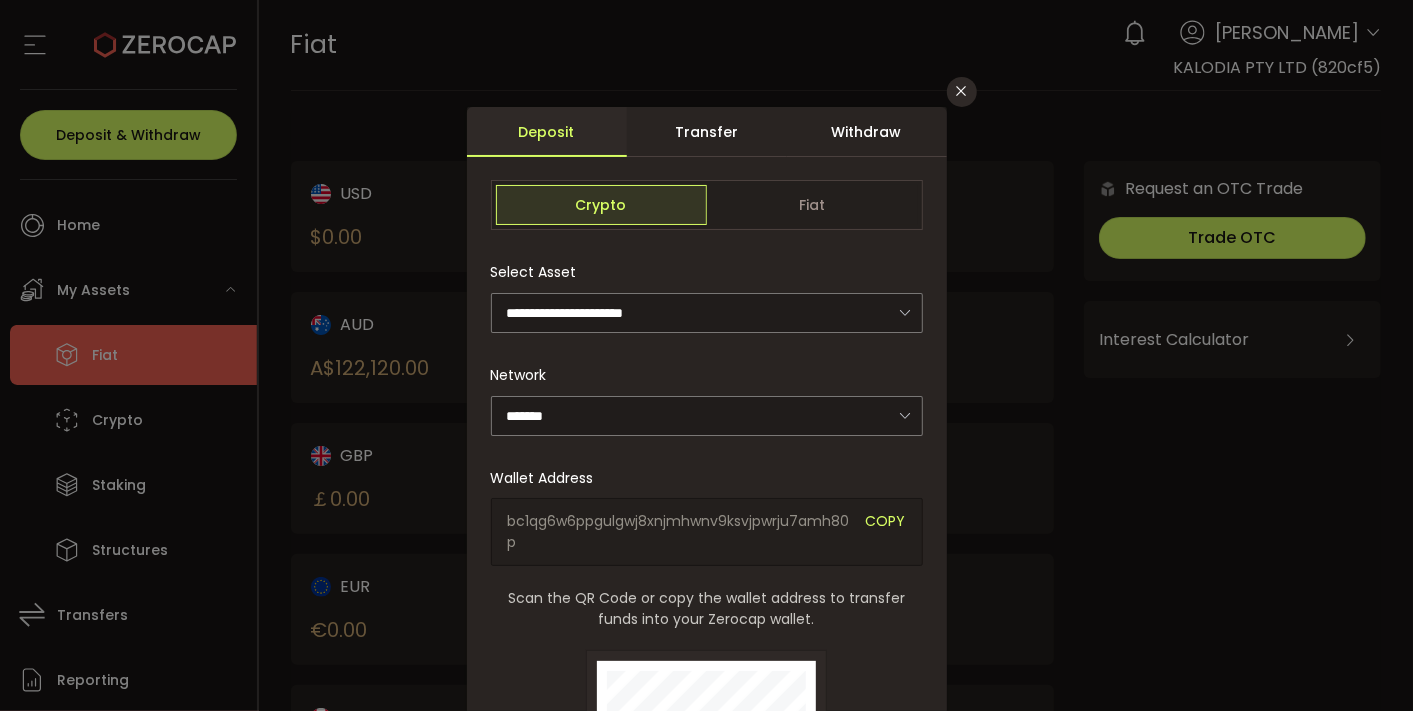 click on "Withdraw" at bounding box center [867, 132] 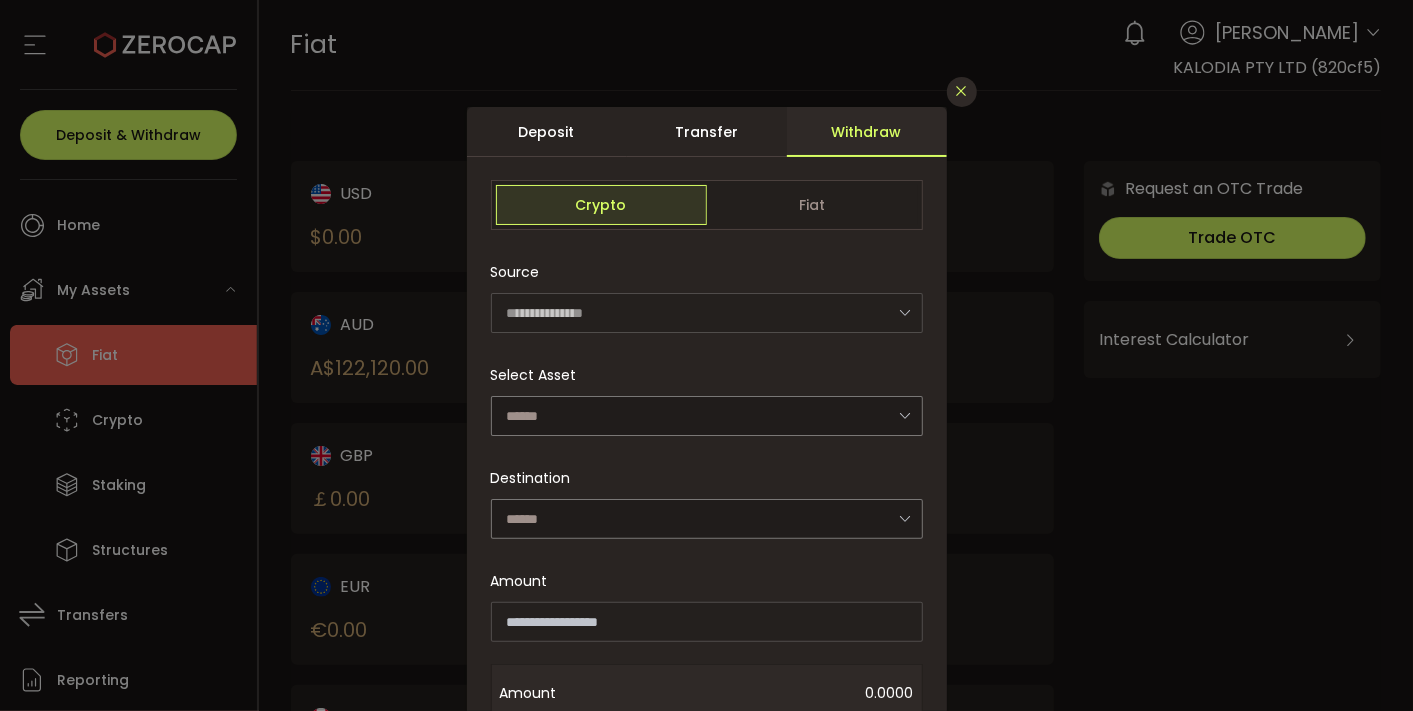 click at bounding box center (962, 91) 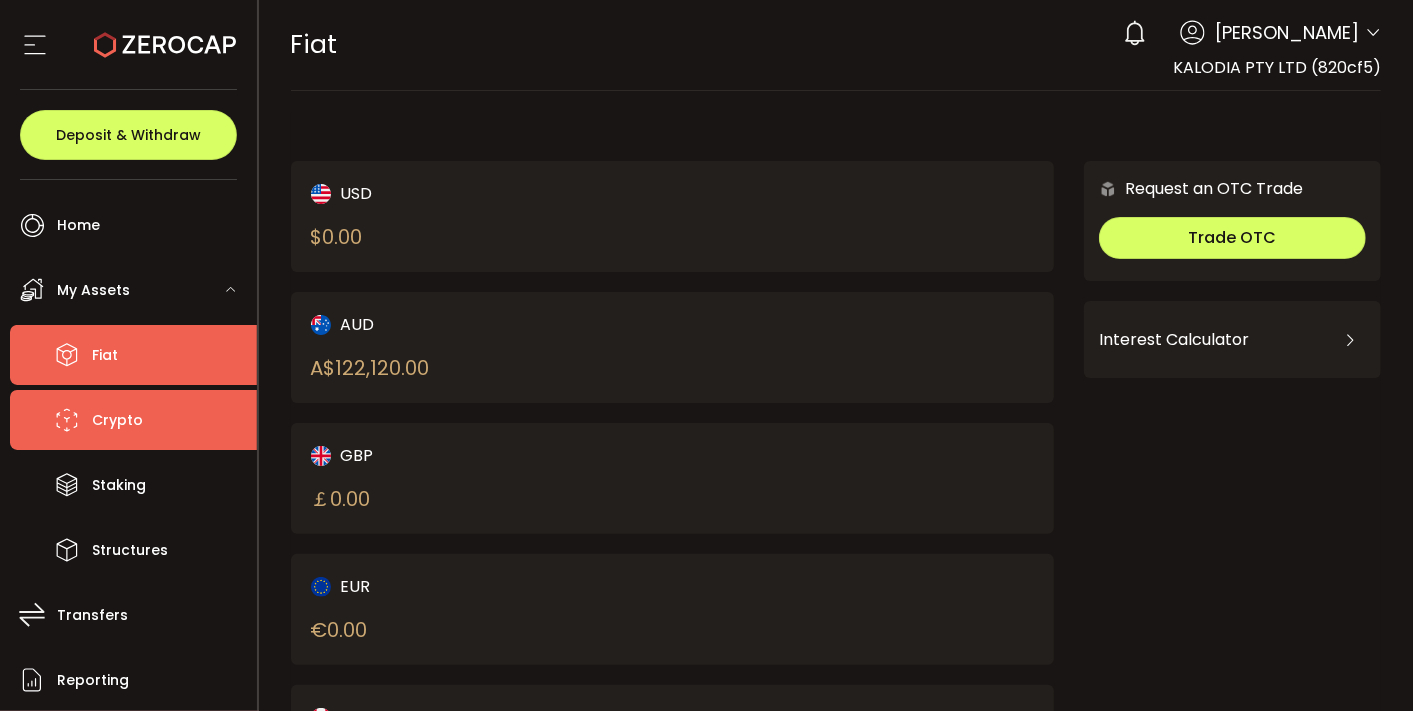 click on "Crypto" at bounding box center (133, 420) 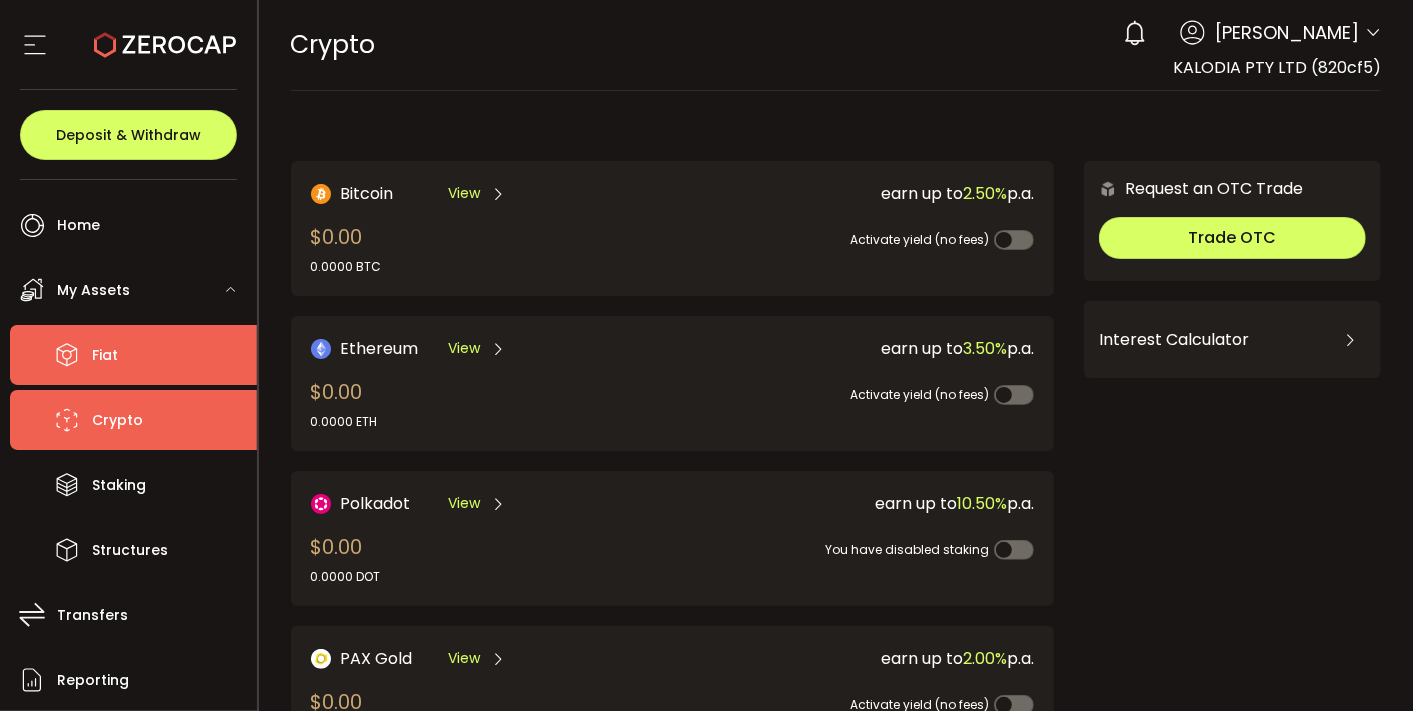 click on "Fiat" at bounding box center [133, 355] 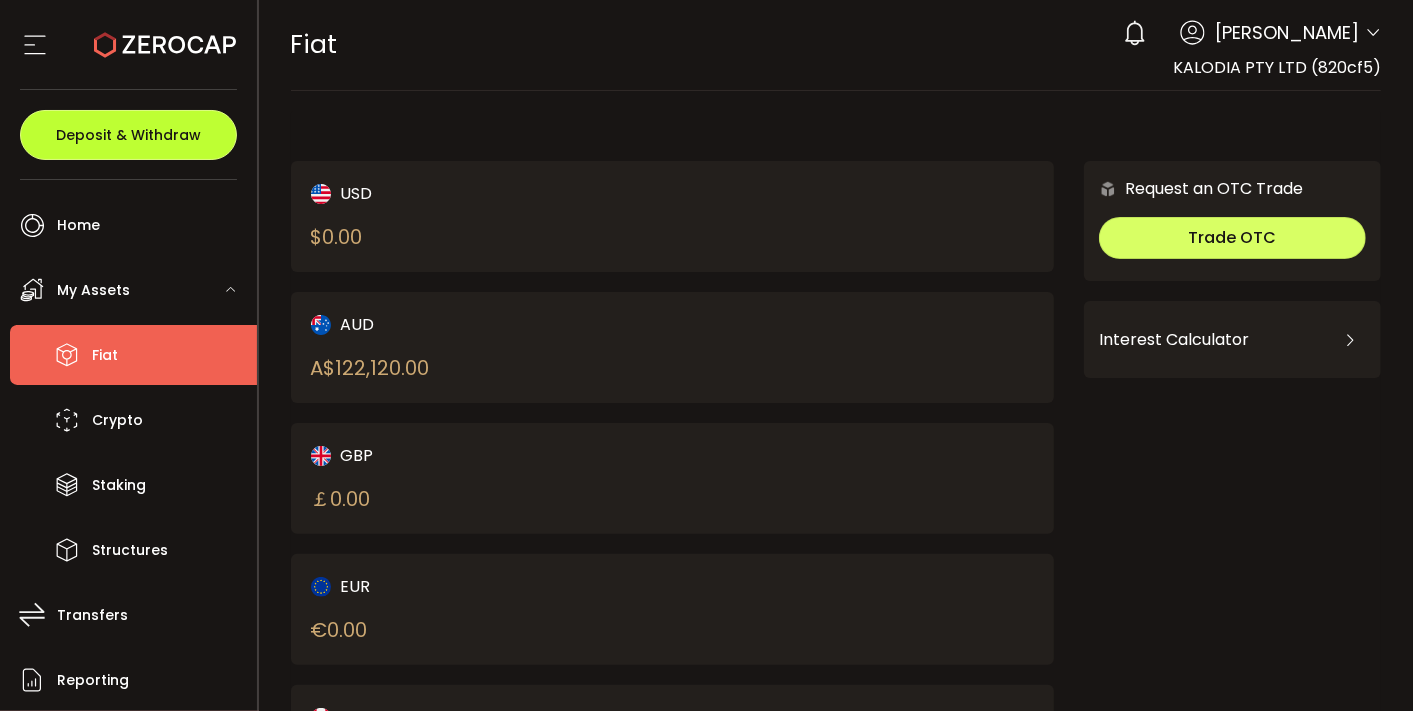 click on "Deposit & Withdraw" at bounding box center [128, 135] 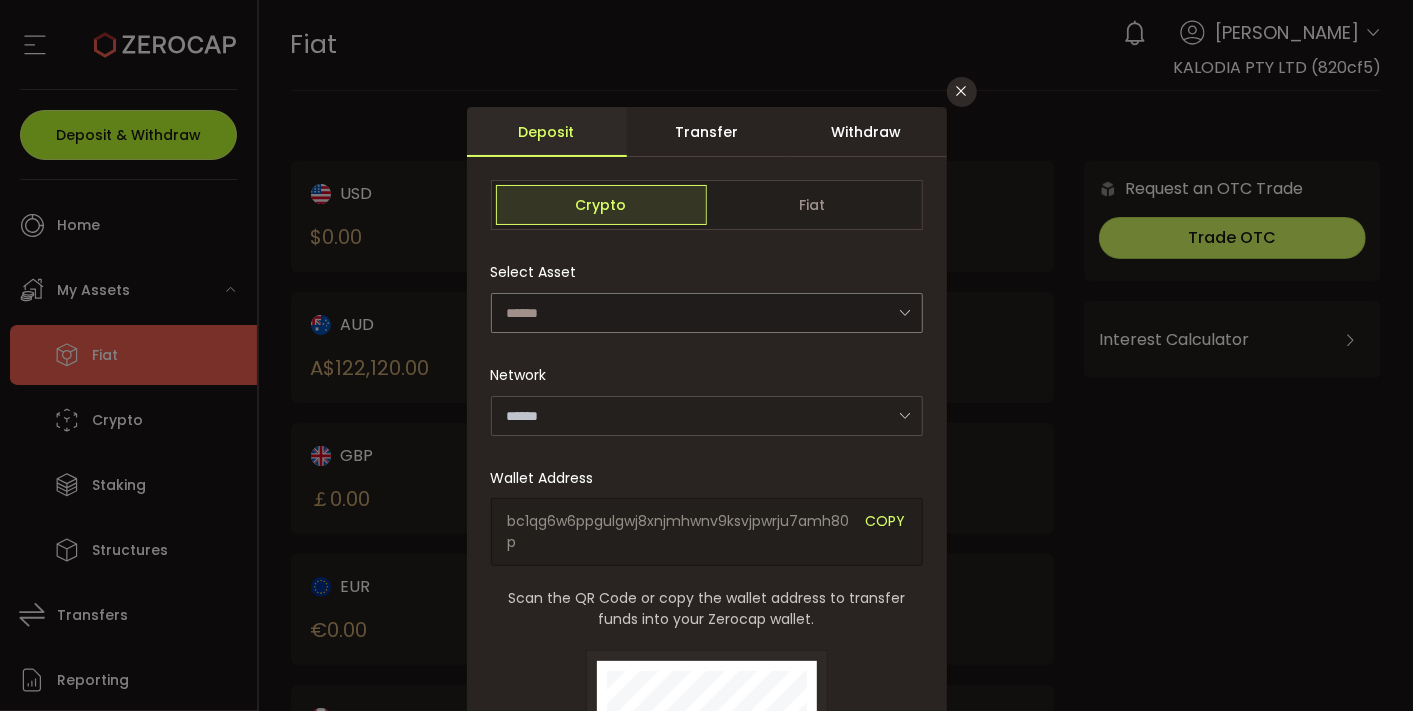 type on "**********" 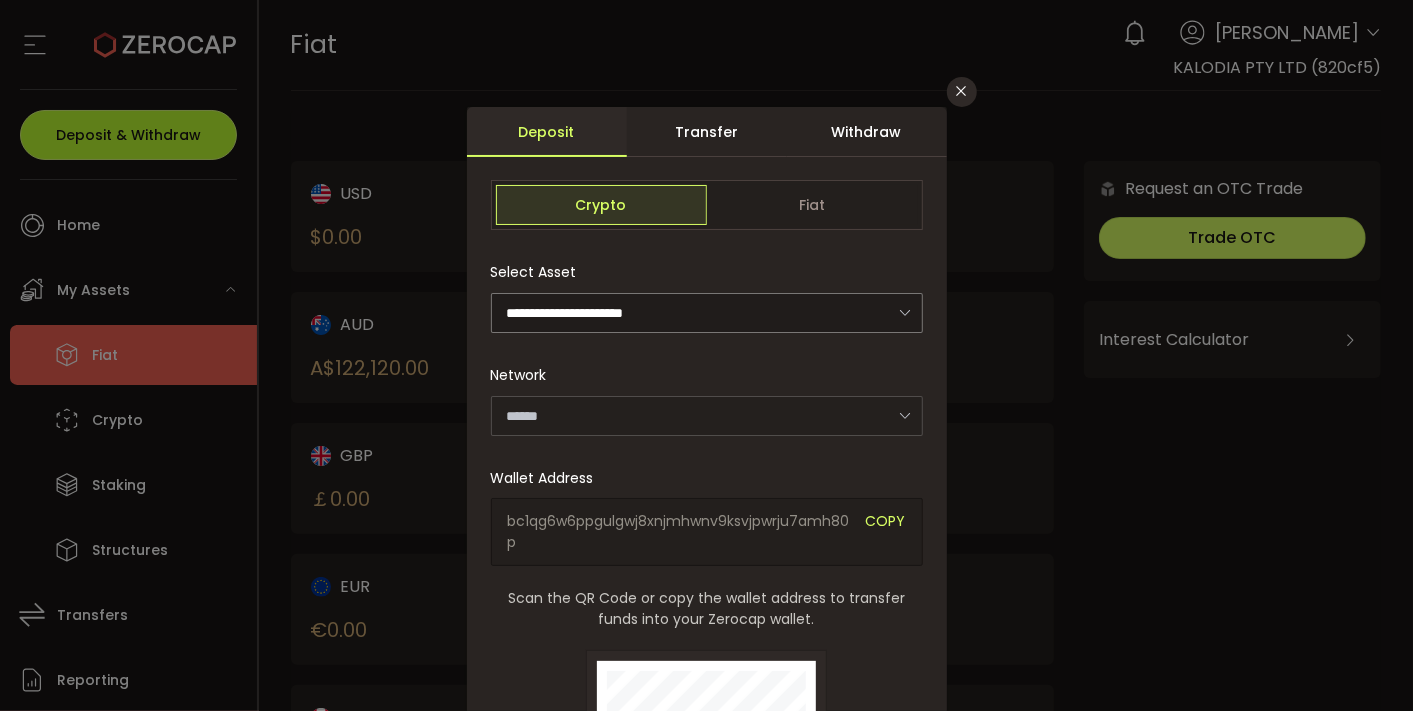 type on "*******" 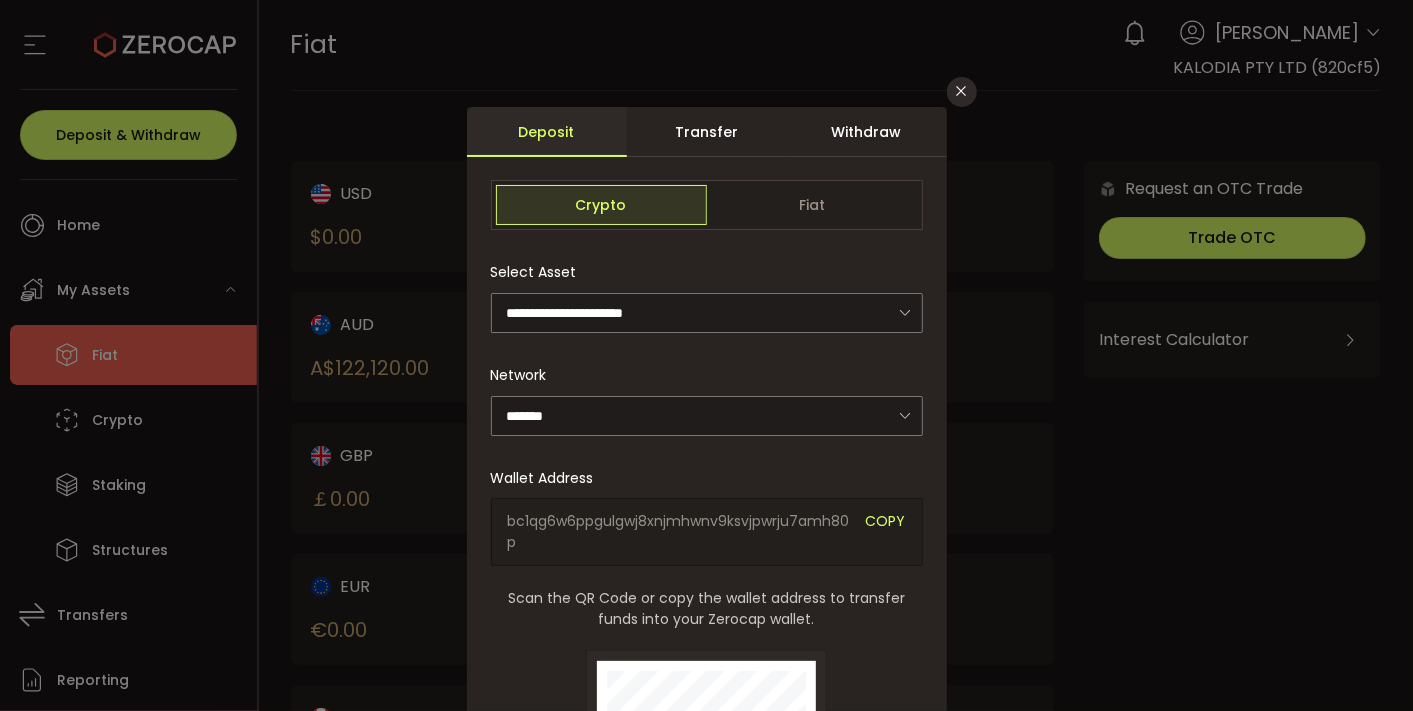 click on "Withdraw" at bounding box center [867, 132] 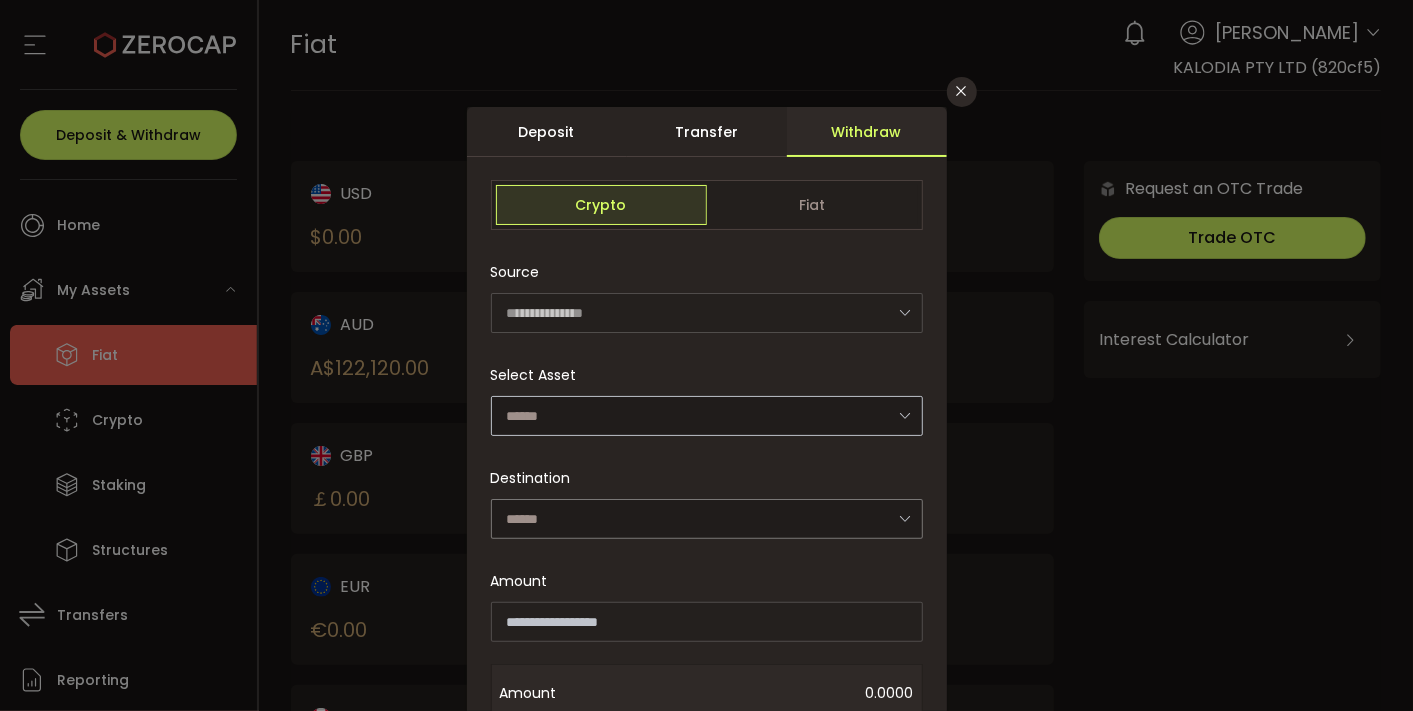 click at bounding box center (905, 415) 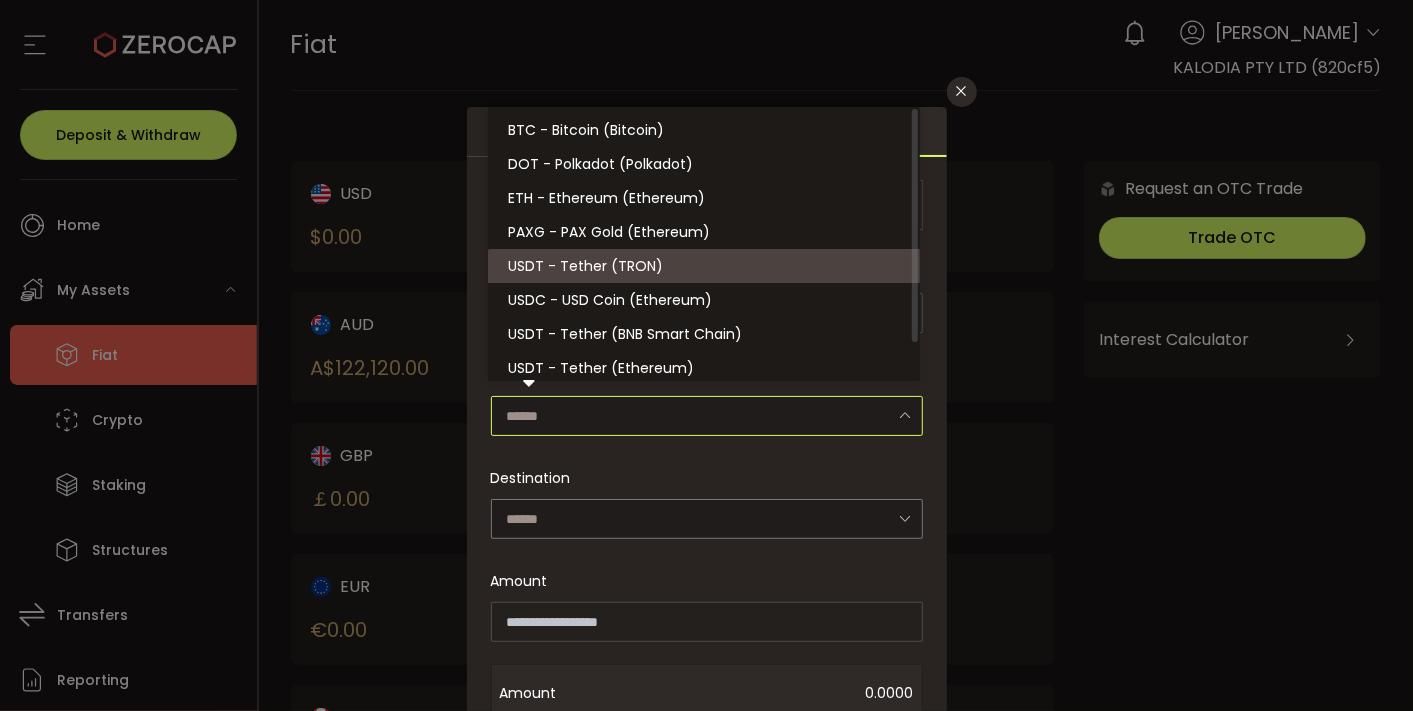 click on "USDT - Tether (TRON)" at bounding box center [707, 266] 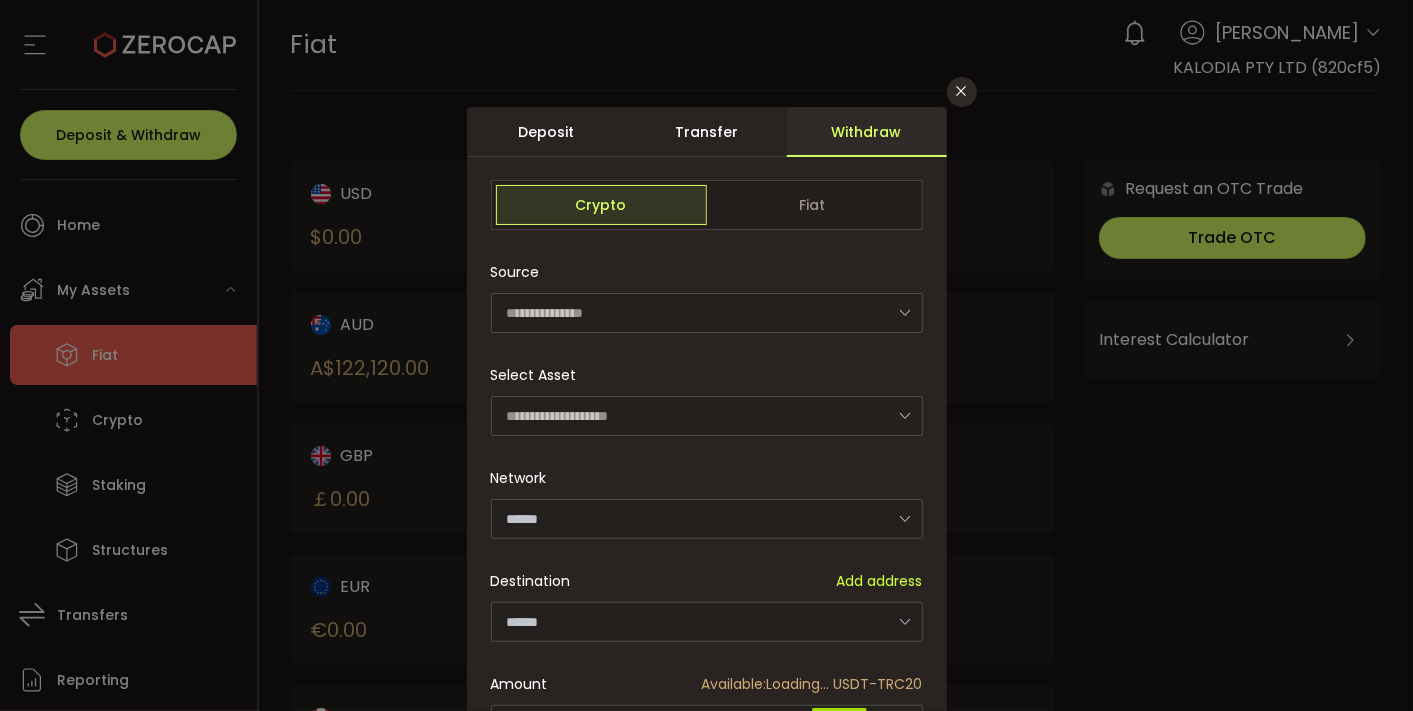 type on "****" 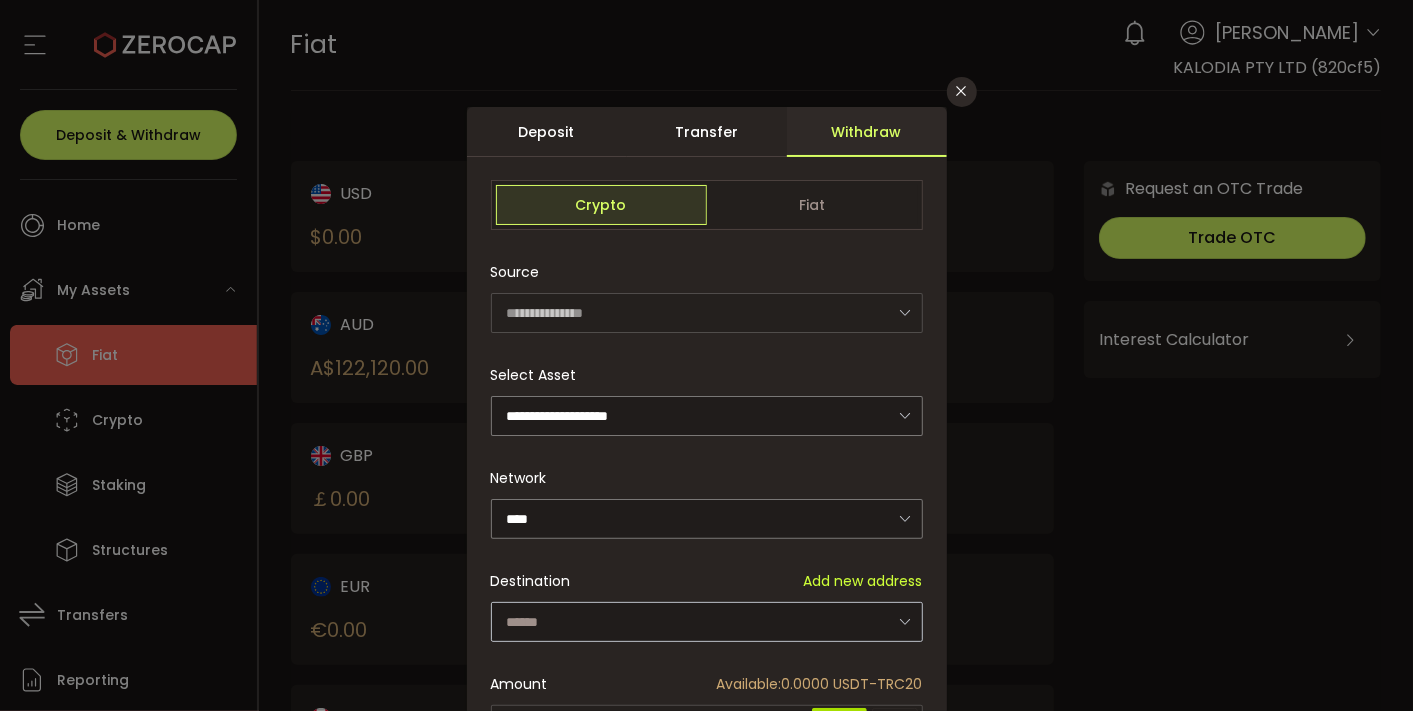 click at bounding box center [905, 621] 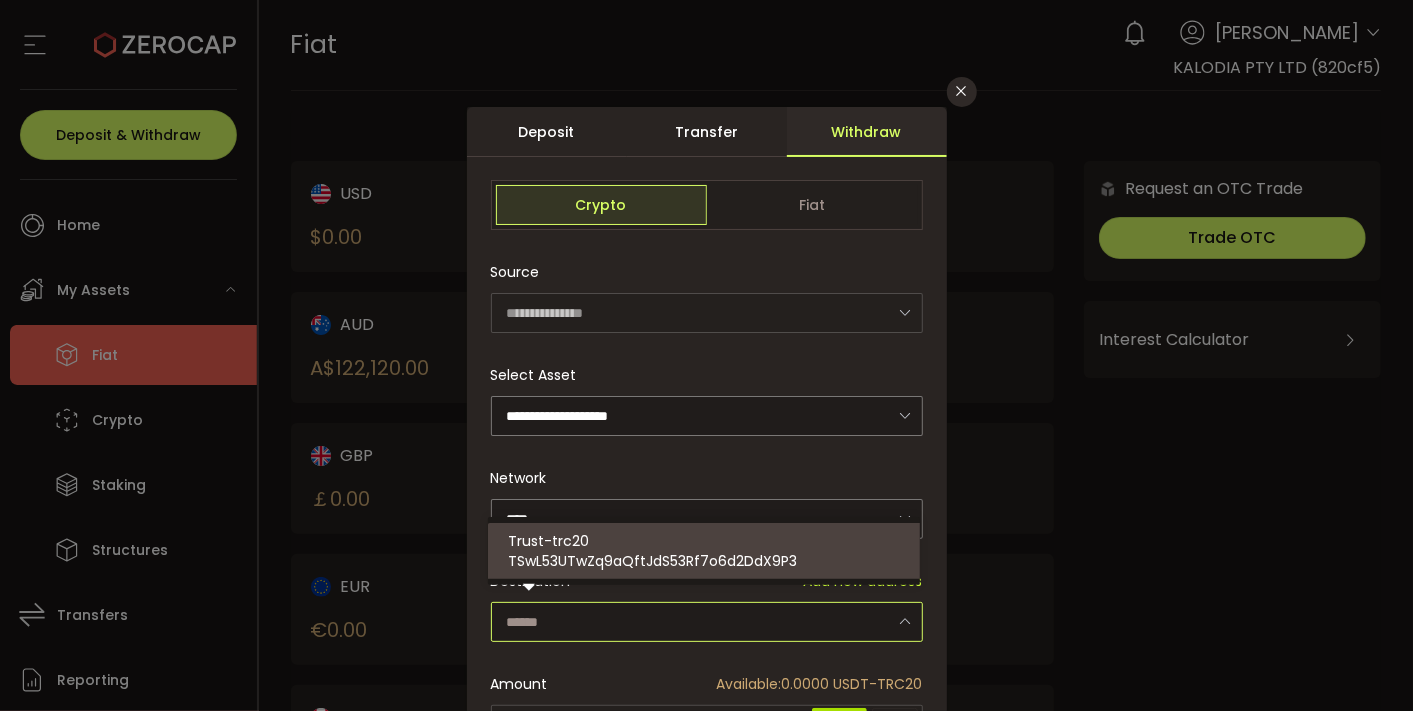 click on "Trust-trc20 TSwL53UTwZq9aQftJdS53Rf7o6d2DdX9P3" at bounding box center [707, 551] 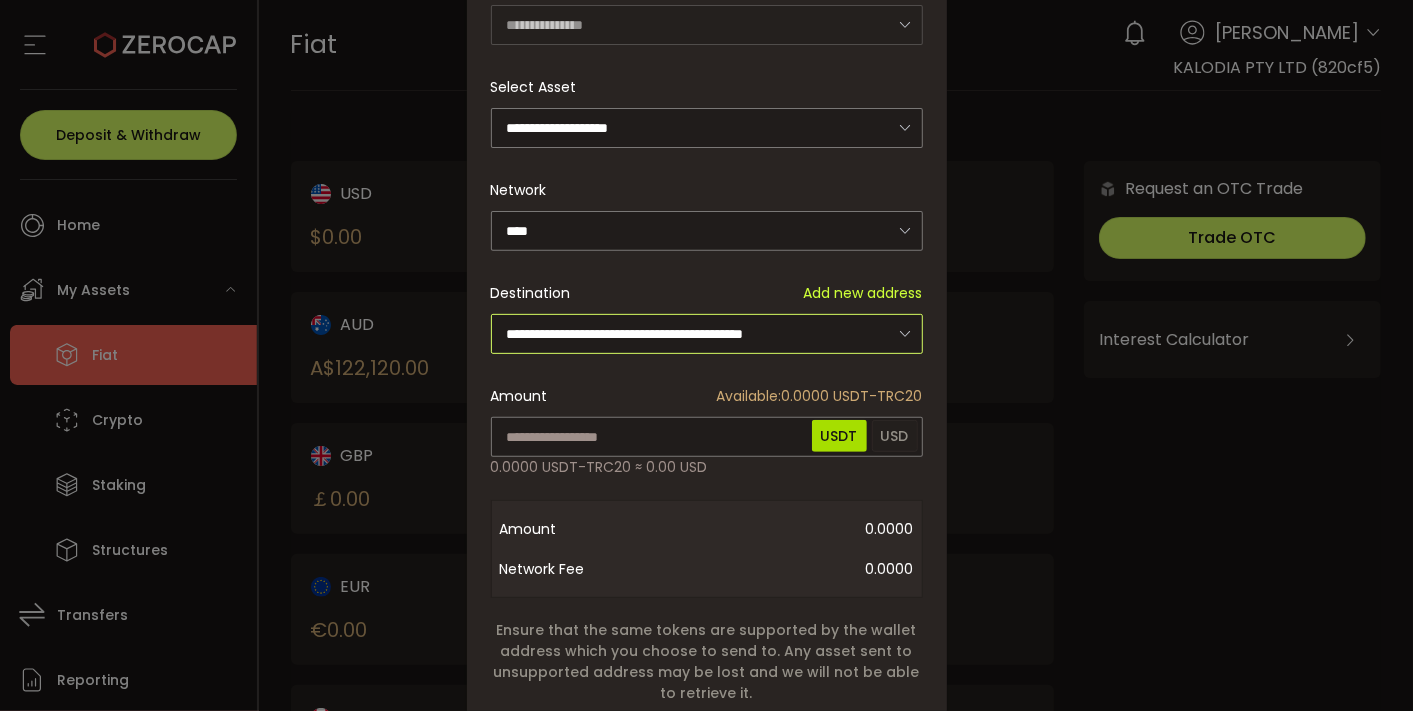 scroll, scrollTop: 0, scrollLeft: 0, axis: both 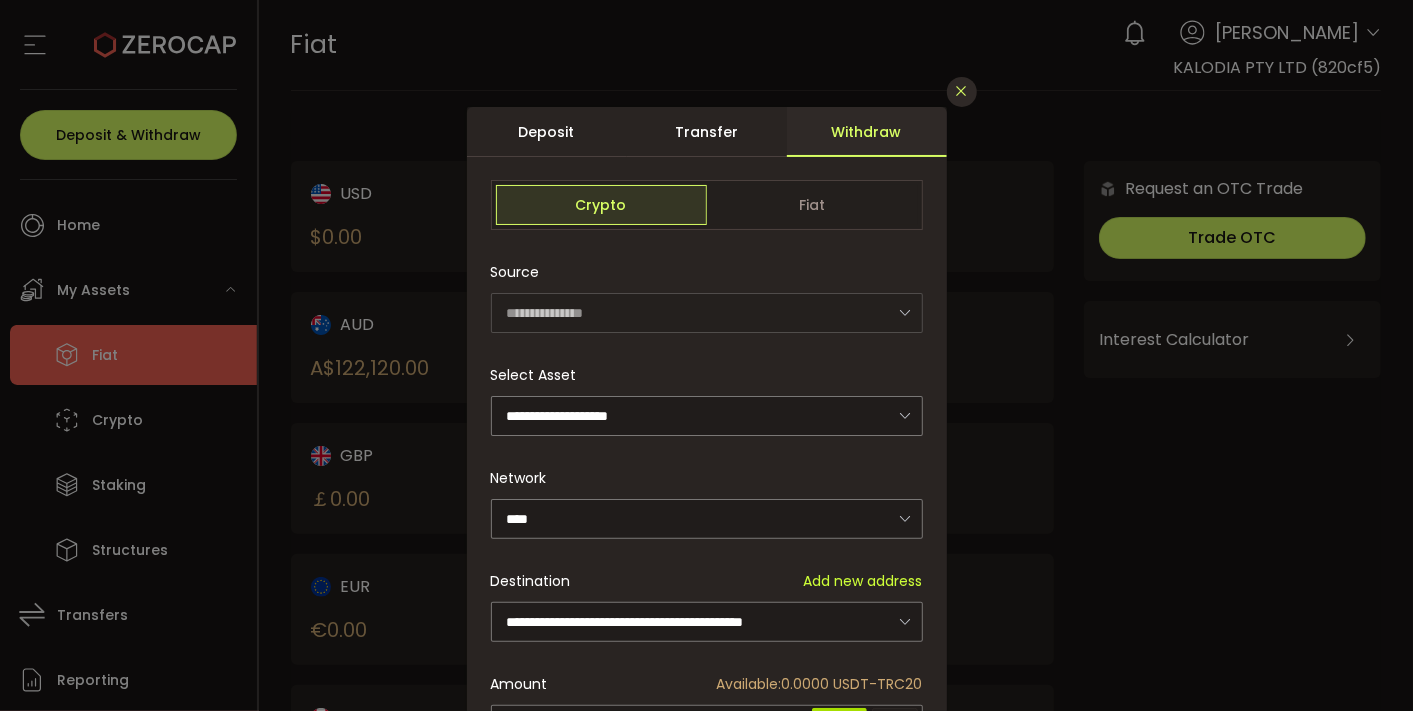 click at bounding box center [962, 91] 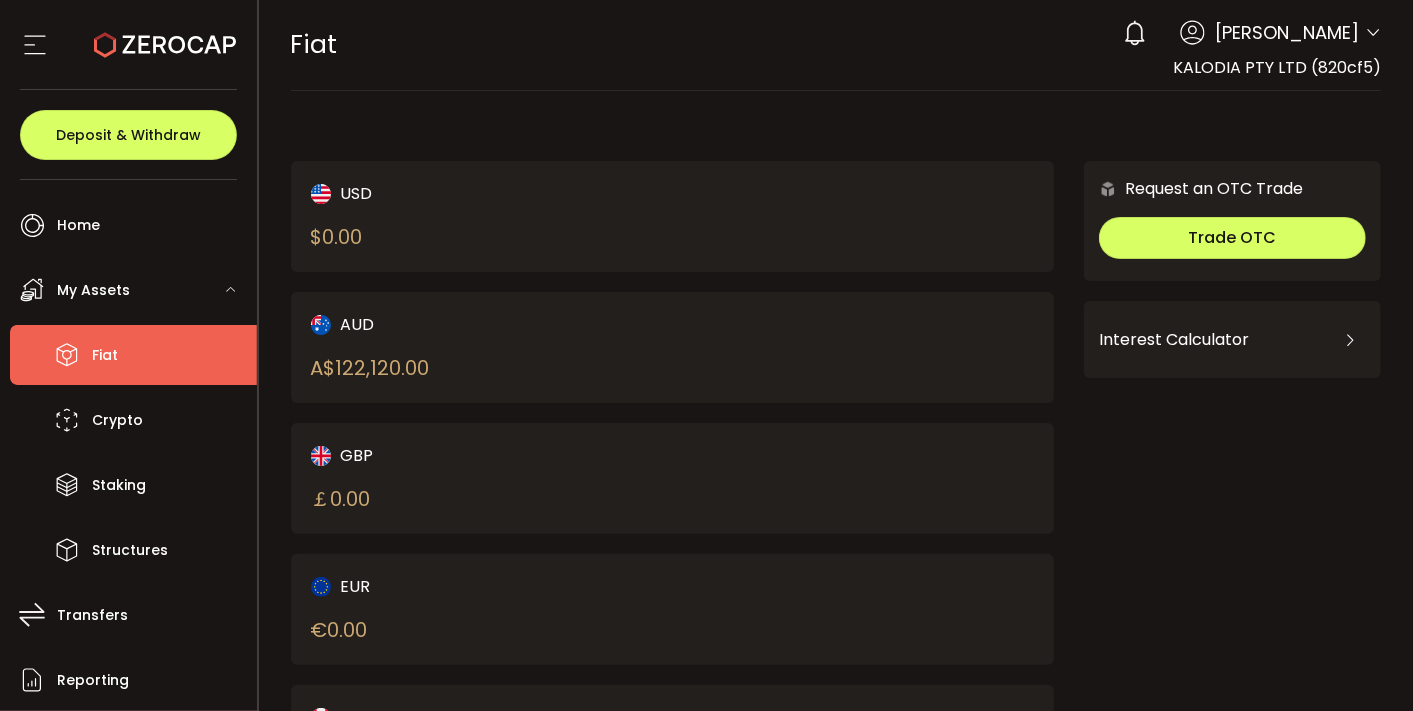 click on "Fiat" at bounding box center (105, 355) 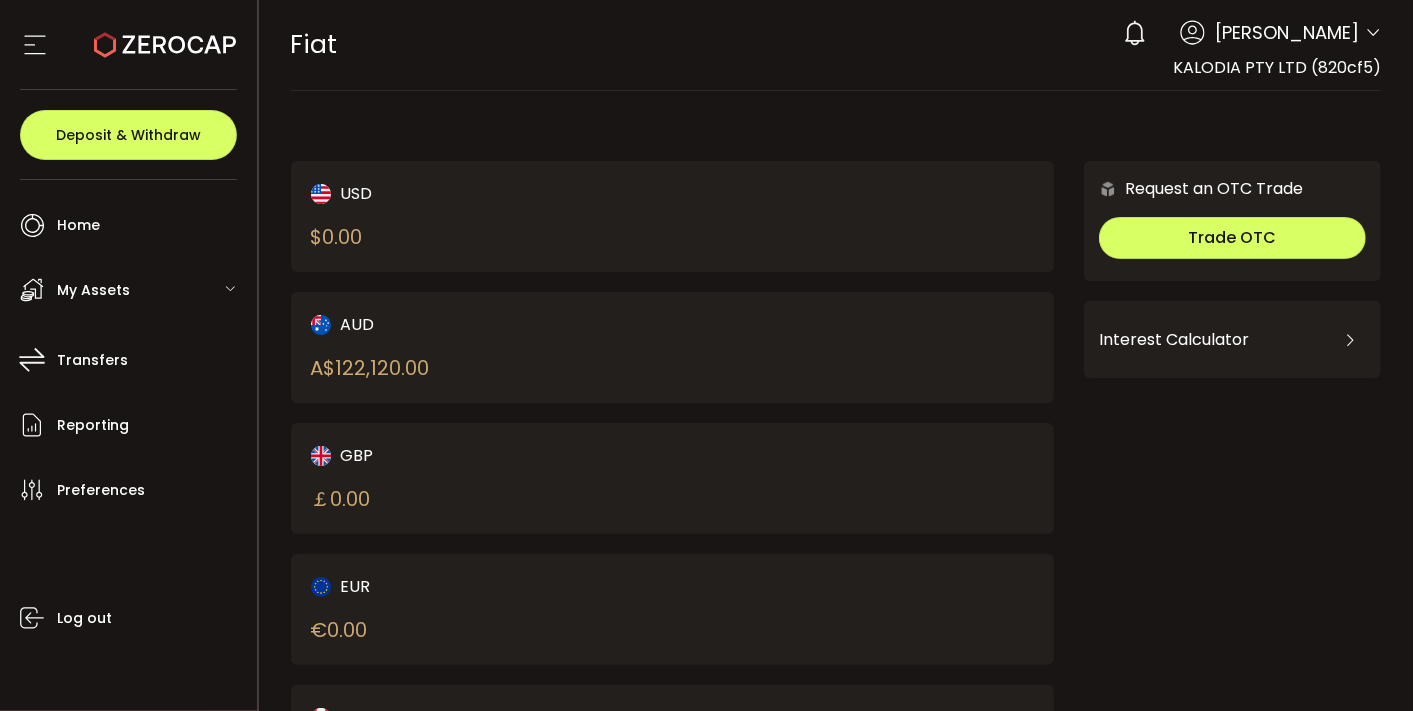 click on "My Assets" at bounding box center [93, 290] 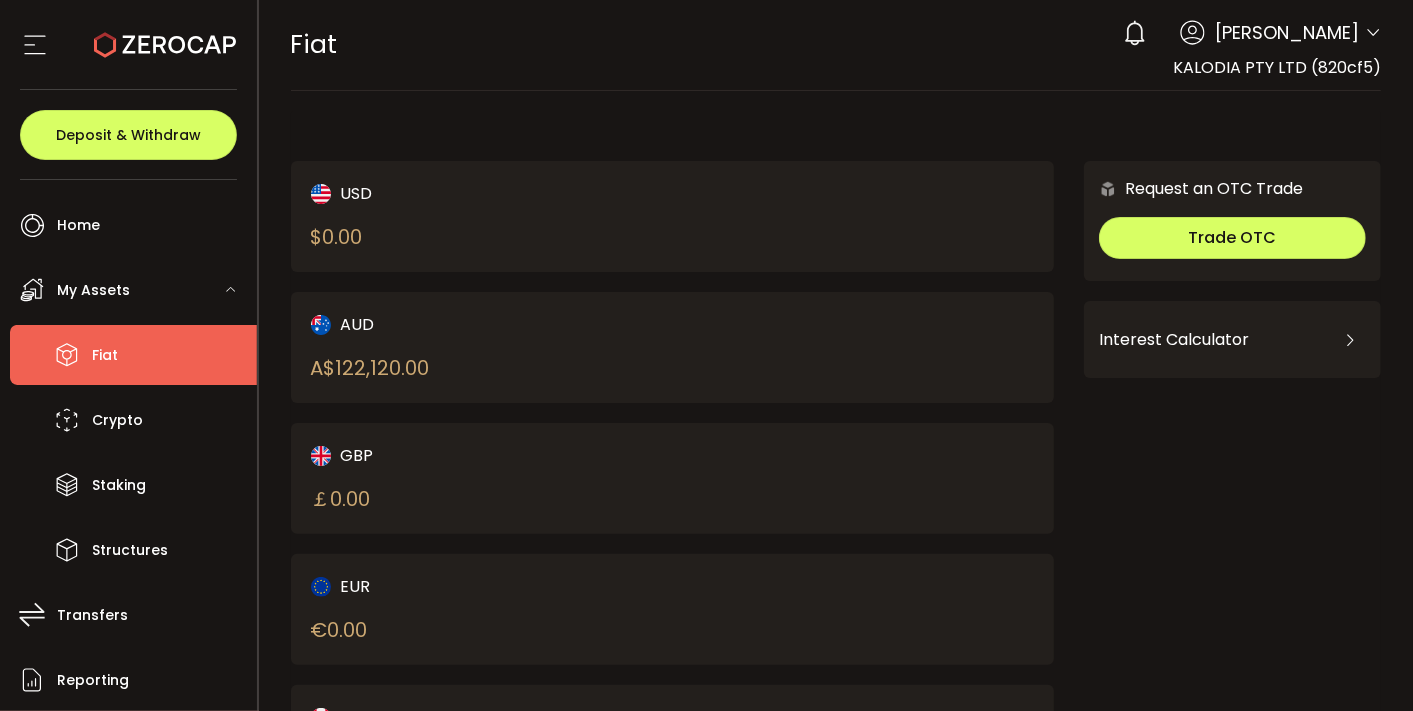 click on "Fiat" at bounding box center (133, 355) 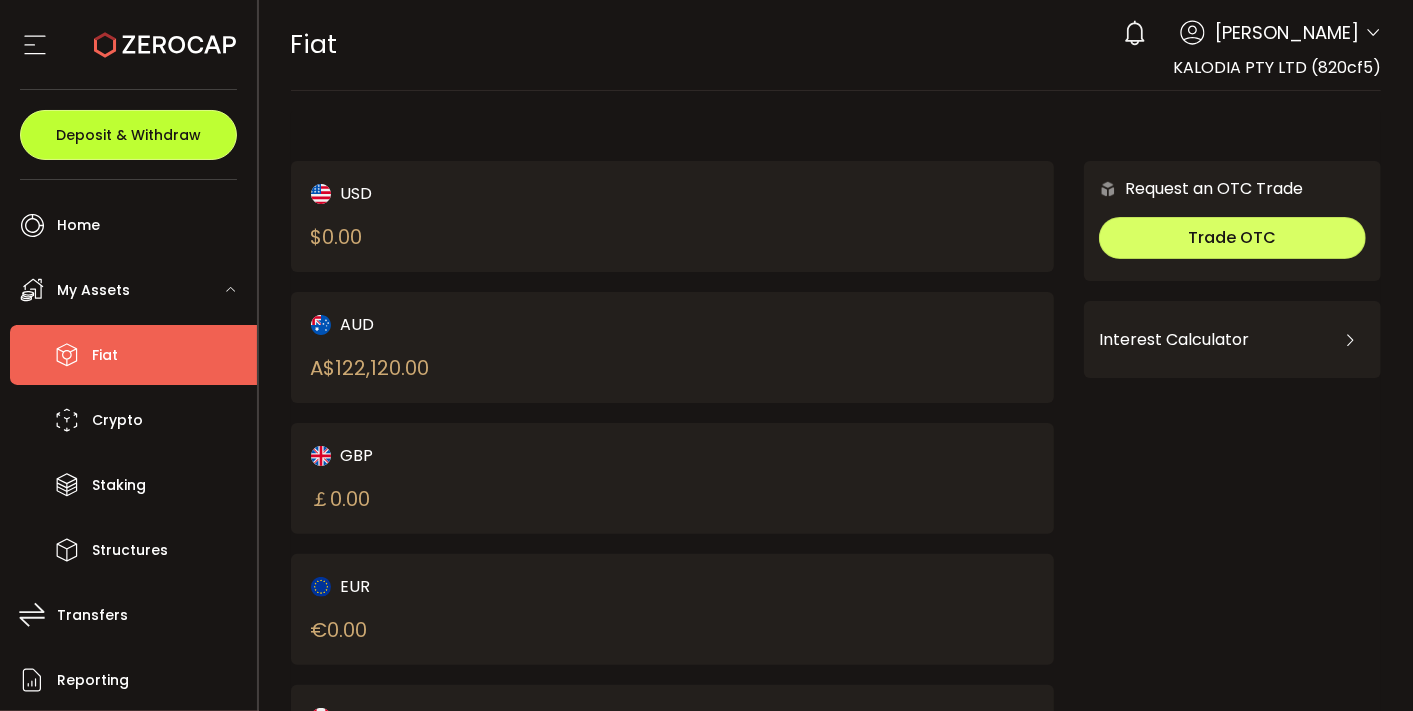 click on "Deposit & Withdraw" at bounding box center (128, 135) 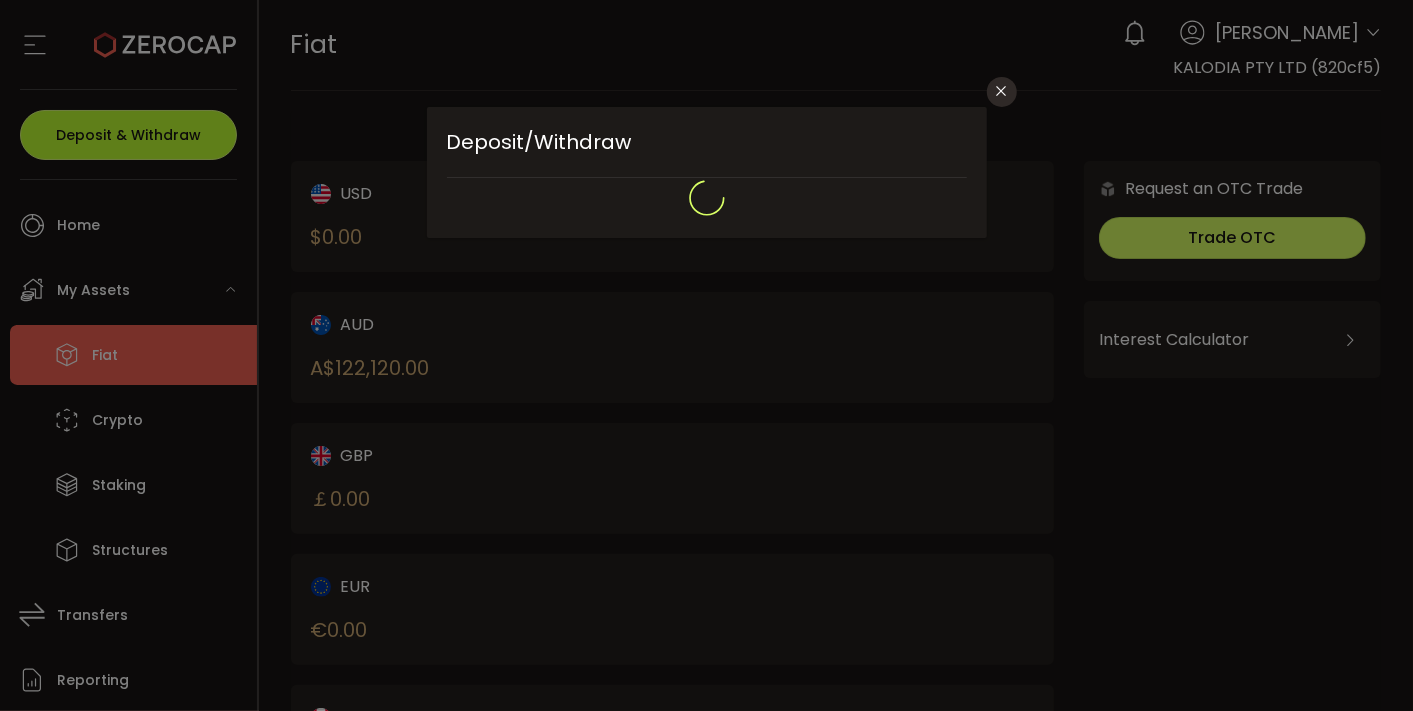 type on "**********" 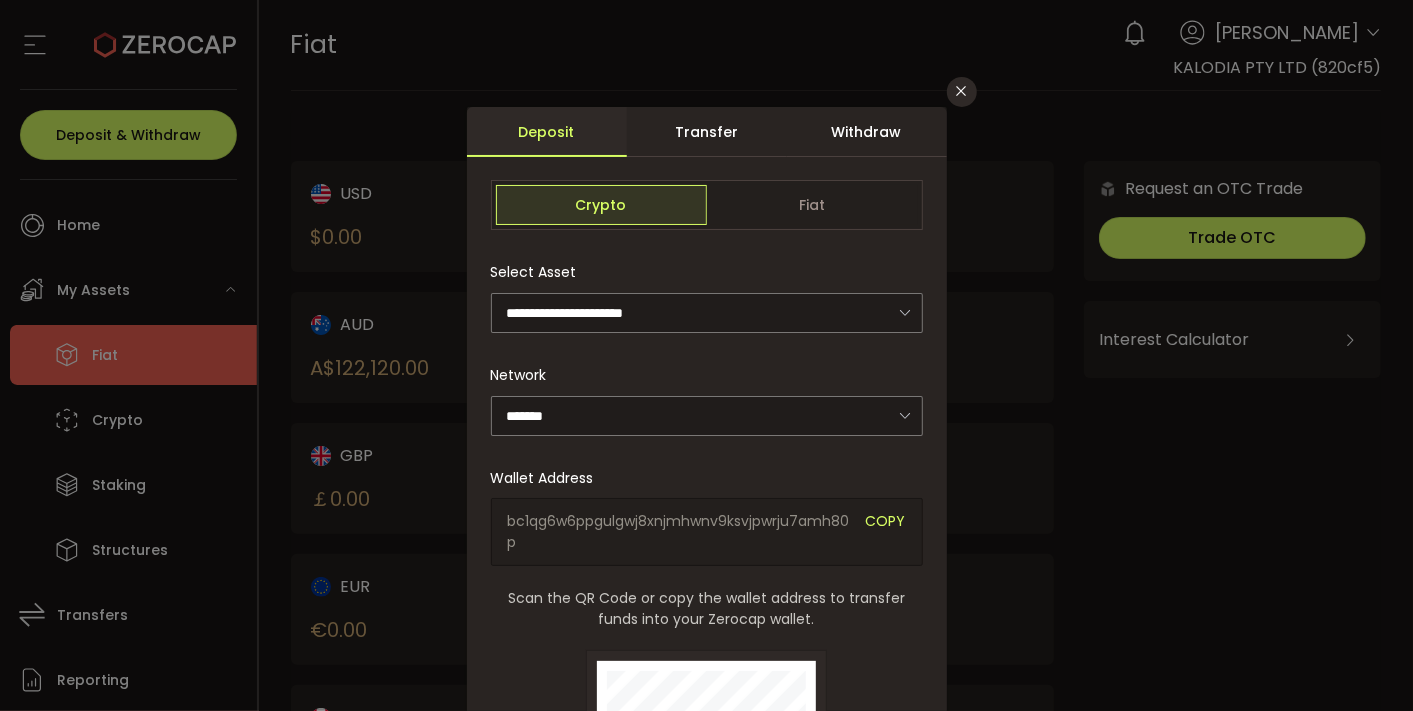 click on "Withdraw" at bounding box center (867, 132) 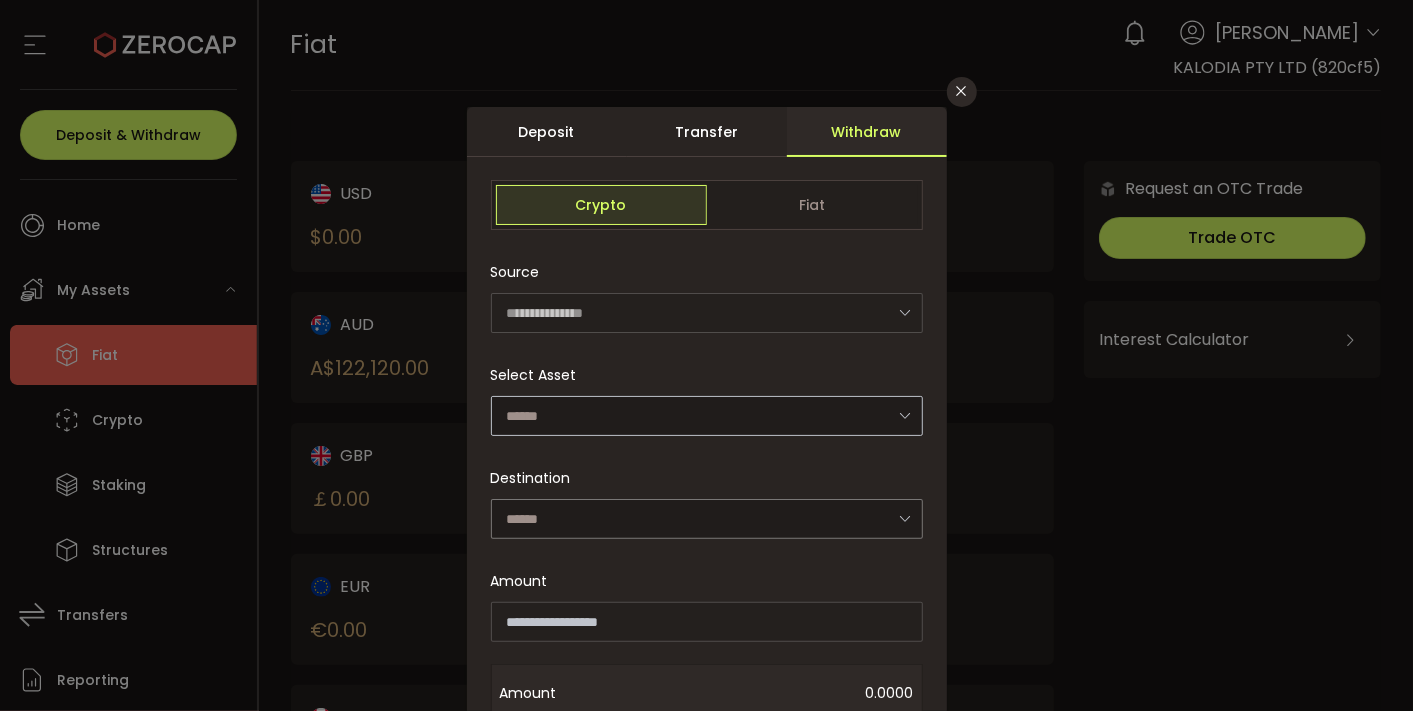 click at bounding box center (905, 415) 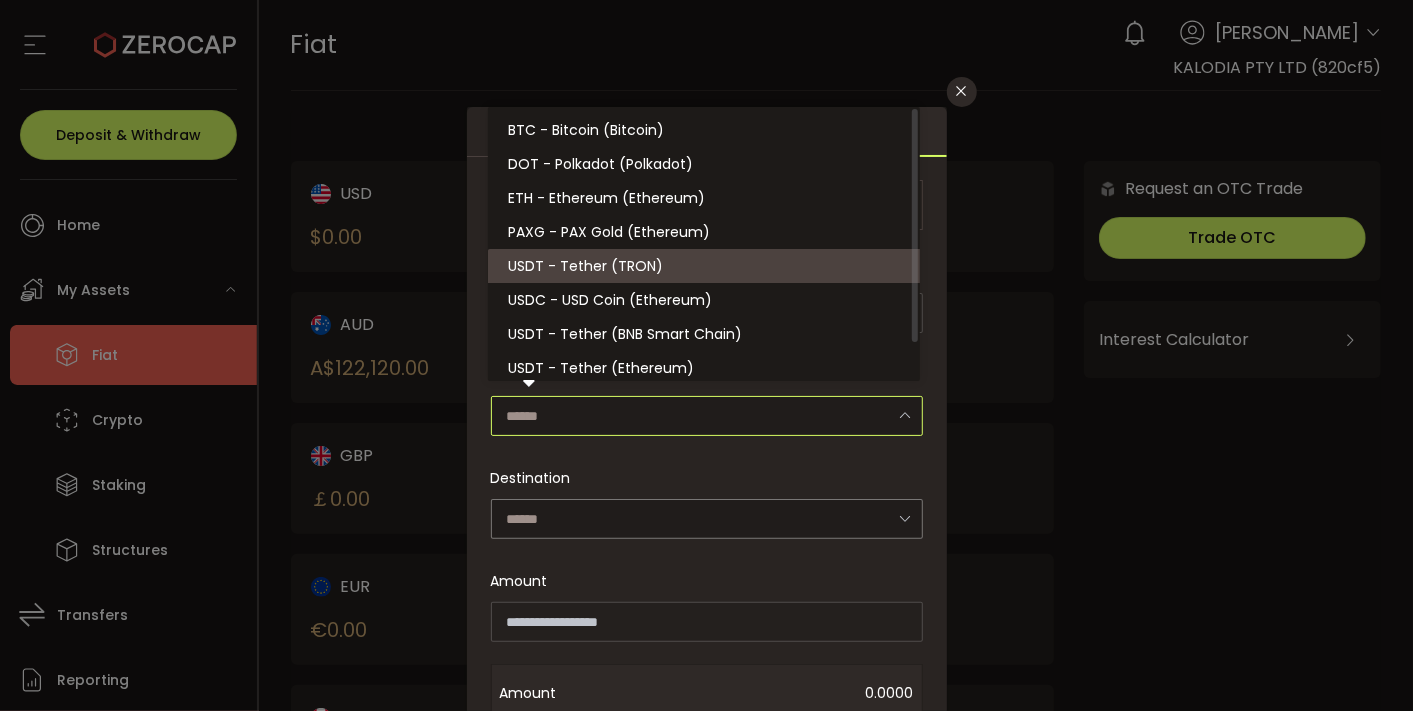 click on "USDT - Tether (TRON)" at bounding box center [707, 266] 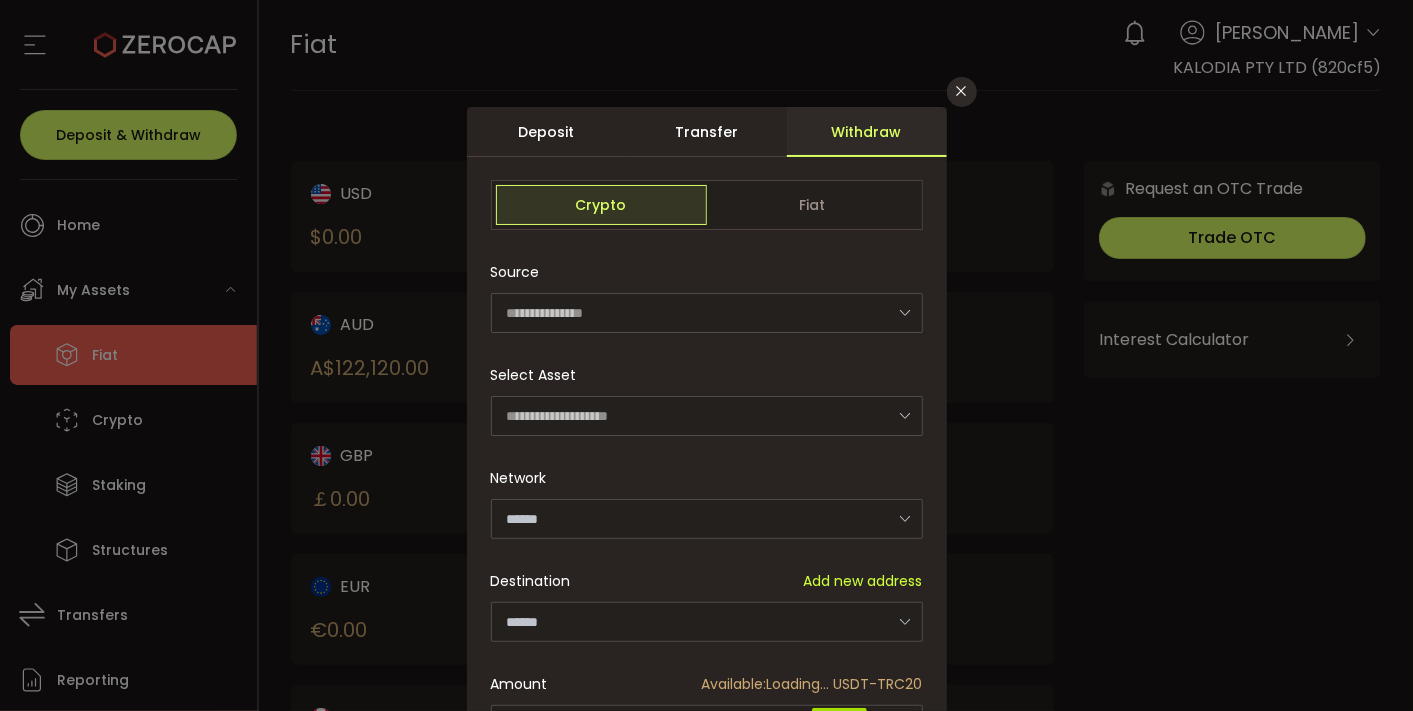 type on "****" 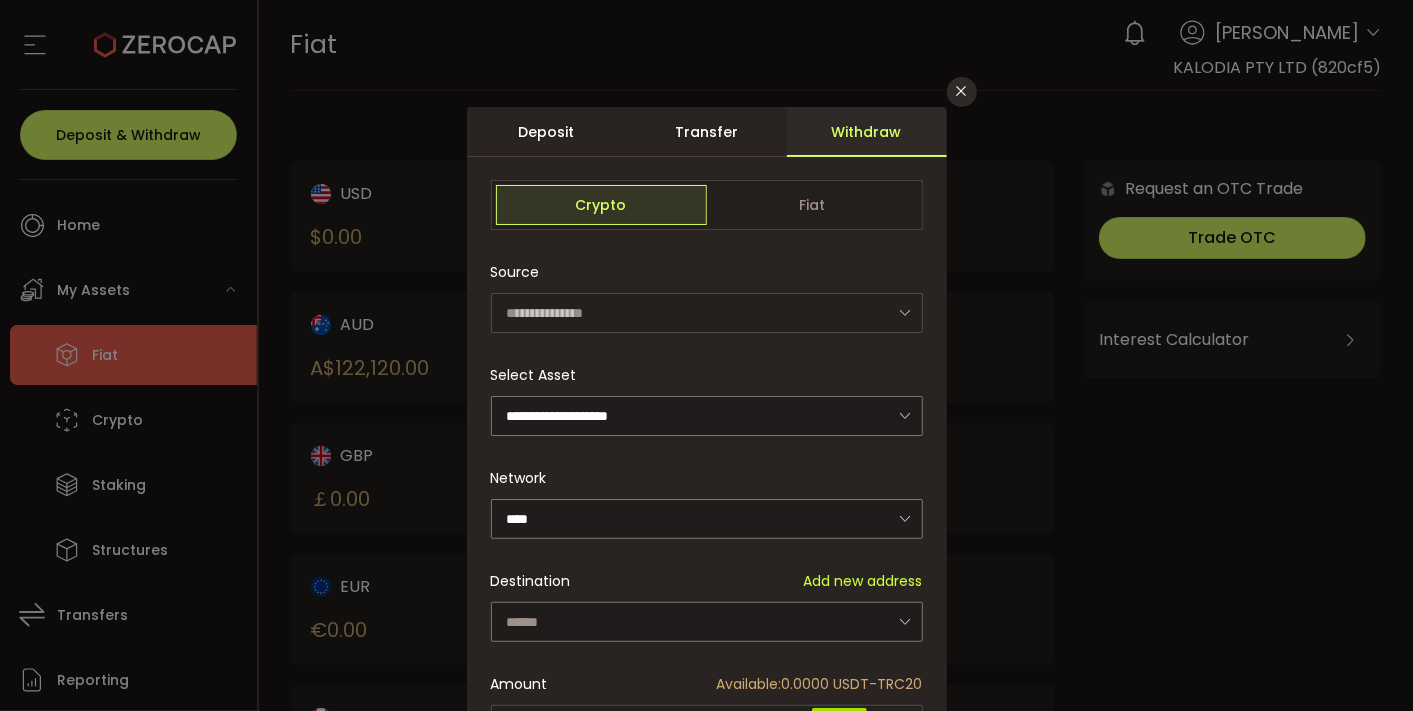drag, startPoint x: 1405, startPoint y: 284, endPoint x: 1408, endPoint y: 260, distance: 24.186773 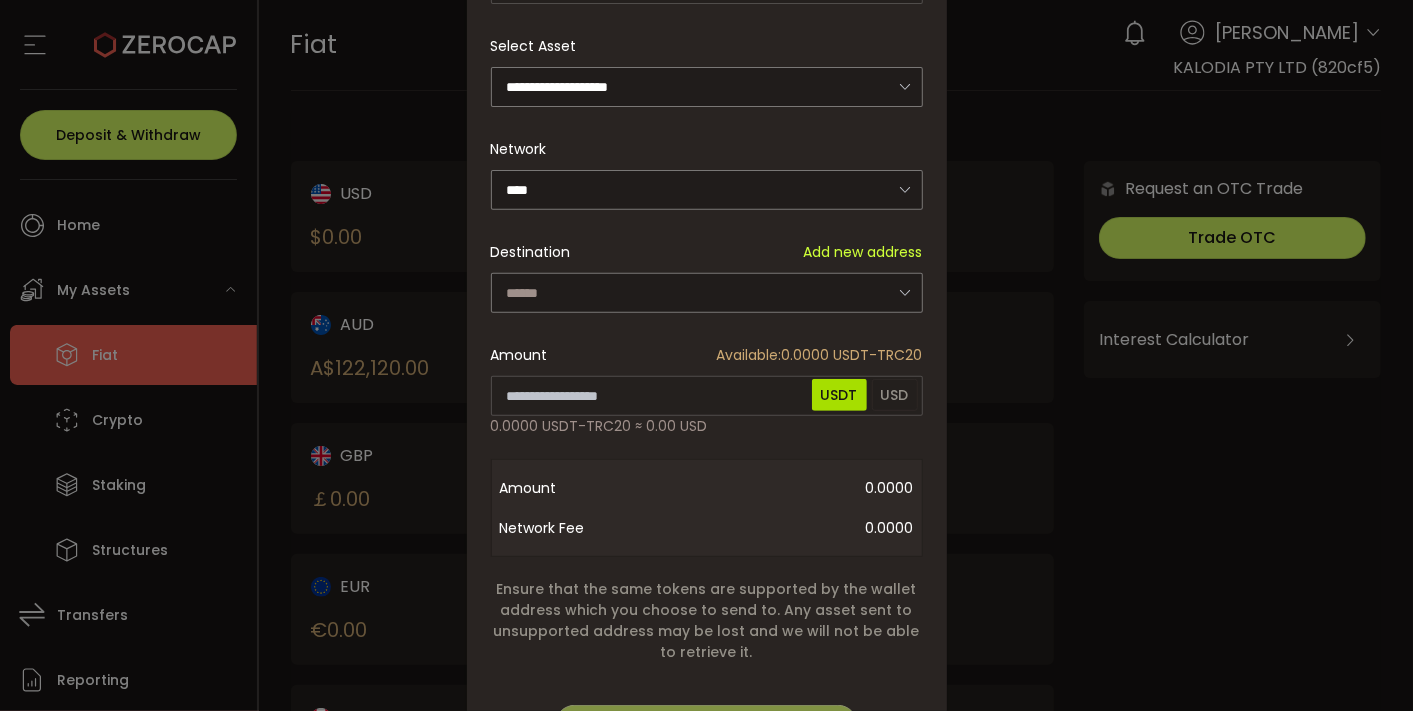 scroll, scrollTop: 409, scrollLeft: 0, axis: vertical 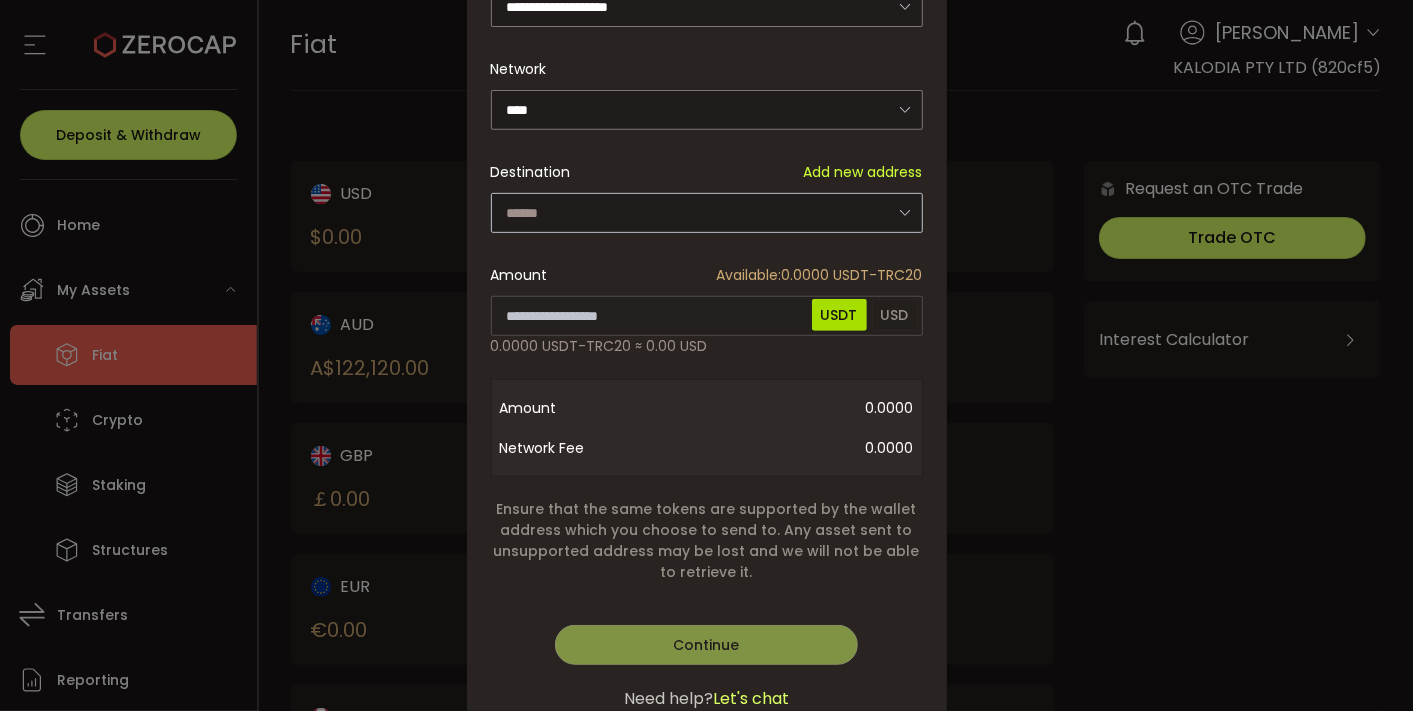 click at bounding box center [905, 212] 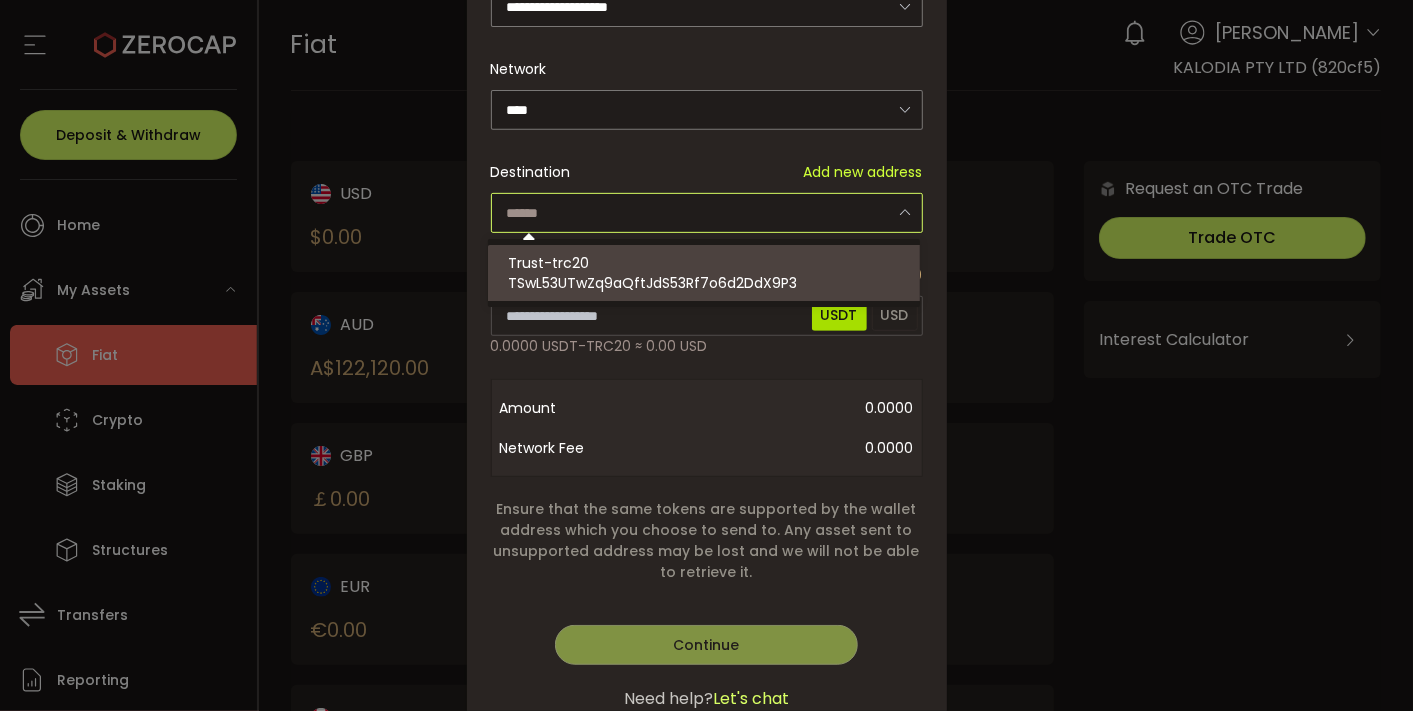 click on "Trust-trc20 TSwL53UTwZq9aQftJdS53Rf7o6d2DdX9P3" at bounding box center (707, 273) 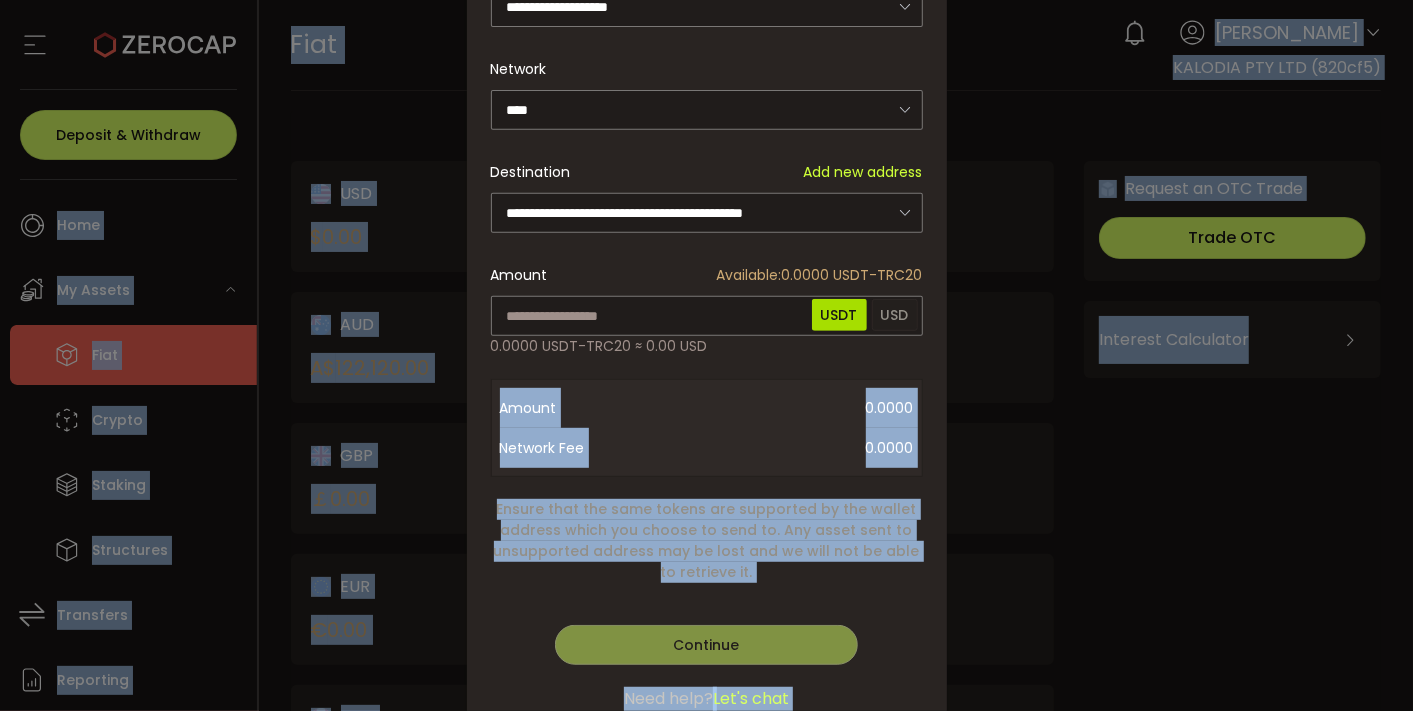 drag, startPoint x: 1405, startPoint y: 408, endPoint x: 1413, endPoint y: 328, distance: 80.399 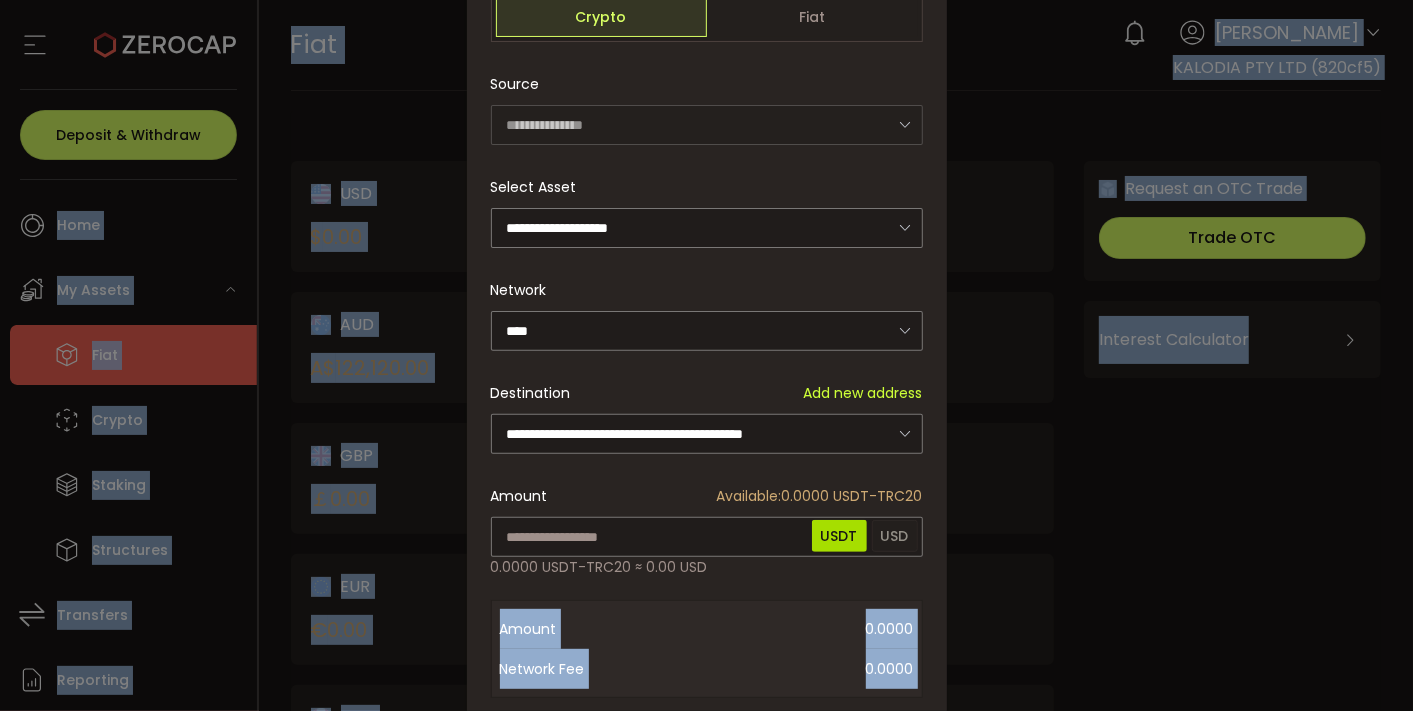 scroll, scrollTop: 182, scrollLeft: 0, axis: vertical 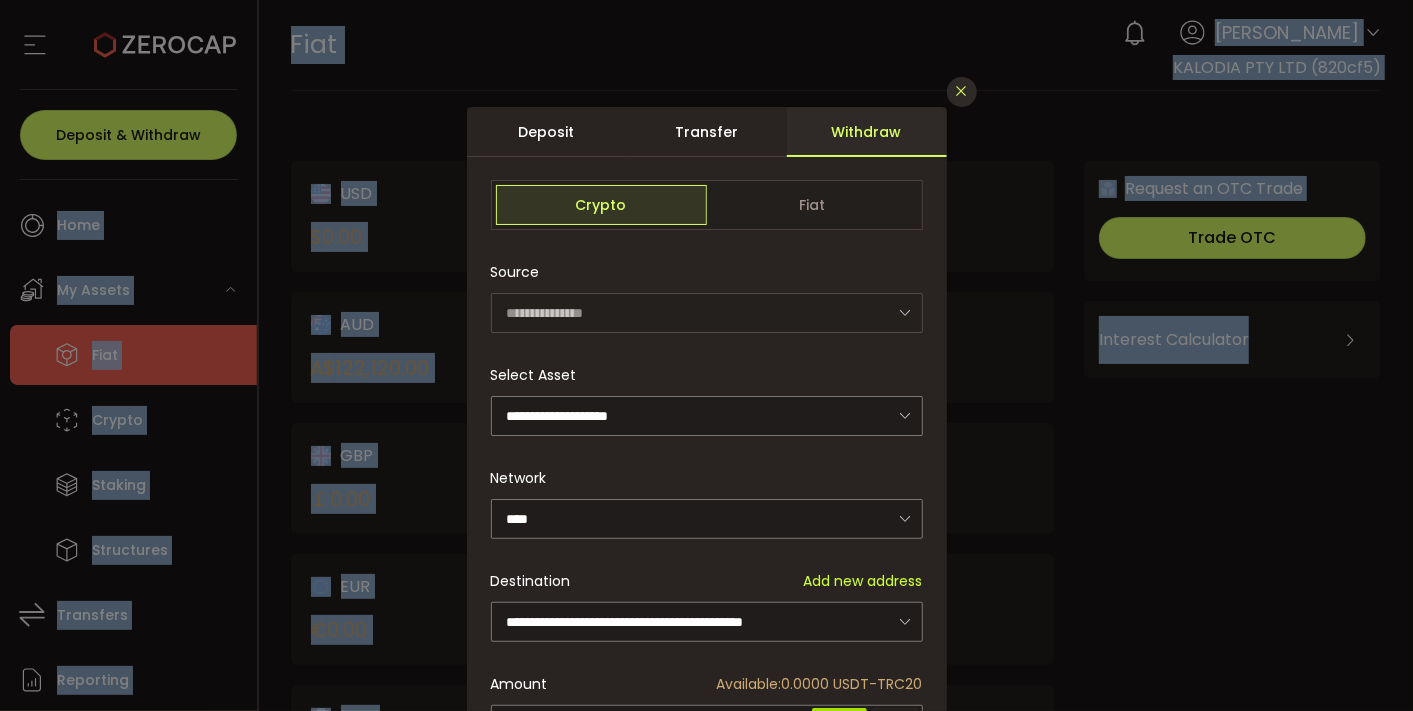 click at bounding box center [962, 91] 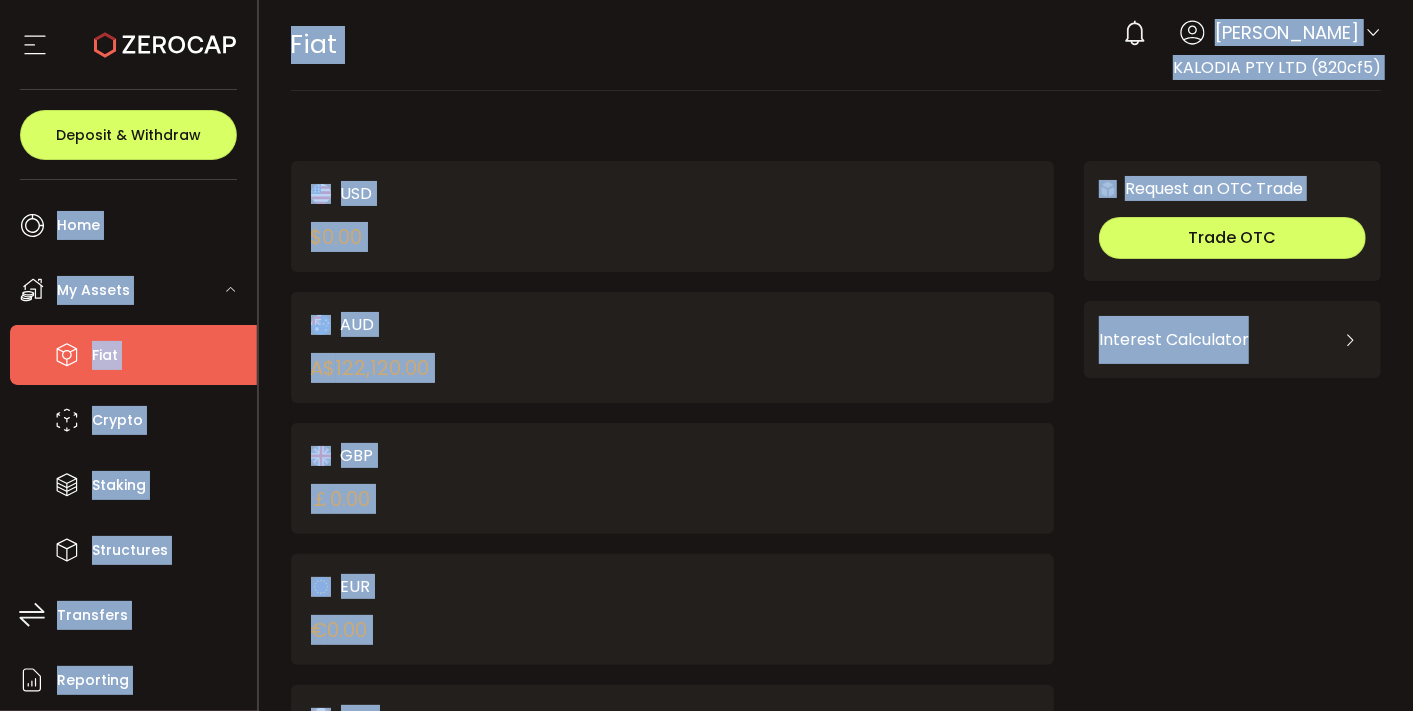 click on "My Assets" at bounding box center [93, 290] 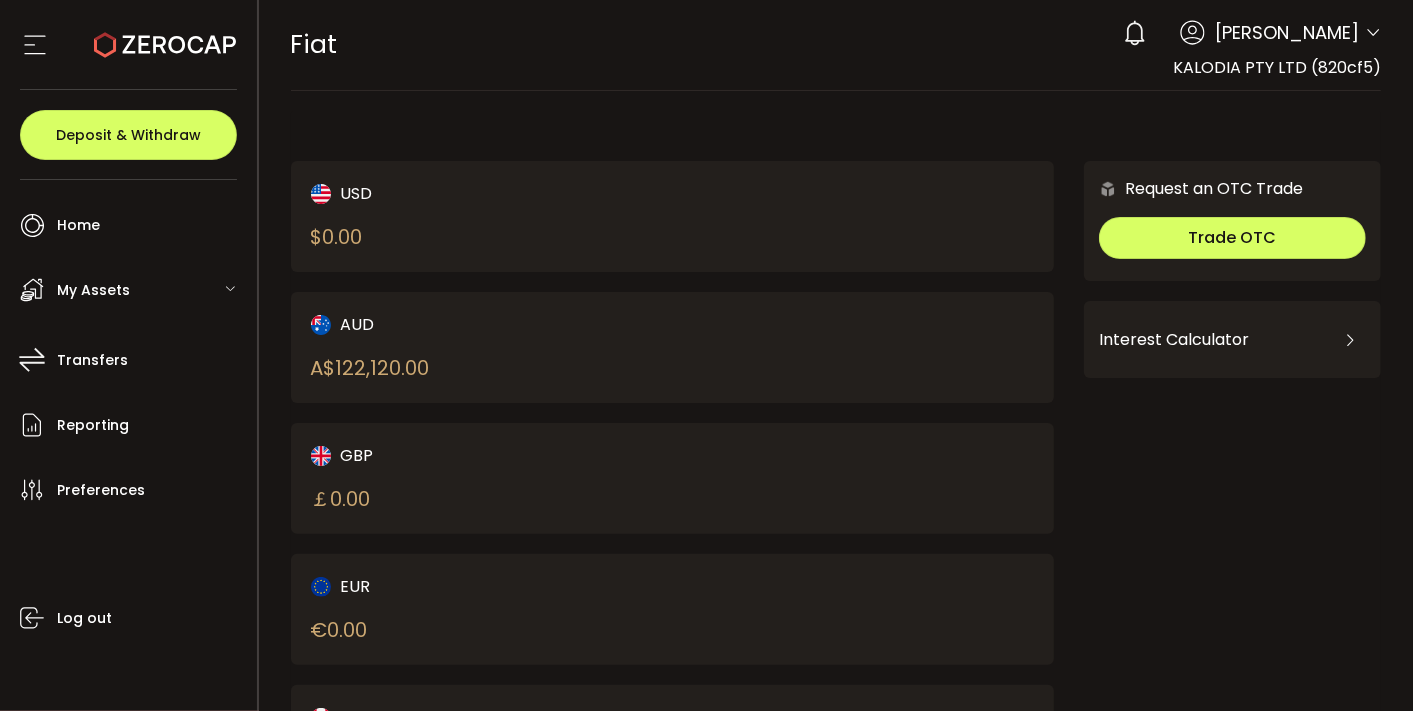 click on "My Assets" at bounding box center (133, 290) 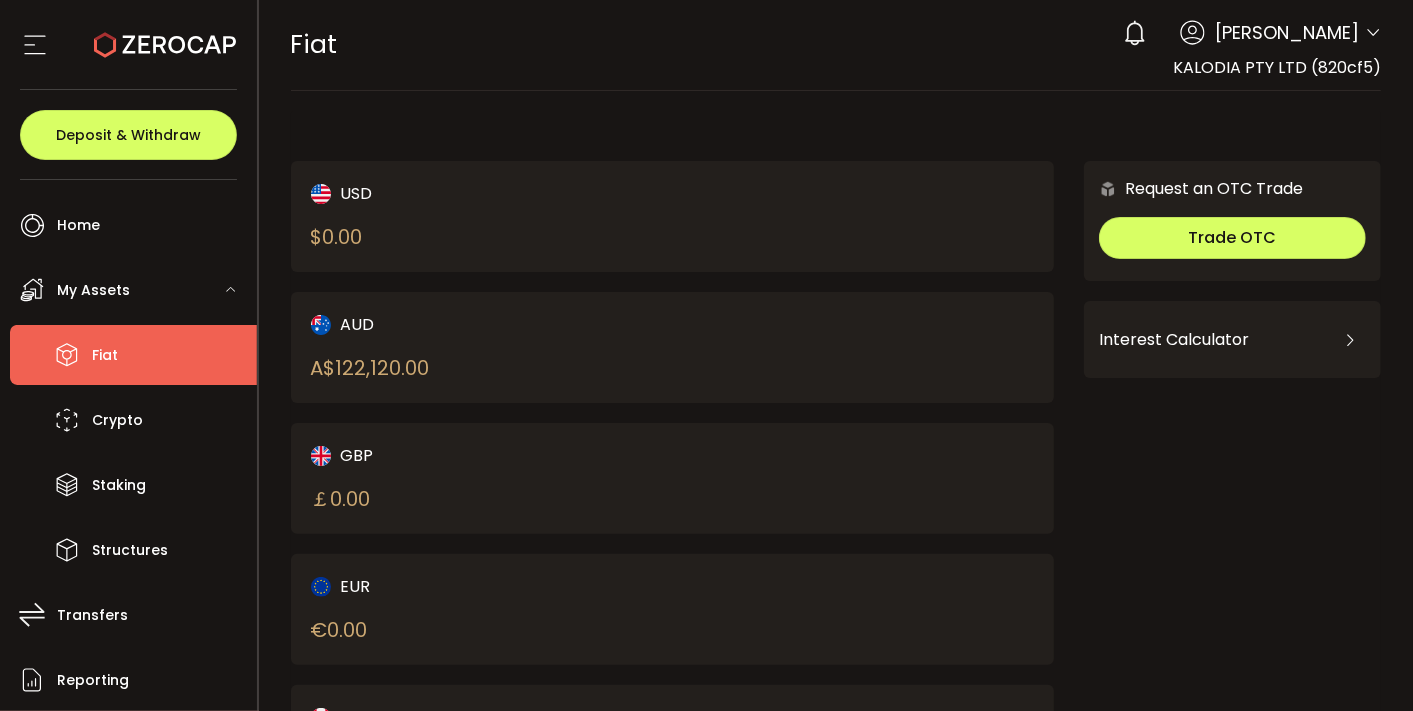 click on "Fiat" at bounding box center (105, 355) 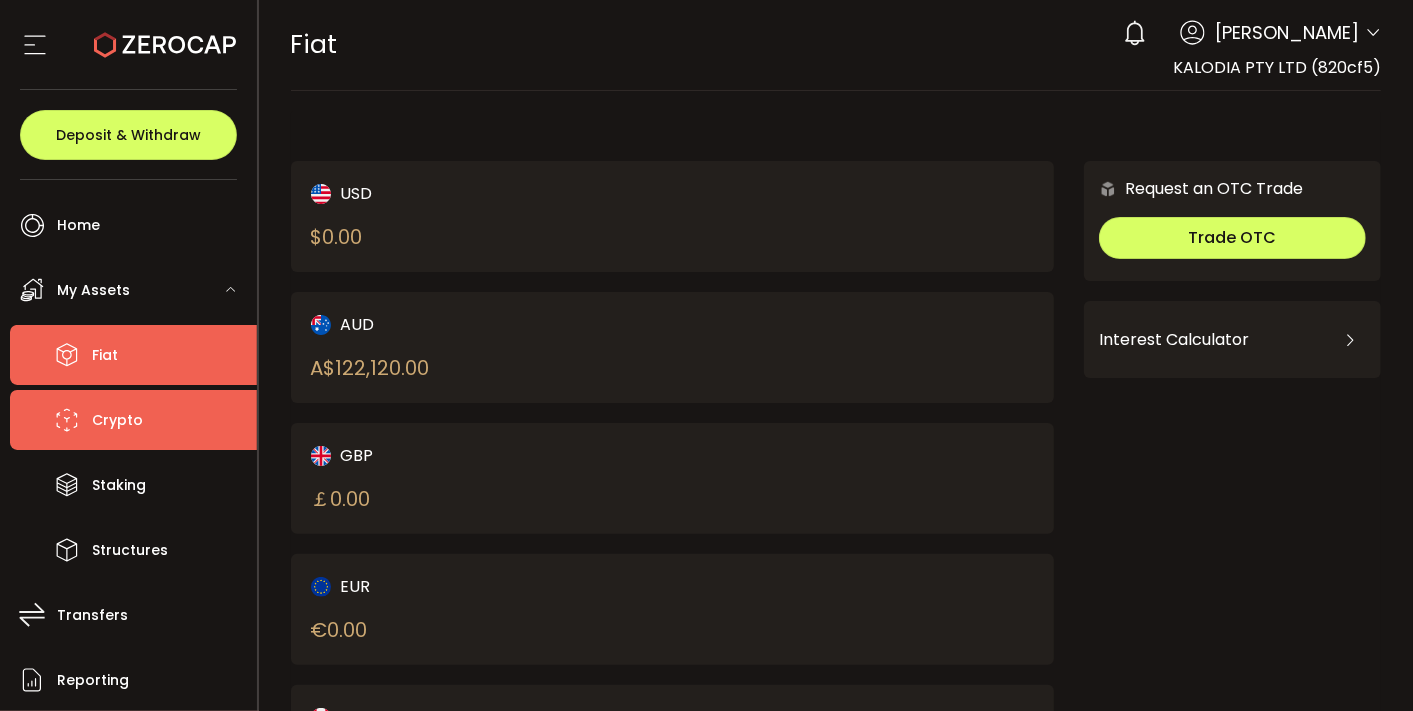 click on "Crypto" at bounding box center (133, 420) 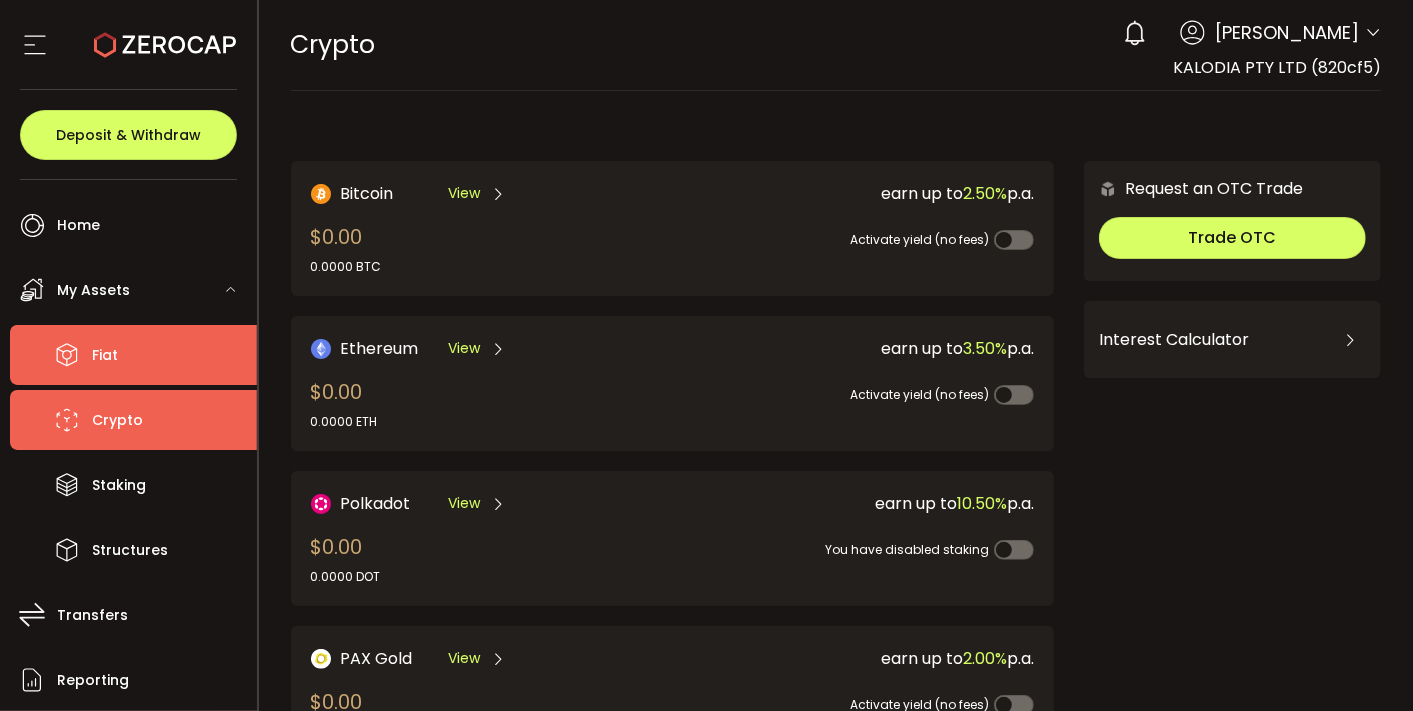 click on "Fiat" at bounding box center (133, 355) 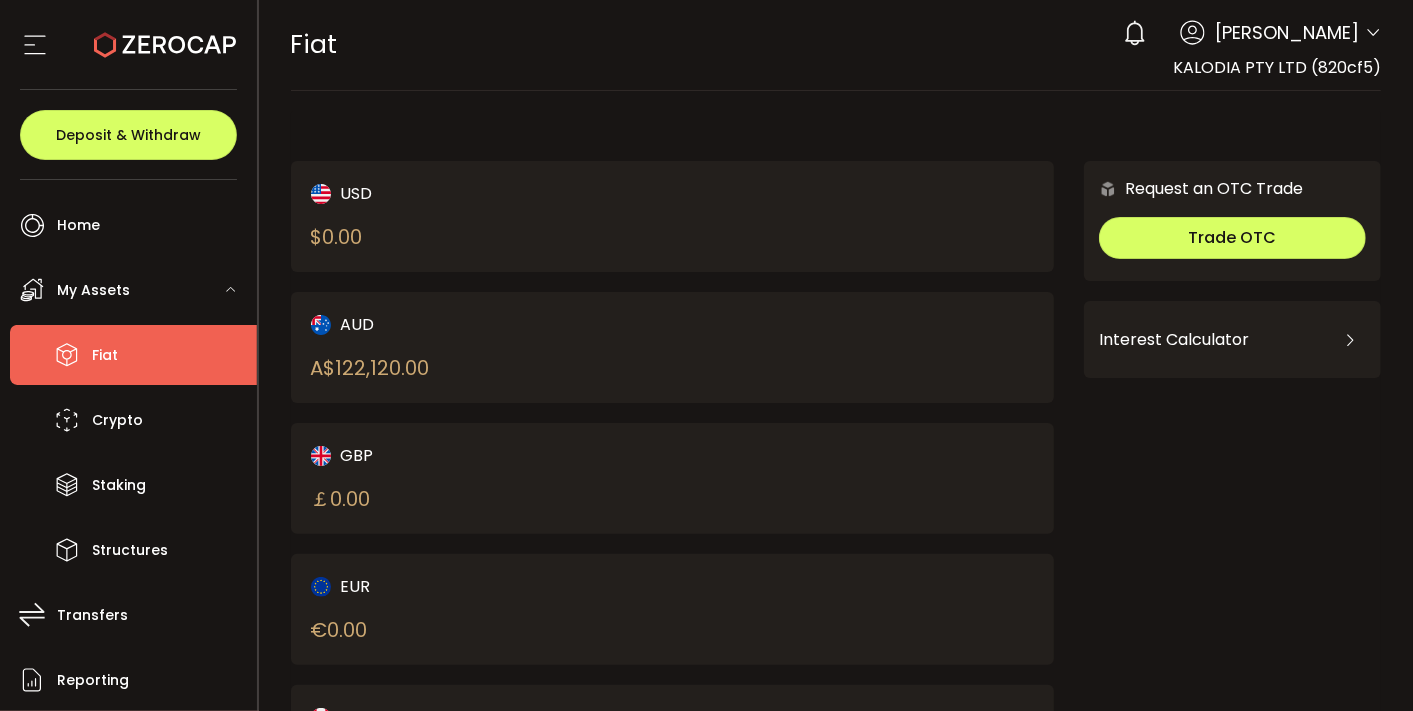 click on "Fiat" at bounding box center (105, 355) 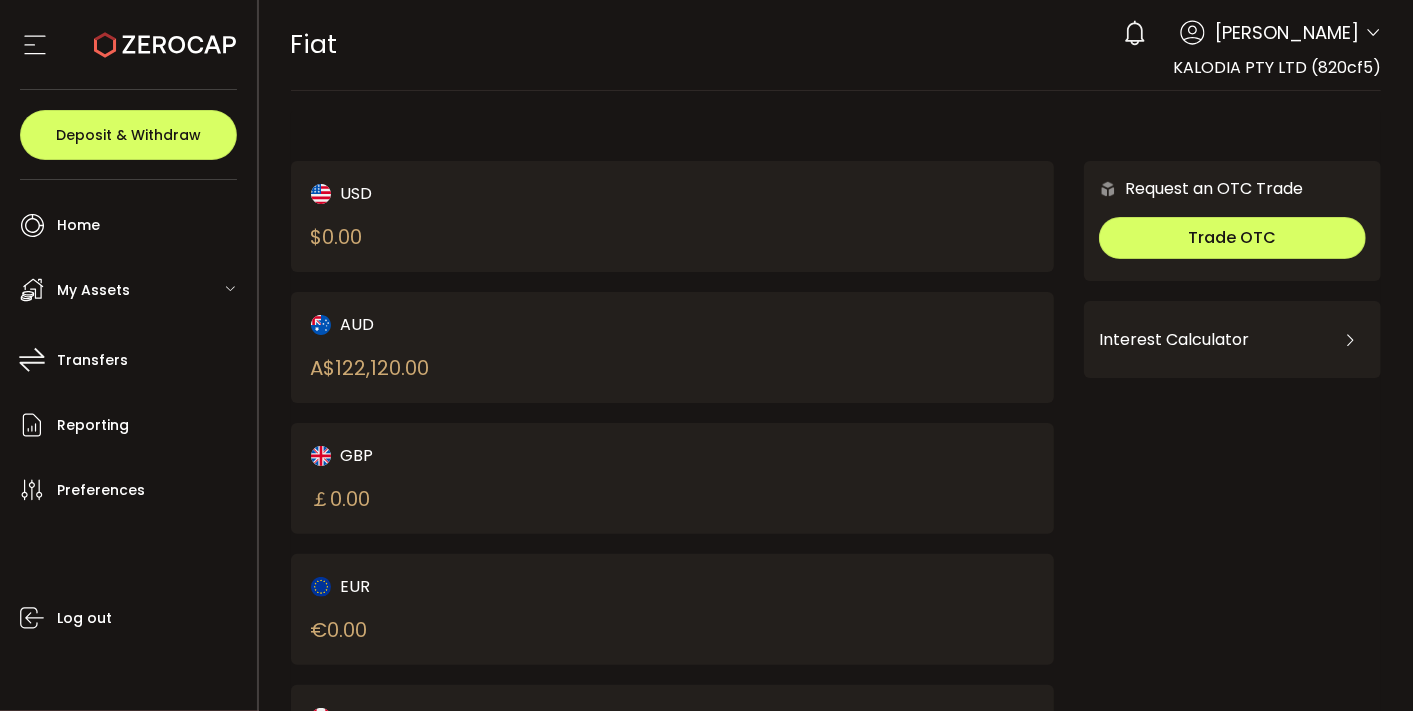 click on "My Assets" at bounding box center [133, 290] 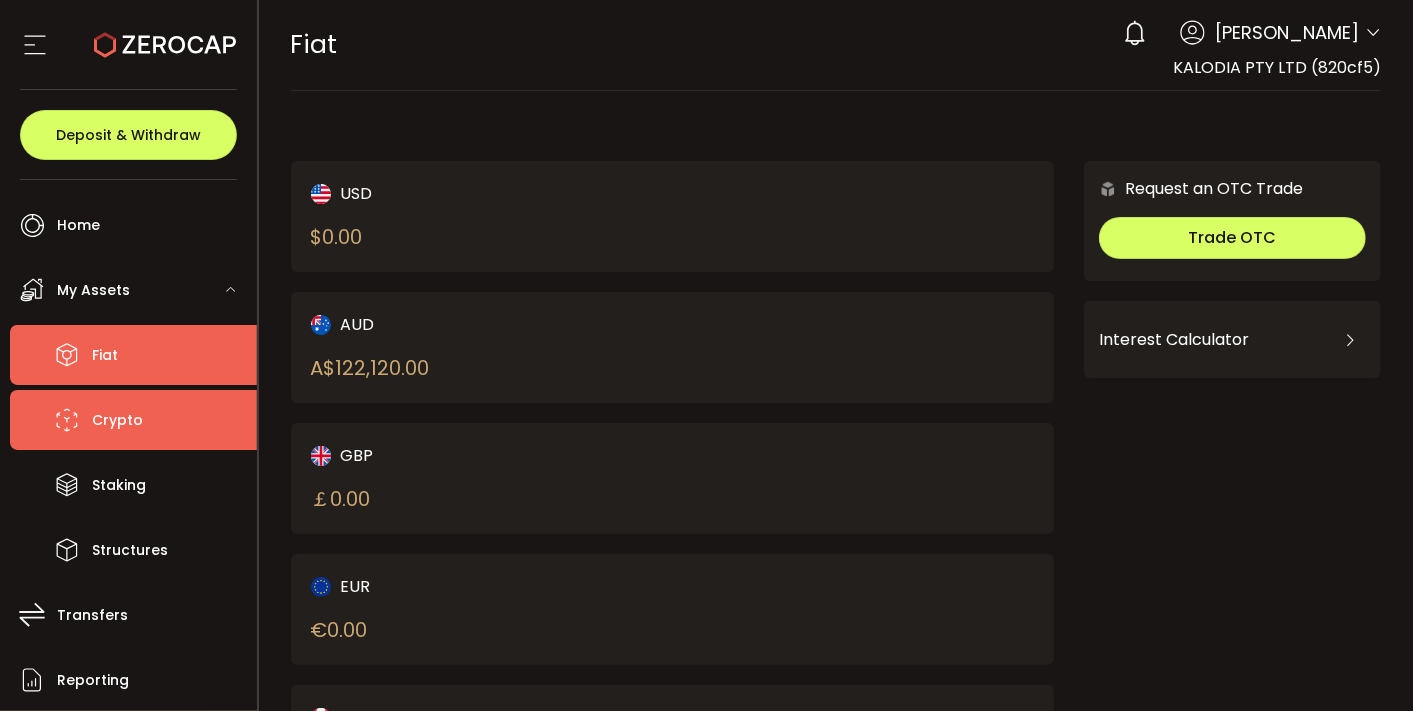 click on "Crypto" at bounding box center [117, 420] 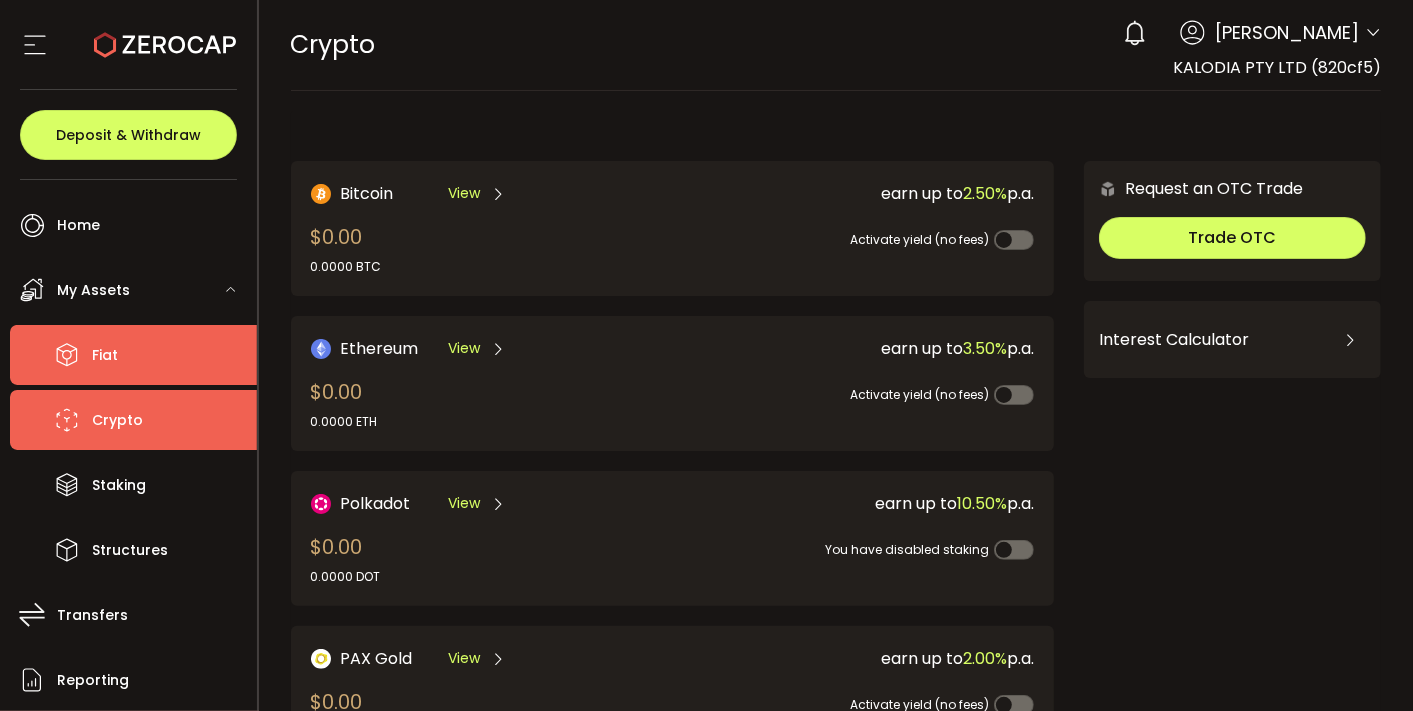 click on "Fiat" at bounding box center [133, 355] 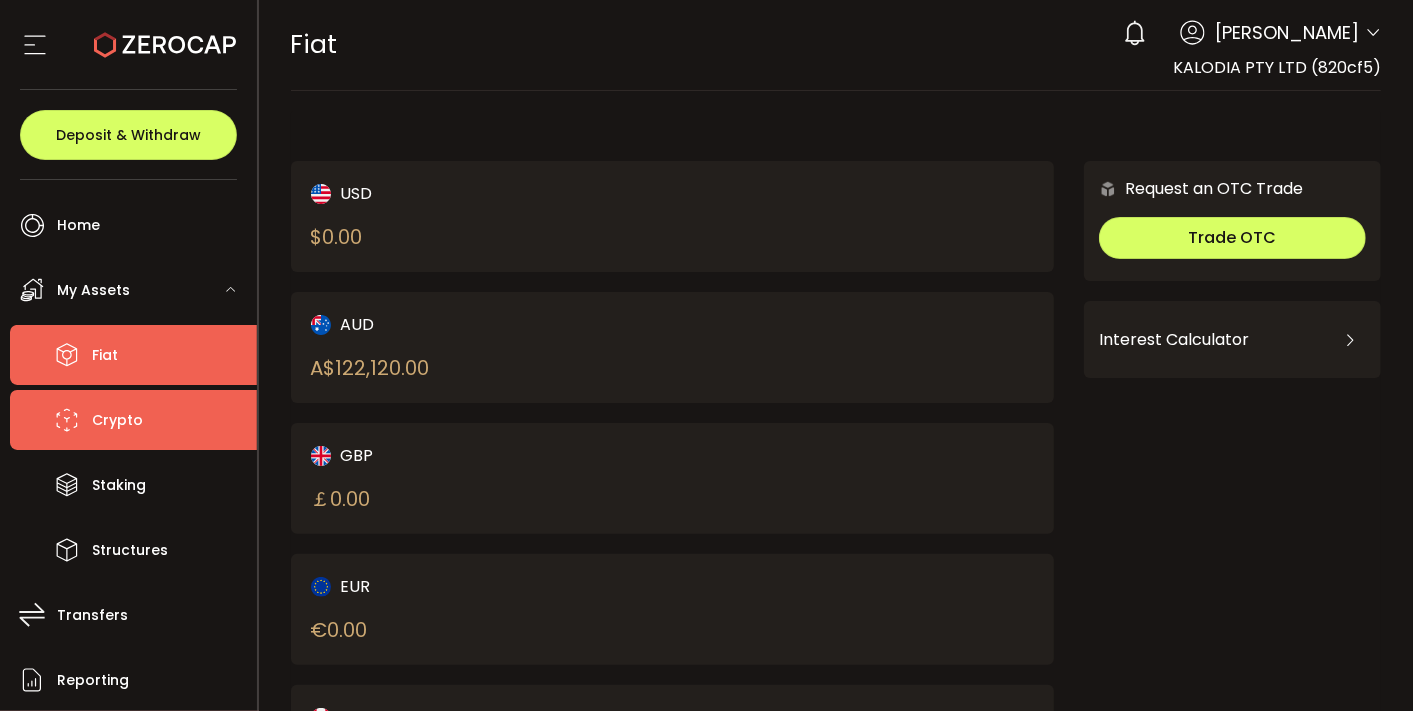 click on "Crypto" at bounding box center [117, 420] 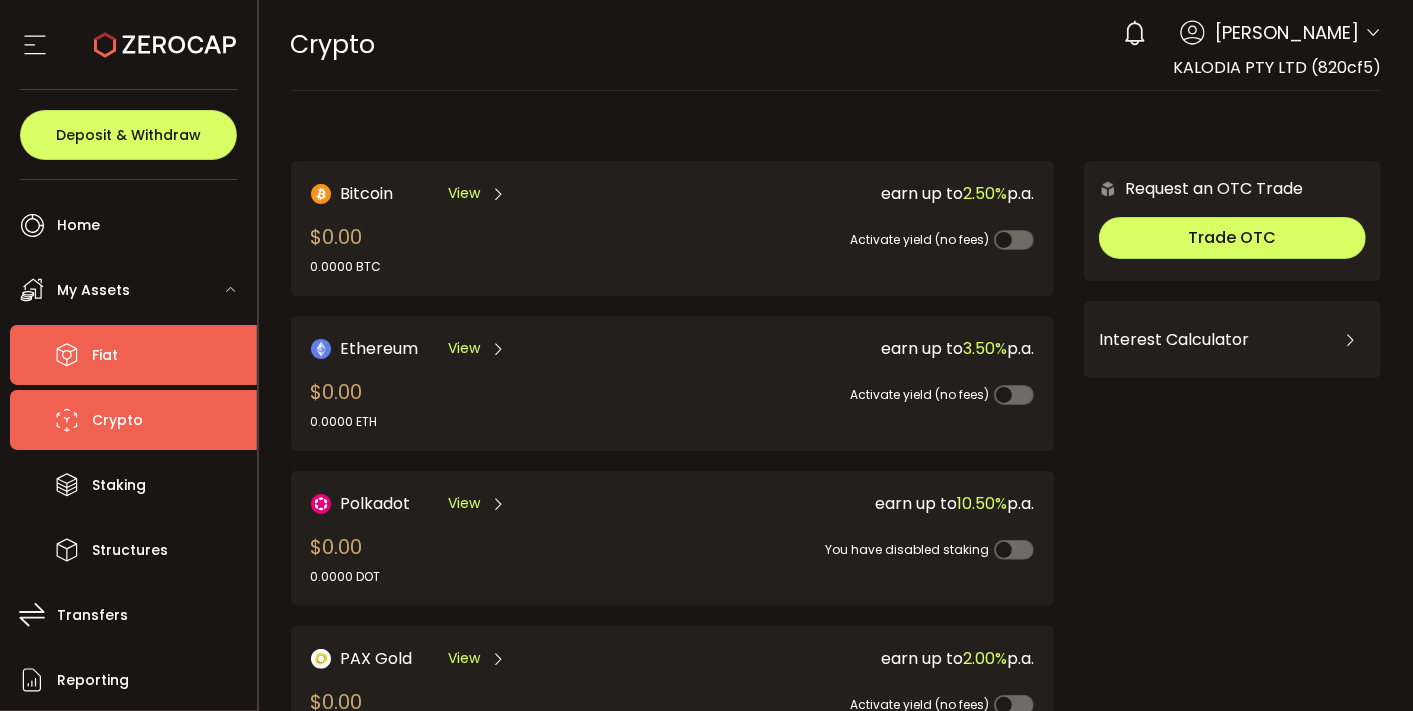 click on "Fiat" at bounding box center (133, 355) 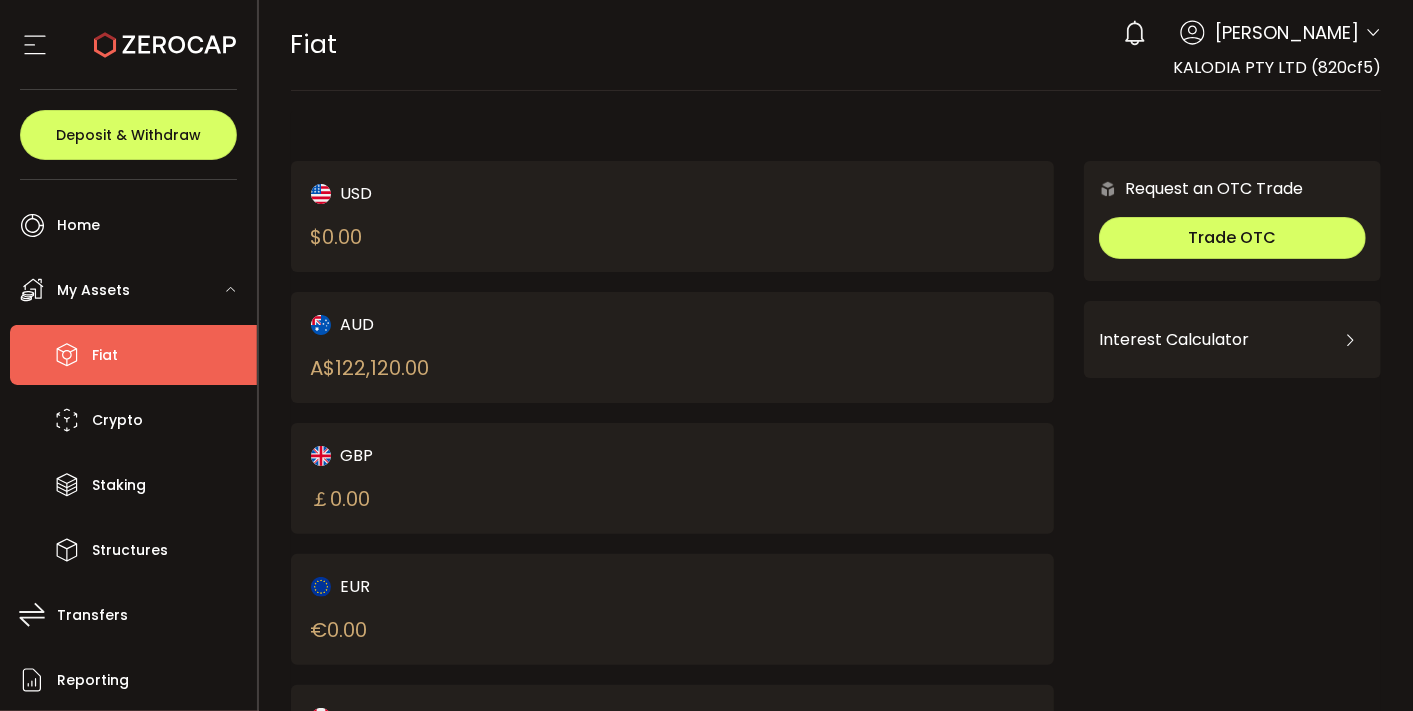 click on "Fiat" at bounding box center [133, 355] 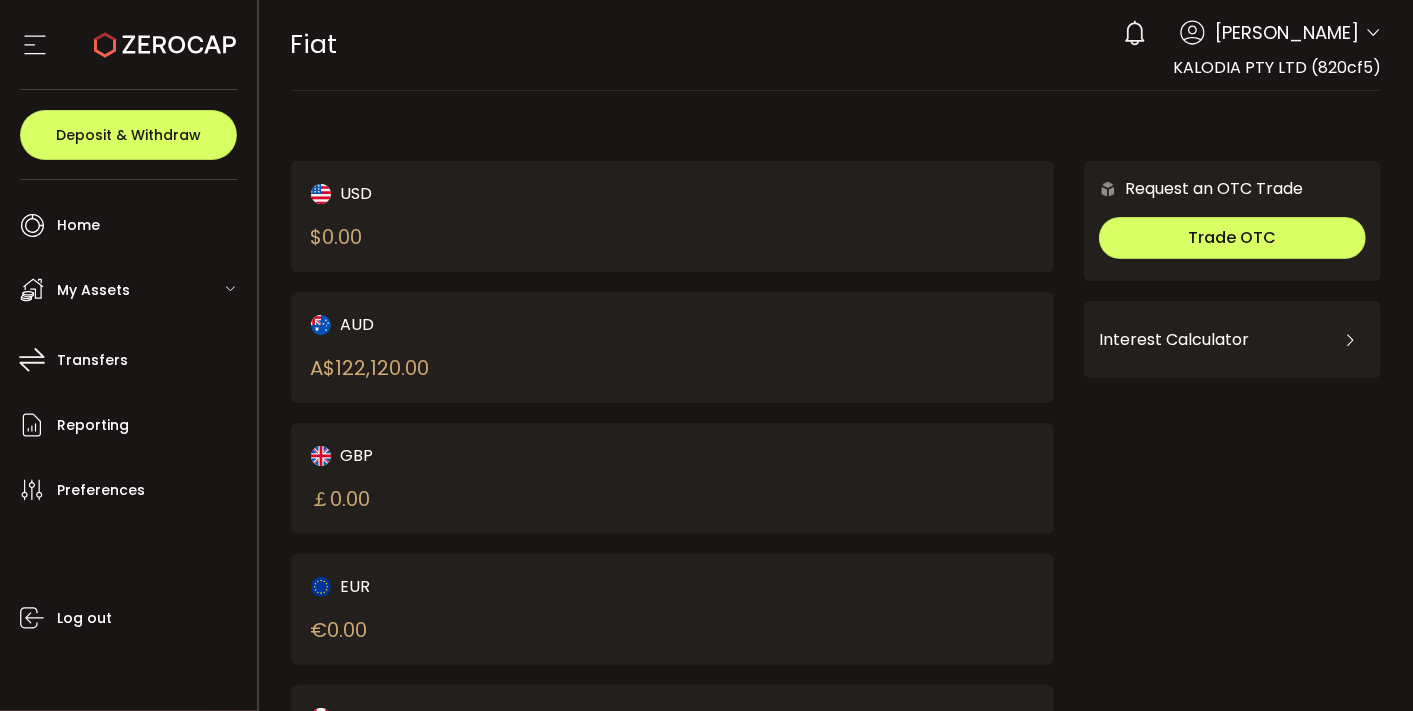 click on "My Assets" at bounding box center [93, 290] 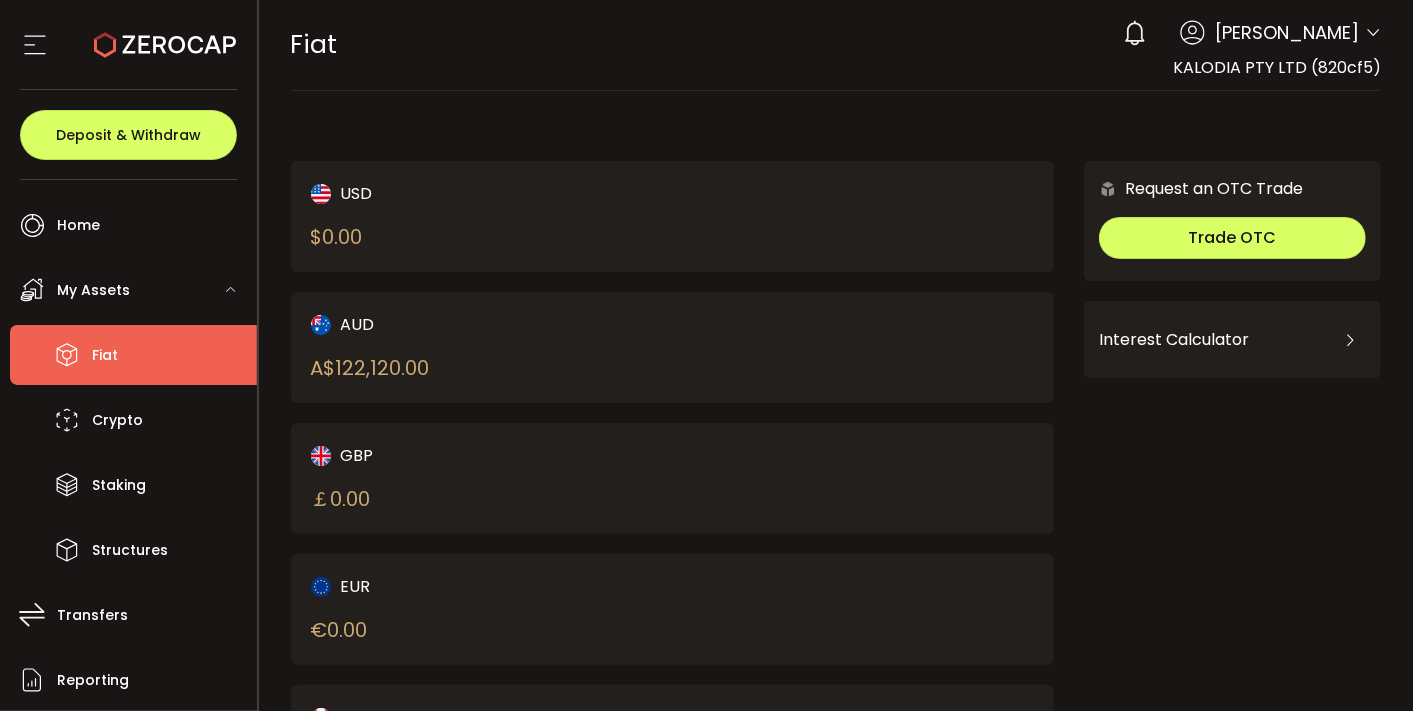 click on "Fiat" at bounding box center [133, 355] 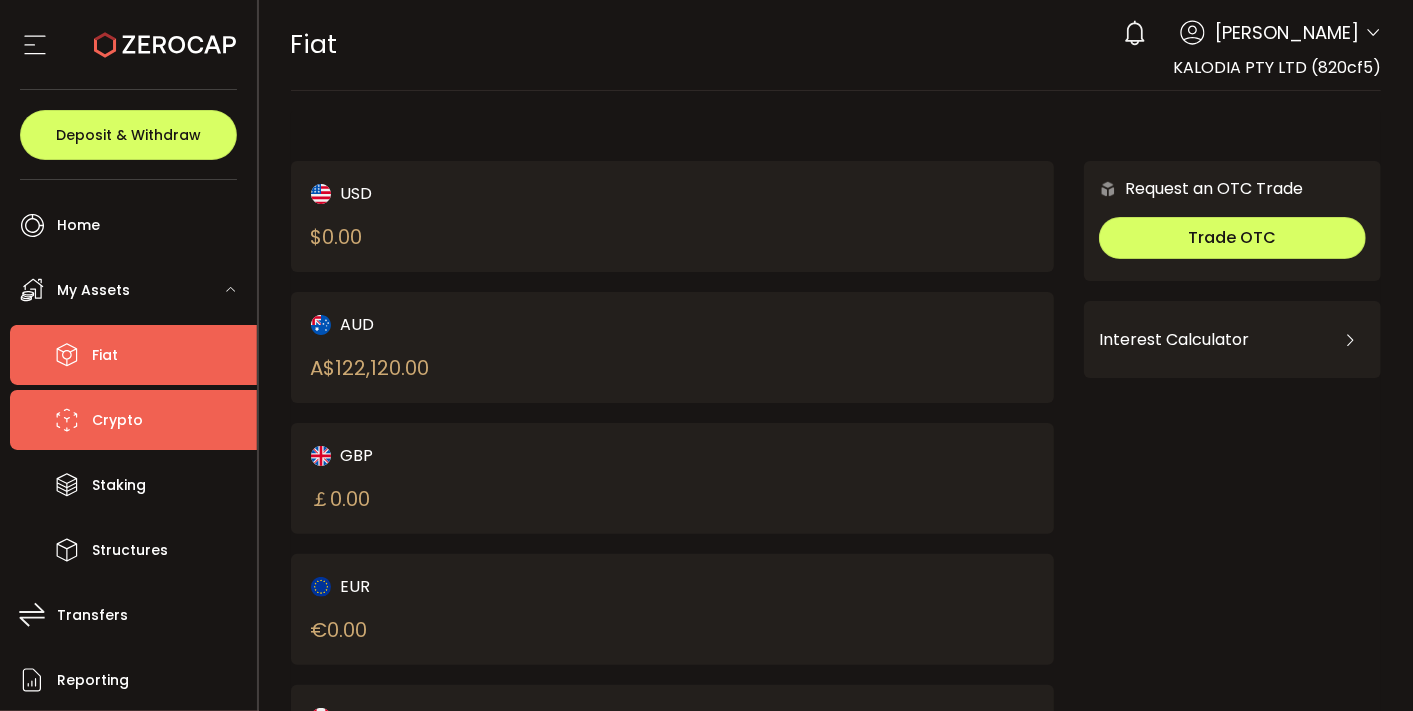 click on "Crypto" at bounding box center [133, 420] 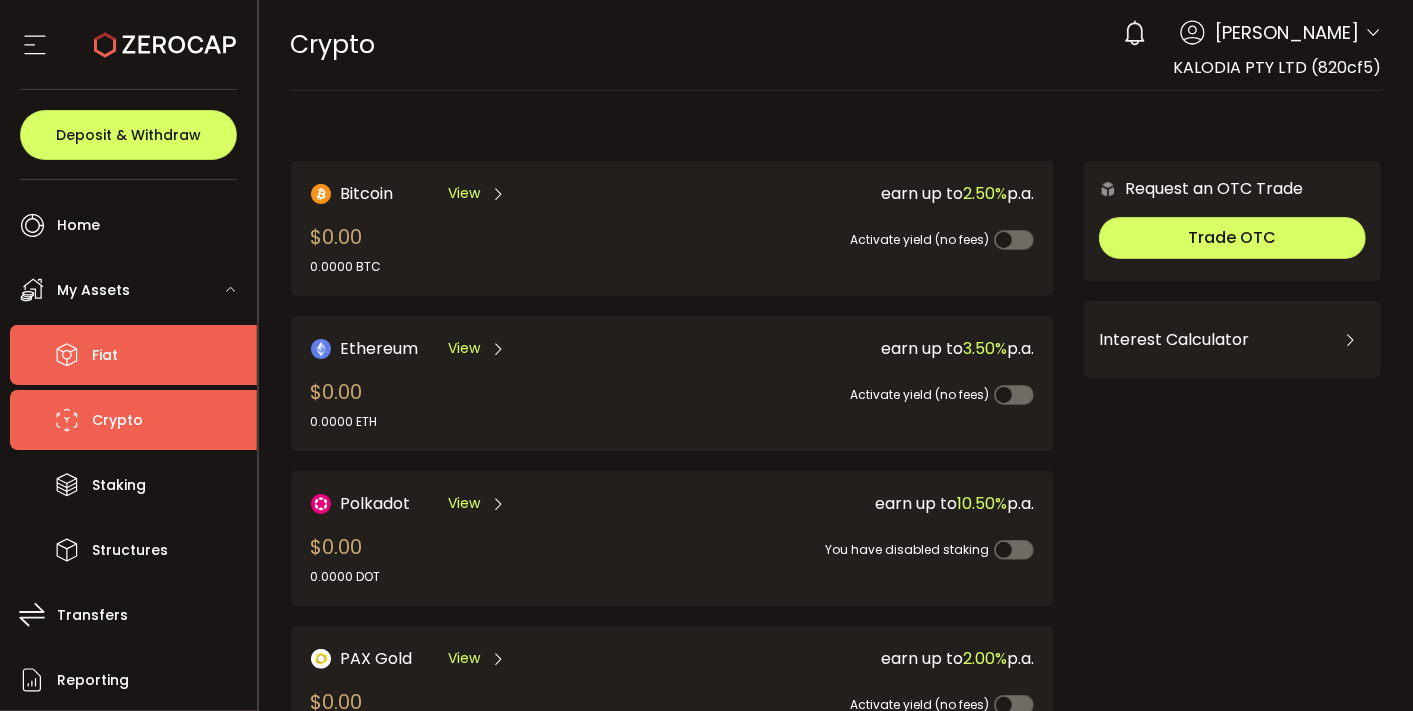 click on "Fiat" at bounding box center (133, 355) 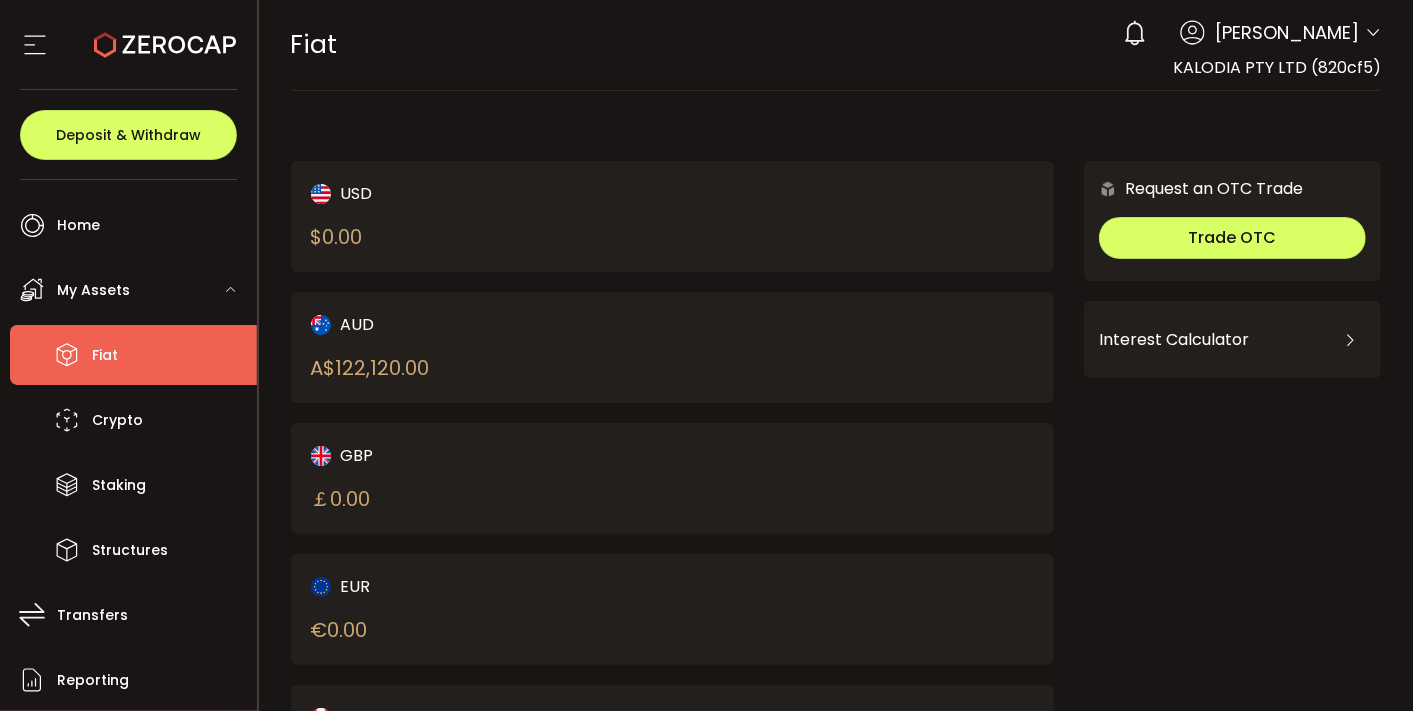 click on "Fiat" at bounding box center [133, 355] 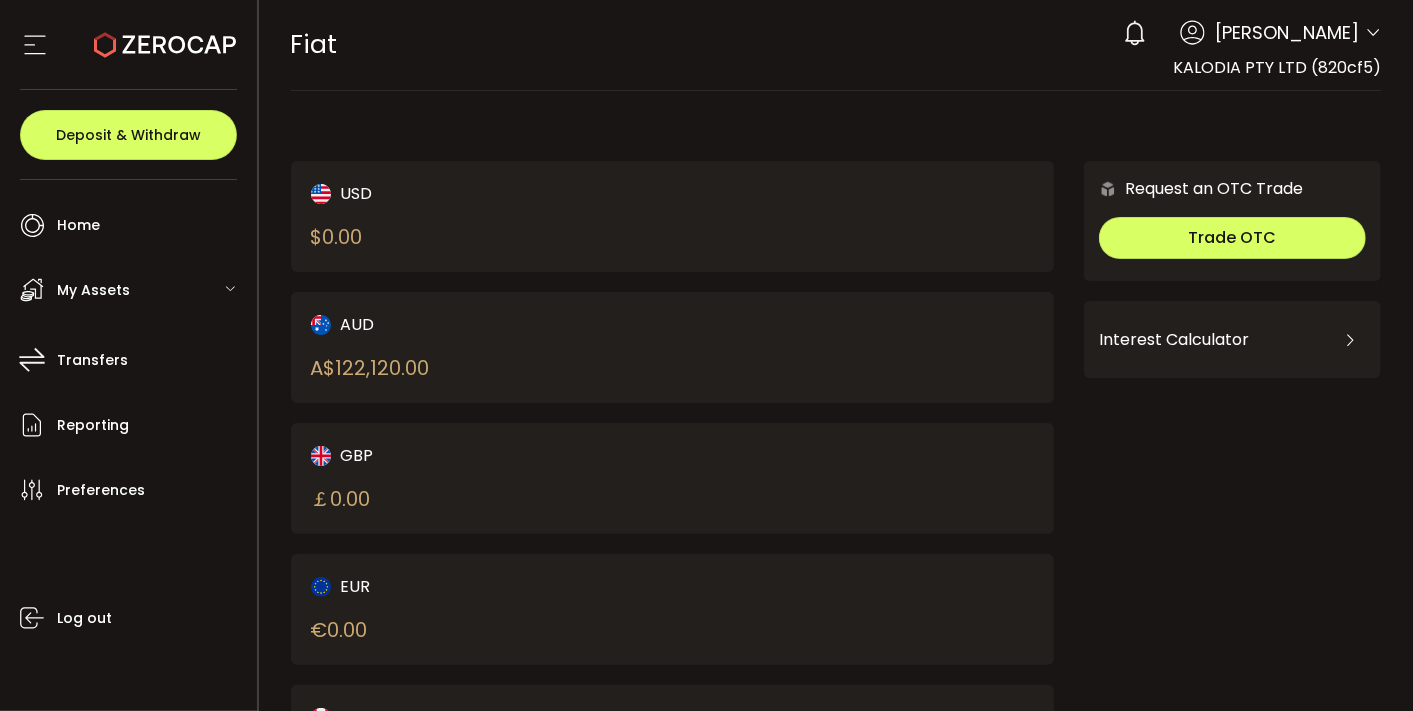 click on "My Assets" at bounding box center [93, 290] 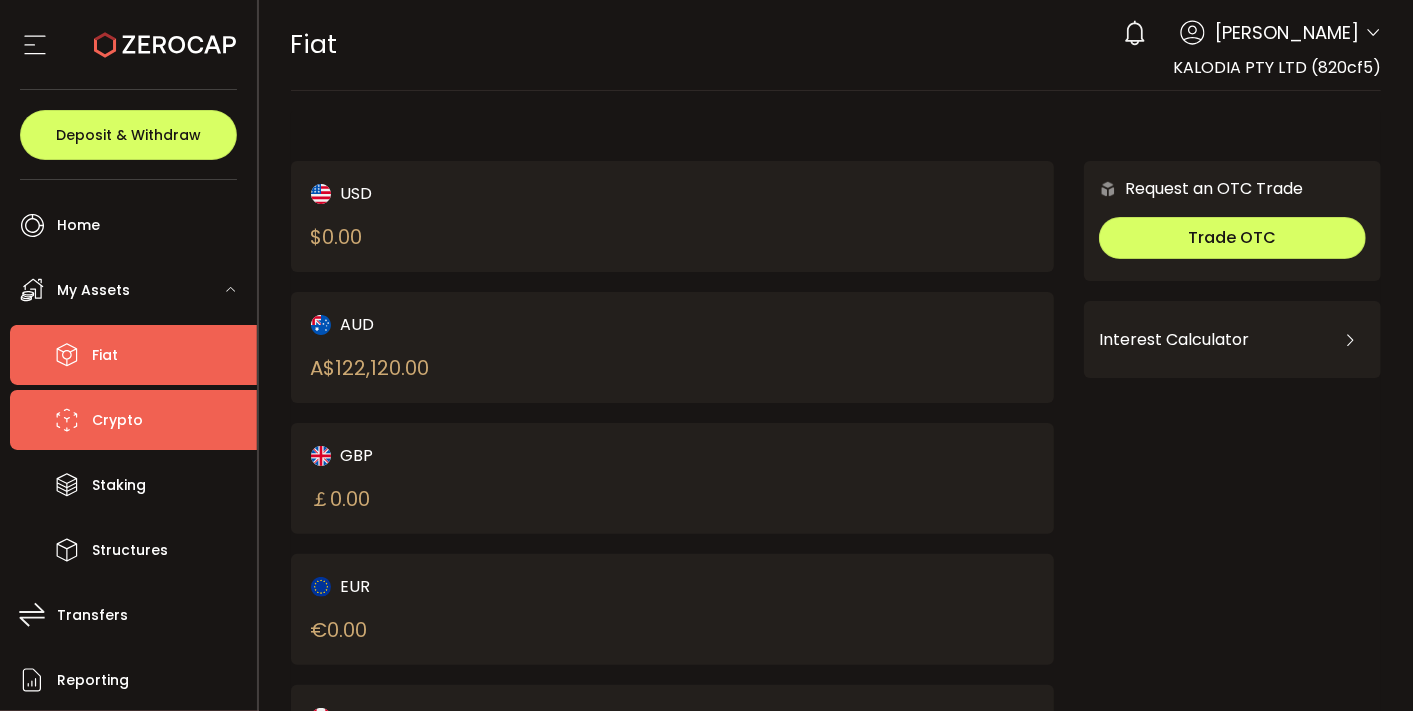 click on "Crypto" at bounding box center (117, 420) 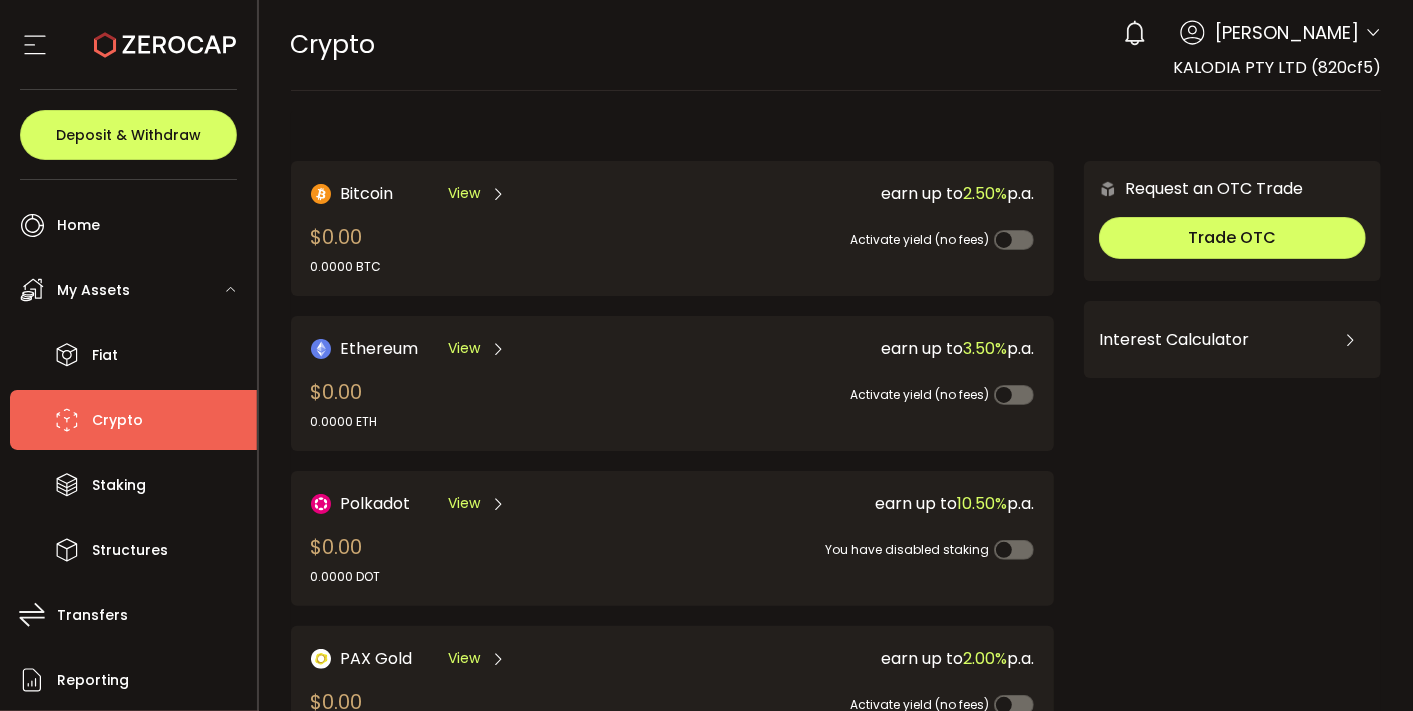 click on "My Assets" at bounding box center (133, 290) 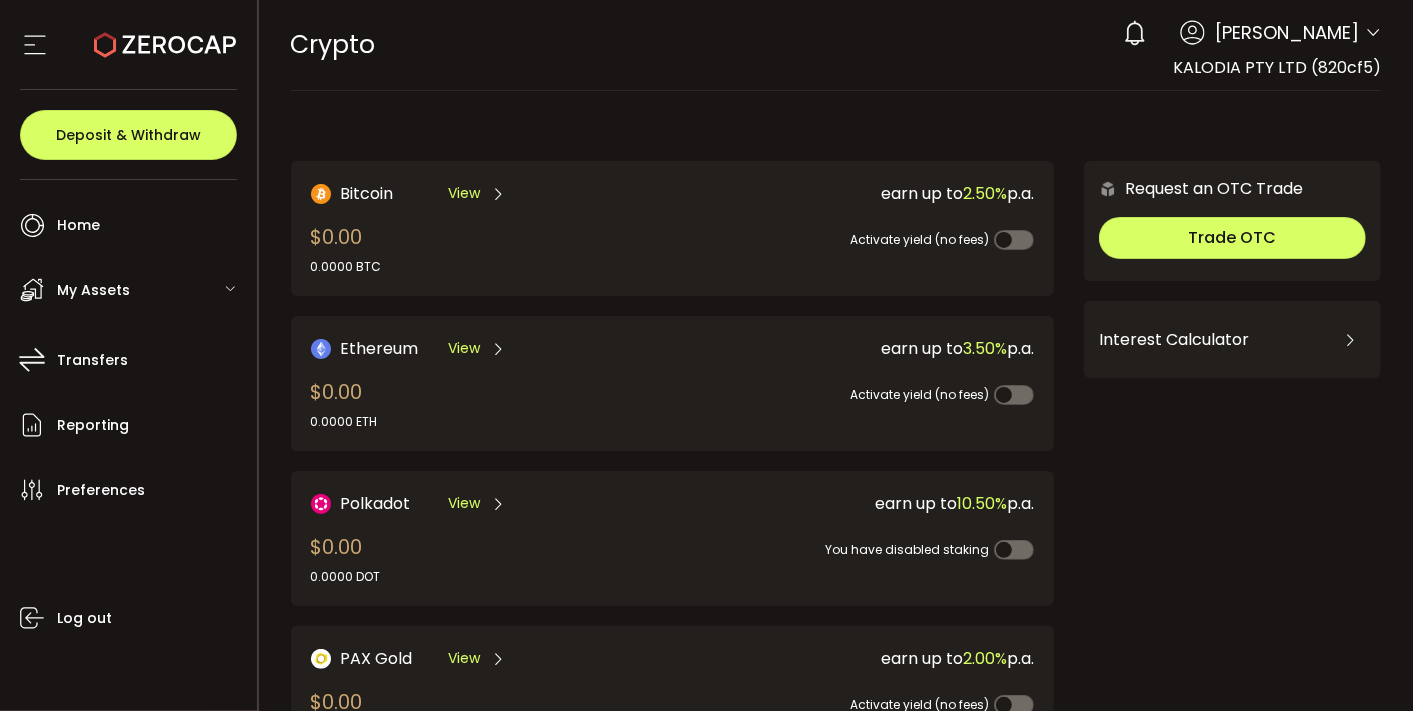 click on "My Assets" at bounding box center [133, 290] 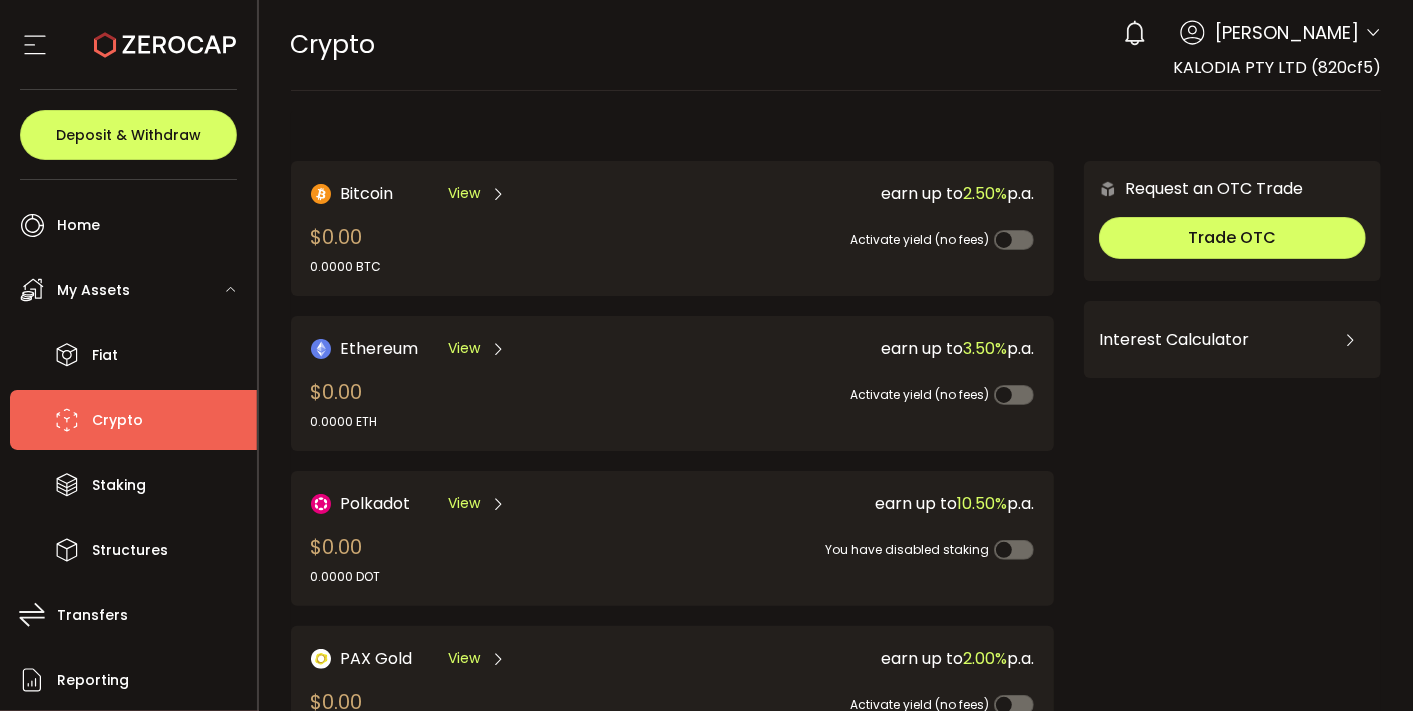 click on "My Assets" at bounding box center [133, 290] 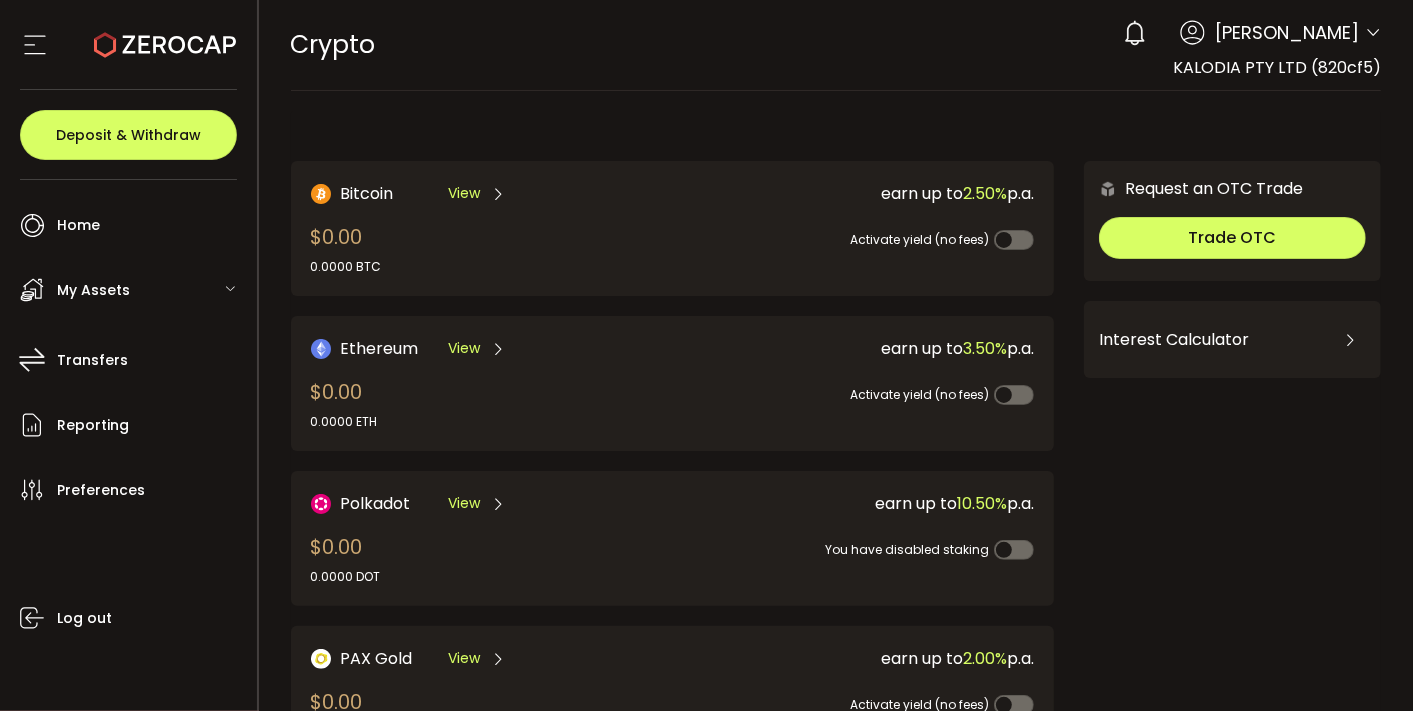 click on "My Assets" at bounding box center (133, 290) 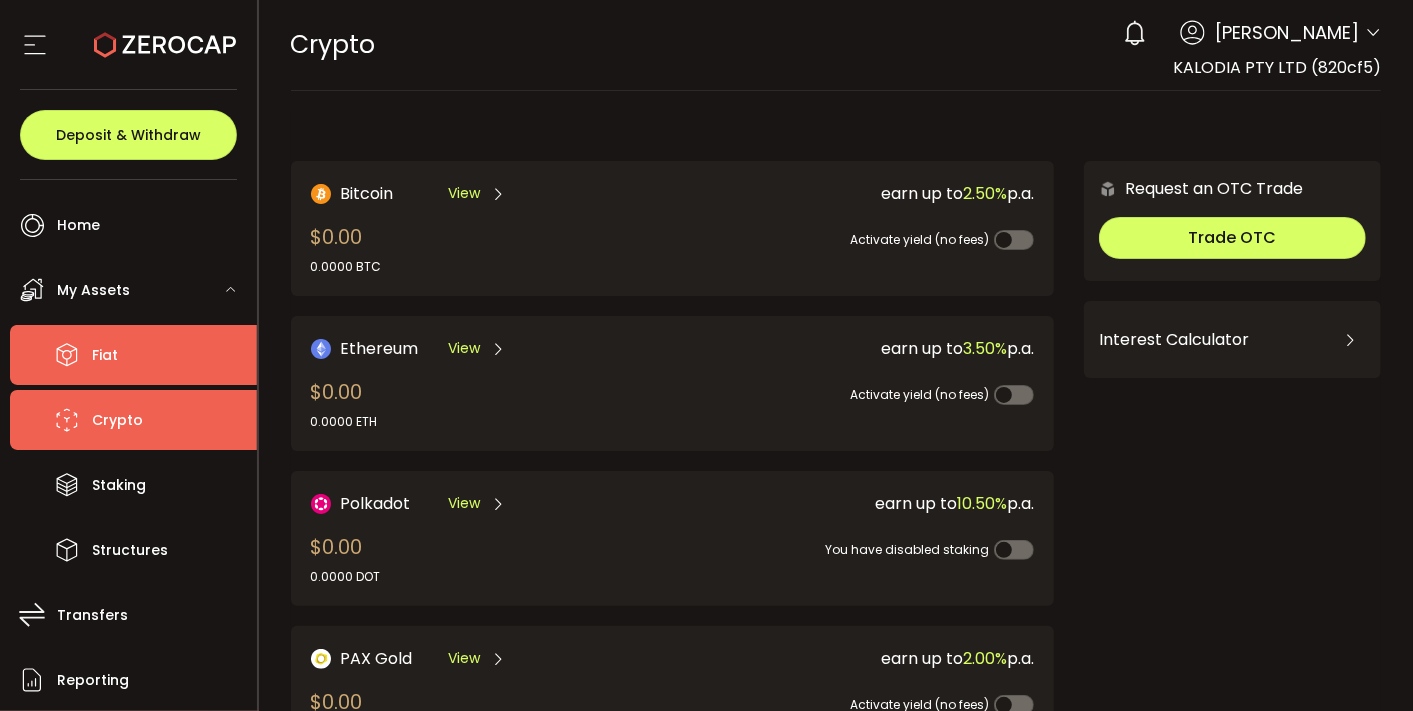click on "Fiat" at bounding box center [133, 355] 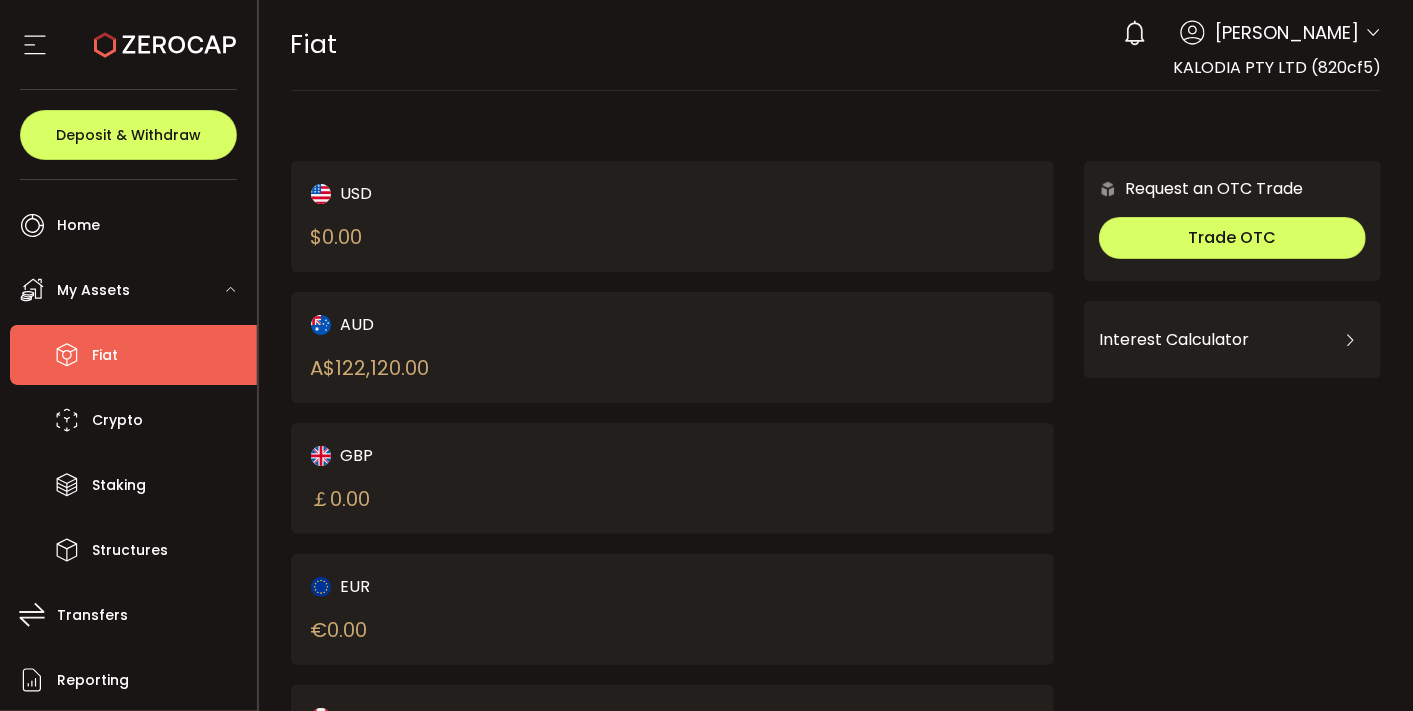 click on "Fiat" at bounding box center [133, 355] 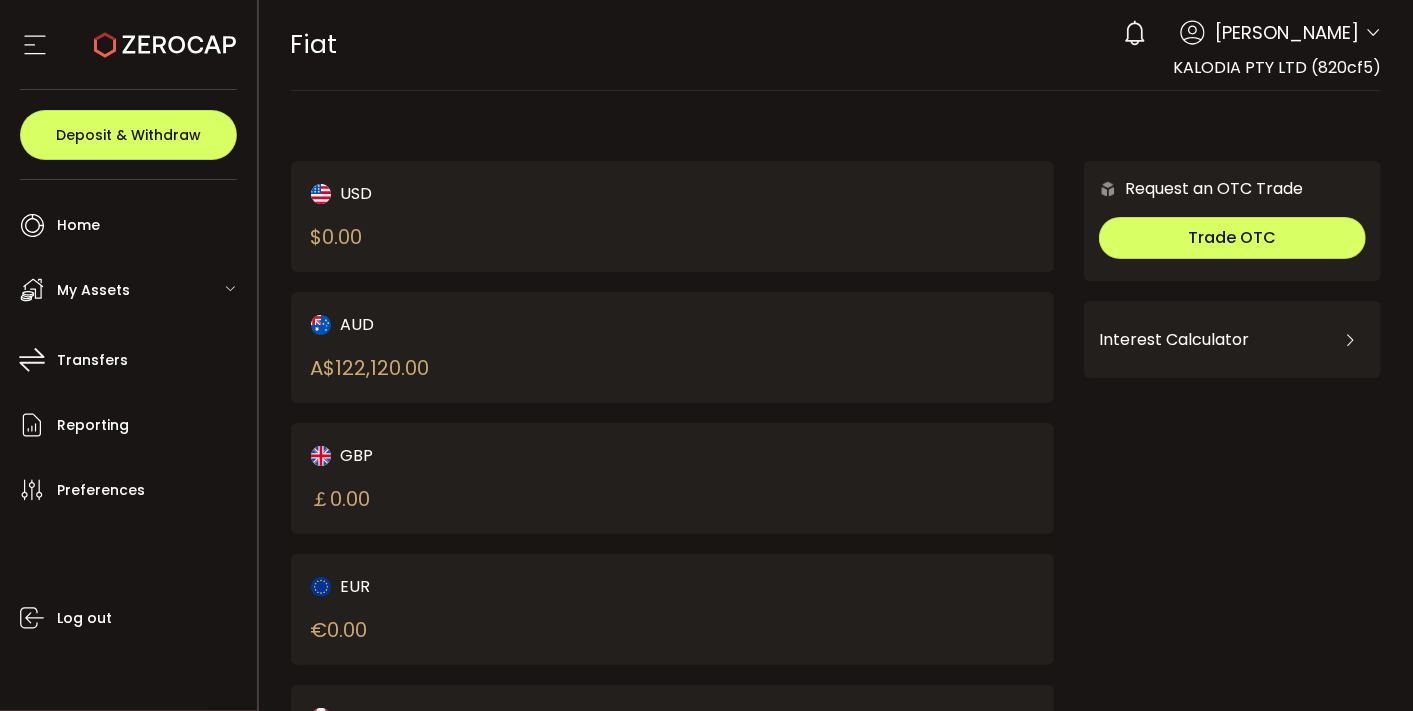 click on "My Assets" at bounding box center (133, 290) 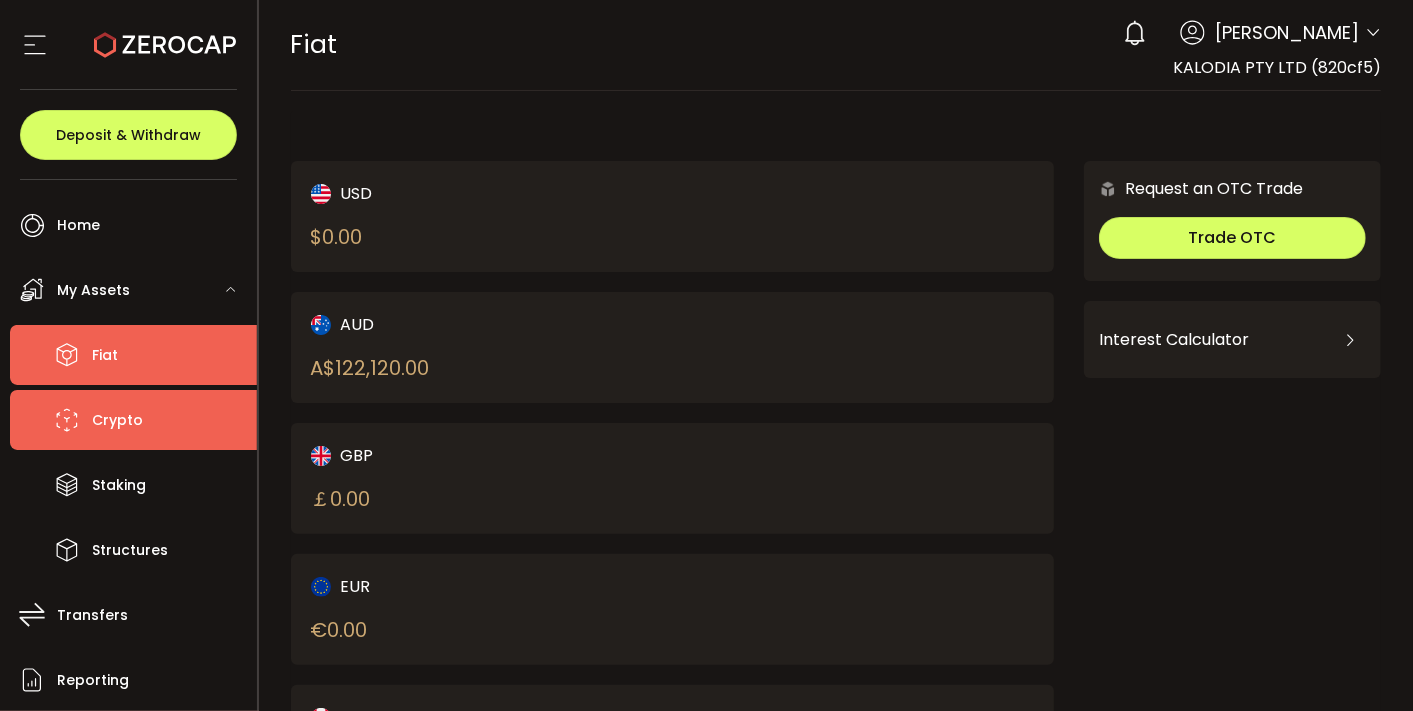 click on "Crypto" at bounding box center (117, 420) 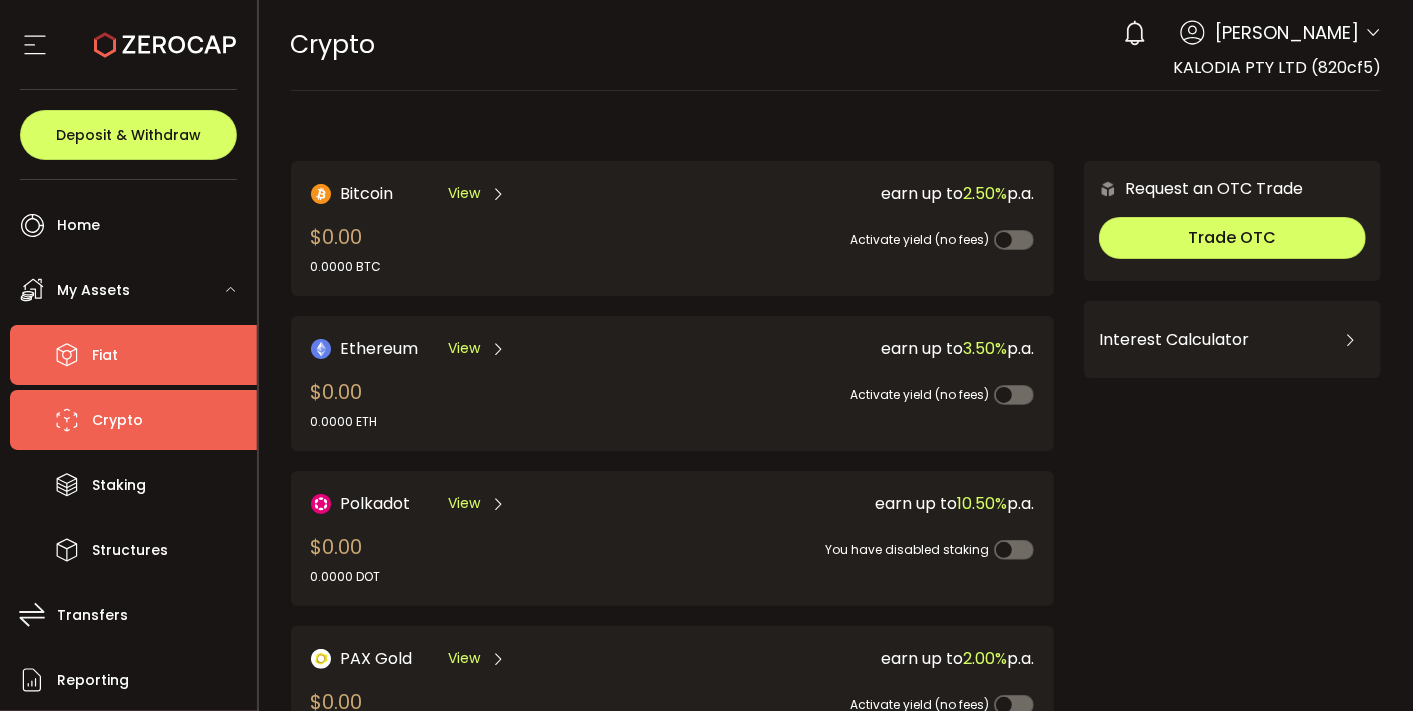 click on "Fiat" at bounding box center (133, 355) 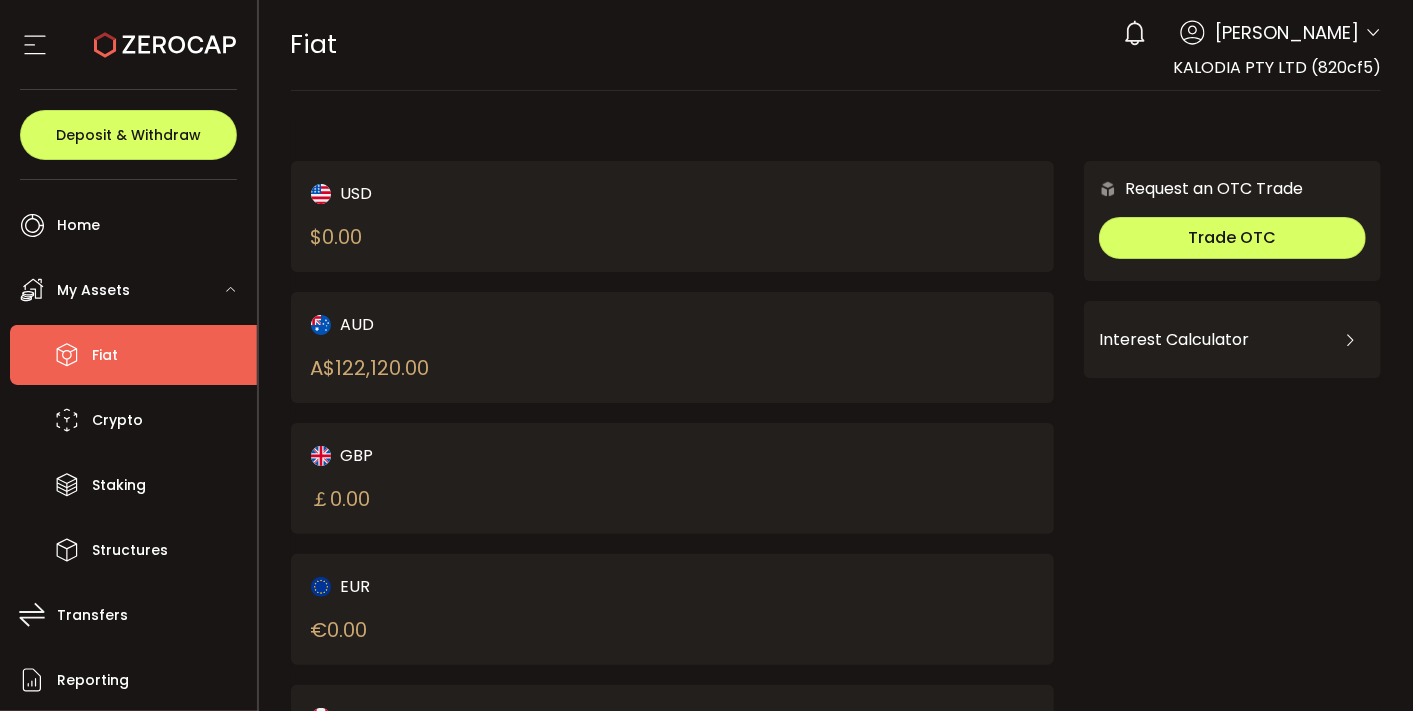 click on "Fiat" at bounding box center [133, 355] 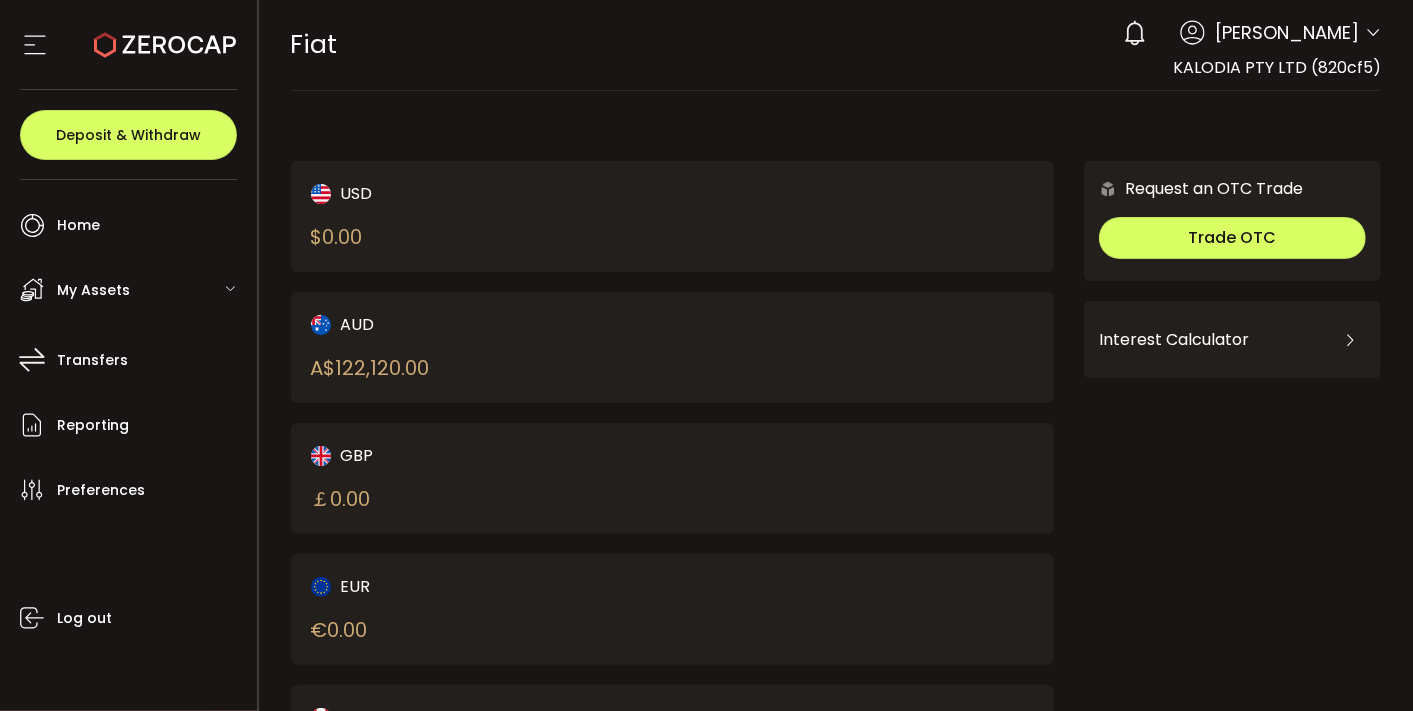 click on "My Assets" at bounding box center [93, 290] 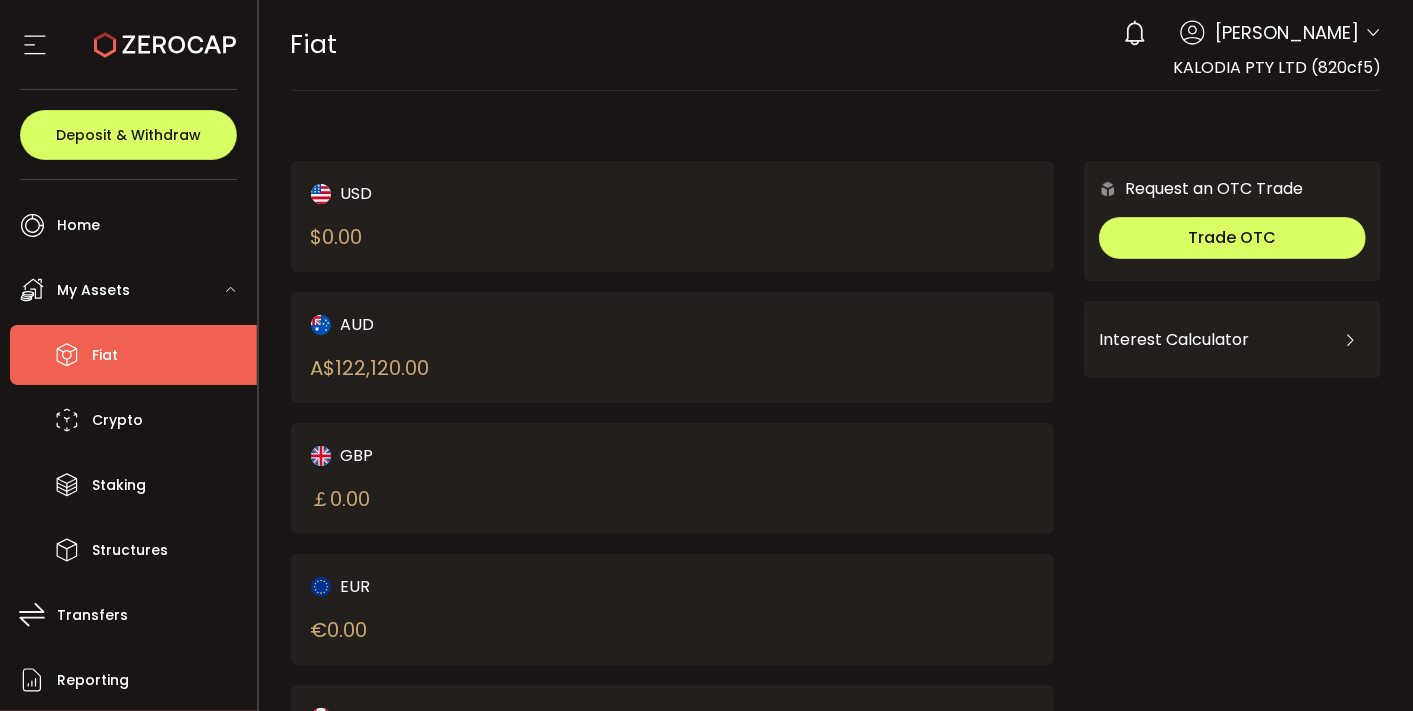 click on "Fiat" at bounding box center (133, 355) 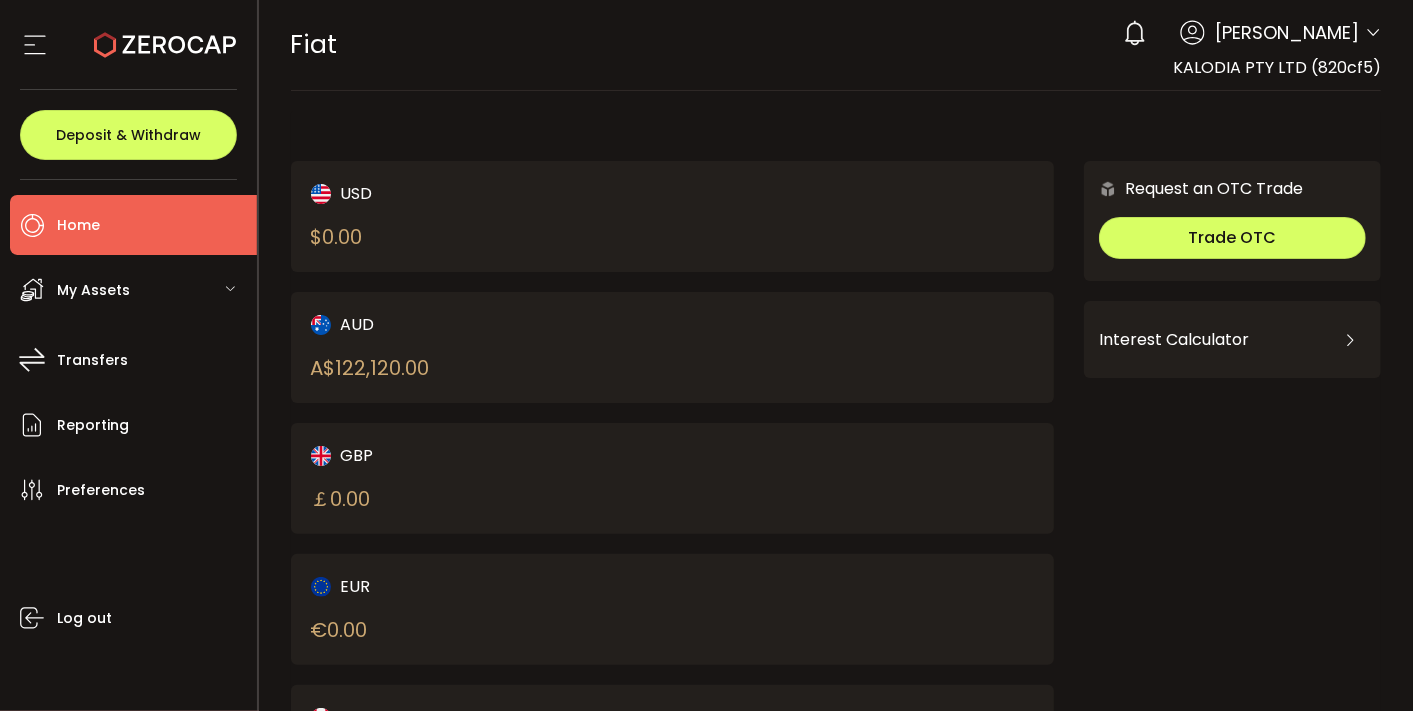 click on "Home" at bounding box center (133, 225) 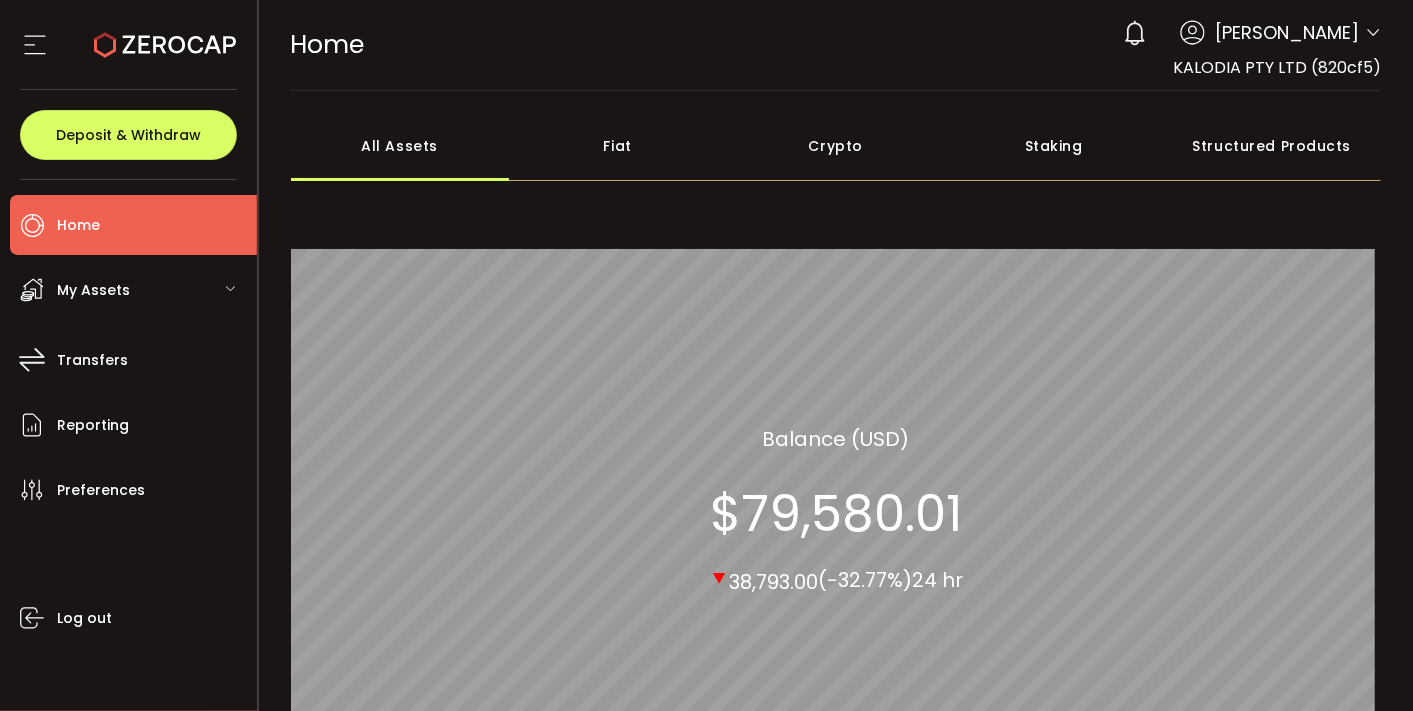 click on "My Assets" at bounding box center [93, 290] 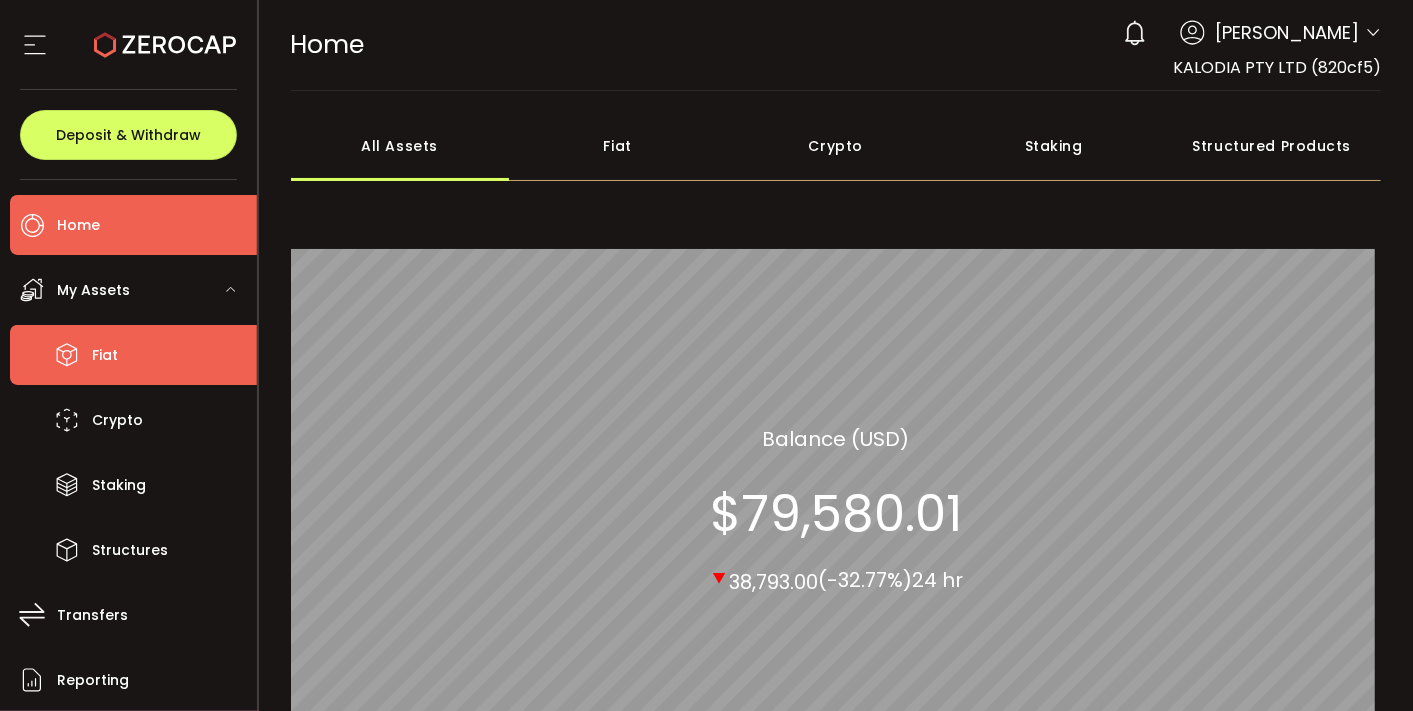 click on "Fiat" at bounding box center (105, 355) 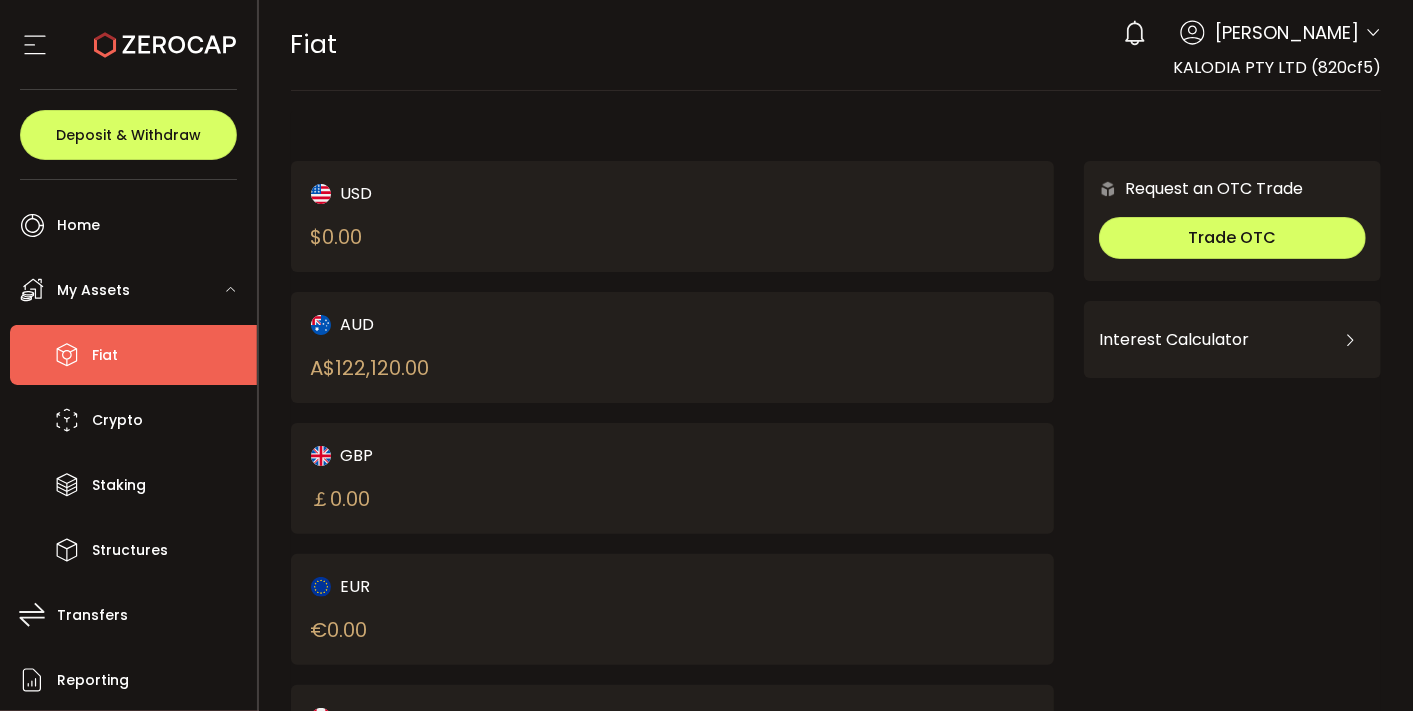 click on "Fiat" at bounding box center (105, 355) 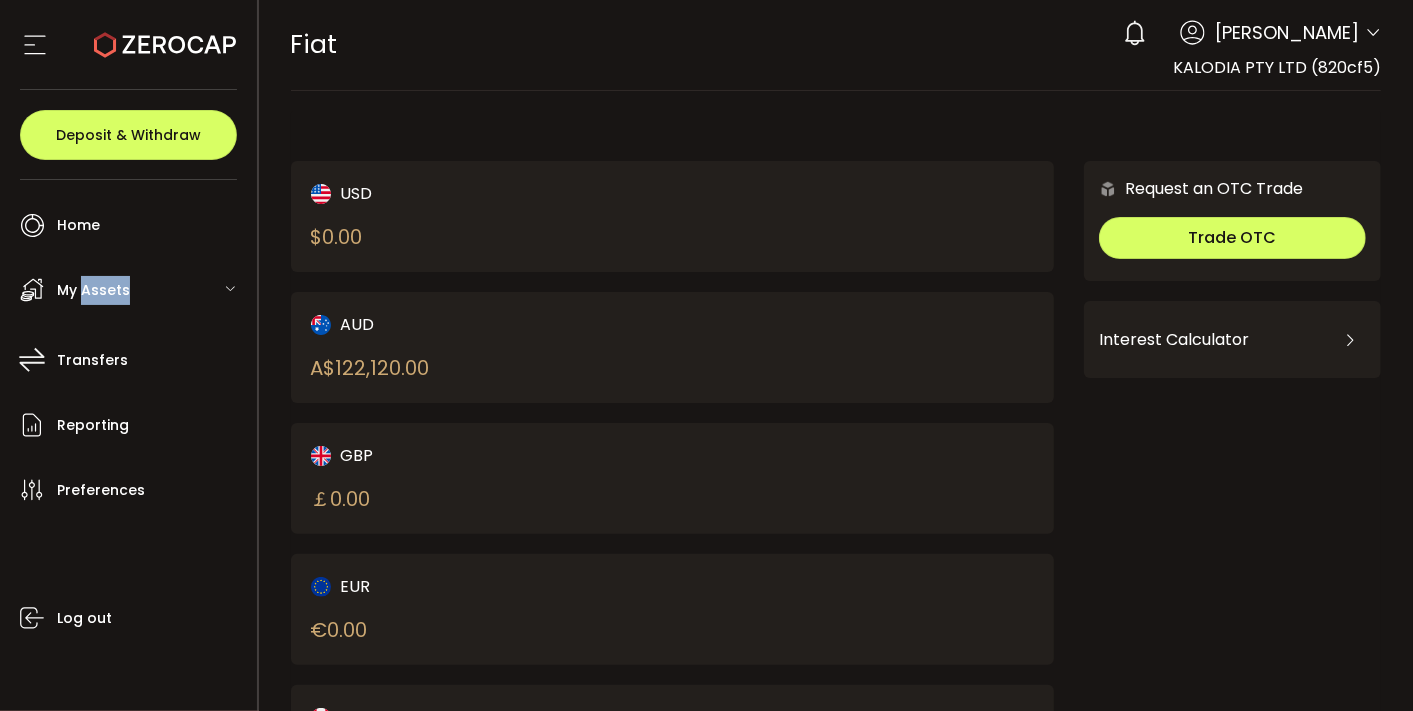 click on "My Assets" at bounding box center [93, 290] 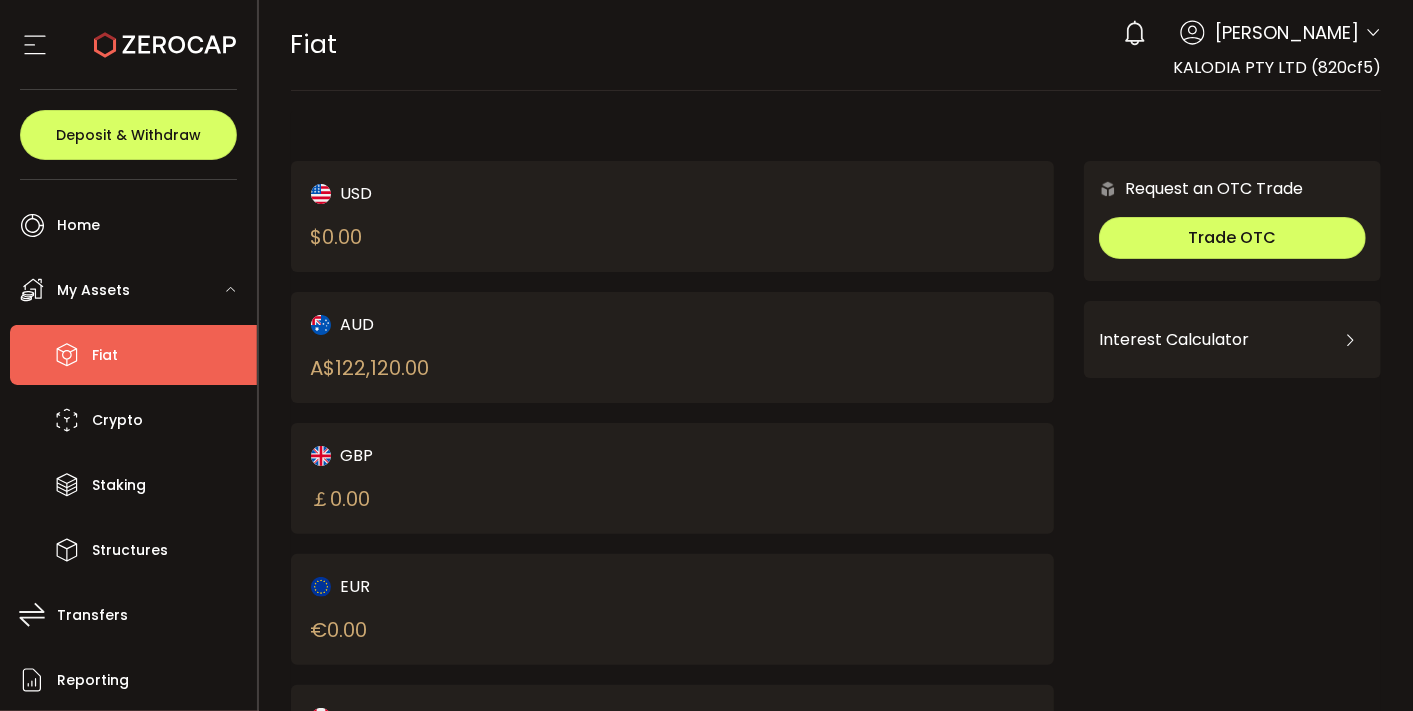 drag, startPoint x: 120, startPoint y: 288, endPoint x: 114, endPoint y: 351, distance: 63.28507 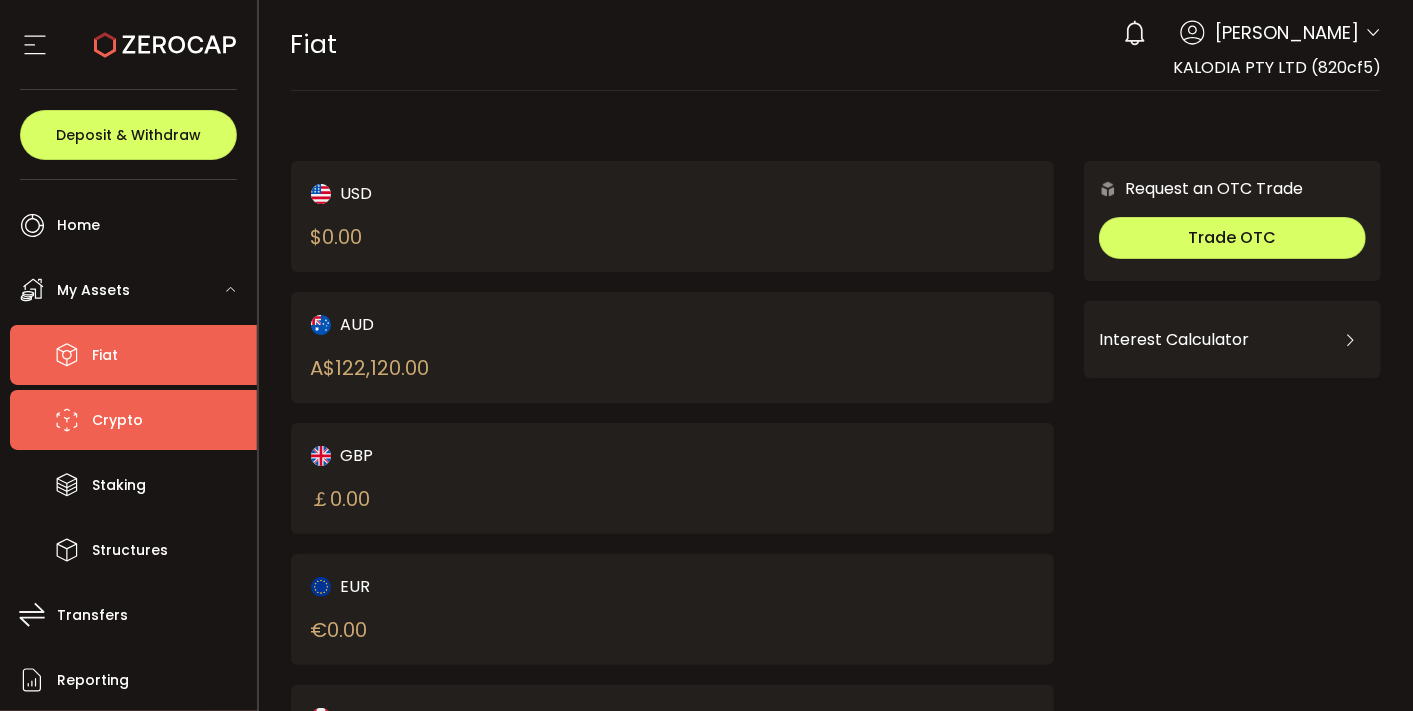 click on "Crypto" at bounding box center [117, 420] 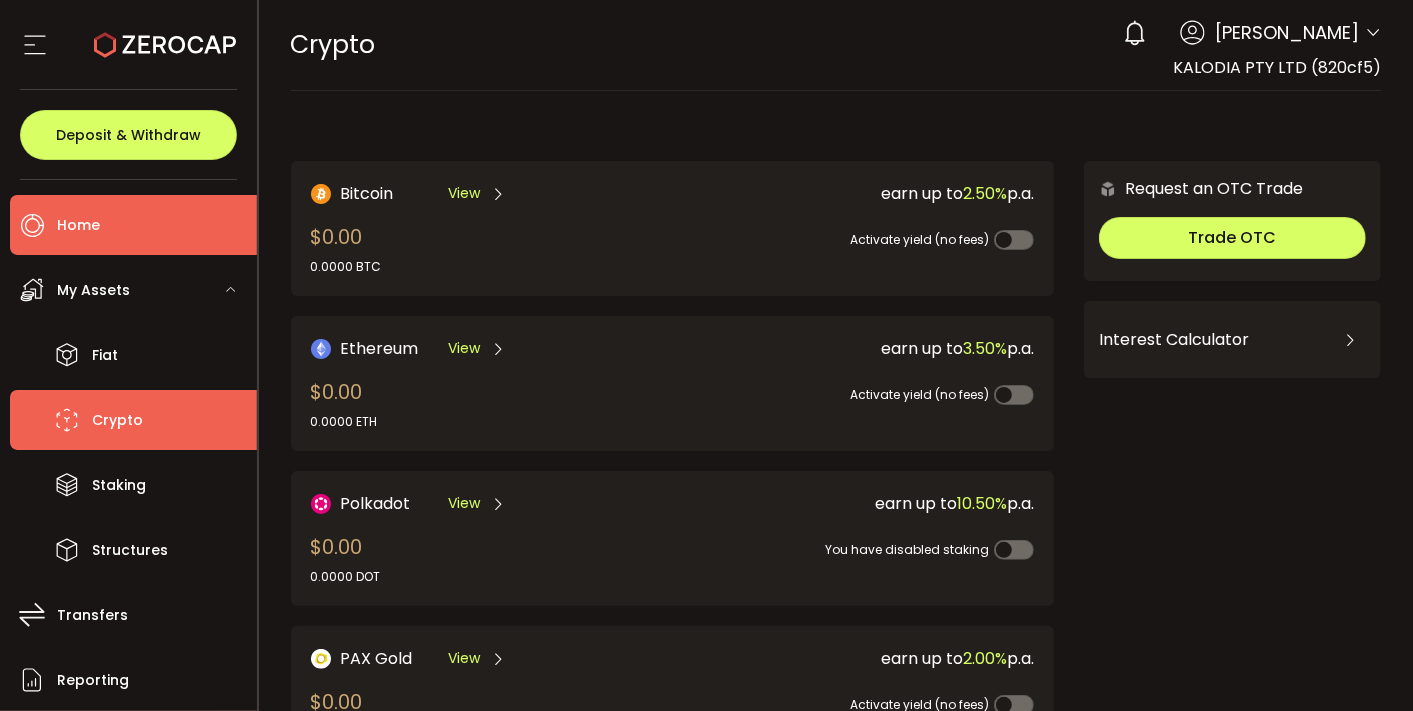 click on "Home" at bounding box center (78, 225) 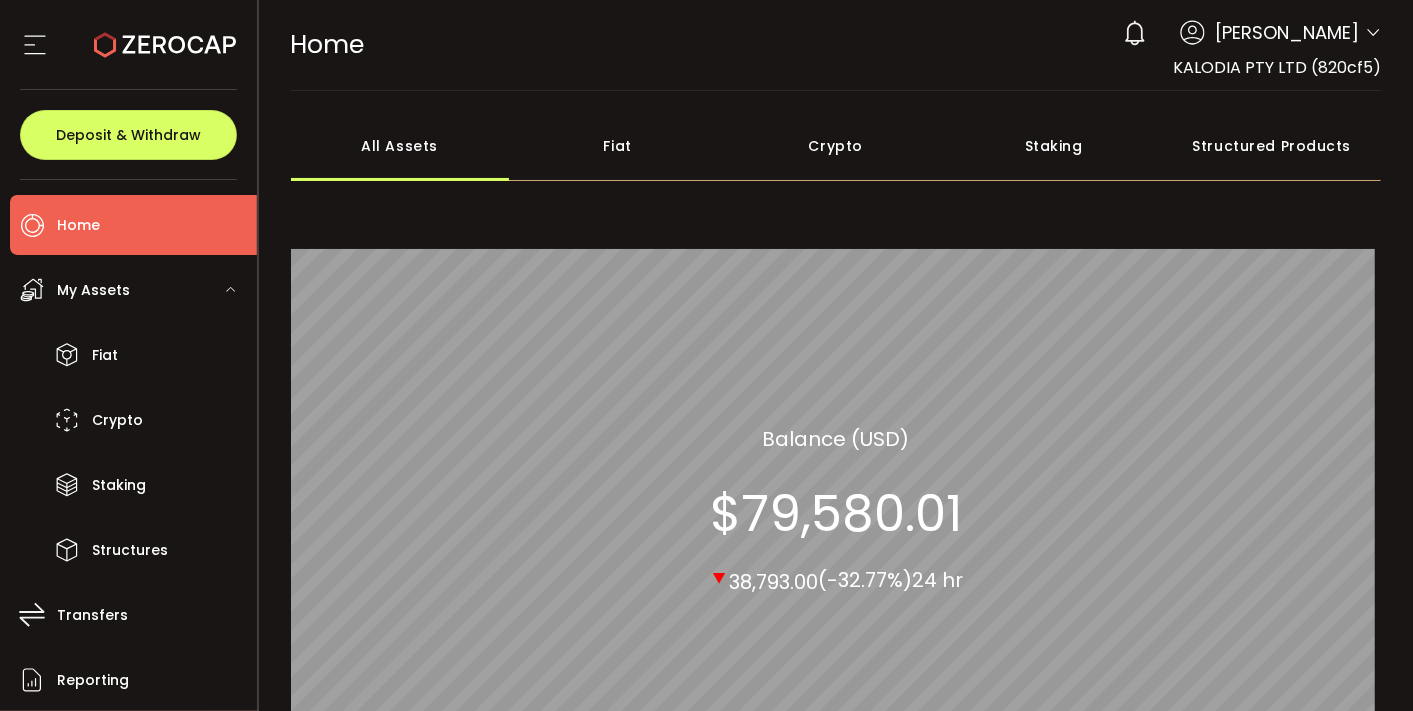 click on "My Assets" at bounding box center [93, 290] 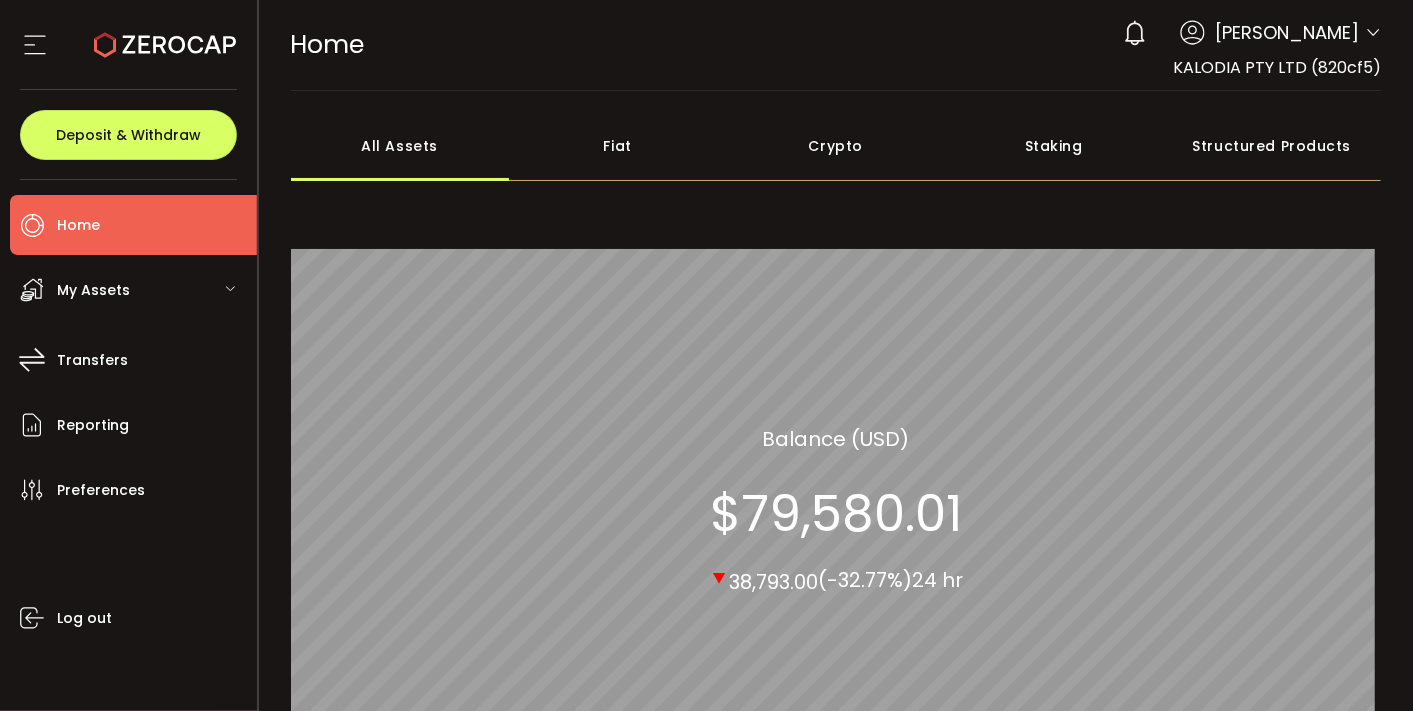 click on "Home" at bounding box center (78, 225) 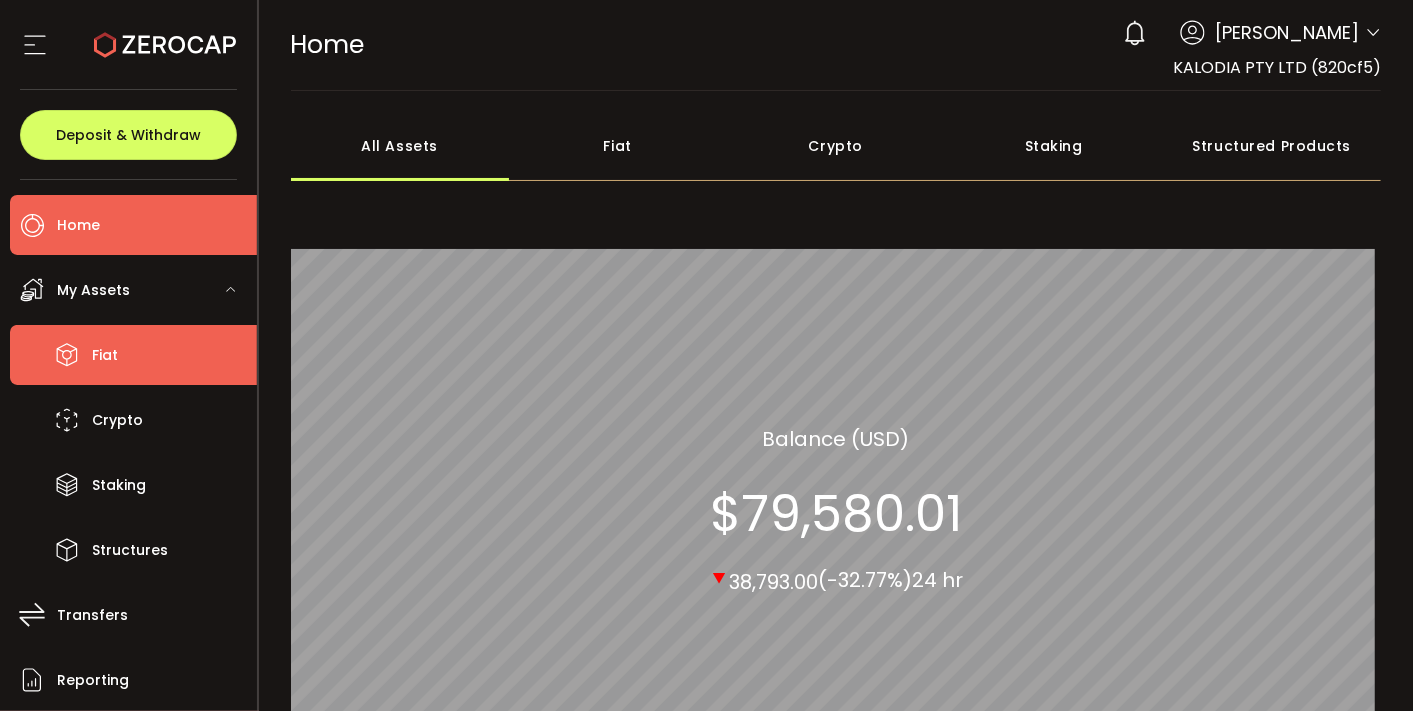 click on "Fiat" at bounding box center [105, 355] 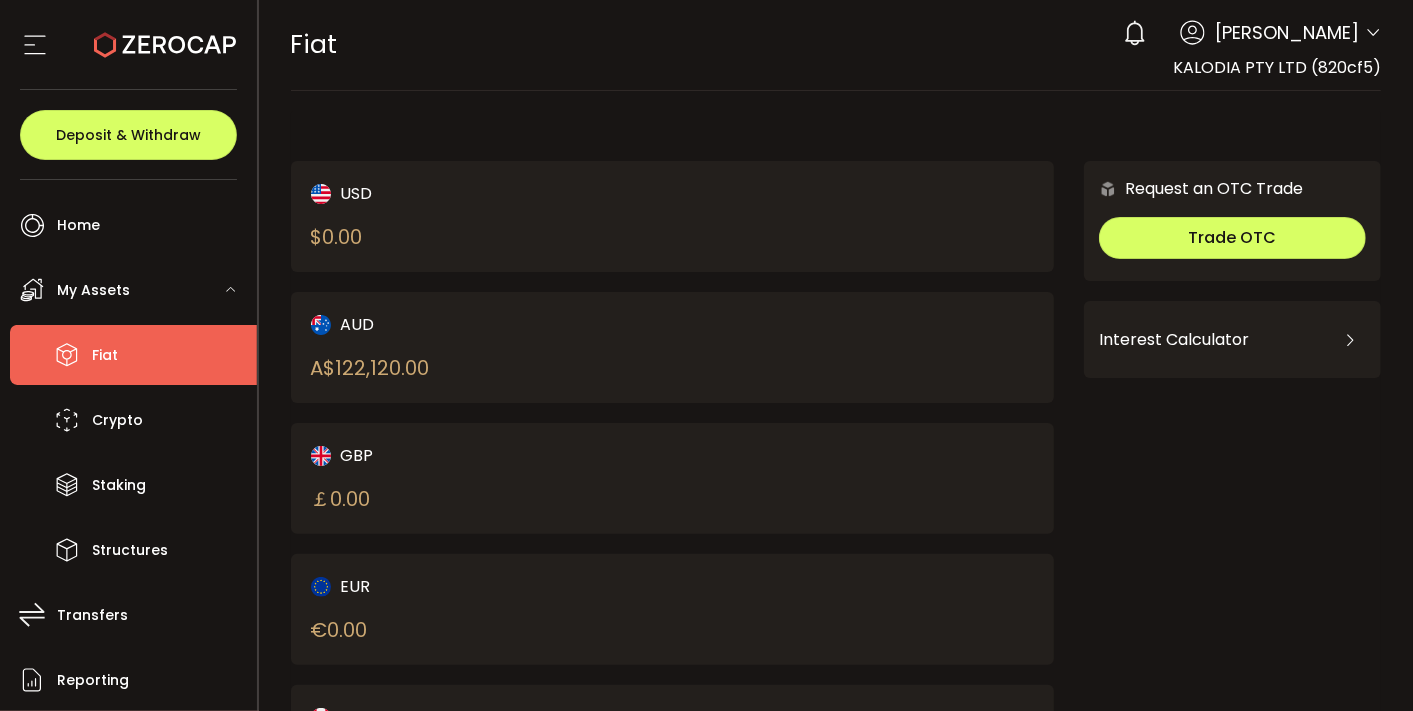 click on "My Assets" at bounding box center (93, 290) 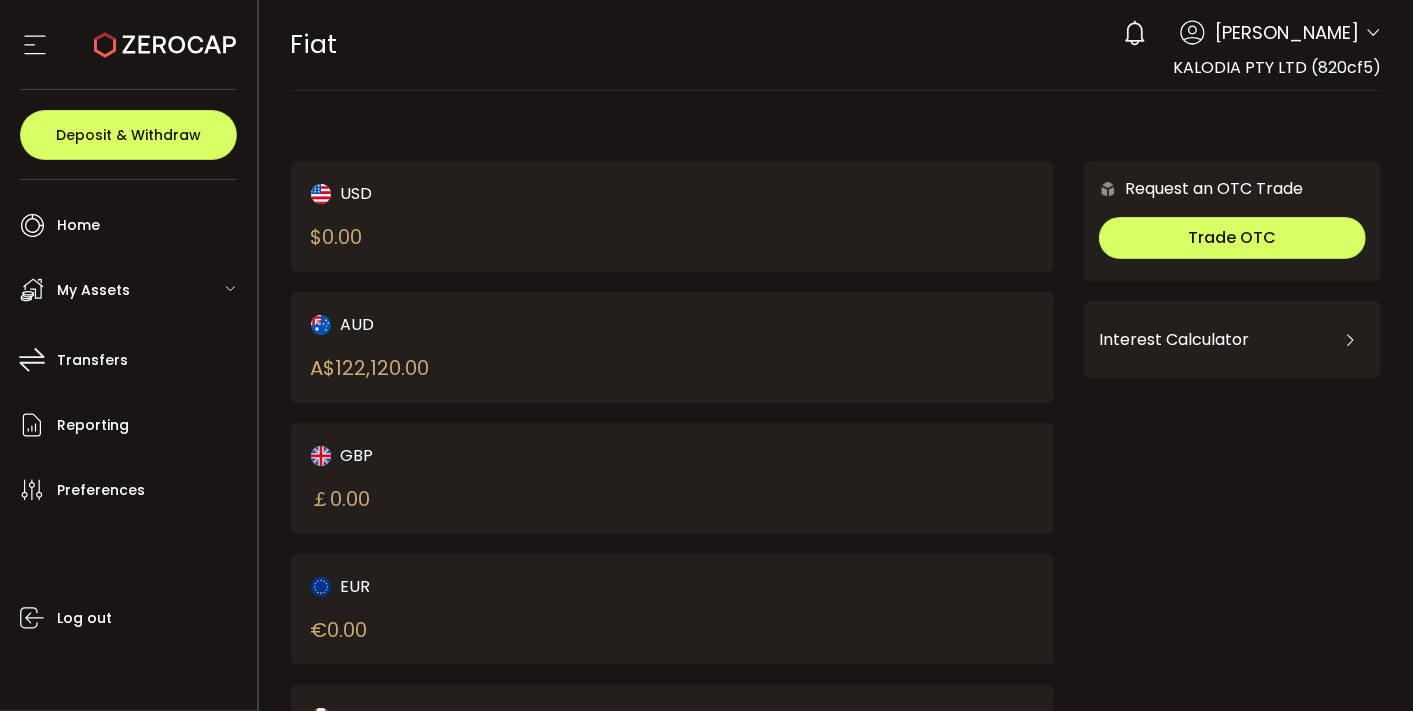 click on "My Assets" at bounding box center (93, 290) 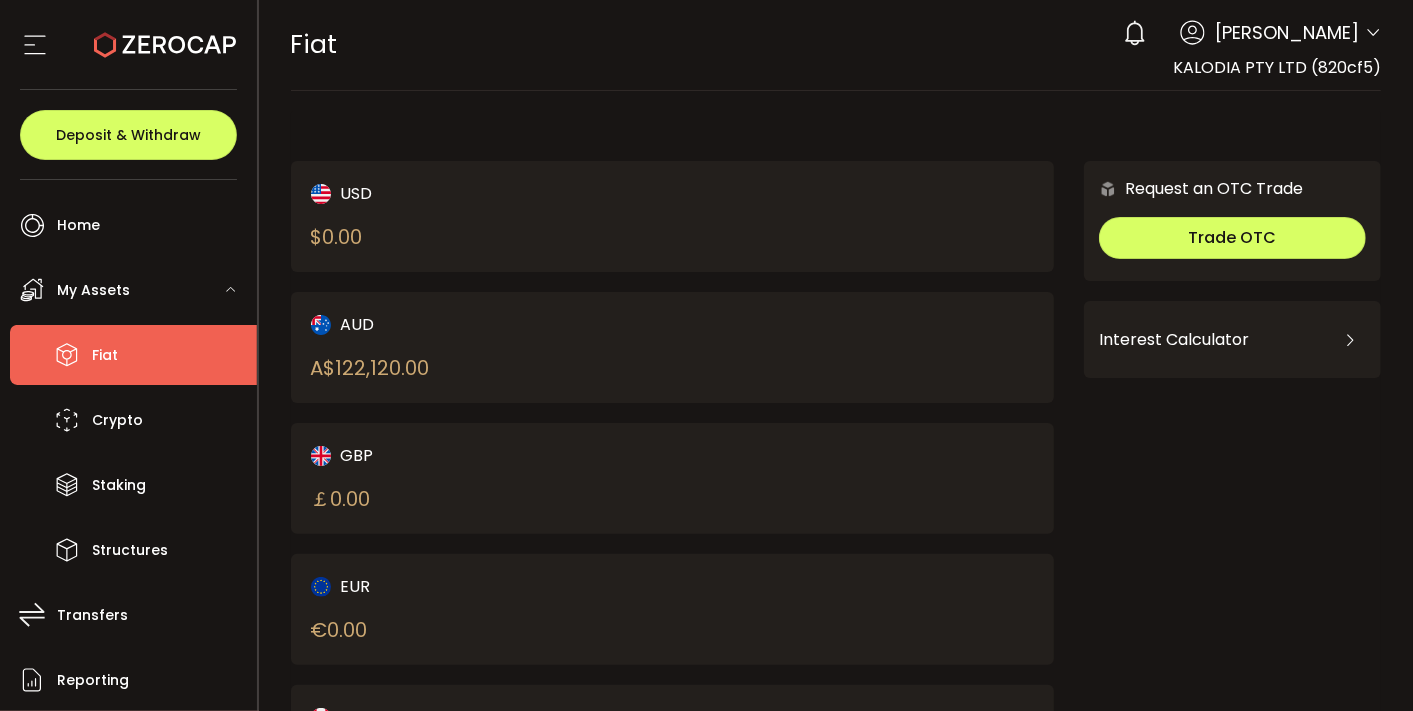 click on "Fiat" at bounding box center (133, 355) 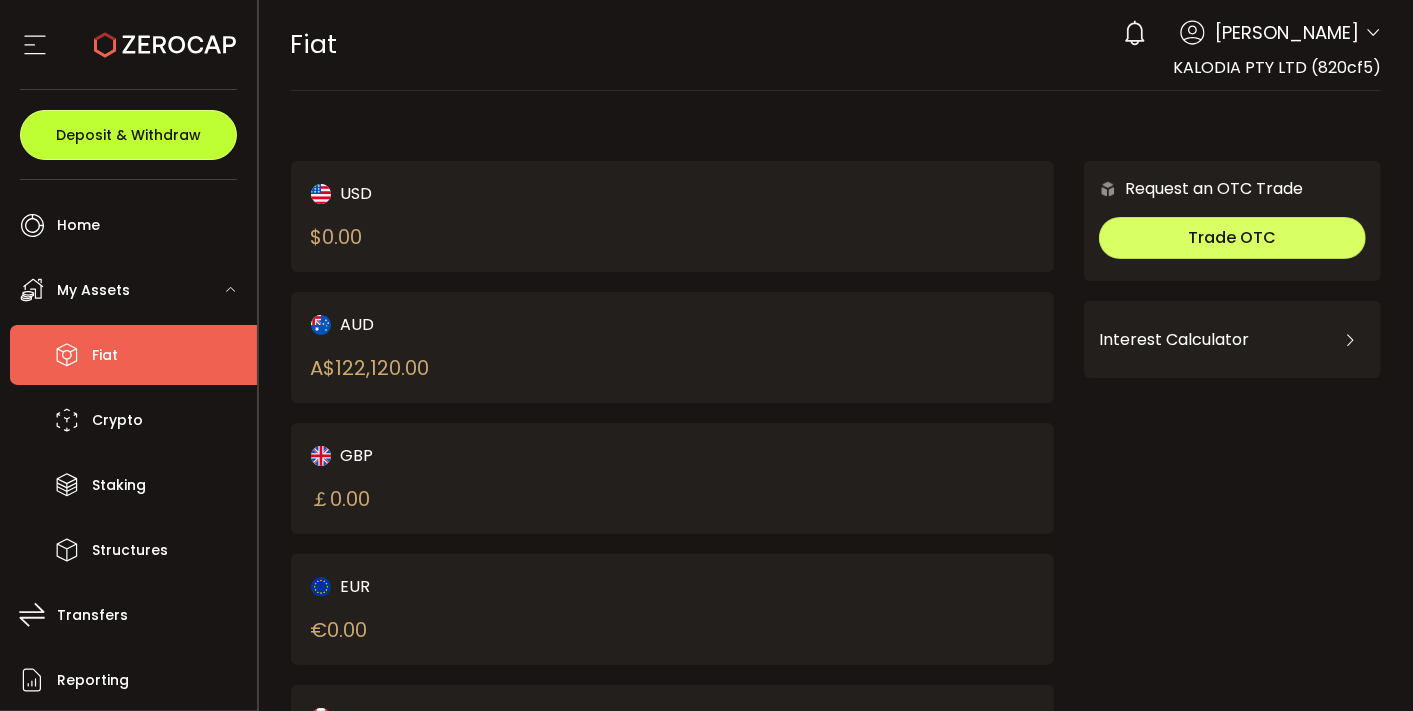 click on "Deposit & Withdraw" at bounding box center (128, 135) 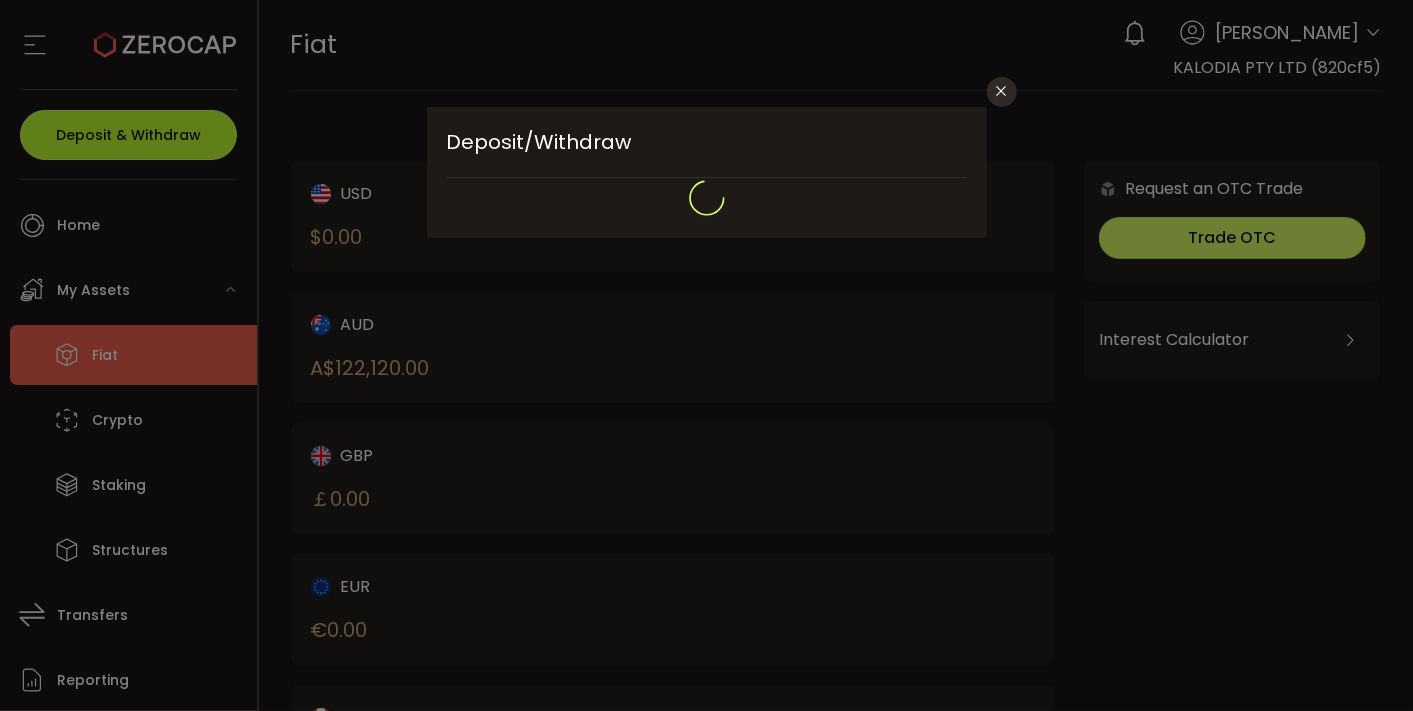 type on "**********" 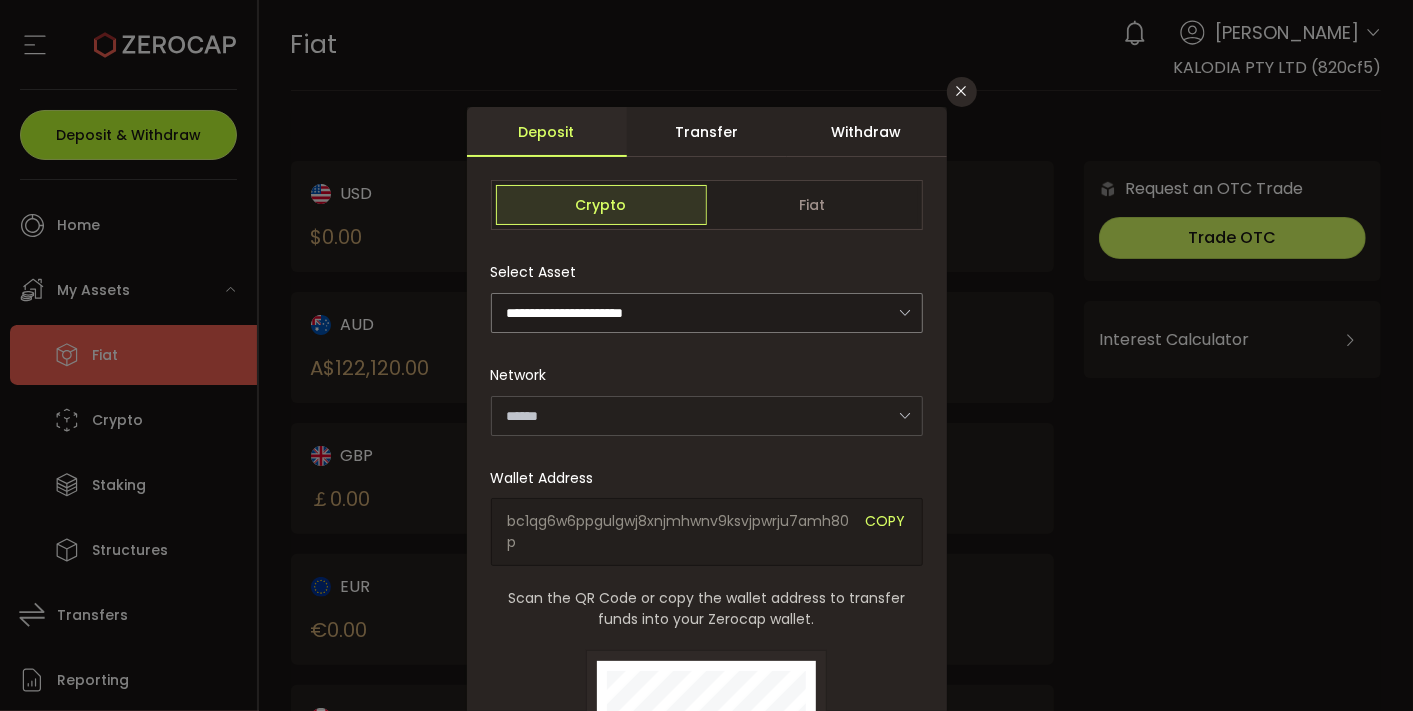 type on "*******" 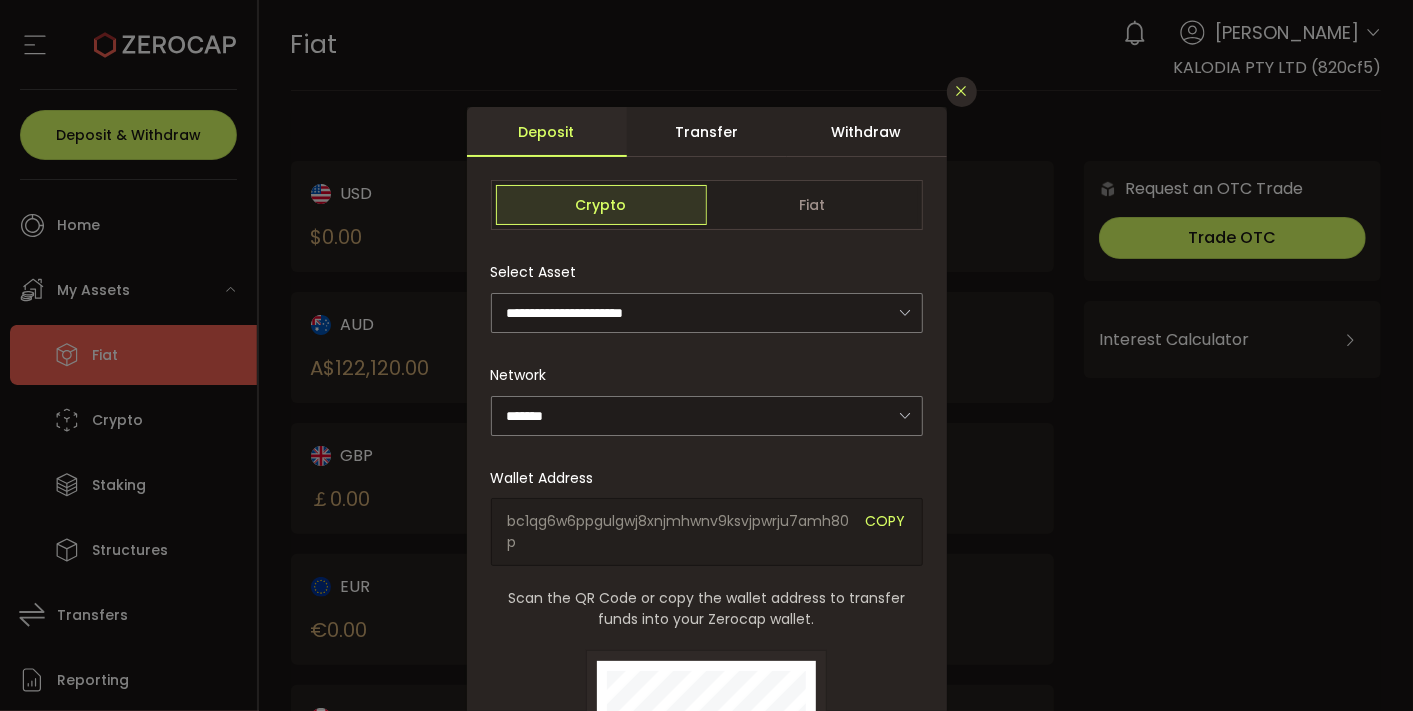 click at bounding box center (962, 91) 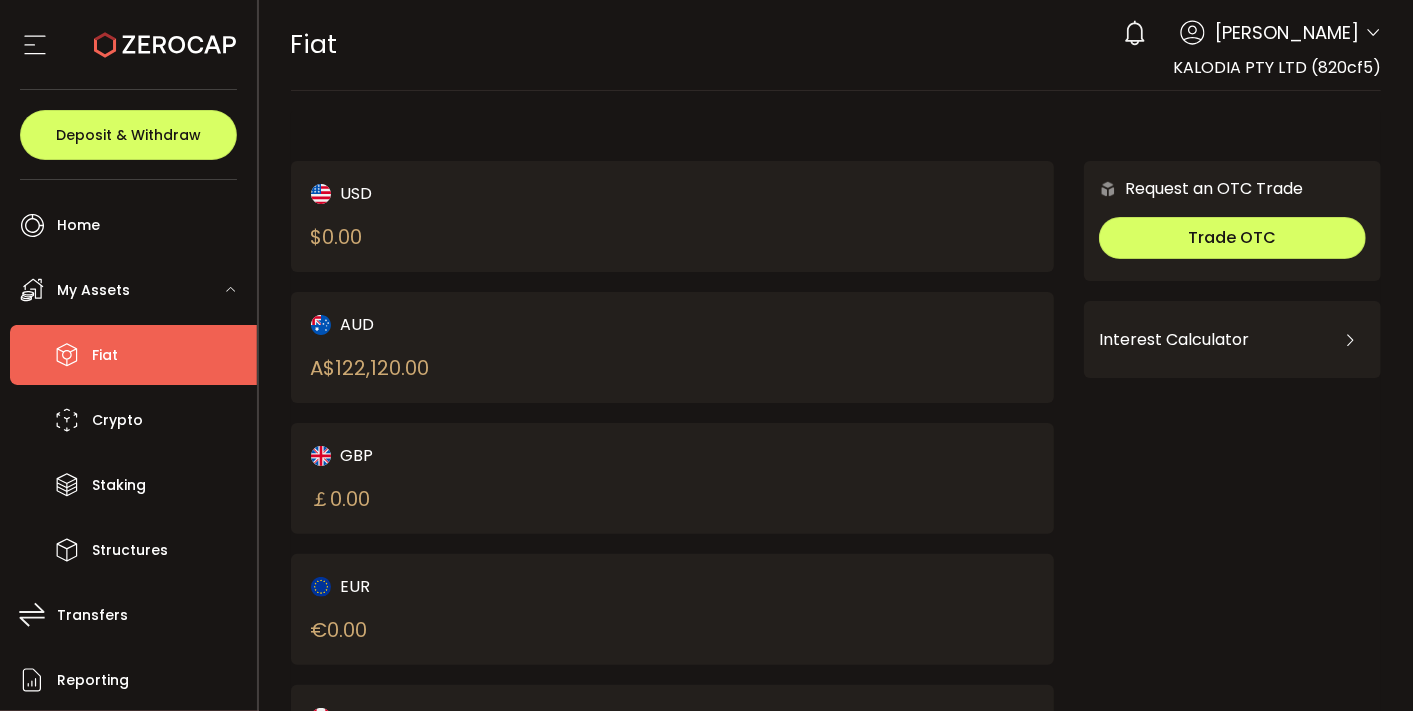 click on "My Assets" at bounding box center [93, 290] 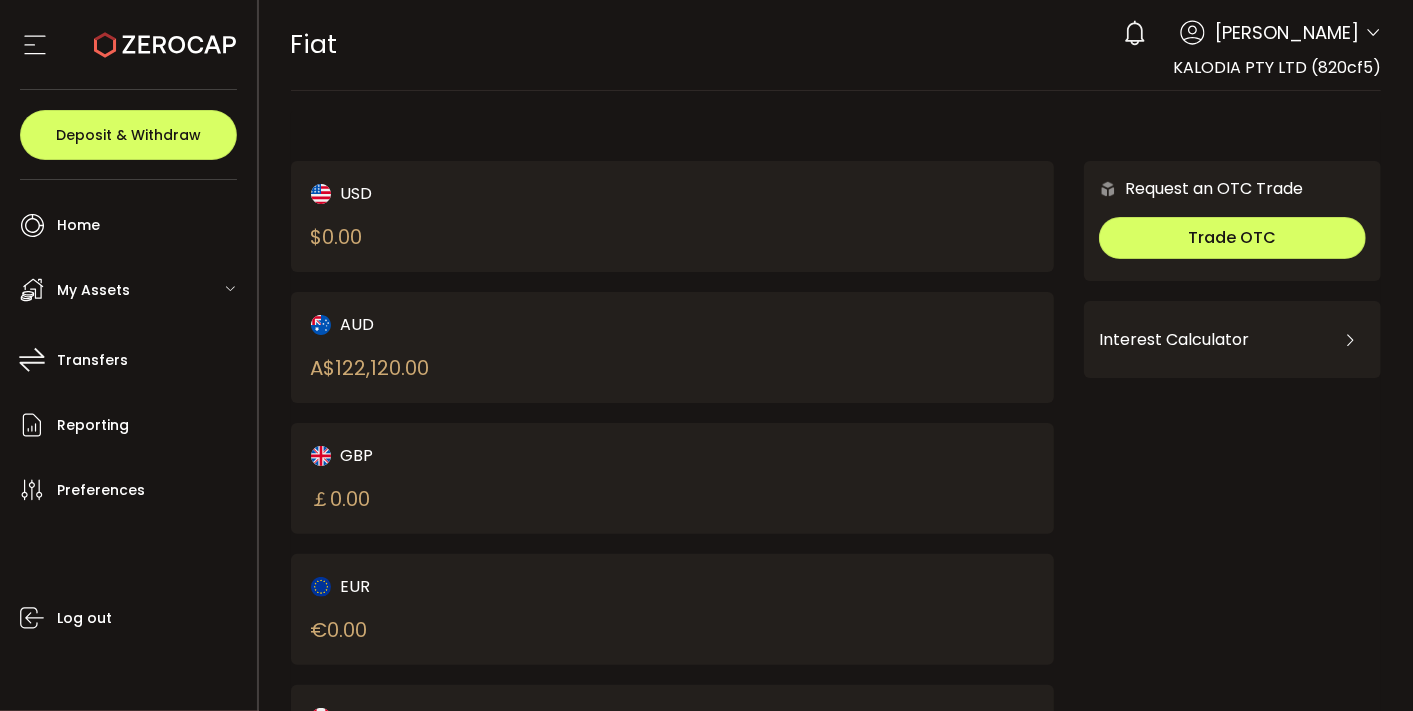 click on "My Assets" at bounding box center (93, 290) 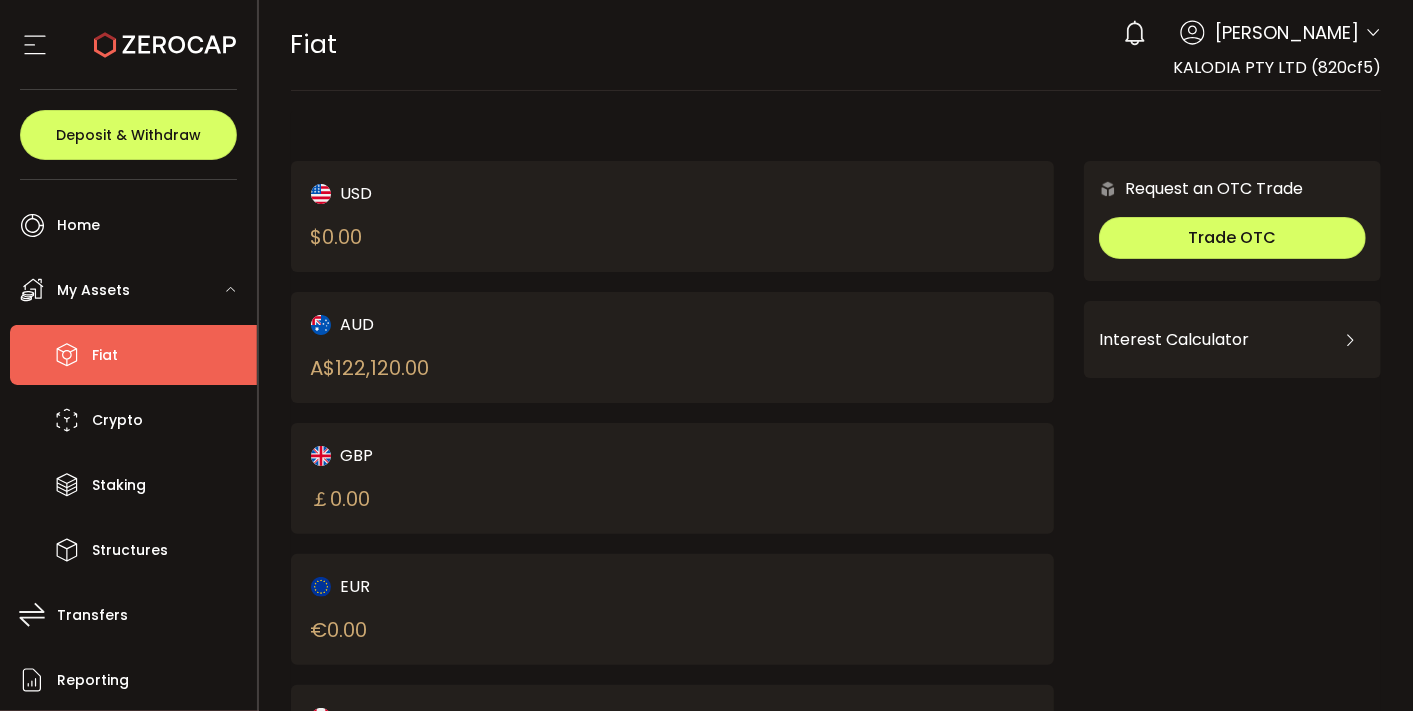 click on "Fiat" at bounding box center [133, 355] 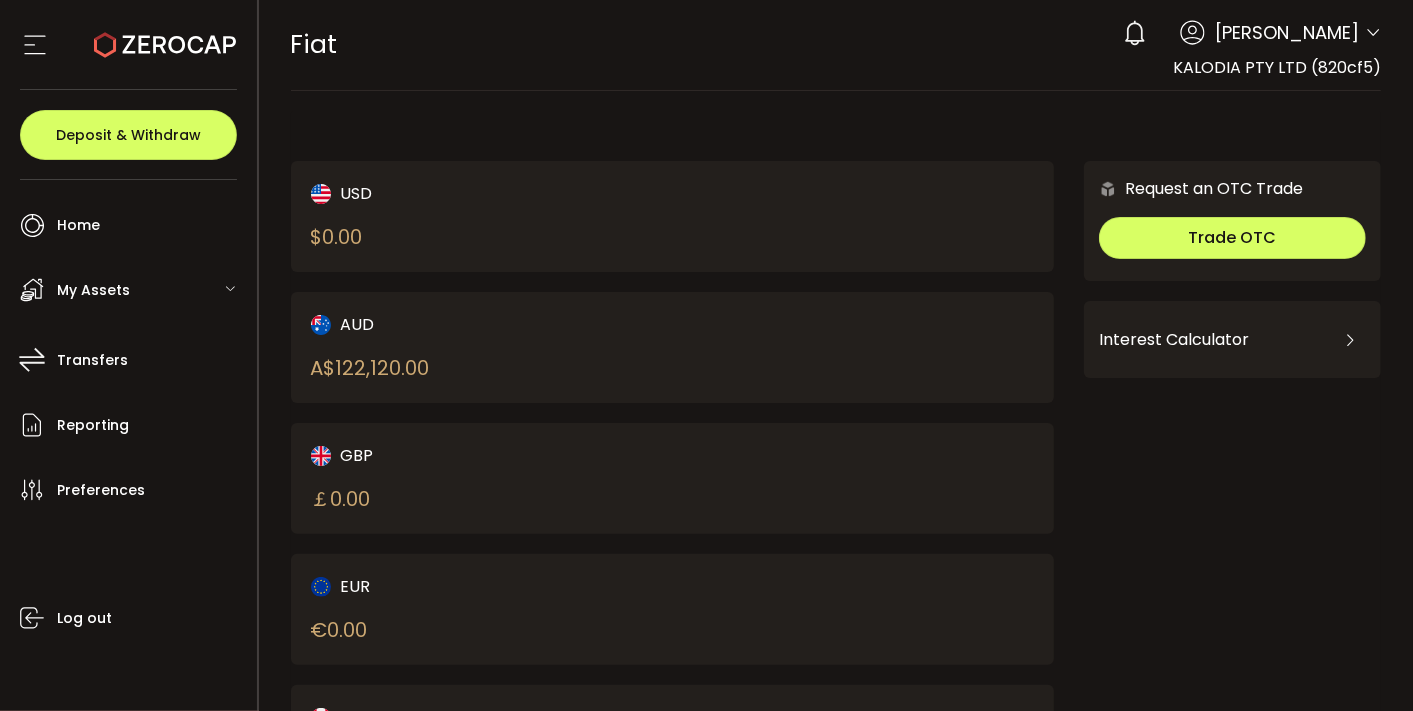 click on "My Assets" at bounding box center [93, 290] 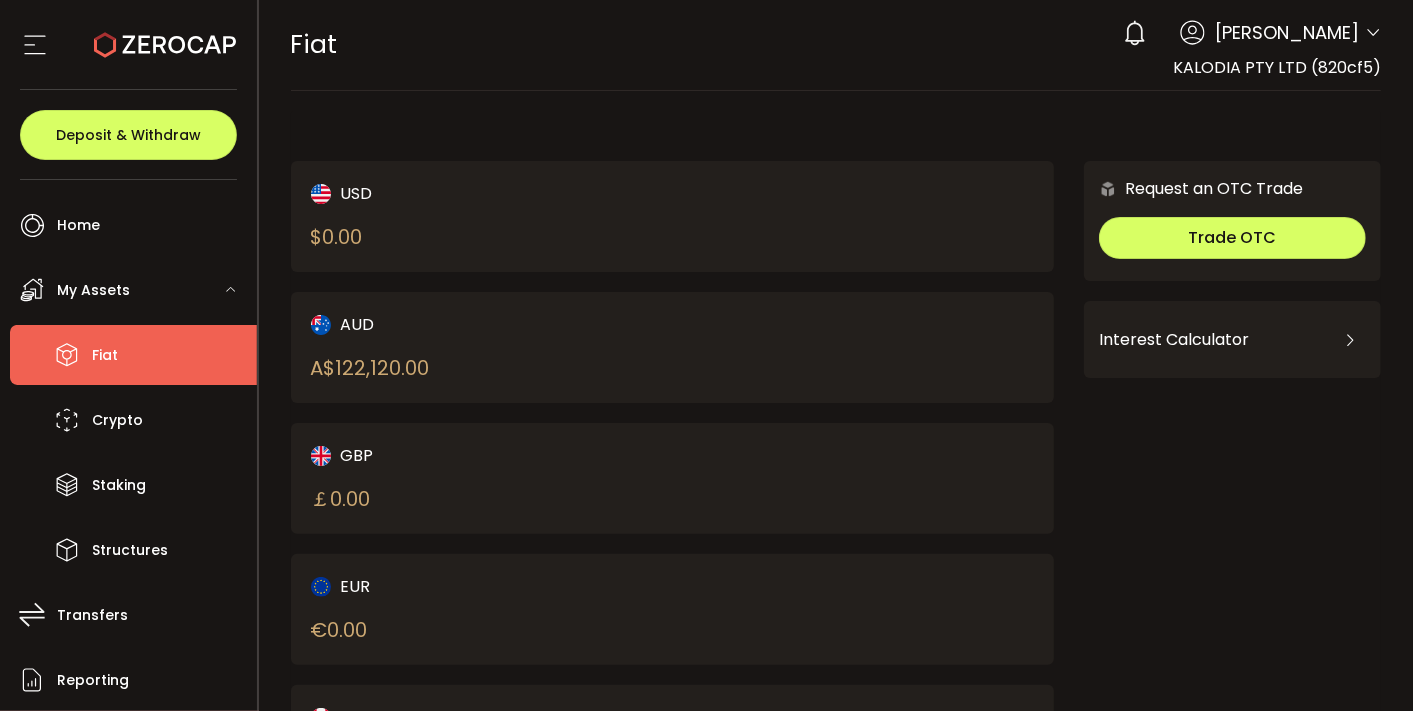 click on "My Assets" at bounding box center [93, 290] 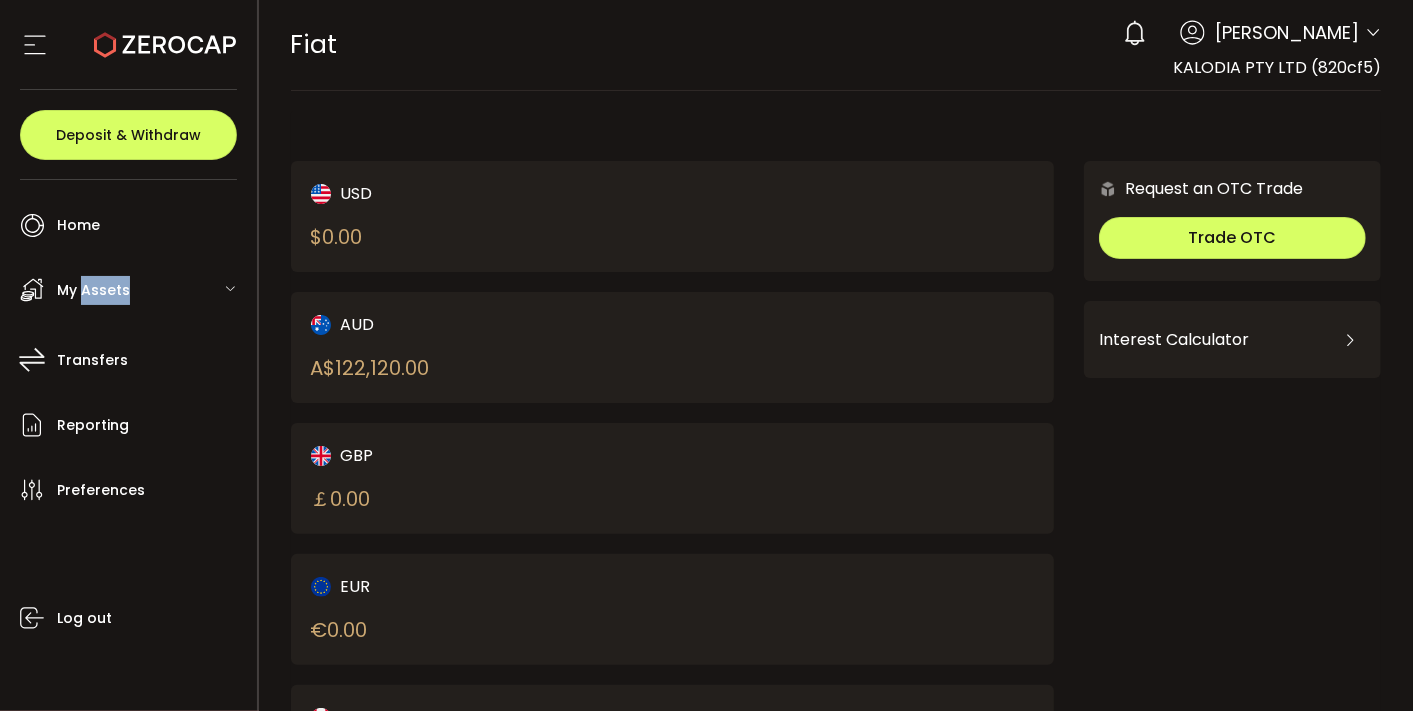 click on "My Assets" at bounding box center (93, 290) 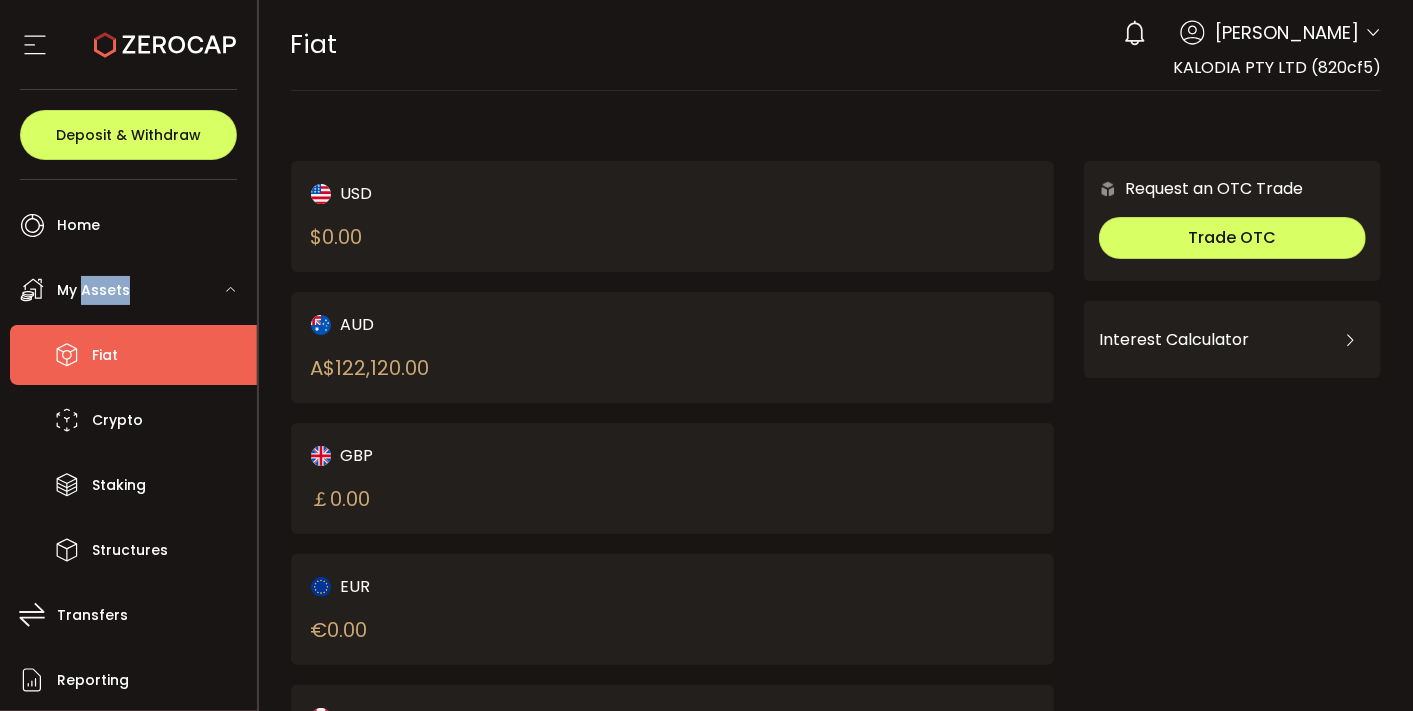 click on "My Assets" at bounding box center [93, 290] 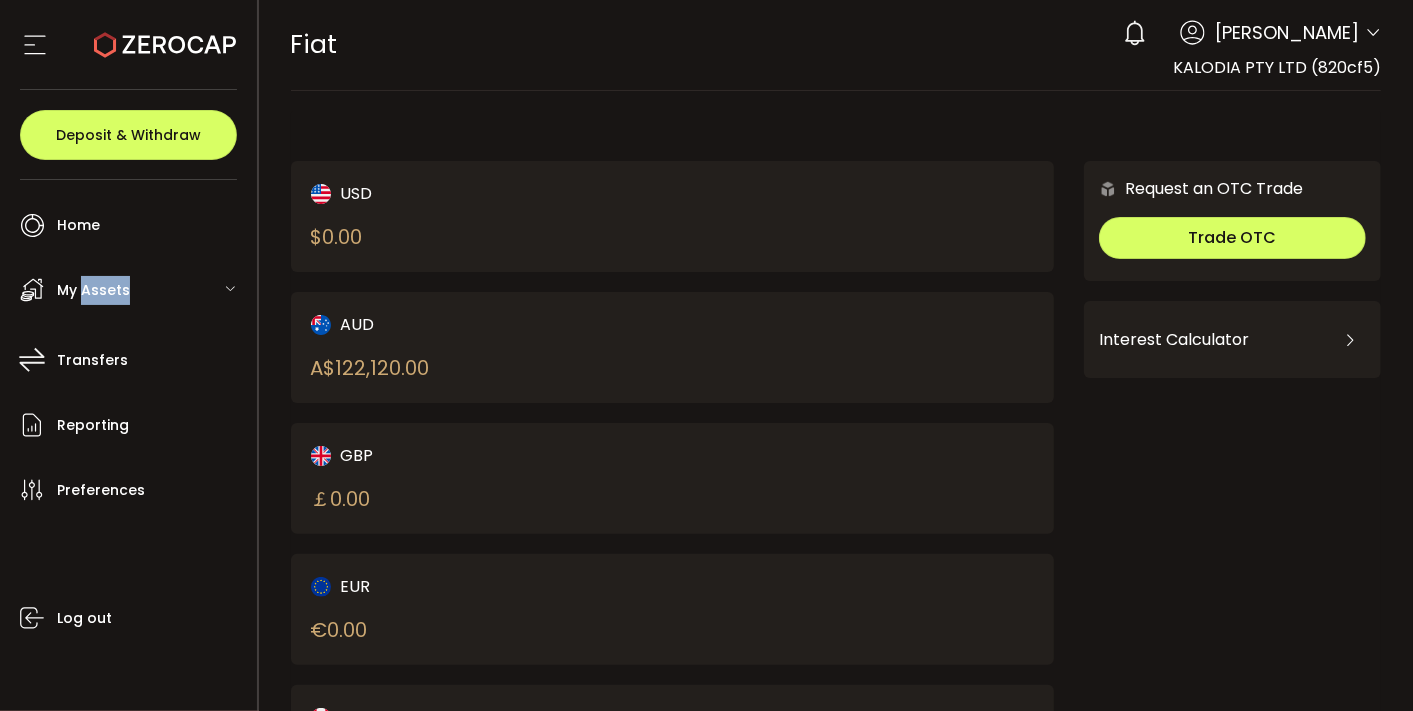 click on "My Assets" at bounding box center [93, 290] 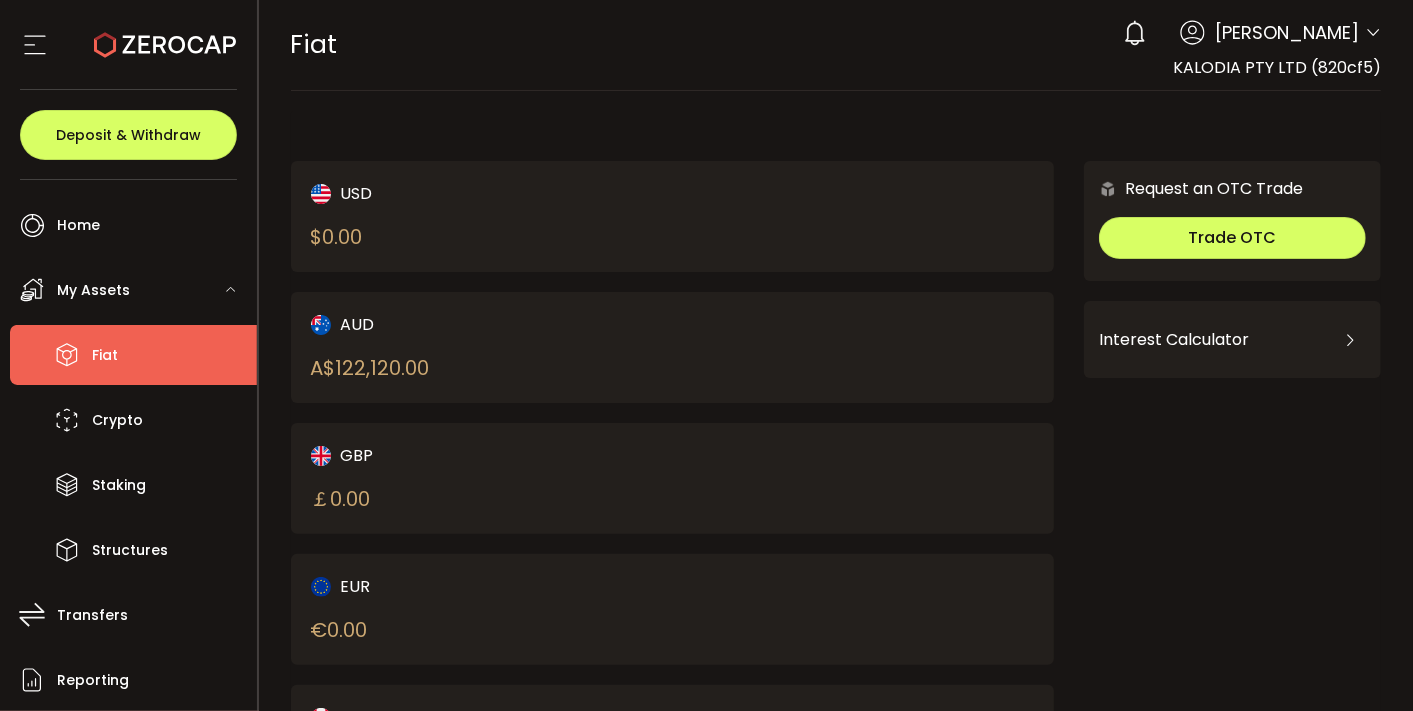 click on "My Assets" at bounding box center (93, 290) 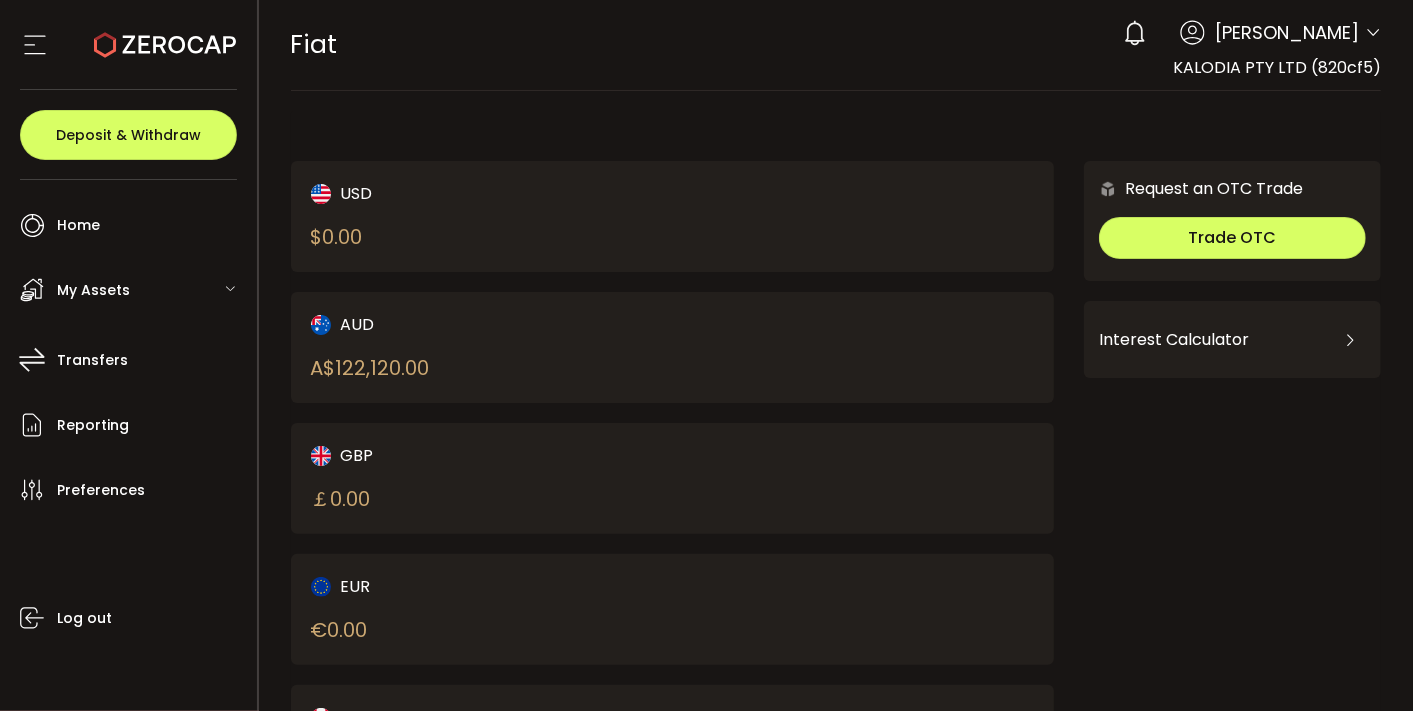 click on "My Assets" at bounding box center [93, 290] 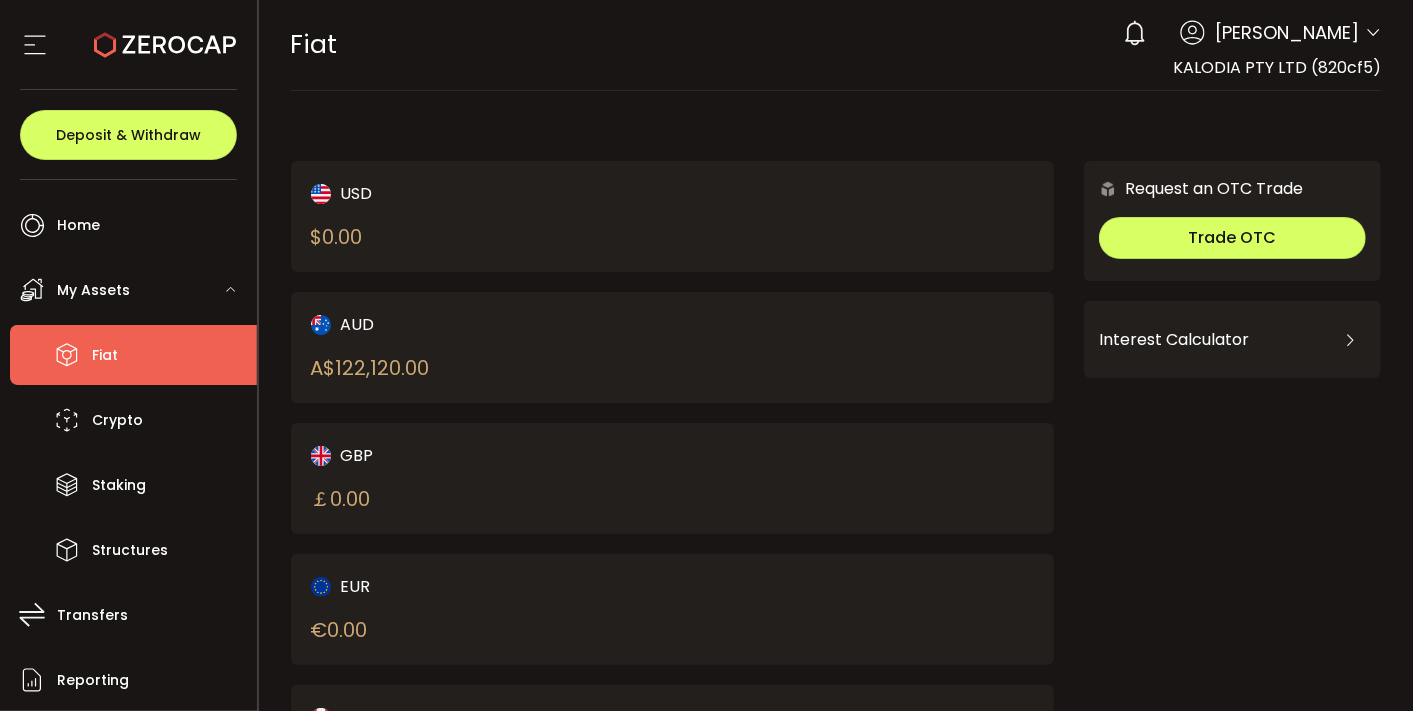 click on "My Assets" at bounding box center [133, 290] 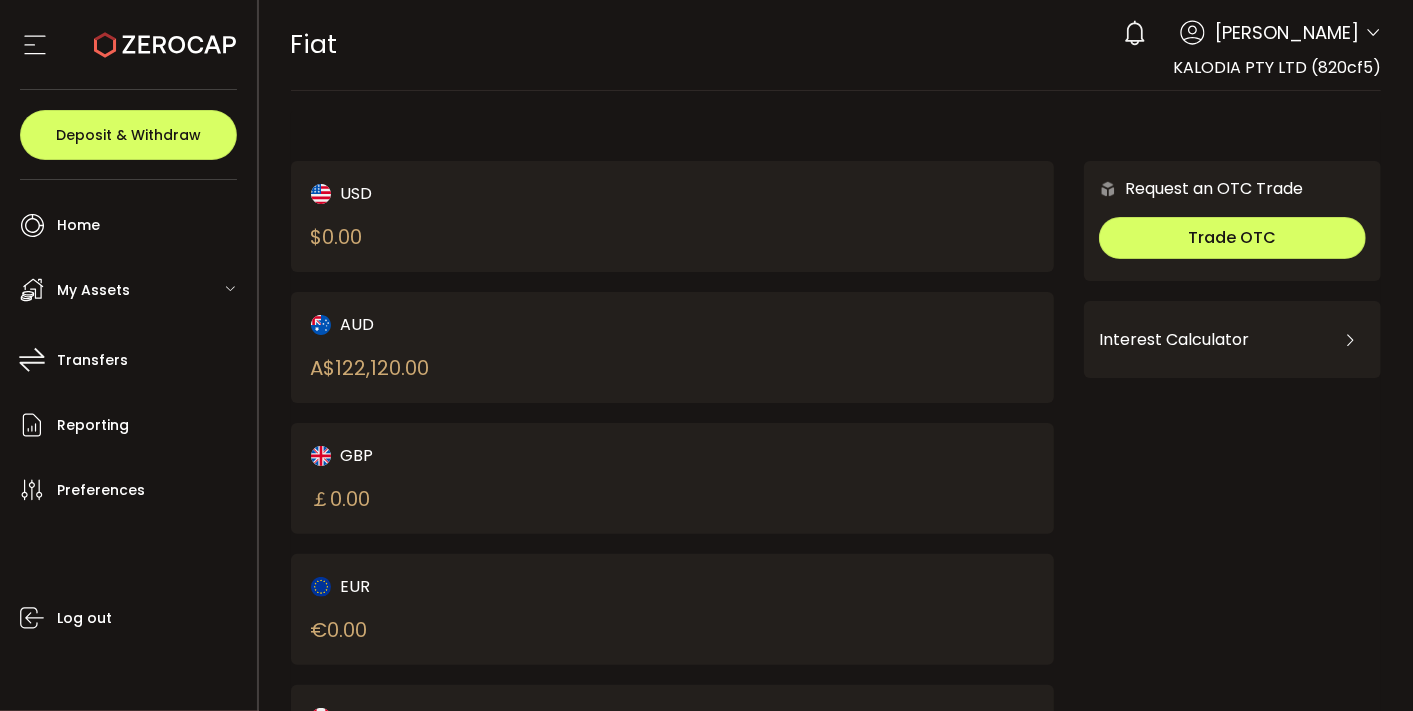 click on "My Assets" at bounding box center [133, 290] 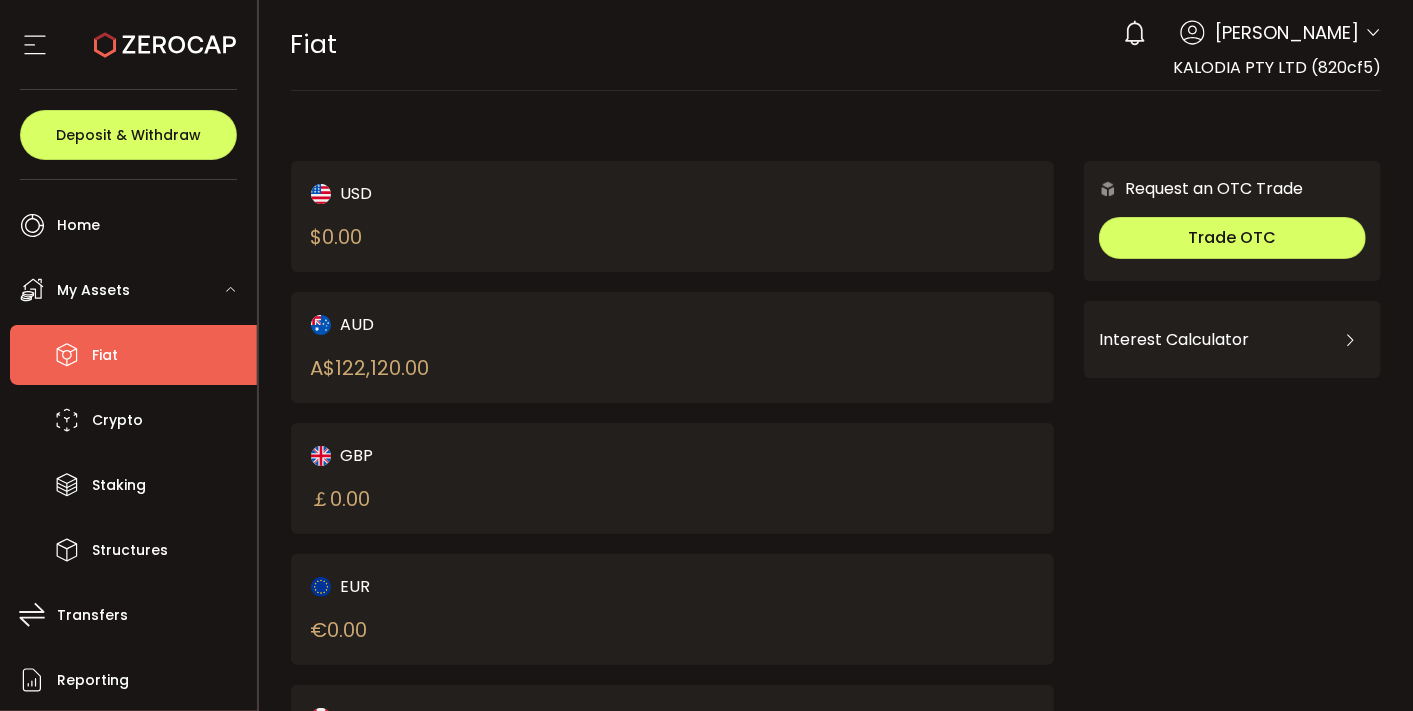click on "My Assets" at bounding box center (93, 290) 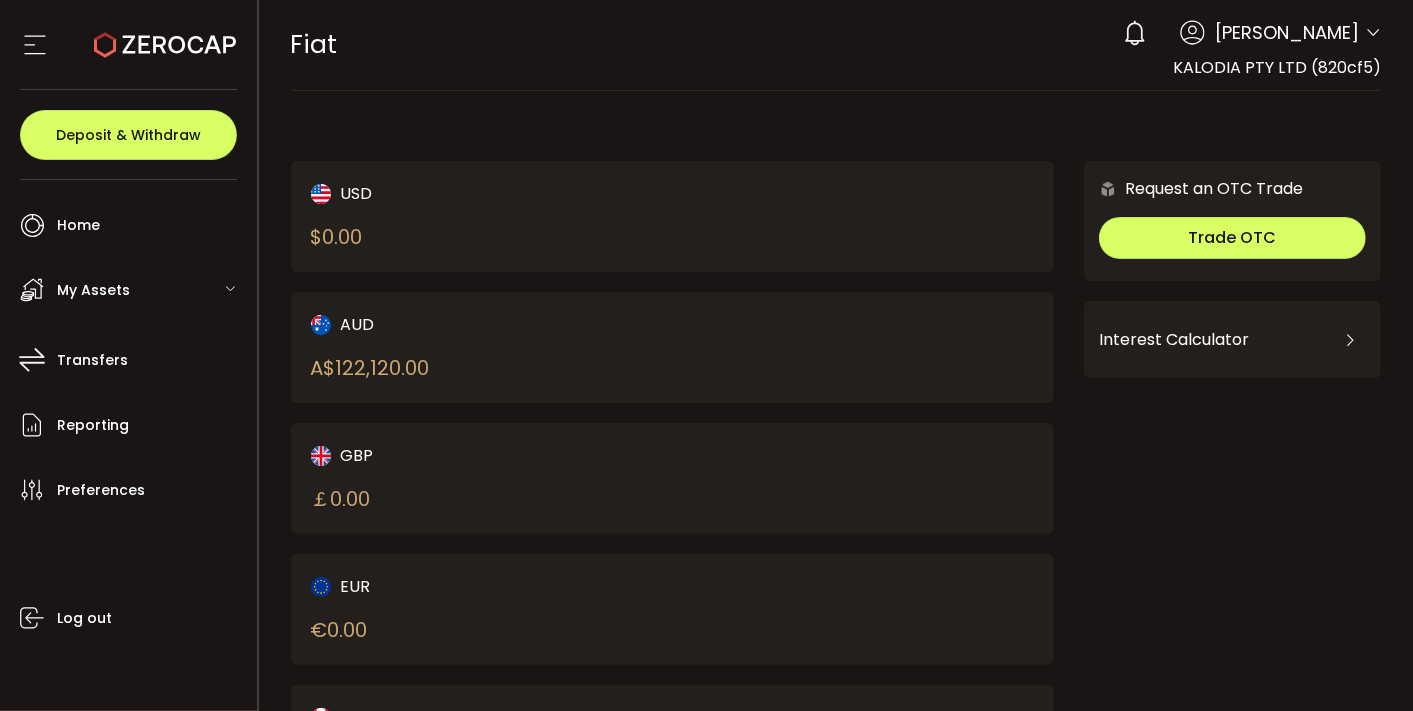 click on "My Assets" at bounding box center [93, 290] 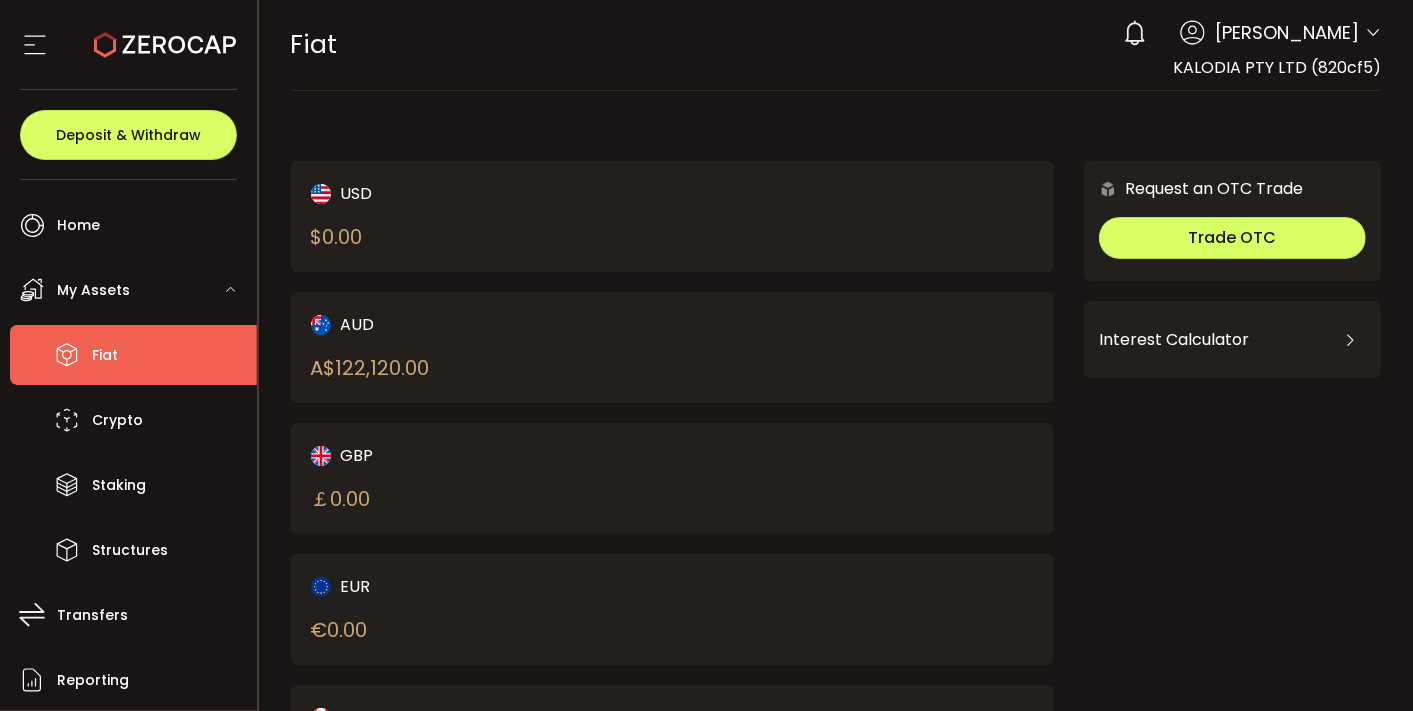 click on "Fiat" at bounding box center (133, 355) 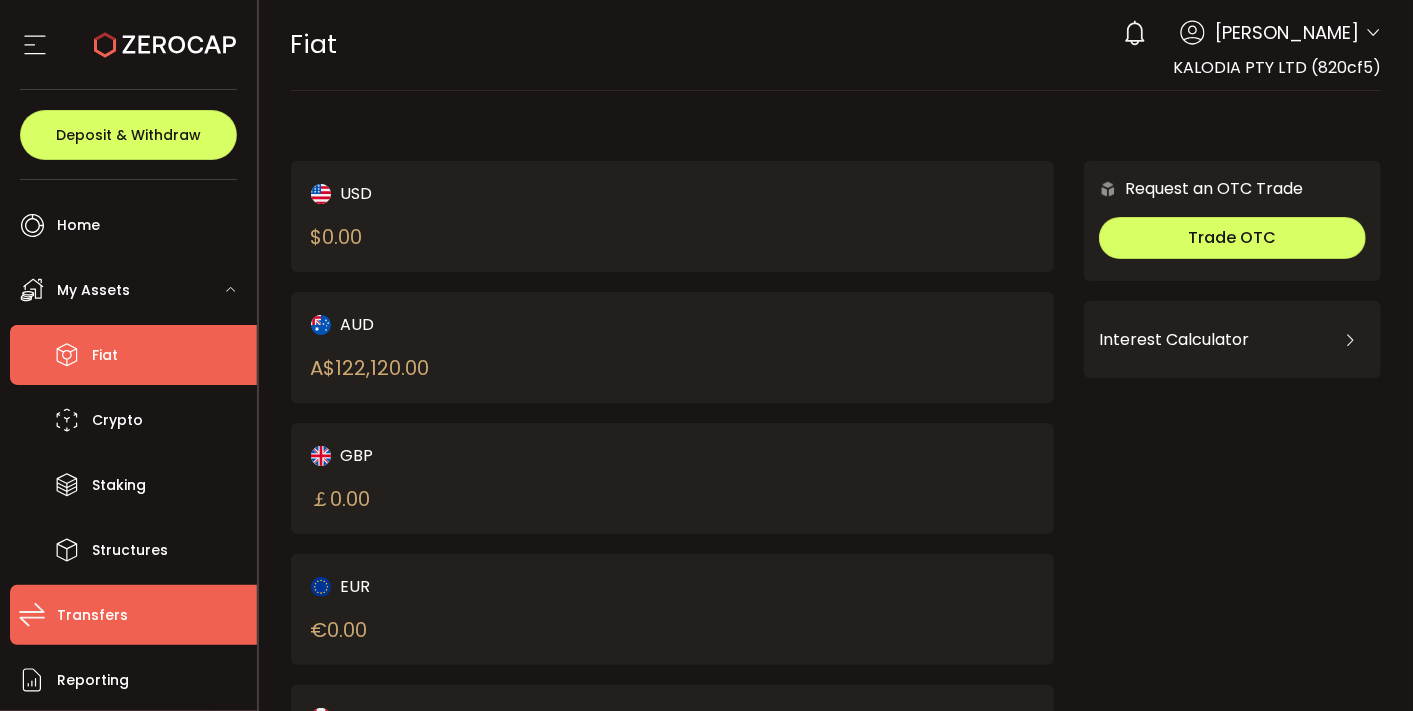 click on "Transfers" at bounding box center (133, 615) 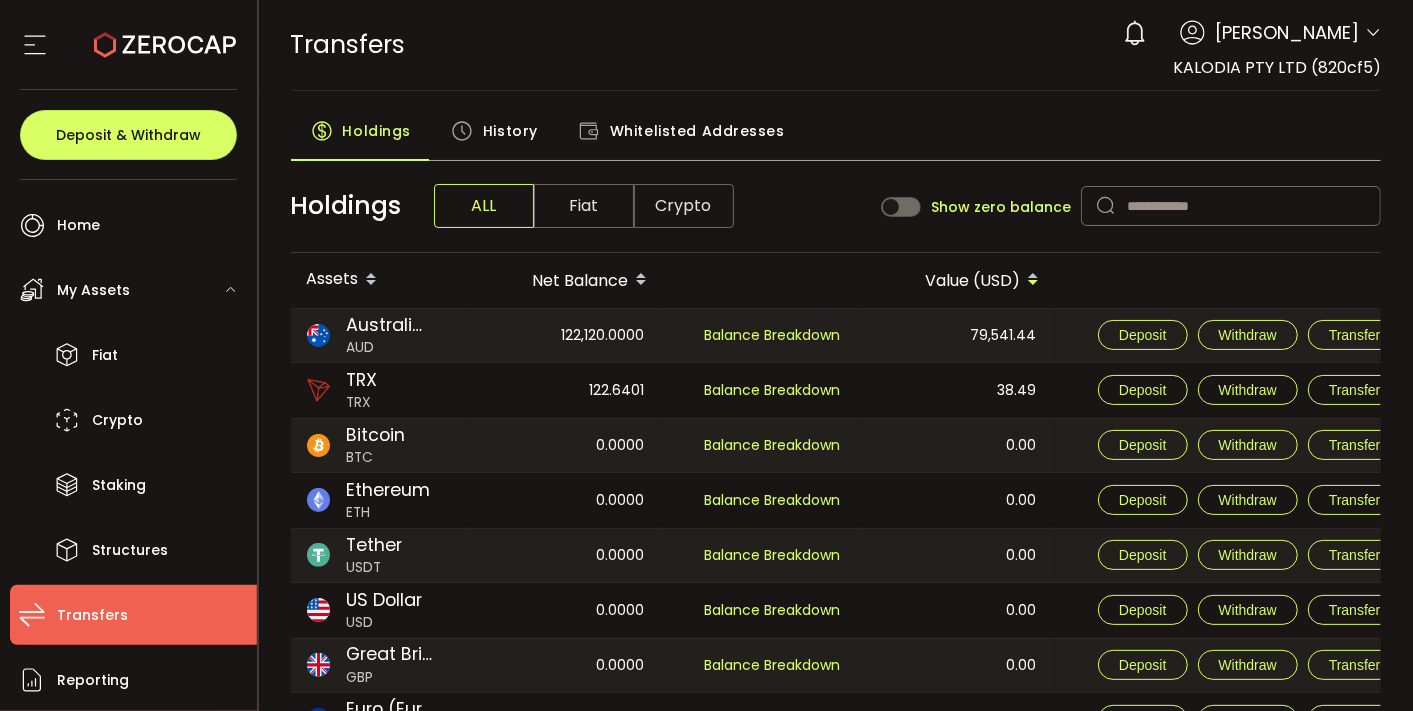 click on "My Assets" at bounding box center [93, 290] 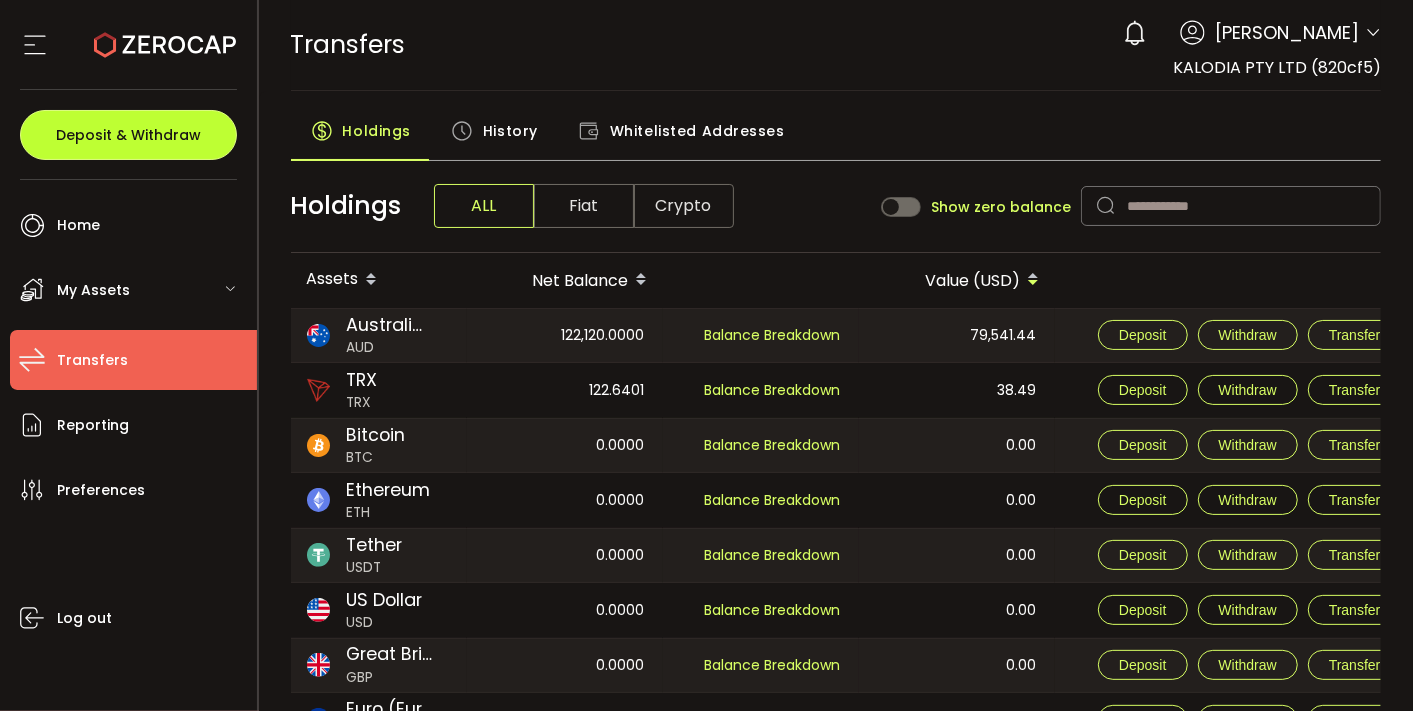 click on "Deposit & Withdraw" at bounding box center [128, 135] 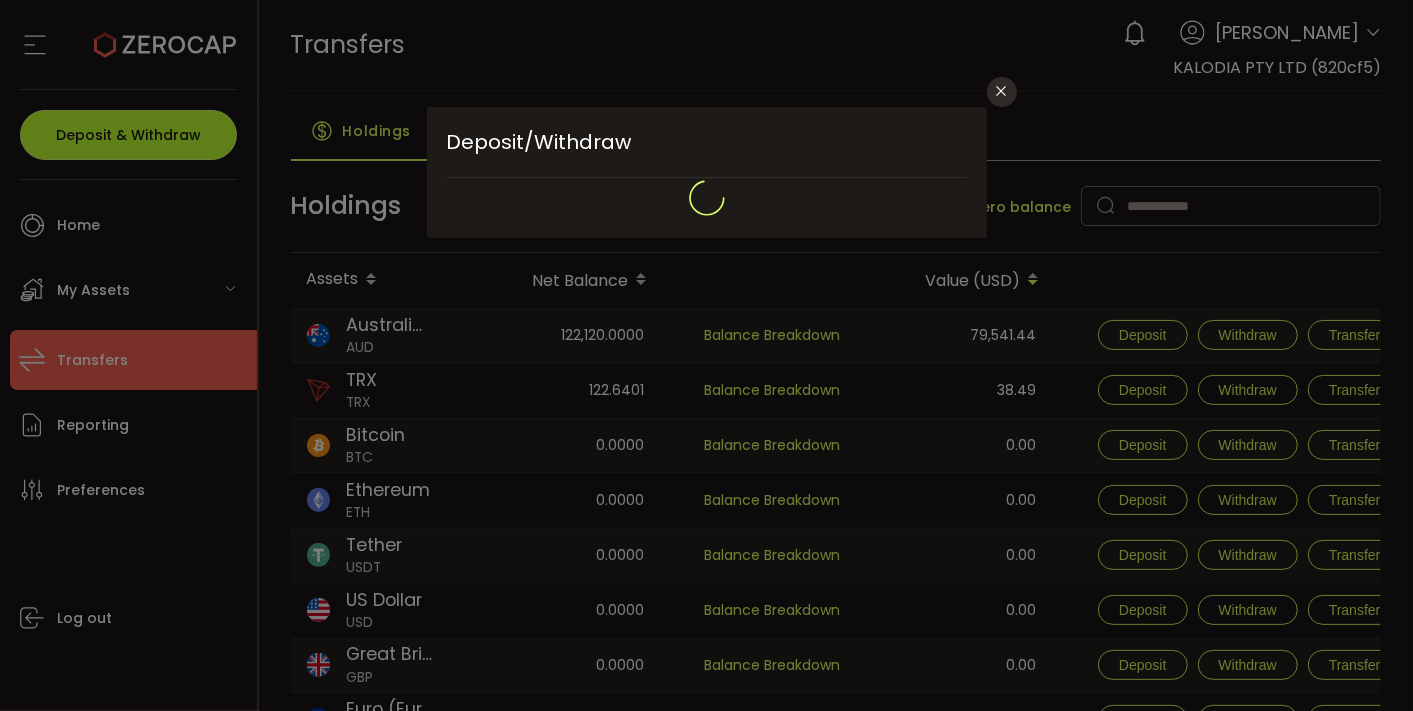 type on "**********" 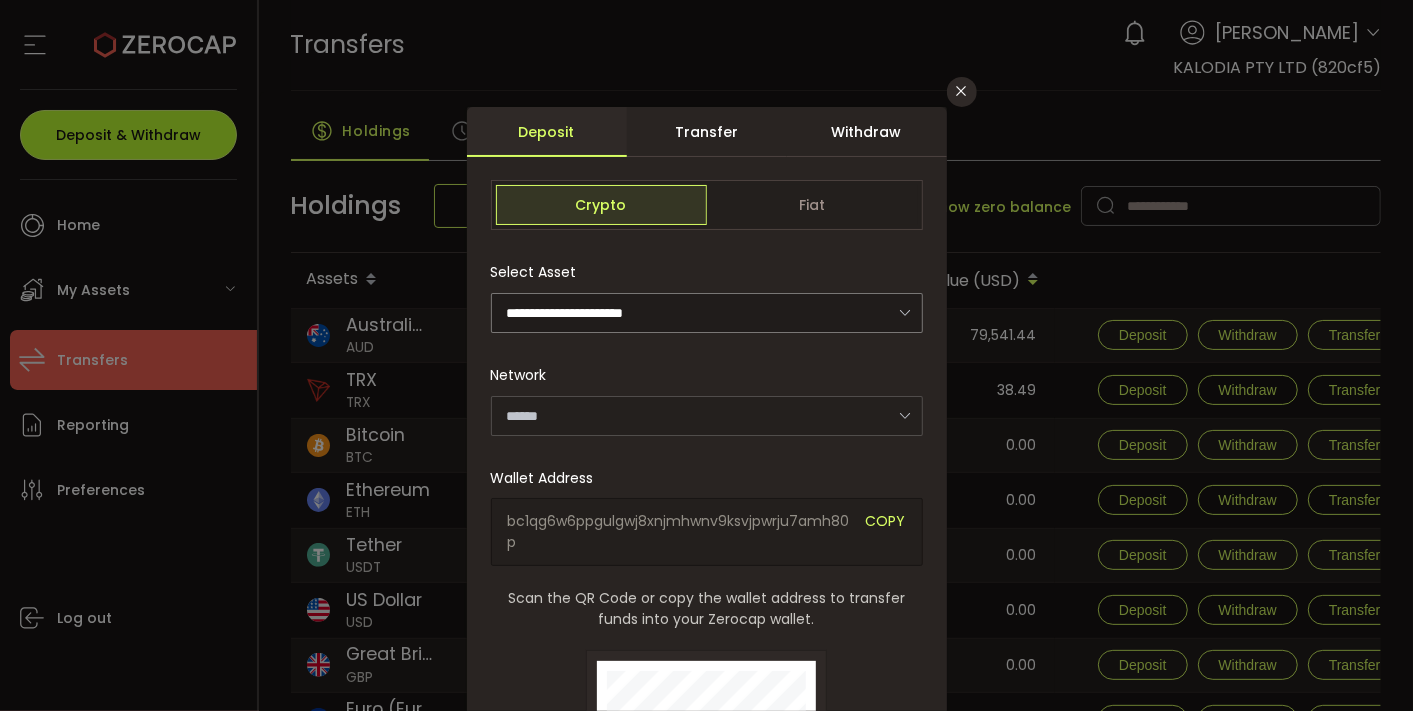 type on "*******" 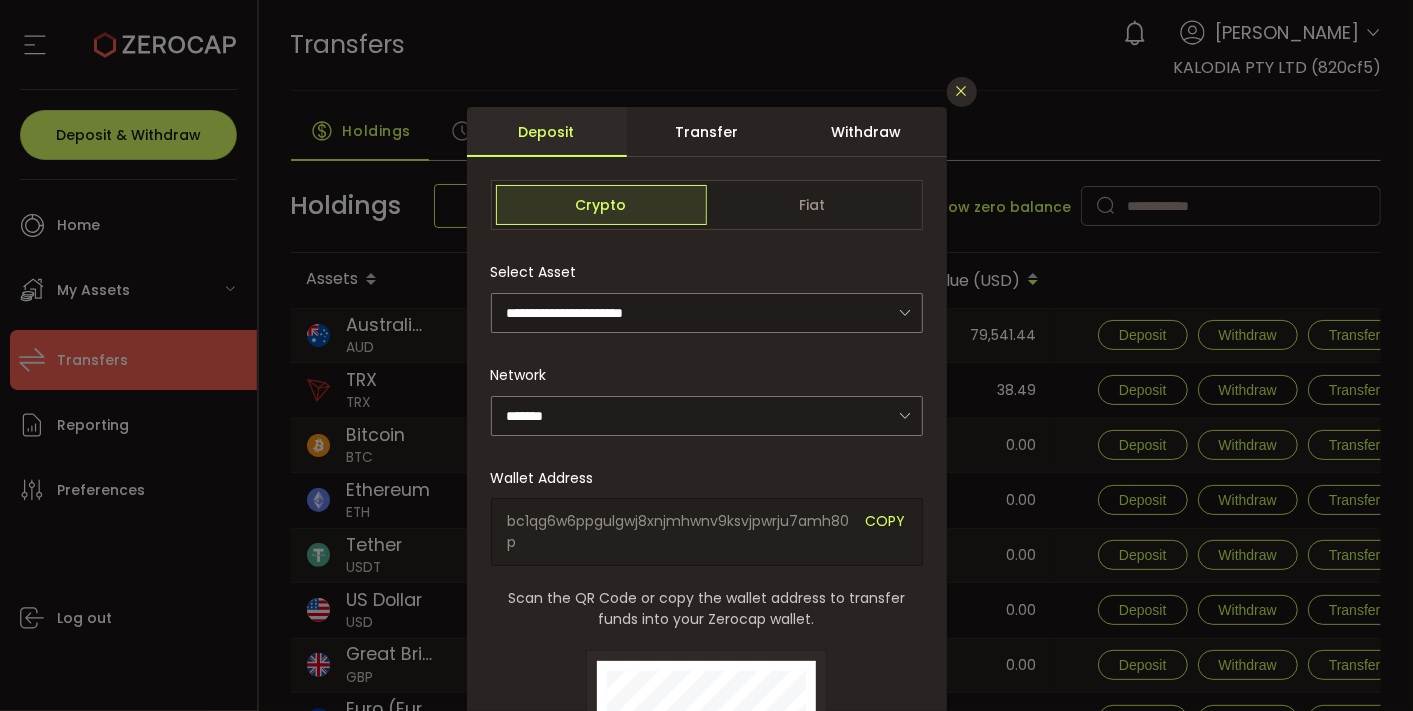 click at bounding box center (962, 91) 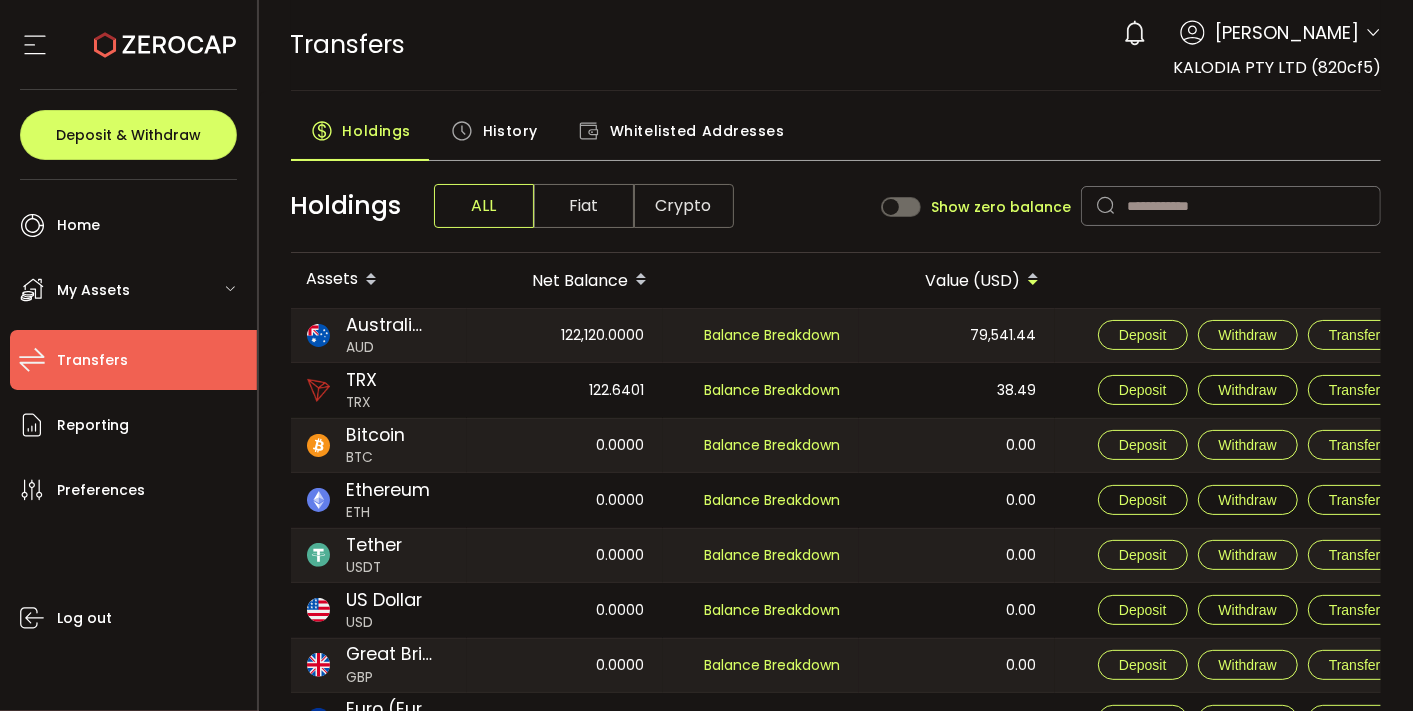 click on "History" at bounding box center [510, 131] 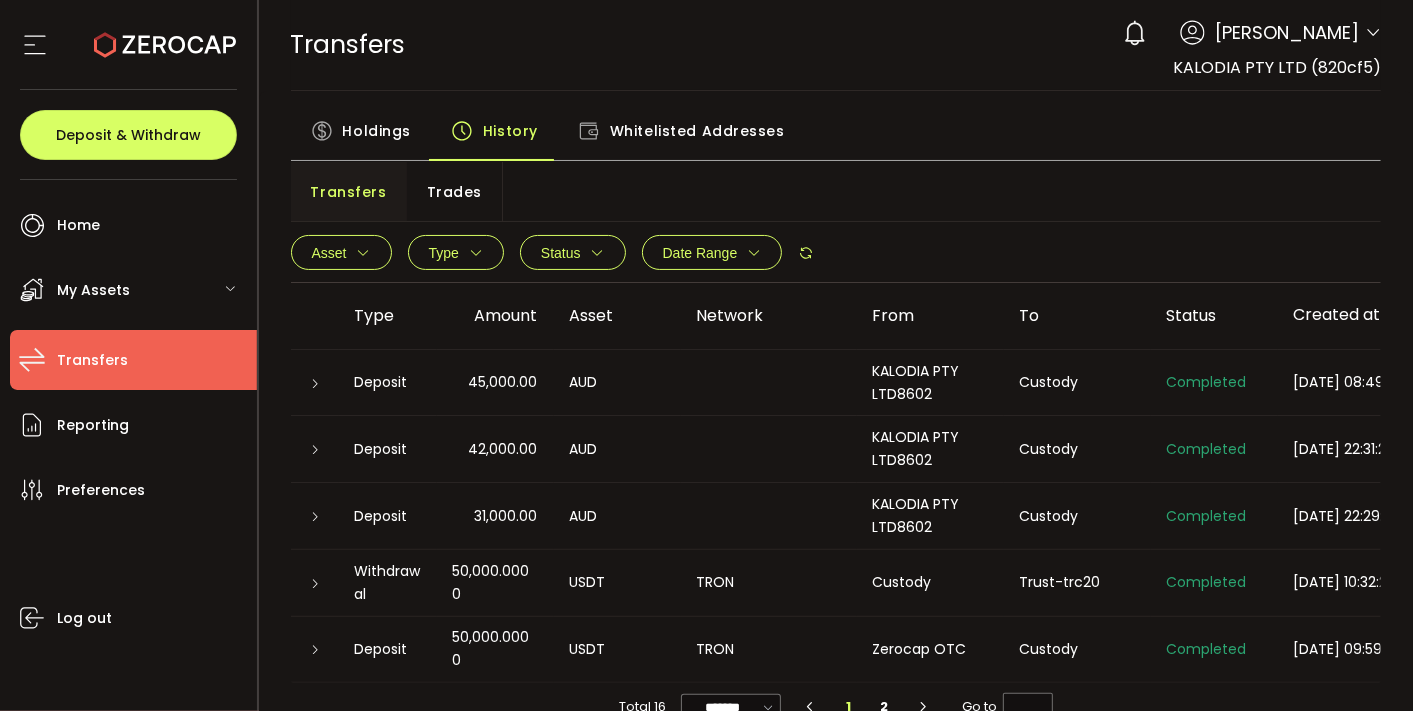 scroll, scrollTop: 44, scrollLeft: 0, axis: vertical 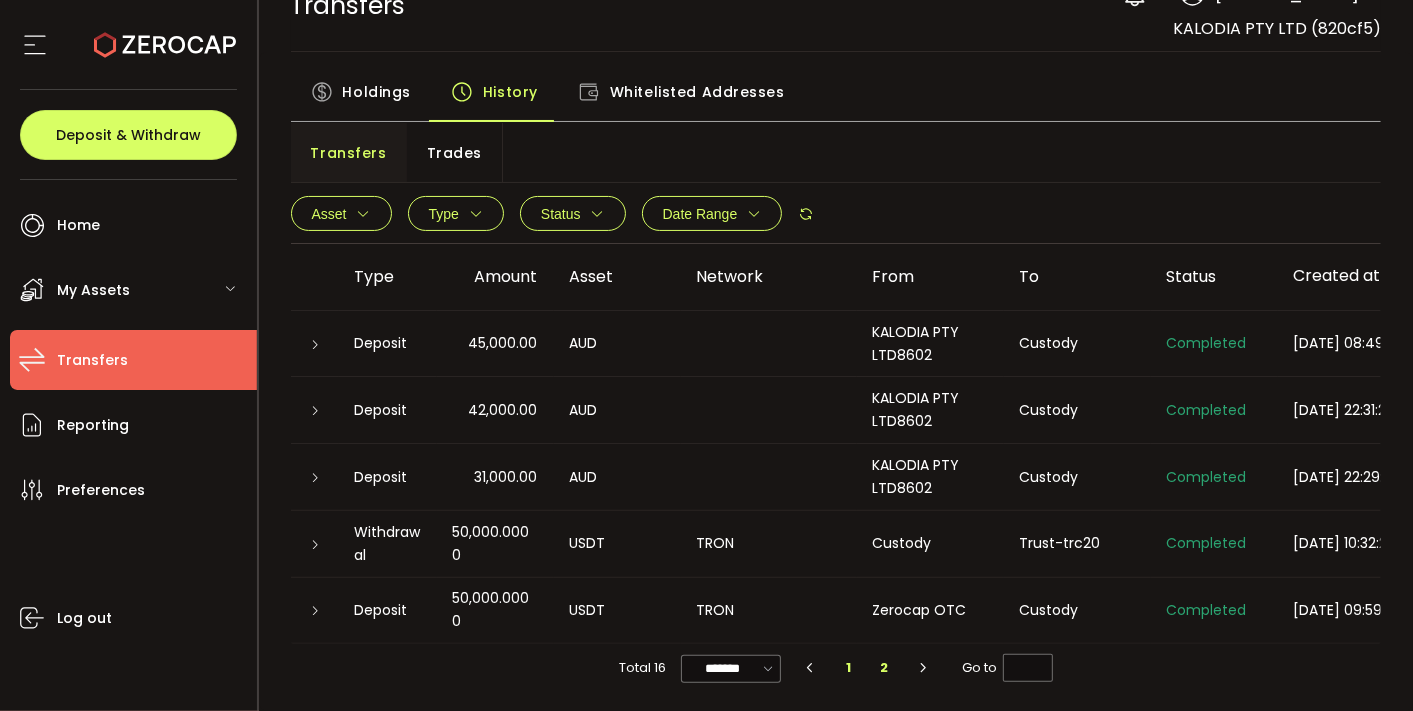 click on "2" at bounding box center (885, 668) 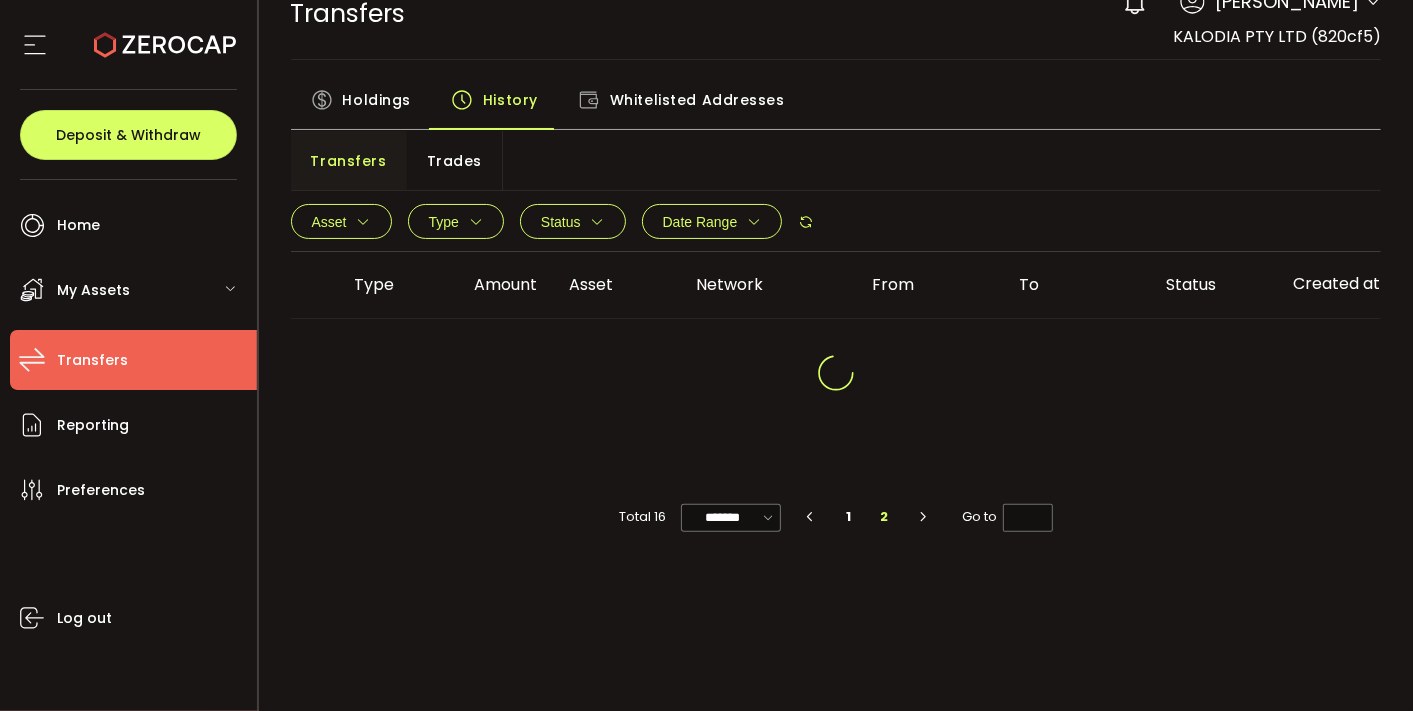 scroll, scrollTop: 44, scrollLeft: 0, axis: vertical 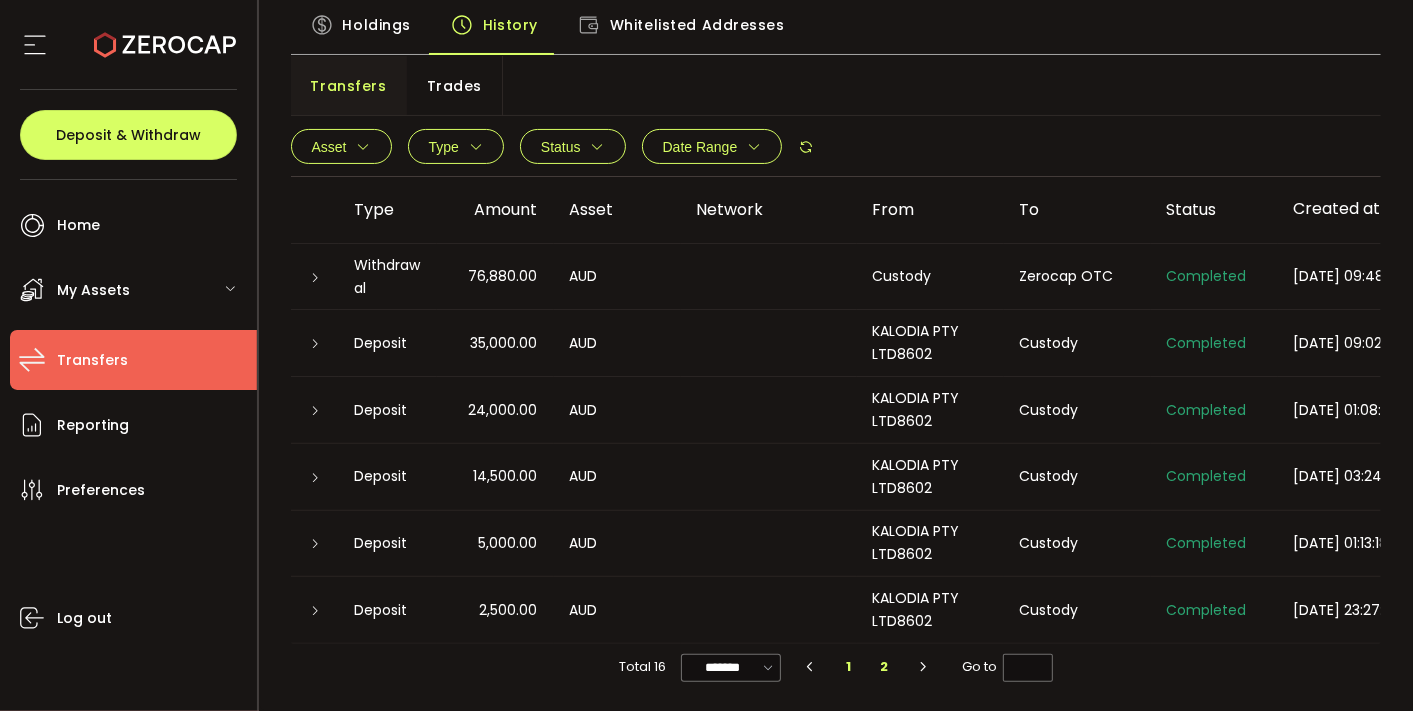 click on "1" at bounding box center (849, 667) 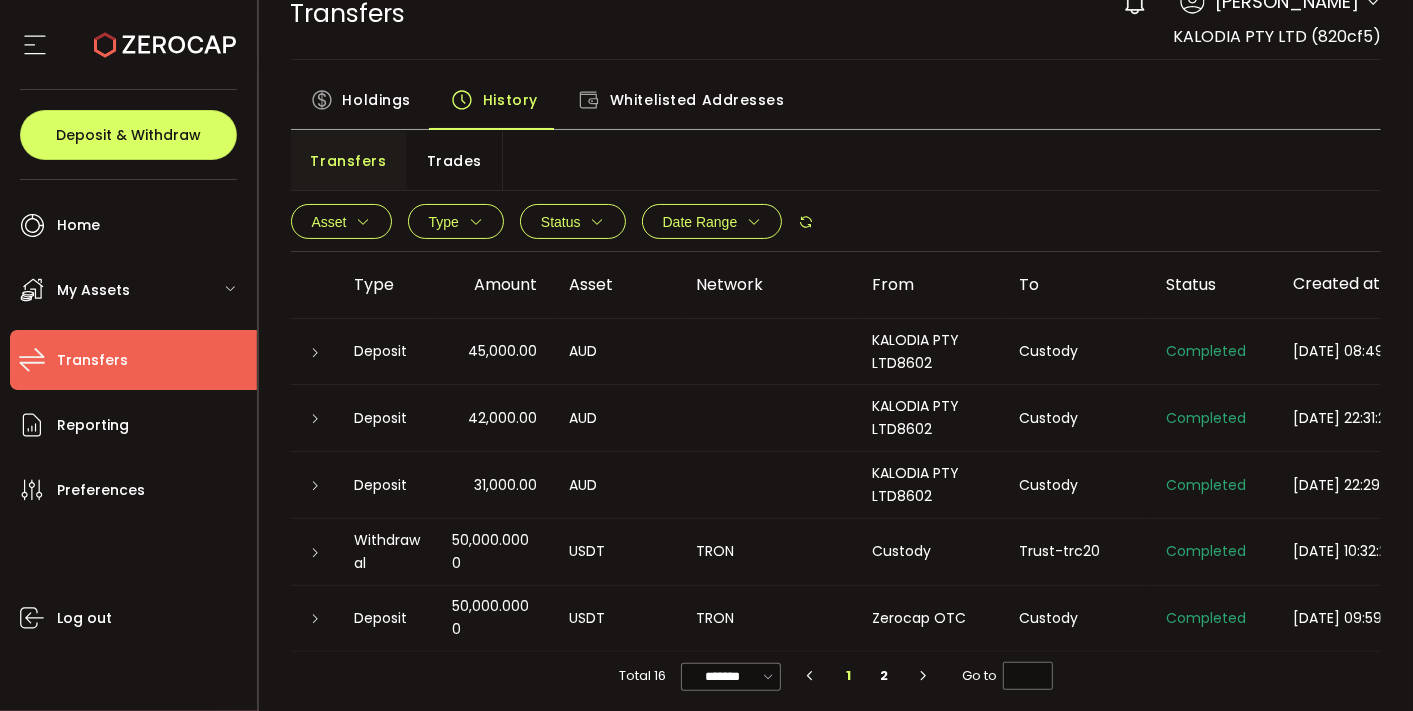click on "My Assets" at bounding box center (93, 290) 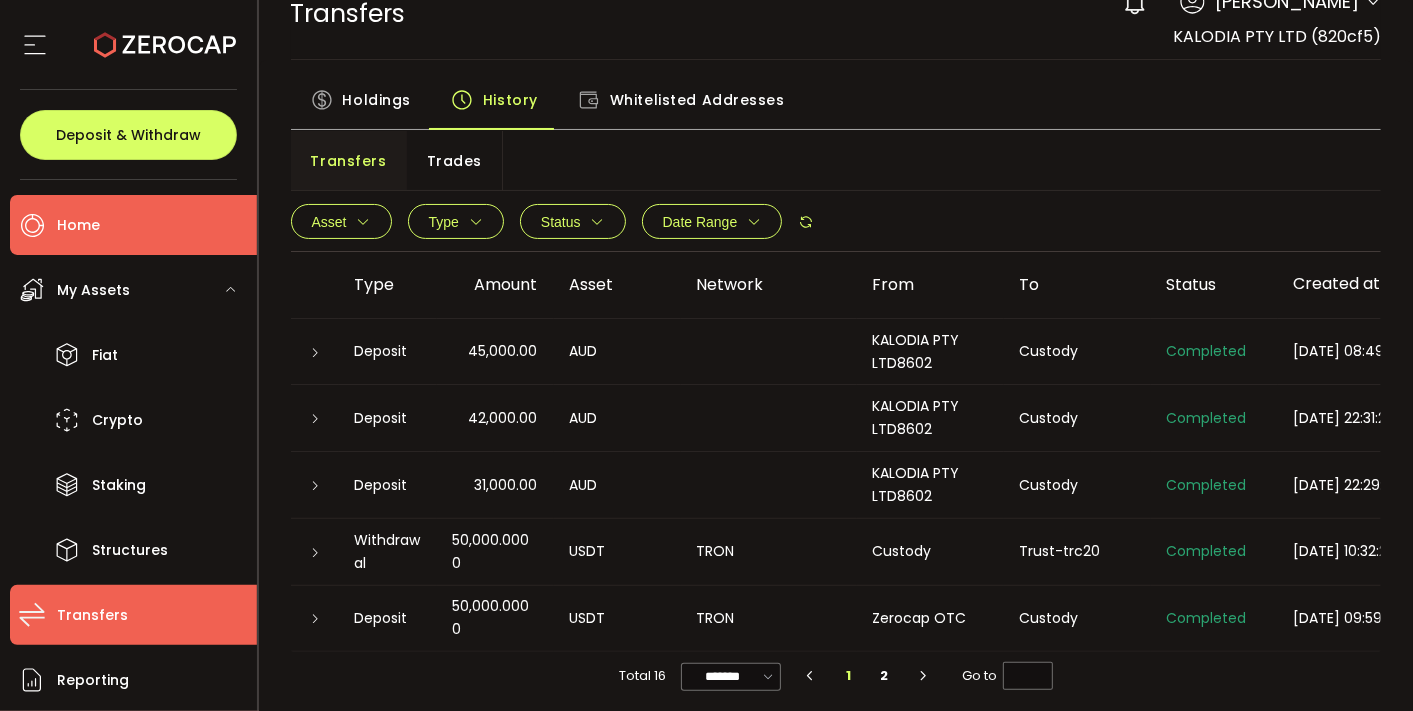 click on "Home" at bounding box center (133, 225) 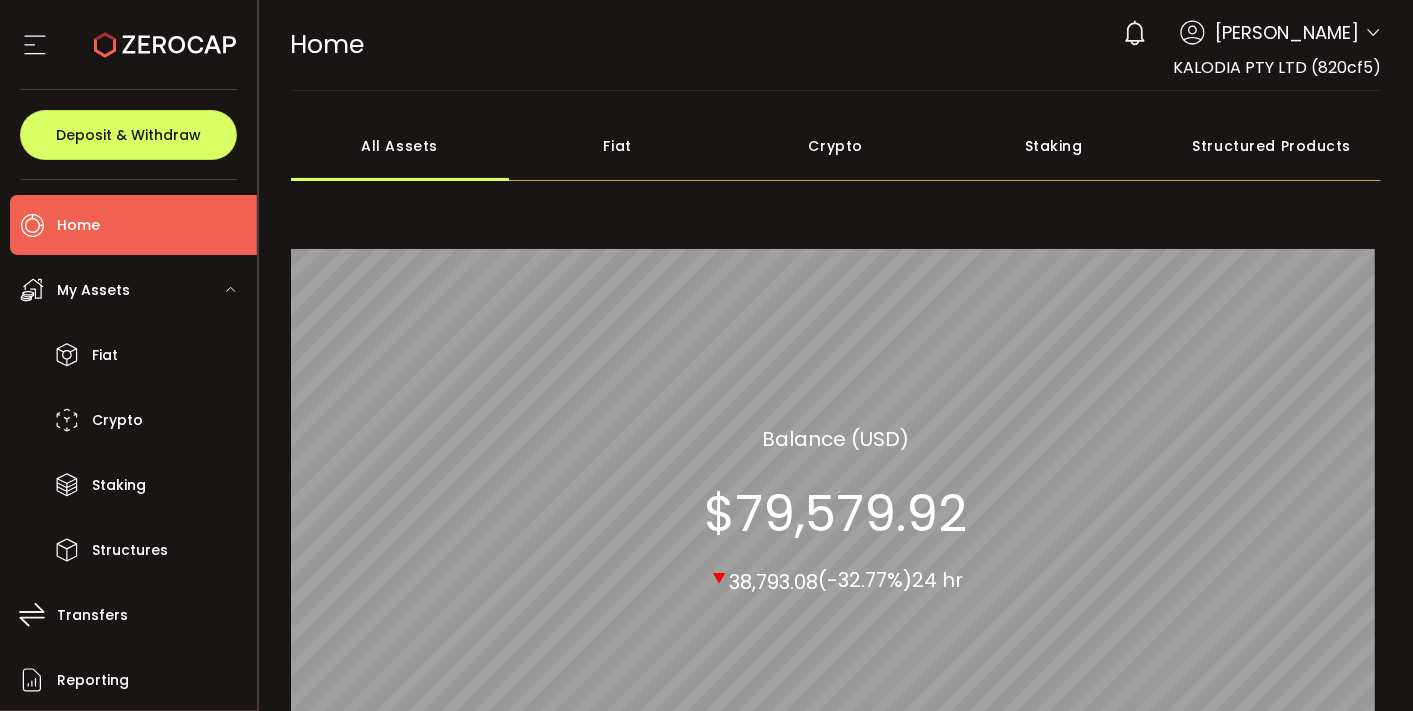 drag, startPoint x: 1407, startPoint y: 286, endPoint x: 1417, endPoint y: 344, distance: 58.855755 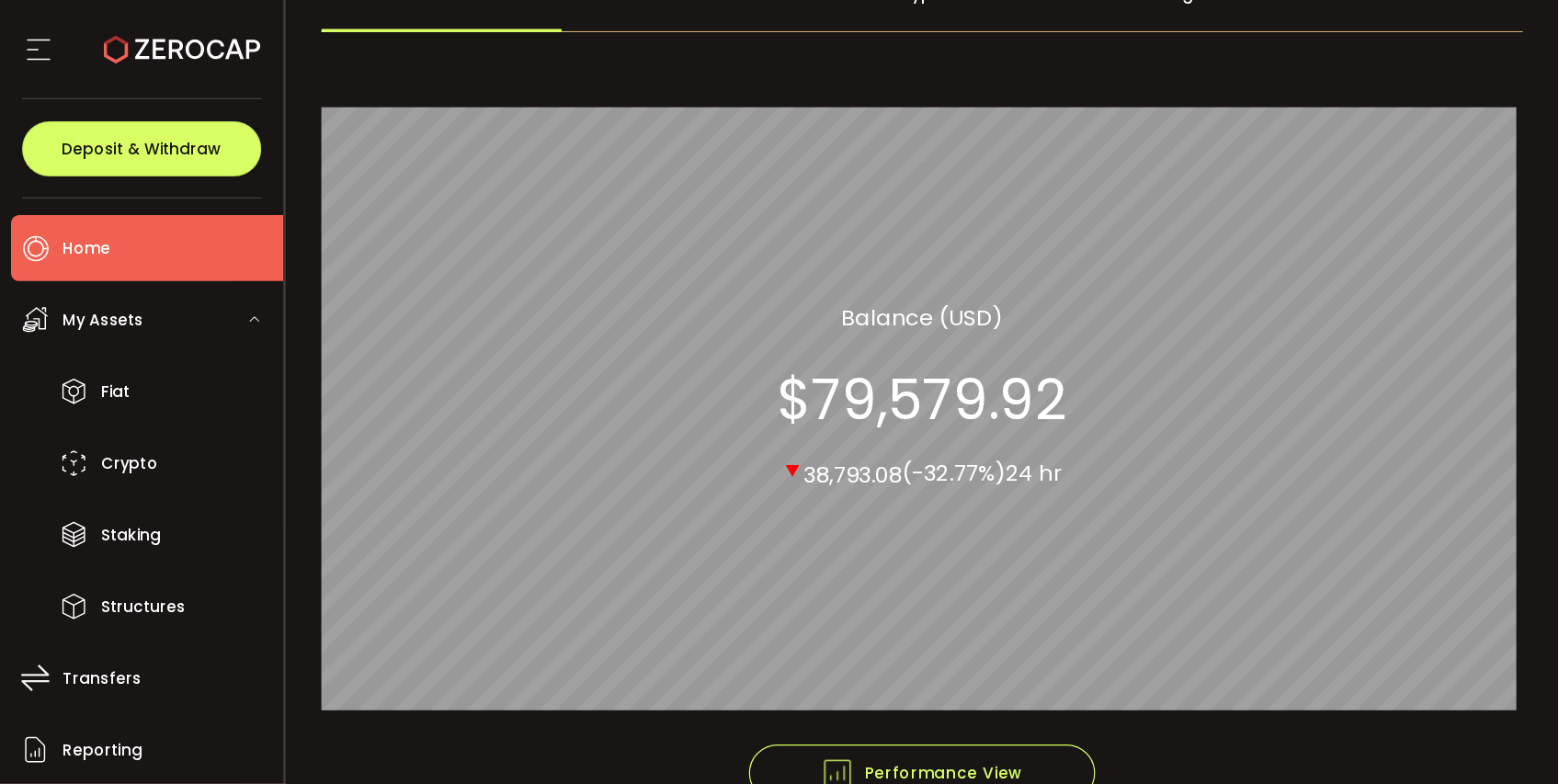 scroll, scrollTop: 151, scrollLeft: 0, axis: vertical 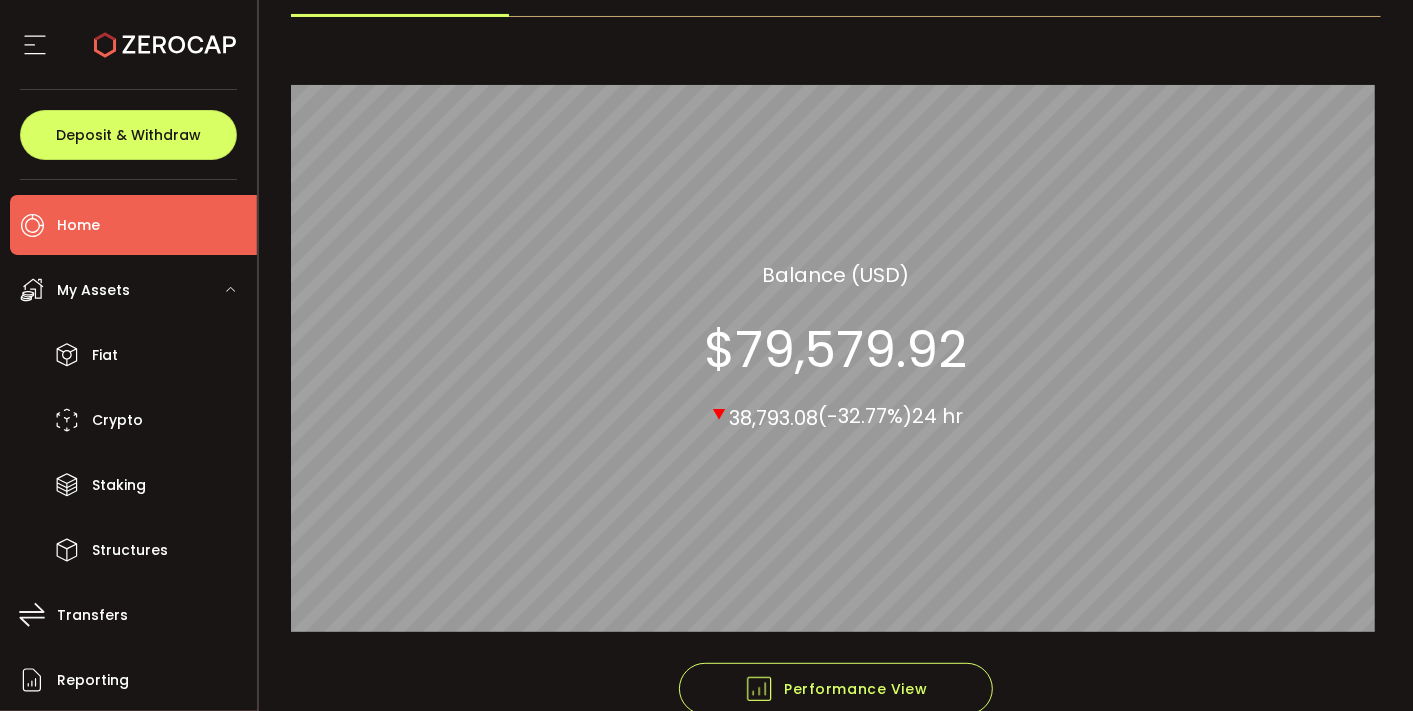 click on "My Assets" at bounding box center [93, 290] 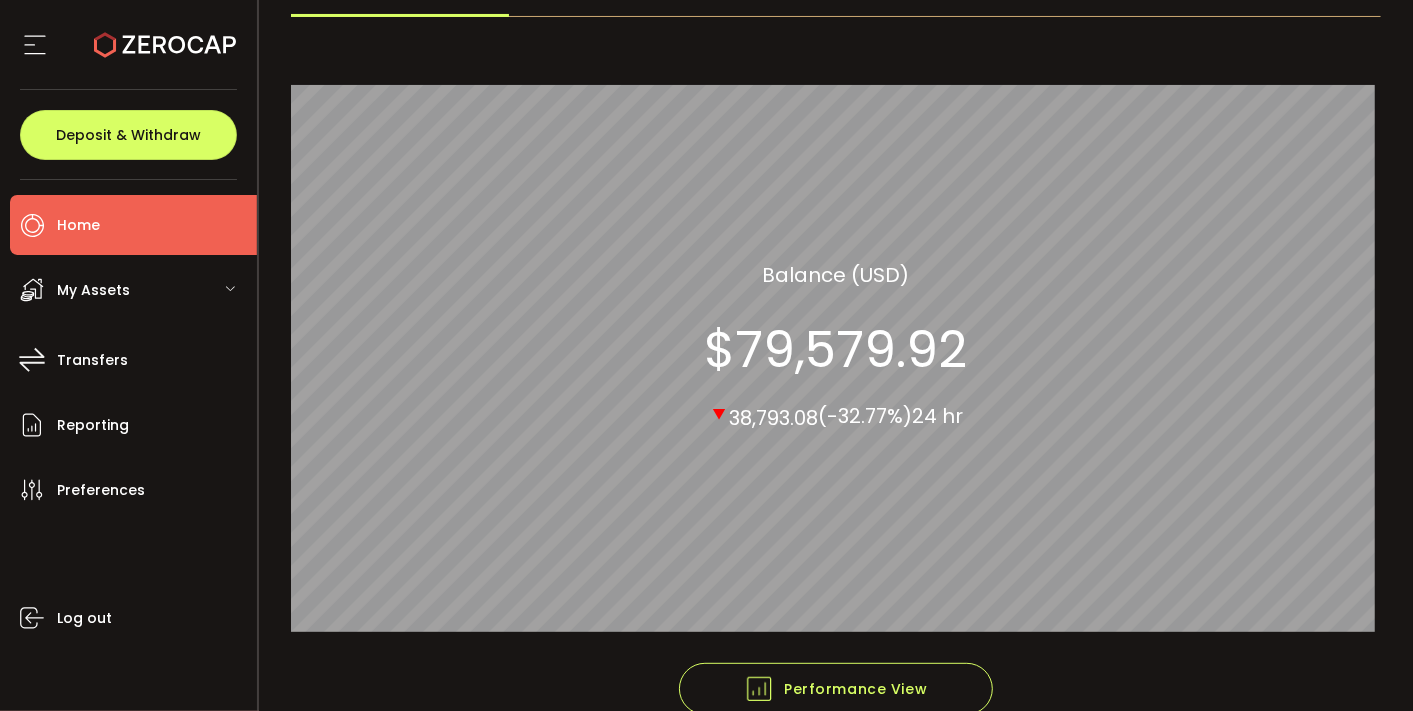 click on "My Assets" at bounding box center (93, 290) 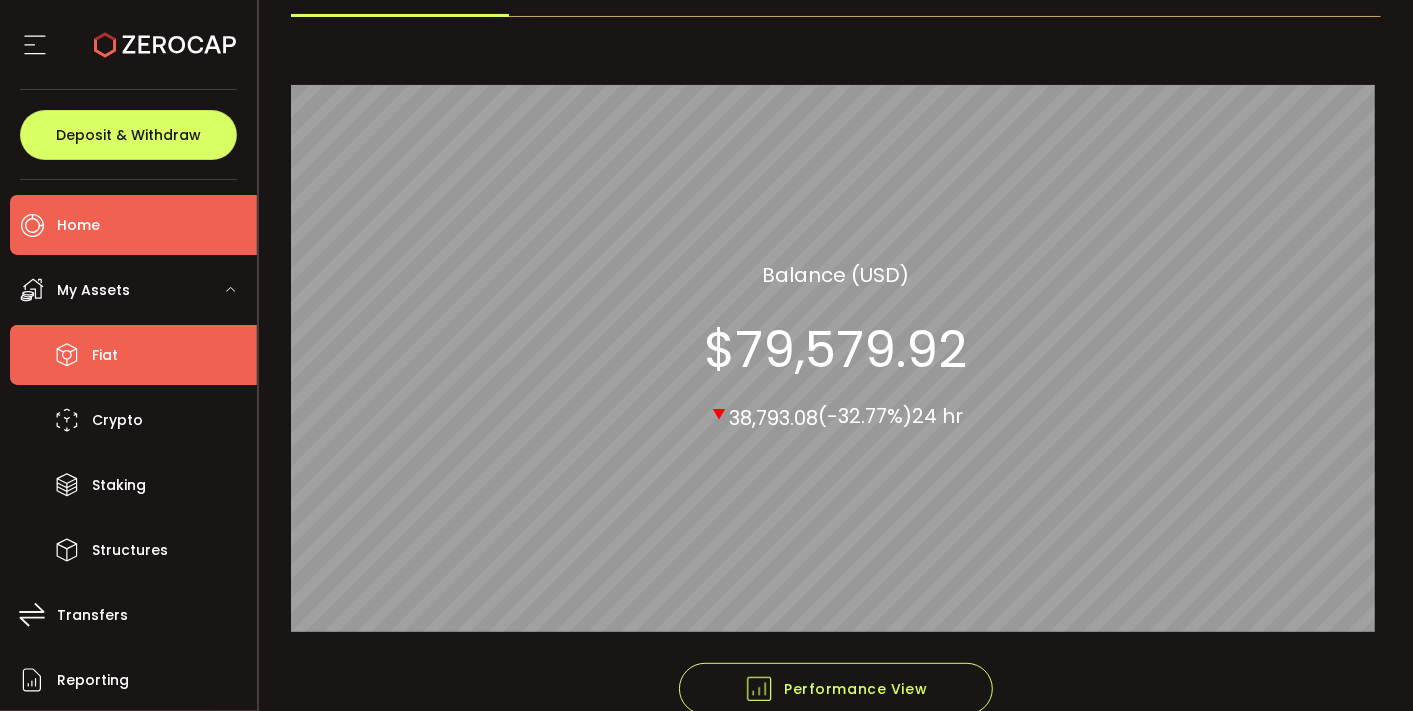 click on "Fiat" at bounding box center [133, 355] 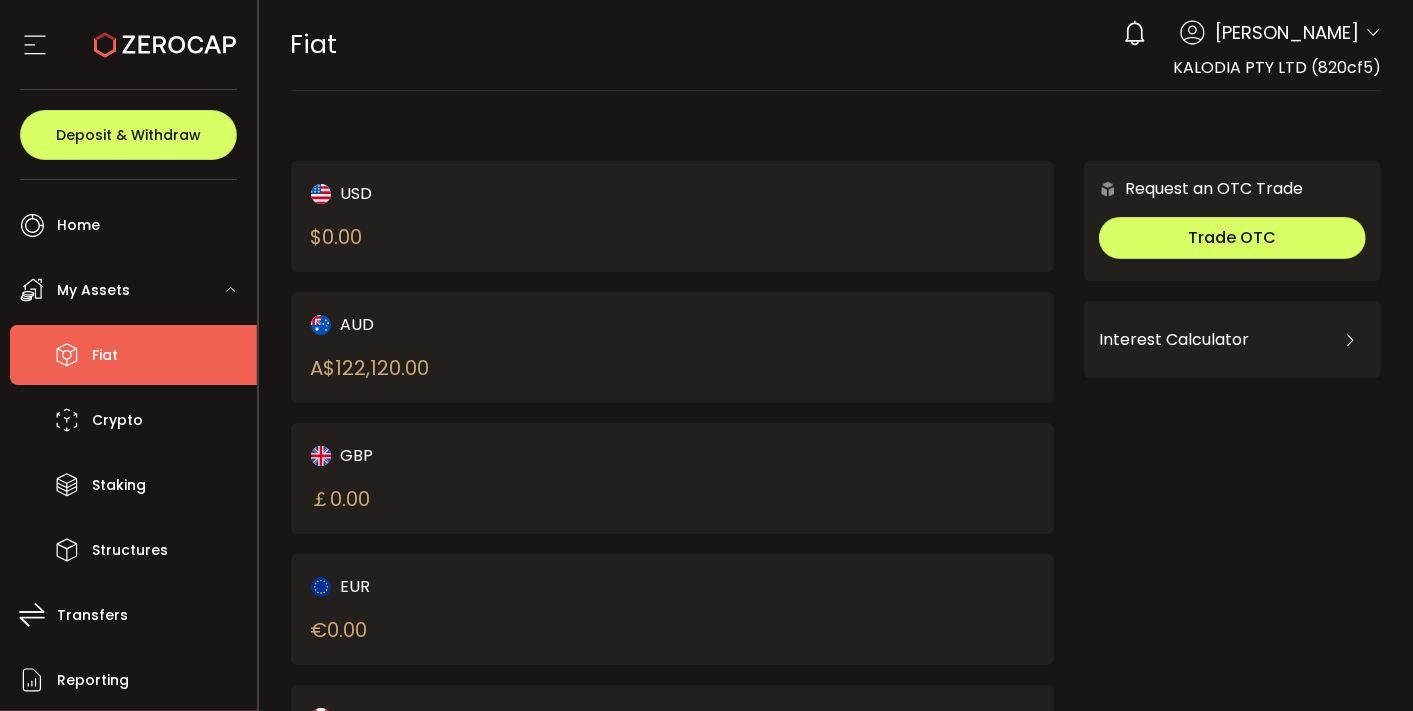 click on "Fiat" at bounding box center (105, 355) 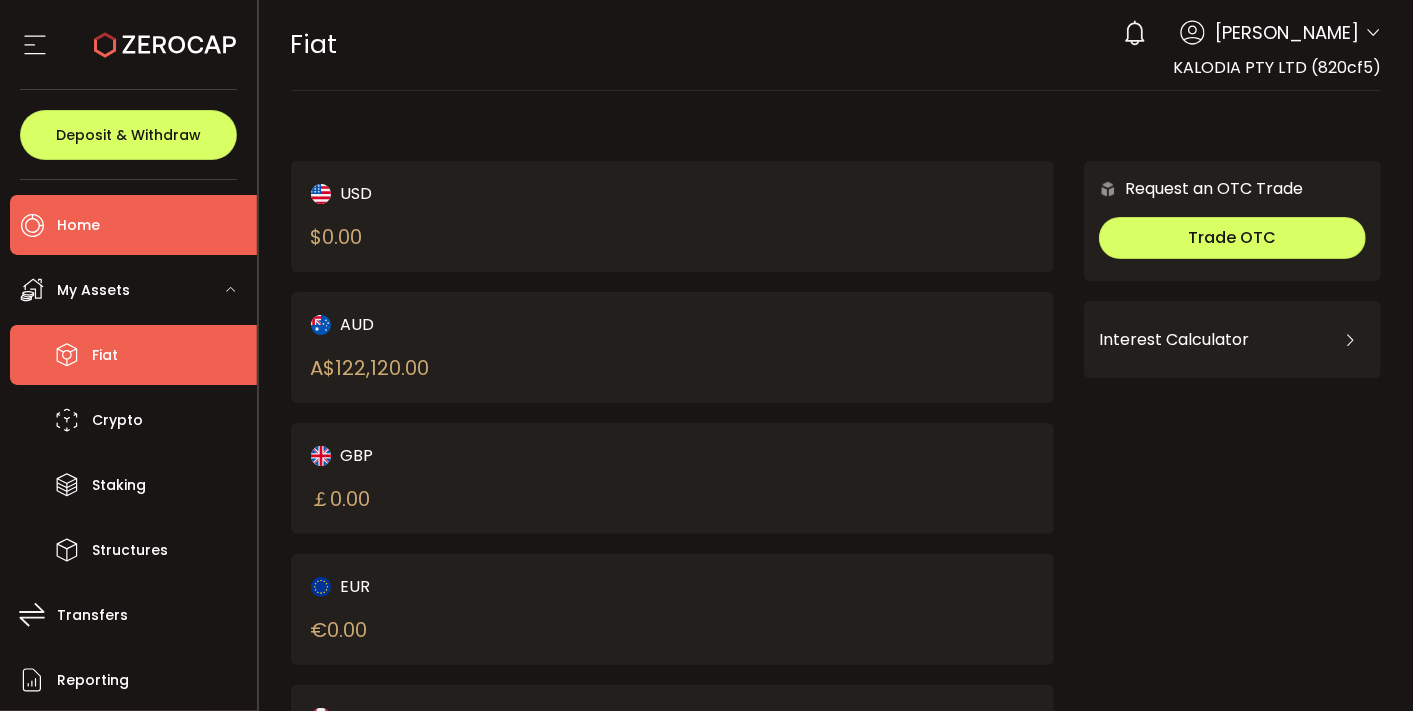 click on "Home" at bounding box center (133, 225) 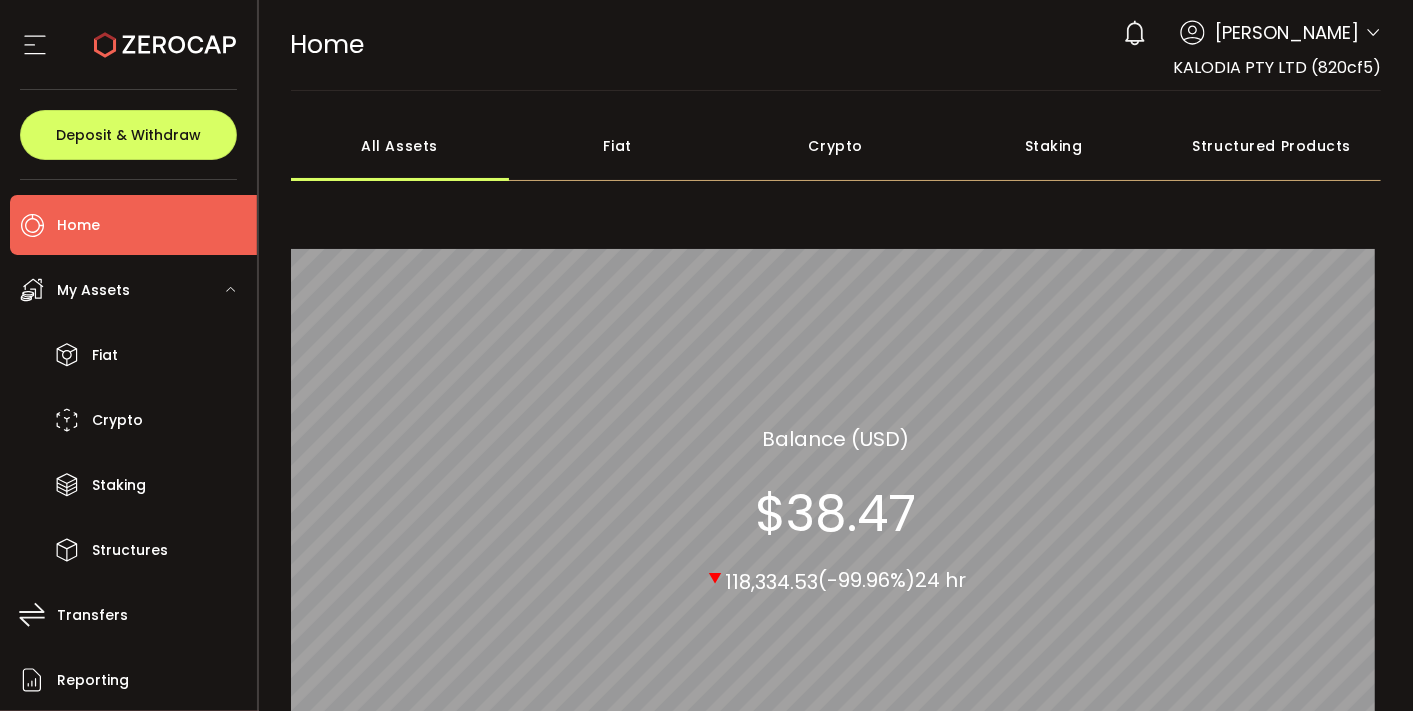click on "My Assets" at bounding box center (133, 290) 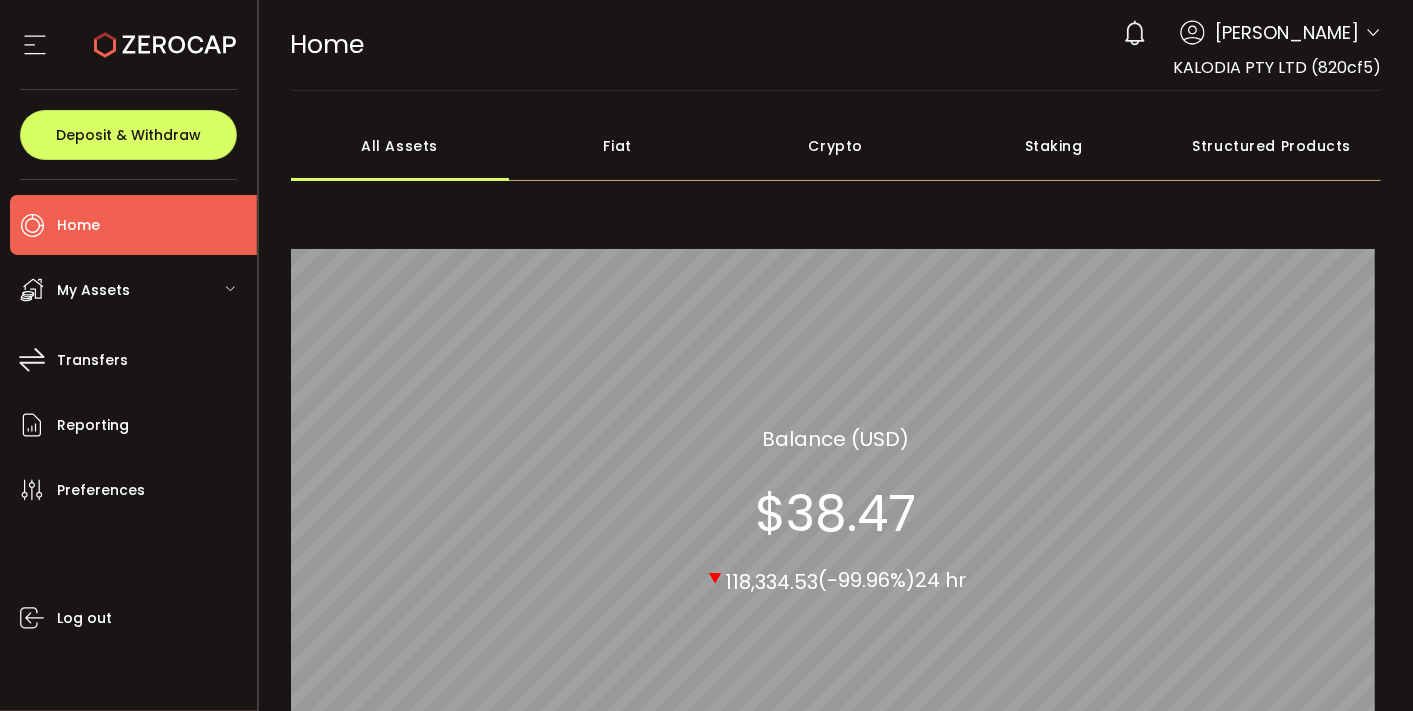click on "My Assets" at bounding box center (133, 290) 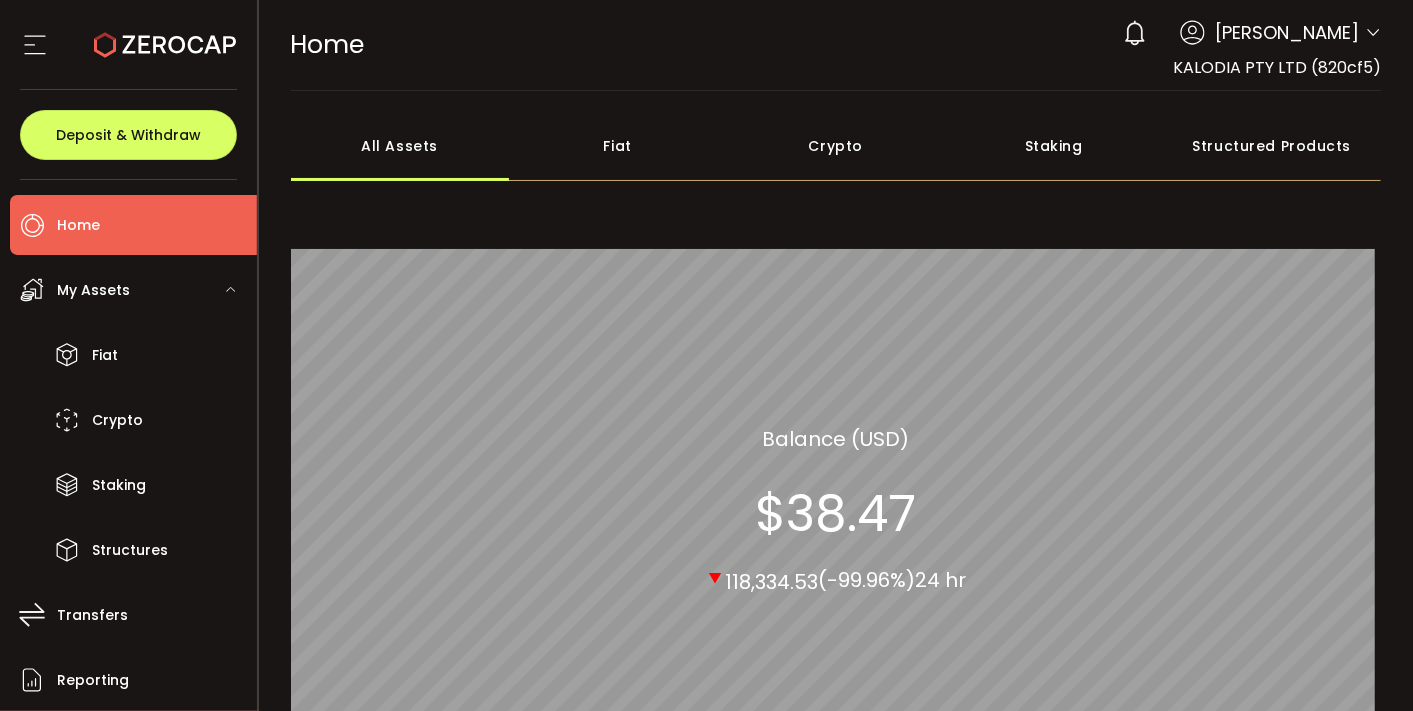 click on "My Assets" at bounding box center [133, 290] 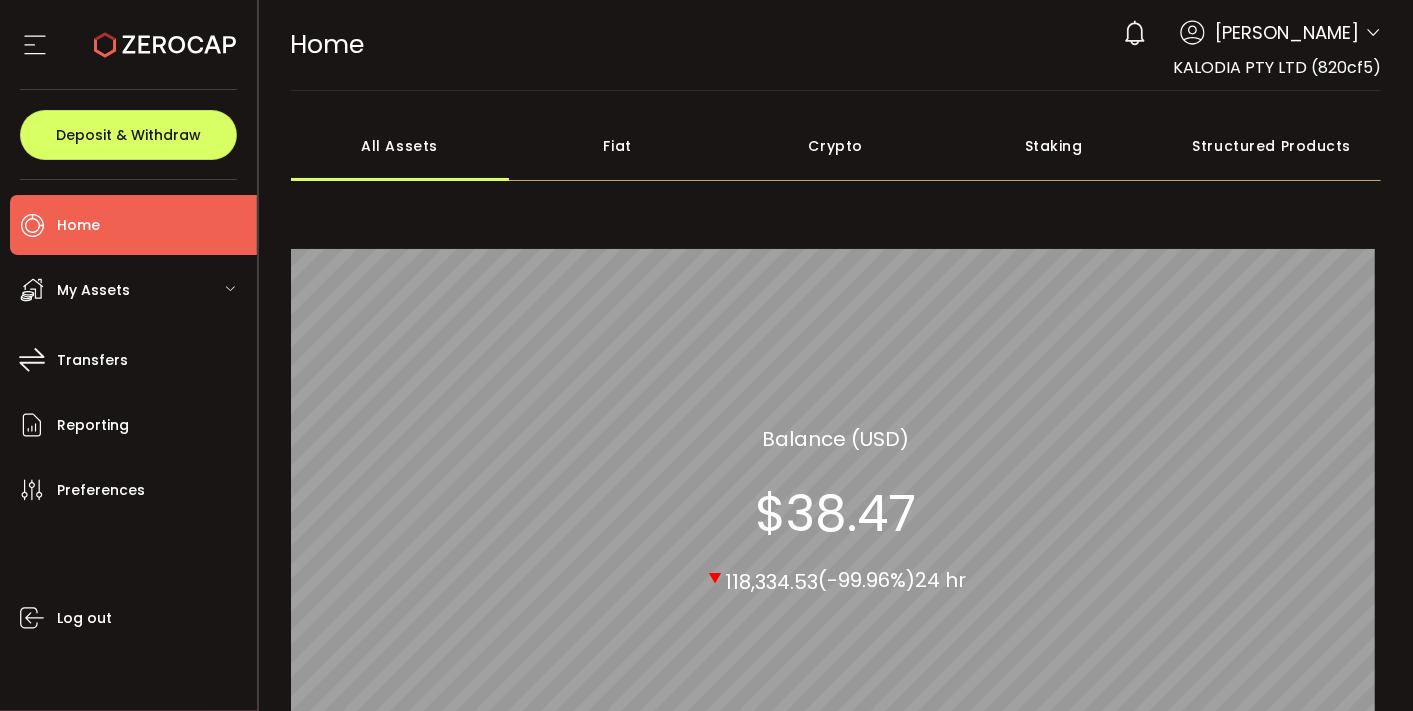 click on "My Assets" at bounding box center [133, 290] 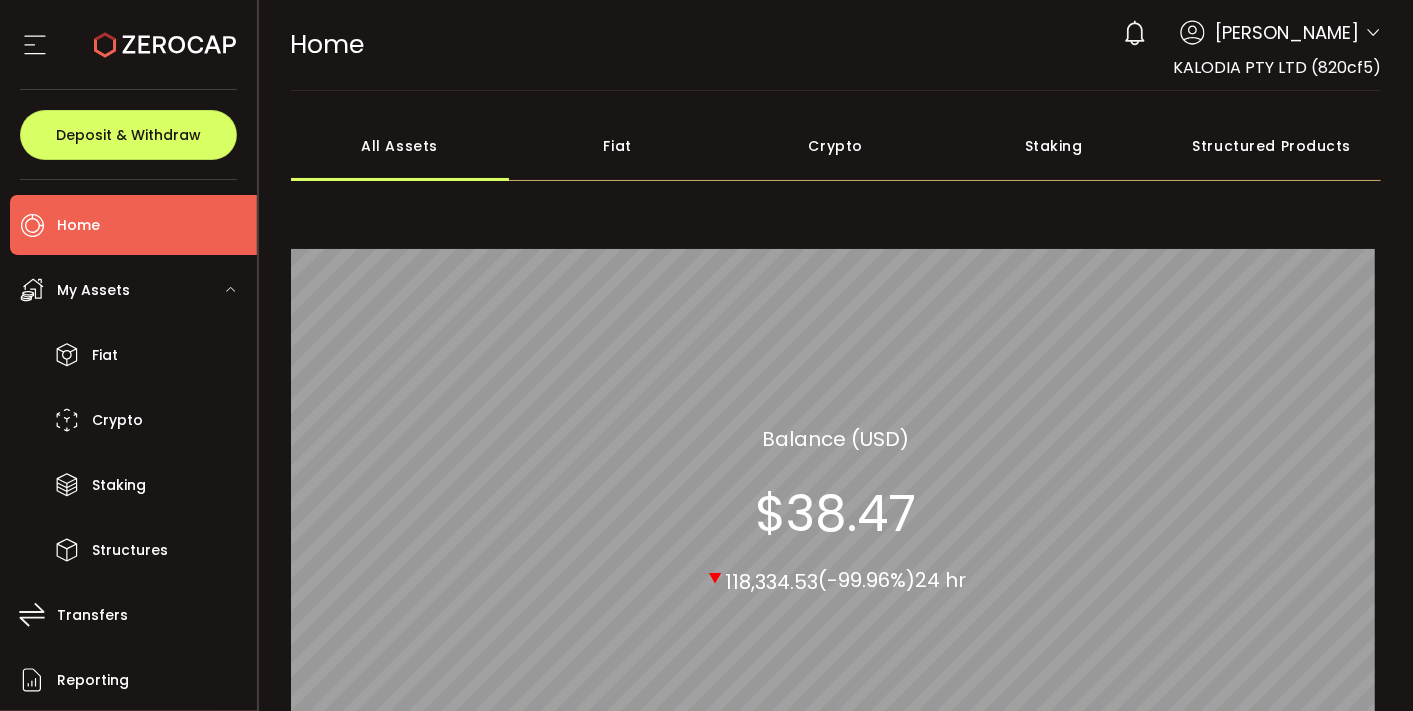 click on "Home" at bounding box center (78, 225) 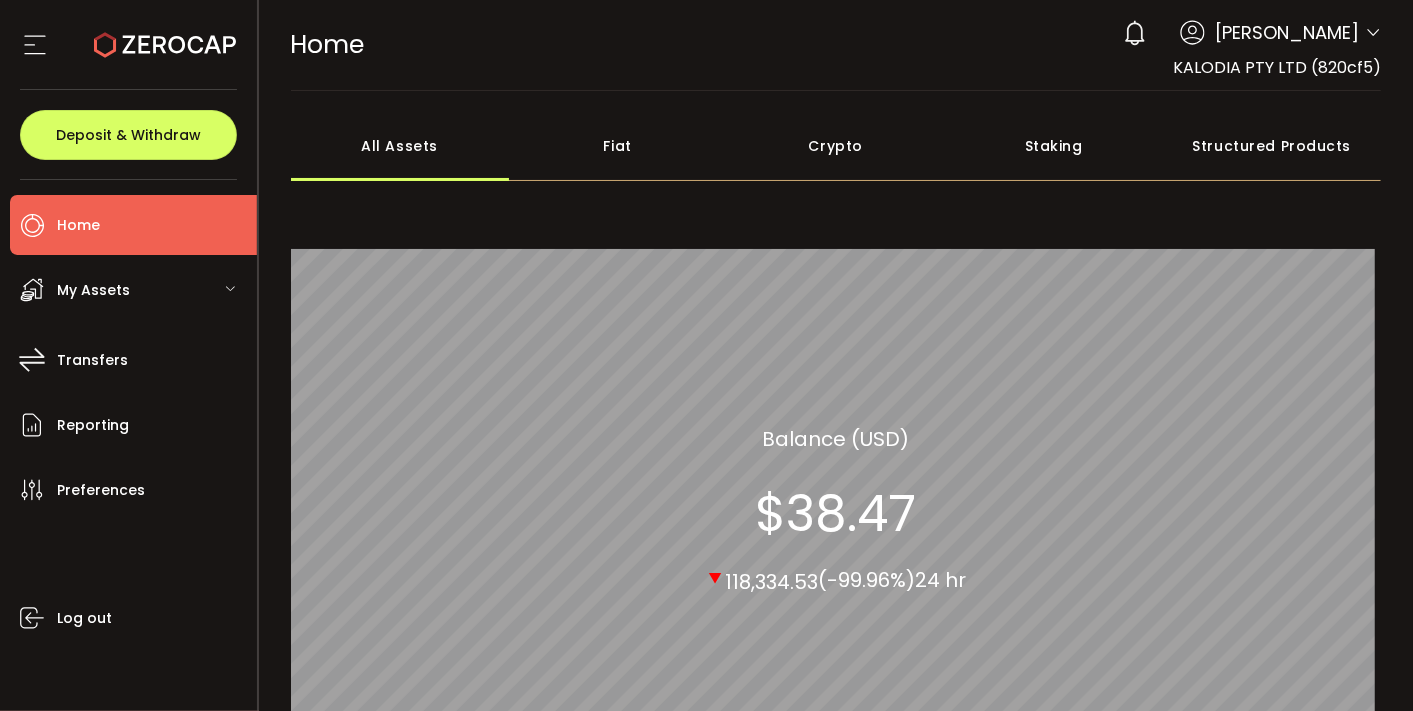 click on "My Assets" at bounding box center (93, 290) 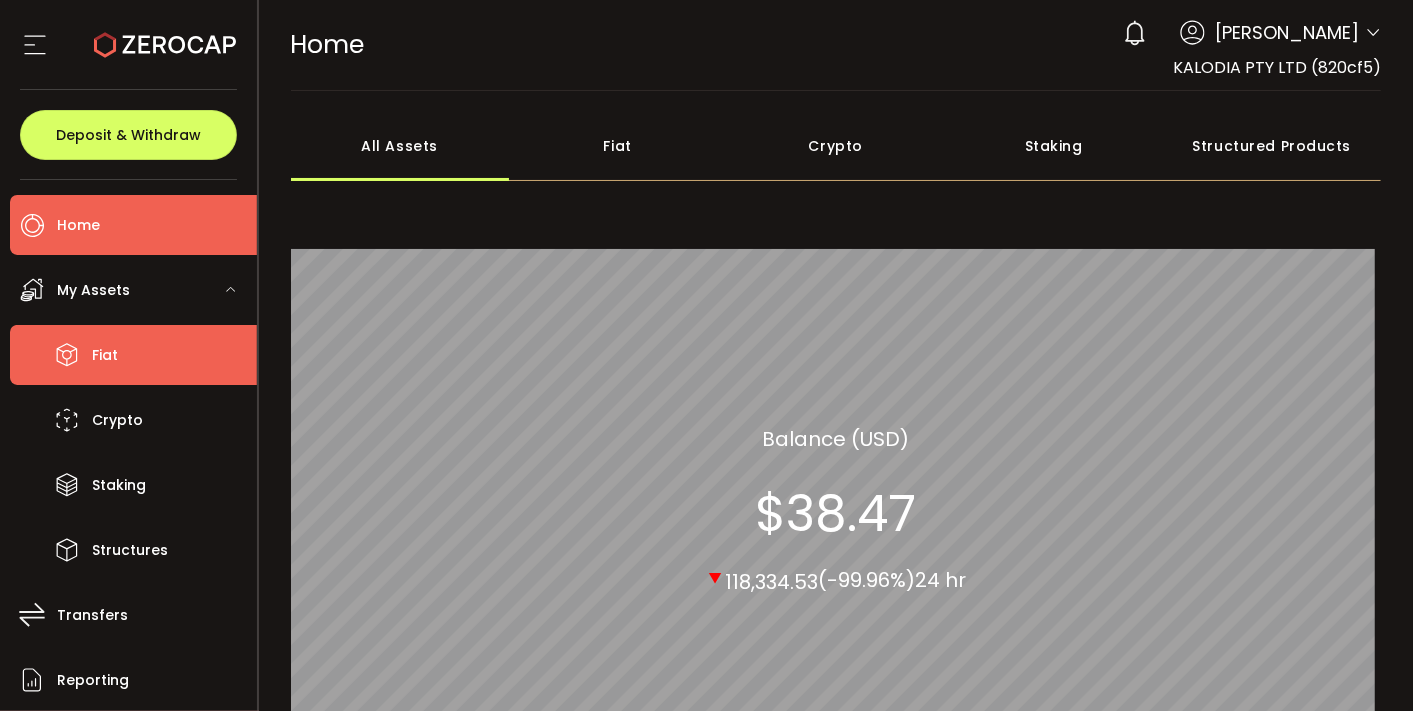 click on "Fiat" at bounding box center [133, 355] 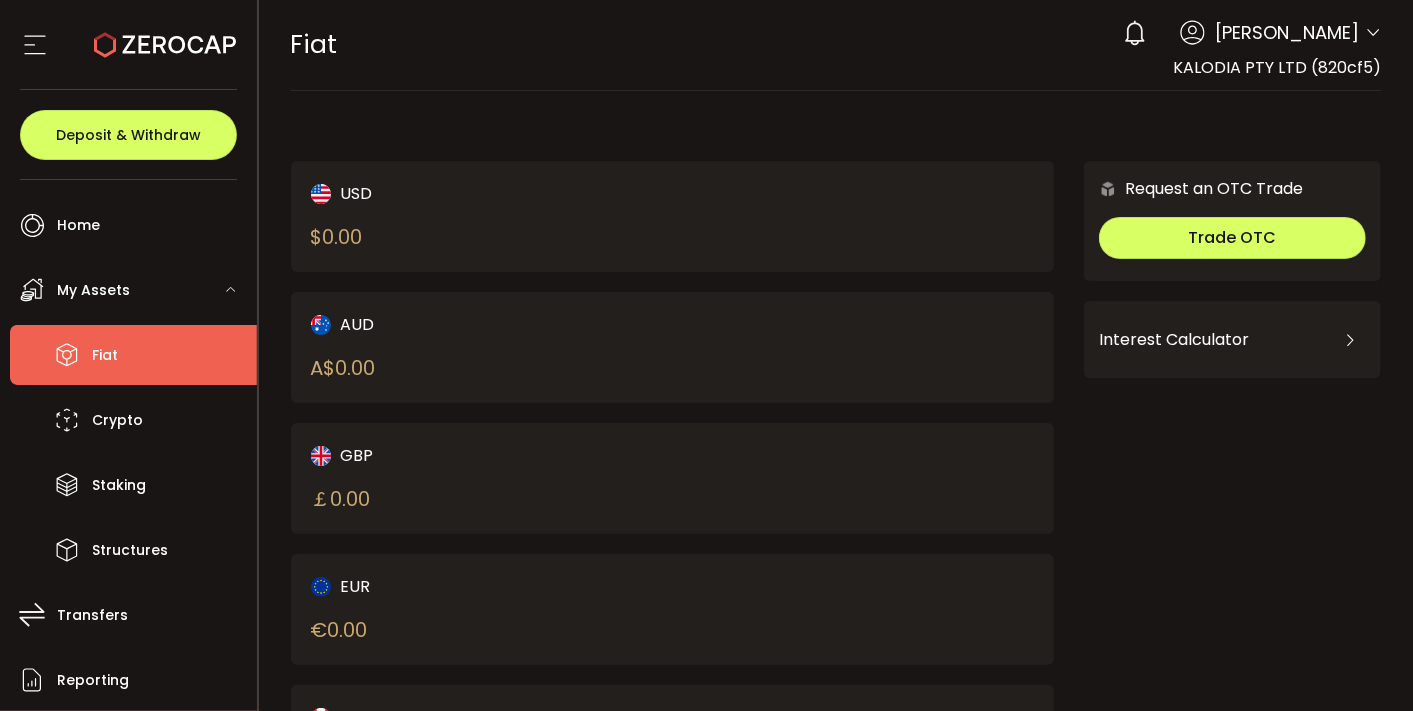 click on "My Assets" at bounding box center (93, 290) 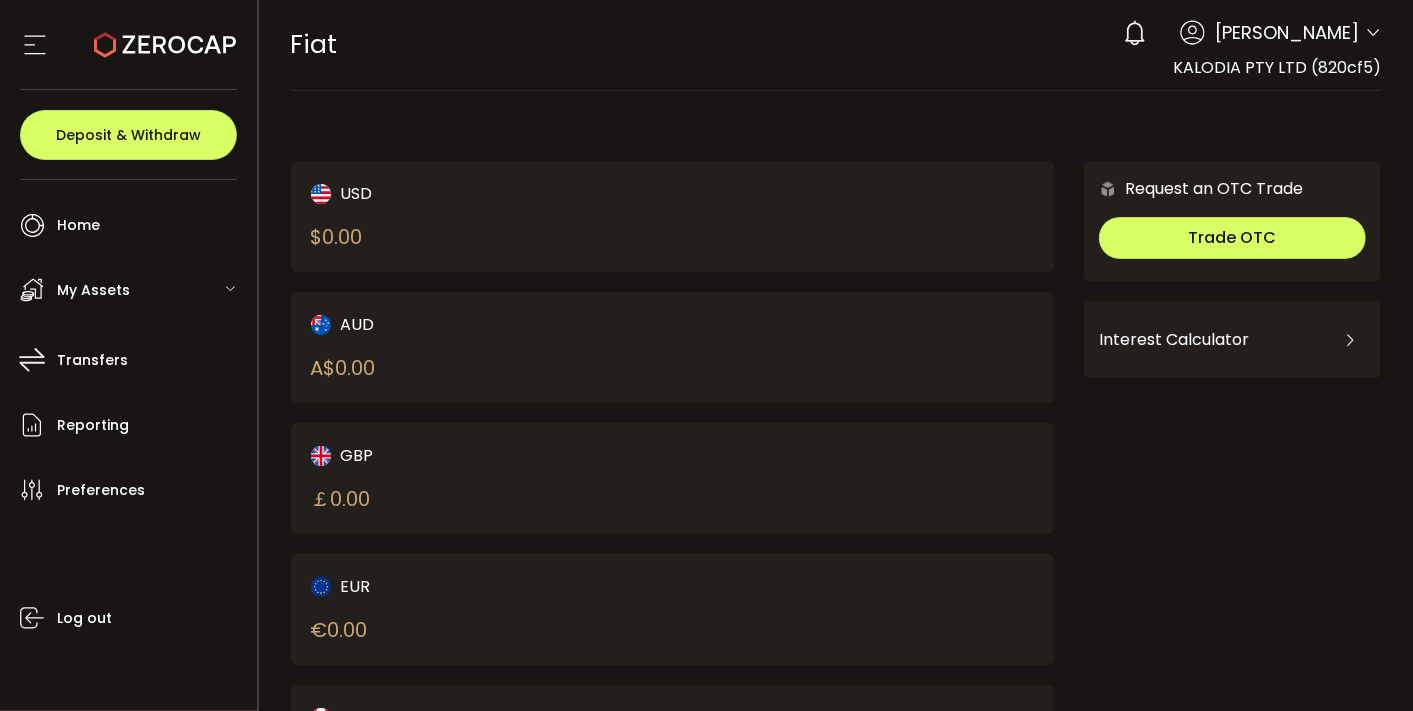click on "My Assets" at bounding box center (93, 290) 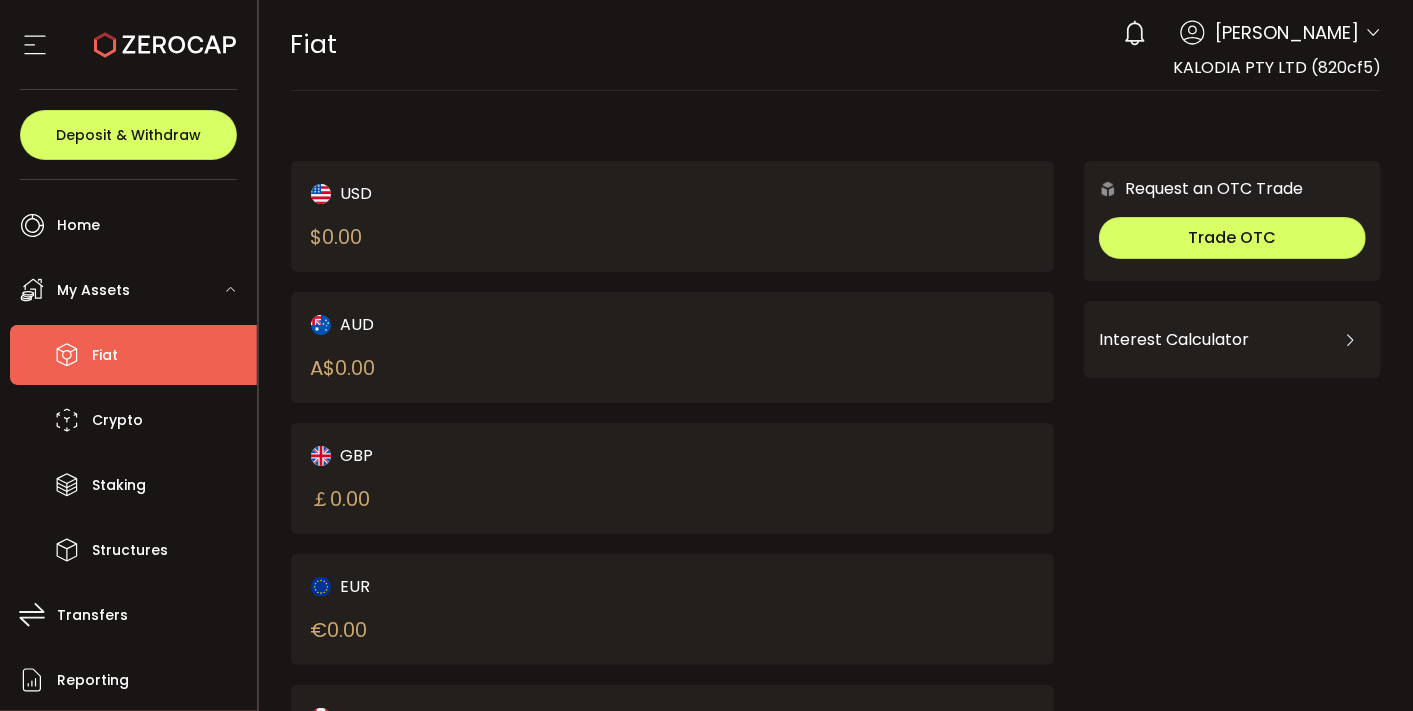 click on "My Assets" at bounding box center [93, 290] 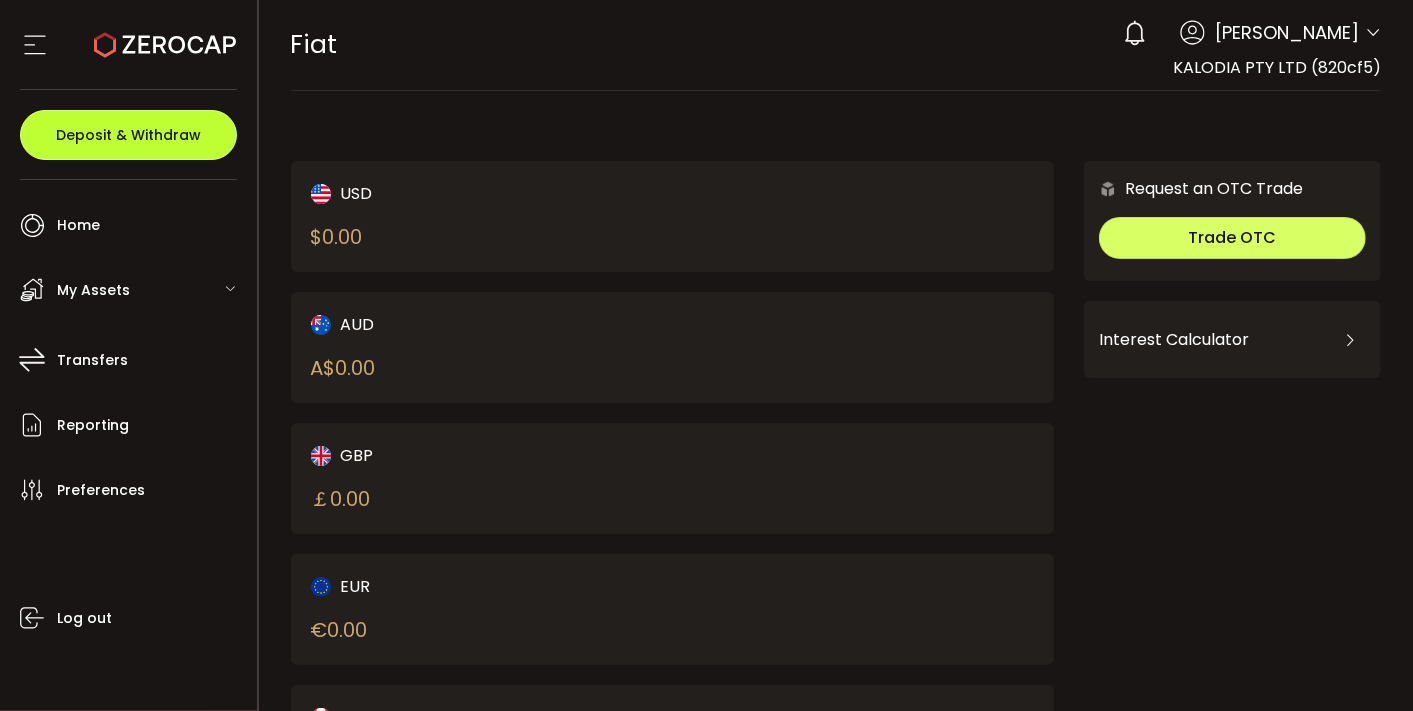 click on "Deposit & Withdraw" at bounding box center [128, 135] 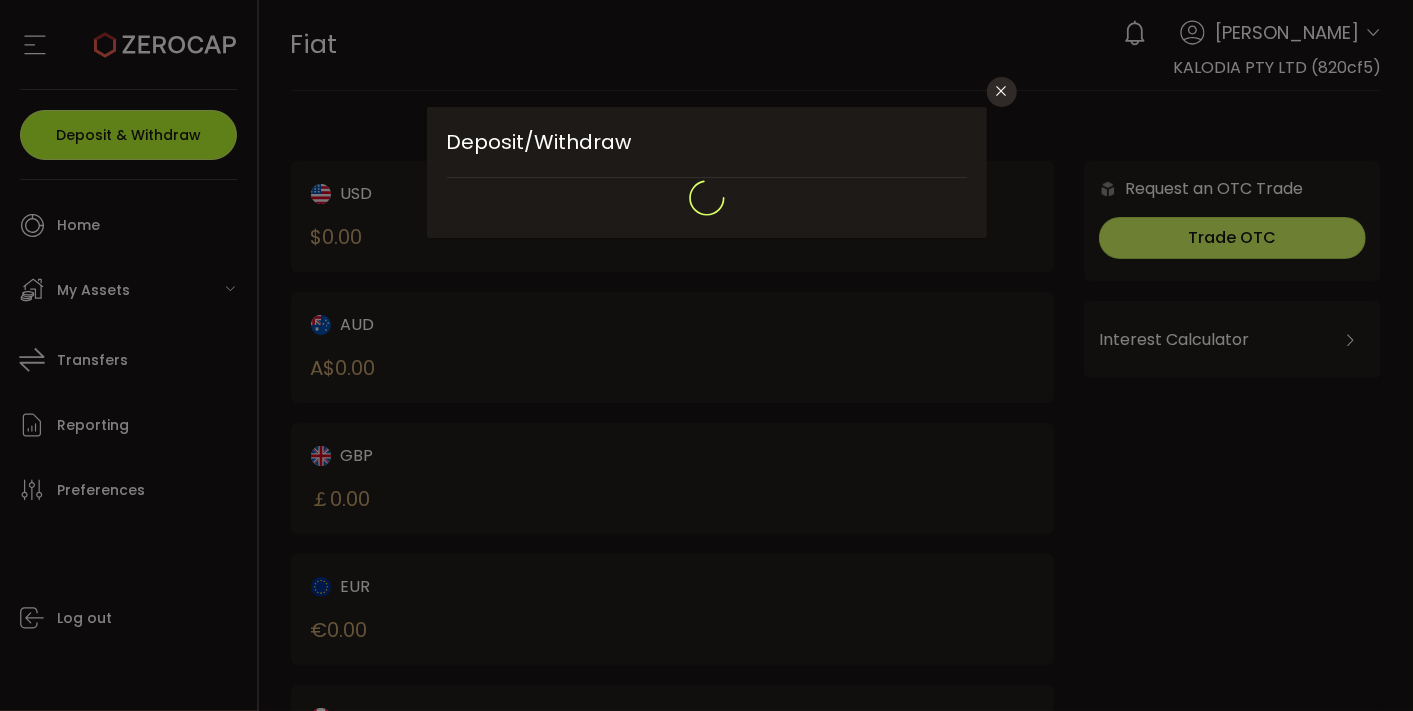 type on "*******" 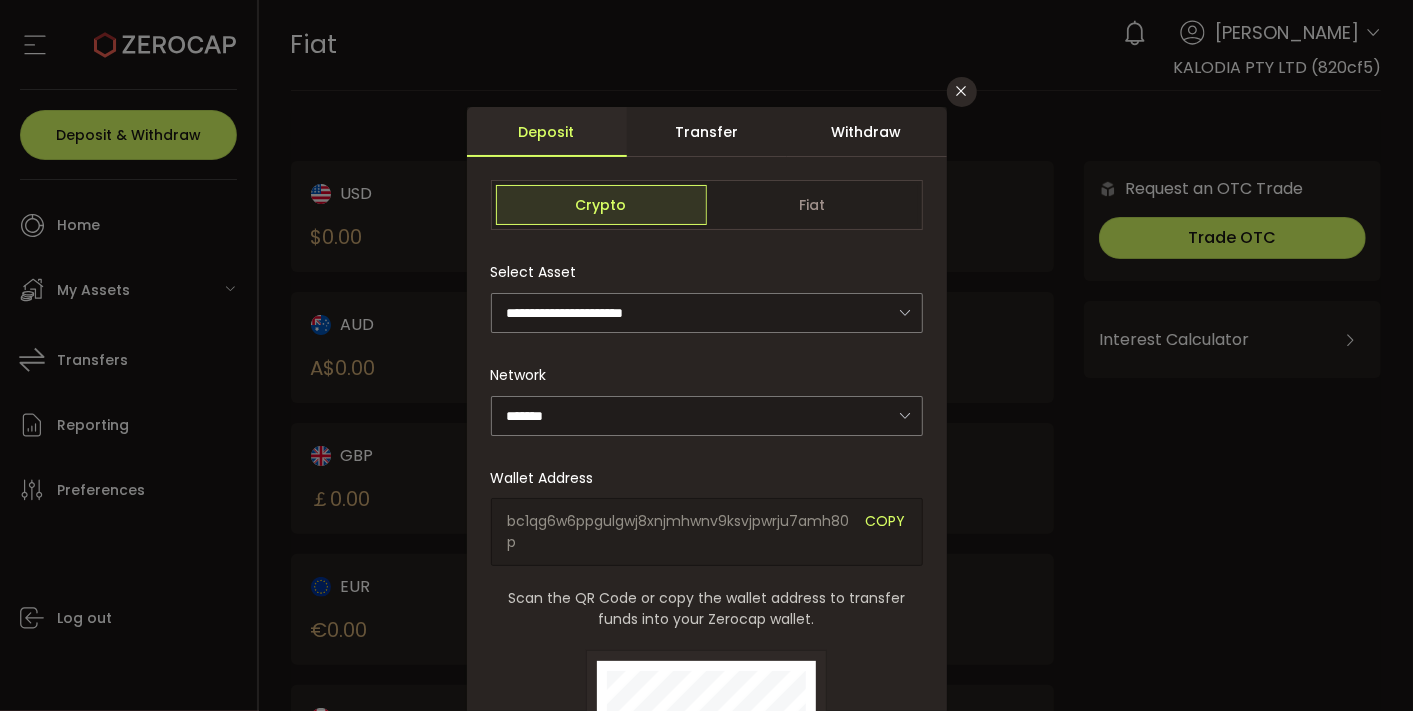 click on "Withdraw" at bounding box center [867, 132] 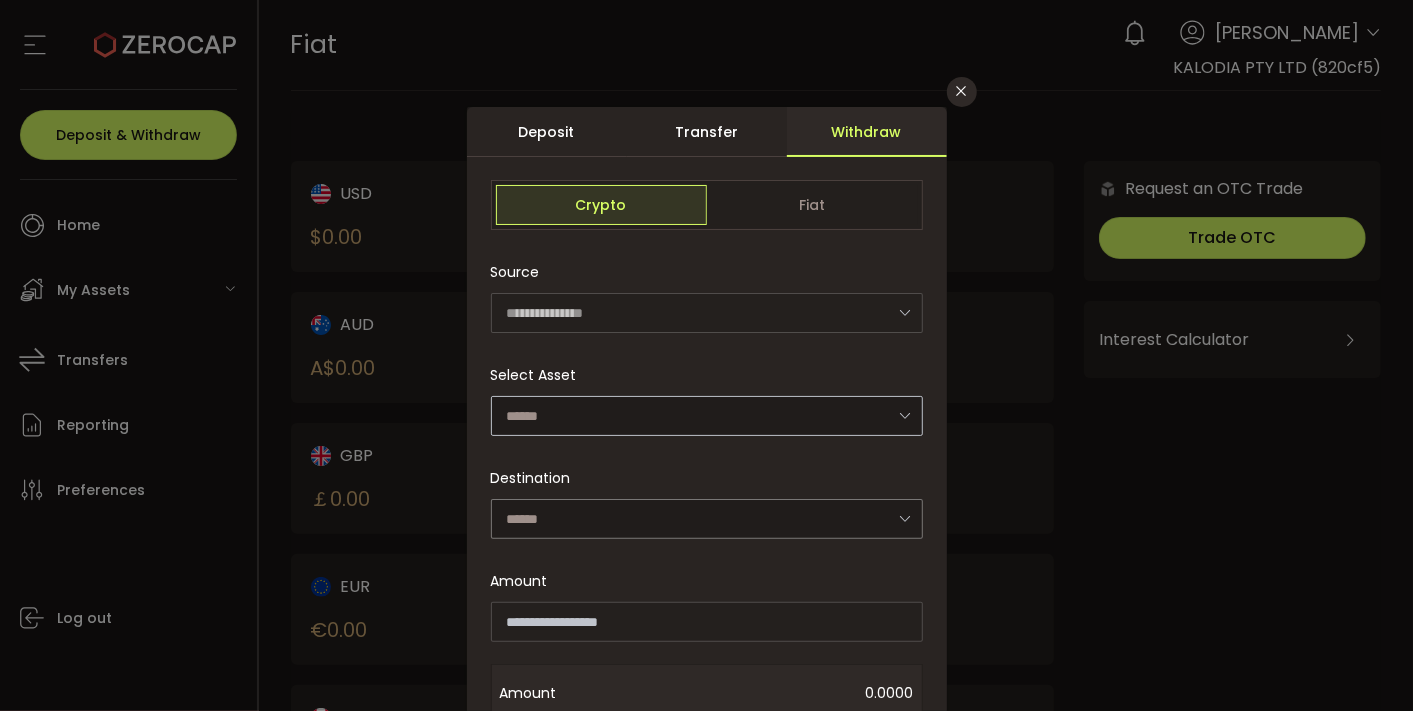 click at bounding box center (905, 415) 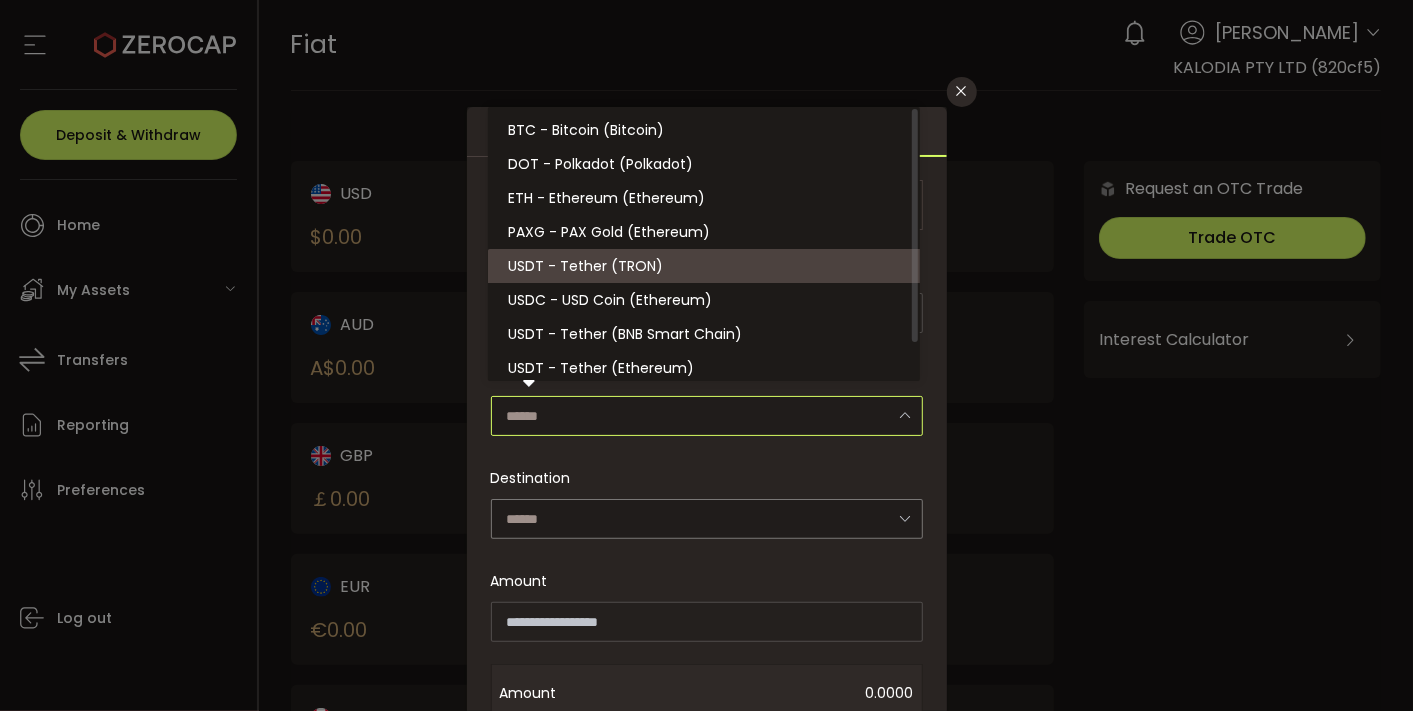 click on "USDT - Tether (TRON)" at bounding box center [585, 266] 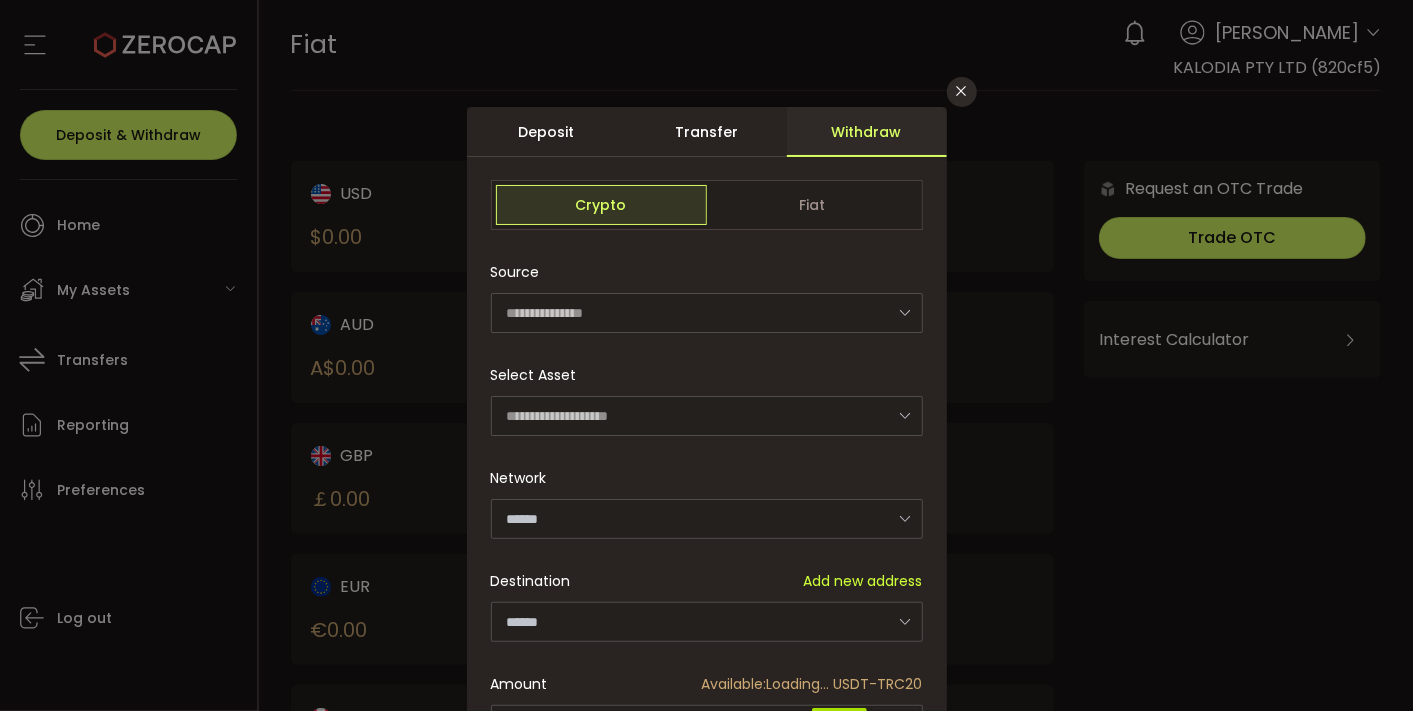 type on "****" 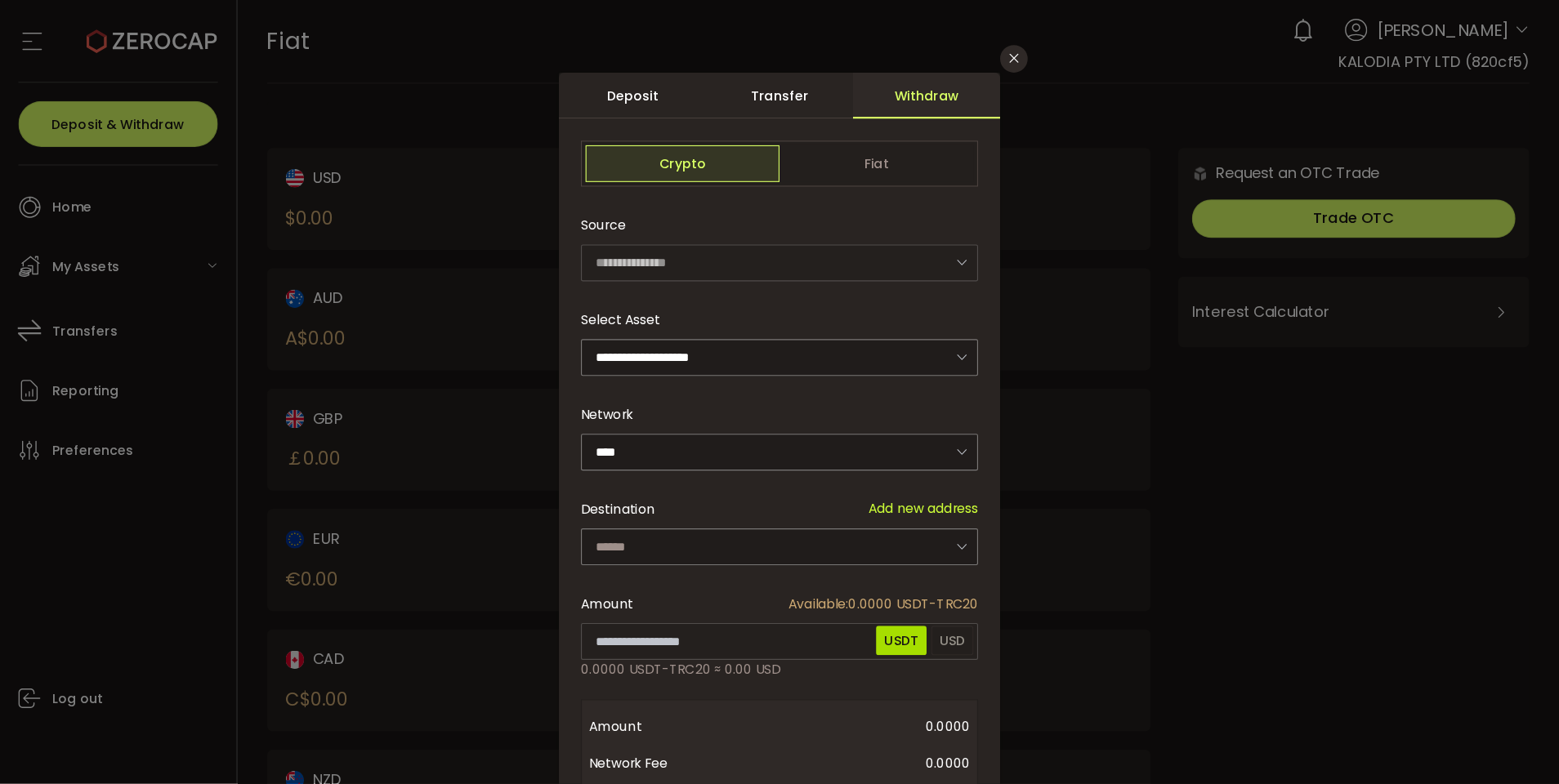 scroll, scrollTop: 0, scrollLeft: 0, axis: both 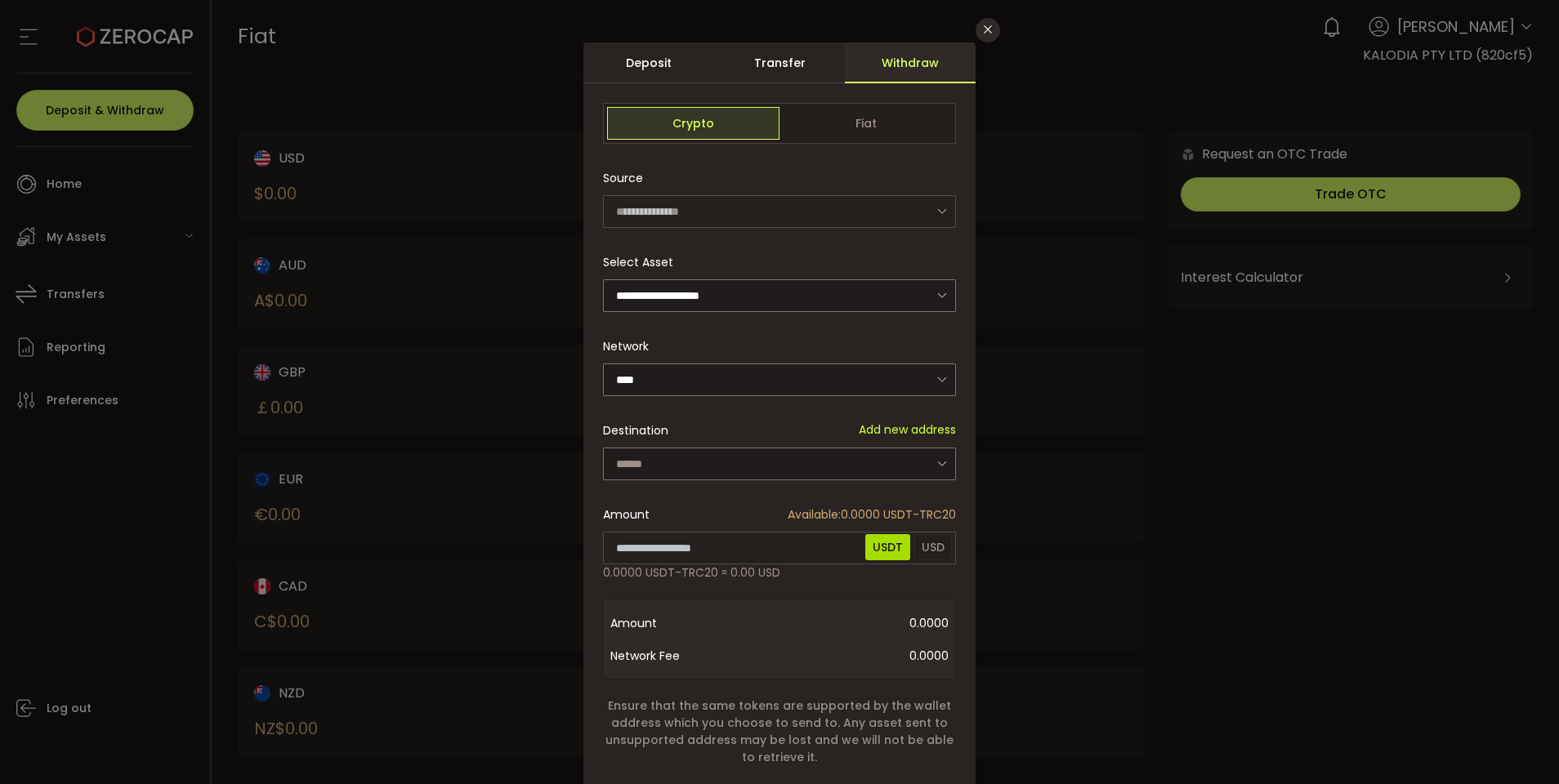 click on "Add new address" at bounding box center [907, 430] 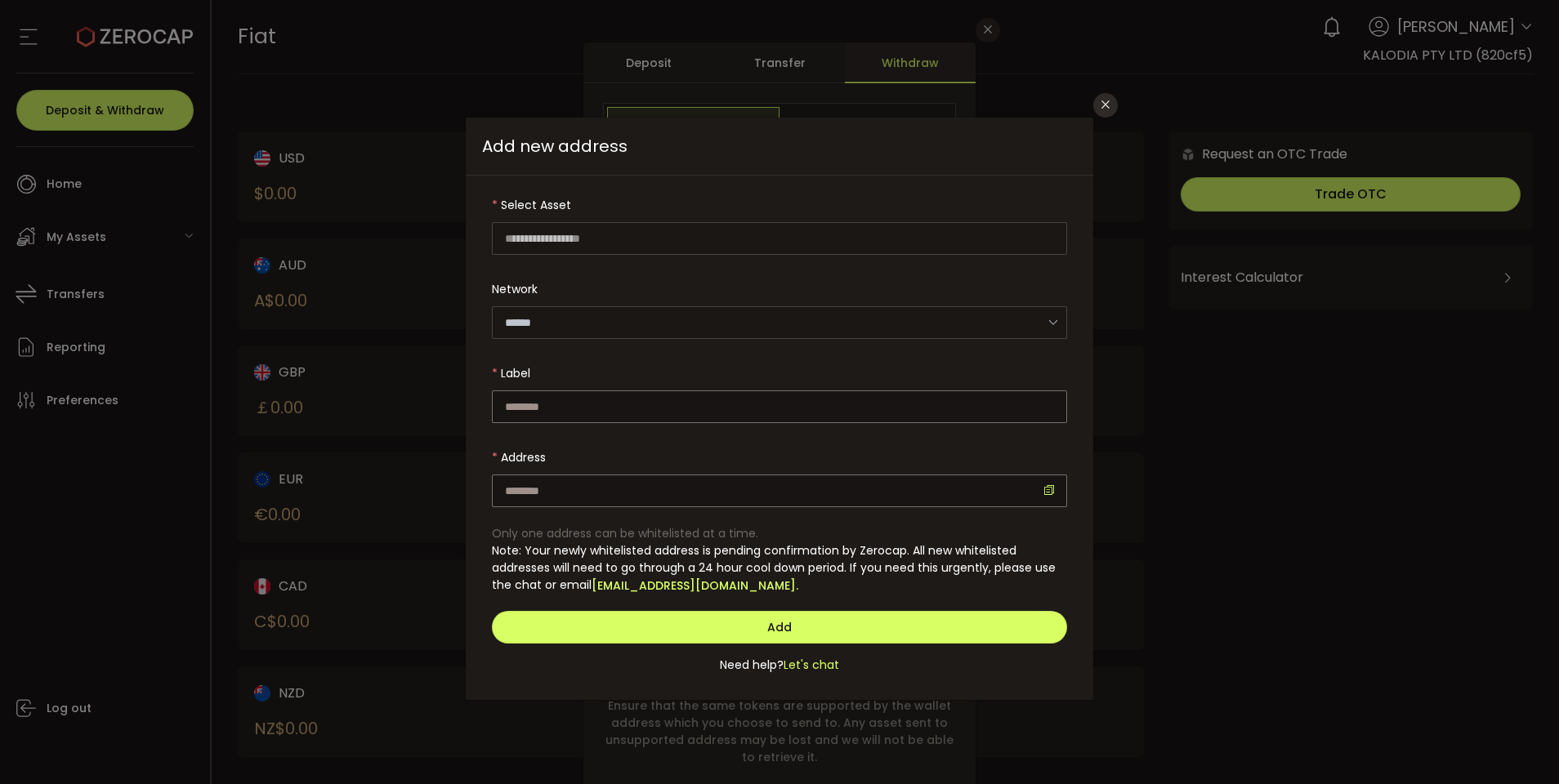 type on "**********" 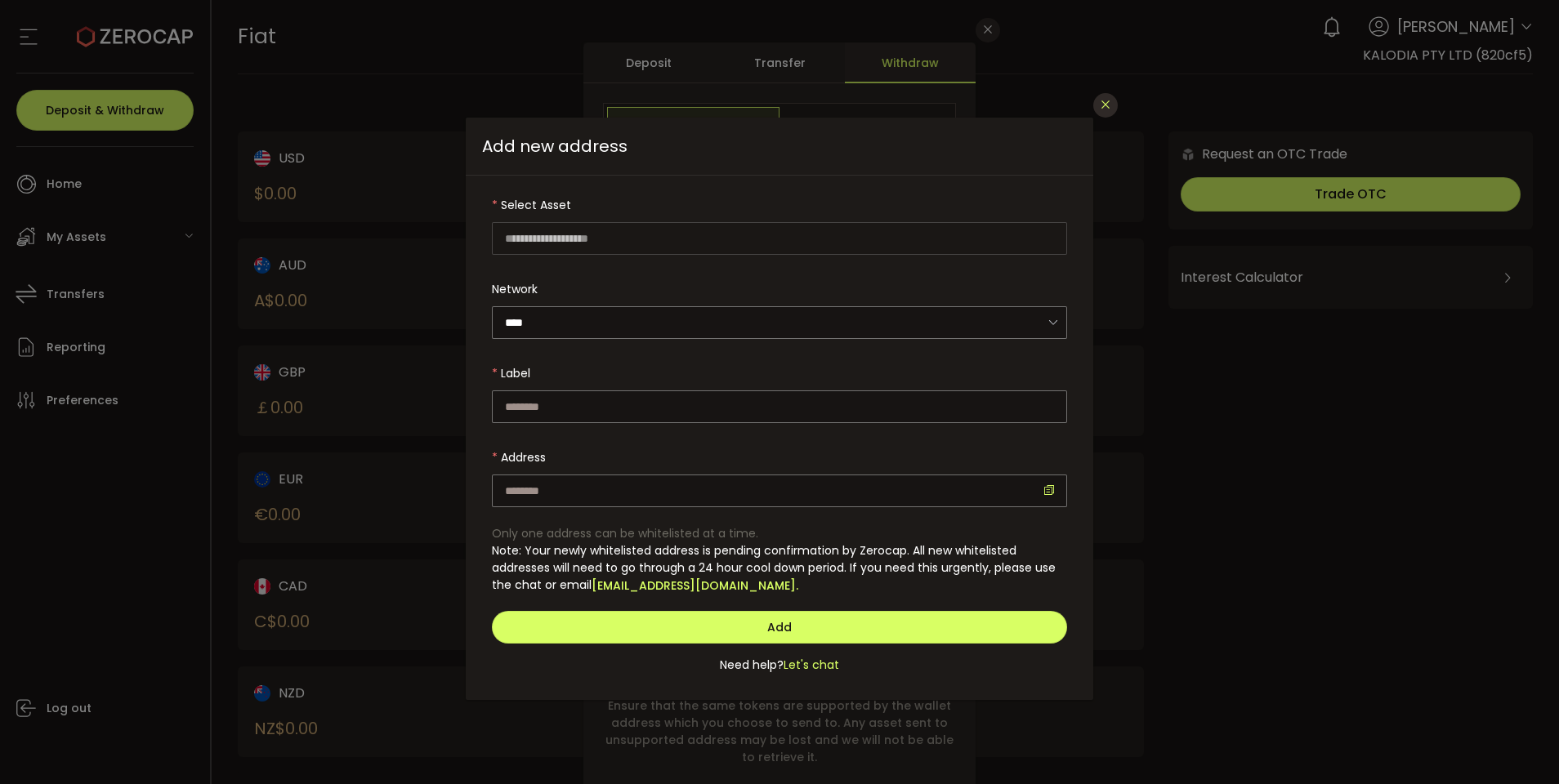 click at bounding box center [1106, 105] 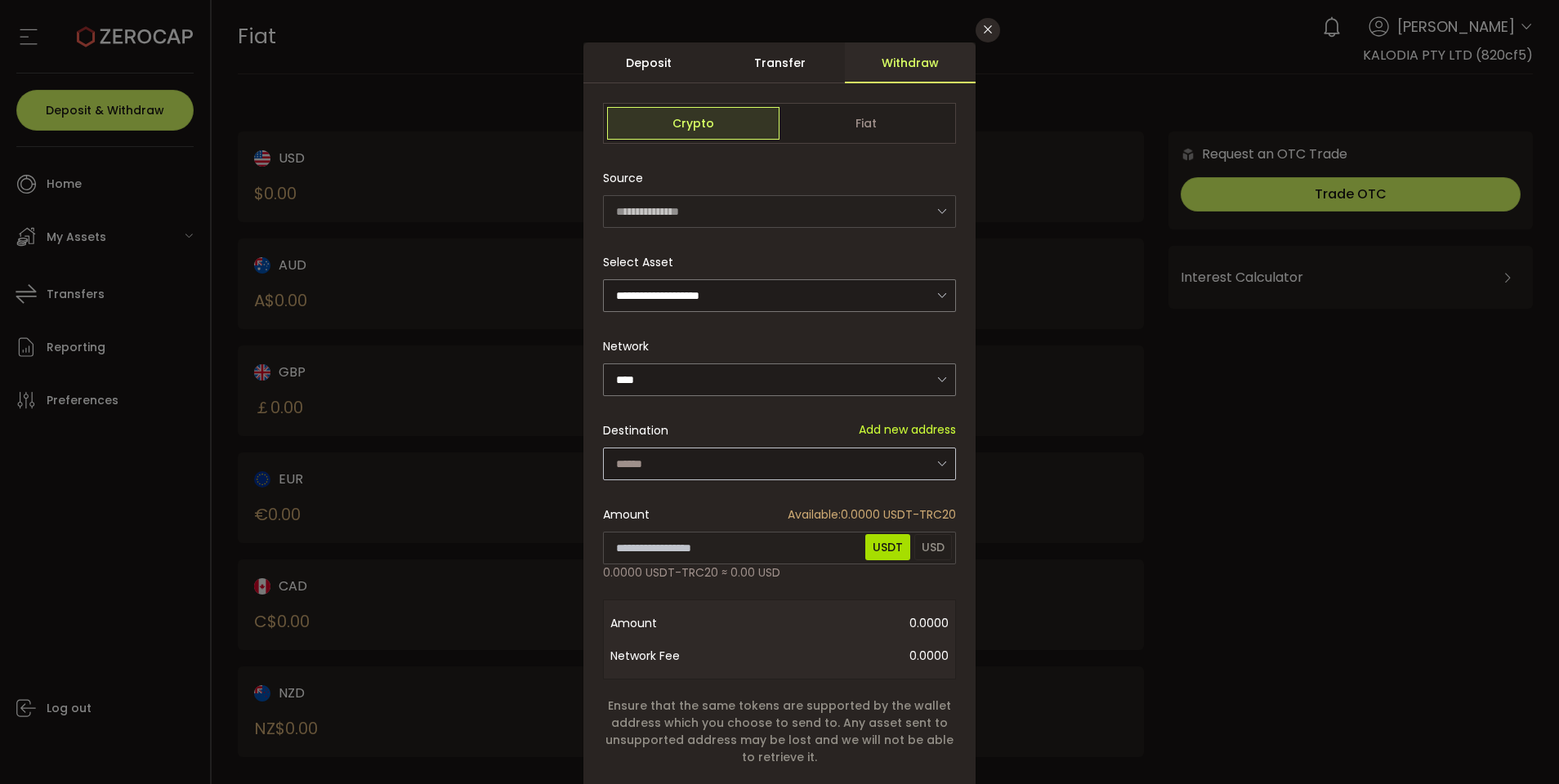 click at bounding box center [941, 463] 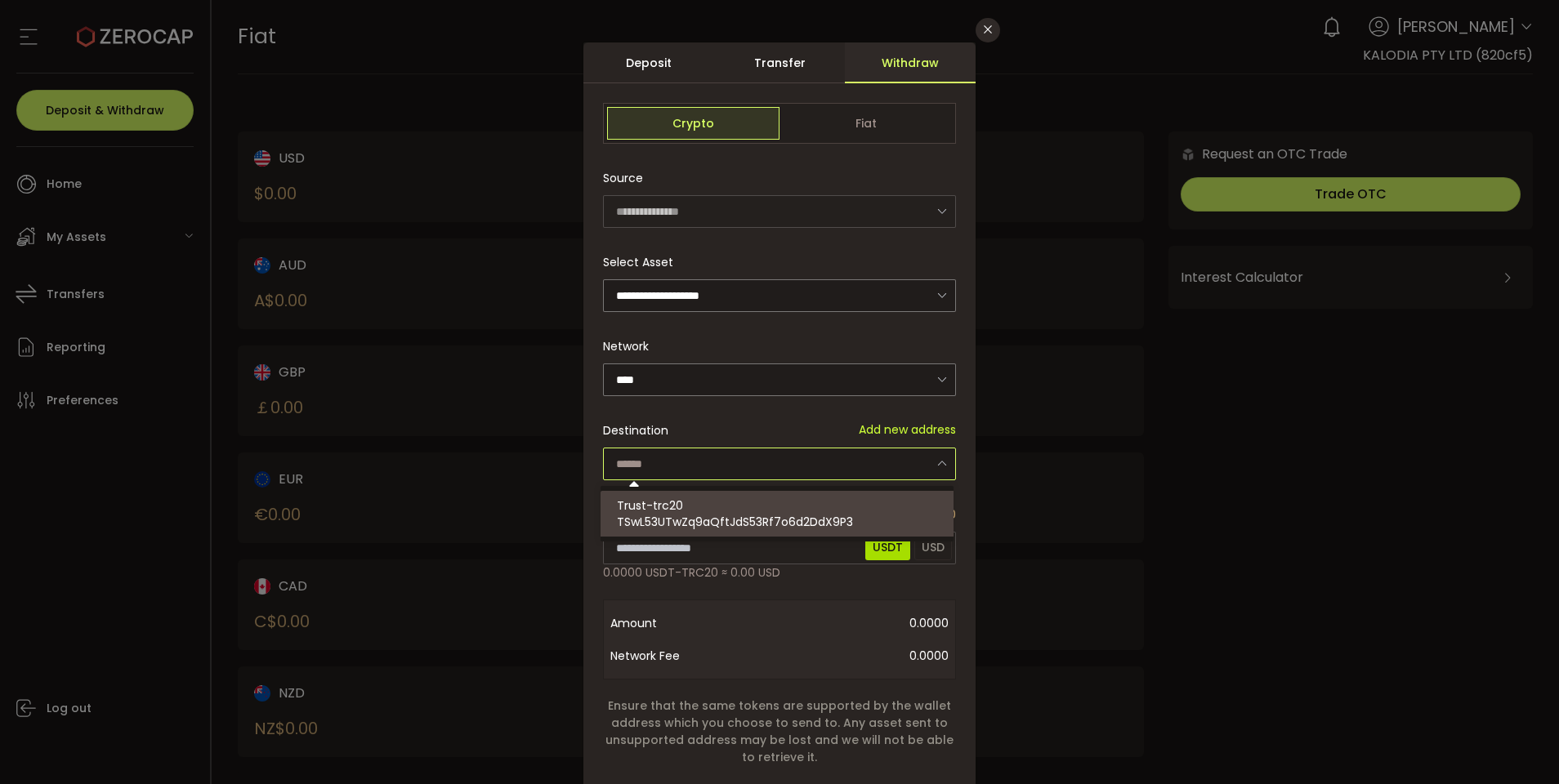 click on "Trust-trc20 TSwL53UTwZq9aQftJdS53Rf7o6d2DdX9P3" at bounding box center [780, 514] 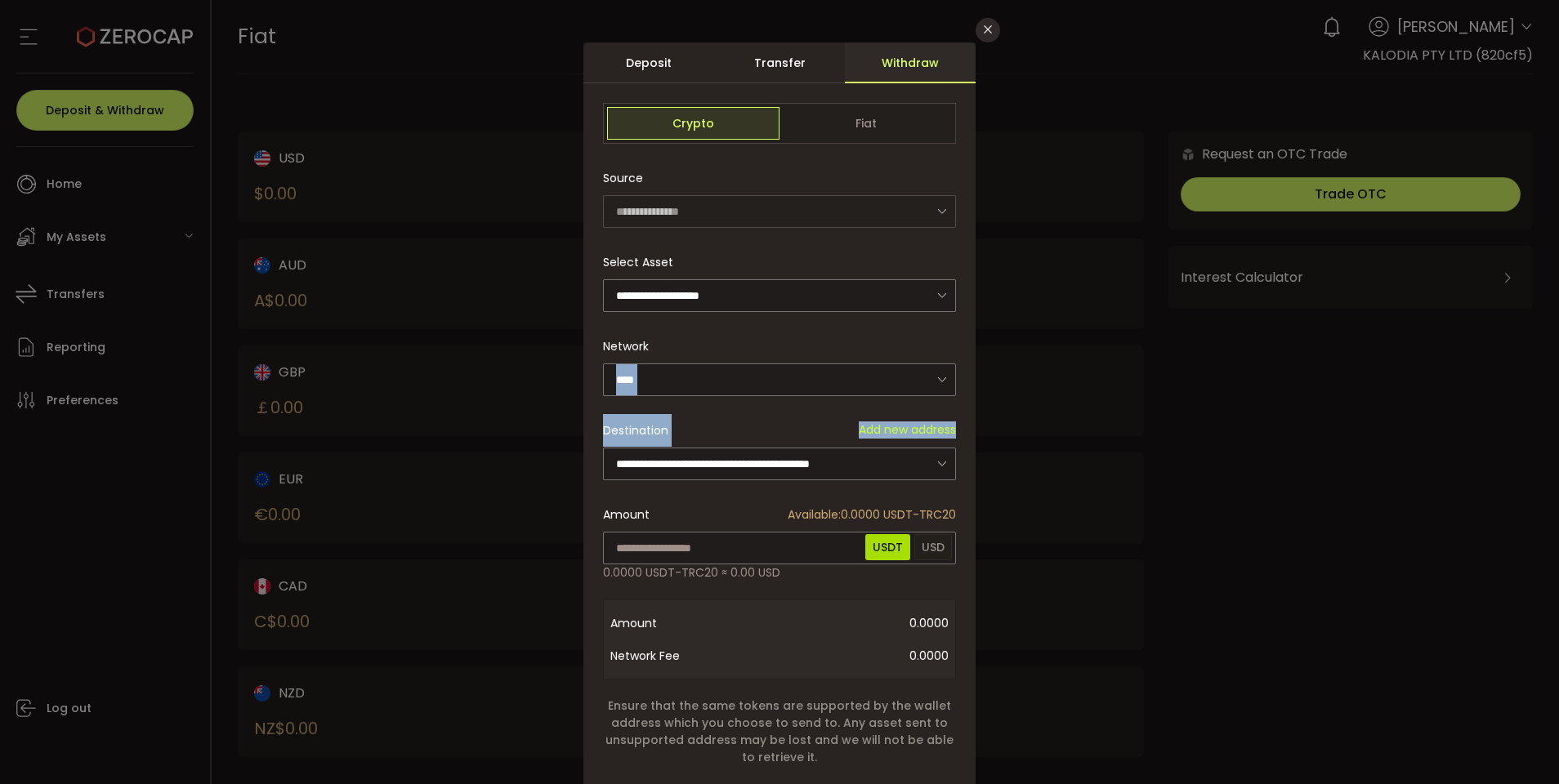 drag, startPoint x: 1552, startPoint y: 332, endPoint x: 1546, endPoint y: 410, distance: 78.23043 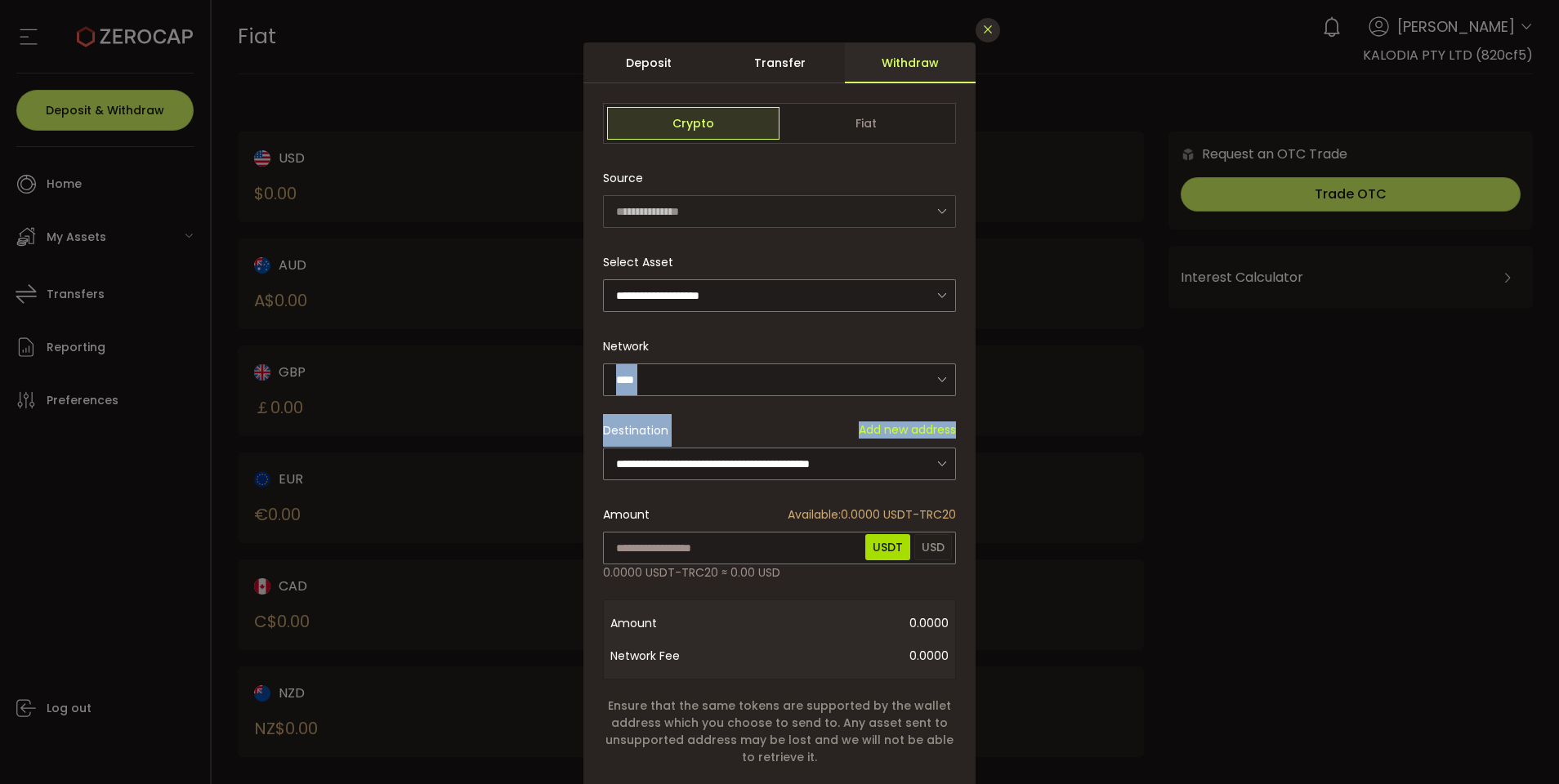 click at bounding box center (988, 29) 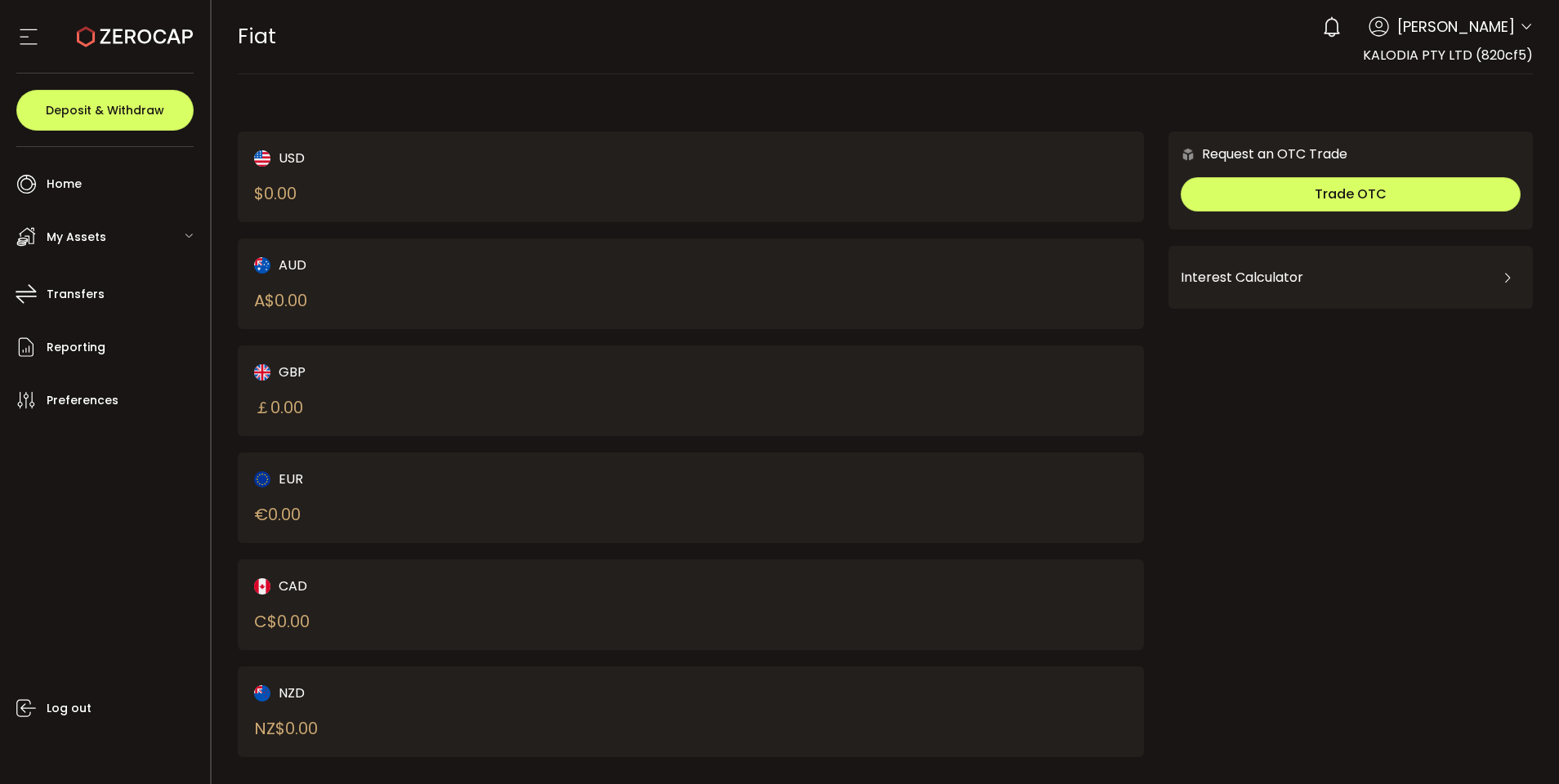 click on "My Assets" at bounding box center [76, 237] 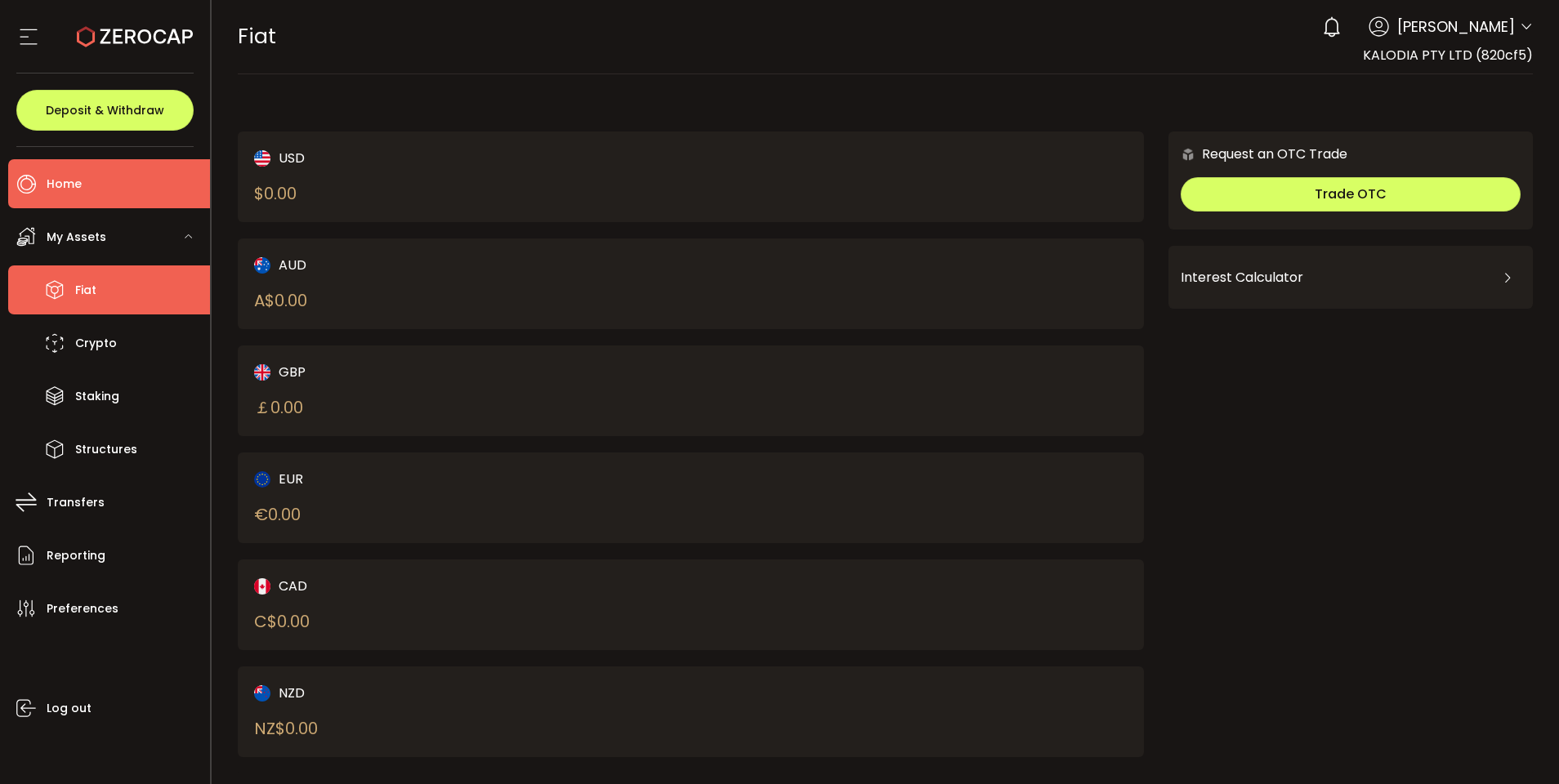 click on "Home" at bounding box center (64, 184) 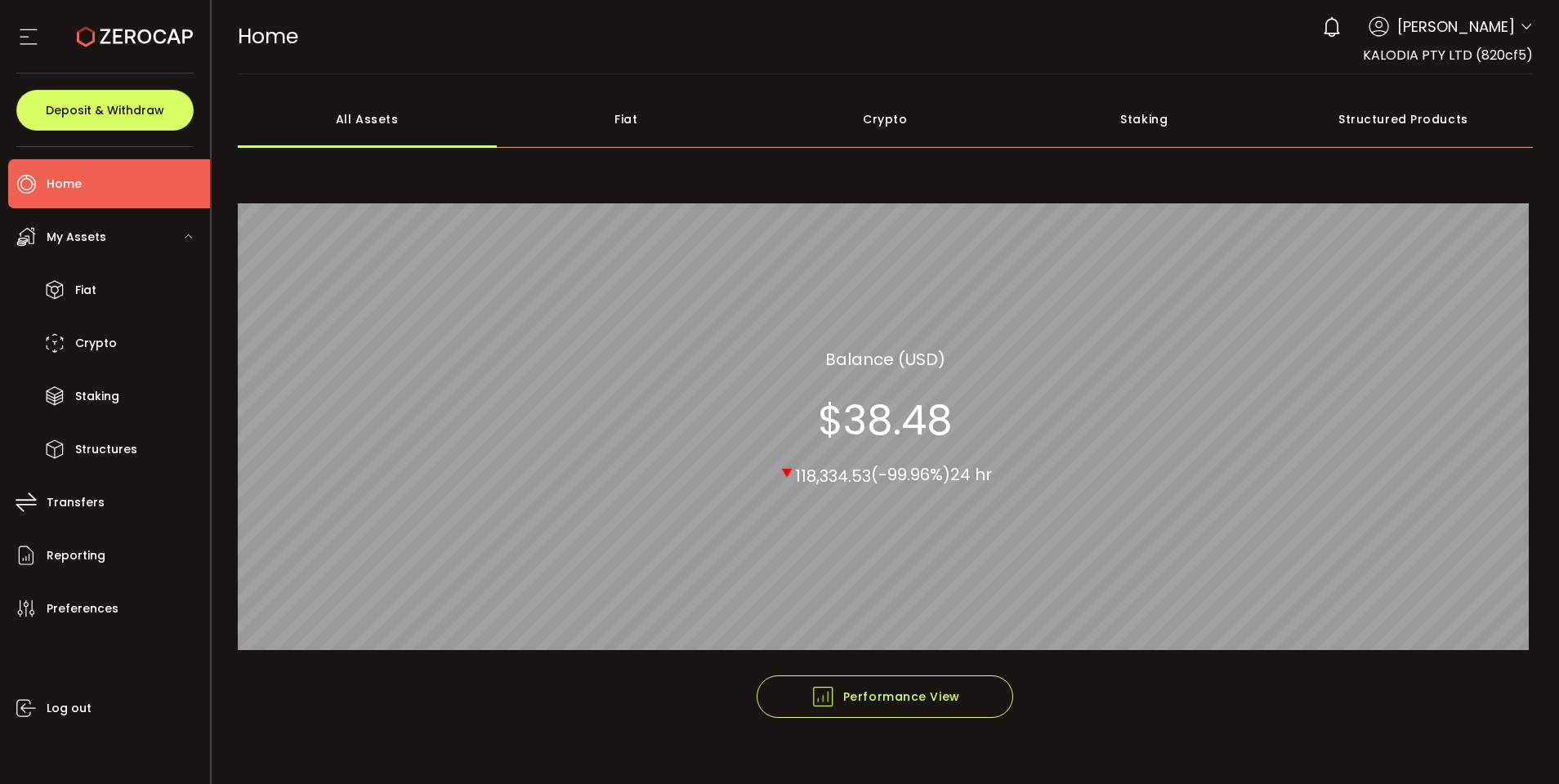 click on "Home" at bounding box center [64, 184] 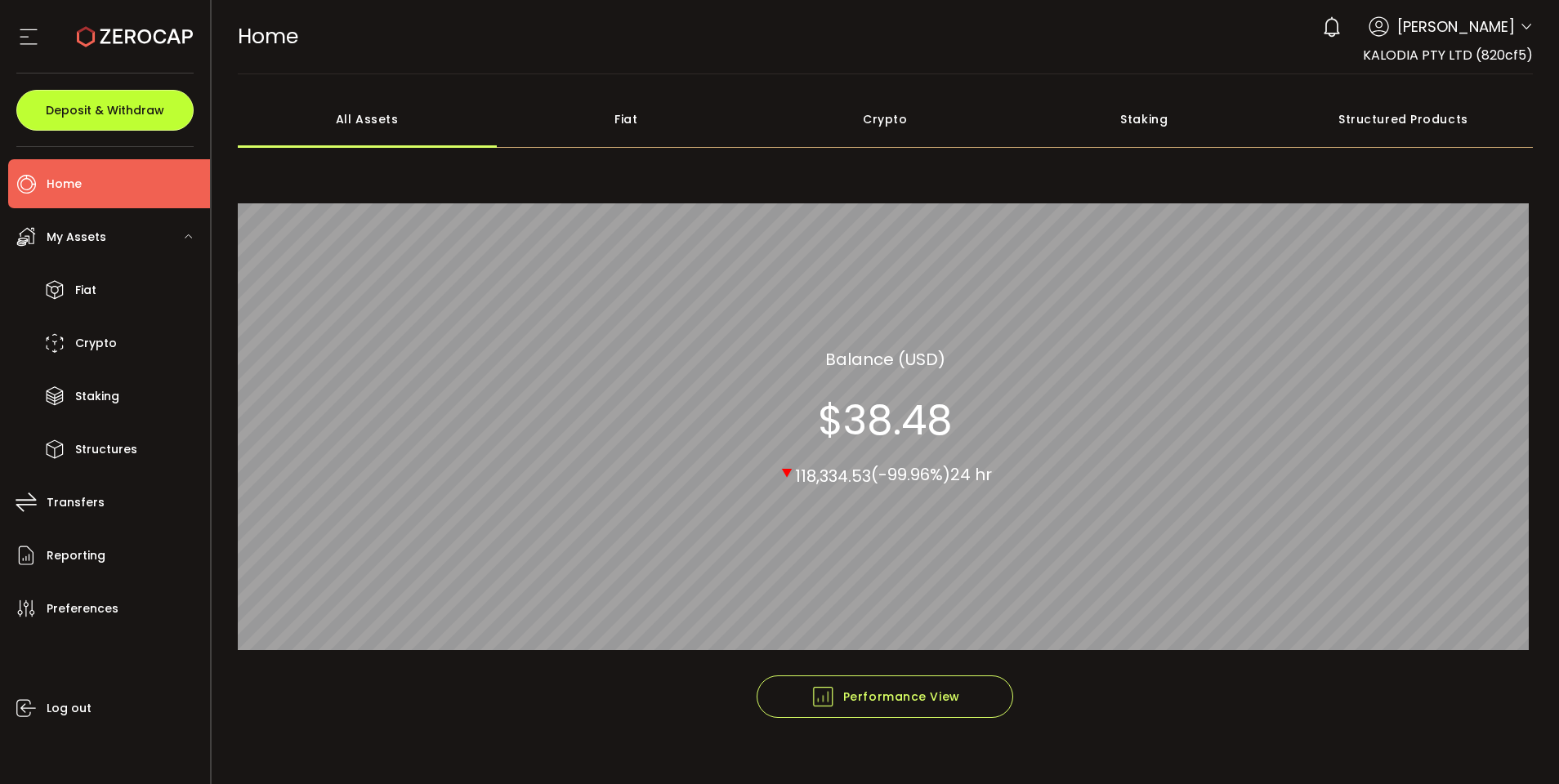 click on "Deposit & Withdraw" at bounding box center [105, 110] 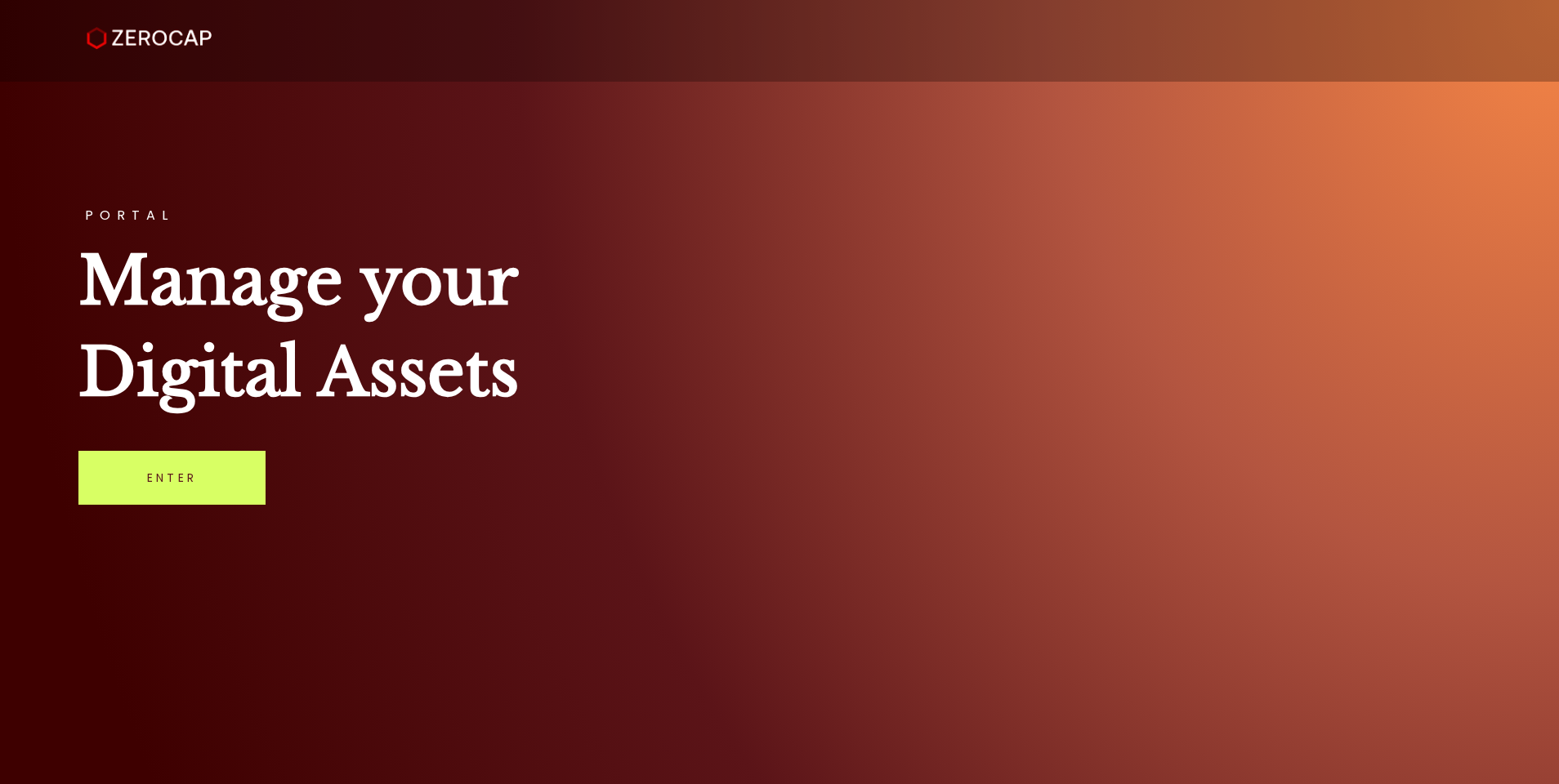 scroll, scrollTop: 0, scrollLeft: 0, axis: both 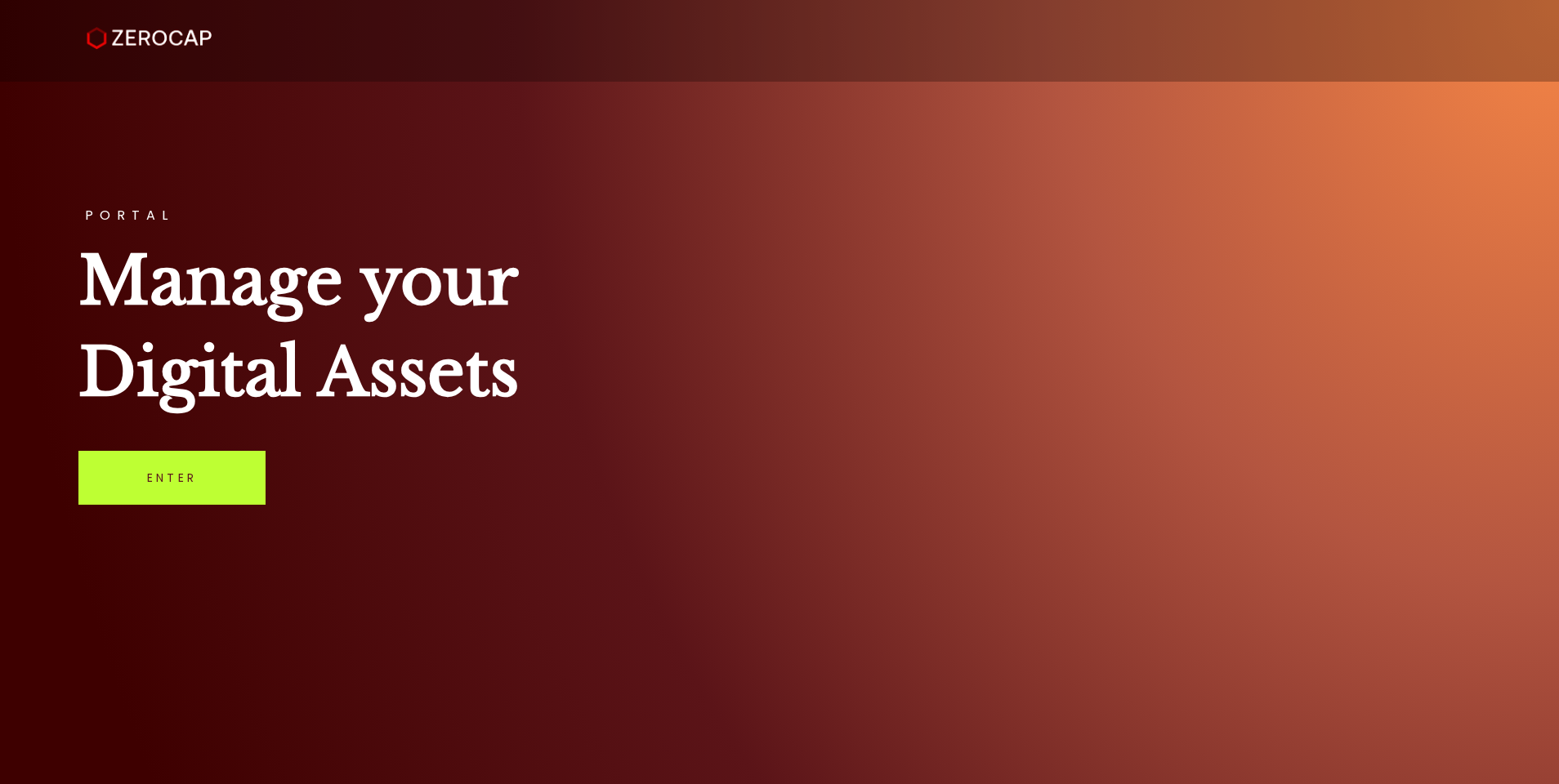 drag, startPoint x: 0, startPoint y: 0, endPoint x: 161, endPoint y: 475, distance: 501.54362 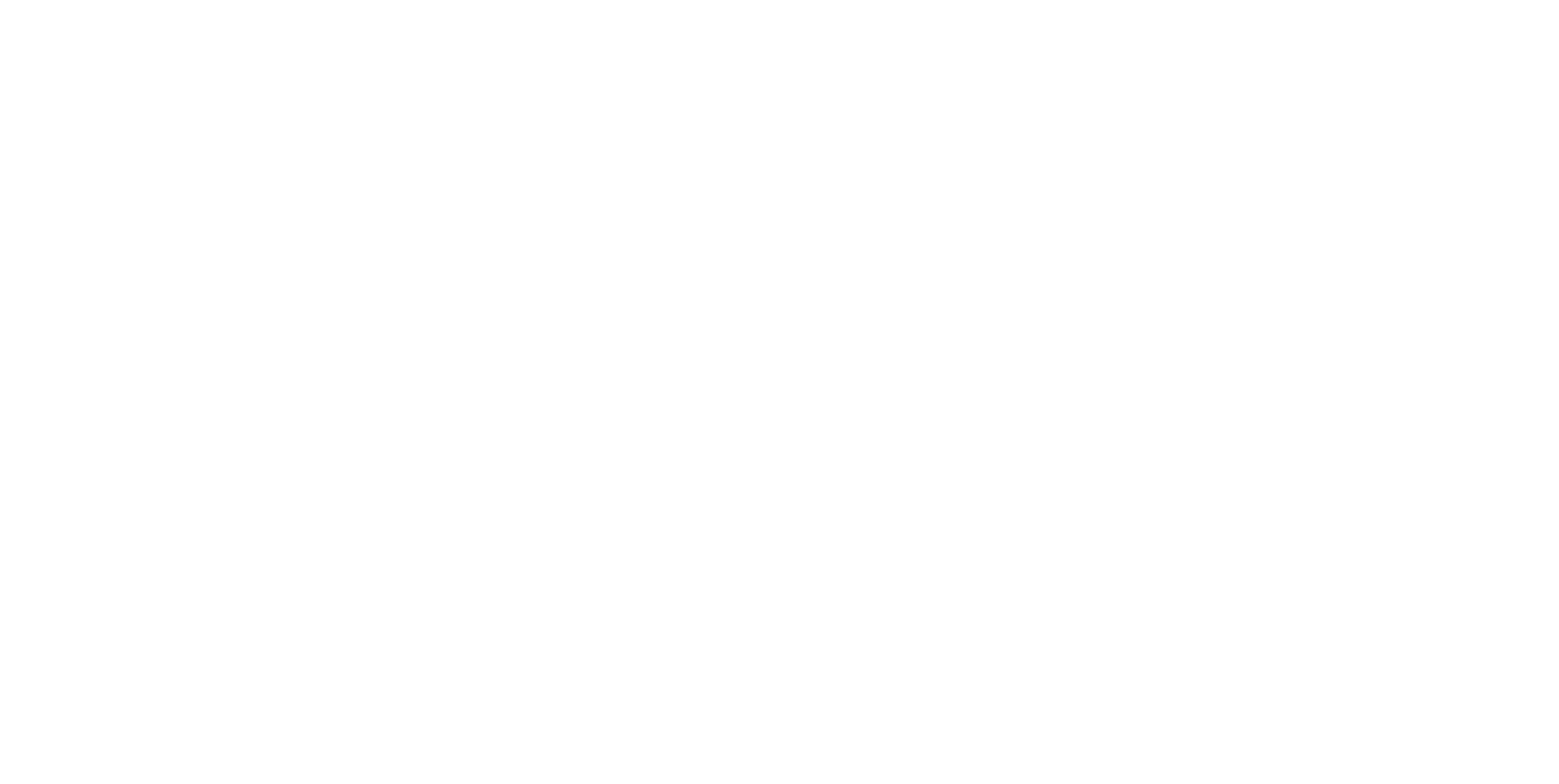 scroll, scrollTop: 0, scrollLeft: 0, axis: both 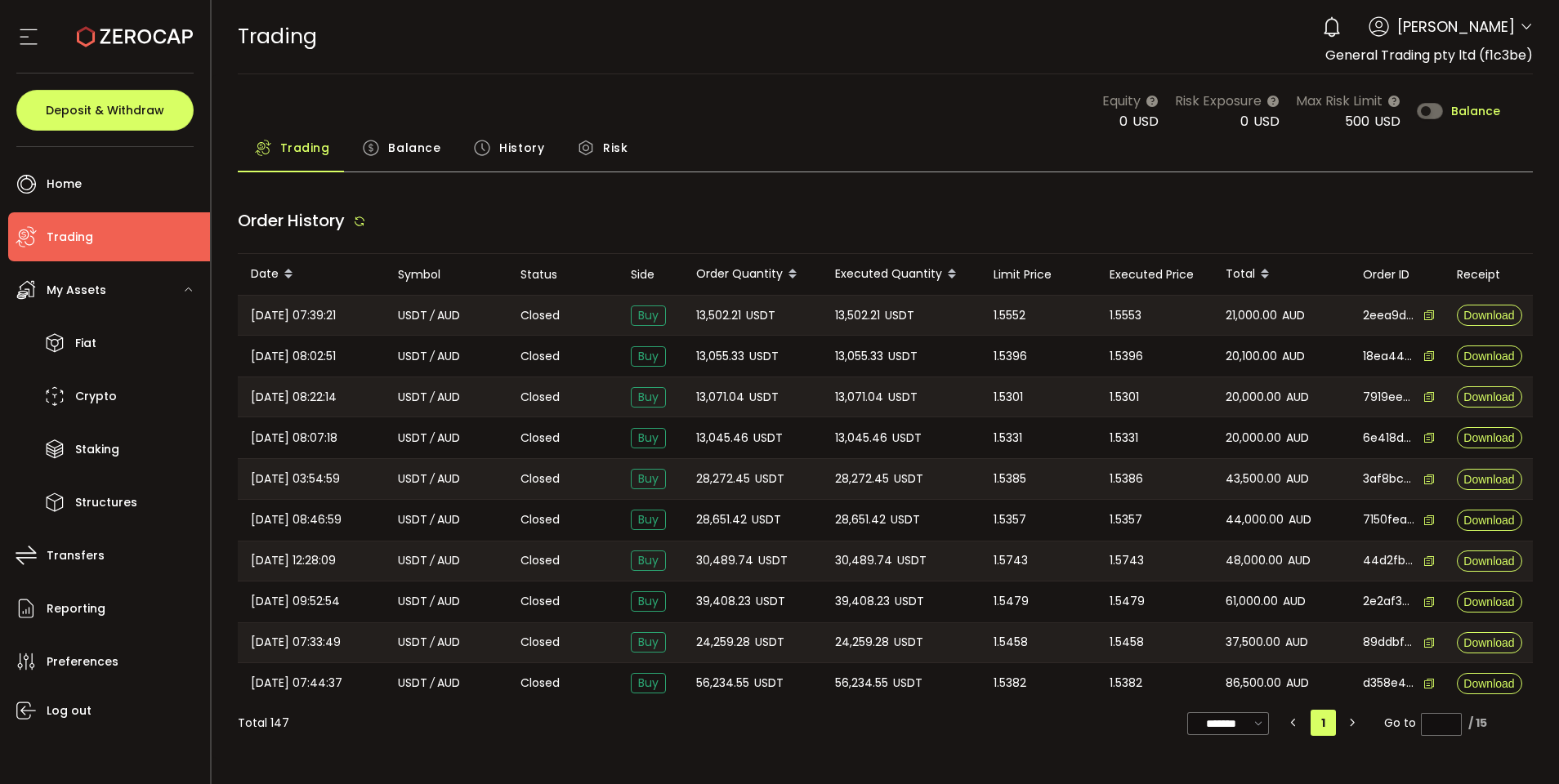 type on "***" 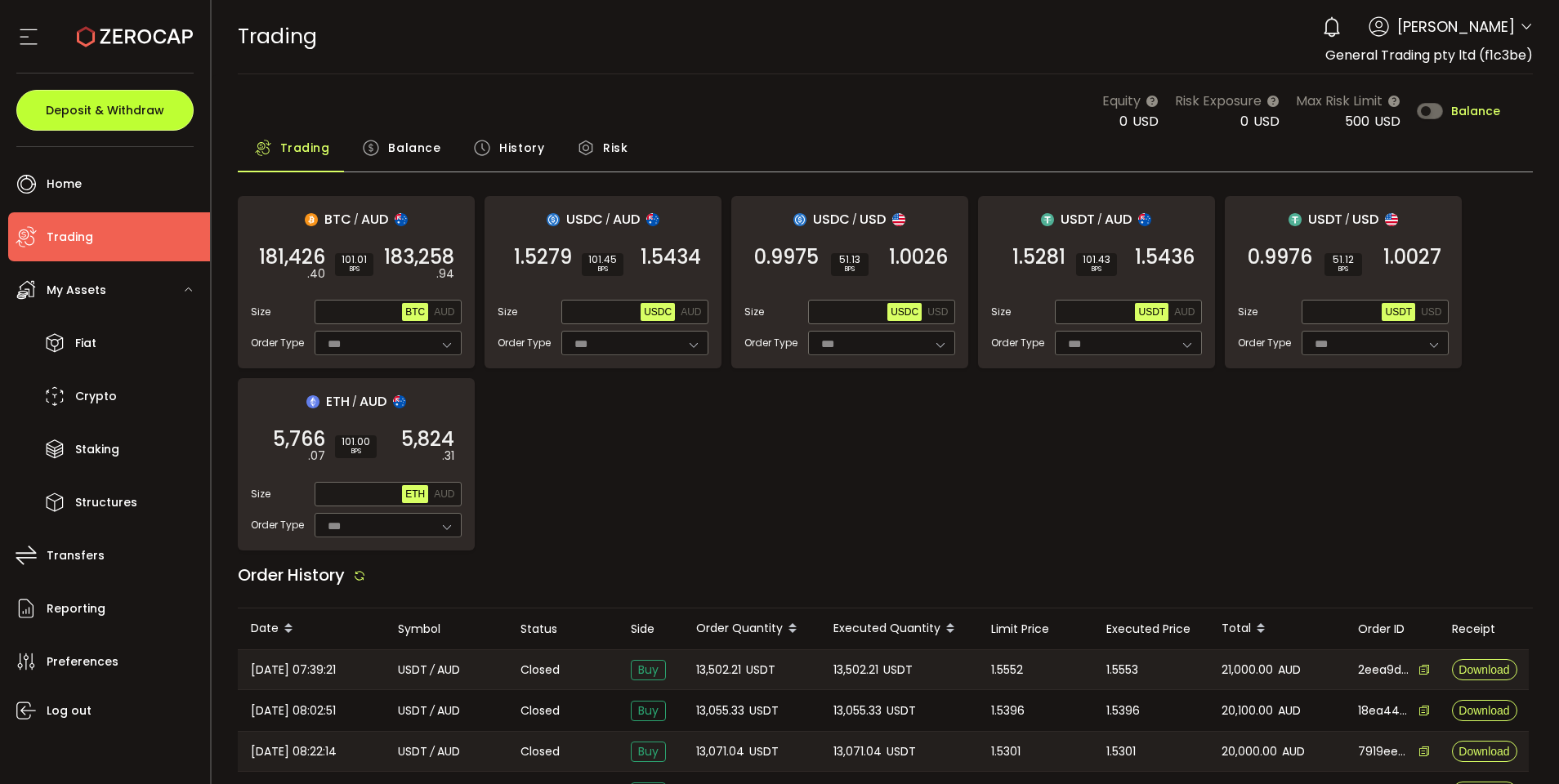 click on "Deposit & Withdraw" at bounding box center (105, 110) 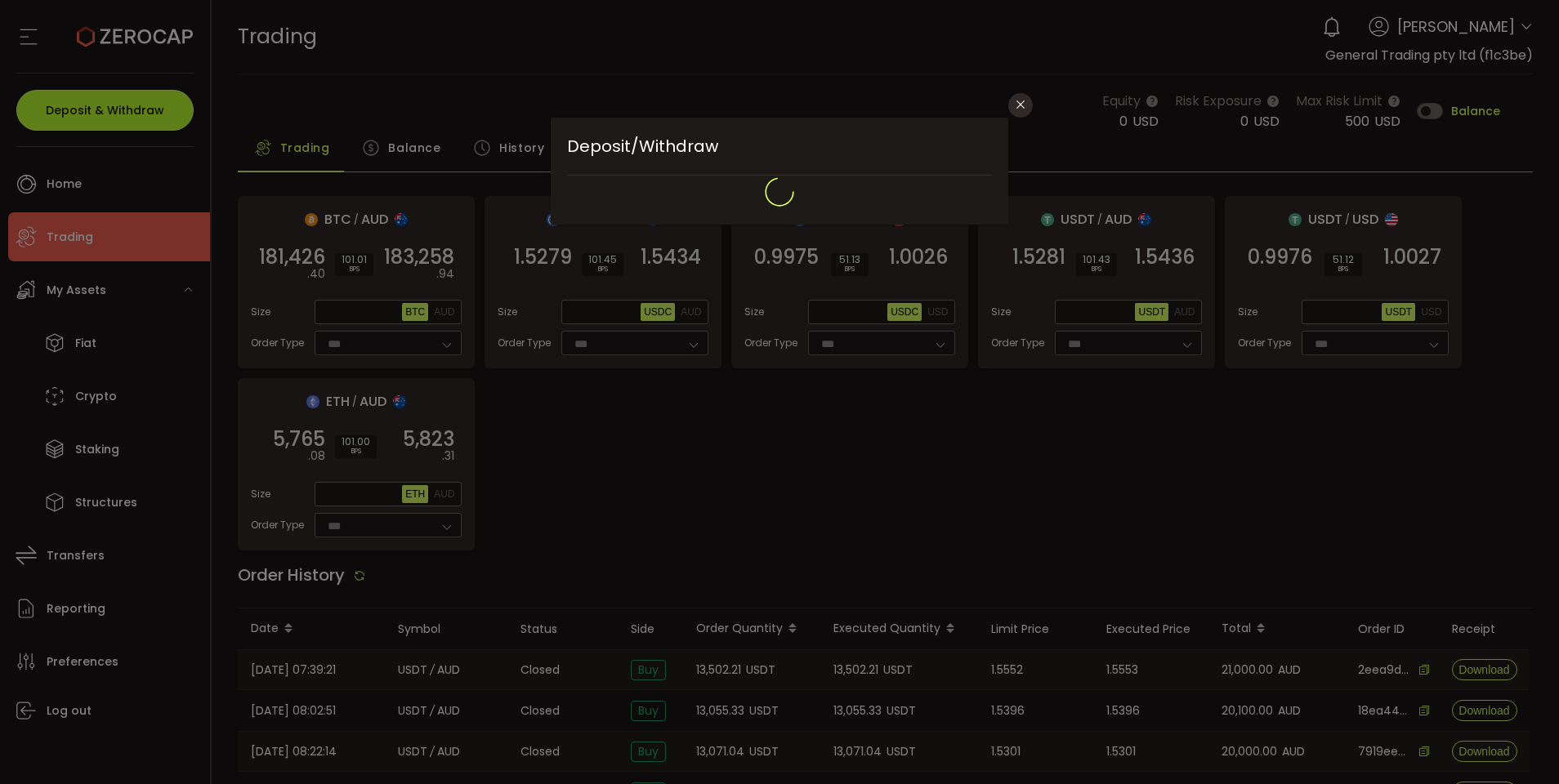 type on "**********" 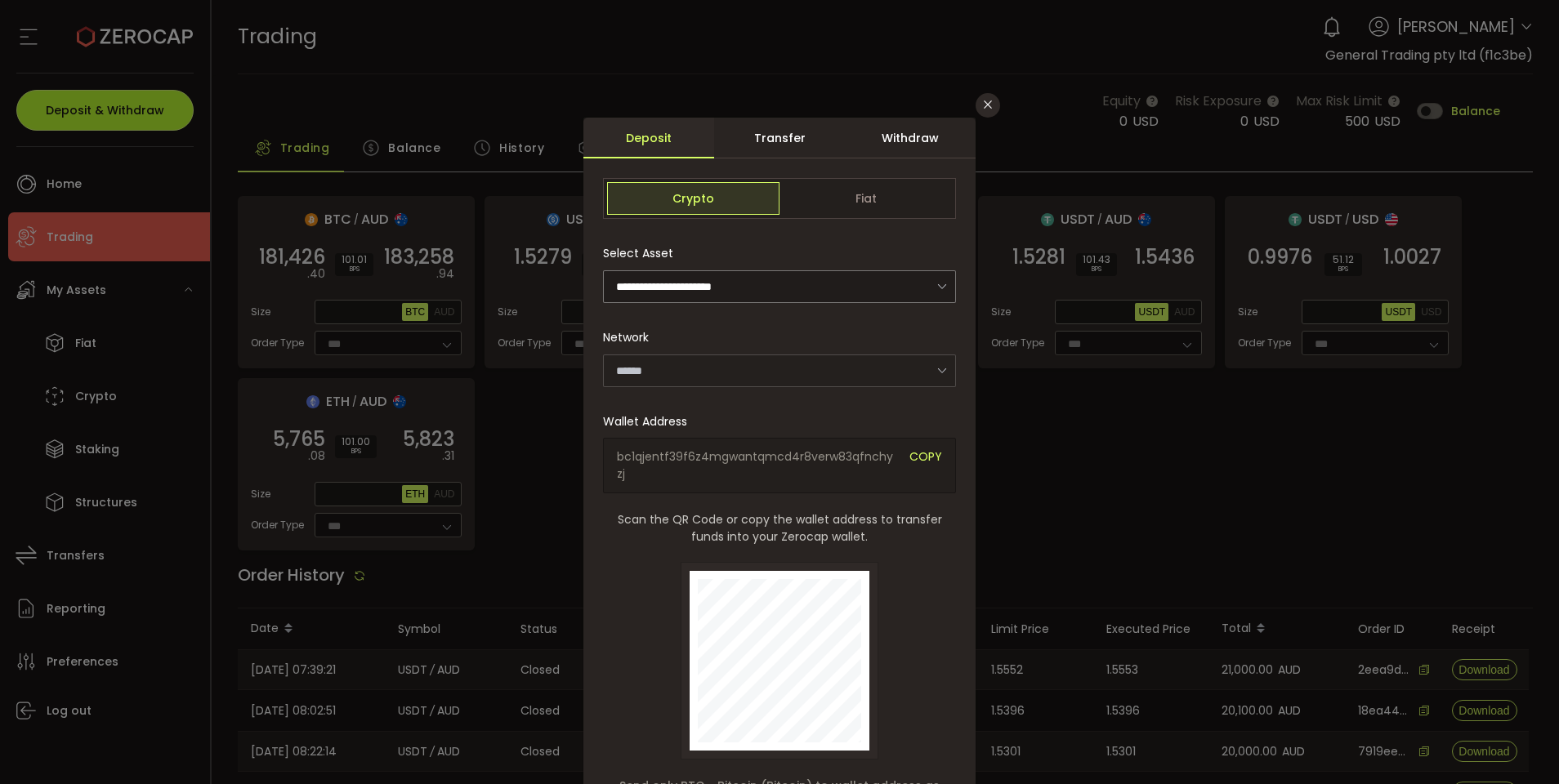 type on "*******" 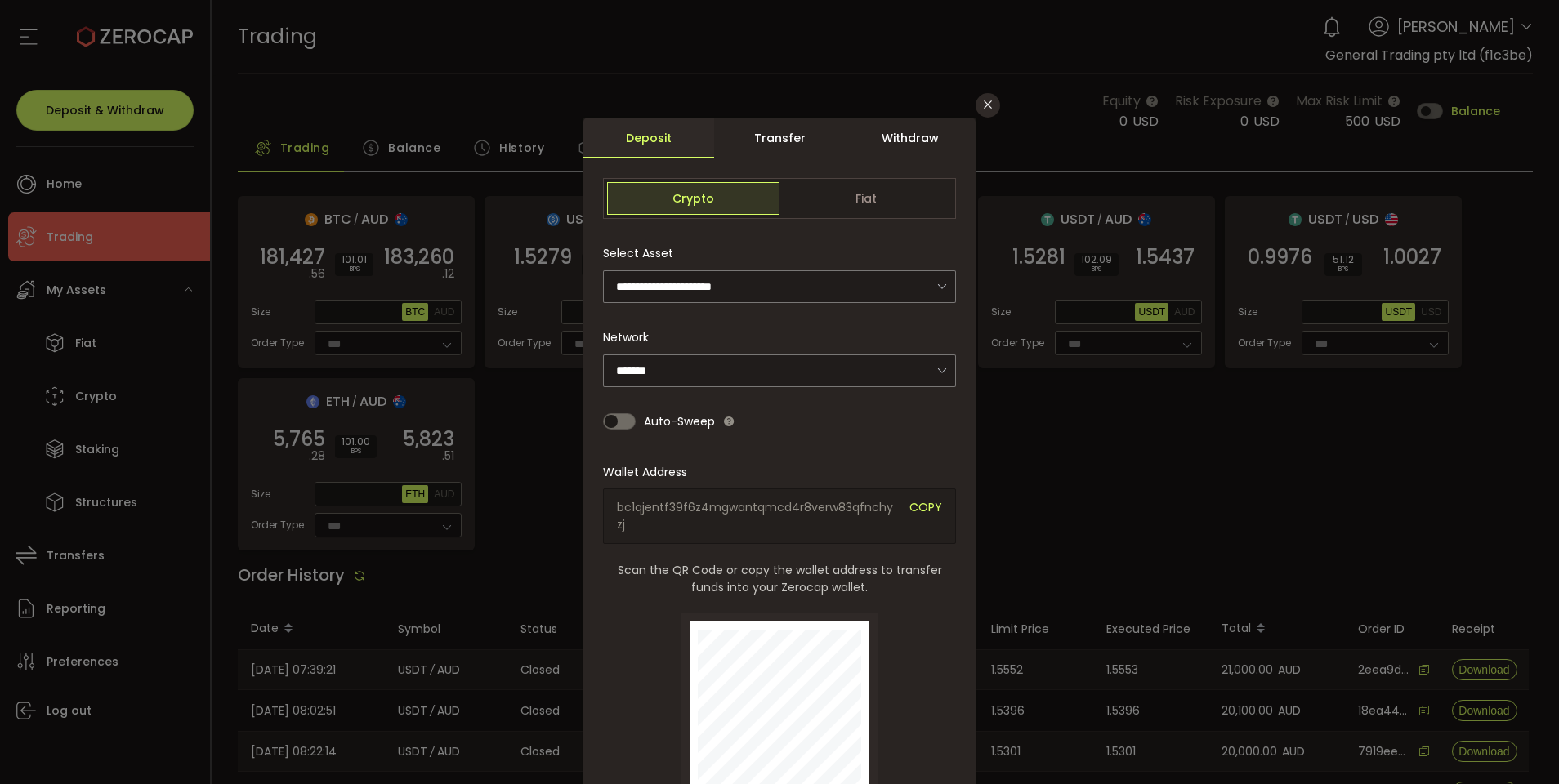 click on "Withdraw" at bounding box center (910, 138) 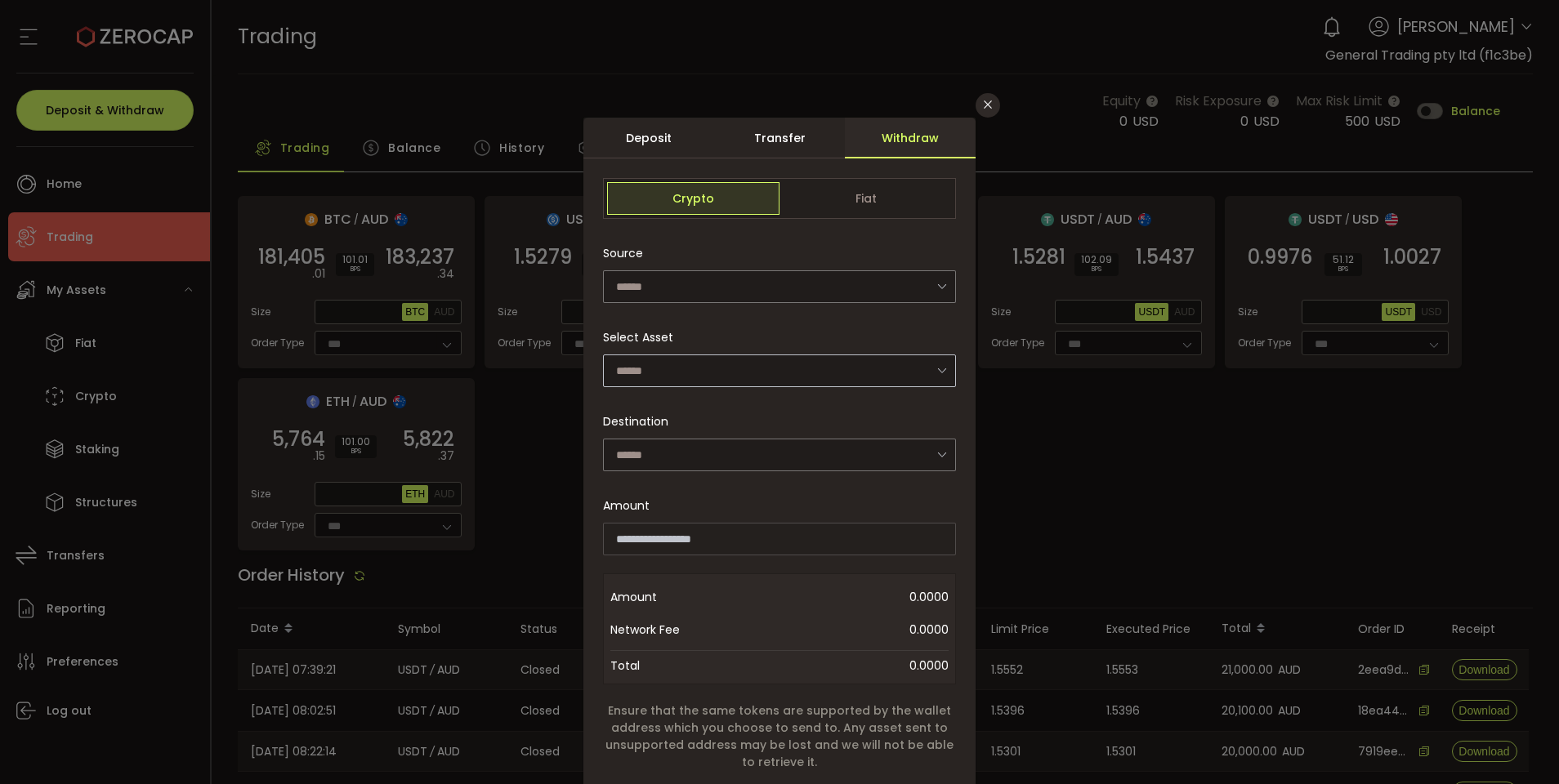 click at bounding box center (941, 370) 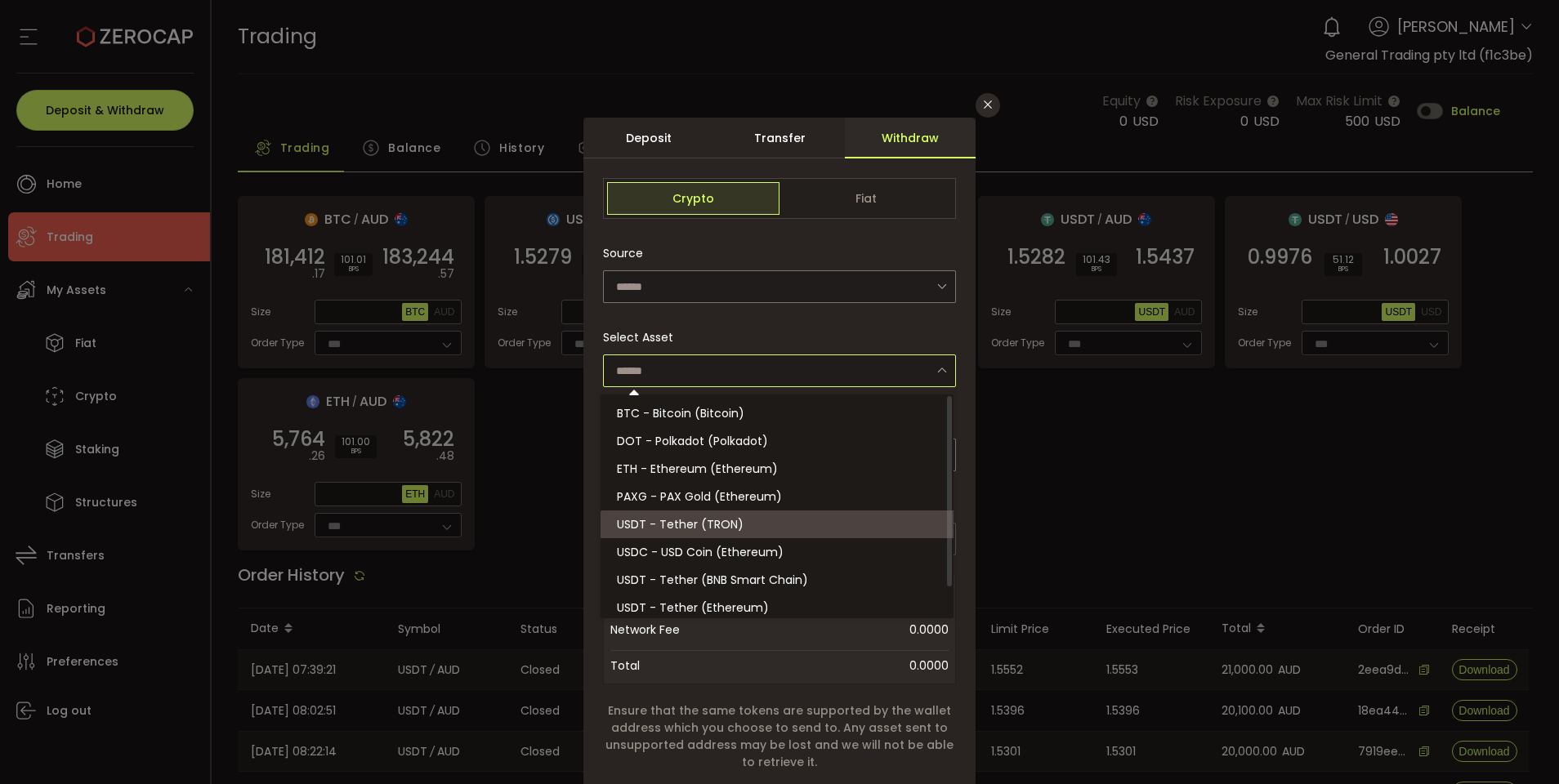 click on "USDT - Tether (TRON)" at bounding box center (680, 524) 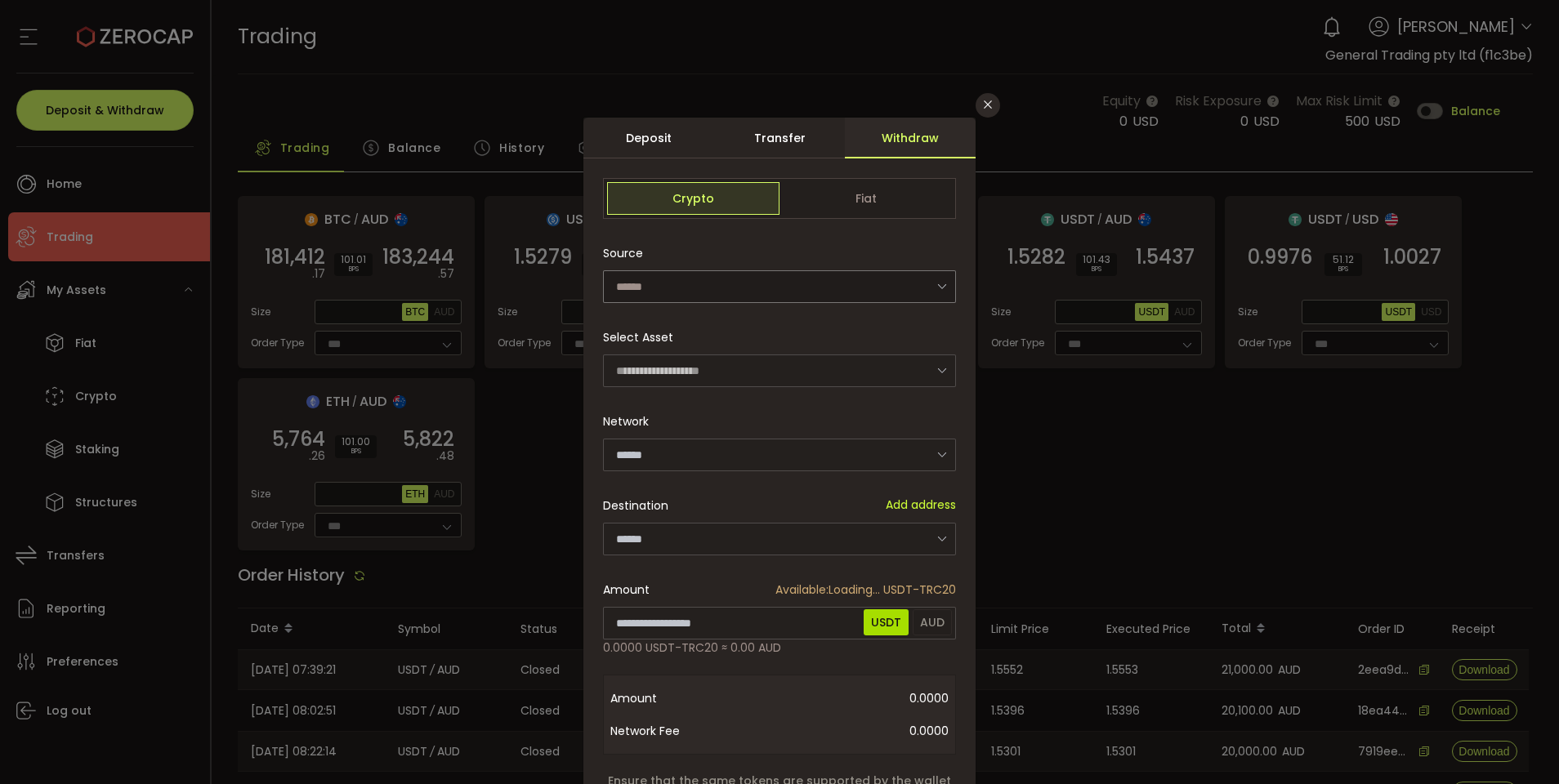 type on "****" 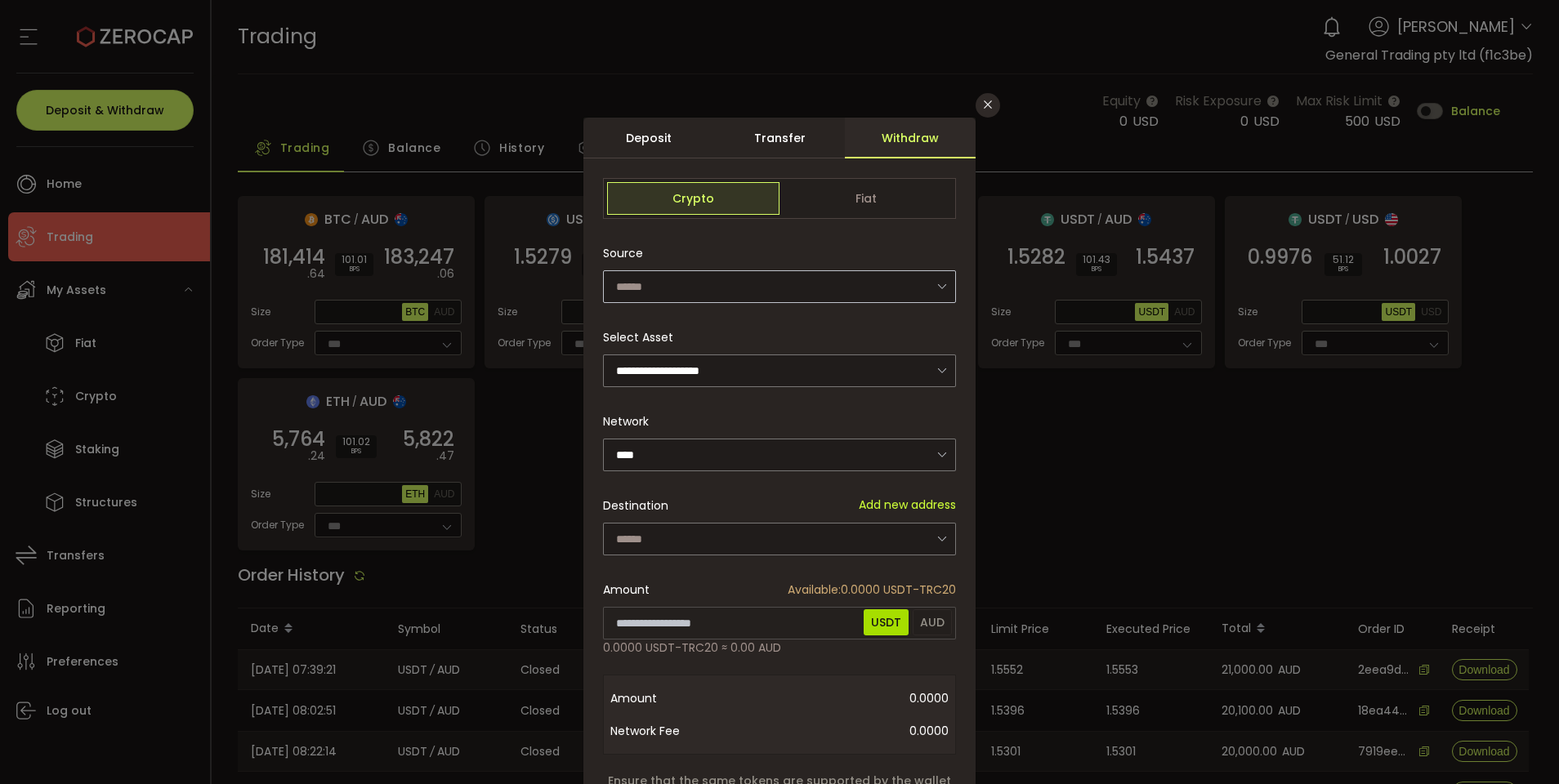 click at bounding box center [941, 286] 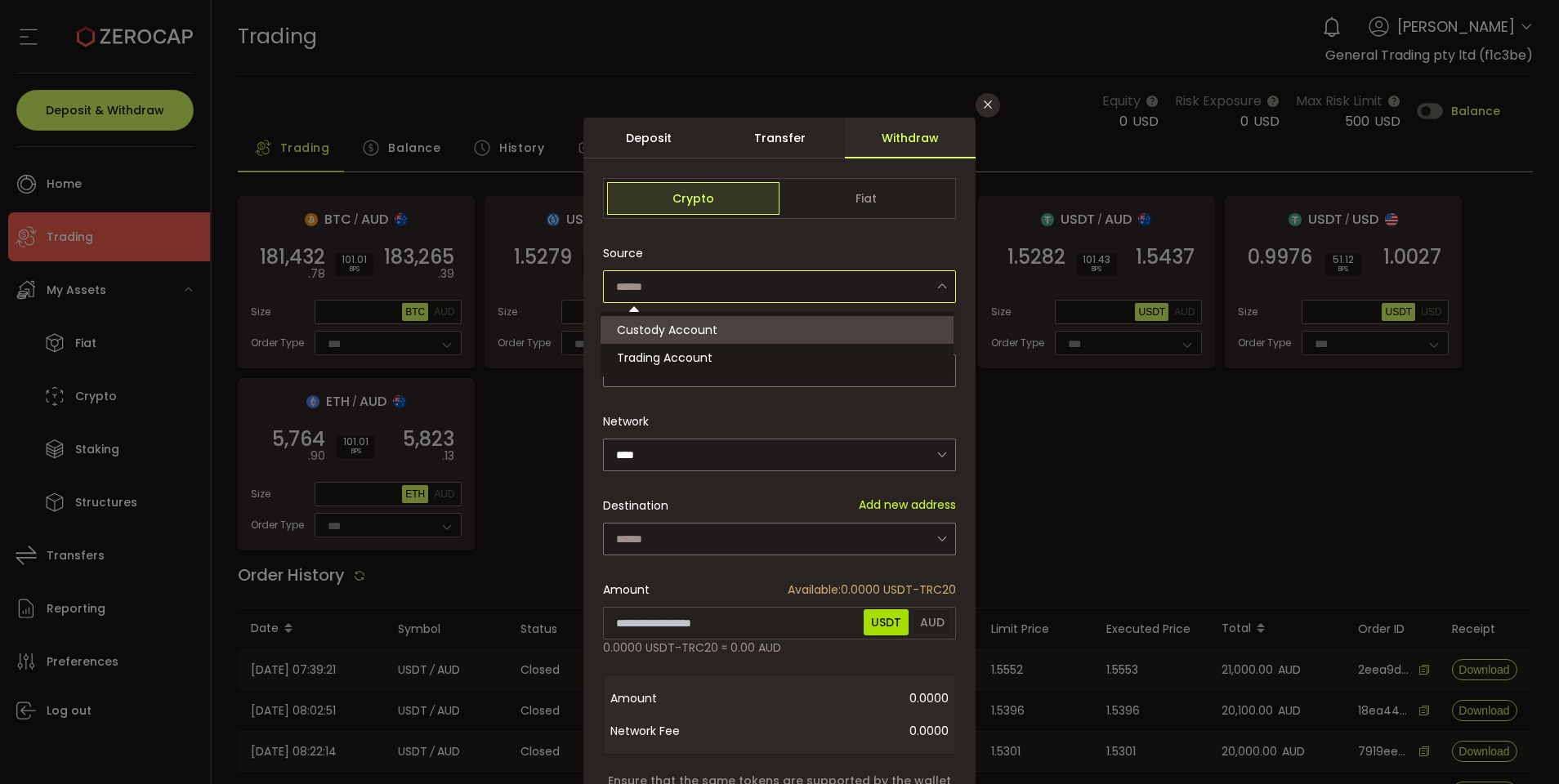 click on "Custody Account" at bounding box center [780, 330] 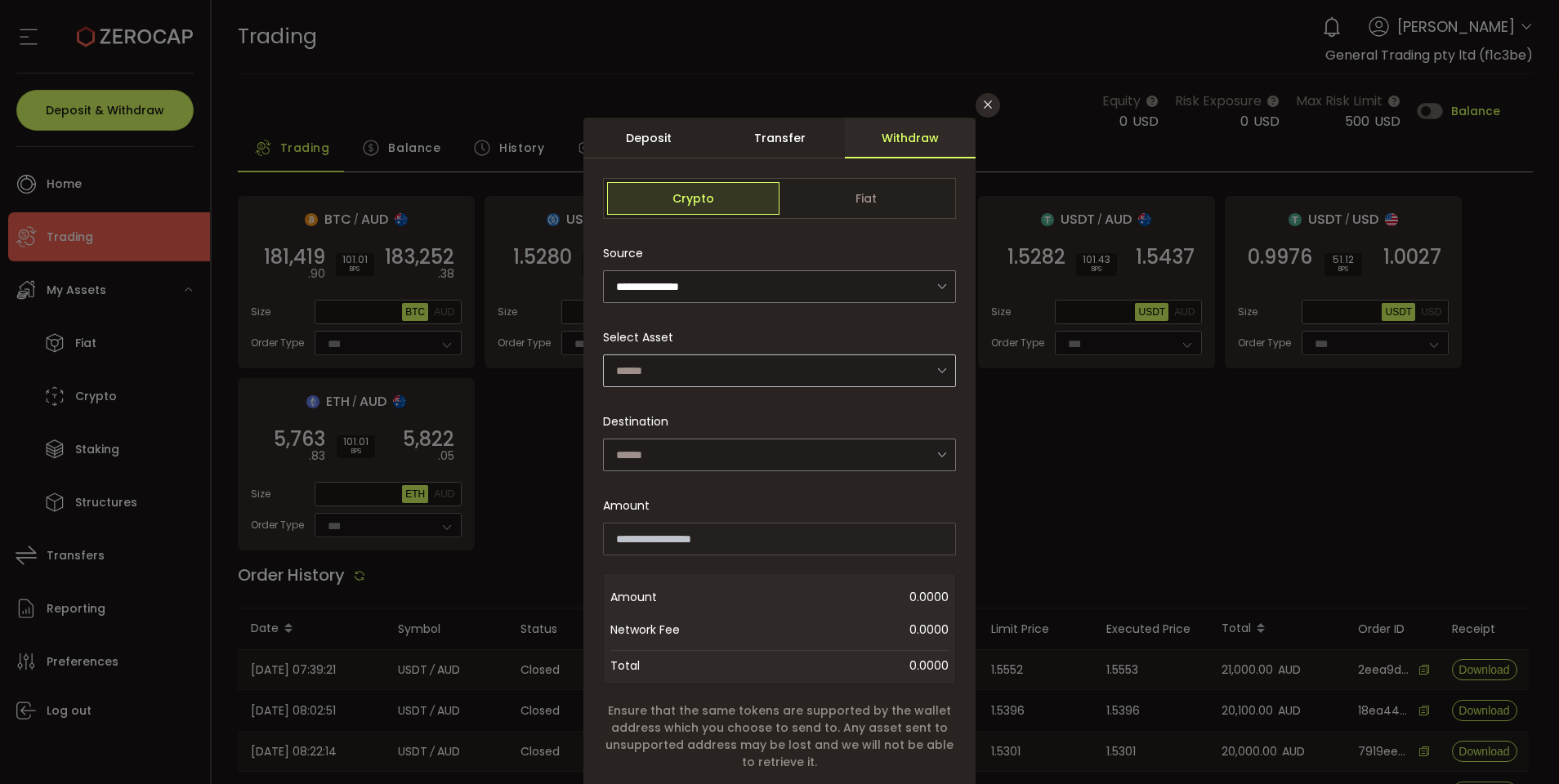 click at bounding box center (941, 370) 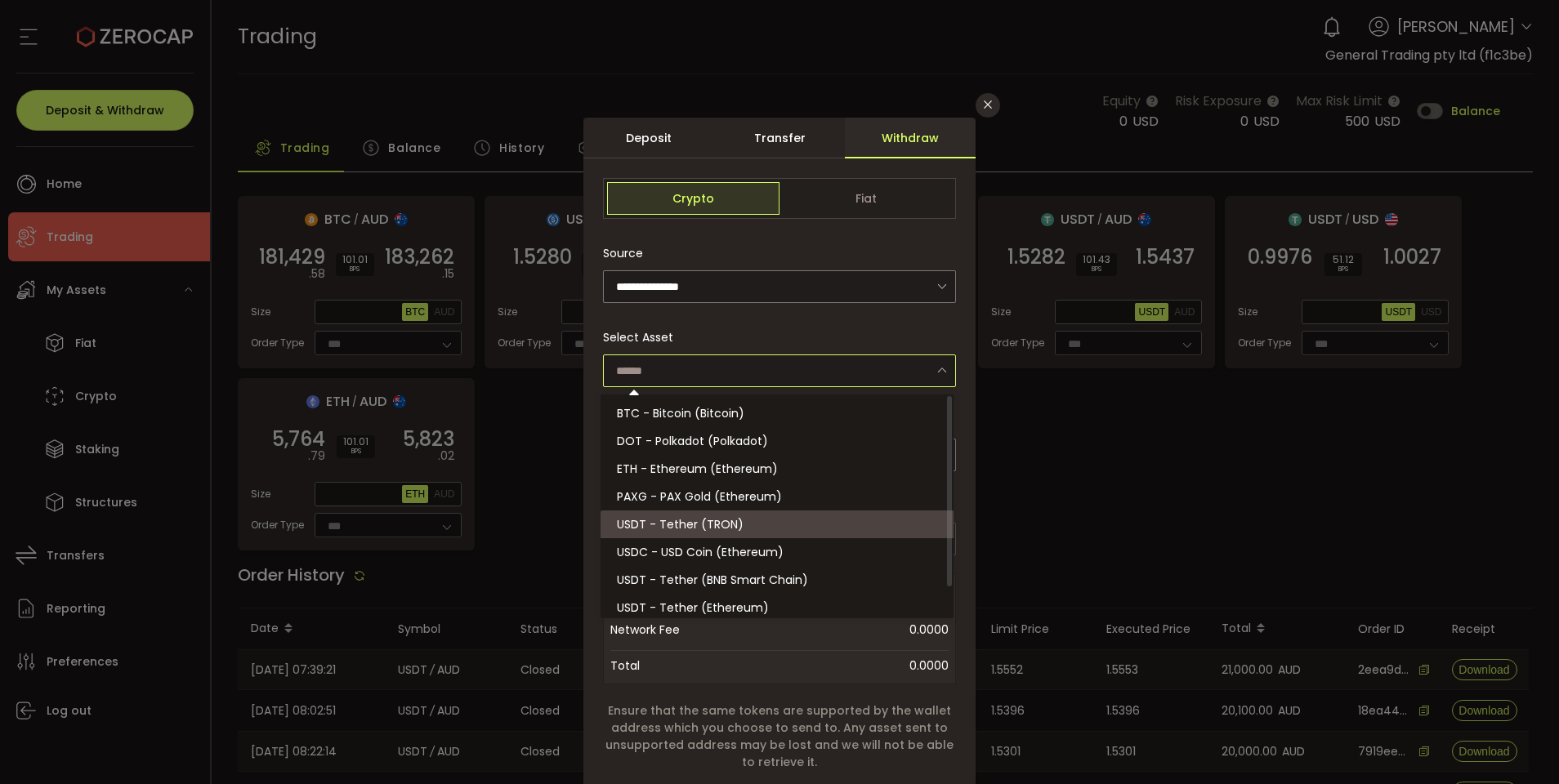 click on "USDT - Tether (TRON)" at bounding box center [780, 524] 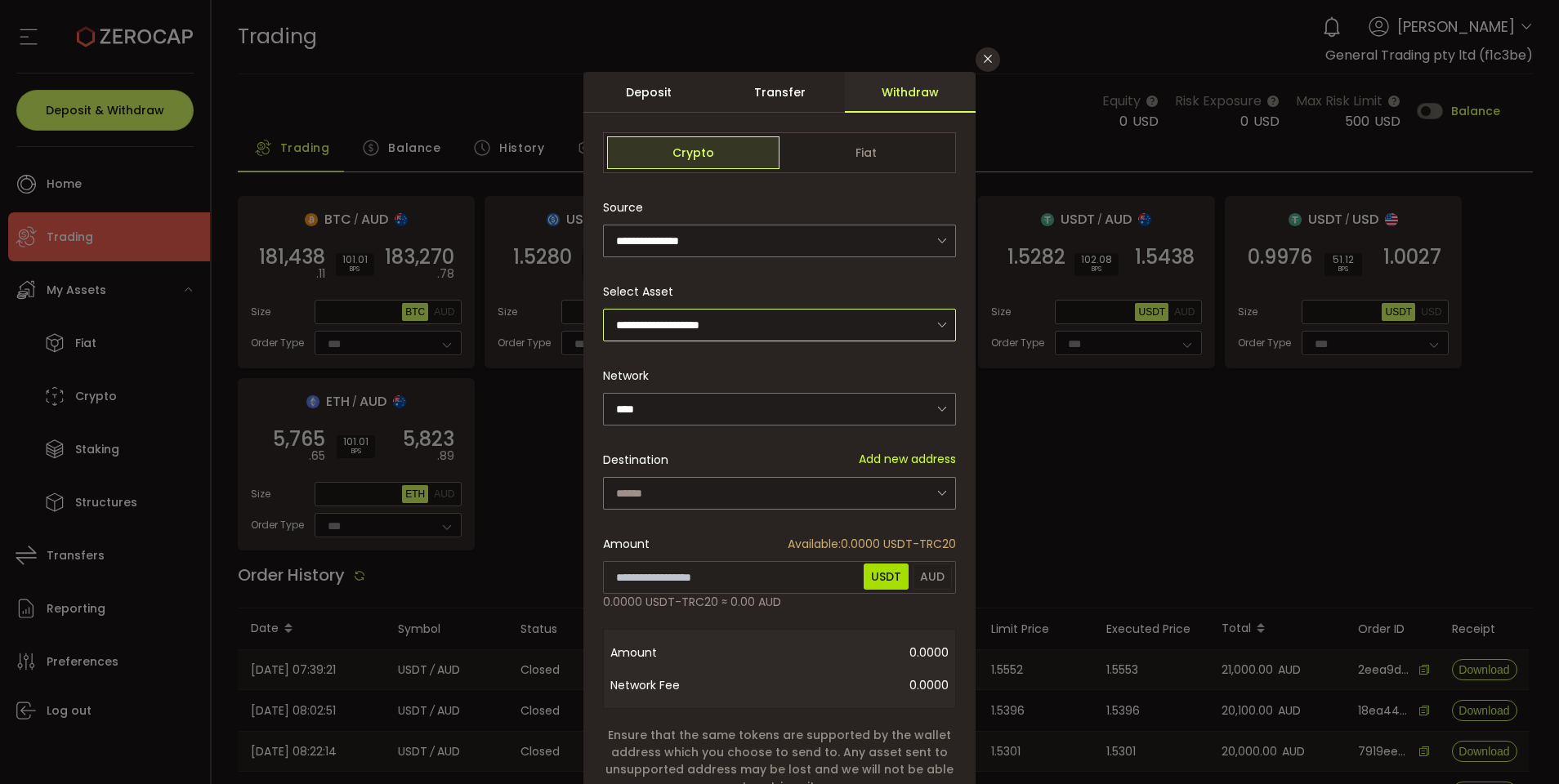 scroll, scrollTop: 44, scrollLeft: 0, axis: vertical 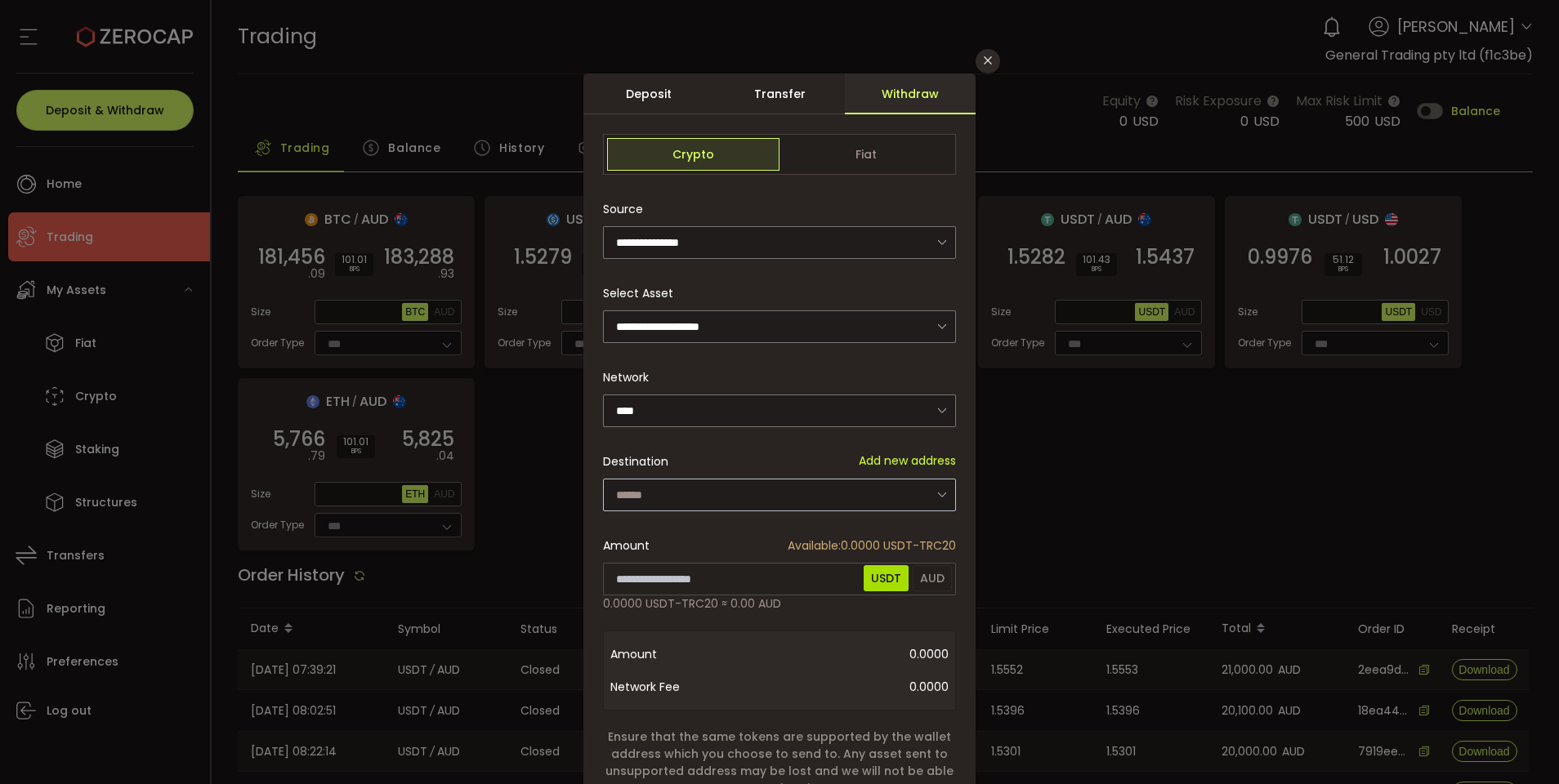 click at bounding box center (941, 494) 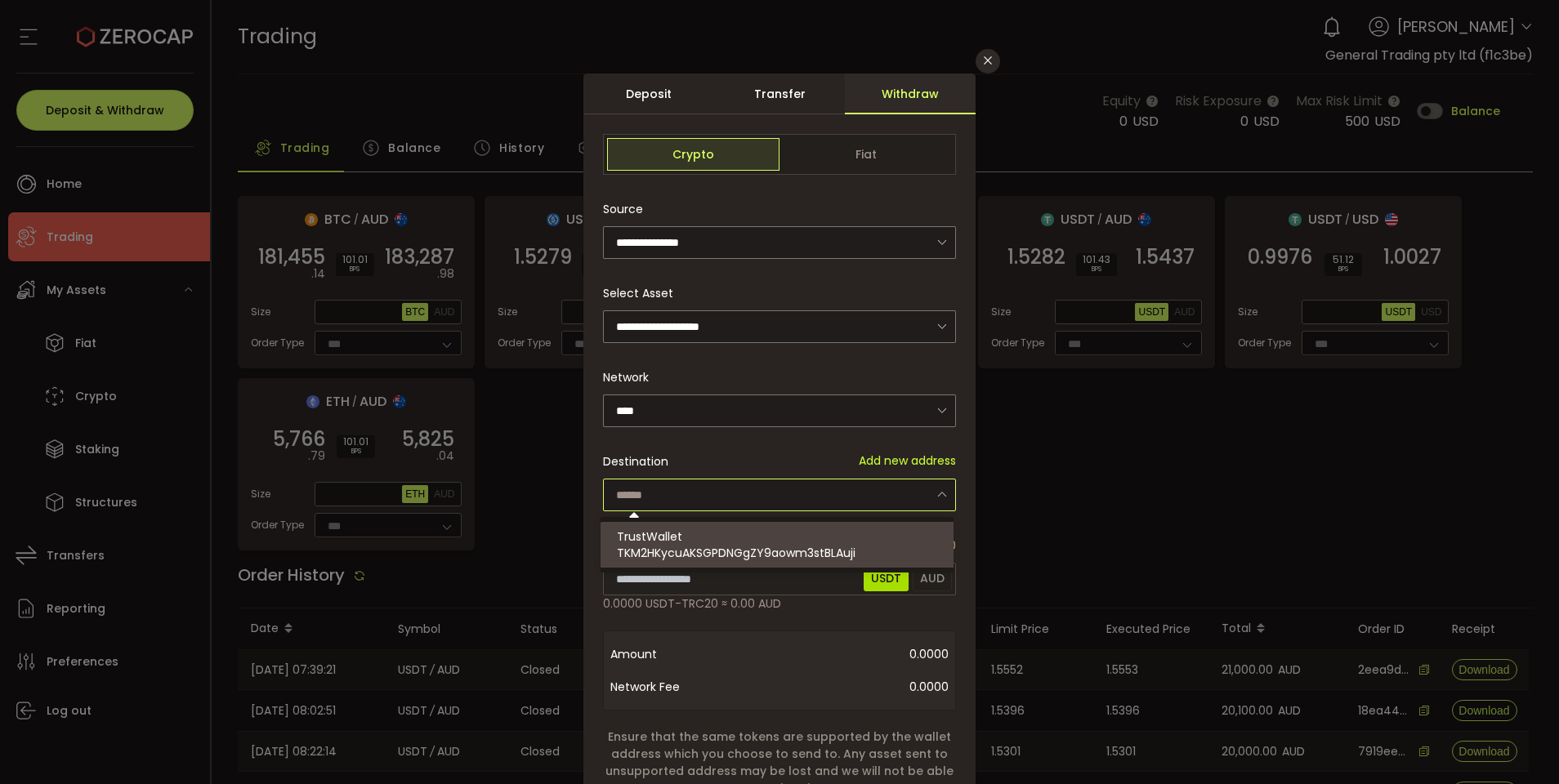 click on "TrustWallet TKM2HKycuAKSGPDNGgZY9aowm3stBLAuji" at bounding box center [780, 545] 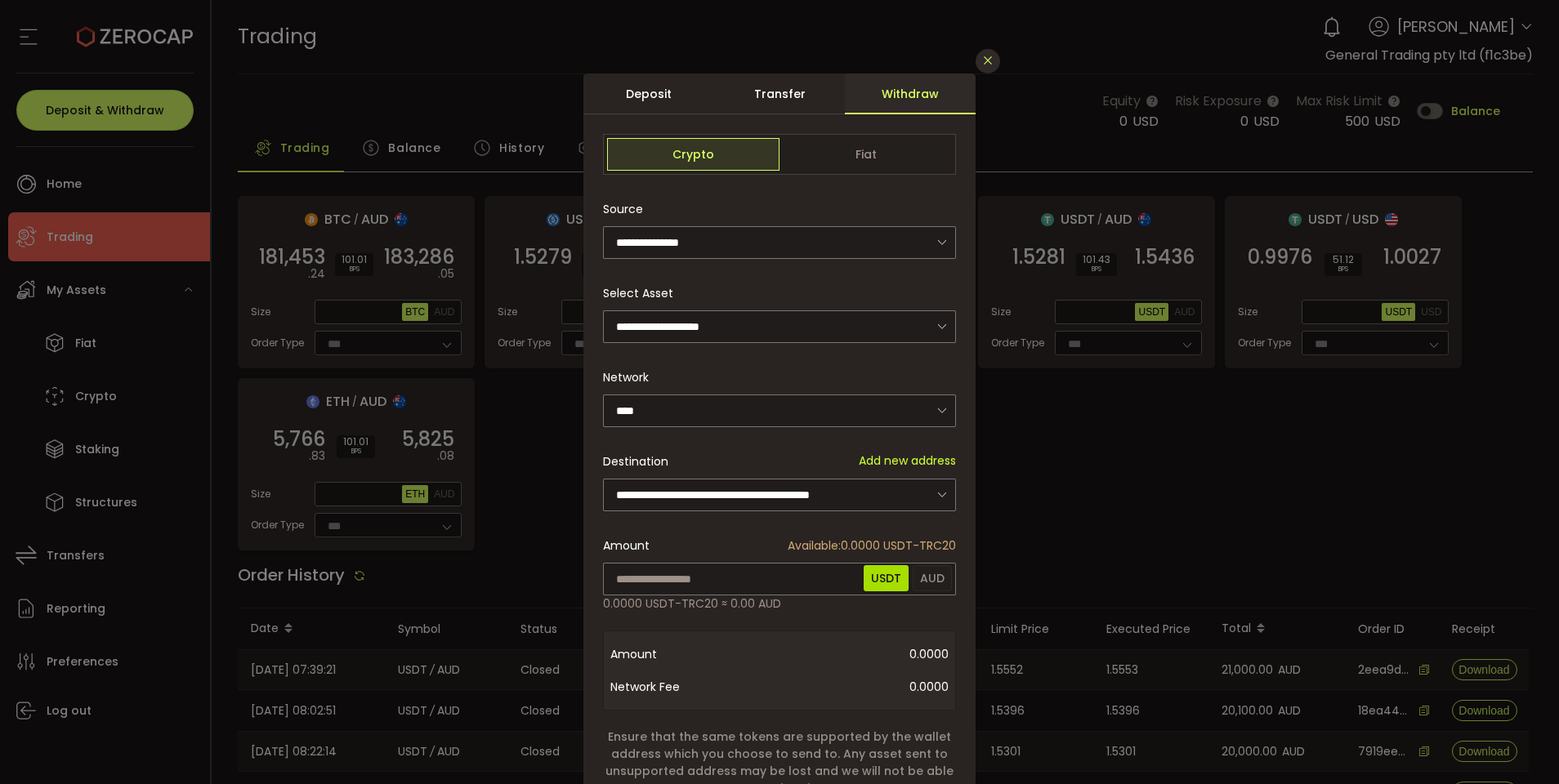 click at bounding box center [988, 60] 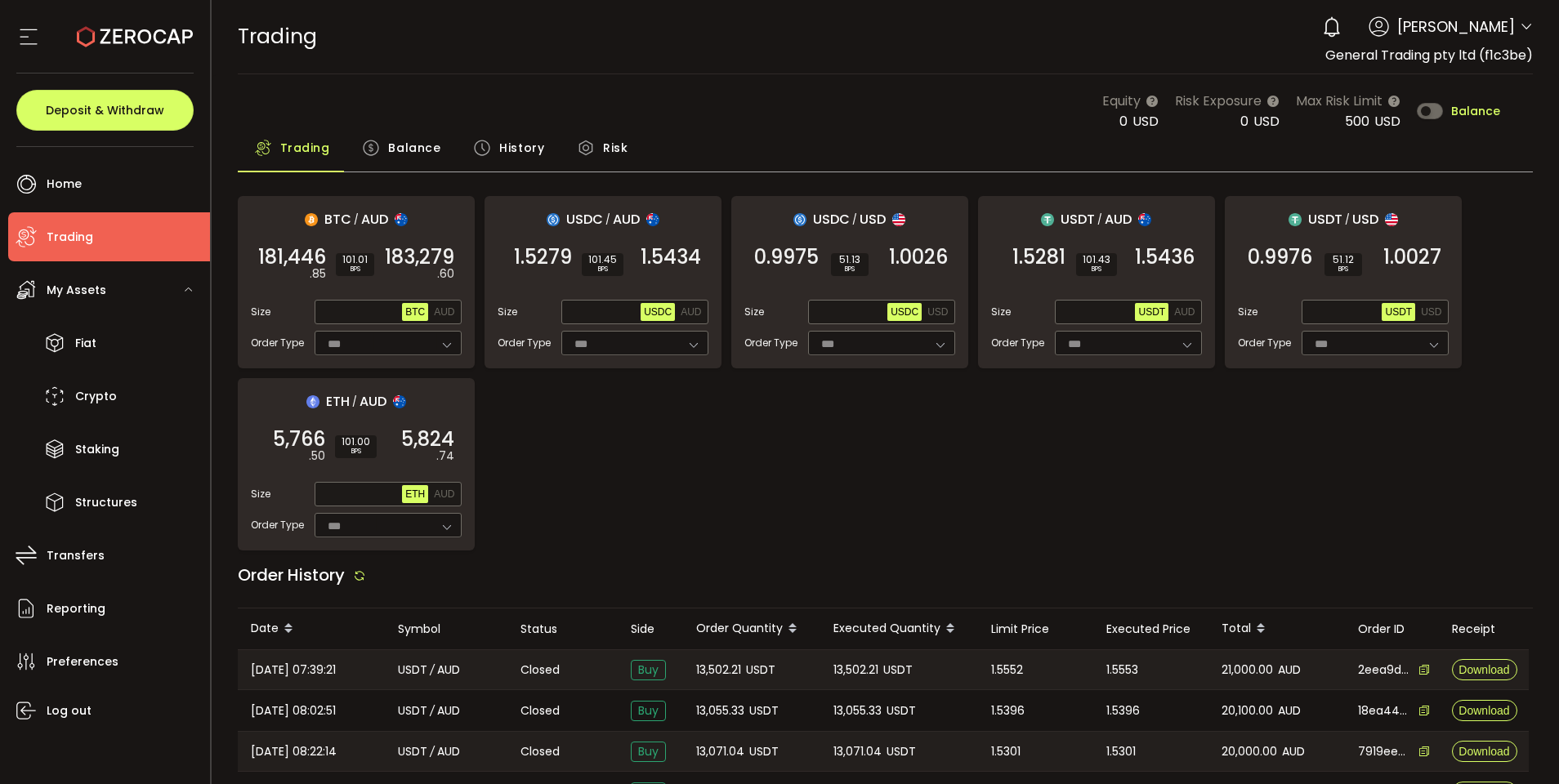 click on "Trading" at bounding box center [109, 237] 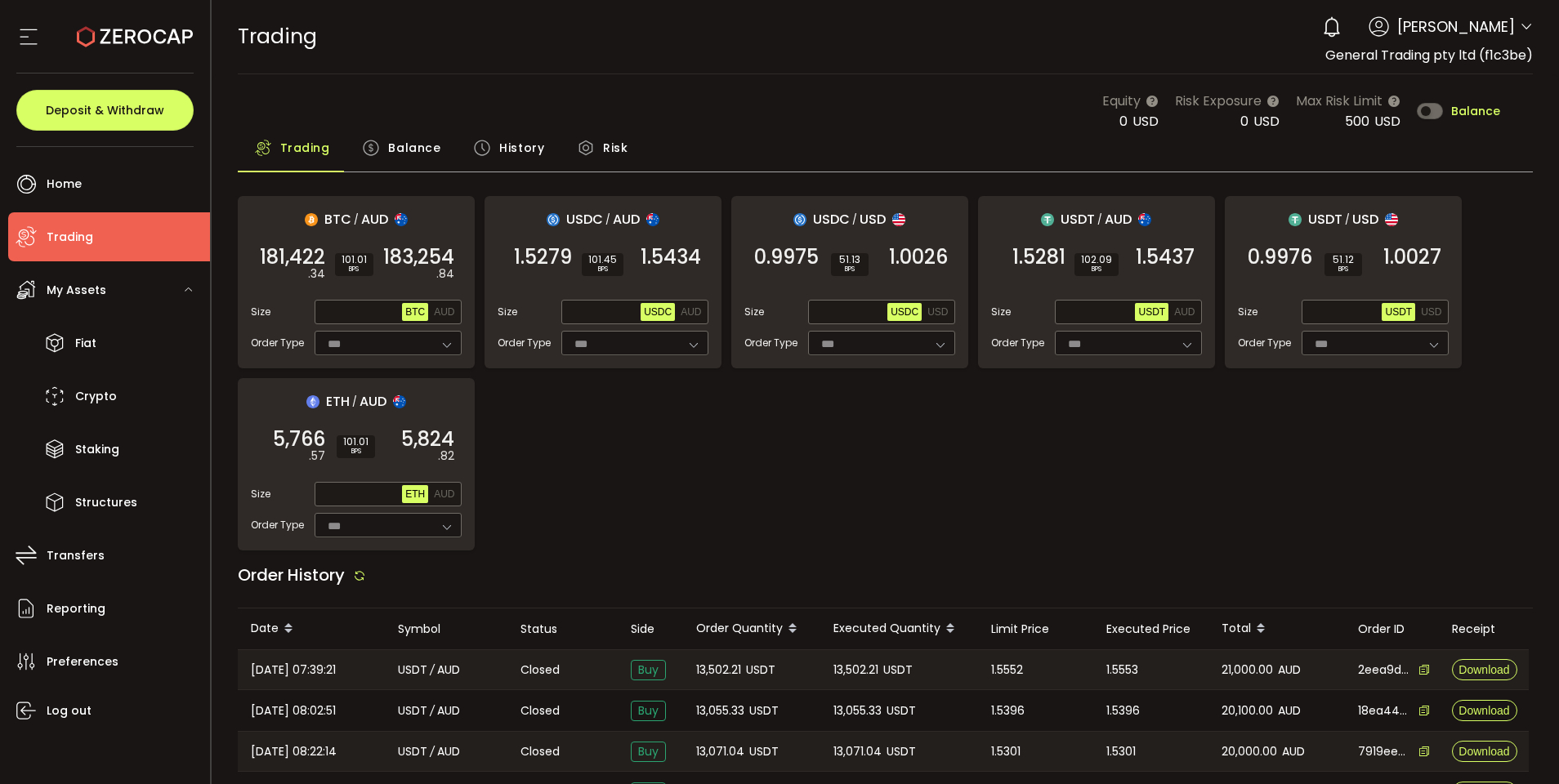 click on "My Assets" at bounding box center (109, 290) 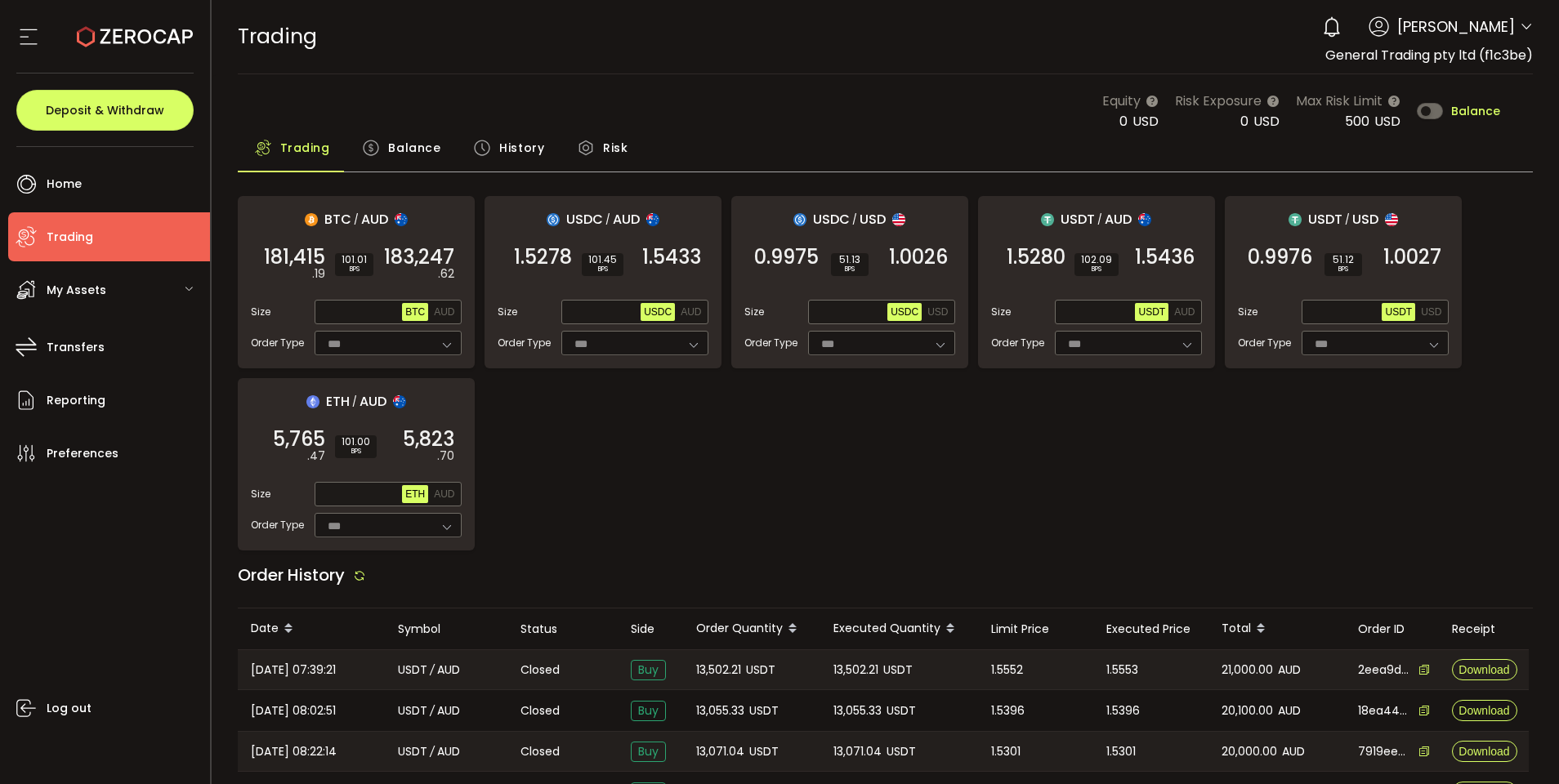 click on "My Assets" at bounding box center [109, 290] 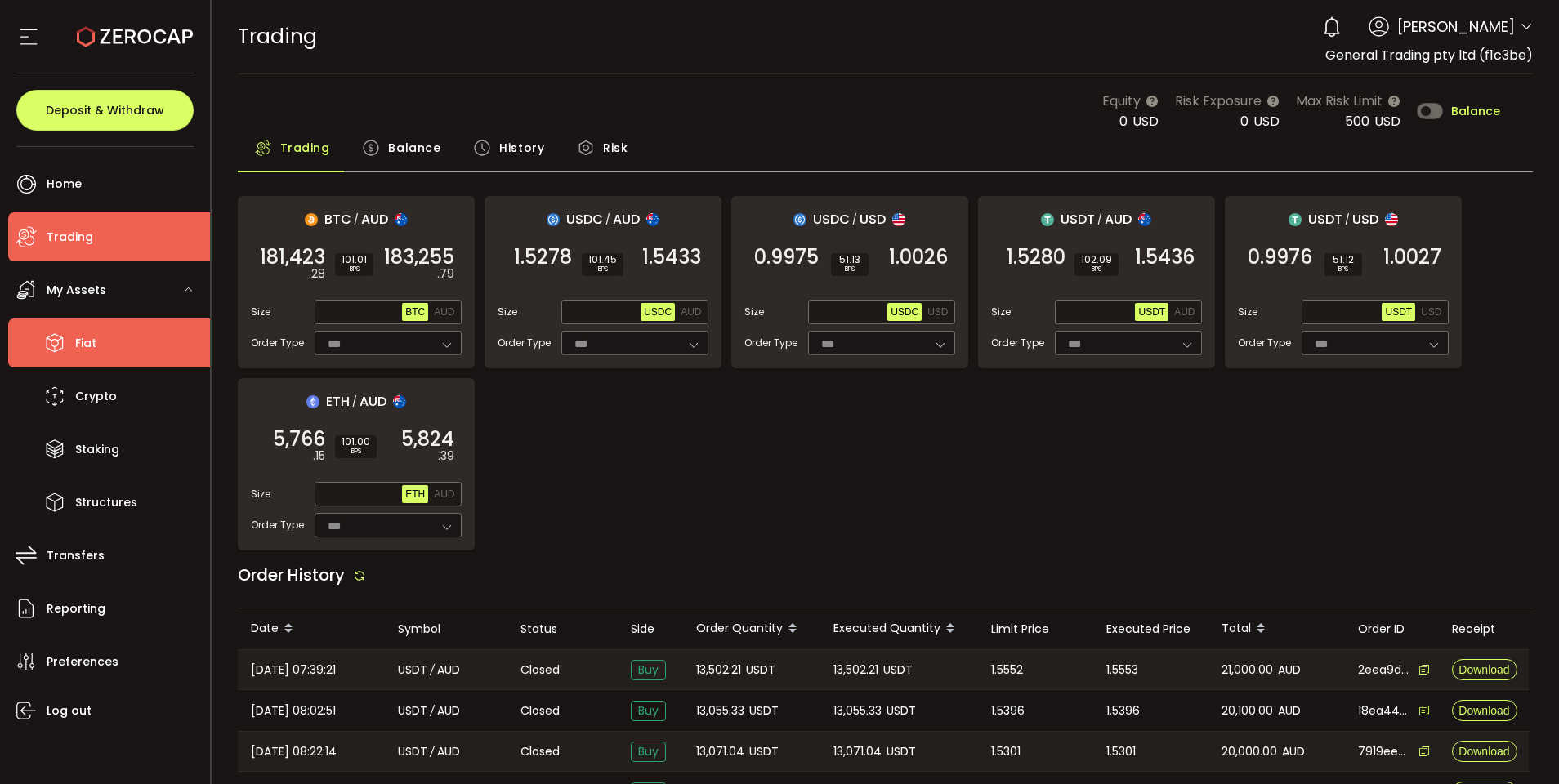 click on "Fiat" at bounding box center (109, 343) 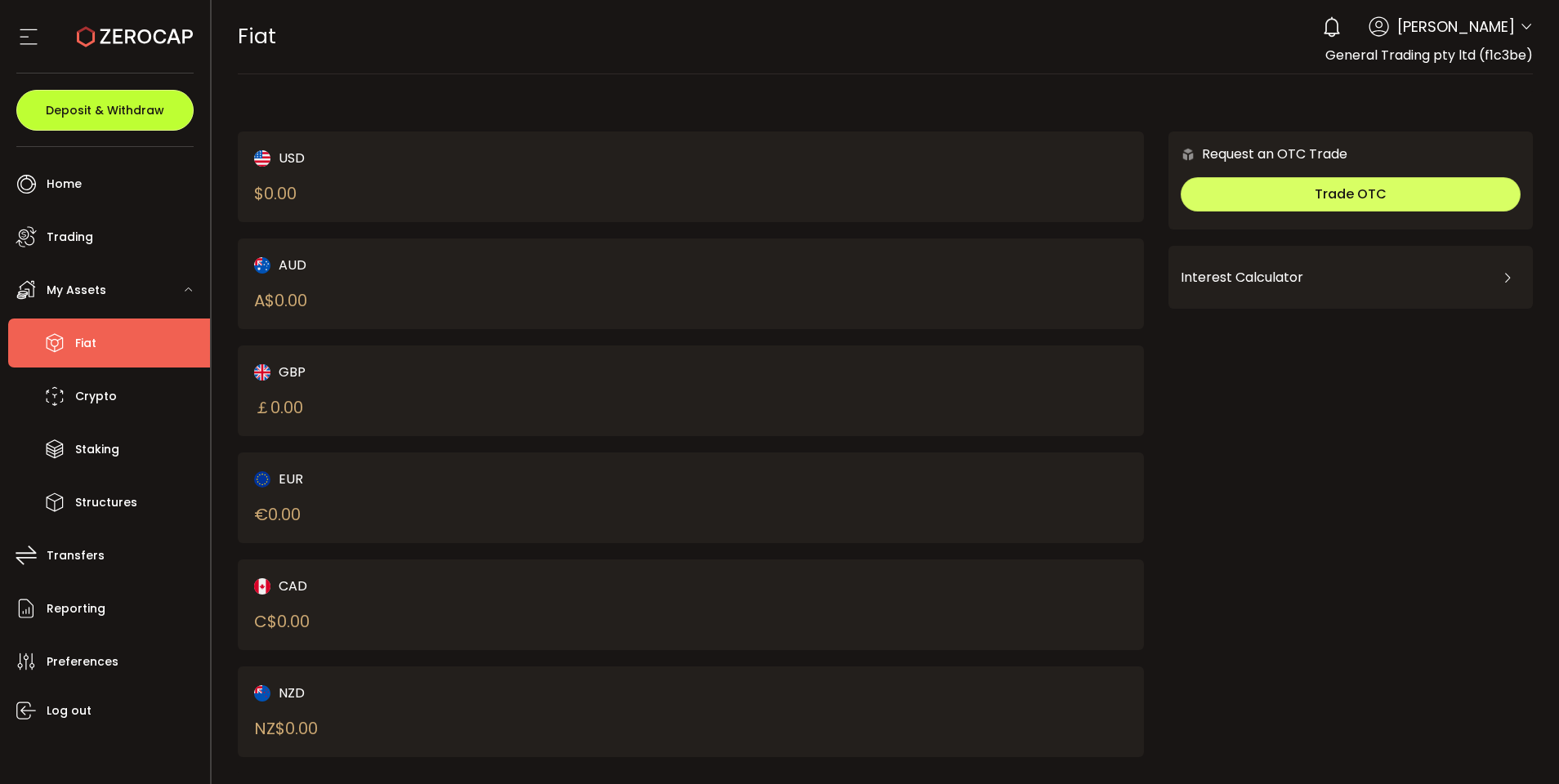 click on "Deposit & Withdraw" at bounding box center [105, 110] 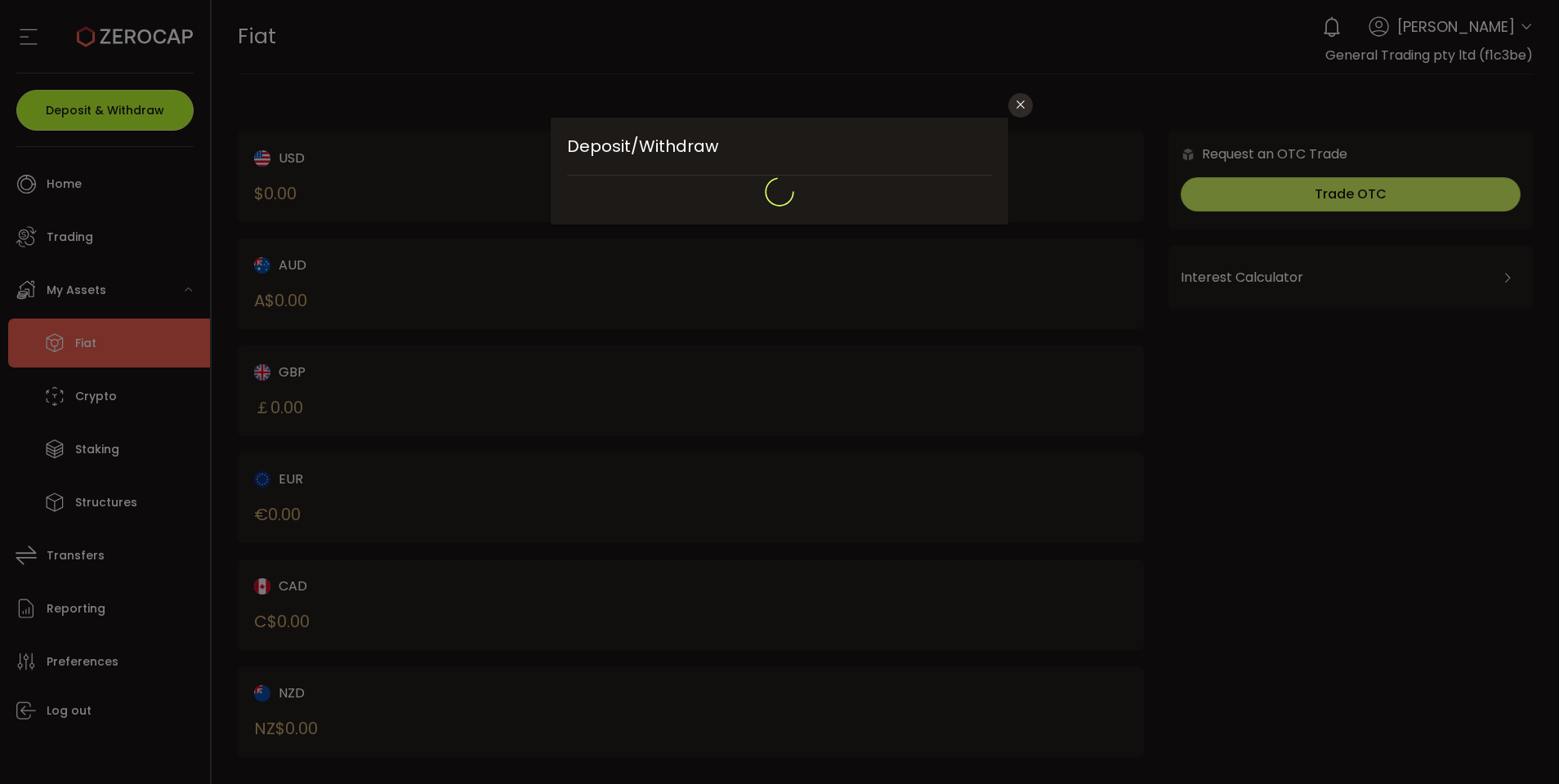 scroll, scrollTop: 0, scrollLeft: 0, axis: both 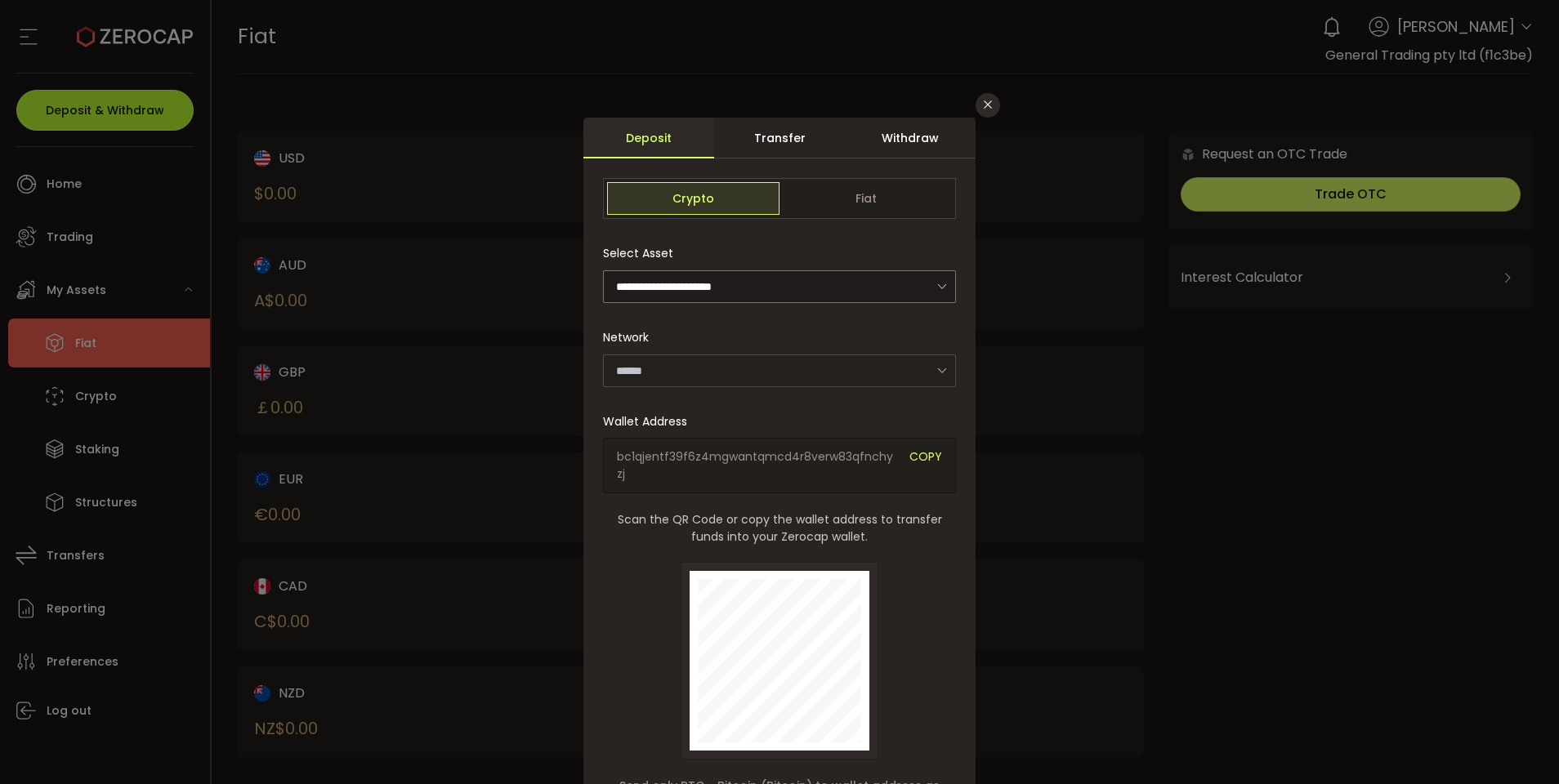 type on "*******" 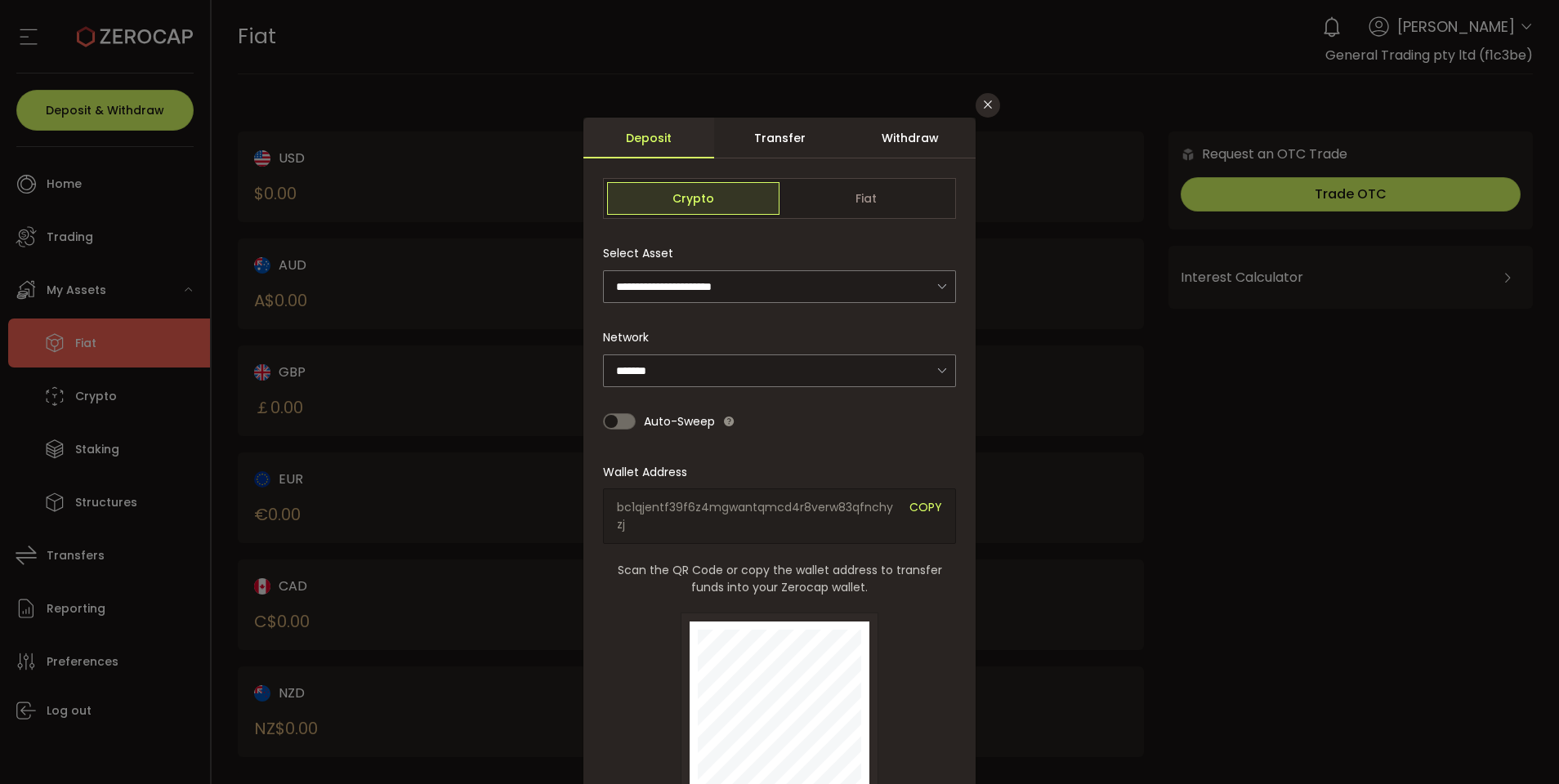click on "Withdraw" at bounding box center [910, 138] 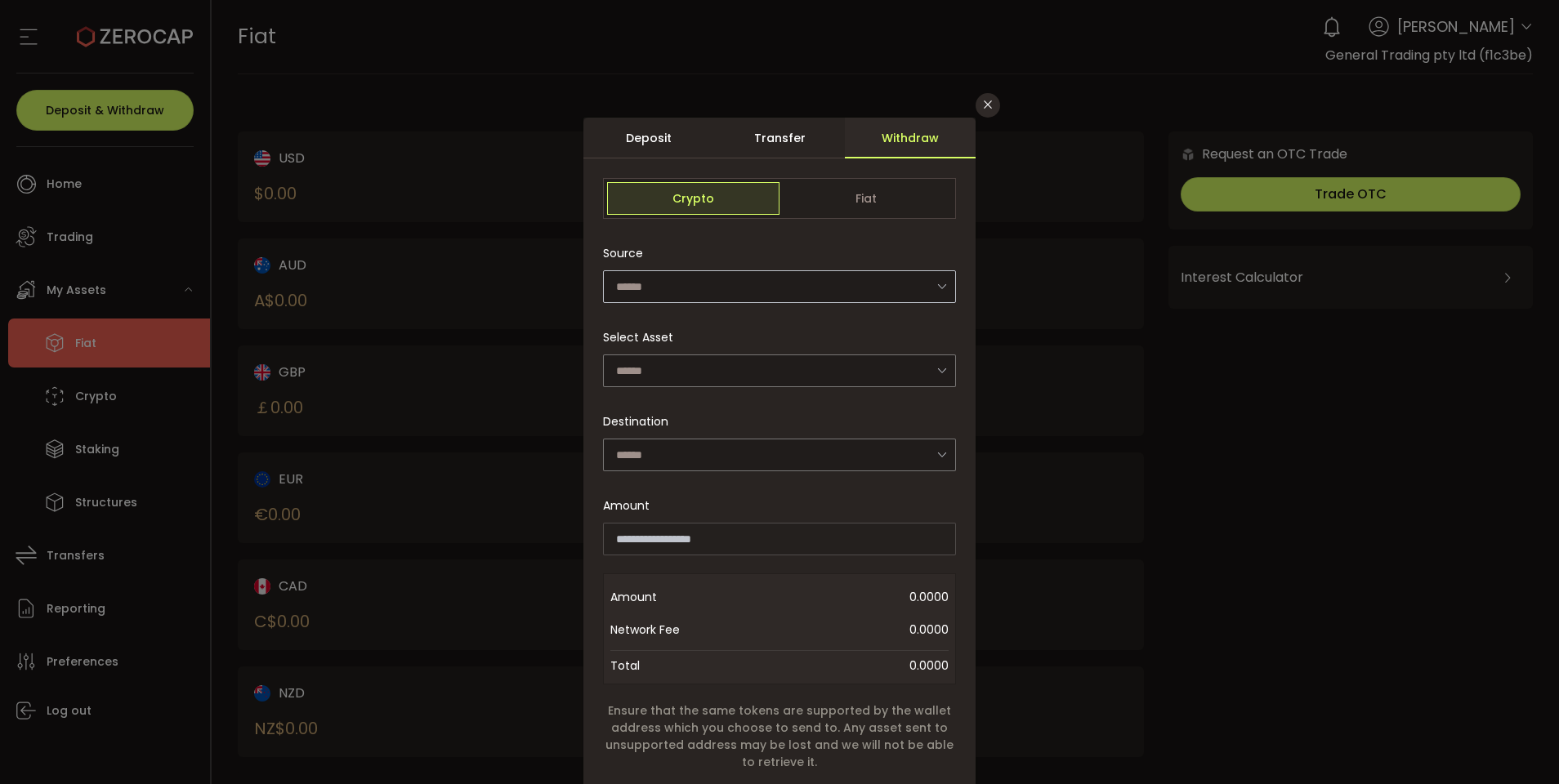 click at bounding box center [941, 286] 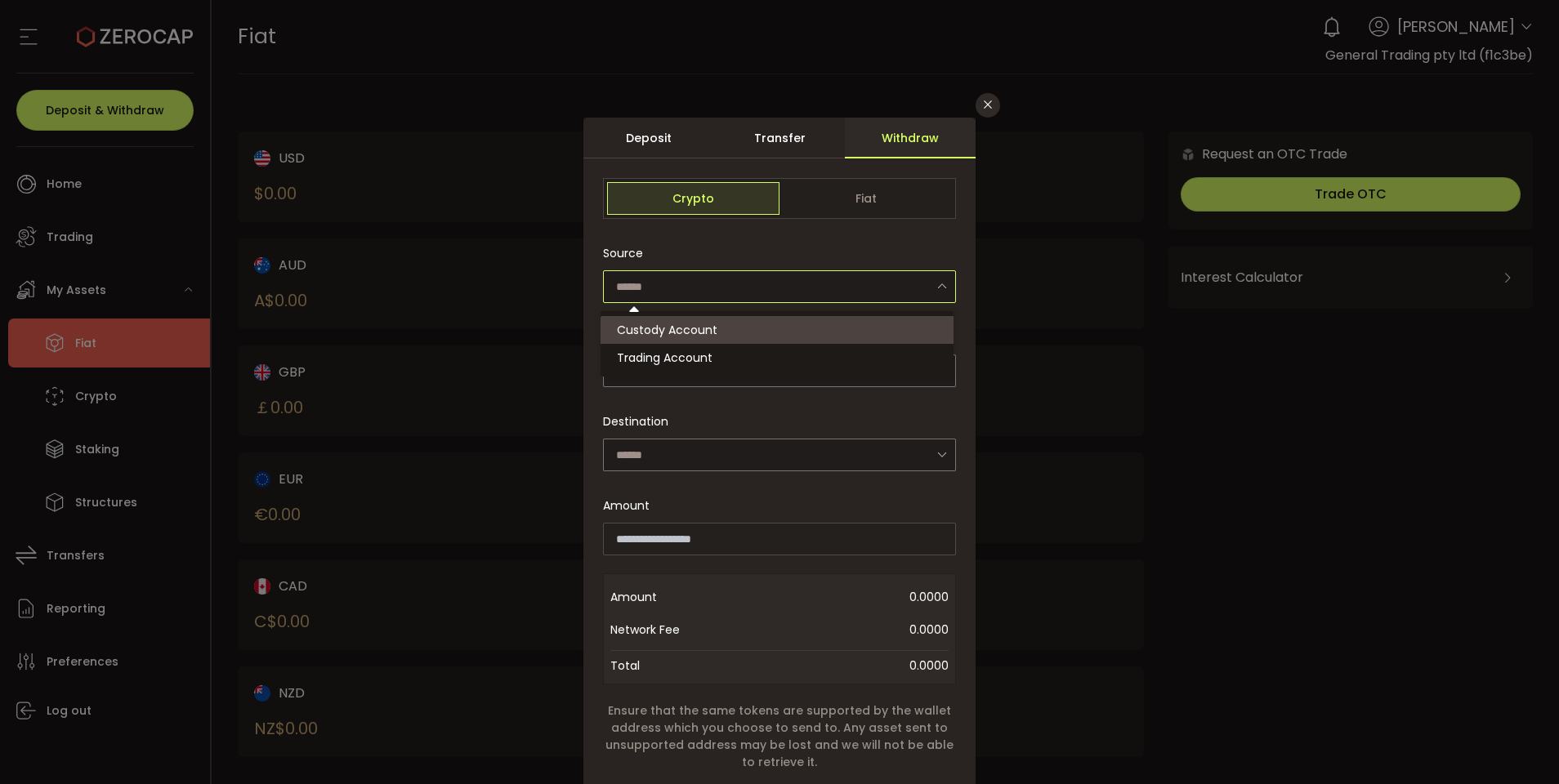 click on "Custody Account" at bounding box center [780, 330] 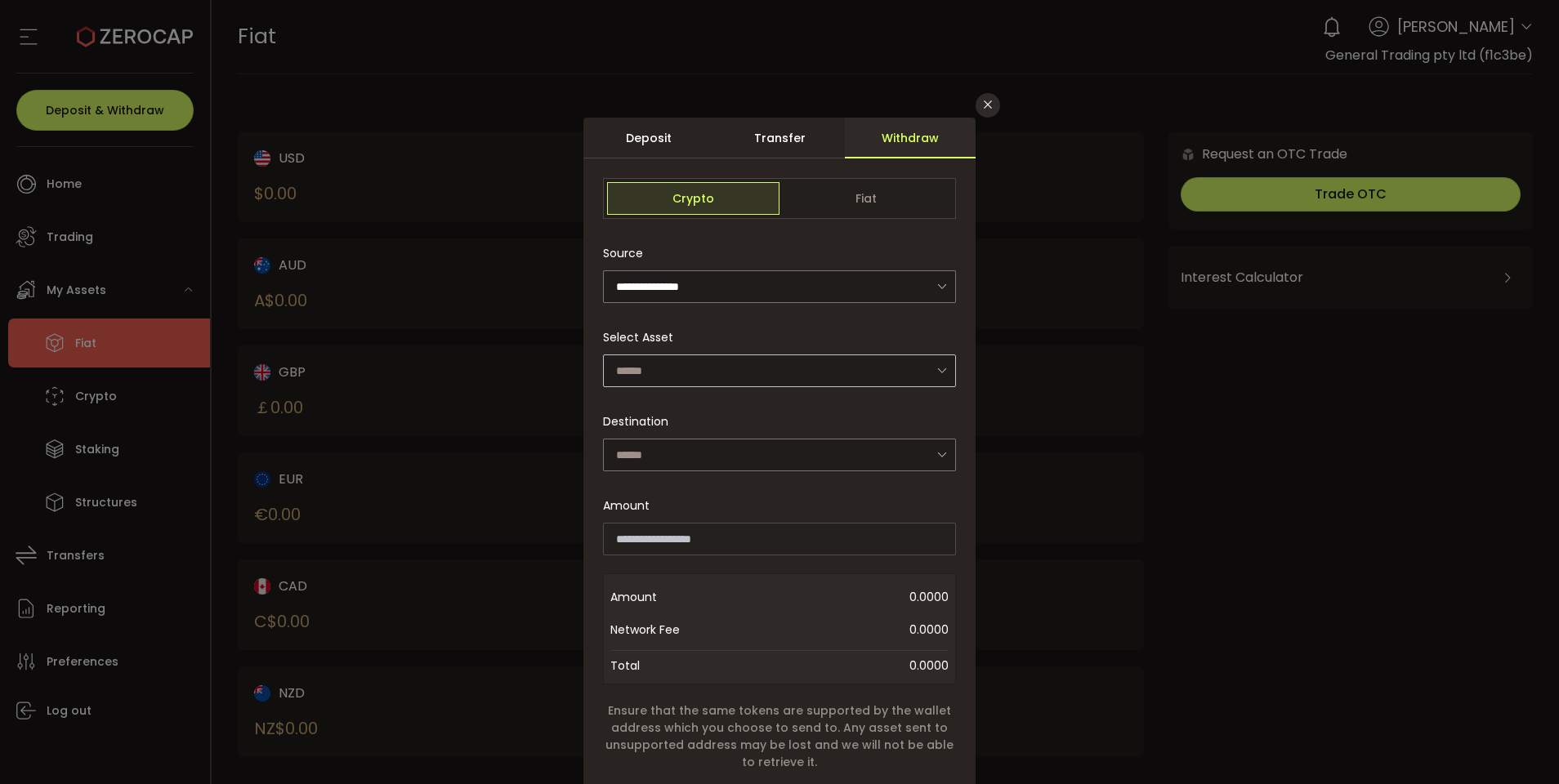 click at bounding box center (941, 370) 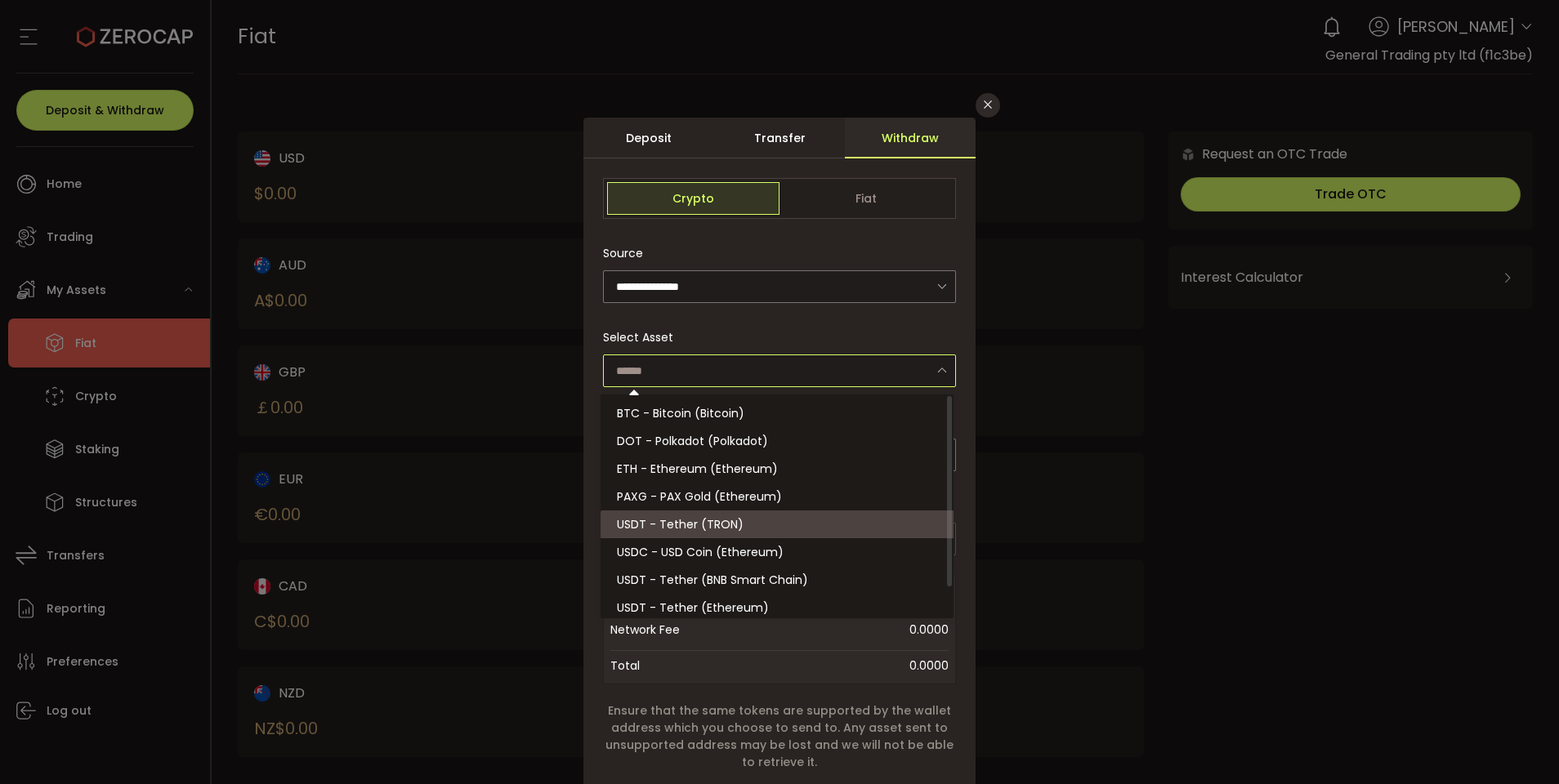 click on "USDT - Tether (TRON)" at bounding box center [680, 524] 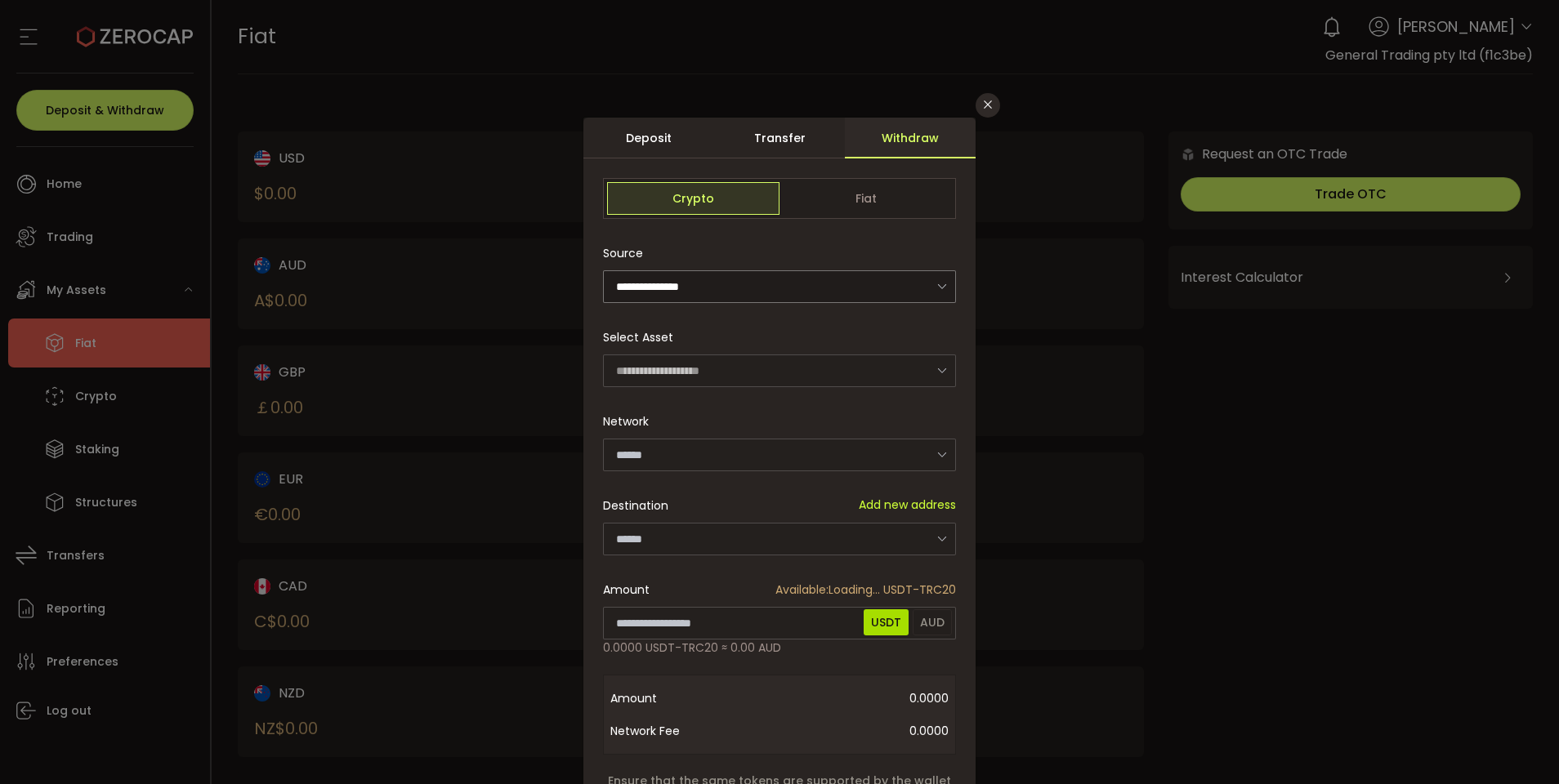 type on "****" 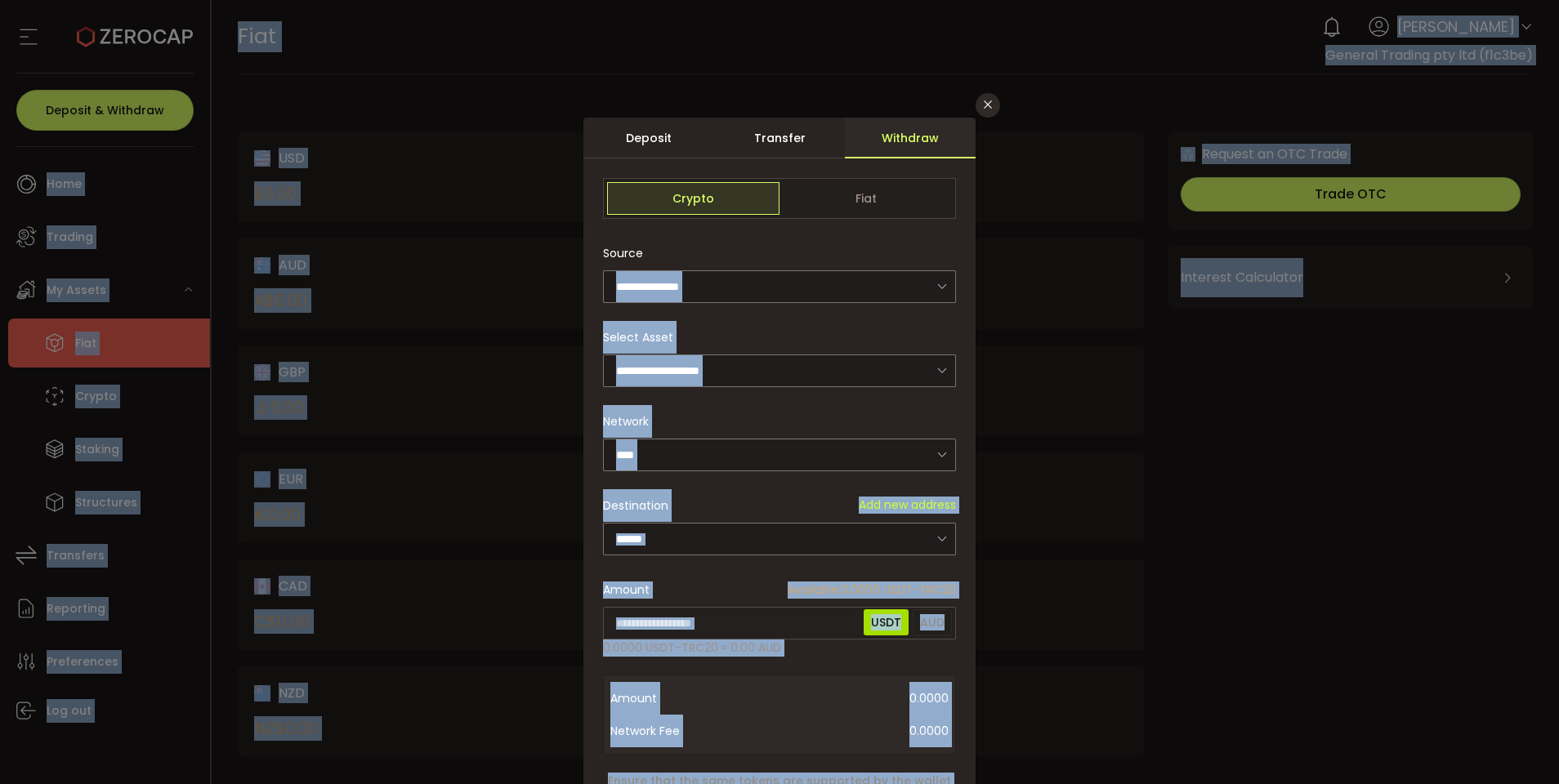 drag, startPoint x: 1552, startPoint y: 266, endPoint x: 1557, endPoint y: 305, distance: 39.31921 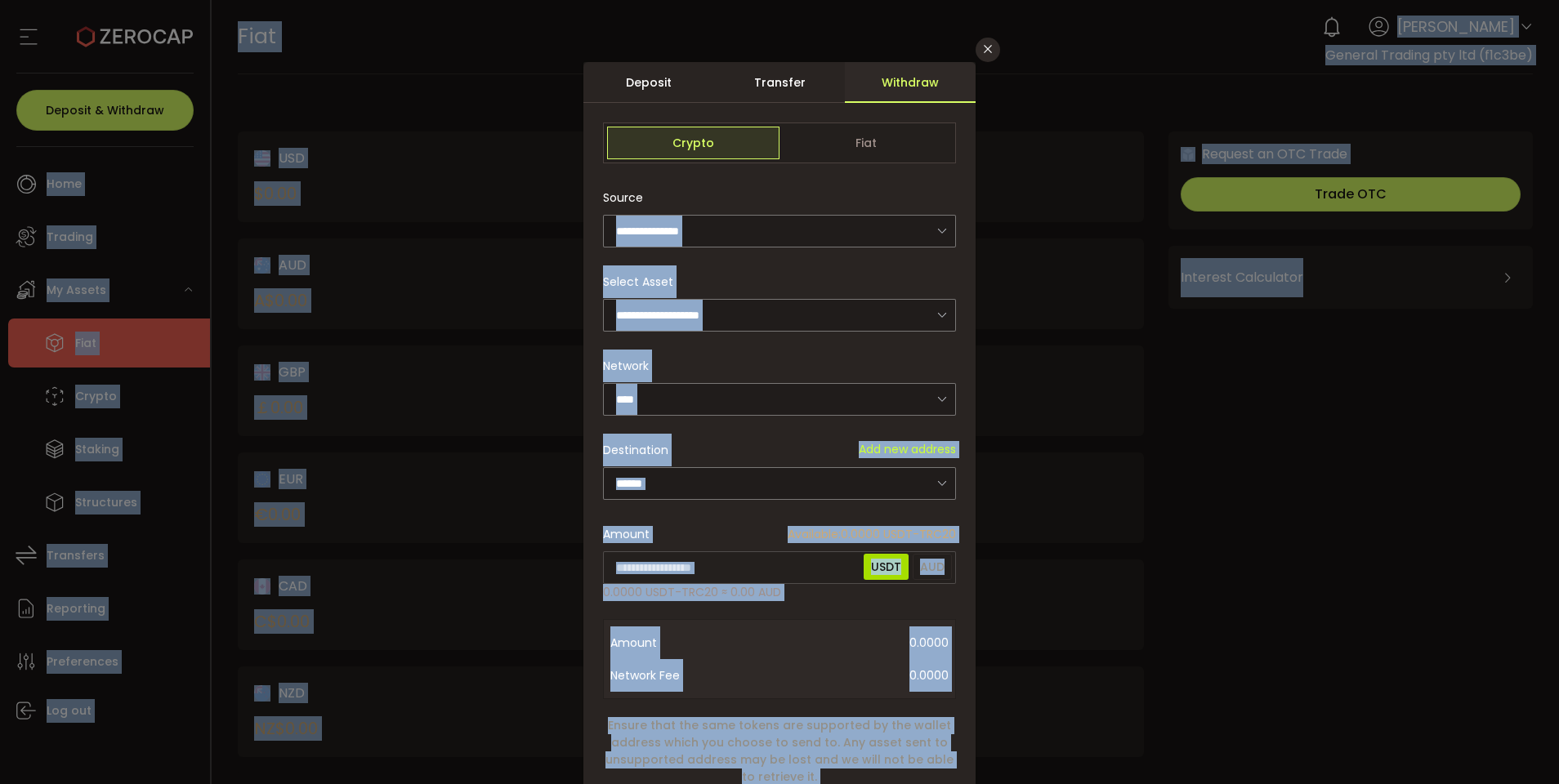 scroll, scrollTop: 90, scrollLeft: 0, axis: vertical 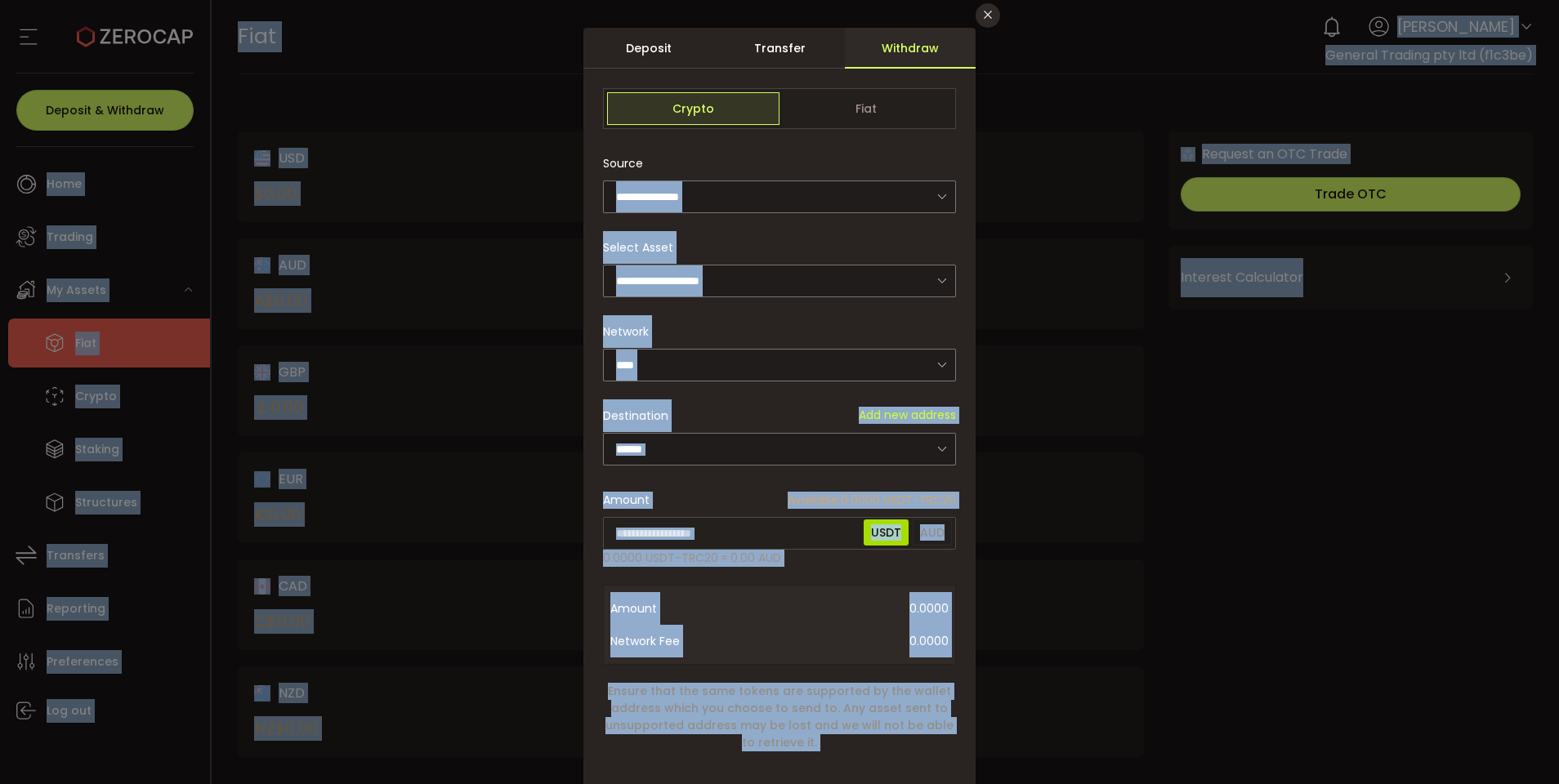 click on "**********" at bounding box center (780, 392) 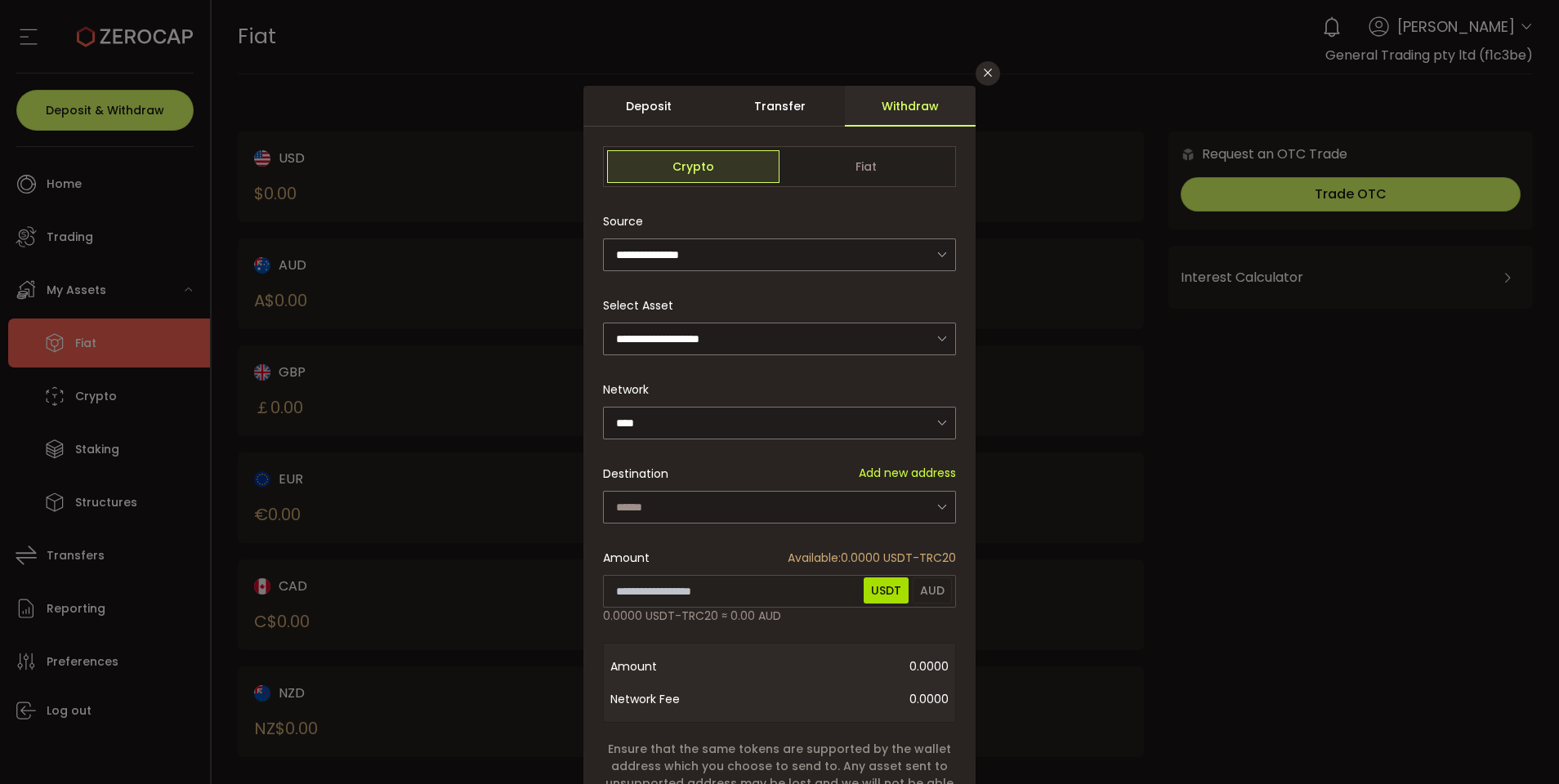 scroll, scrollTop: 17, scrollLeft: 0, axis: vertical 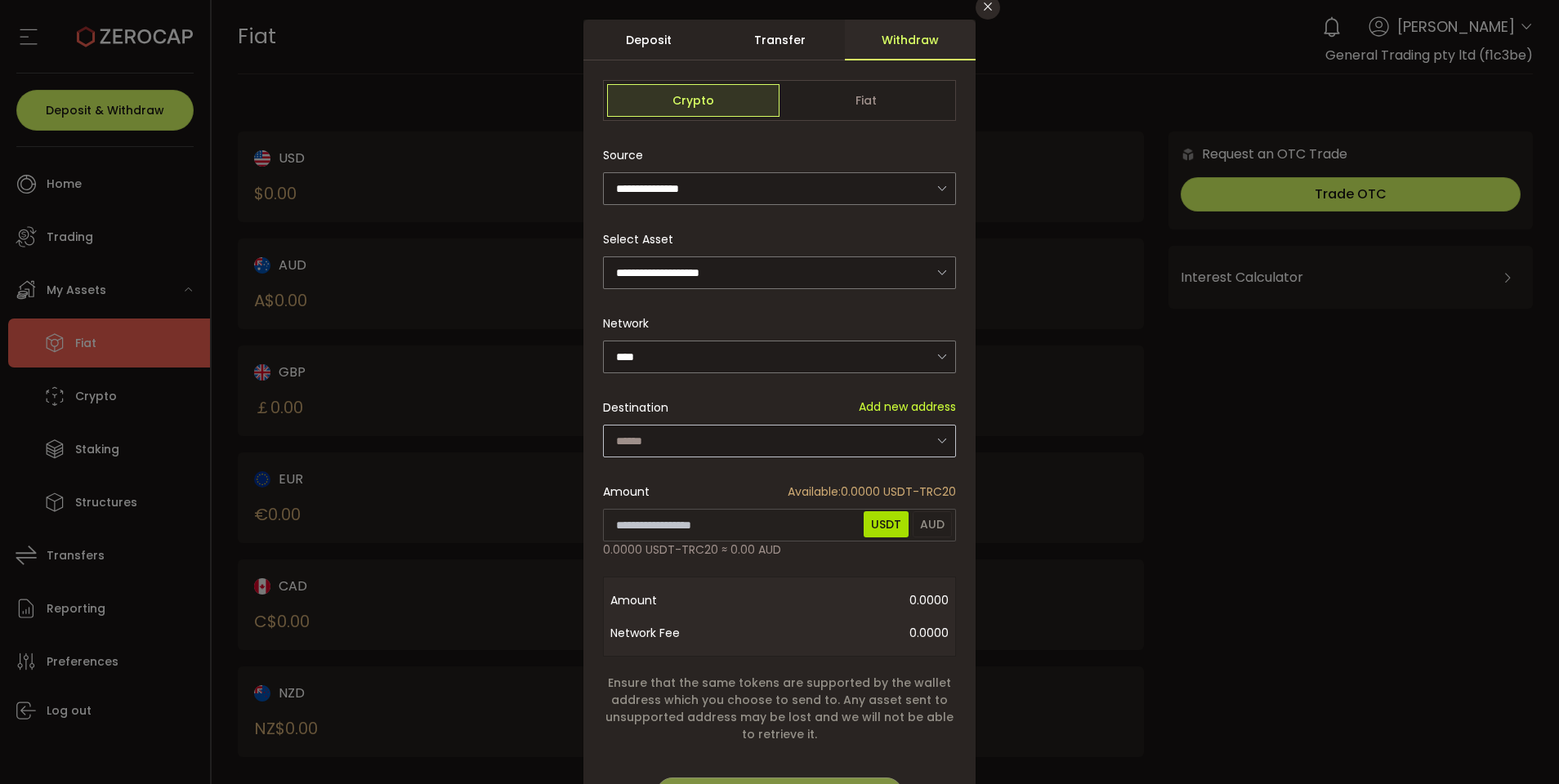 click at bounding box center [941, 440] 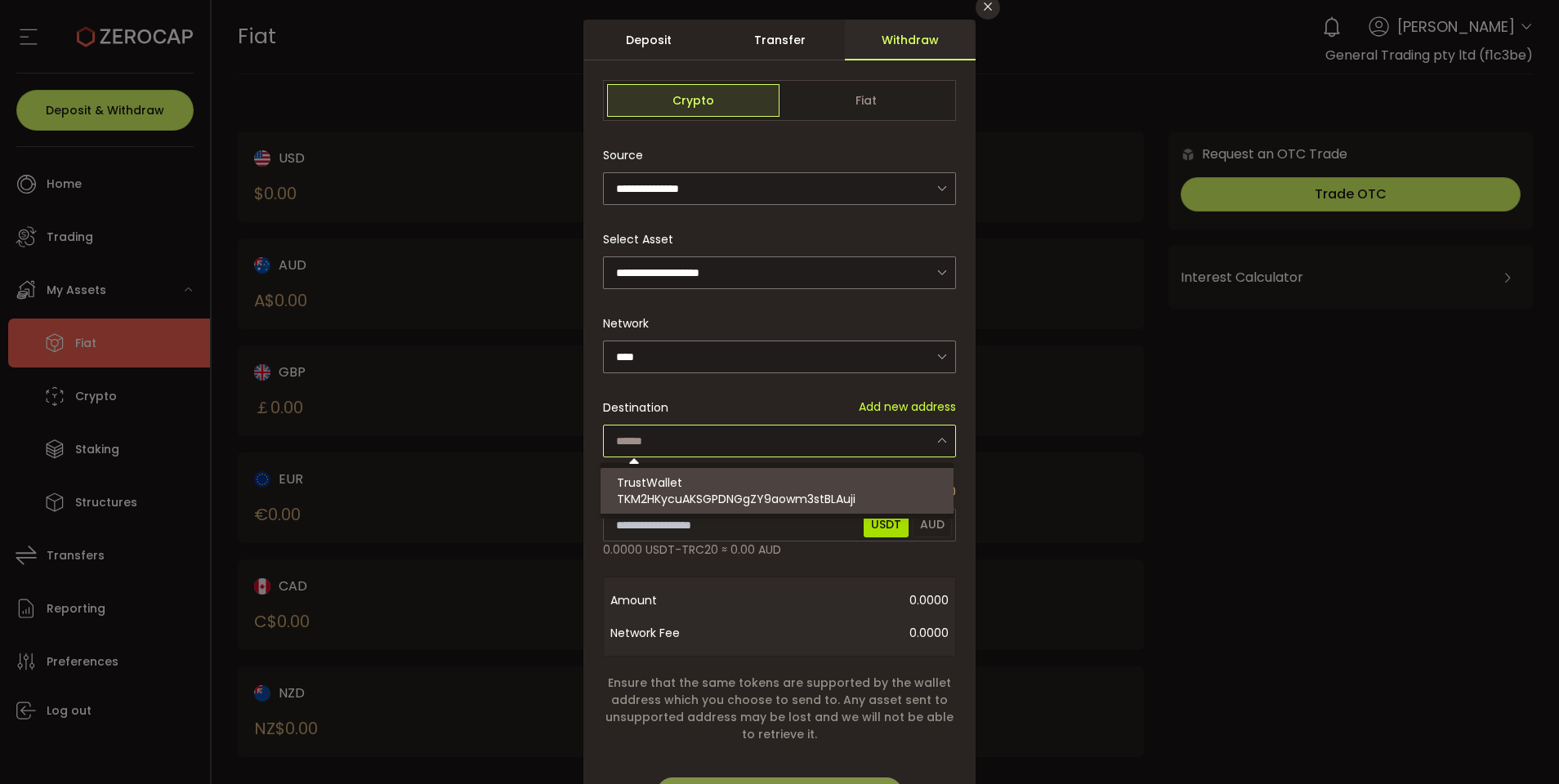 click on "TrustWallet TKM2HKycuAKSGPDNGgZY9aowm3stBLAuji" at bounding box center [780, 491] 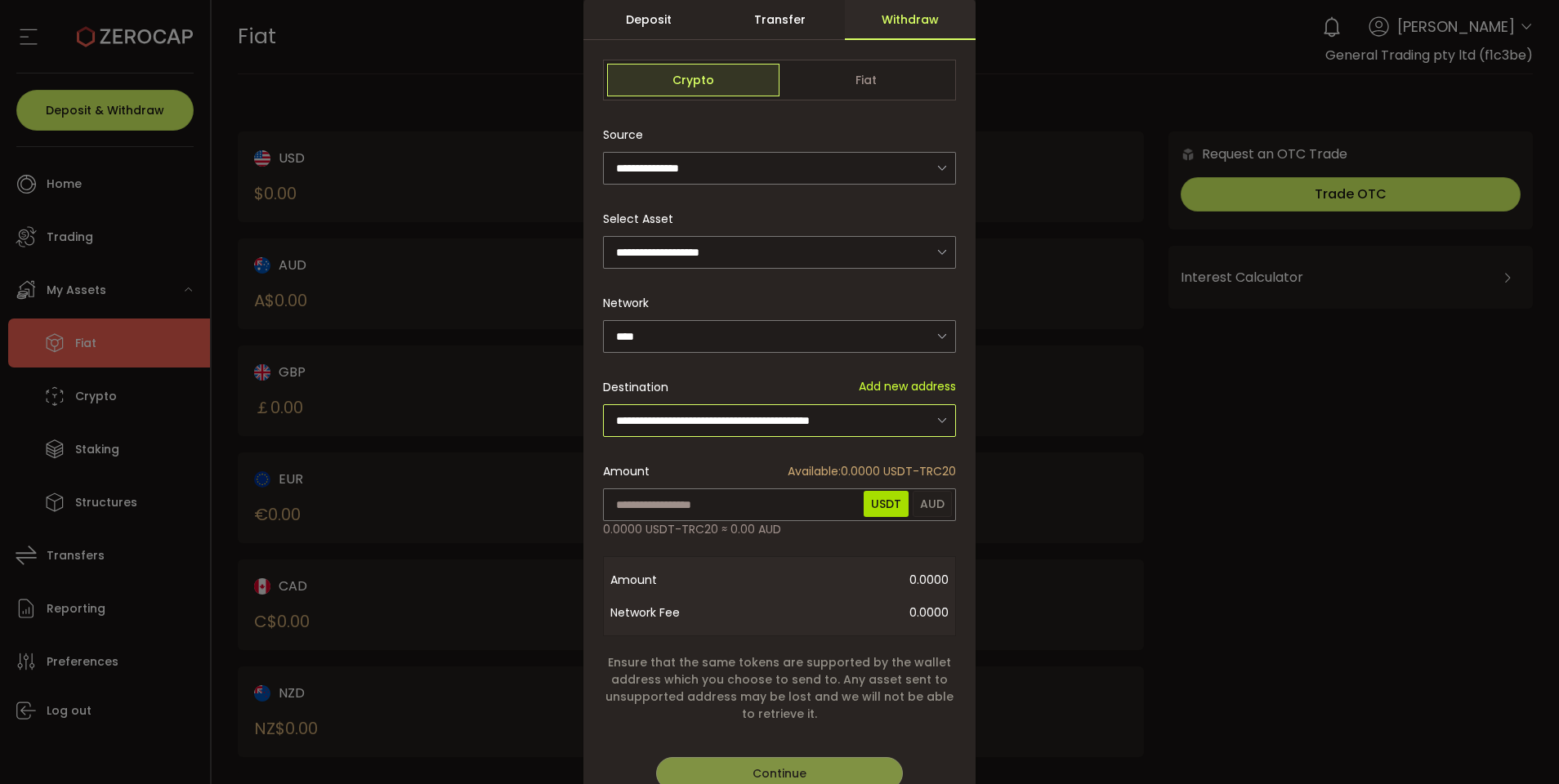 scroll, scrollTop: 117, scrollLeft: 0, axis: vertical 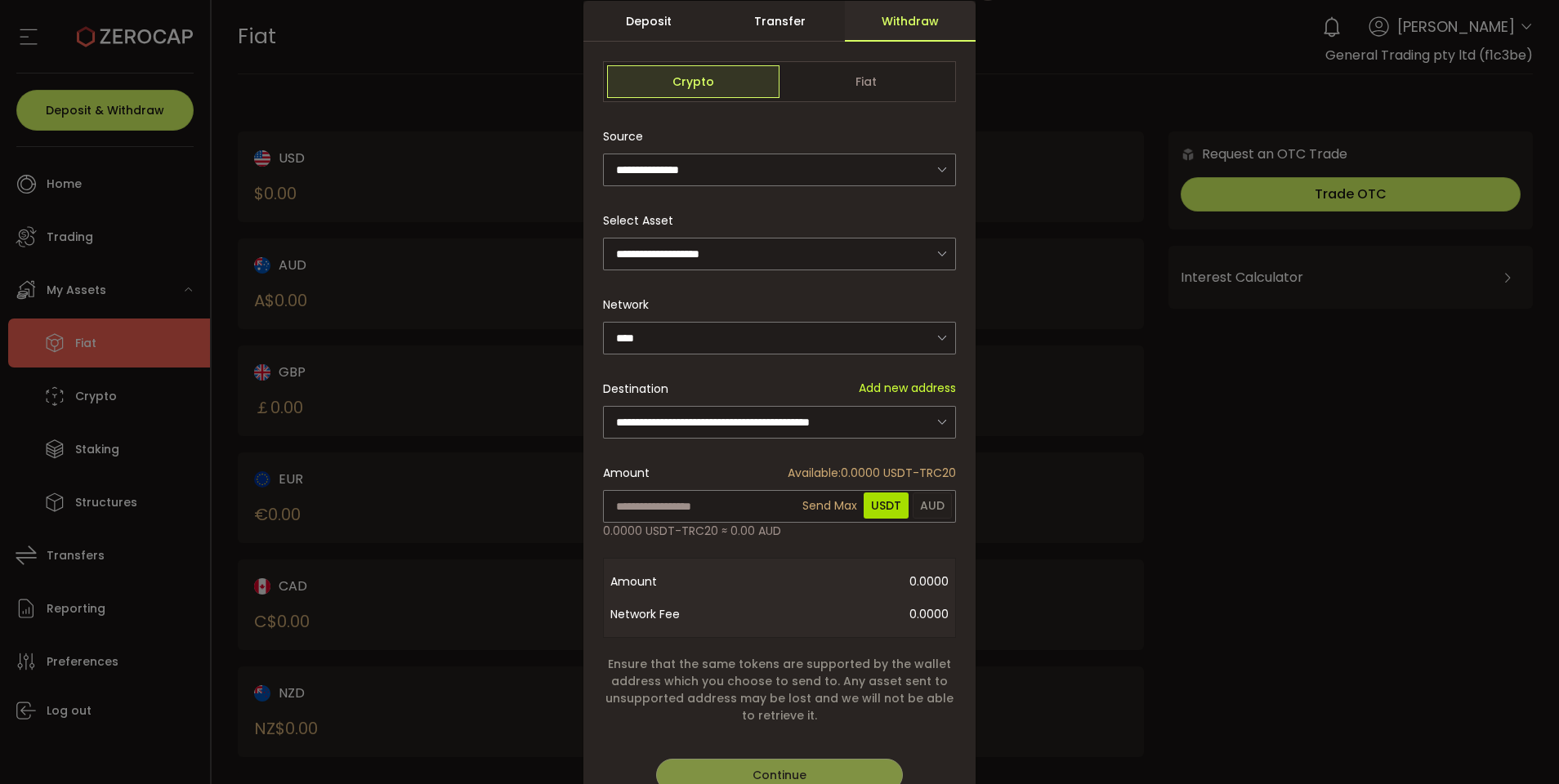 type on "*" 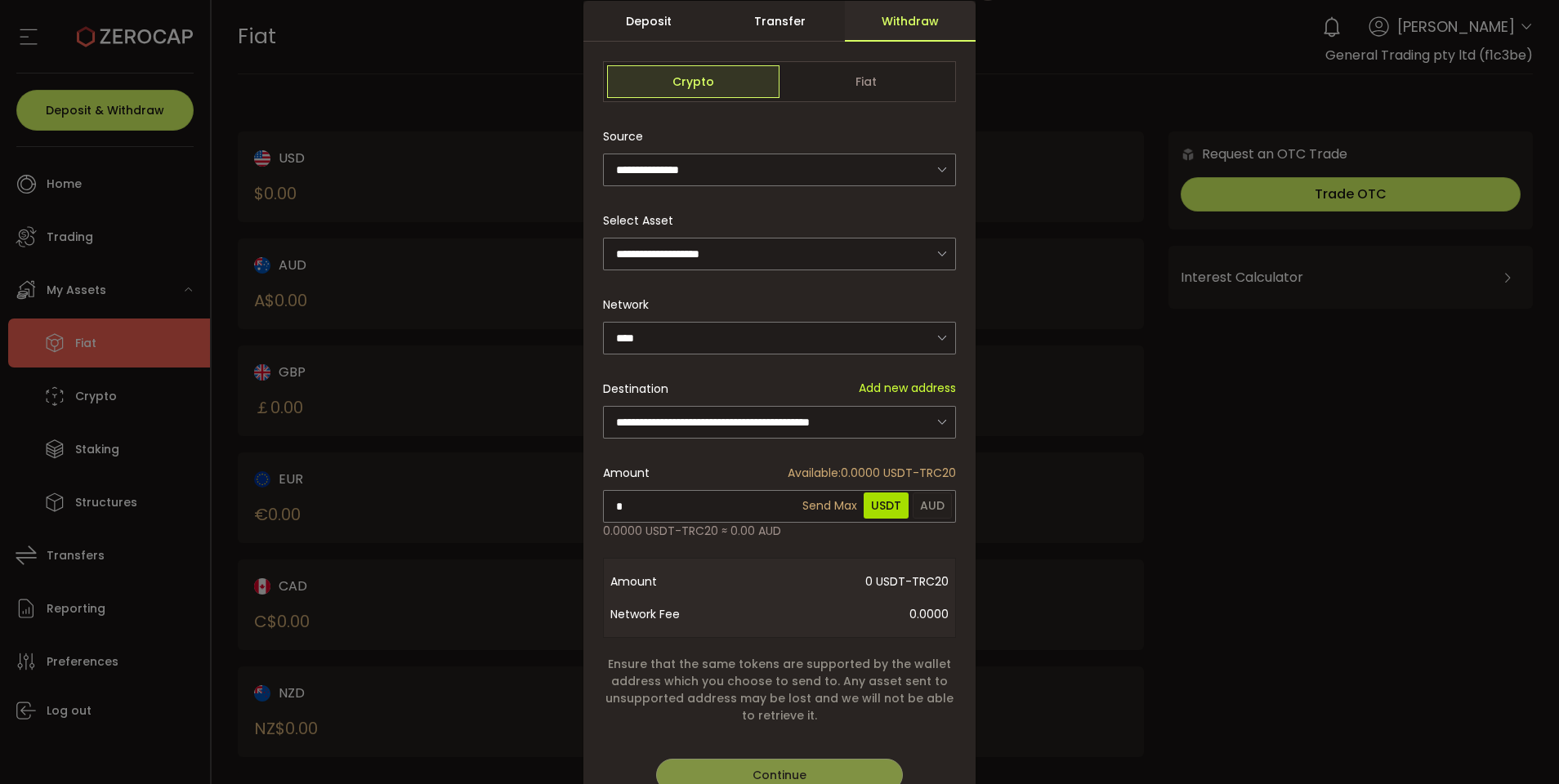 click on "Send Max" at bounding box center (829, 506) 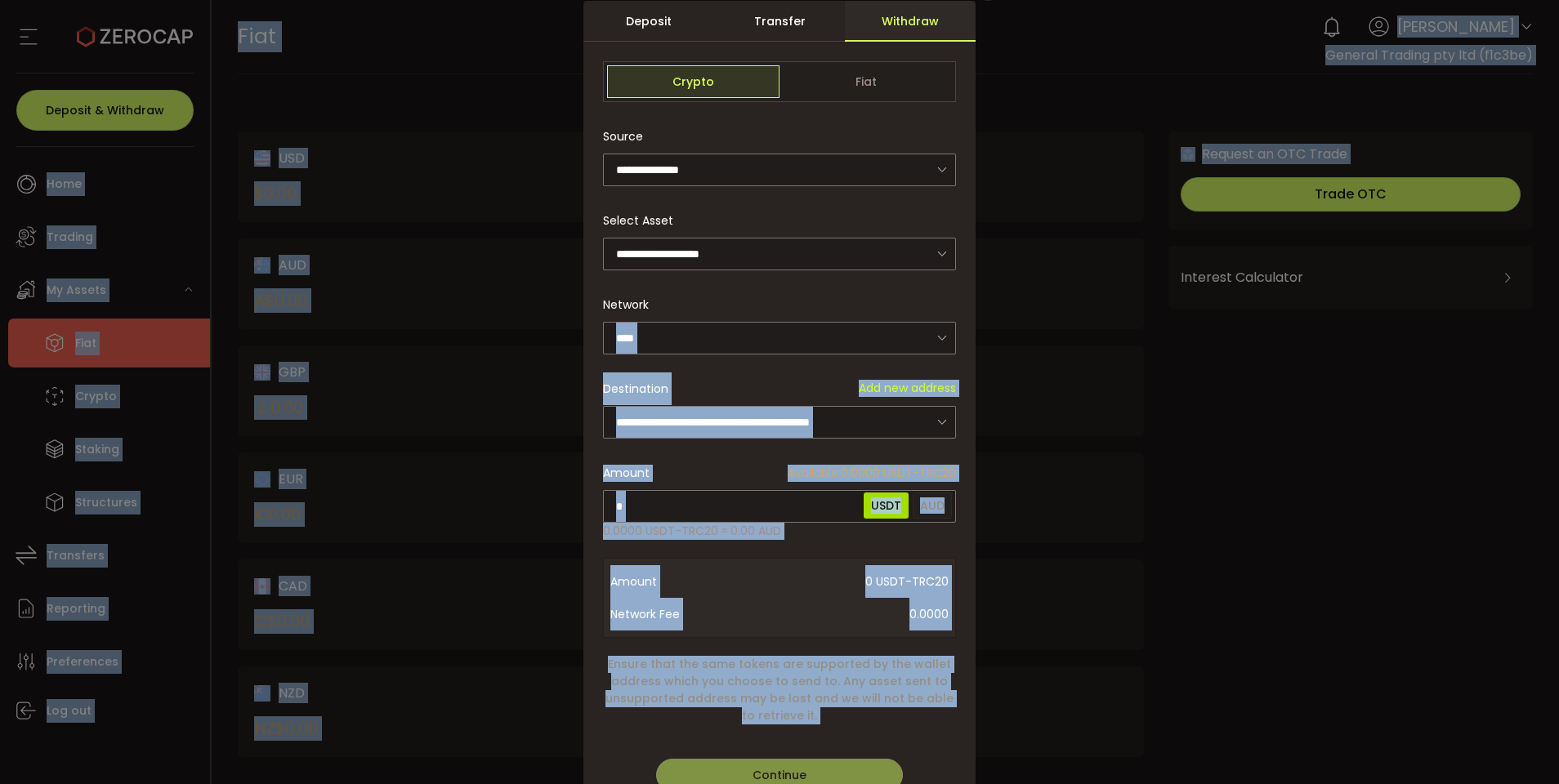 drag, startPoint x: 1553, startPoint y: 277, endPoint x: 1557, endPoint y: 230, distance: 47.16991 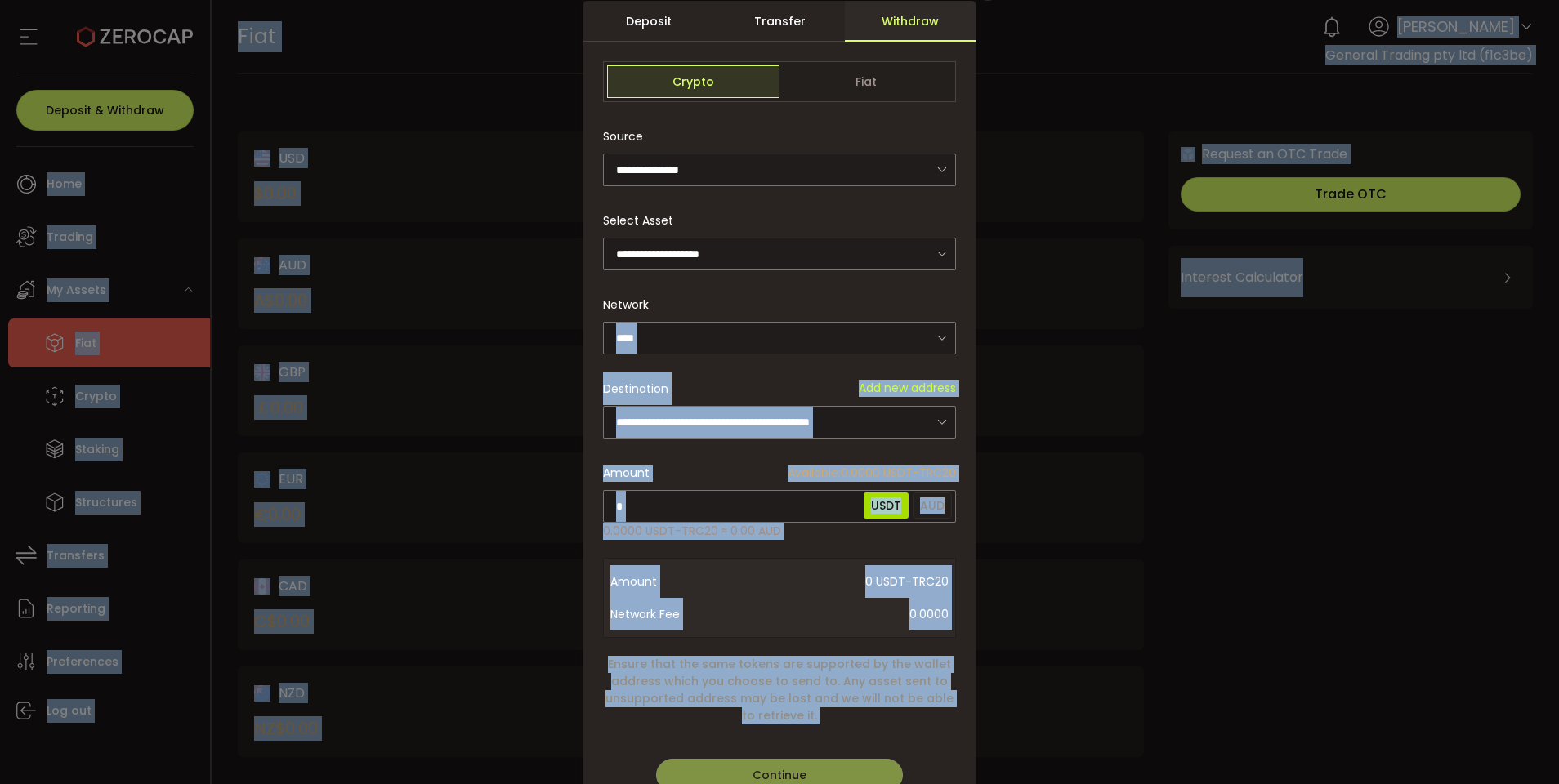 click on "**********" at bounding box center (780, 392) 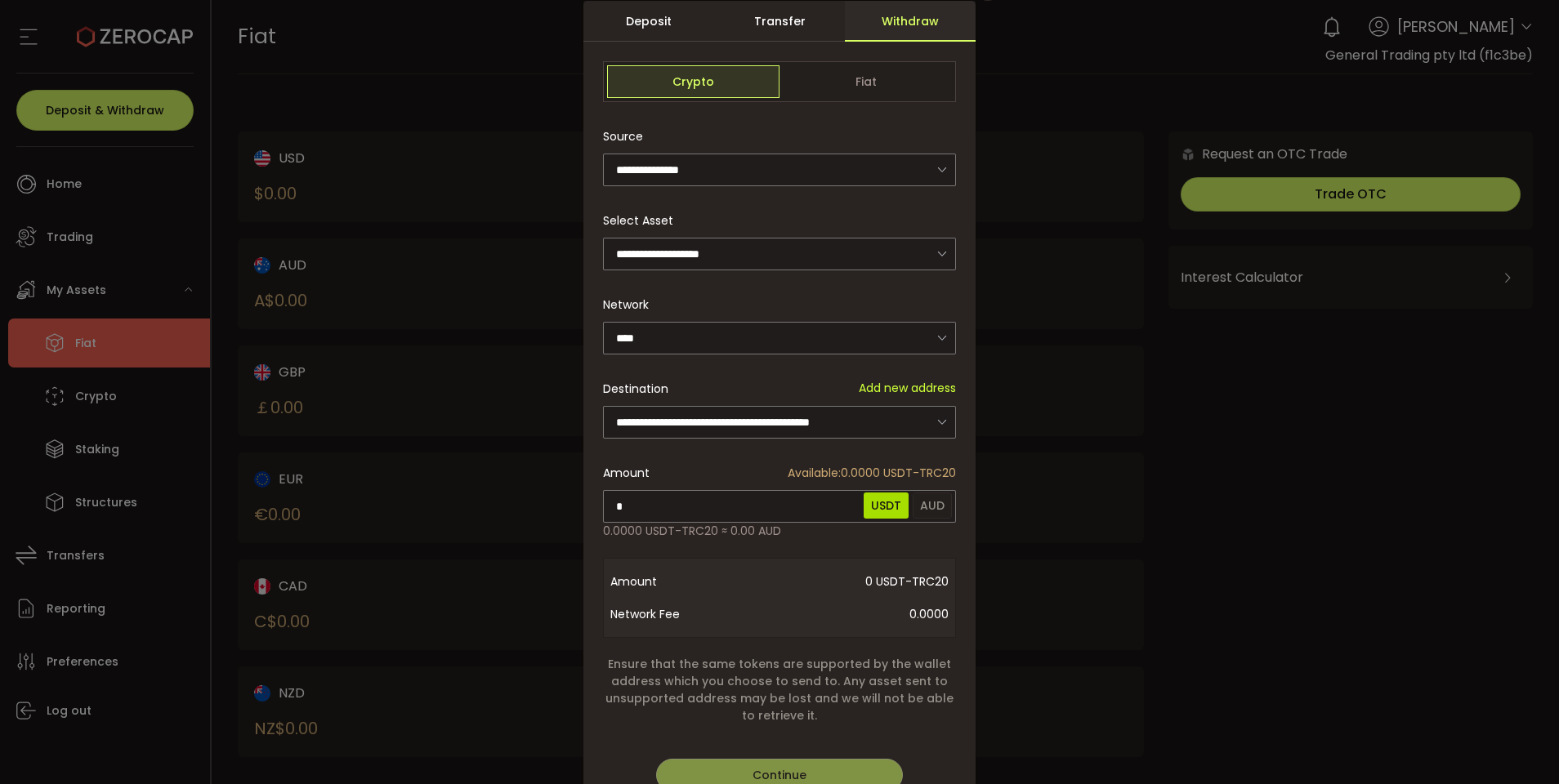 scroll, scrollTop: 0, scrollLeft: 0, axis: both 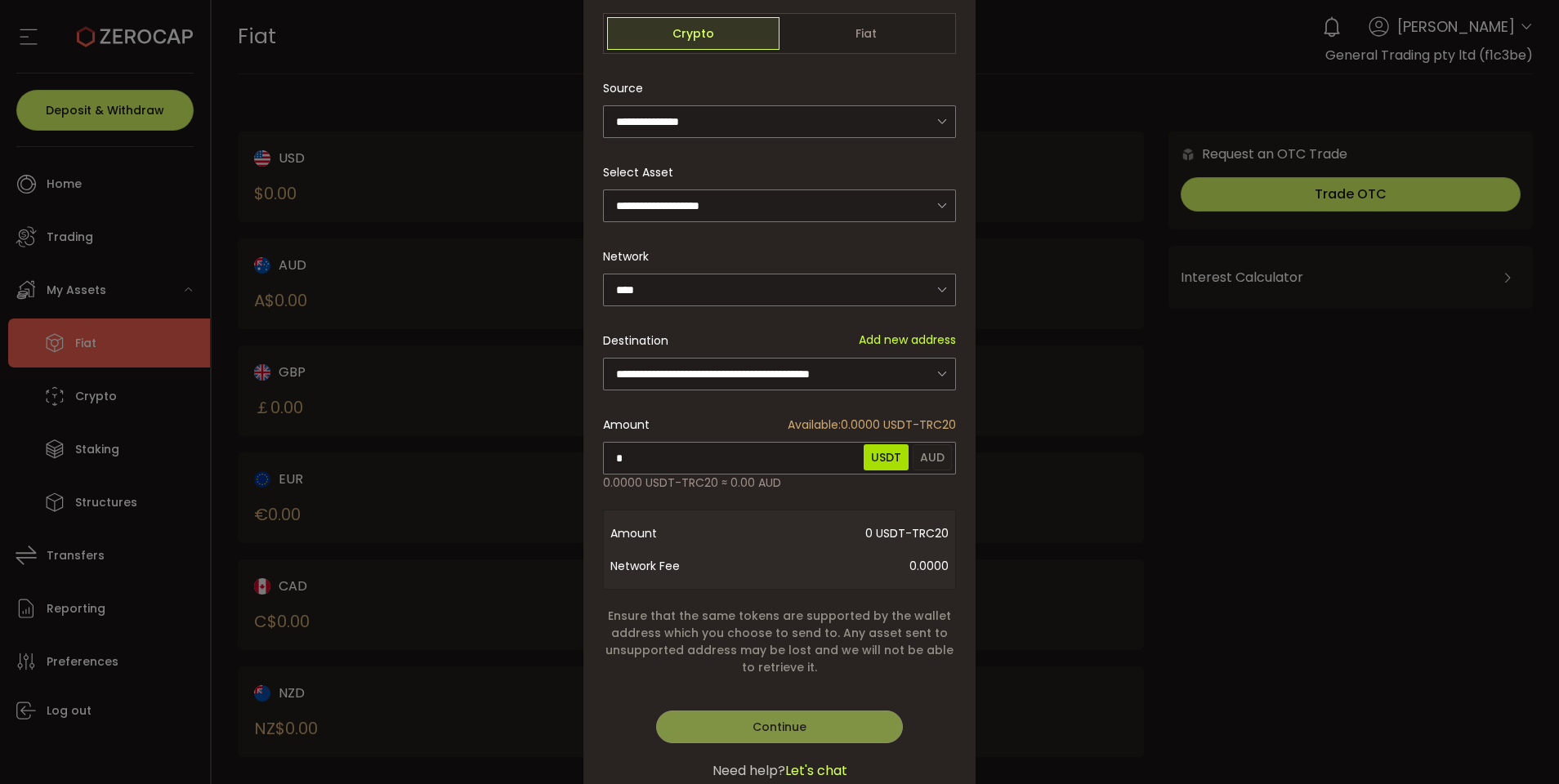 click on "**********" at bounding box center (780, 392) 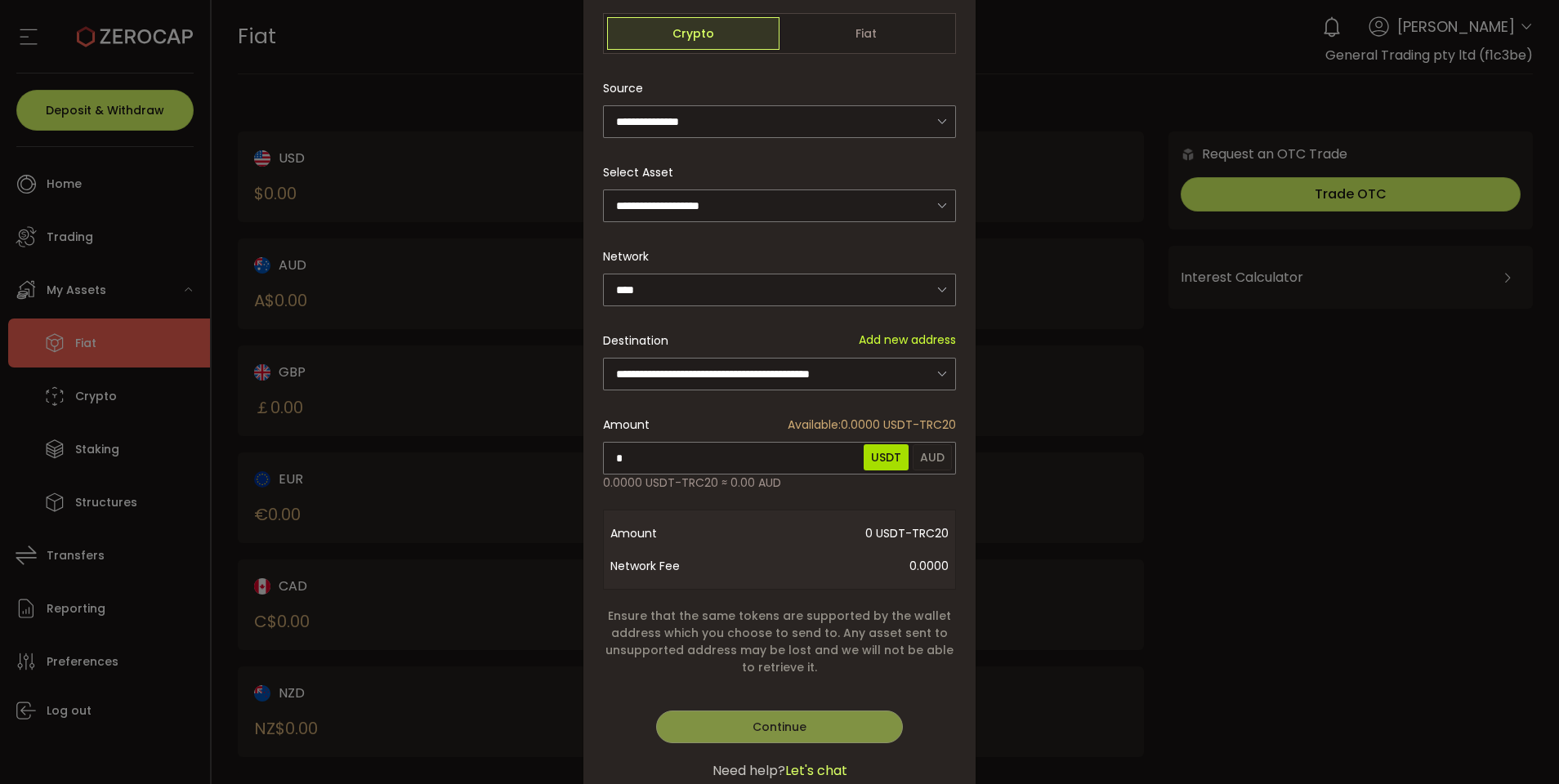 drag, startPoint x: 1551, startPoint y: 442, endPoint x: 1557, endPoint y: 394, distance: 48.3735 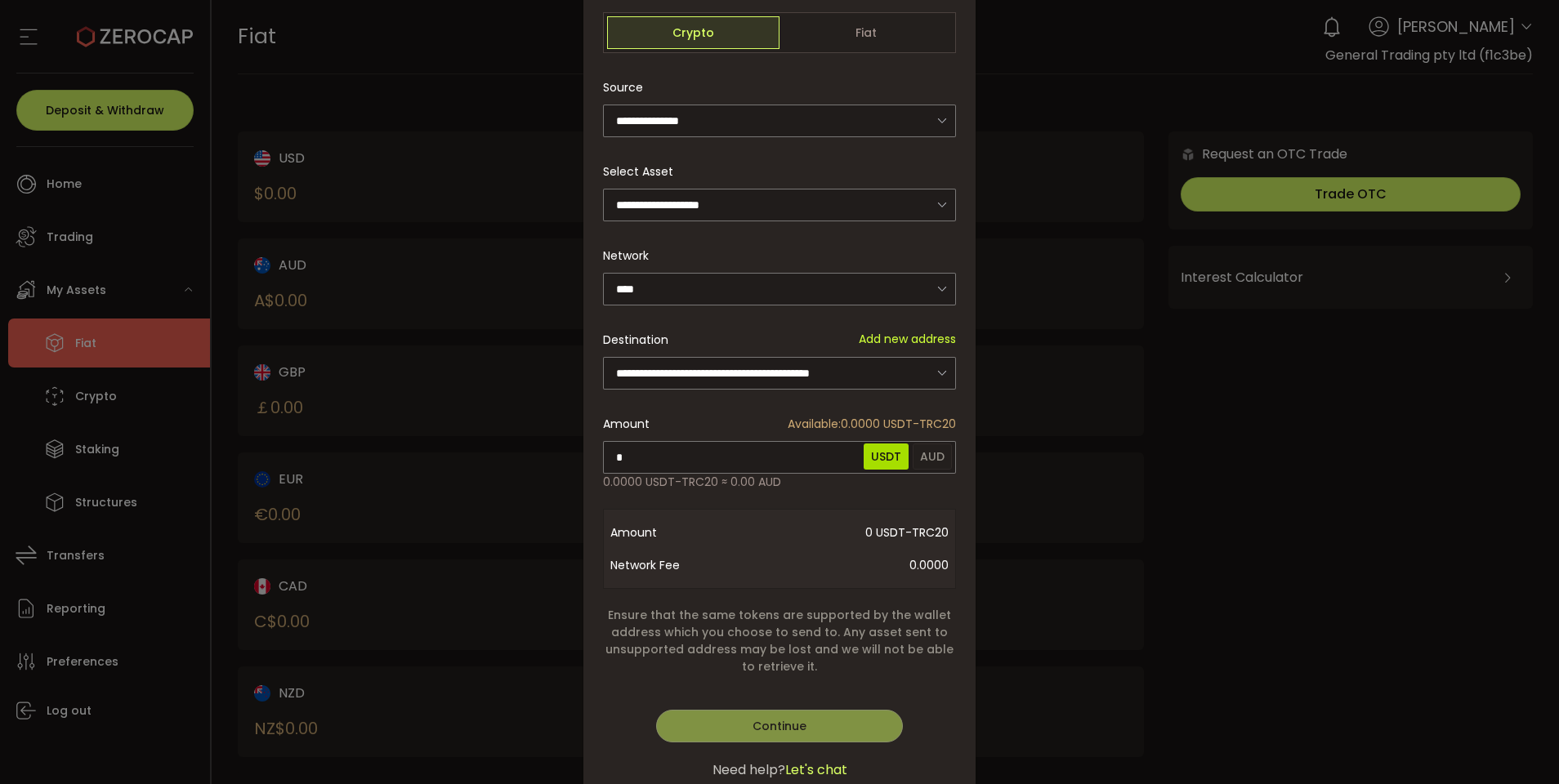 scroll, scrollTop: 0, scrollLeft: 0, axis: both 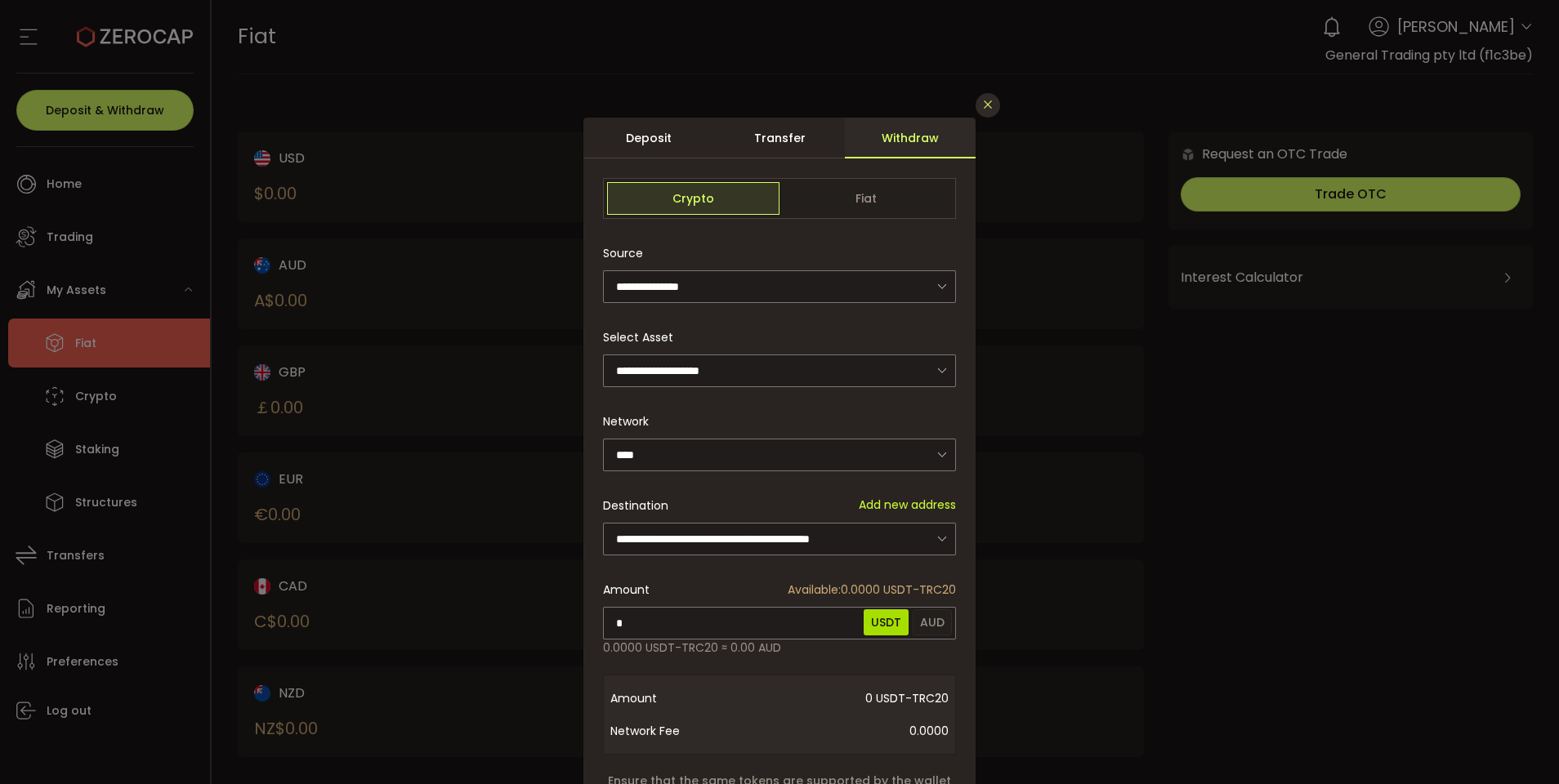 click at bounding box center [988, 105] 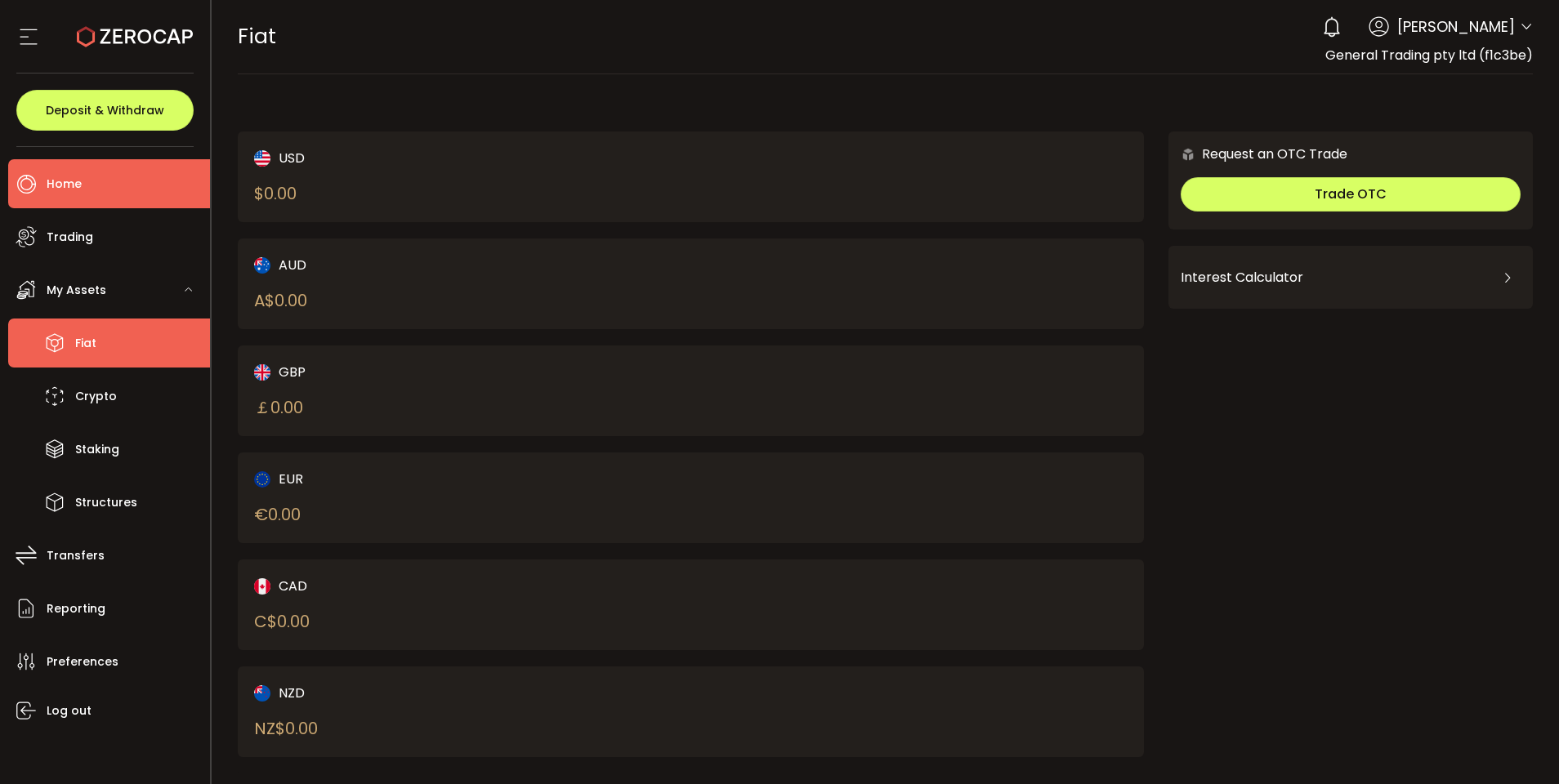 click on "Home" at bounding box center (64, 184) 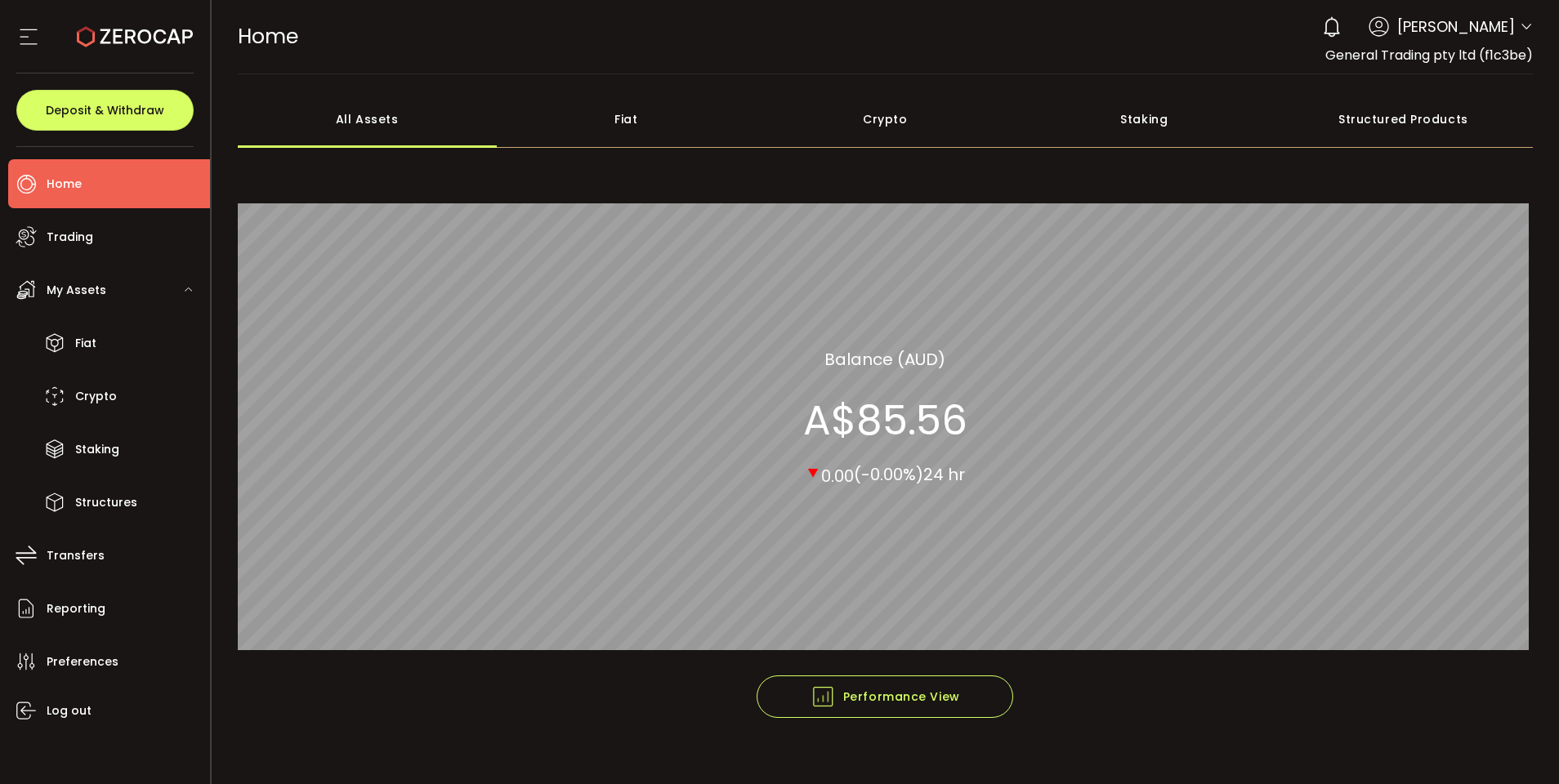 click on "Crypto" at bounding box center (885, 119) 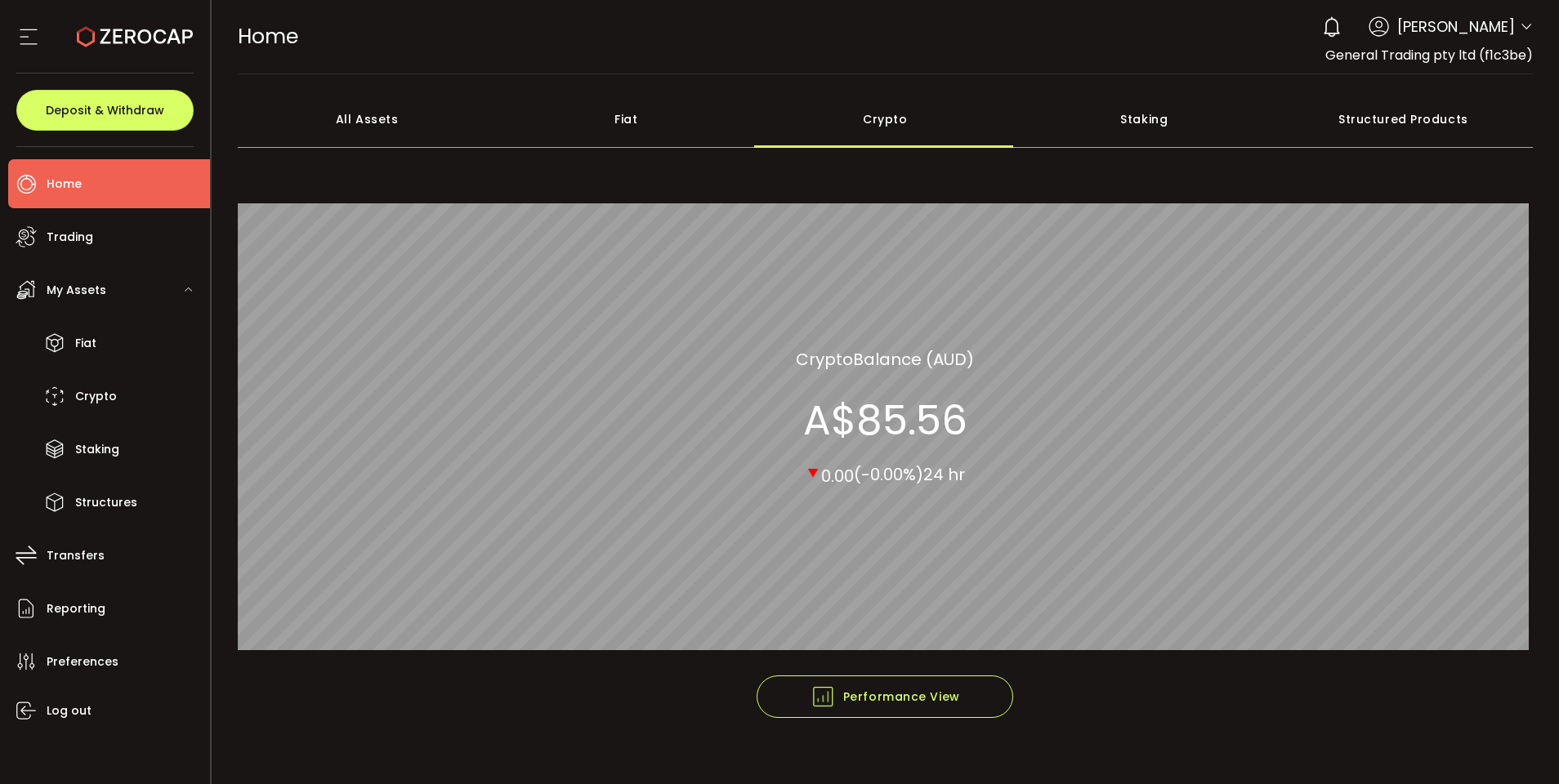 click on "Fiat" at bounding box center (626, 119) 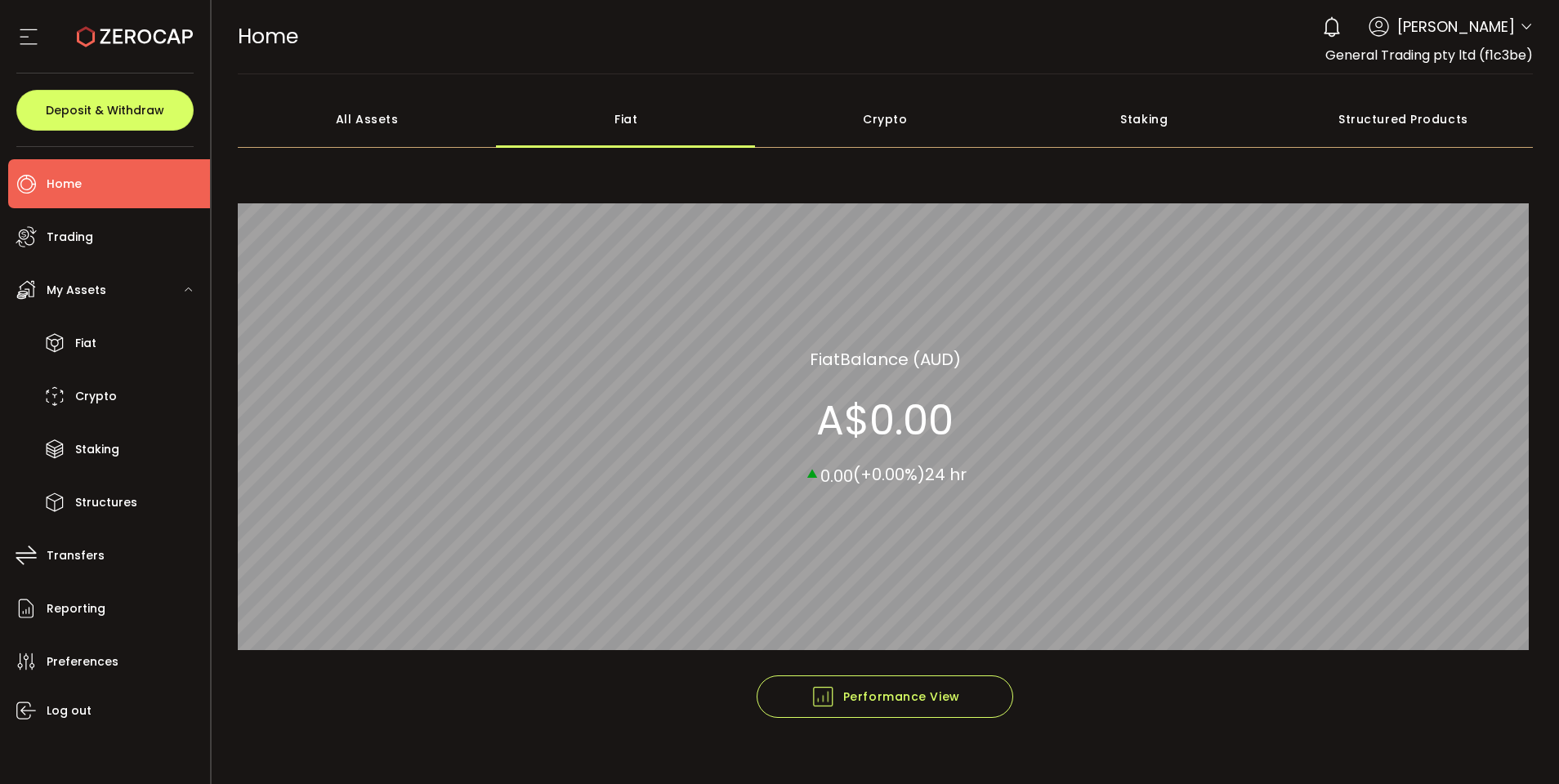click on "All Assets" at bounding box center (367, 119) 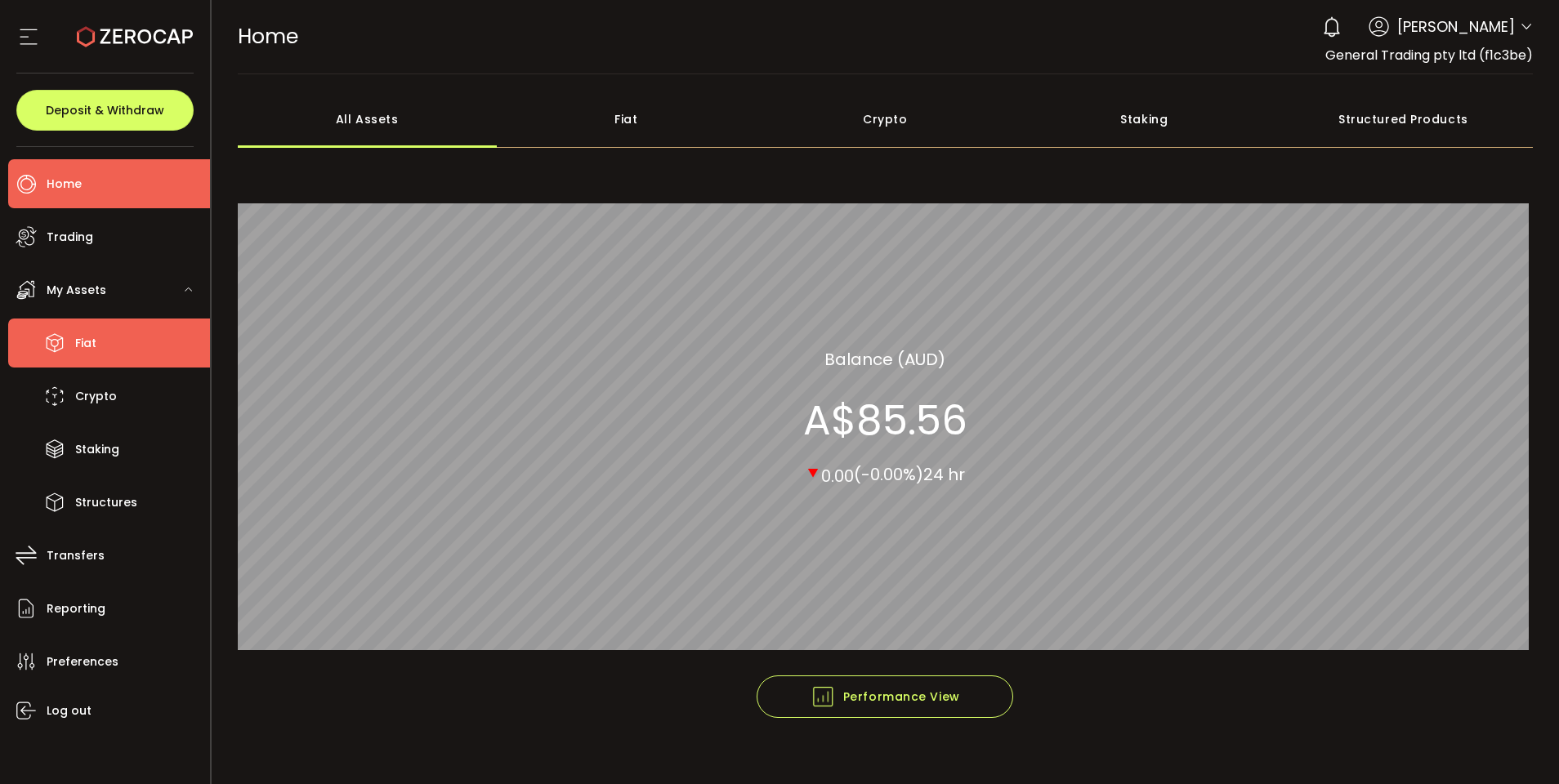 click on "Fiat" at bounding box center (109, 343) 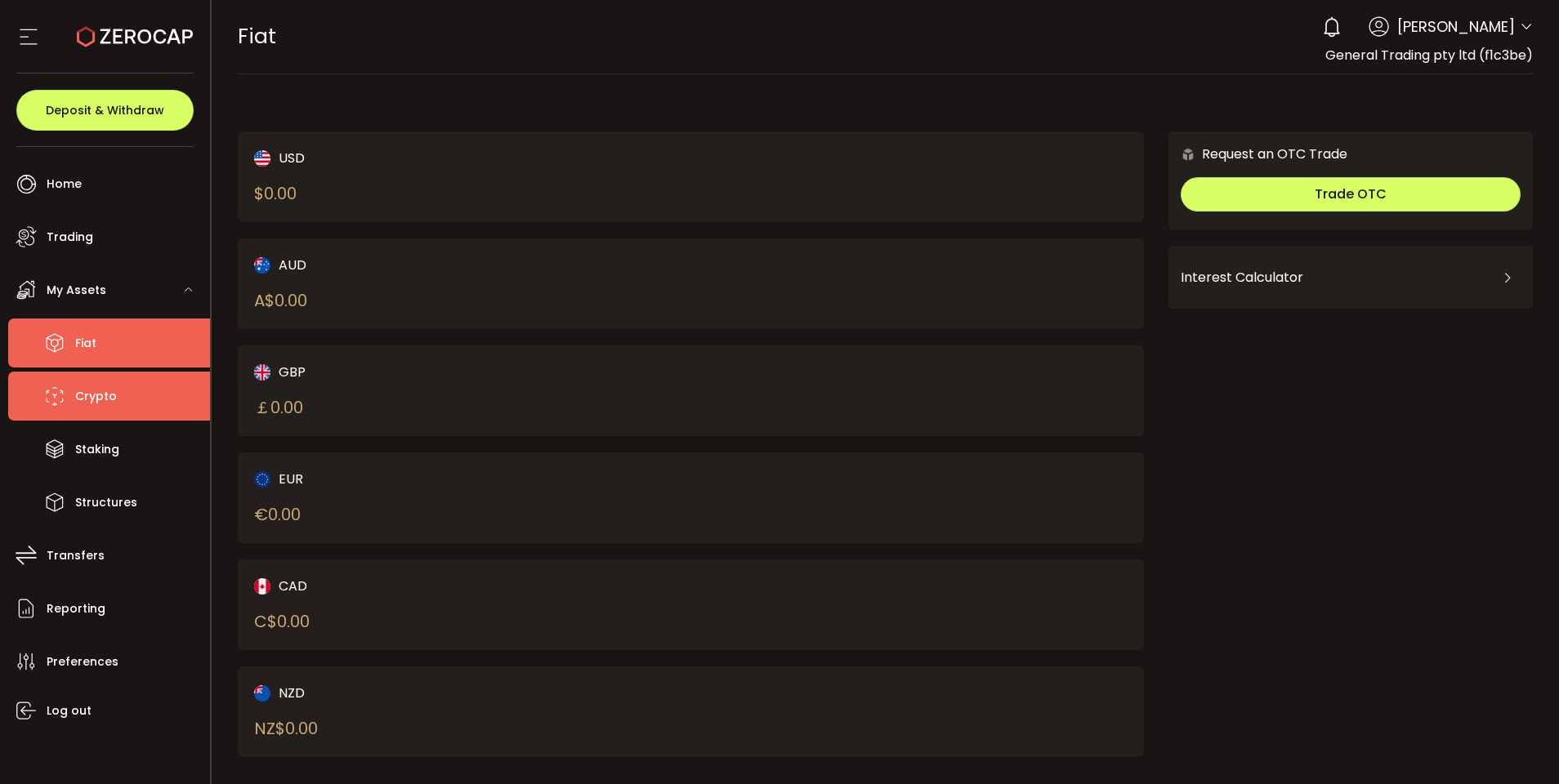 click on "Crypto" at bounding box center (96, 396) 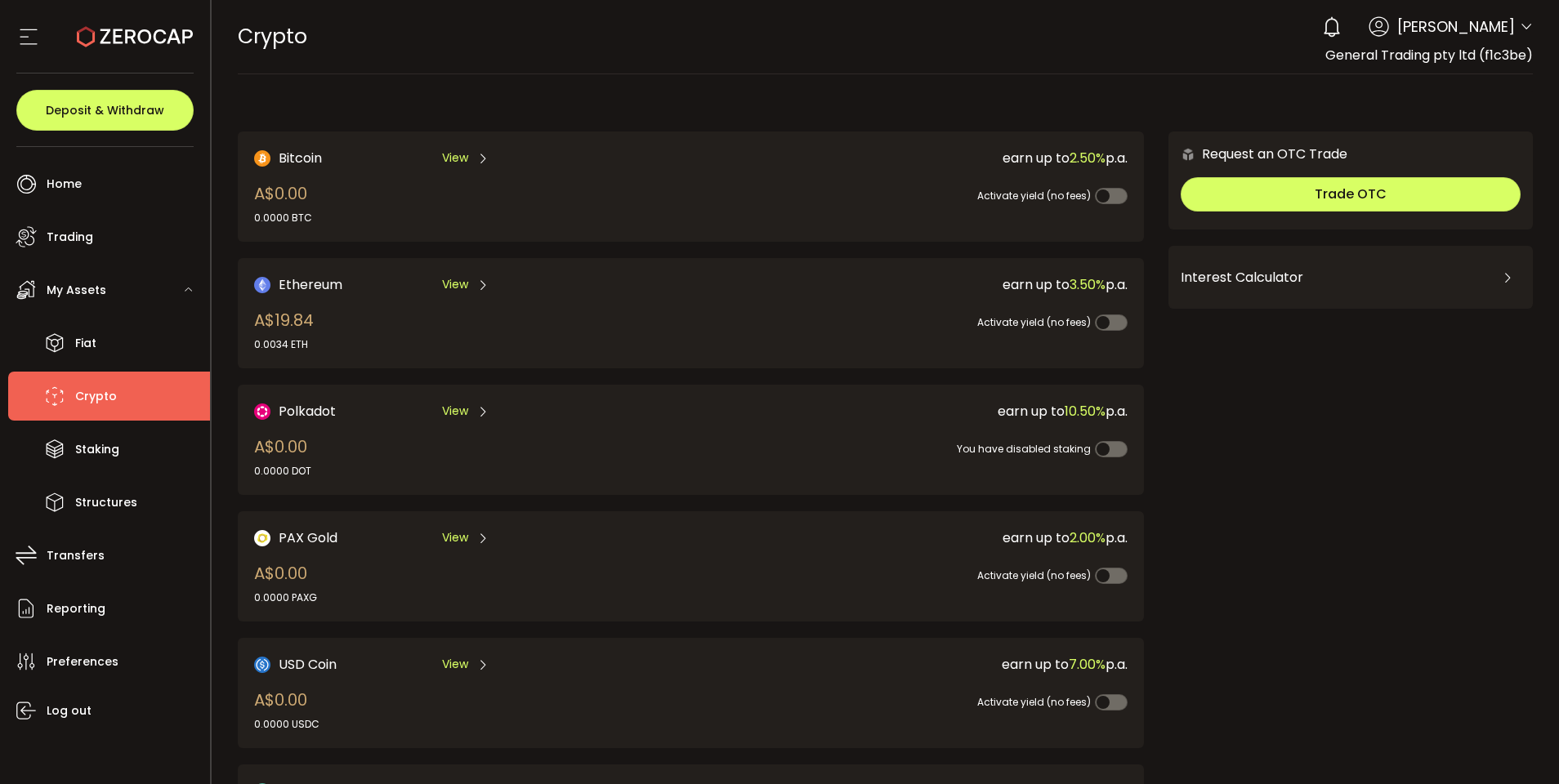 drag, startPoint x: 1558, startPoint y: 288, endPoint x: 1557, endPoint y: 394, distance: 106.00472 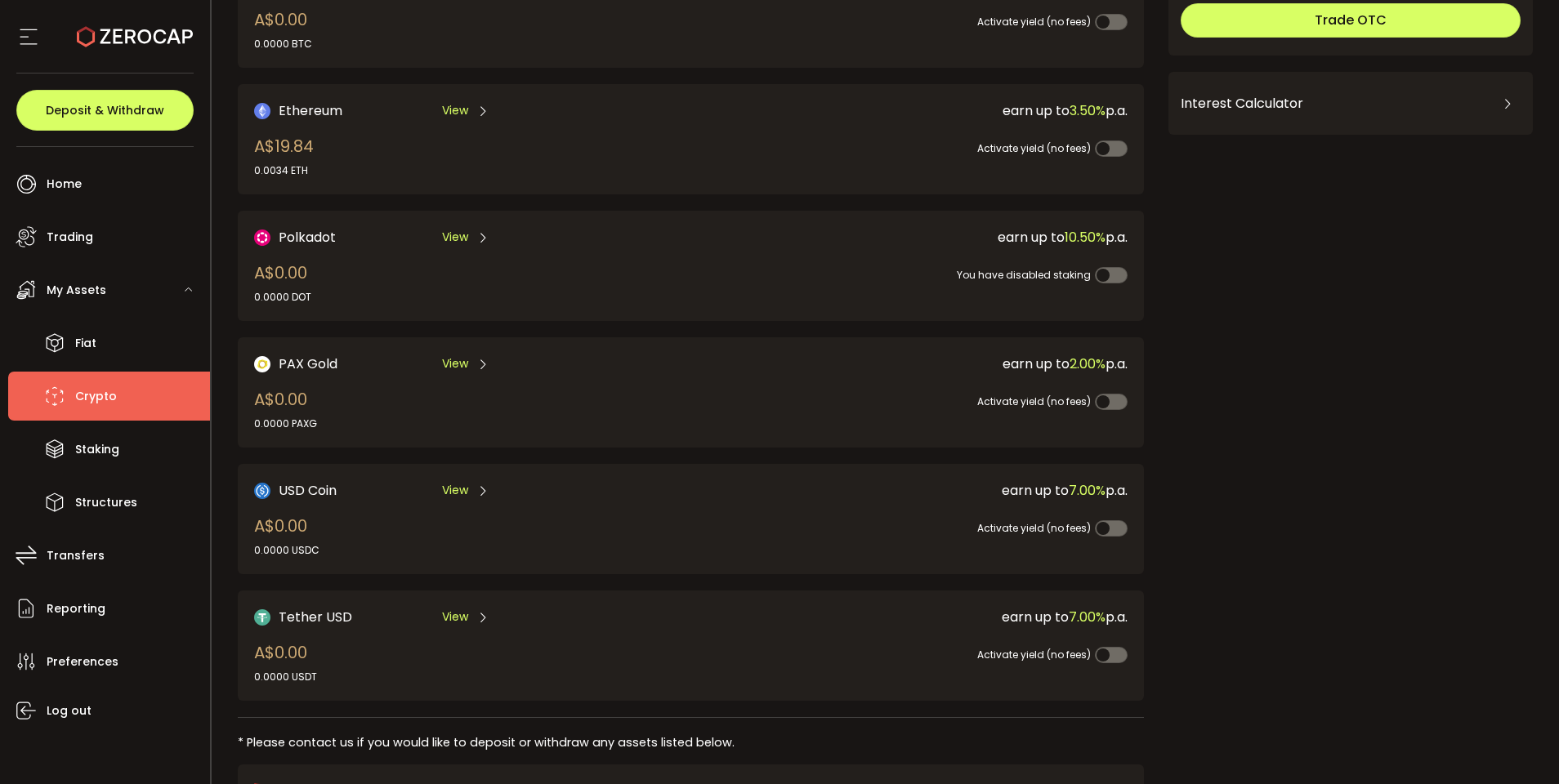 scroll, scrollTop: 0, scrollLeft: 0, axis: both 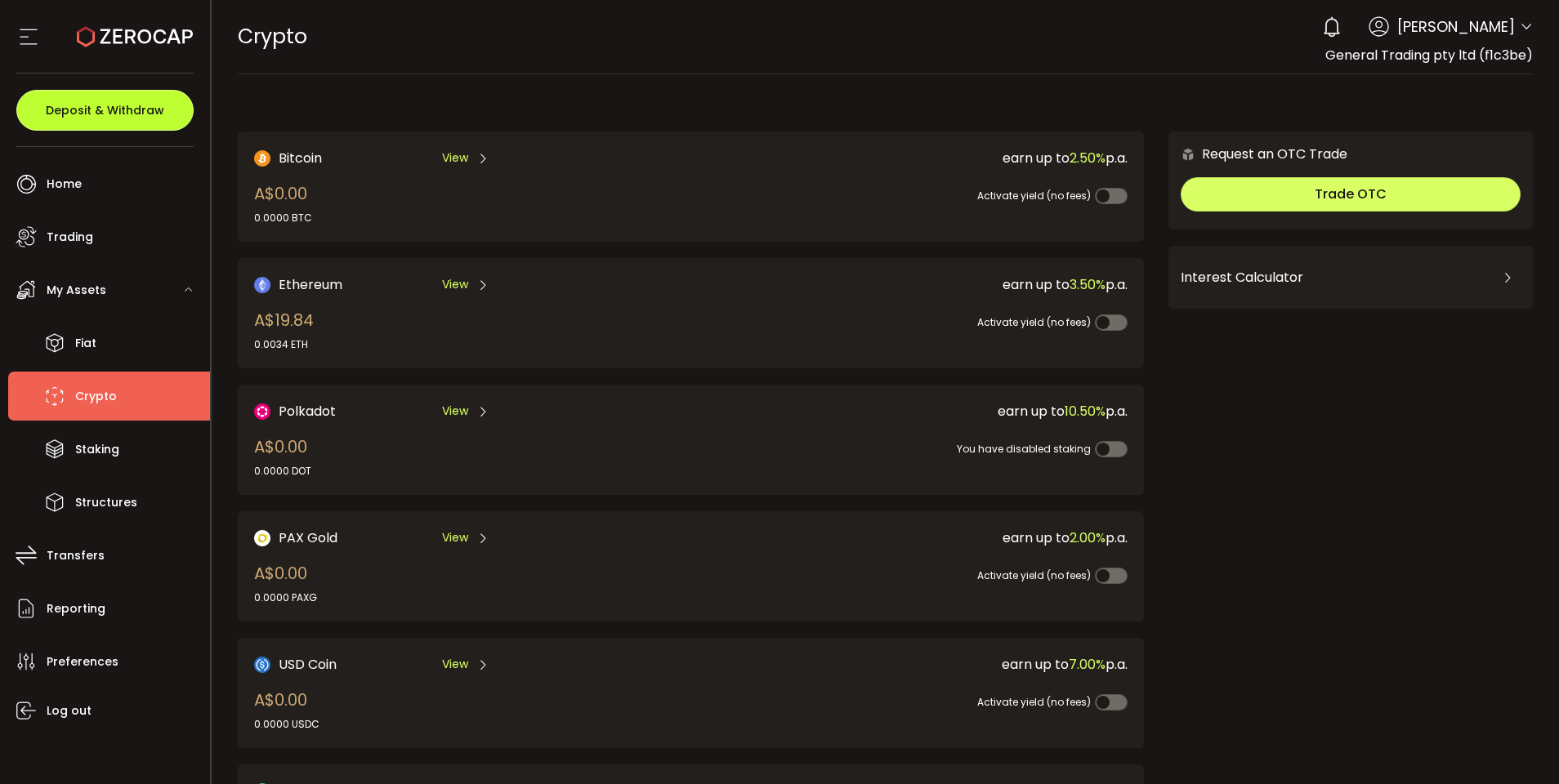 click on "Deposit & Withdraw" at bounding box center (105, 110) 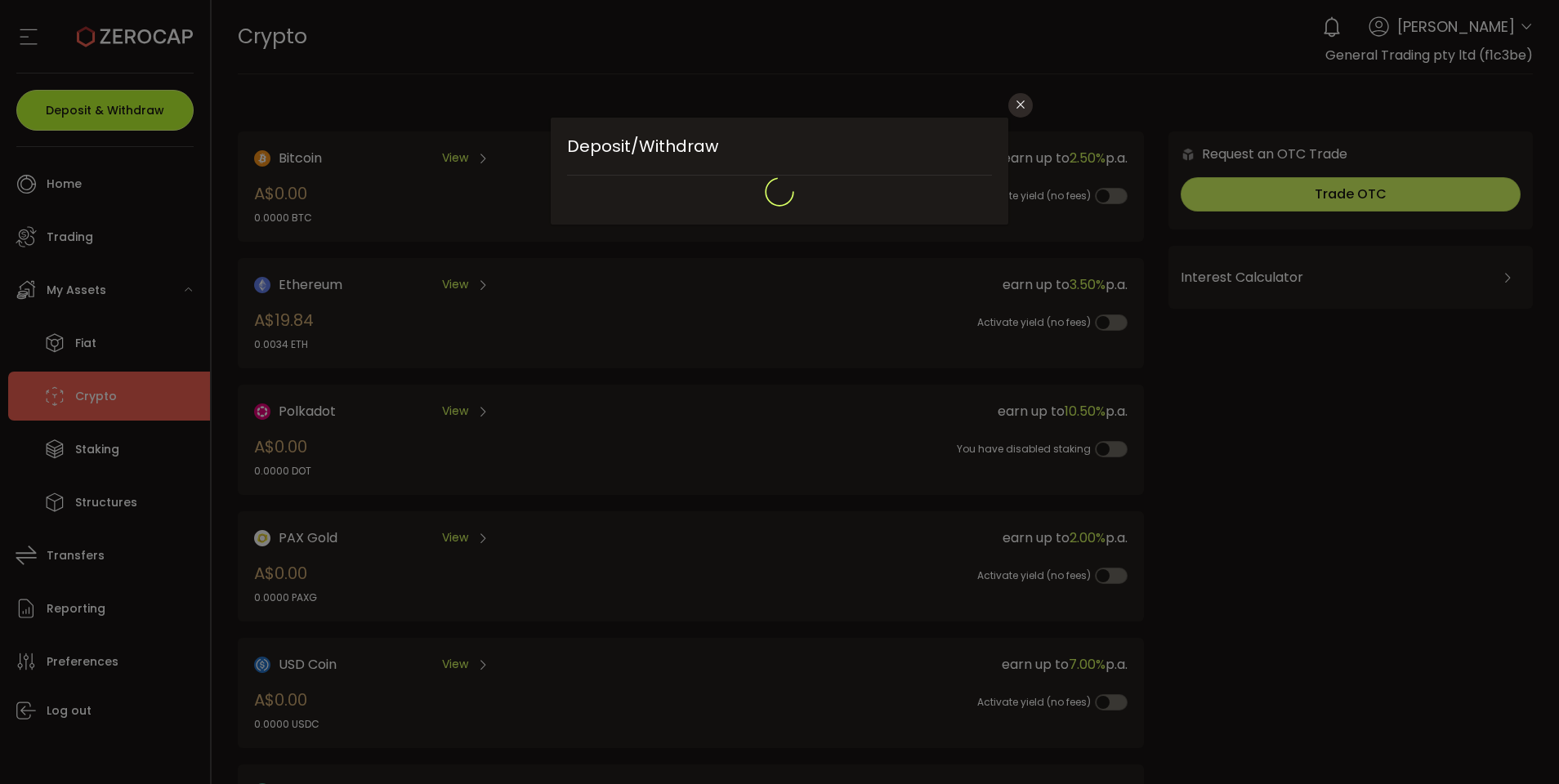 type on "**********" 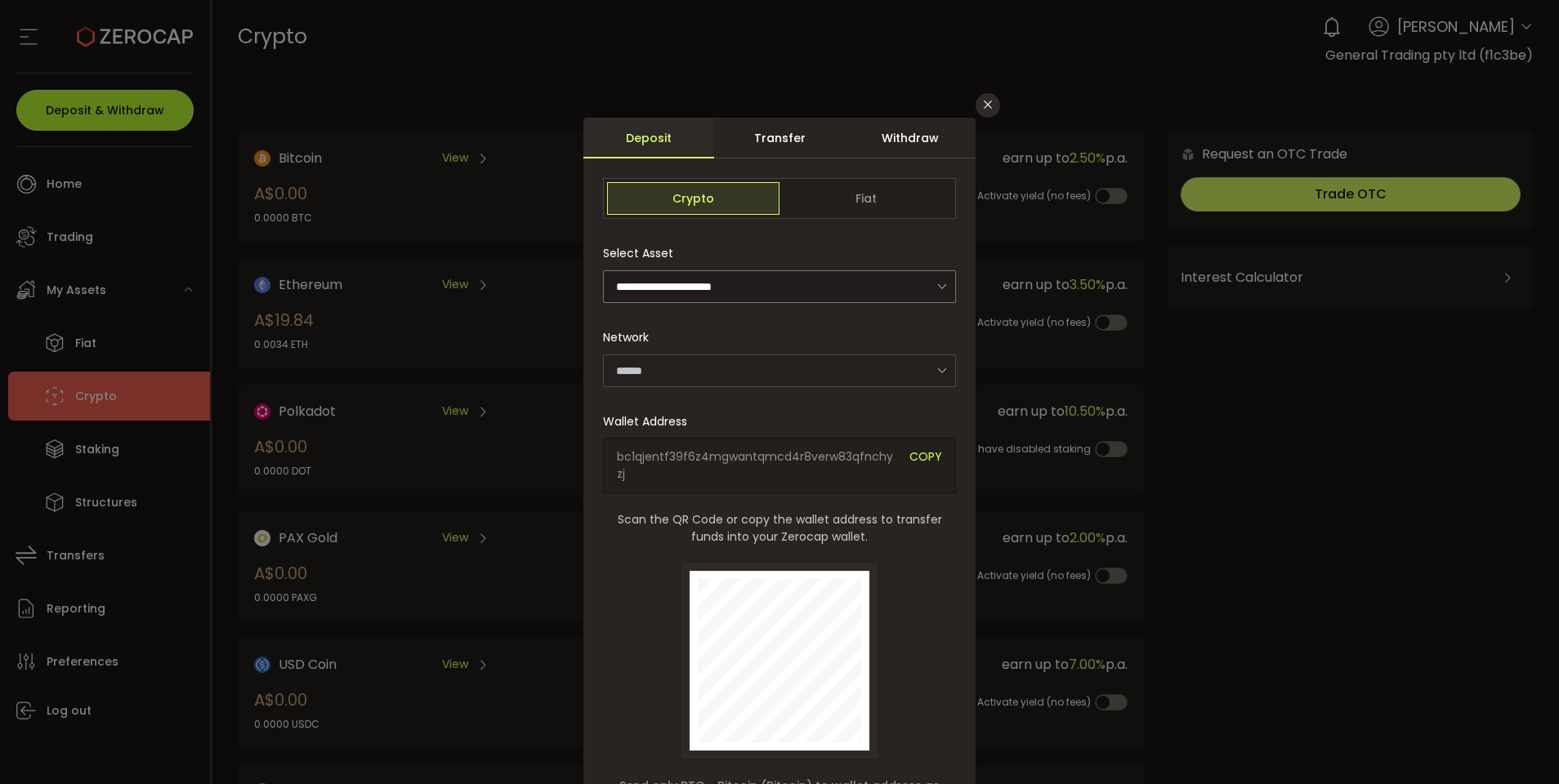 type on "*******" 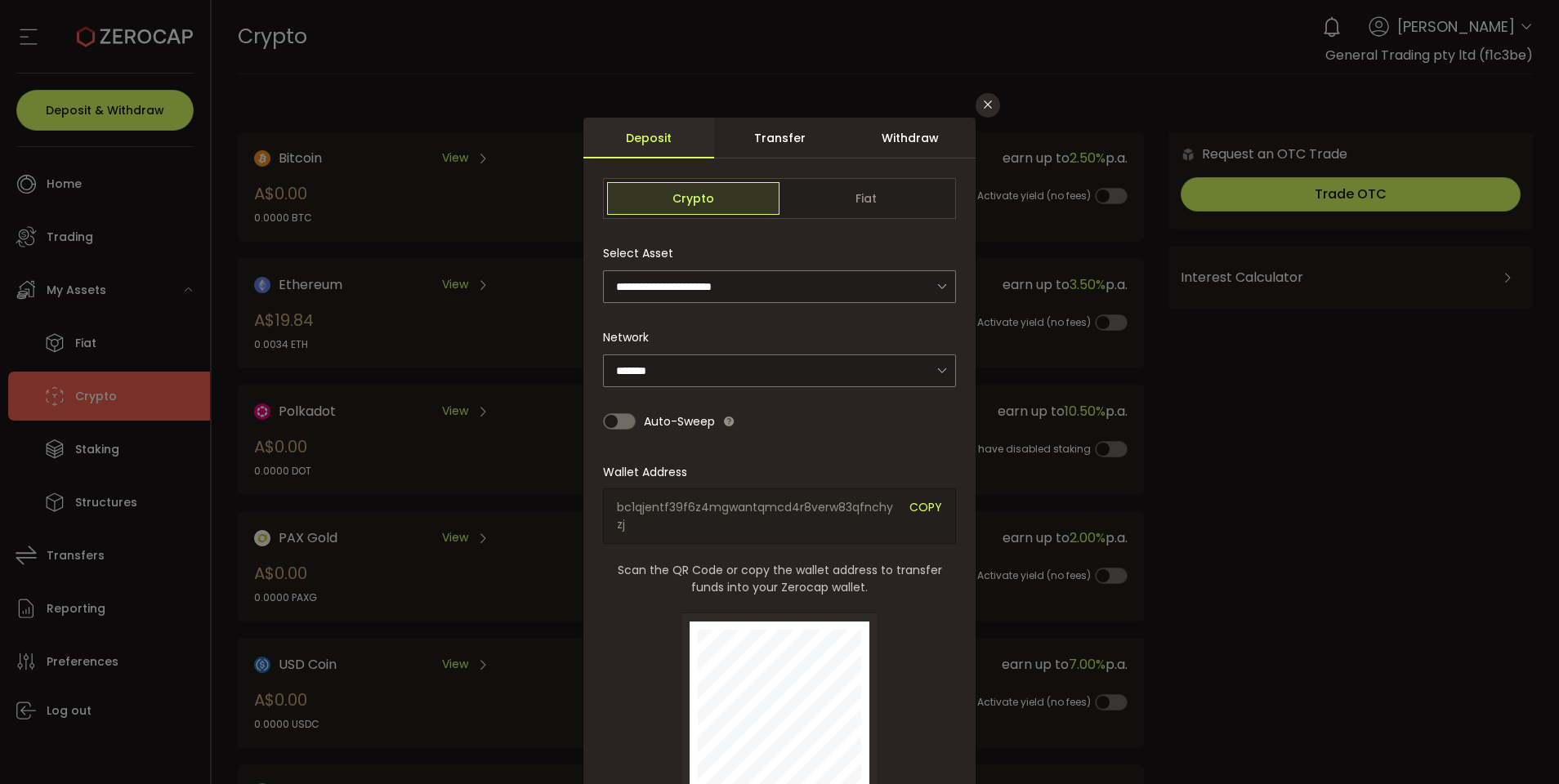 click on "Withdraw" at bounding box center [910, 138] 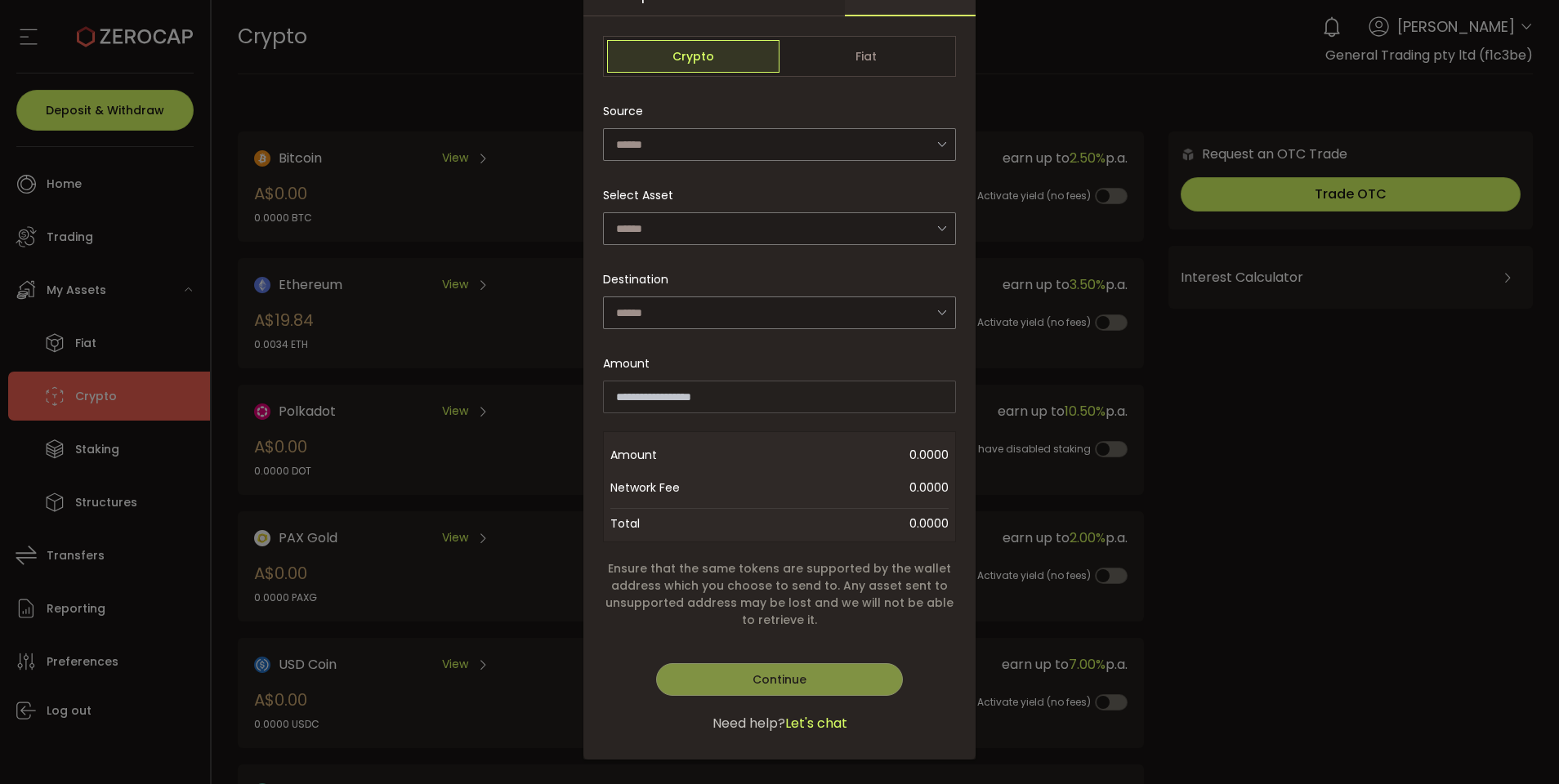 scroll, scrollTop: 147, scrollLeft: 0, axis: vertical 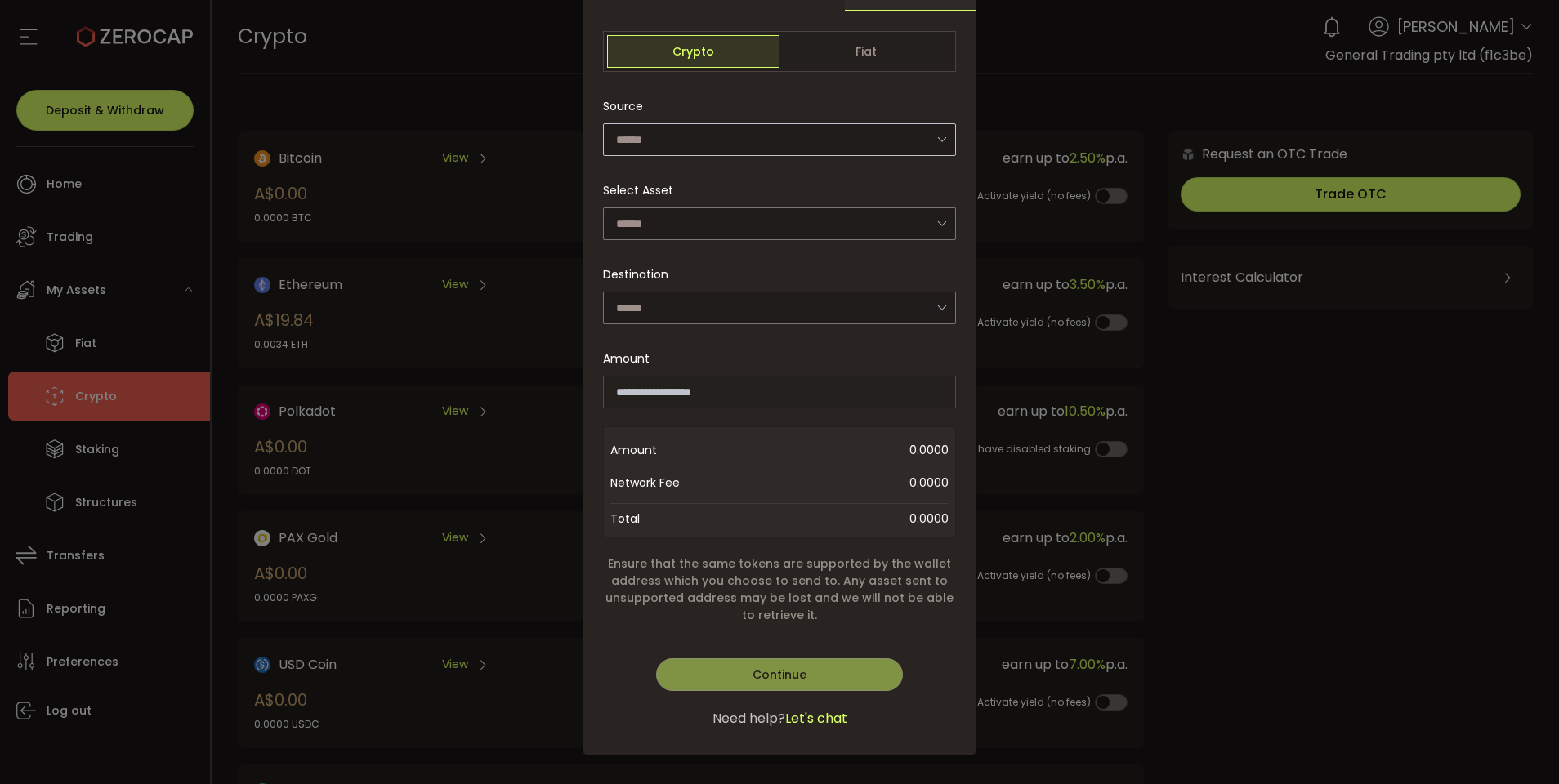 click at bounding box center [941, 139] 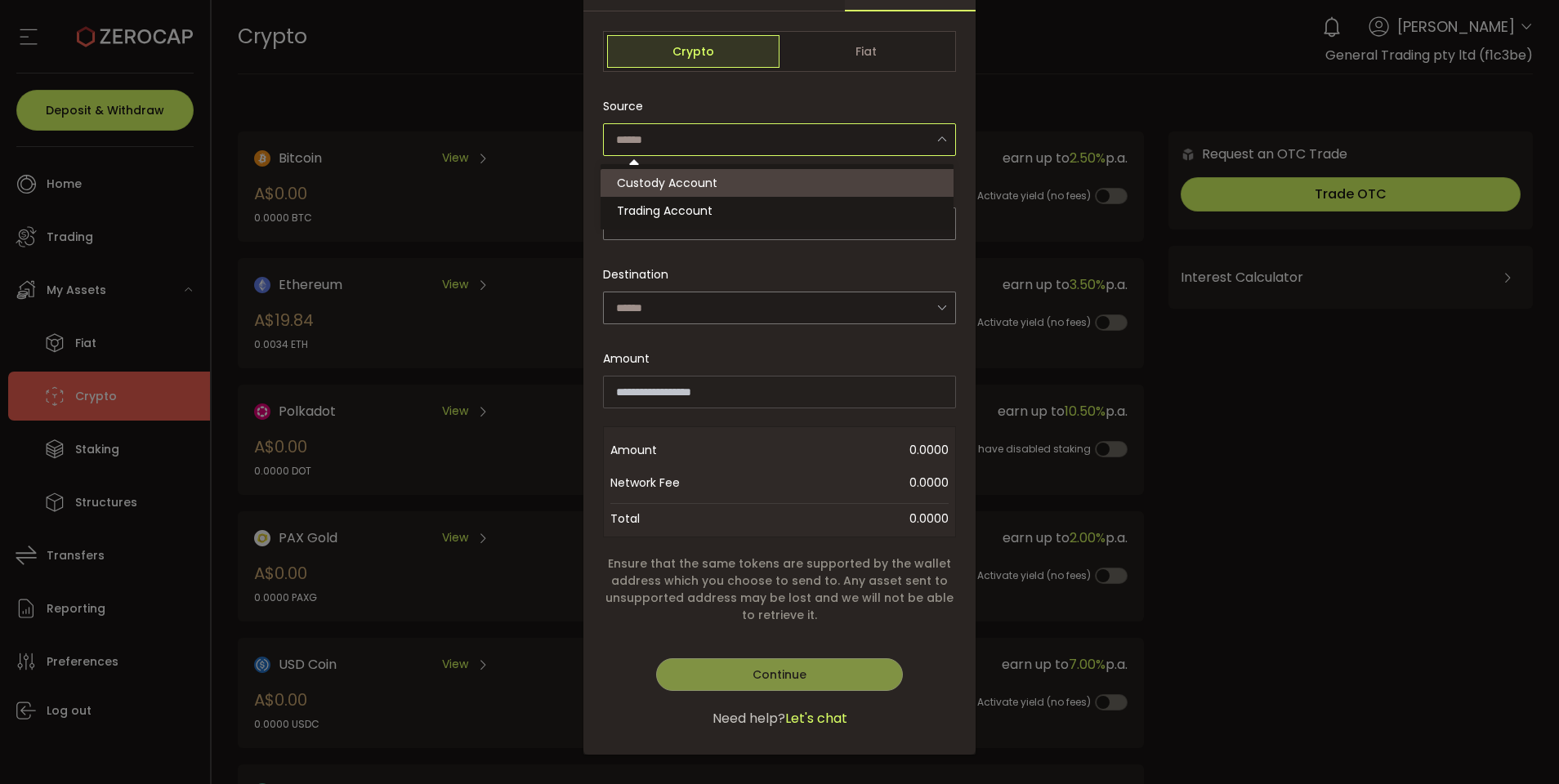 click on "Custody Account" at bounding box center [780, 183] 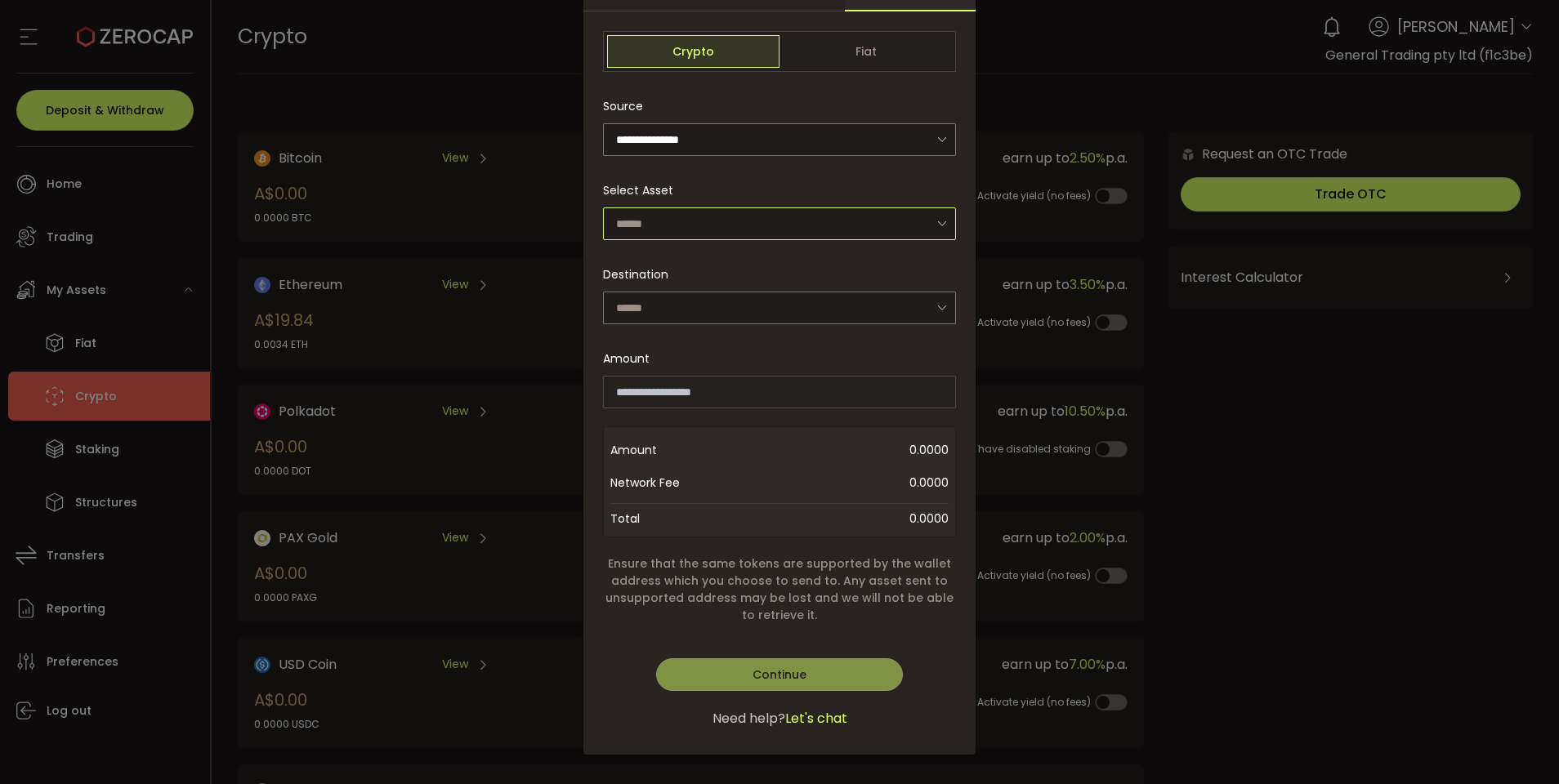 click at bounding box center [780, 224] 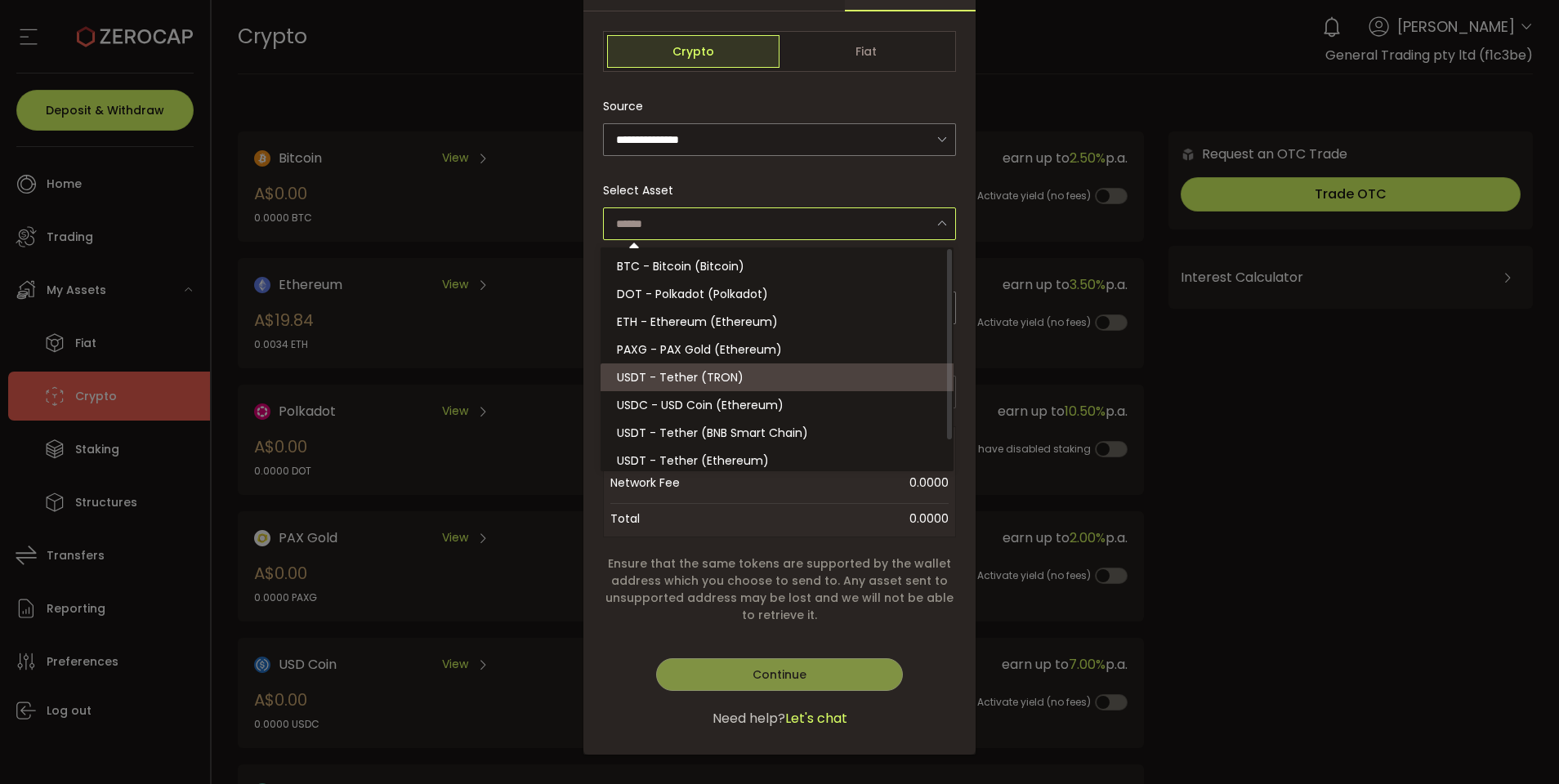 click on "USDT - Tether (TRON)" at bounding box center [780, 377] 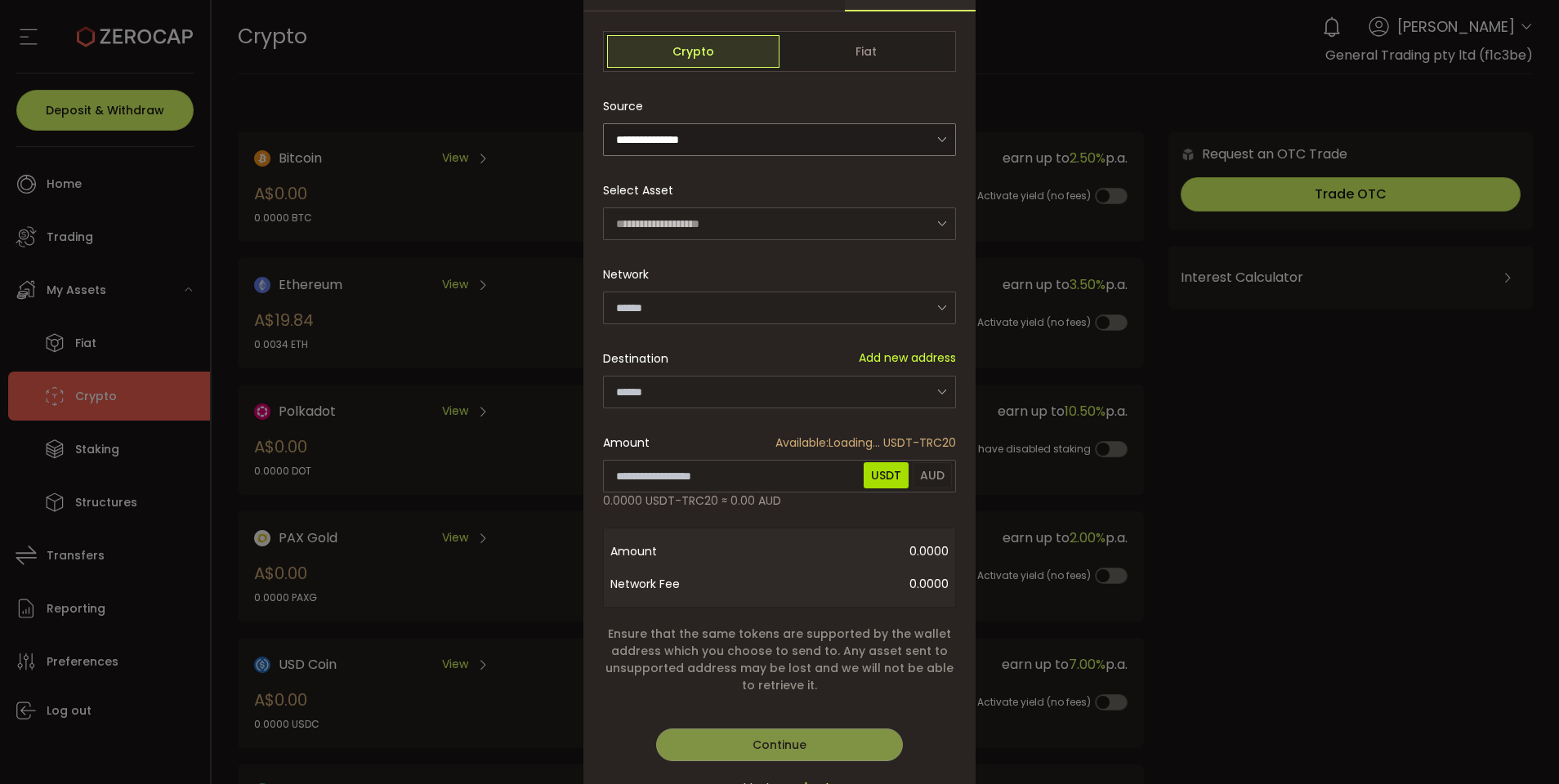 type on "****" 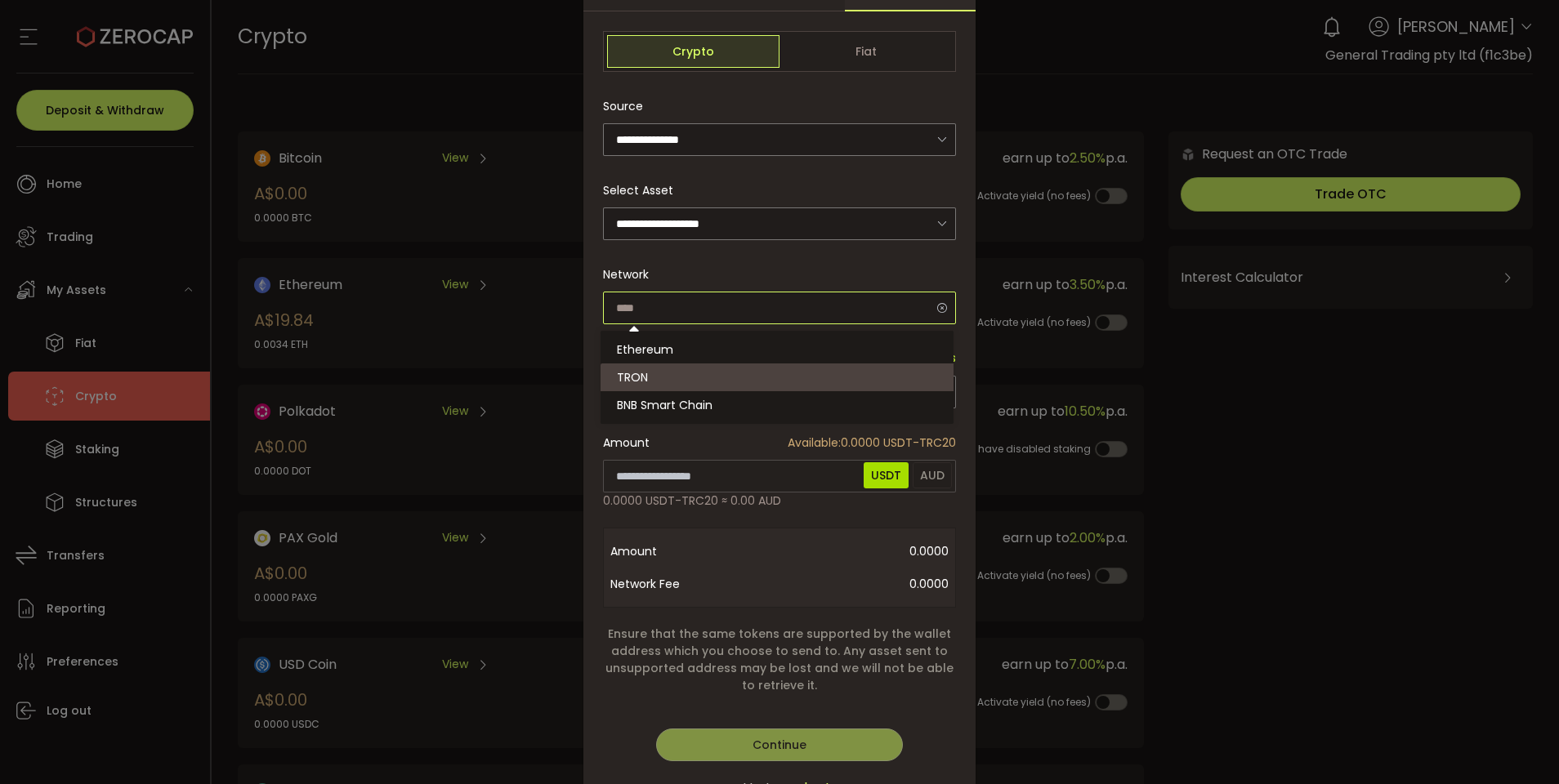 click at bounding box center (780, 308) 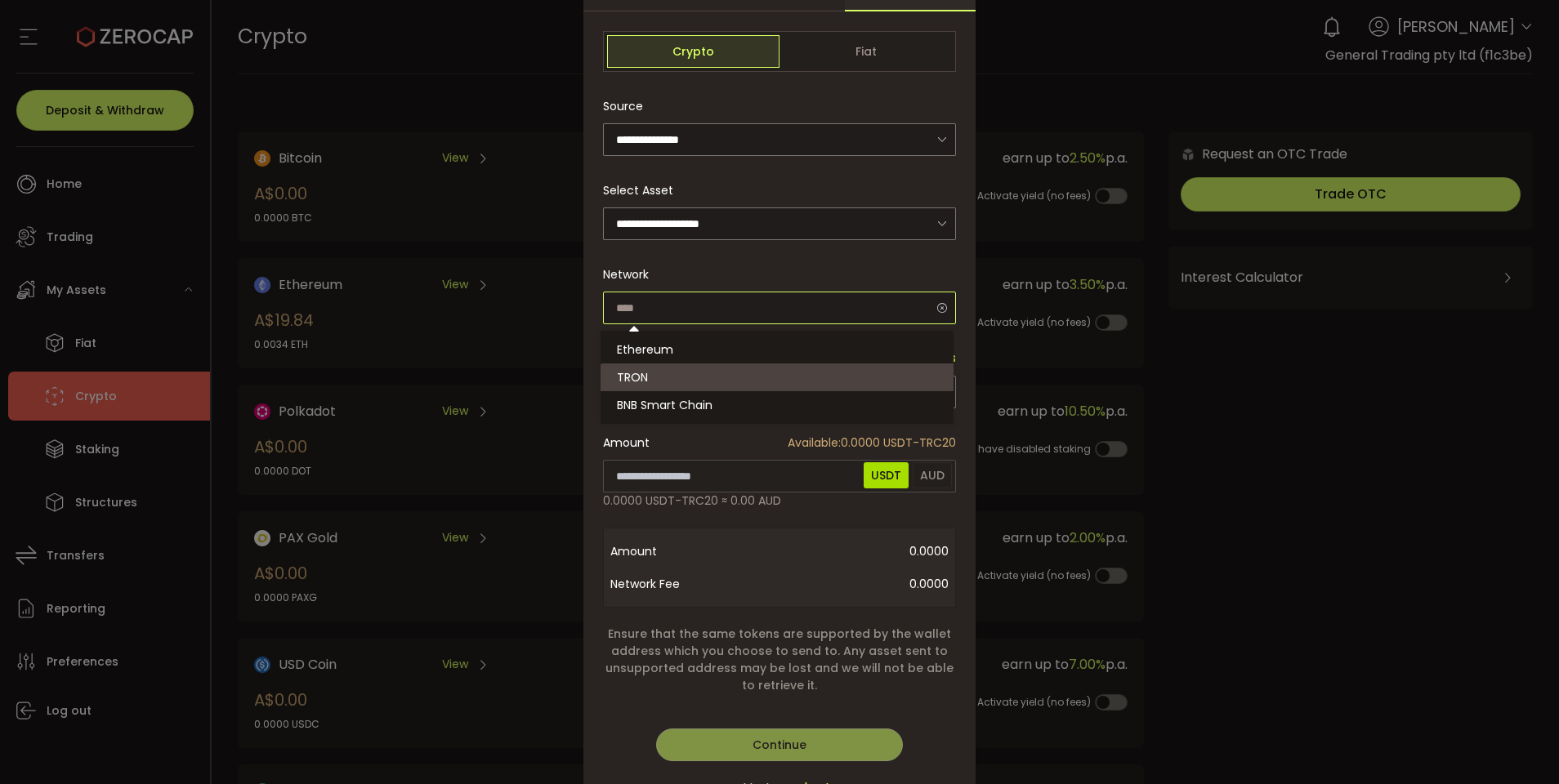 click at bounding box center (780, 308) 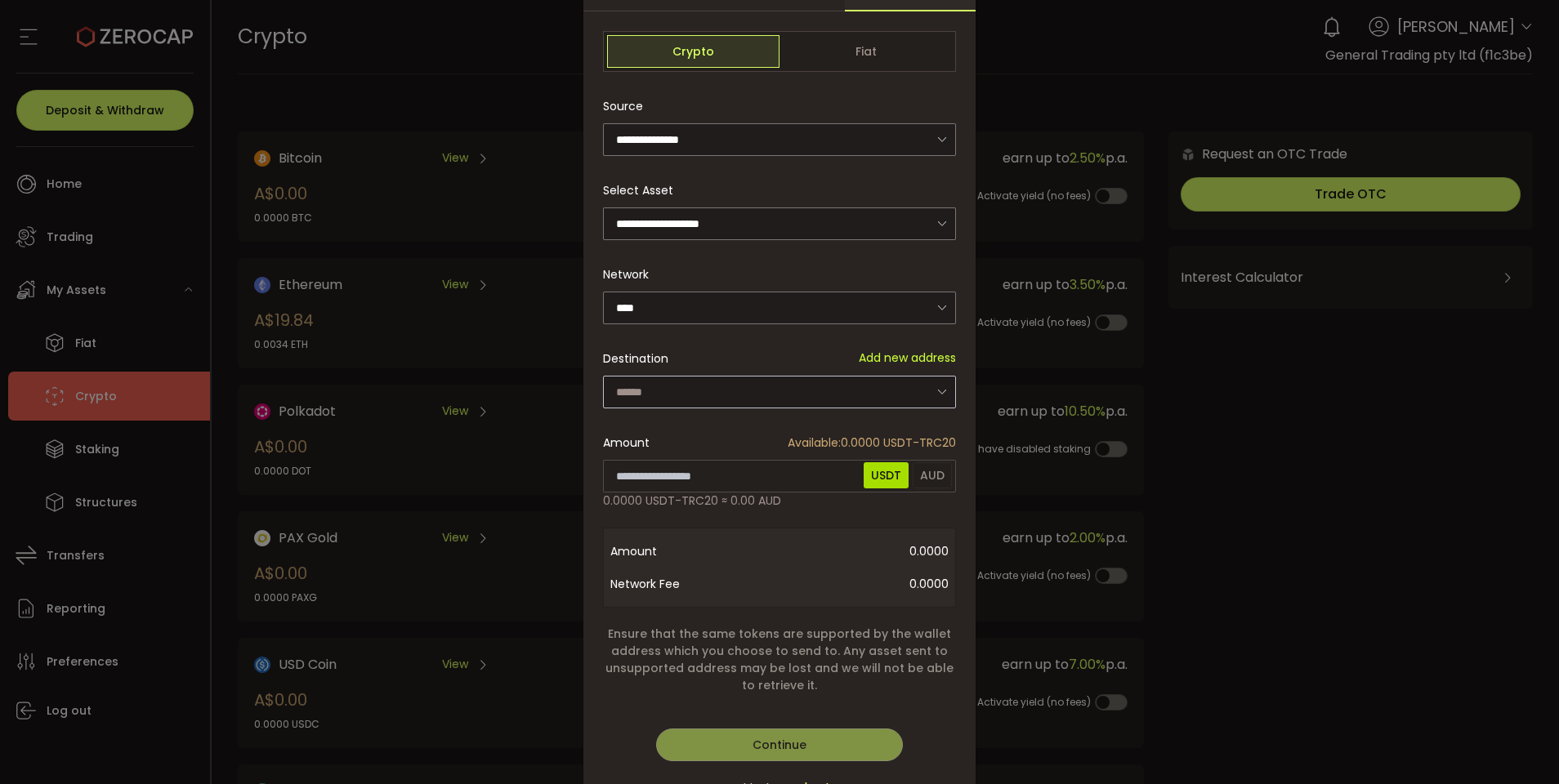 click at bounding box center [941, 391] 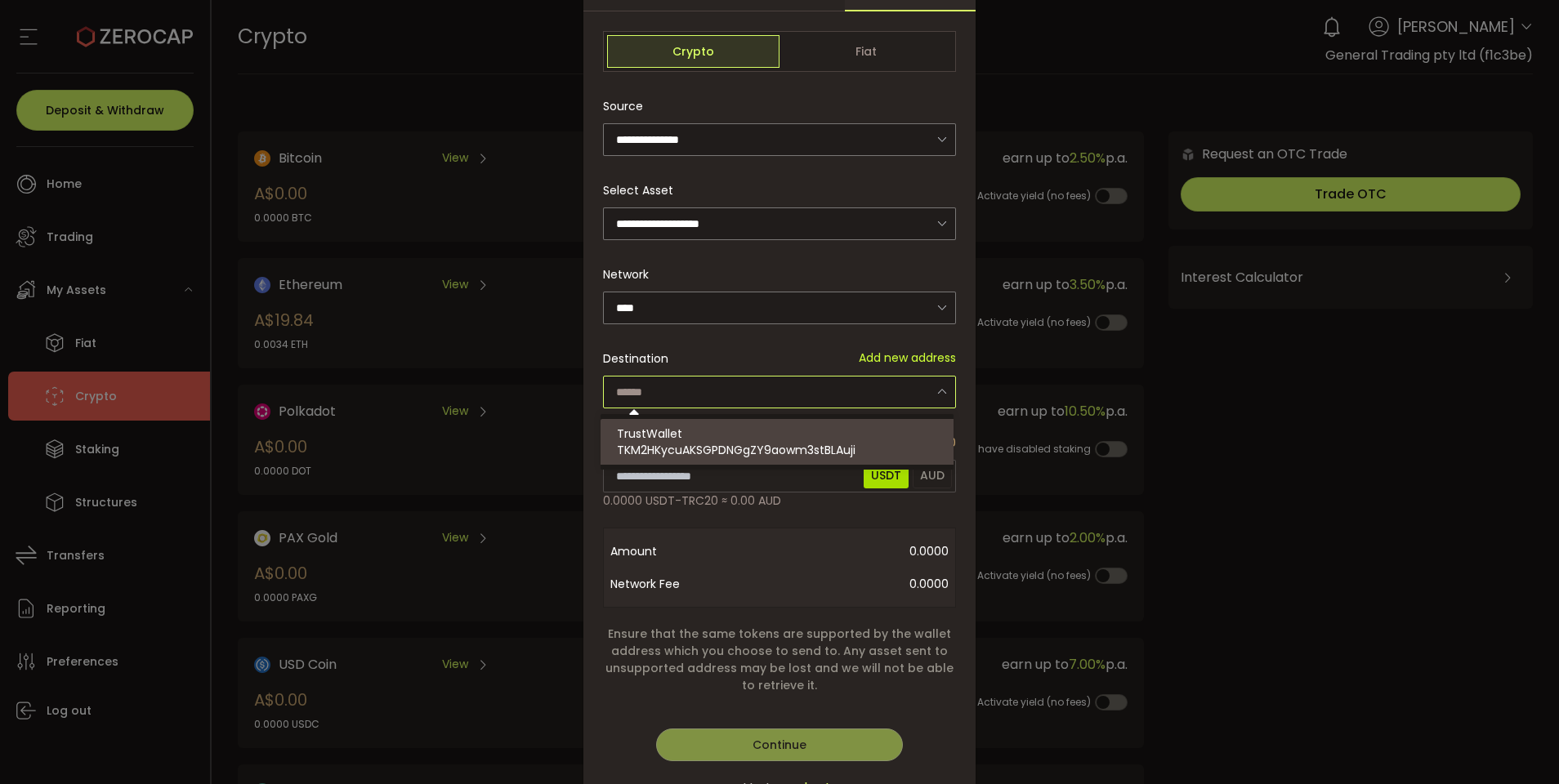 click on "TrustWallet TKM2HKycuAKSGPDNGgZY9aowm3stBLAuji" at bounding box center (780, 442) 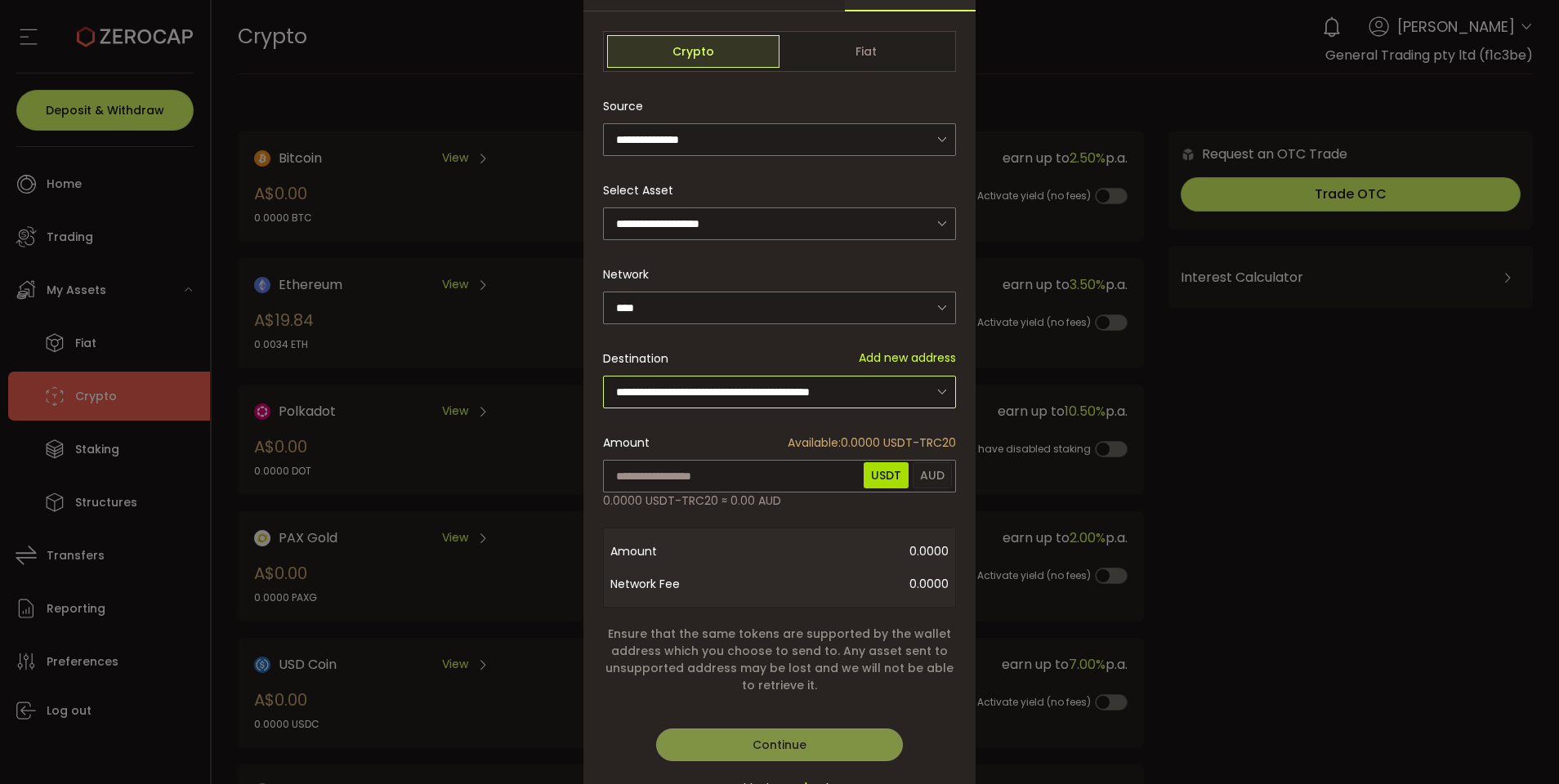scroll, scrollTop: 0, scrollLeft: 0, axis: both 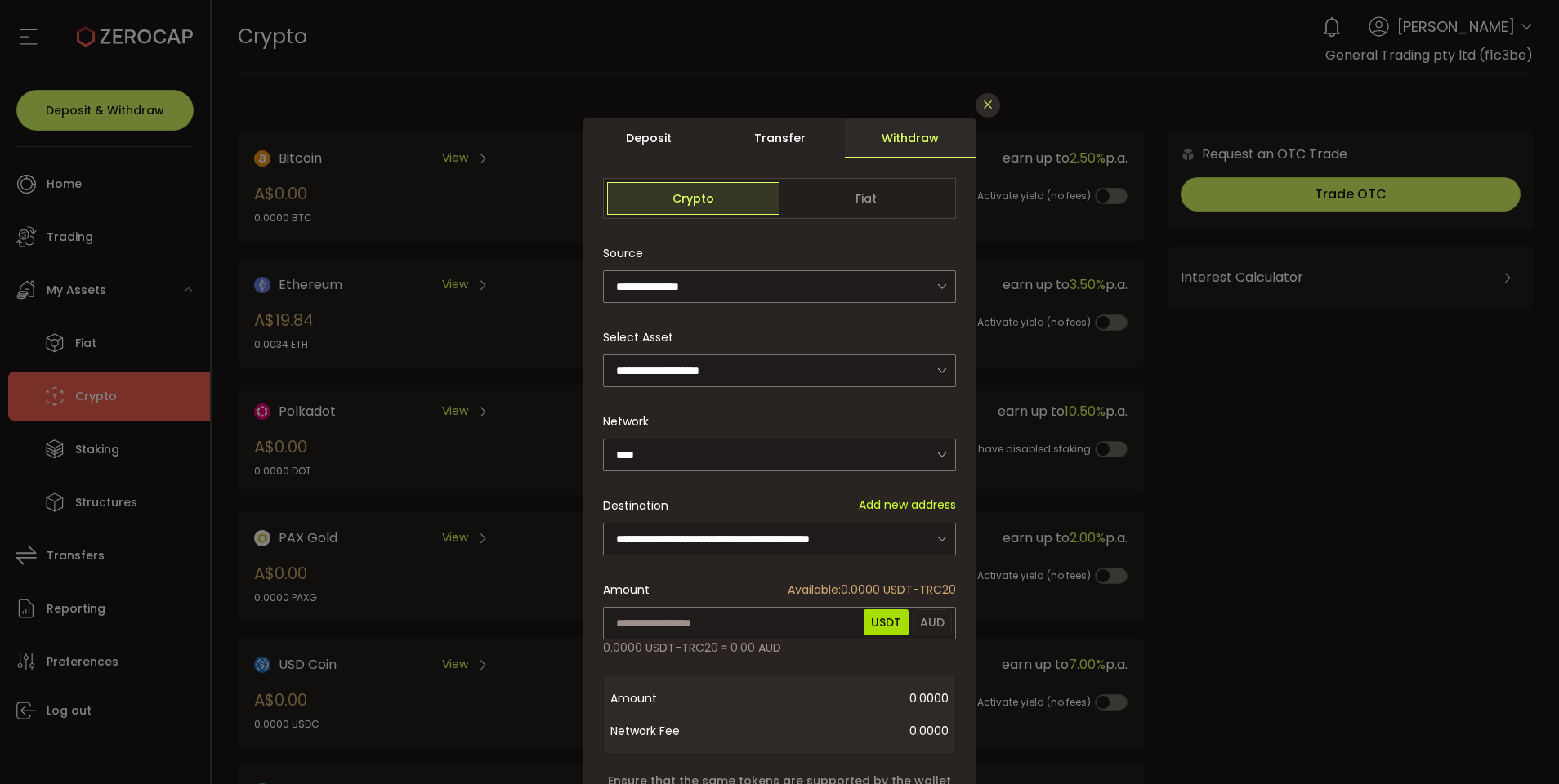 click at bounding box center (988, 105) 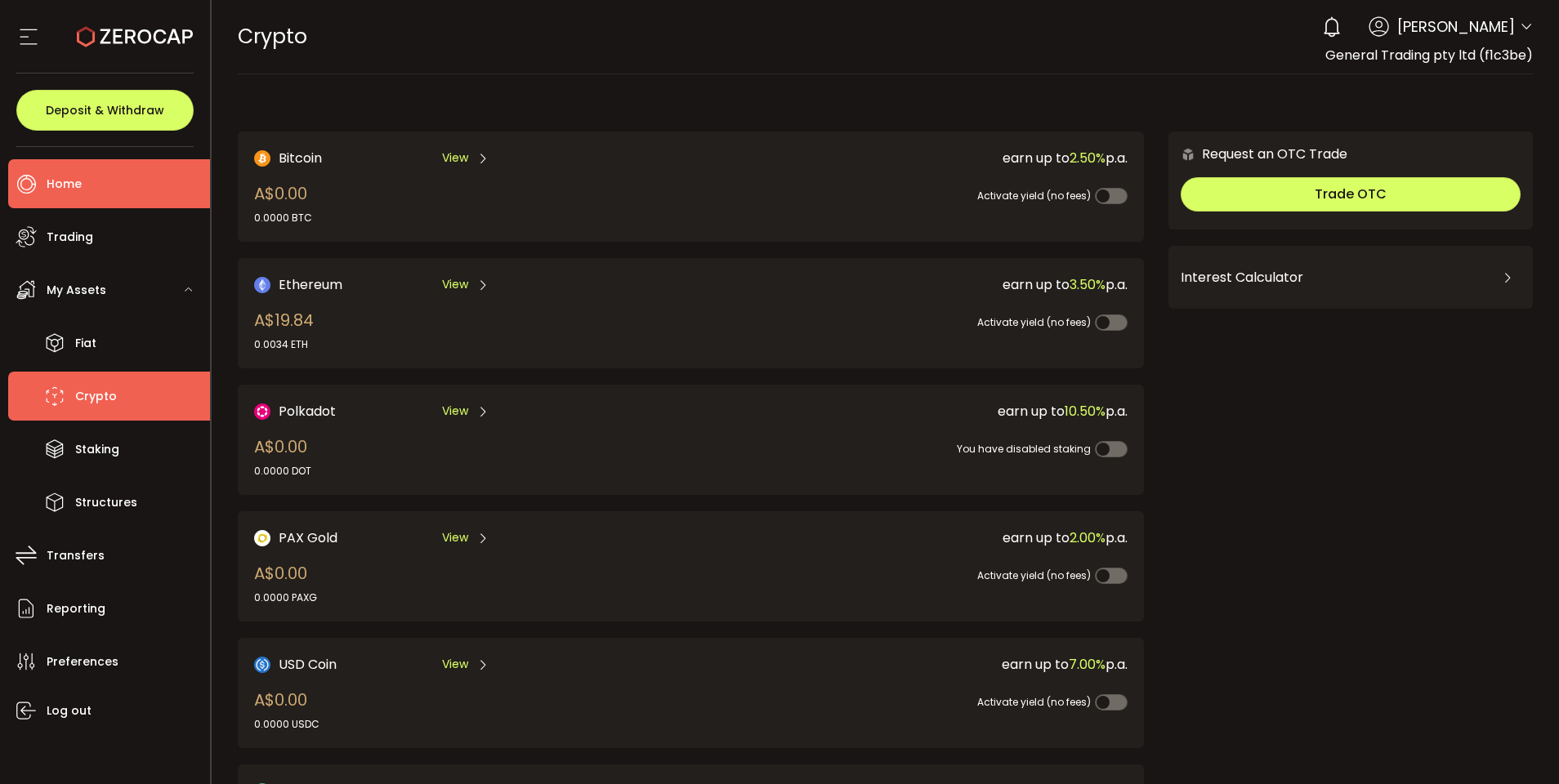 click on "Home" at bounding box center [109, 184] 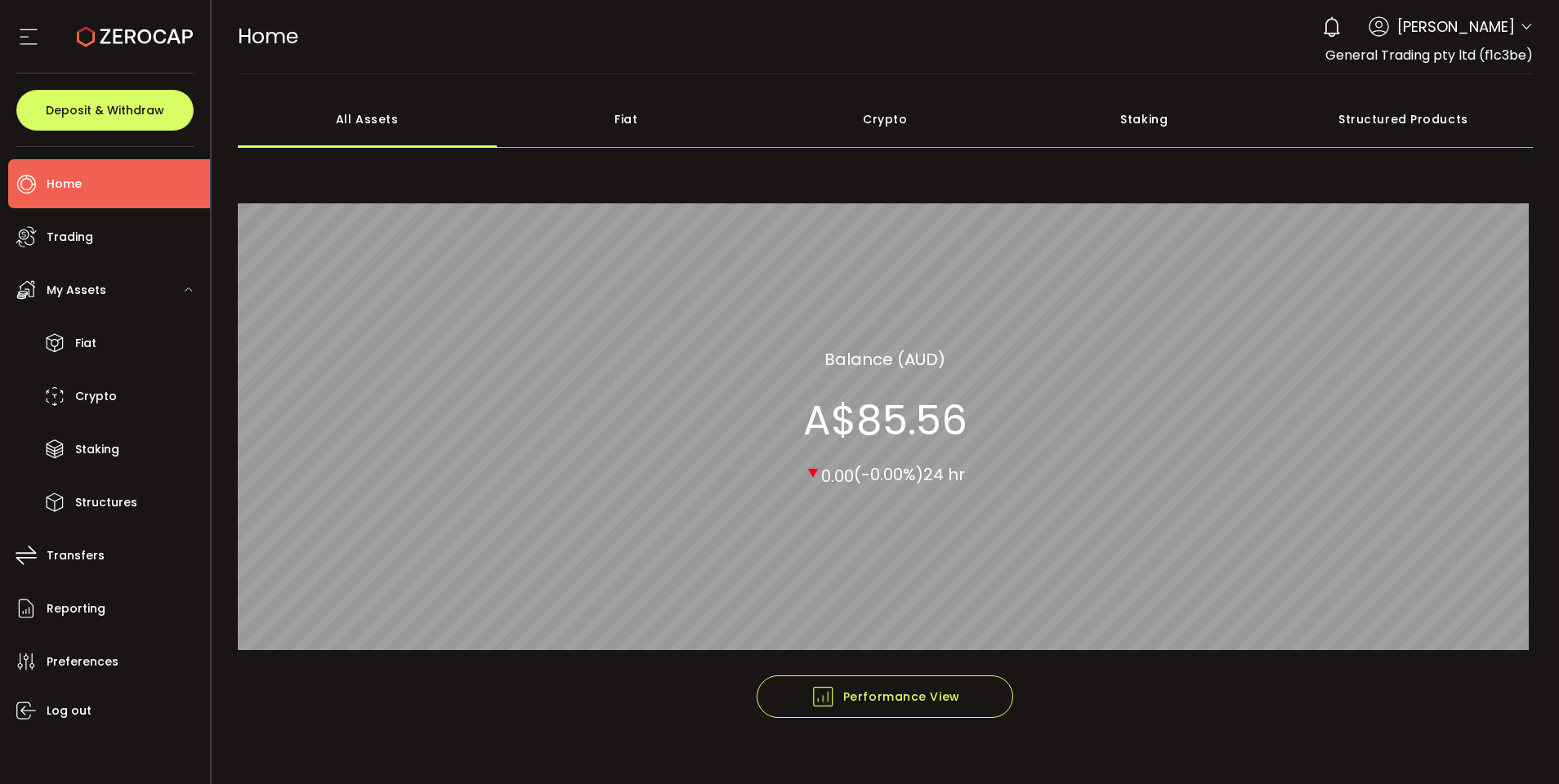 click on "Magdalini Nesci" at bounding box center [1456, 26] 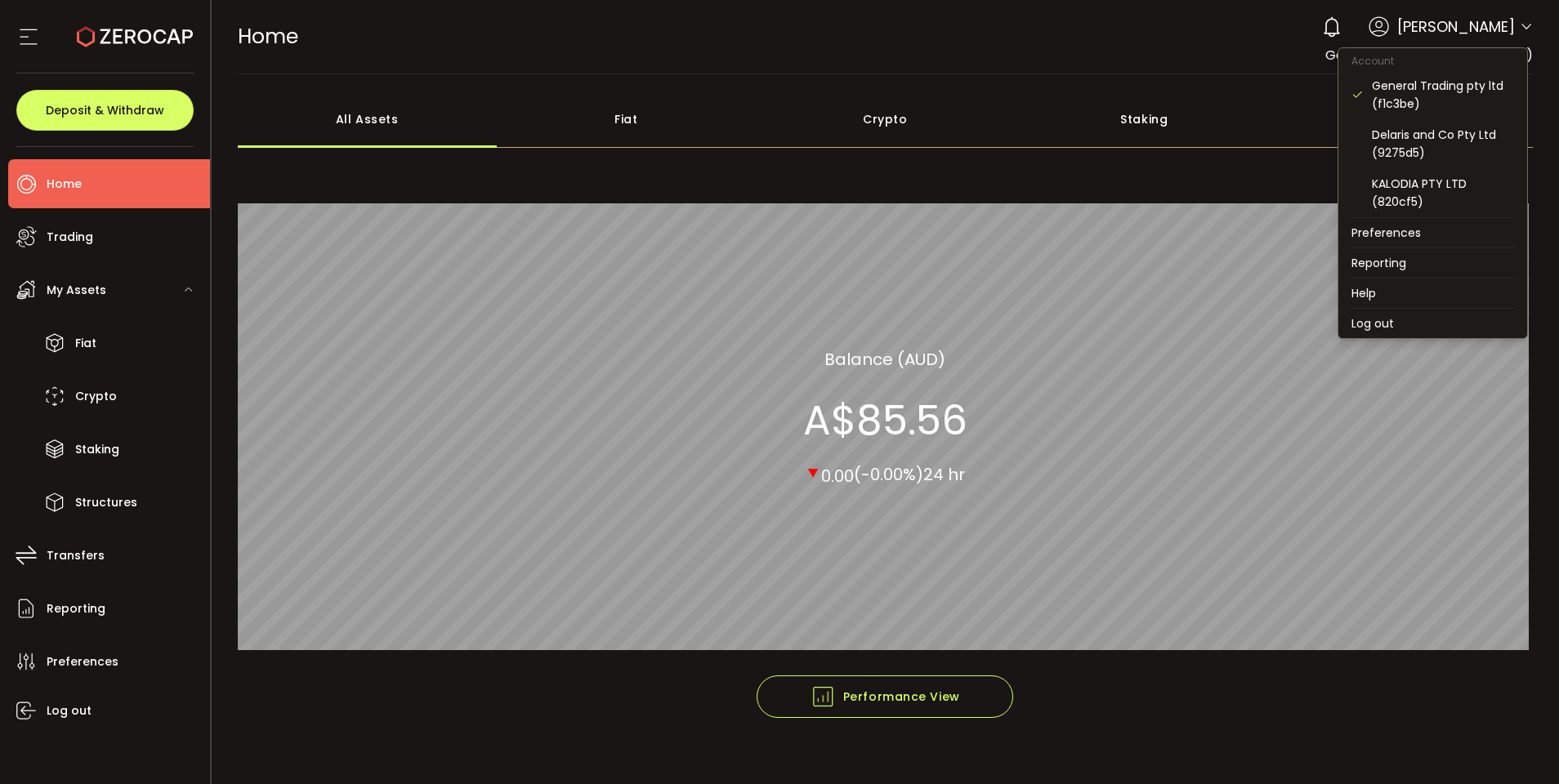 click at bounding box center (1526, 28) 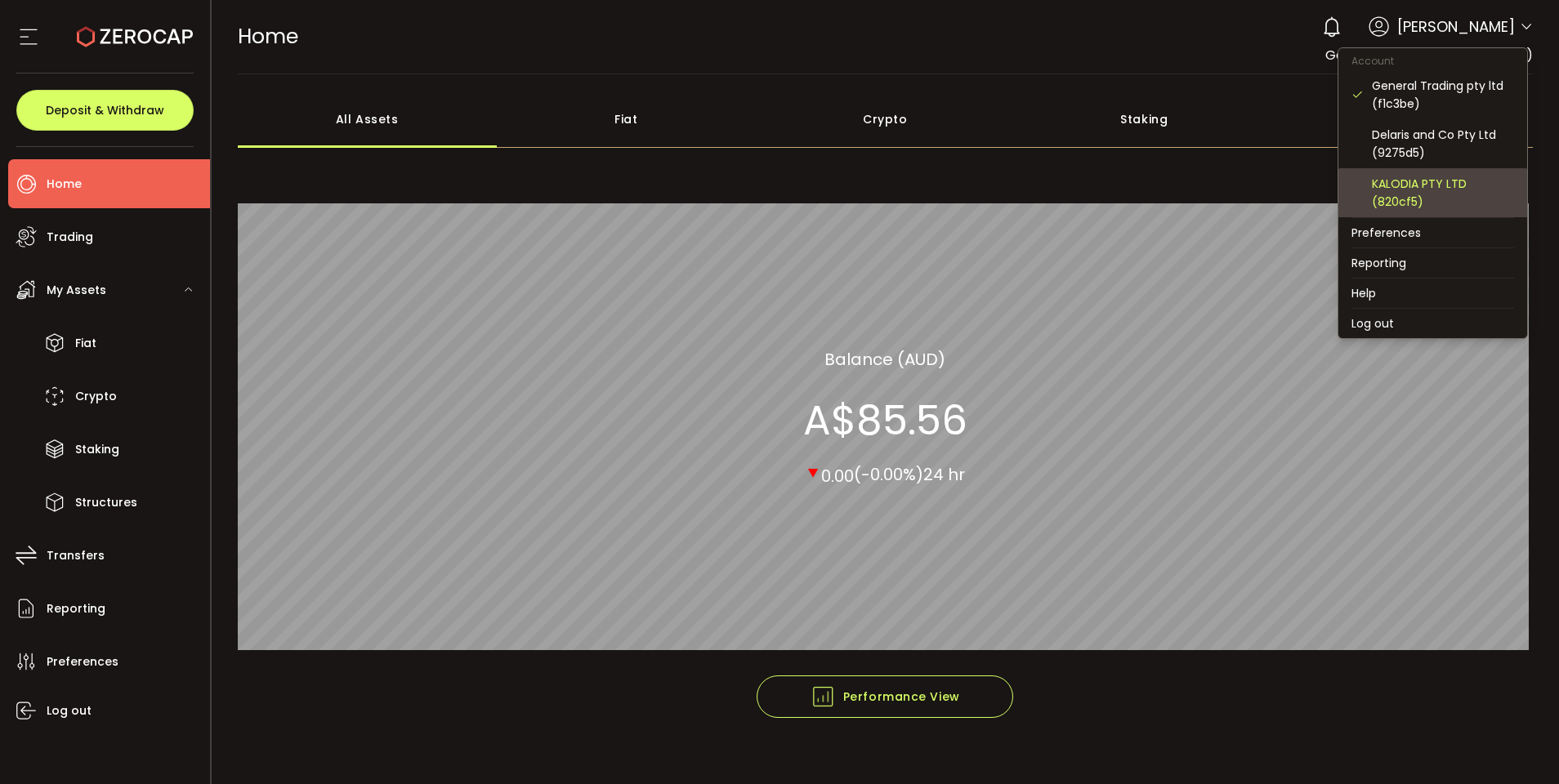 click on "KALODIA PTY LTD (820cf5)" at bounding box center [1443, 193] 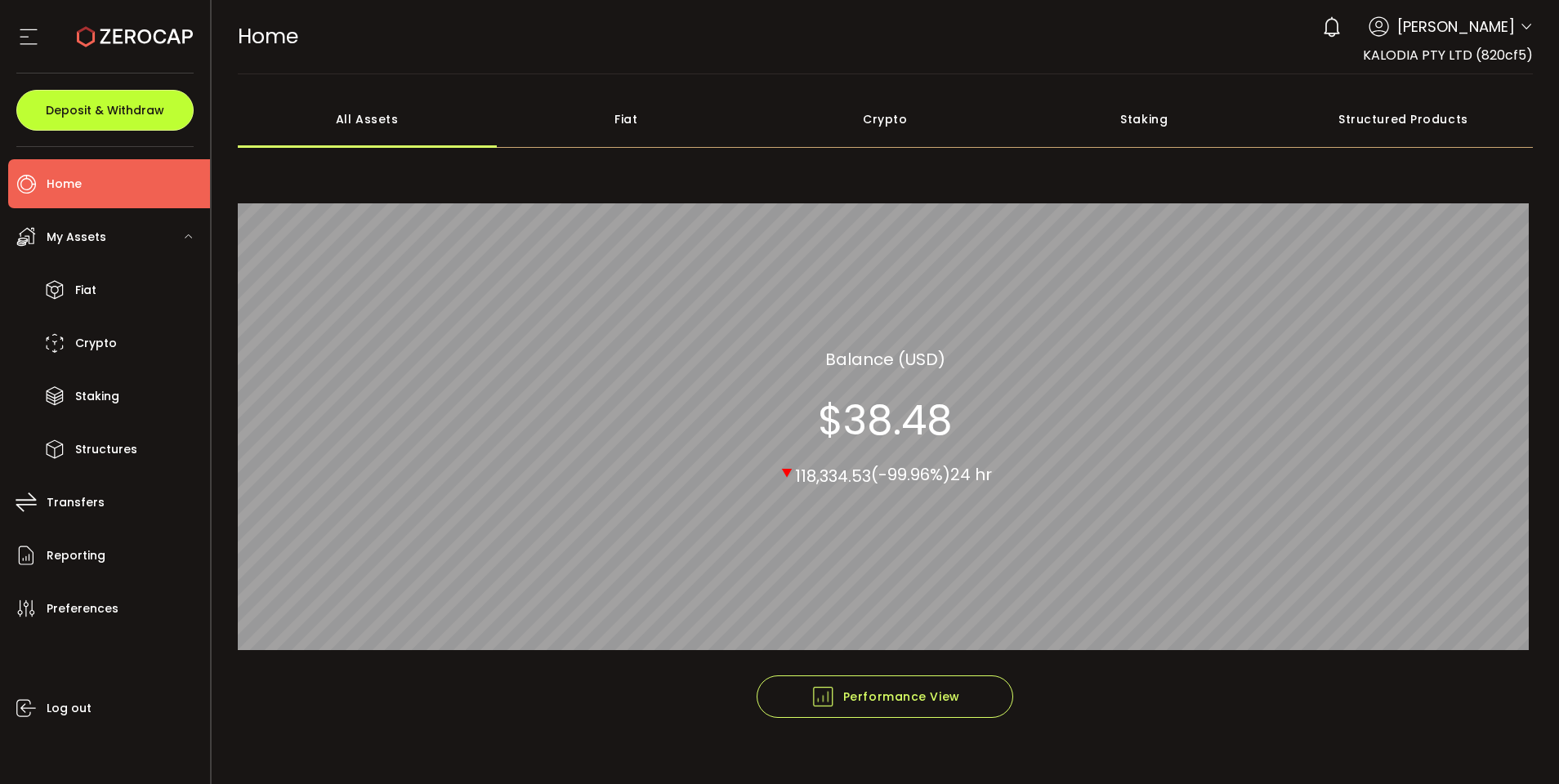 click on "Deposit & Withdraw" at bounding box center [105, 110] 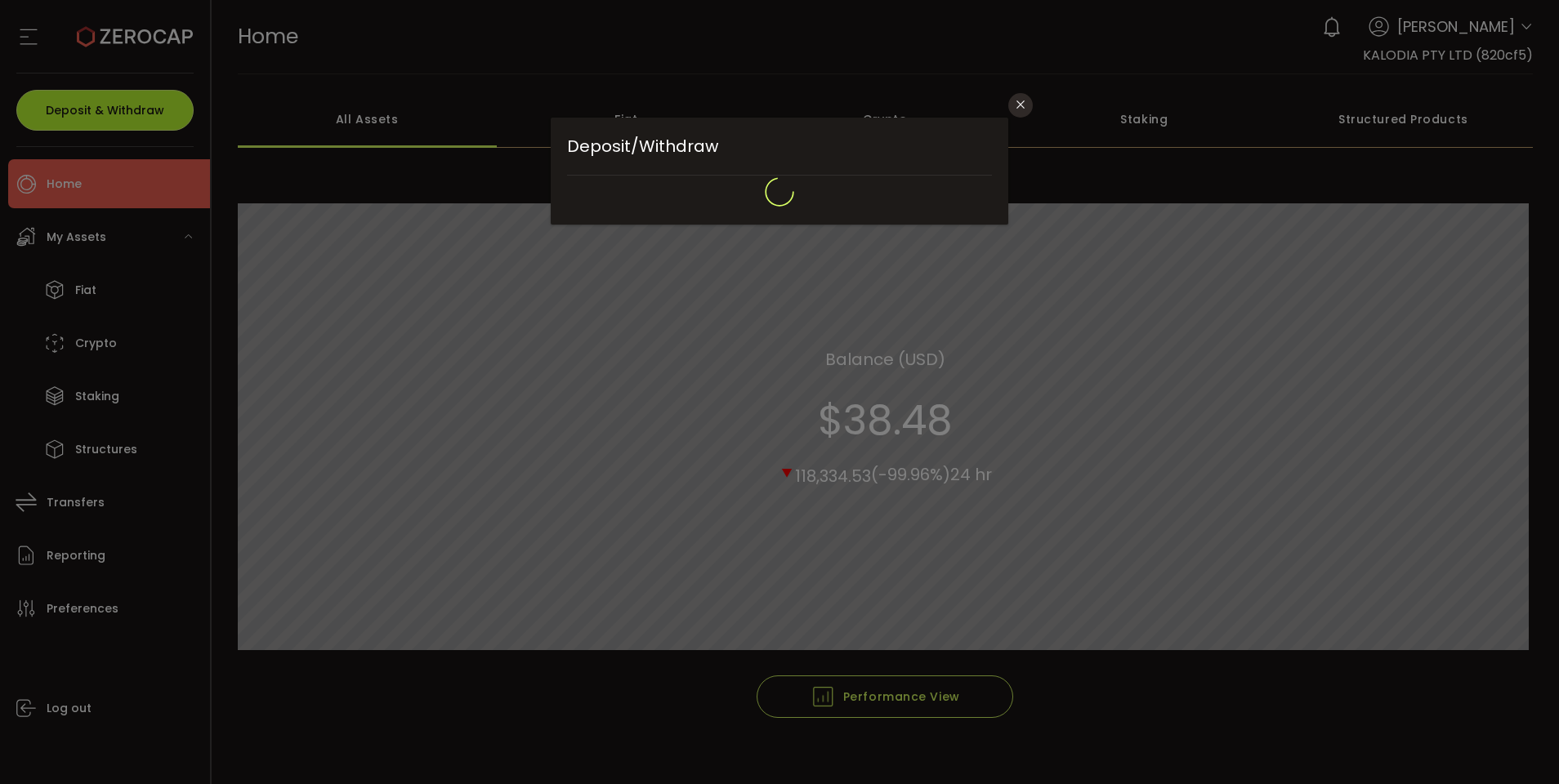 type on "**********" 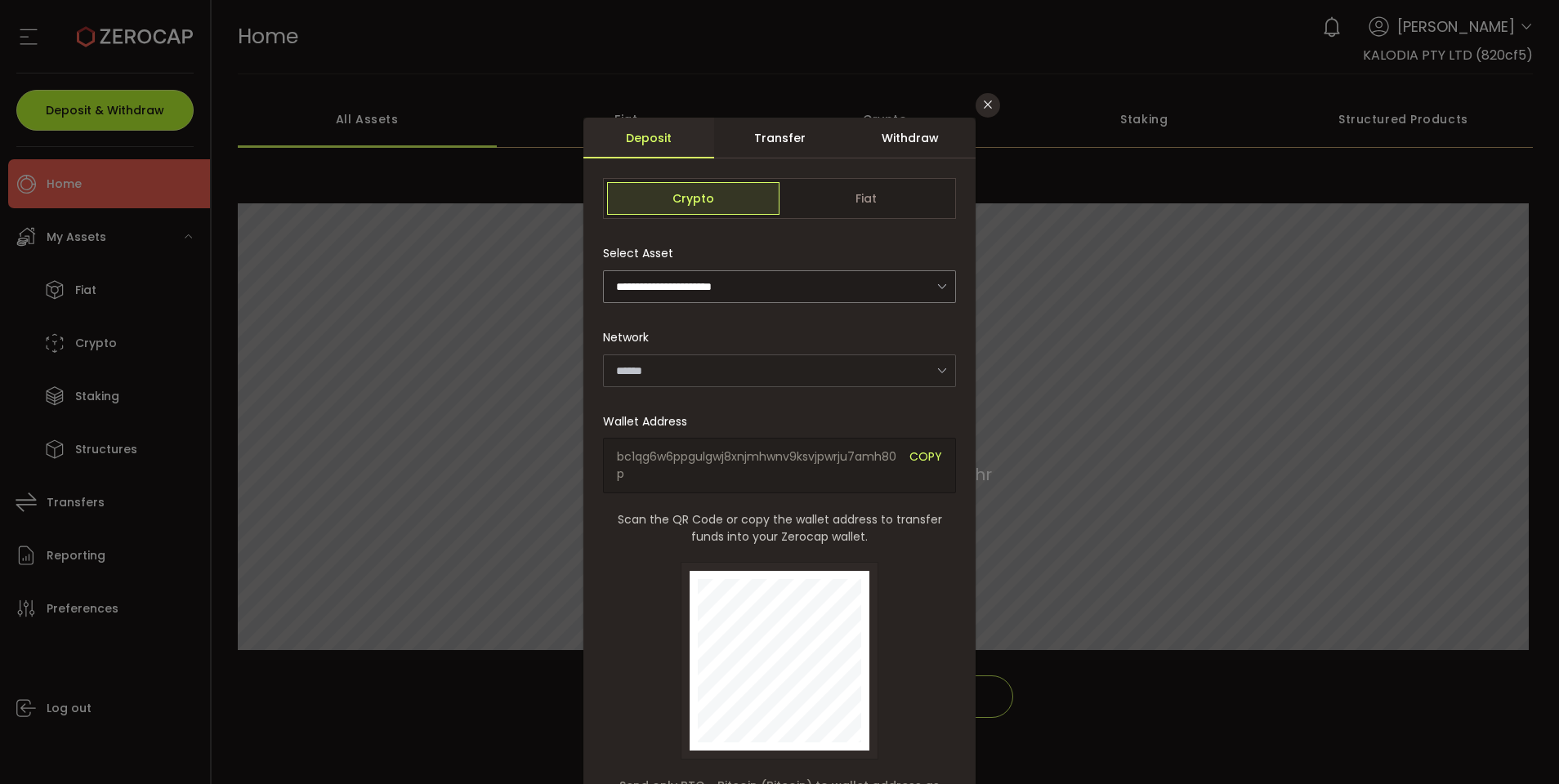 type on "*******" 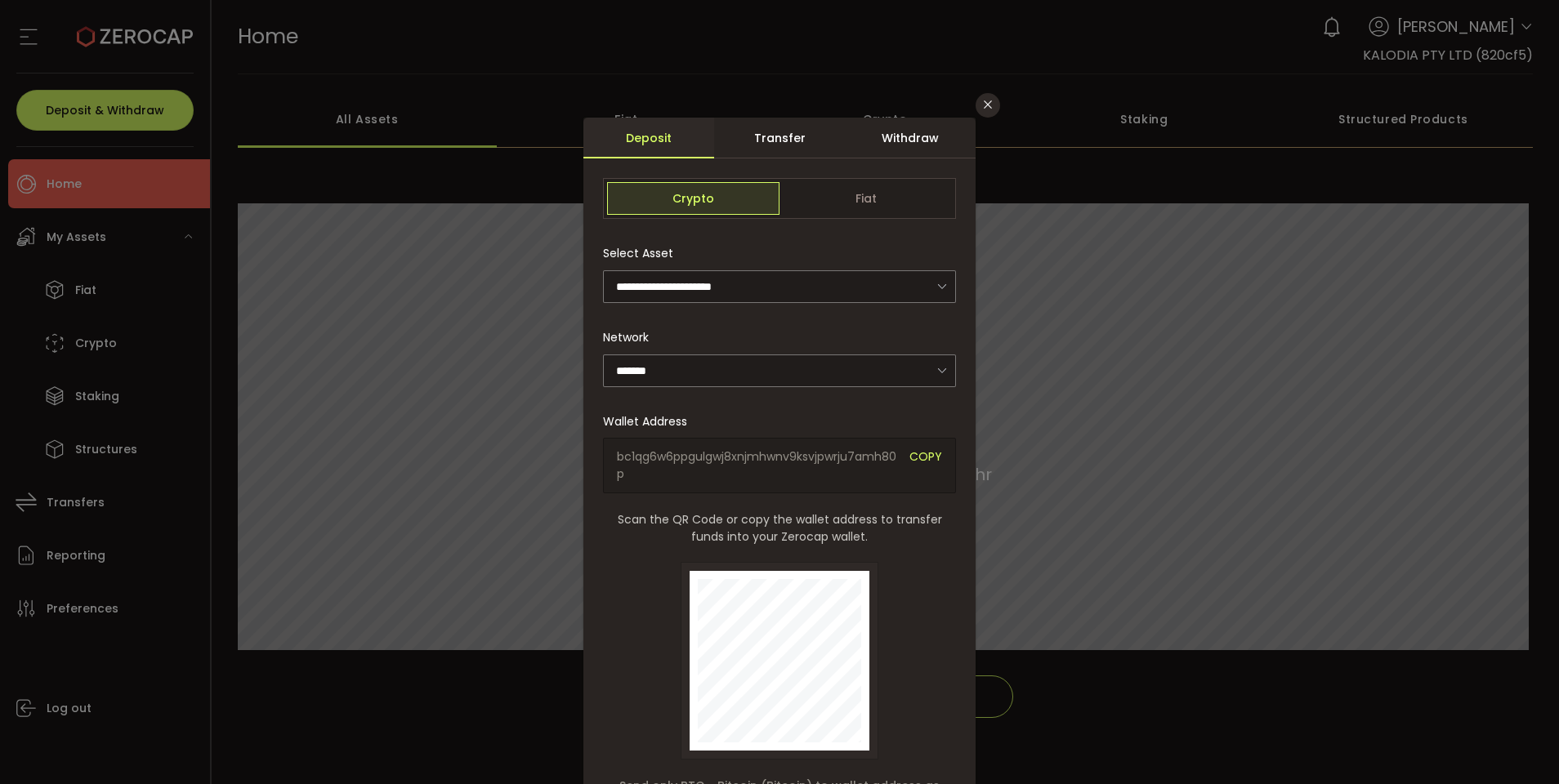 click on "Withdraw" at bounding box center (910, 138) 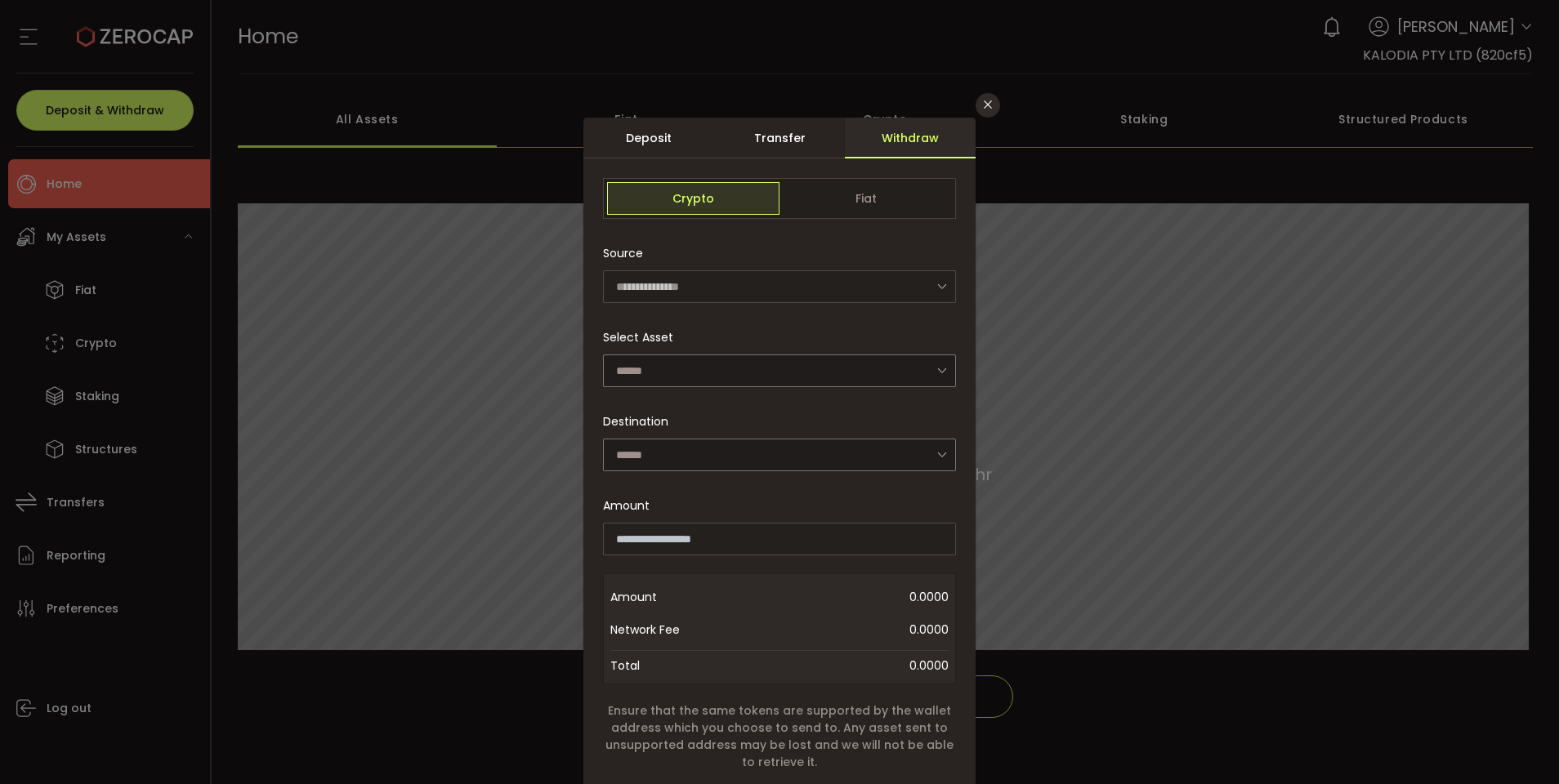 click at bounding box center [941, 286] 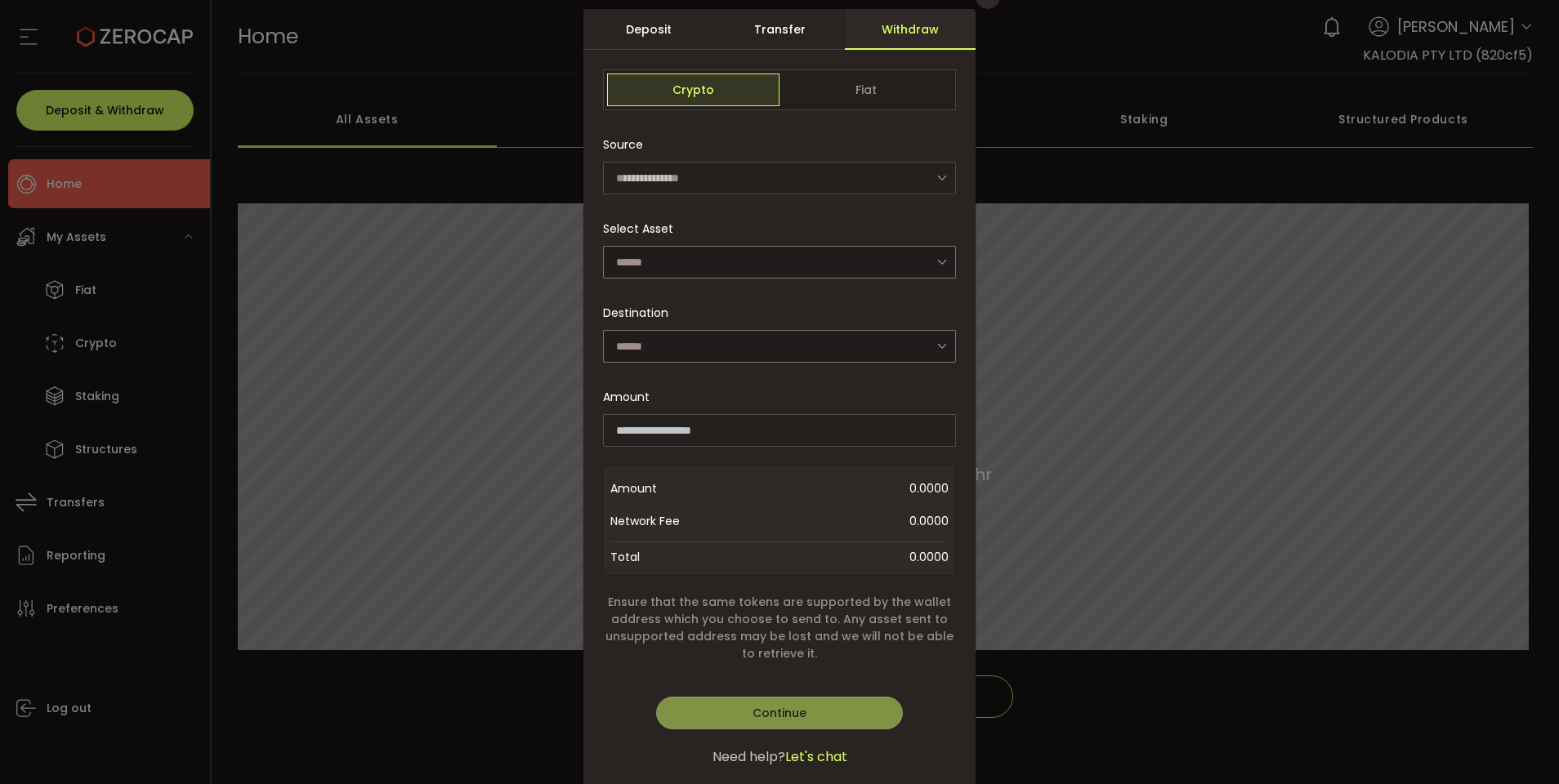 scroll, scrollTop: 123, scrollLeft: 0, axis: vertical 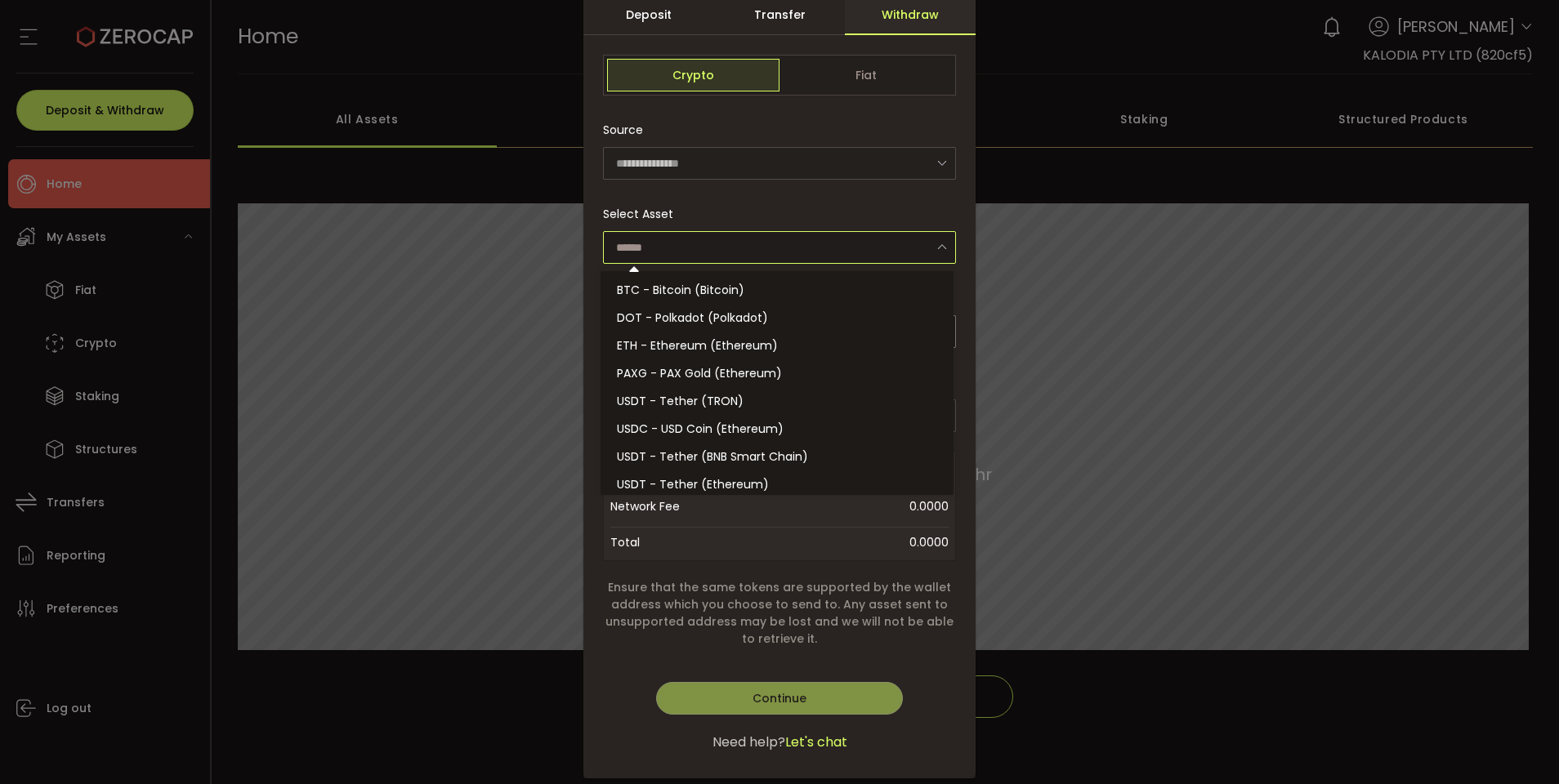 click at bounding box center [780, 247] 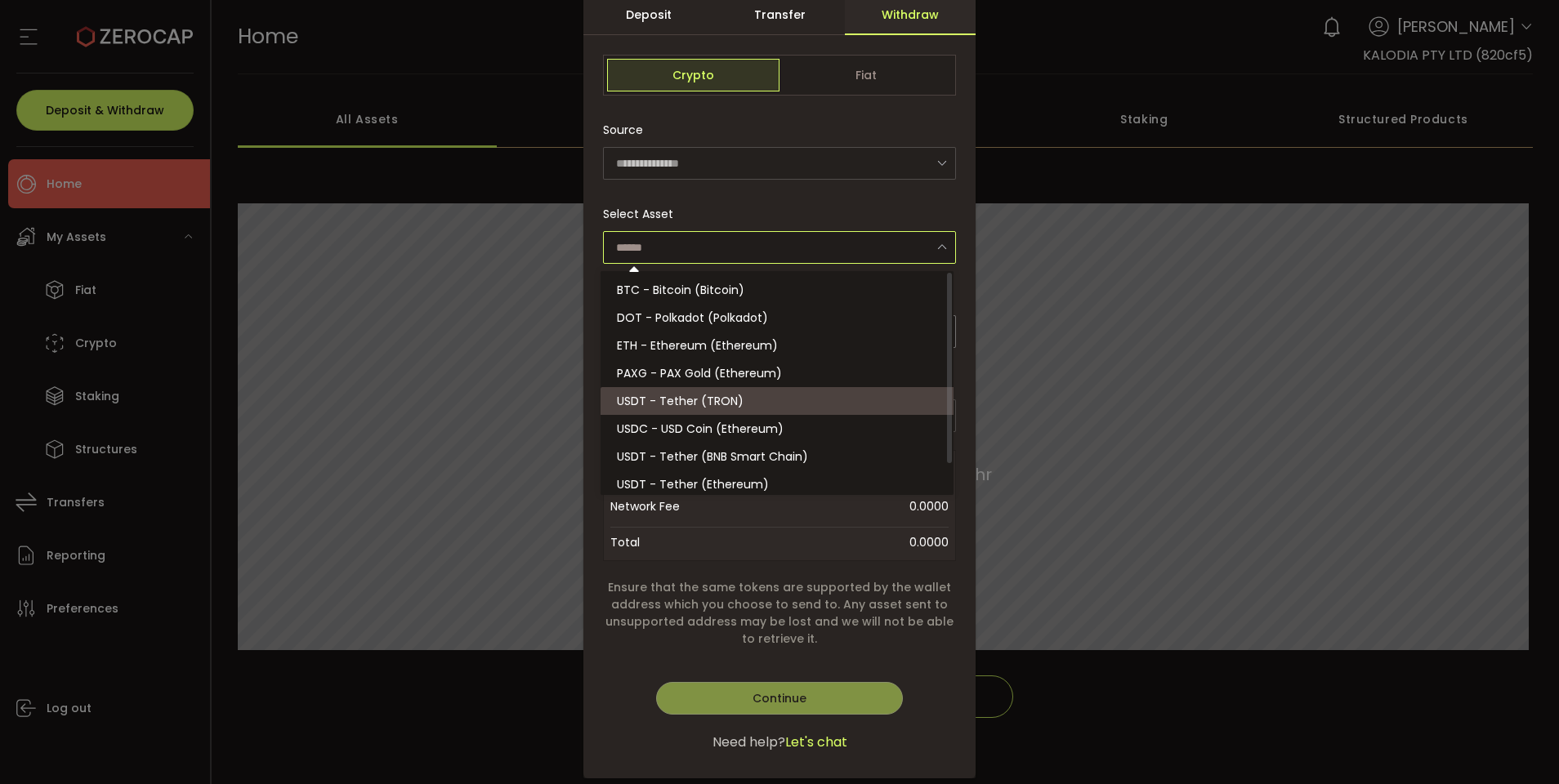 click on "USDT - Tether (TRON)" at bounding box center [780, 401] 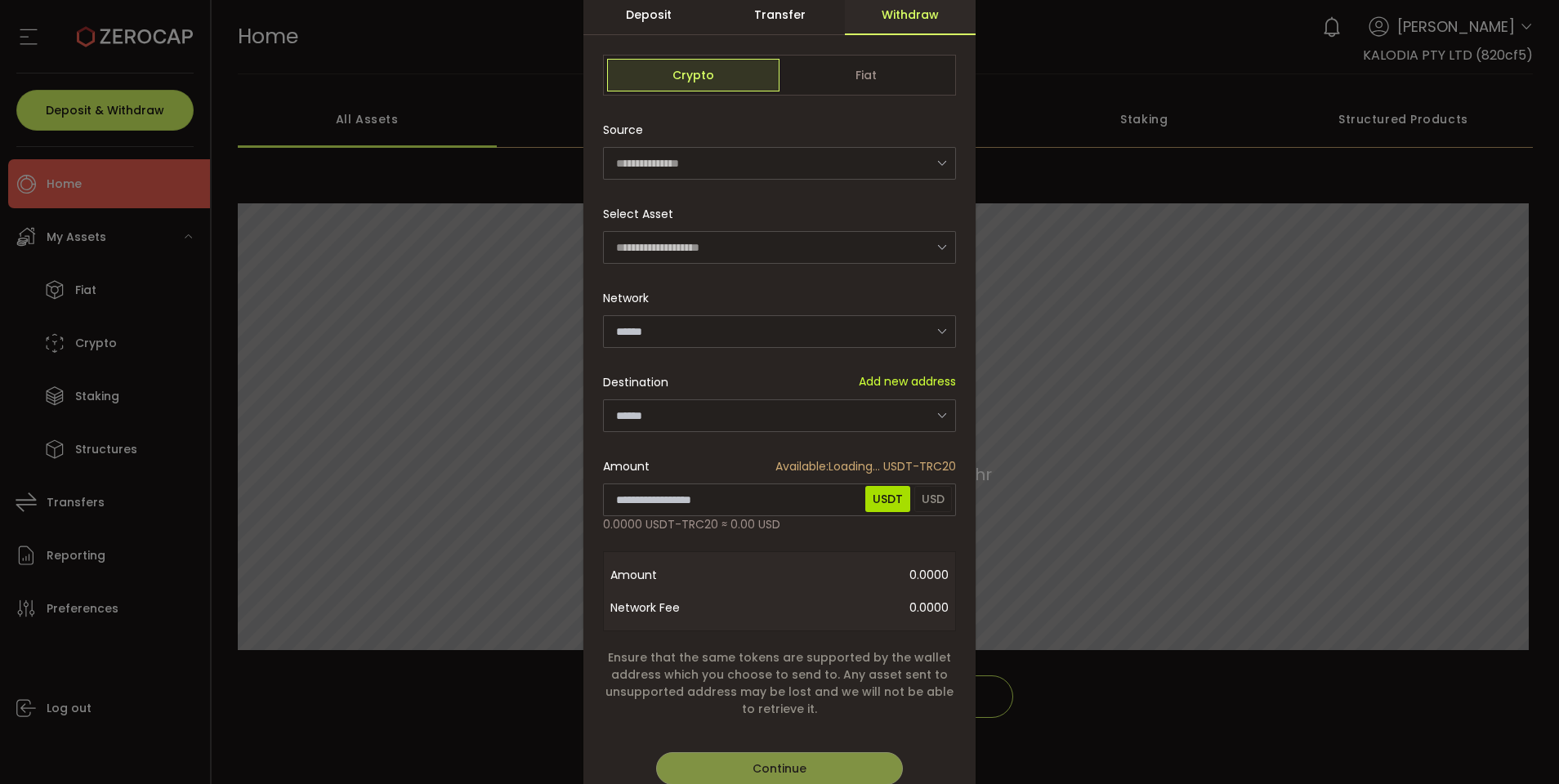 type on "****" 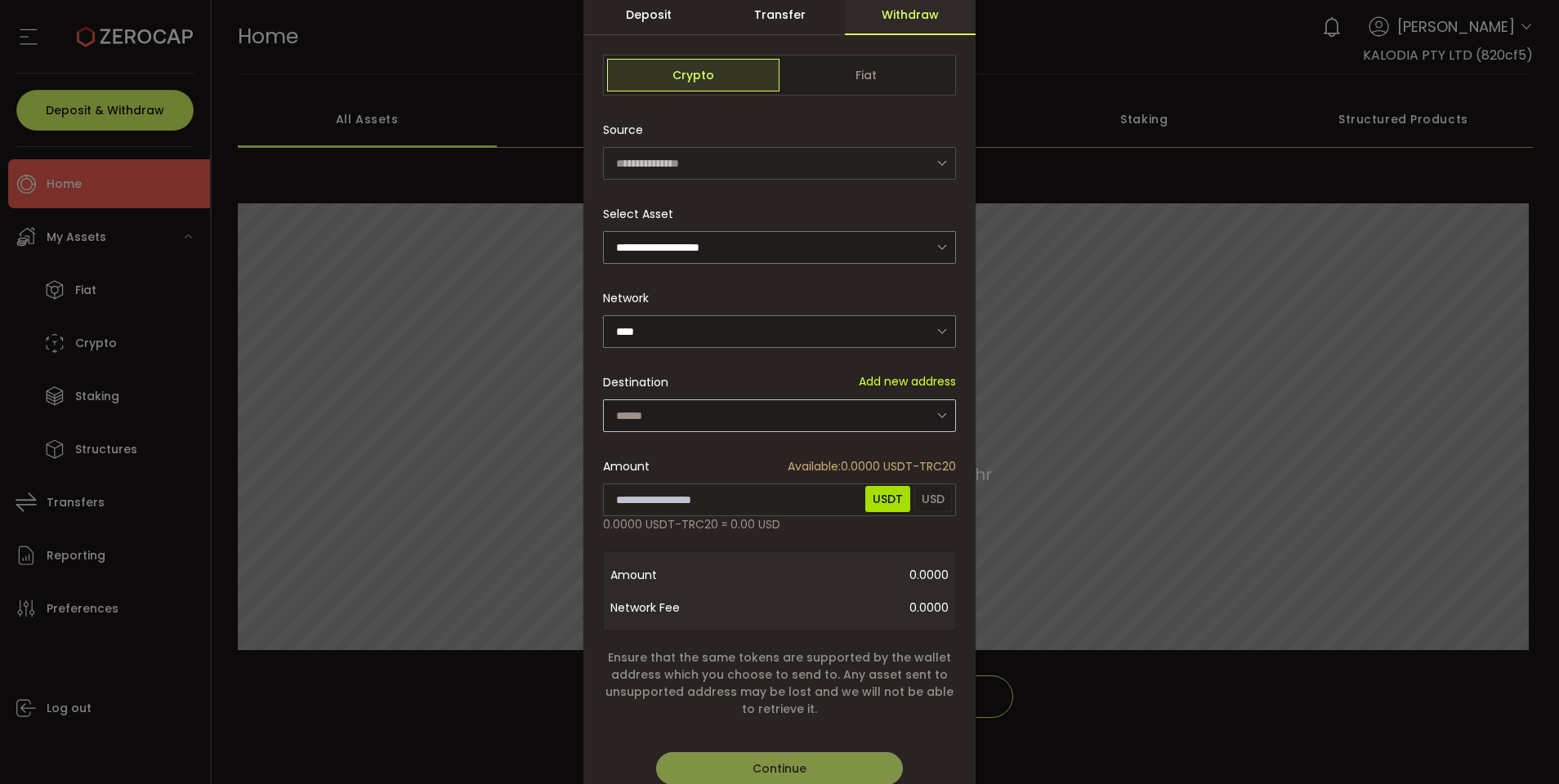 click at bounding box center (941, 415) 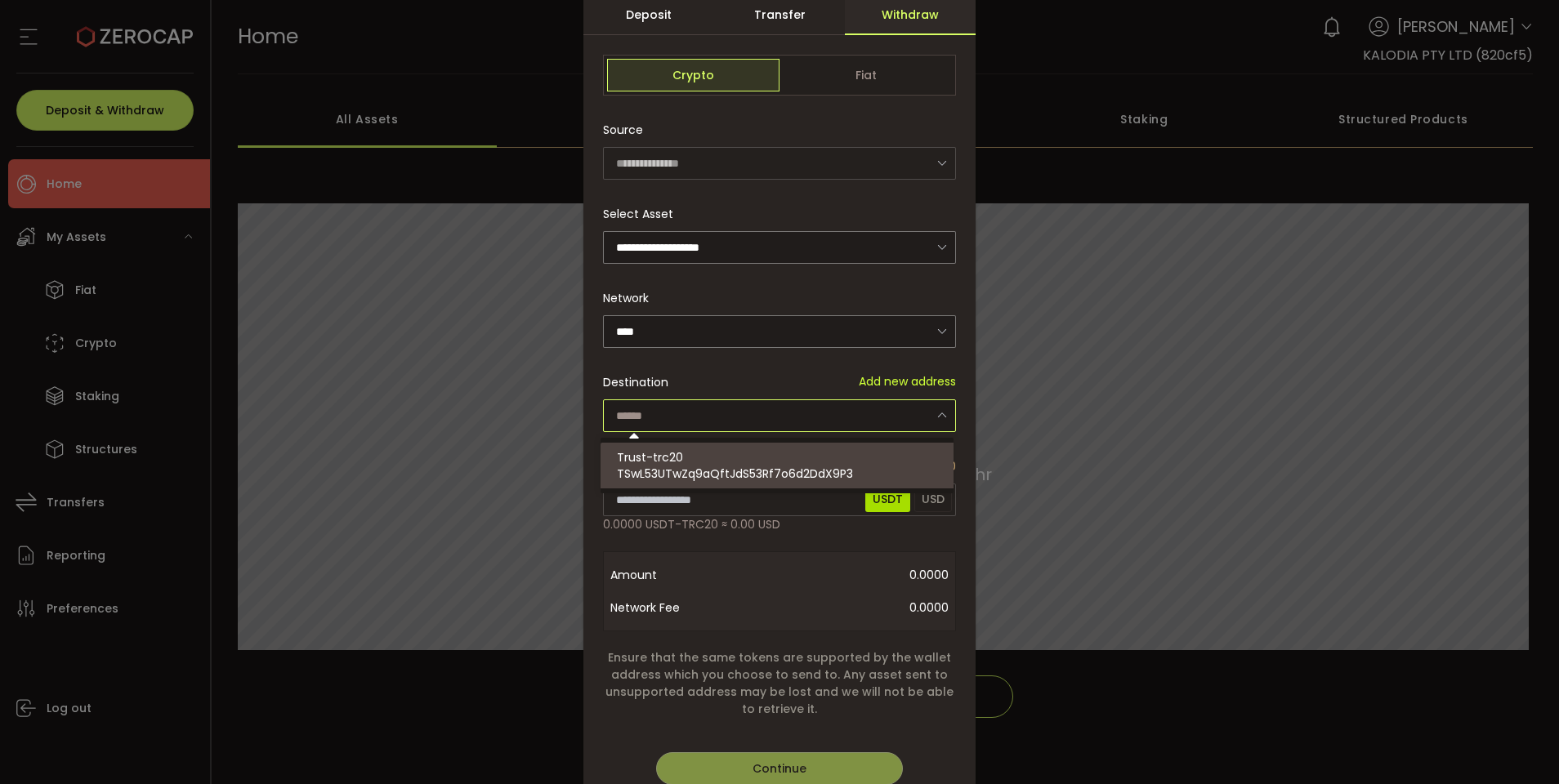 click on "Trust-trc20 TSwL53UTwZq9aQftJdS53Rf7o6d2DdX9P3" at bounding box center [780, 466] 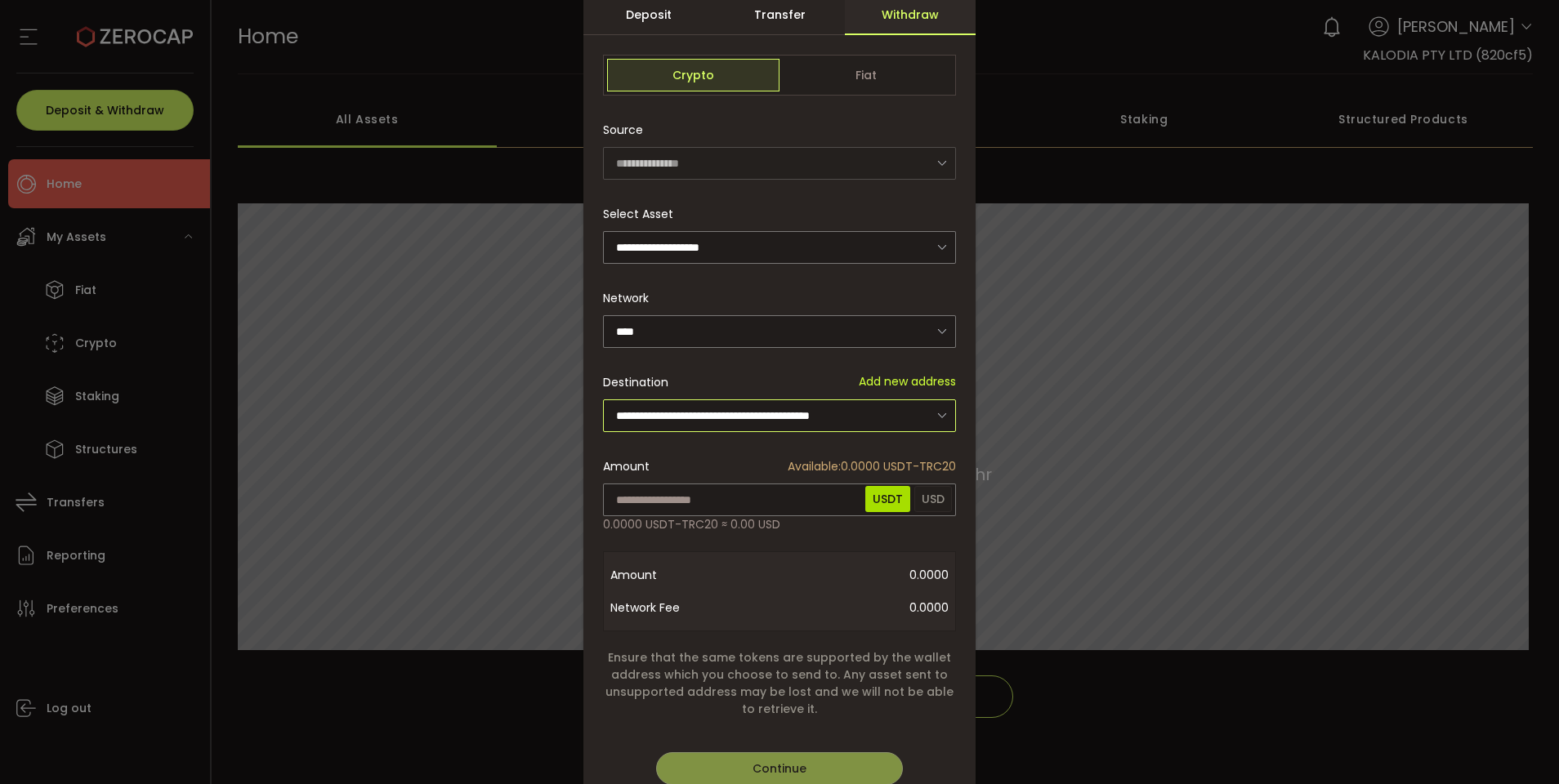 scroll, scrollTop: 0, scrollLeft: 0, axis: both 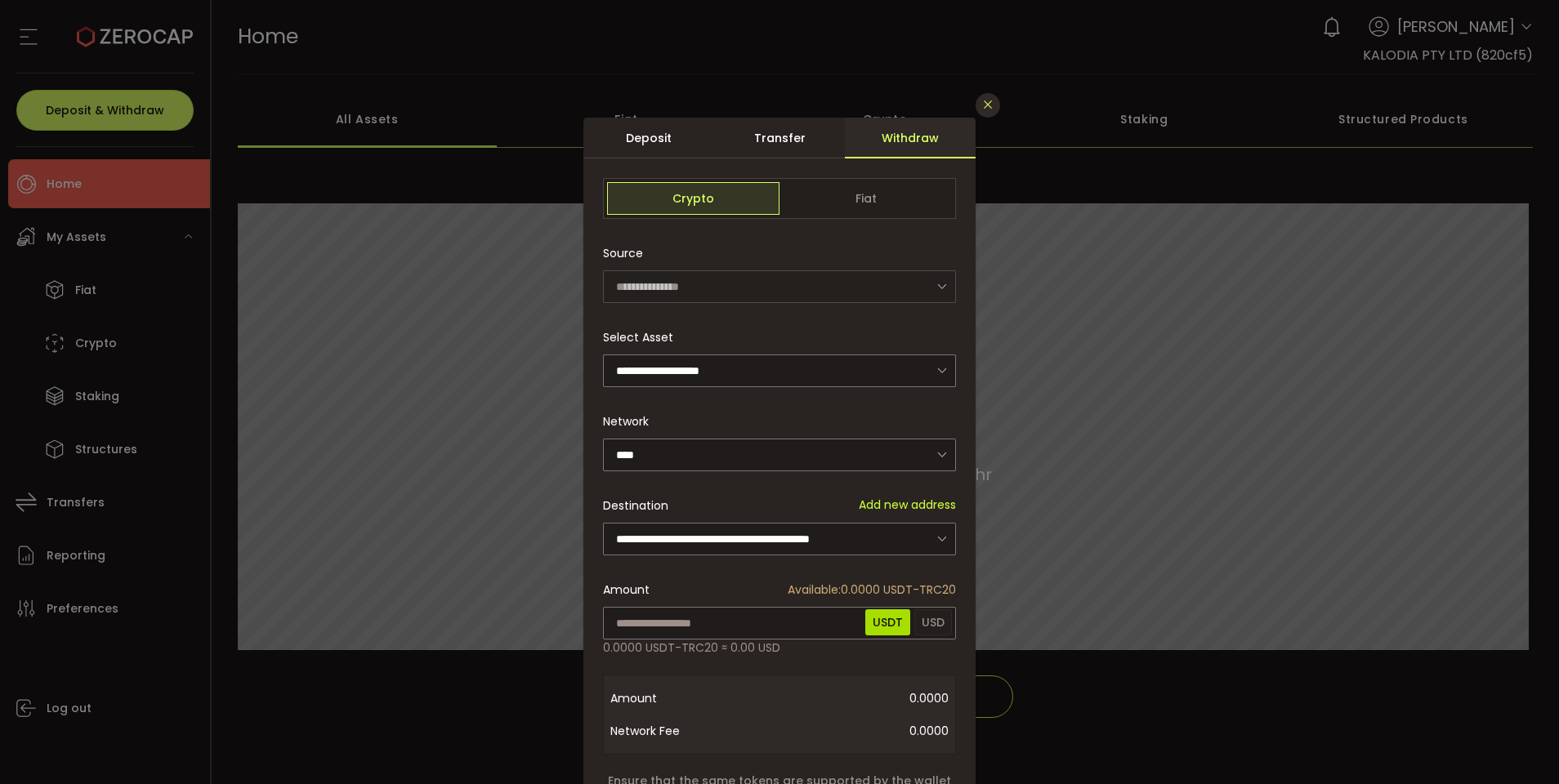 click at bounding box center [988, 105] 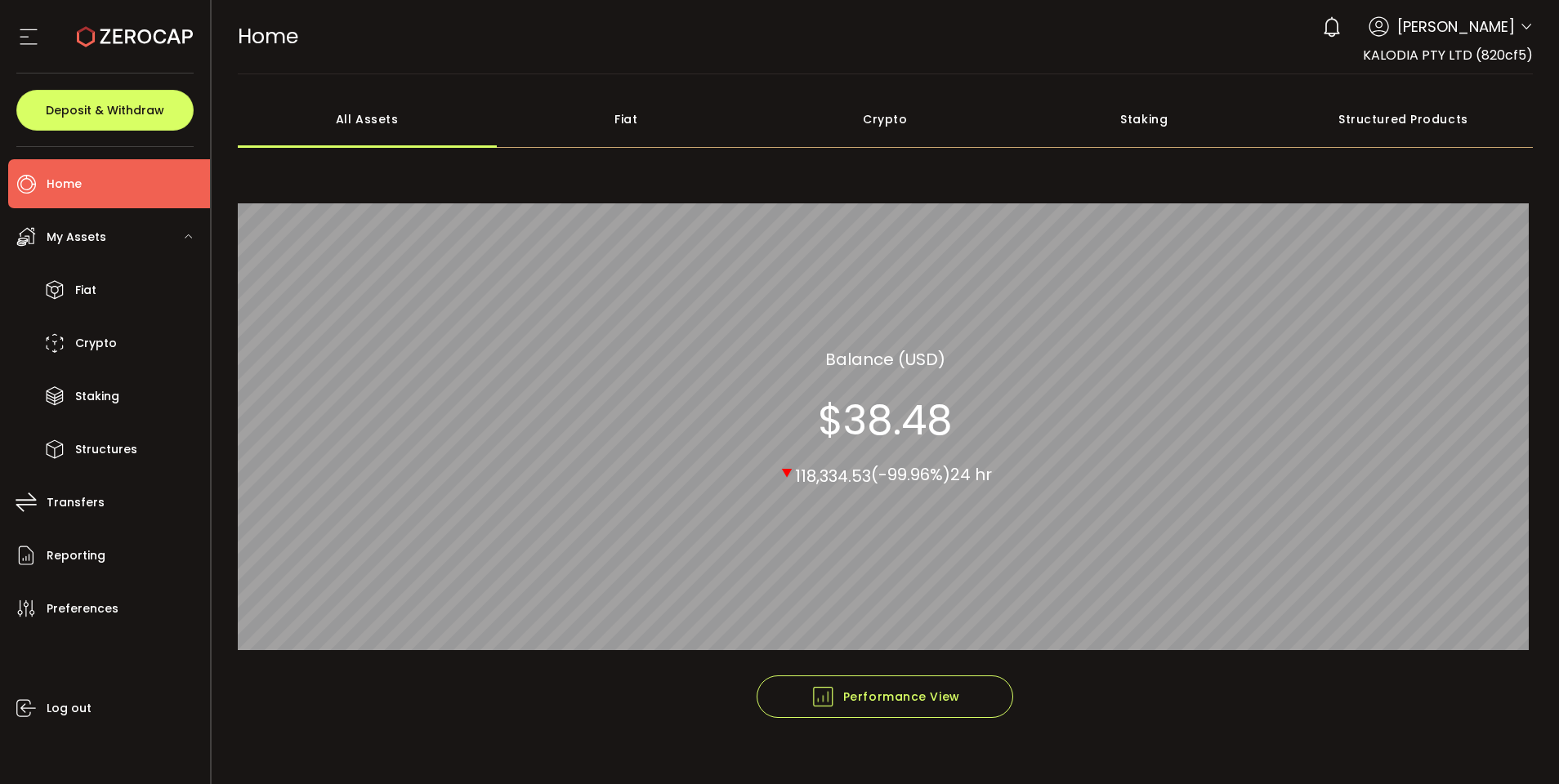 click on "Crypto" at bounding box center [885, 119] 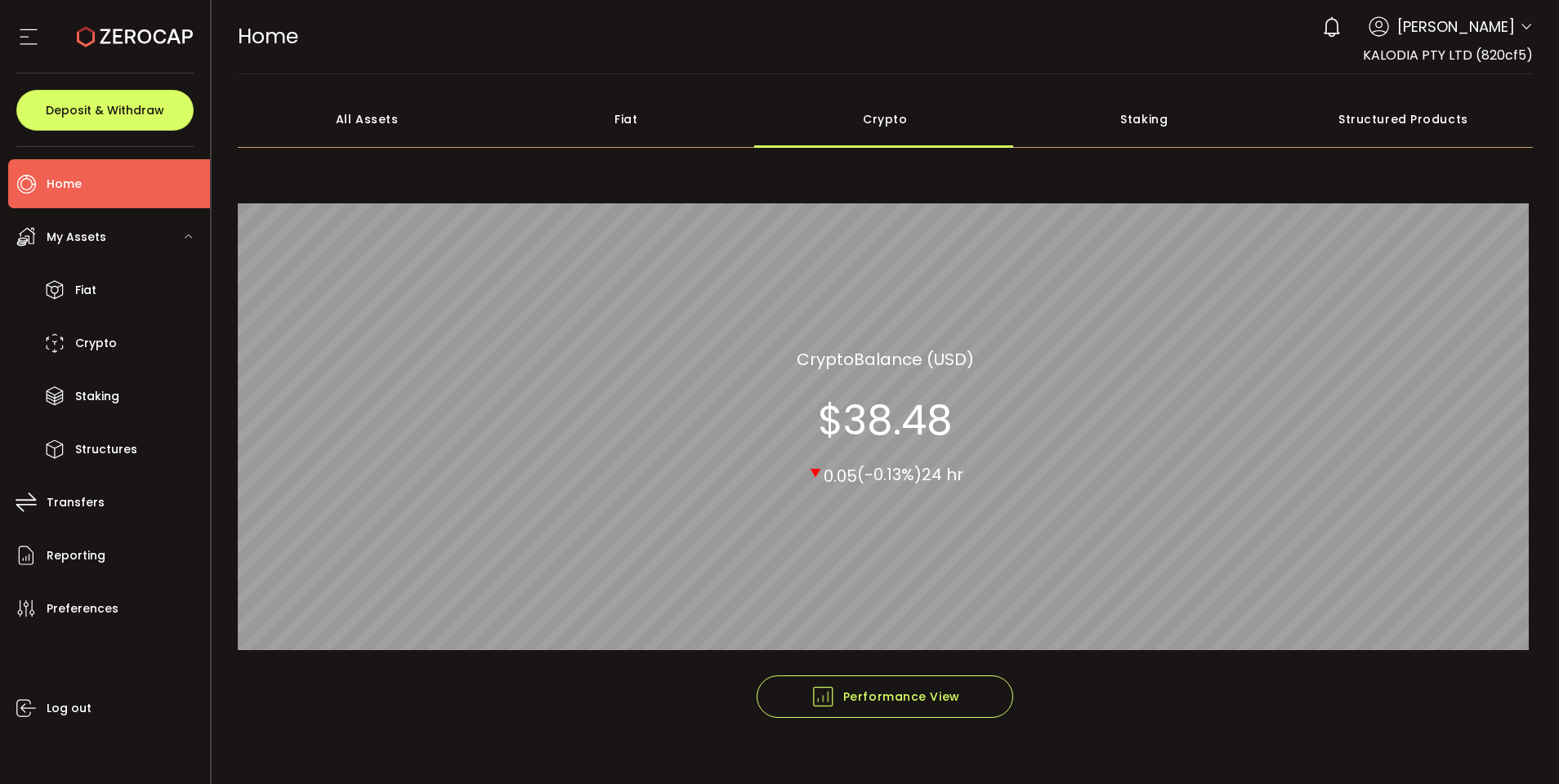 click on "Home" at bounding box center (109, 184) 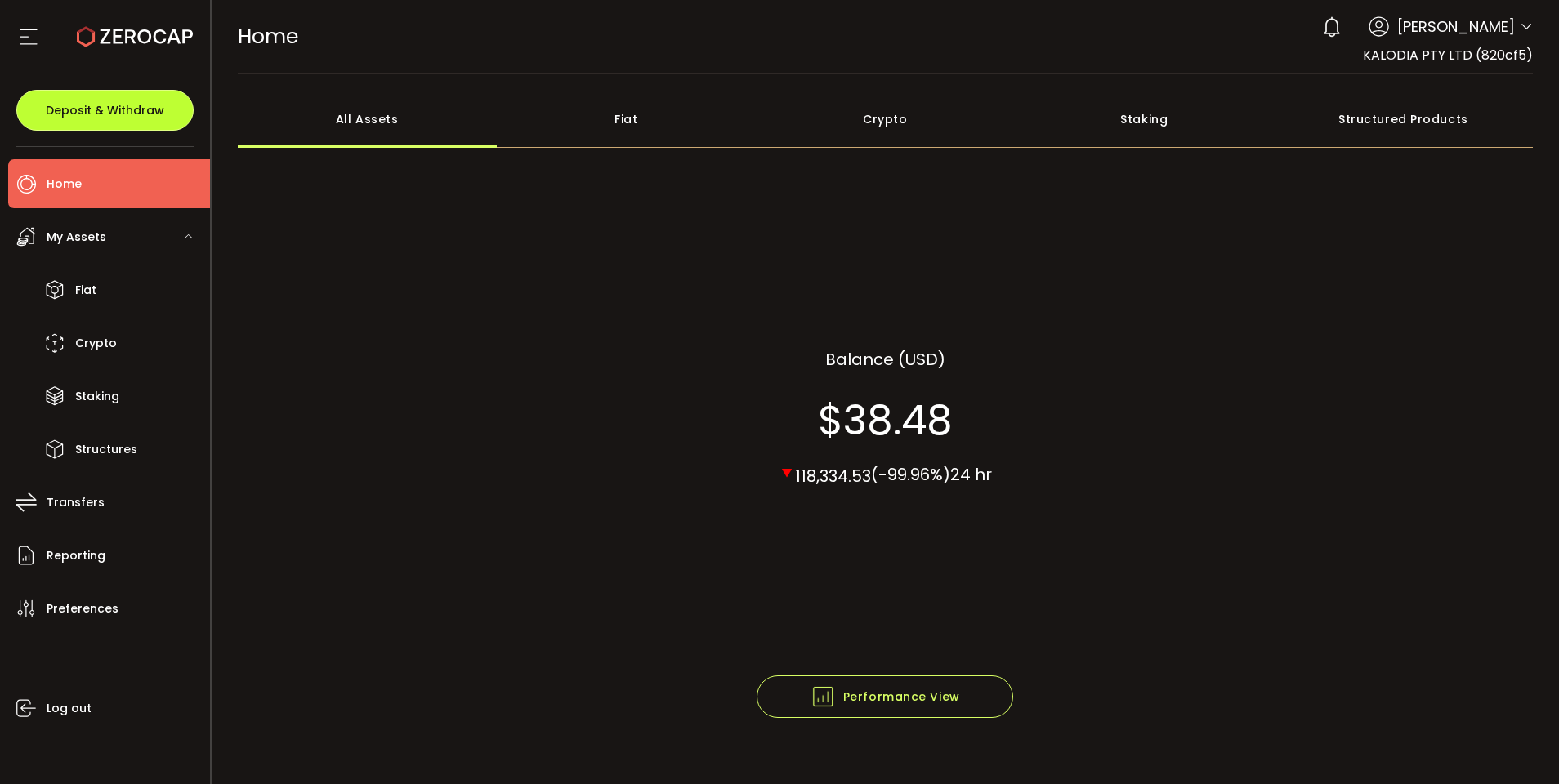click on "Deposit & Withdraw" at bounding box center (105, 110) 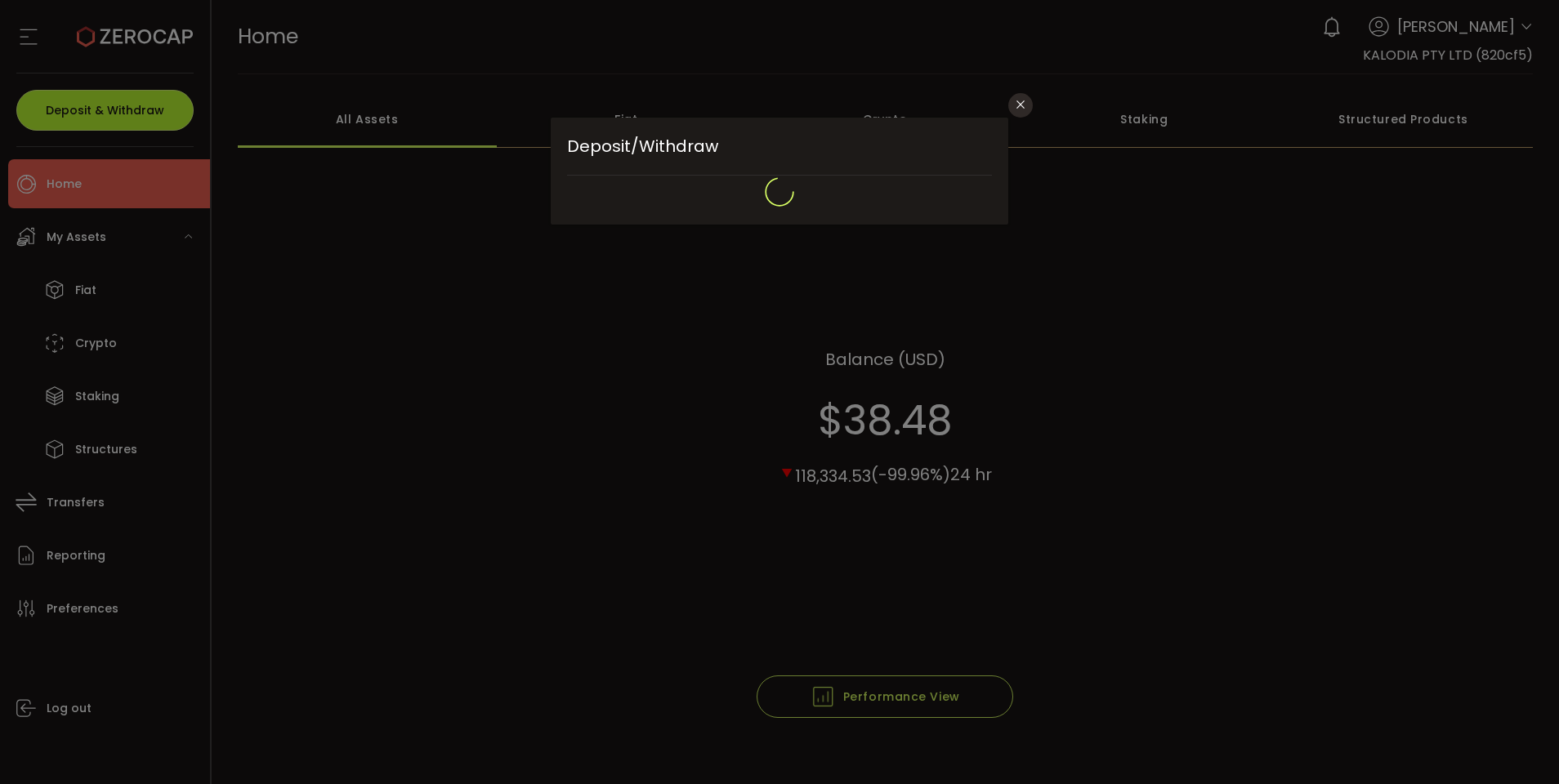 type on "**********" 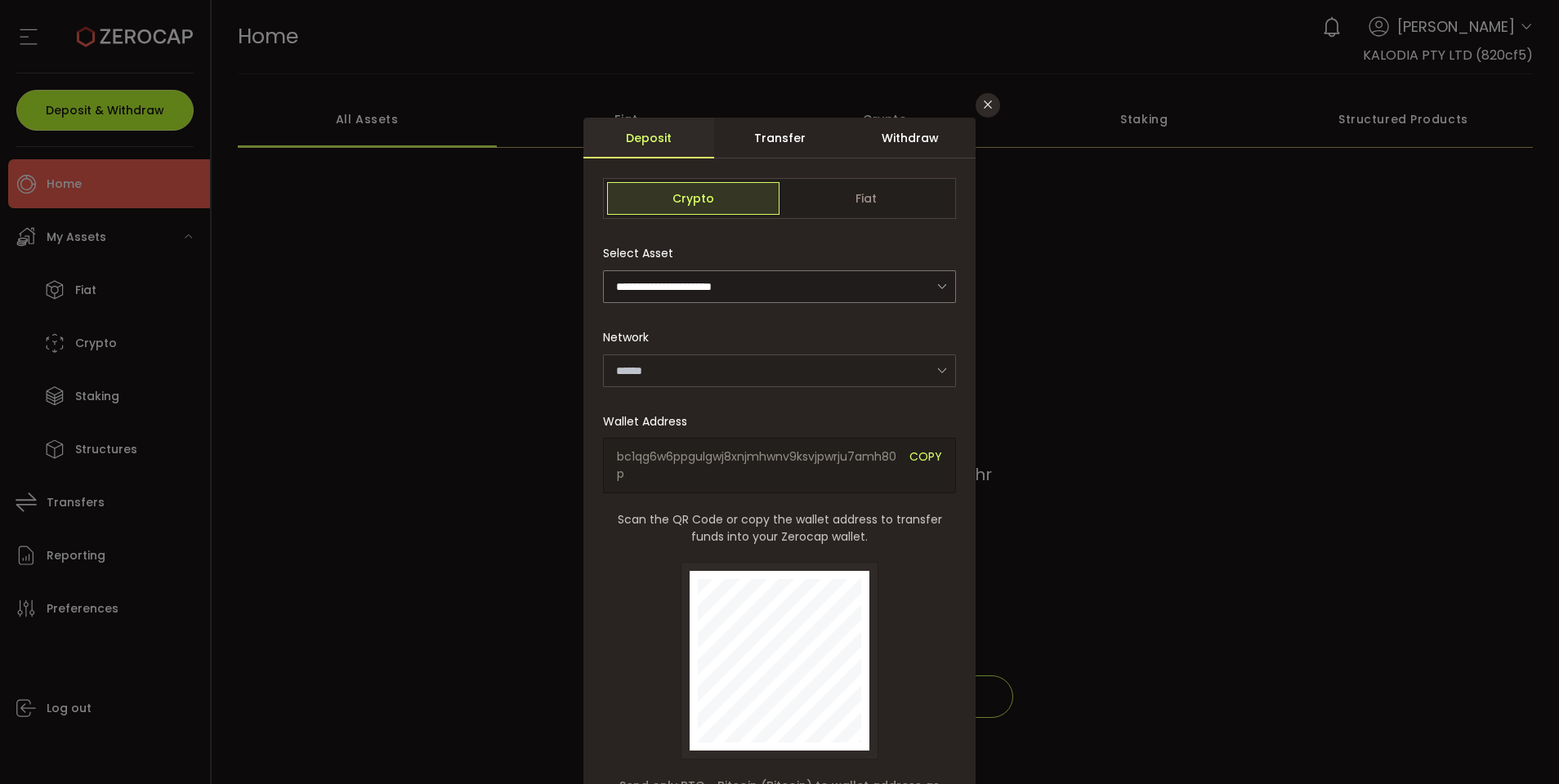 type on "*******" 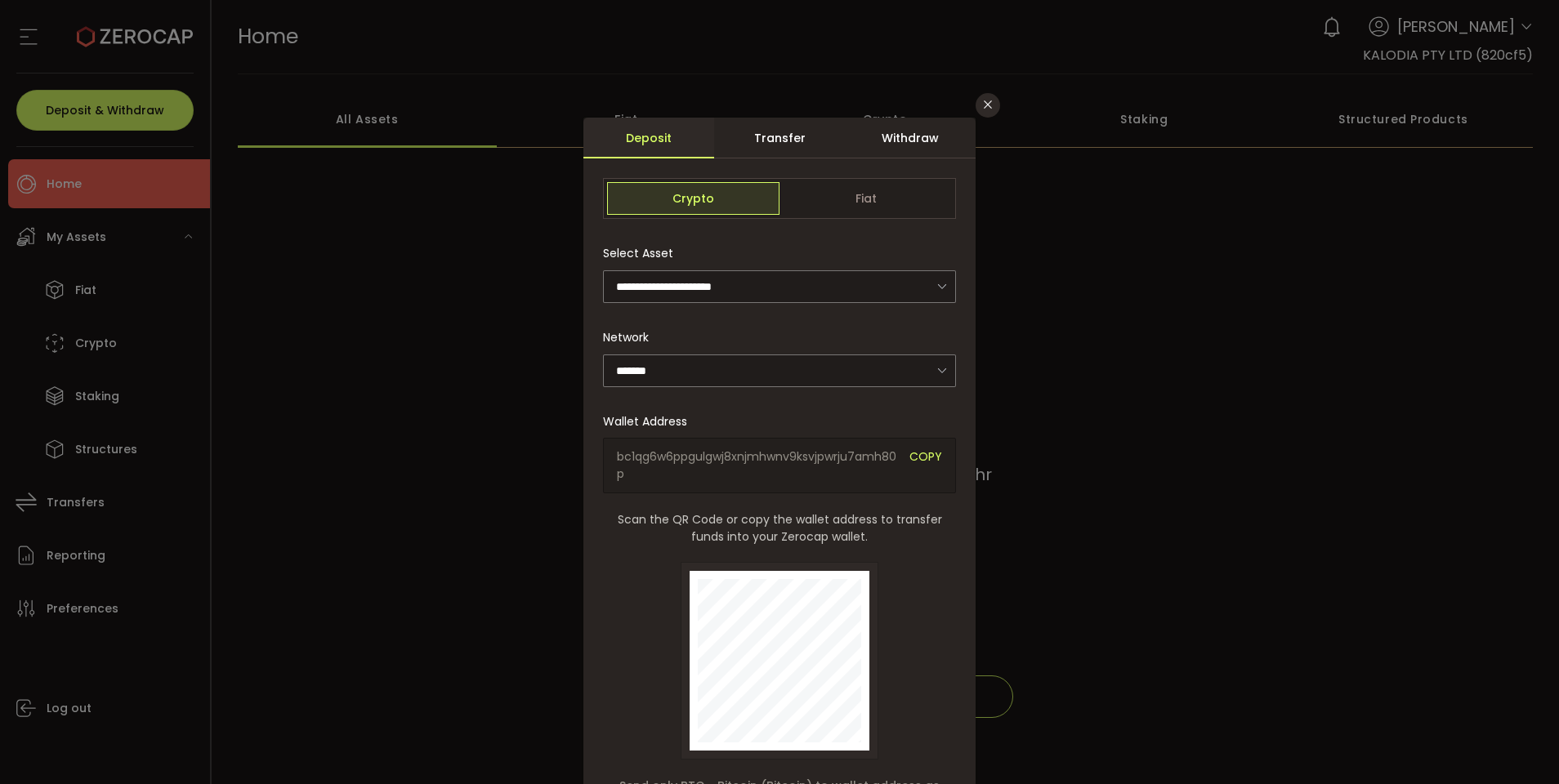 click on "Withdraw" at bounding box center [910, 138] 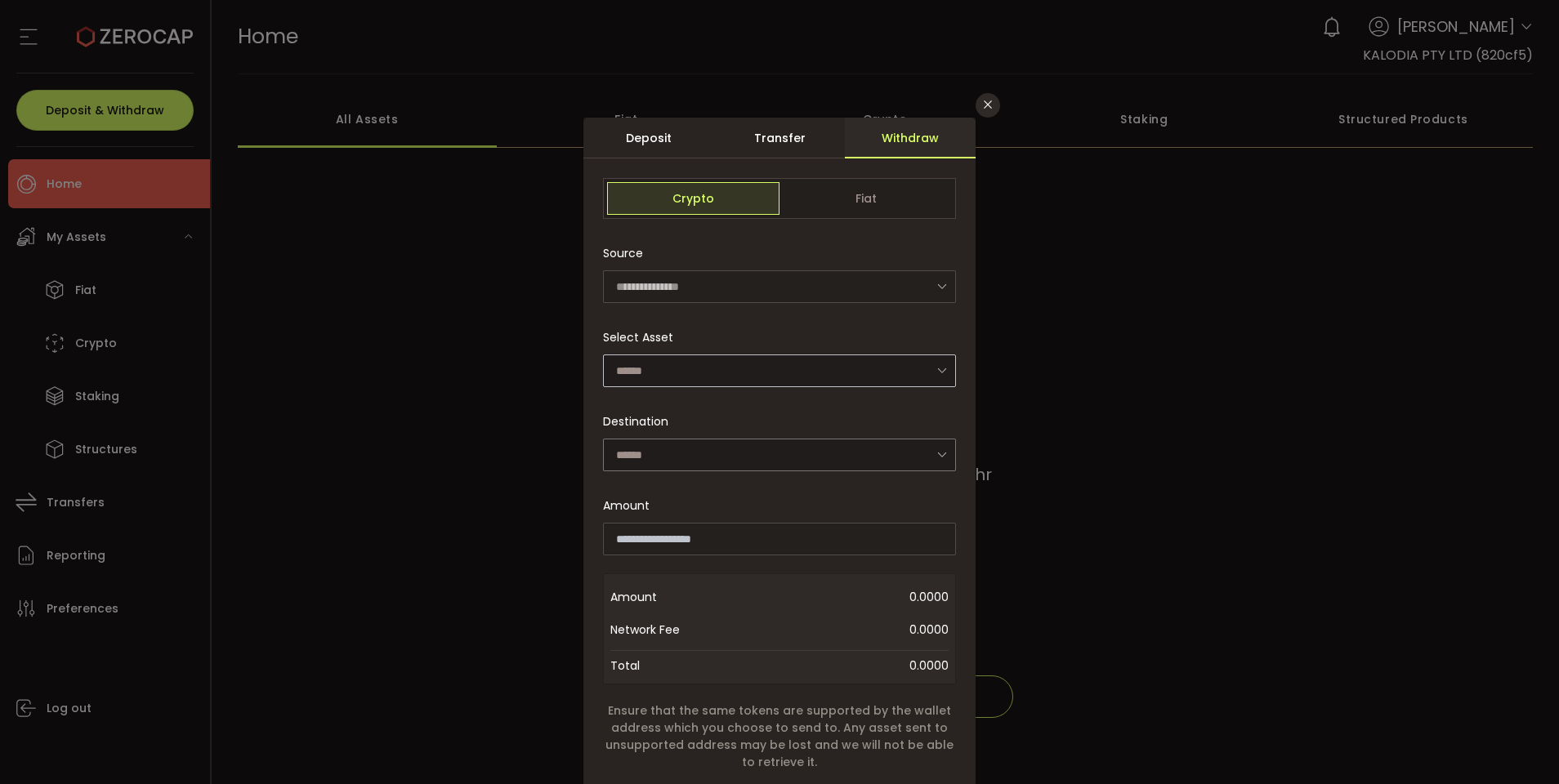 click at bounding box center [941, 370] 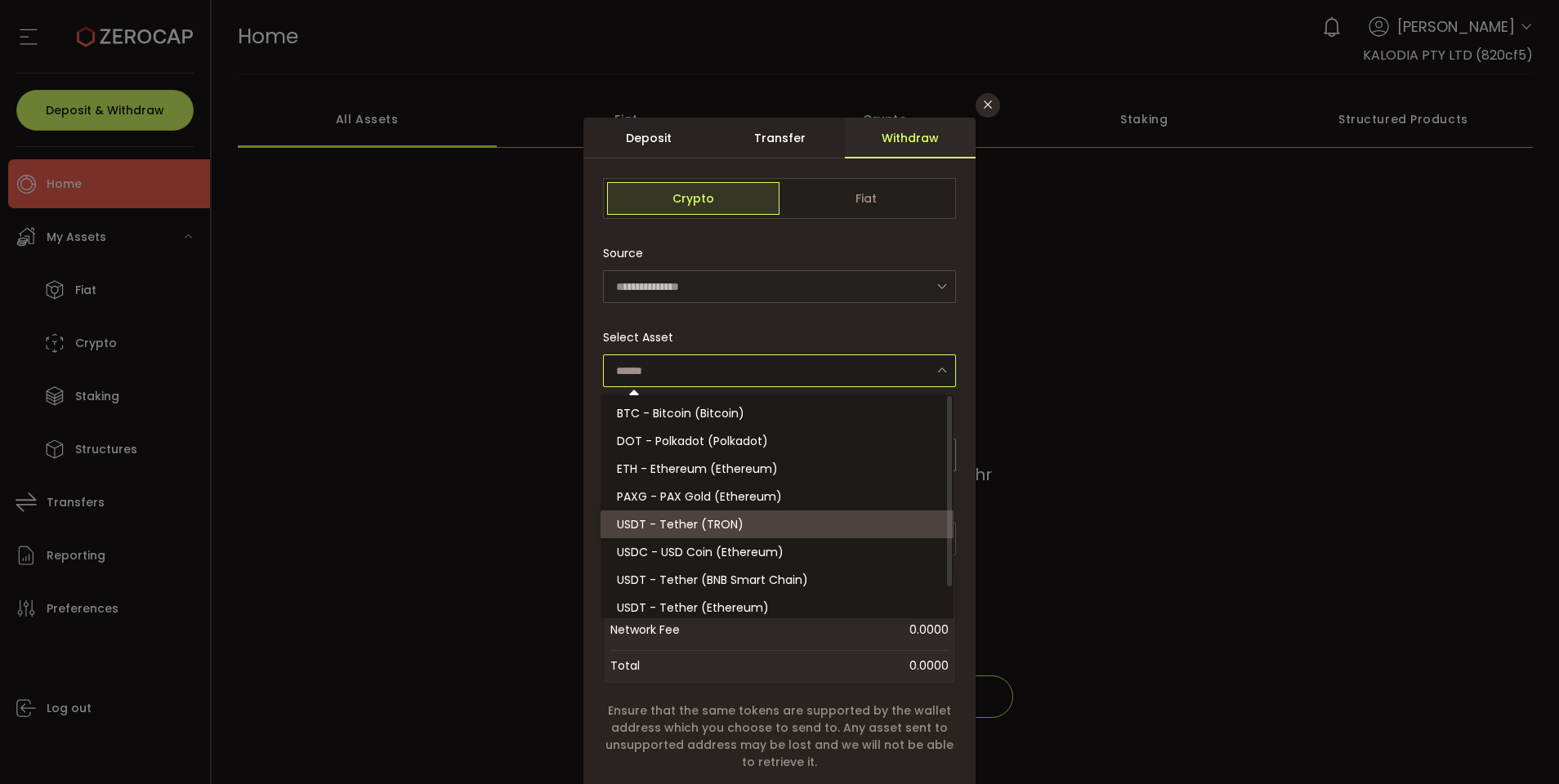 click on "USDT - Tether (TRON)" at bounding box center (780, 524) 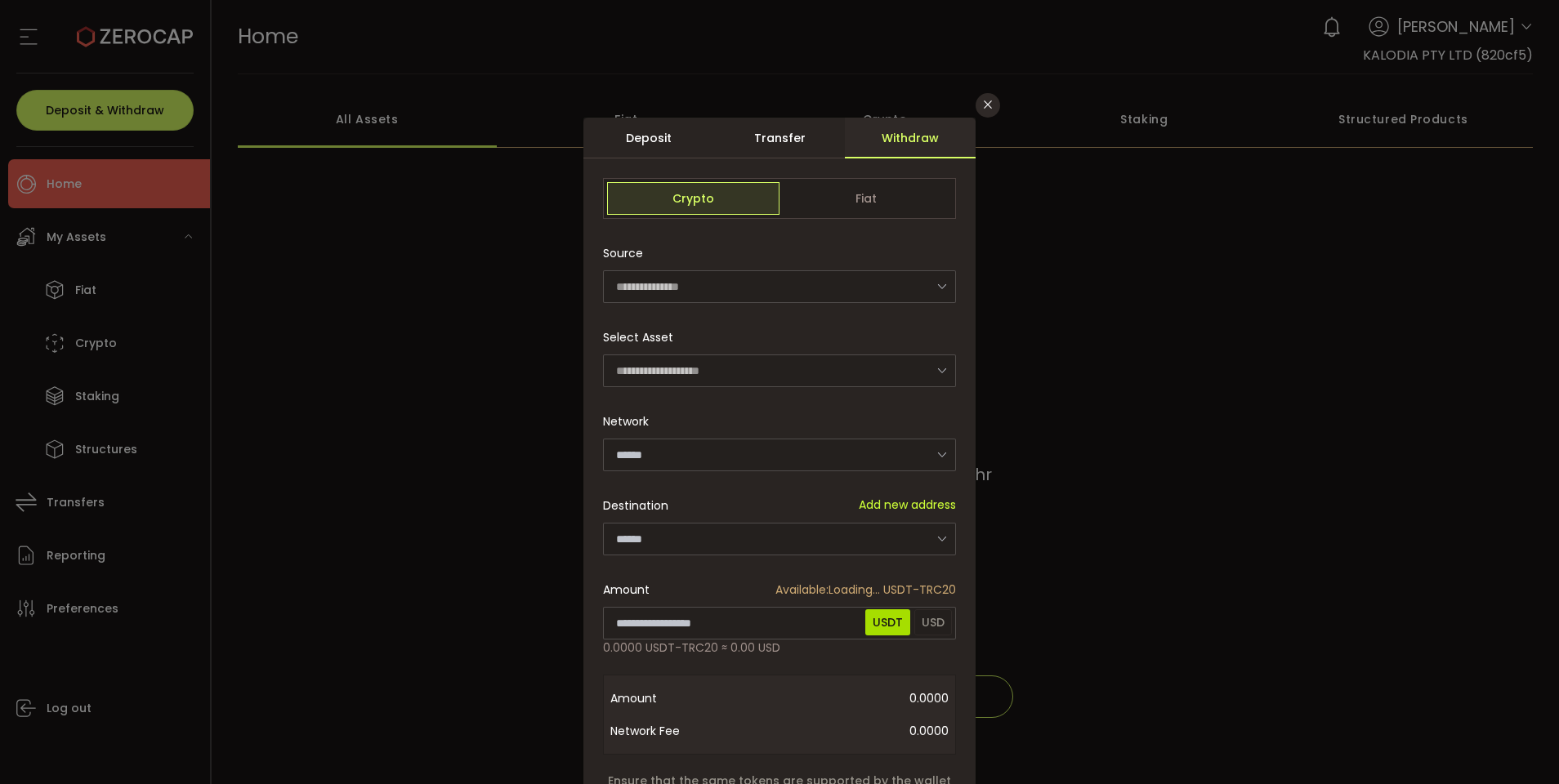 type on "****" 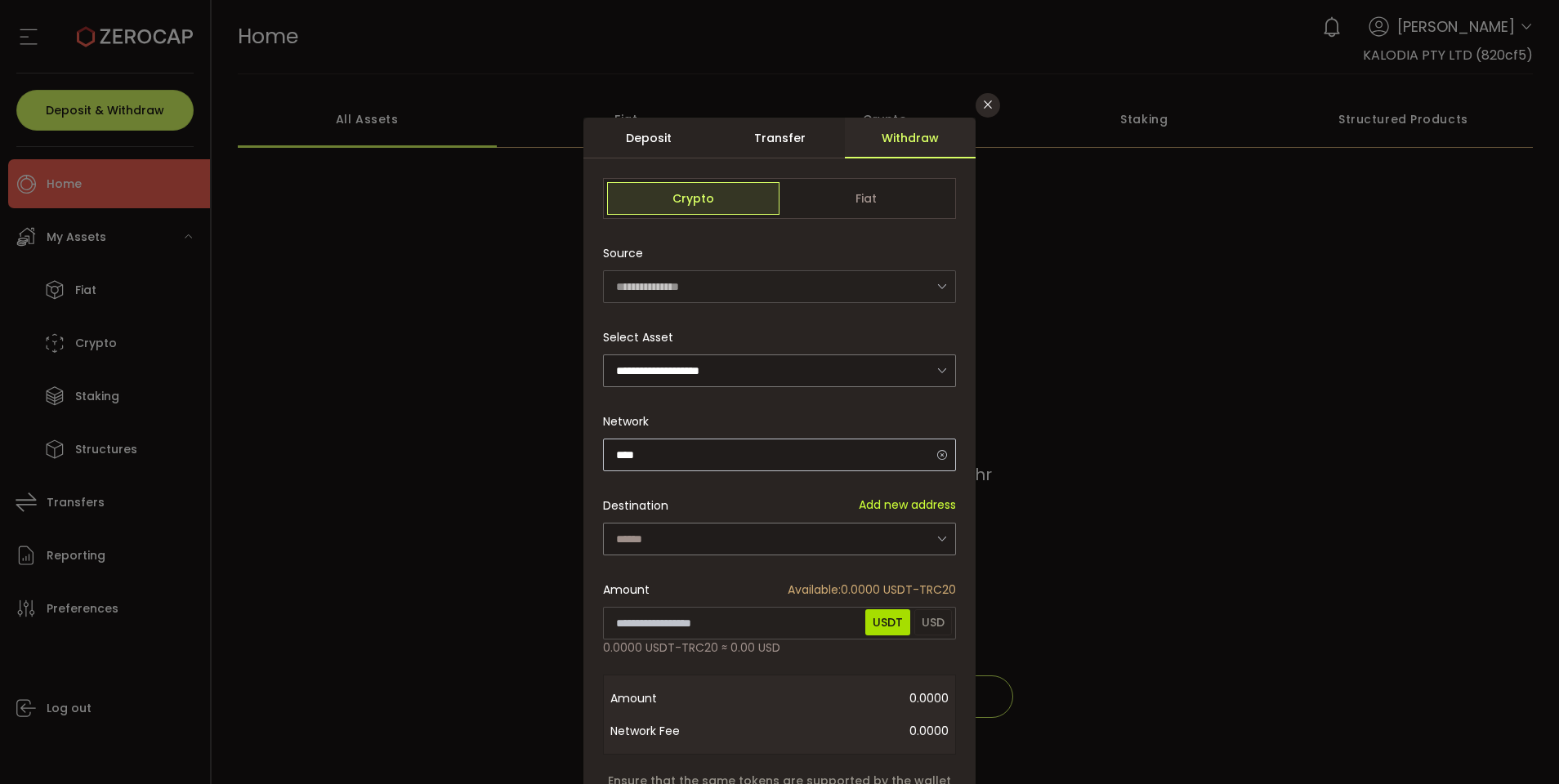 click at bounding box center [941, 454] 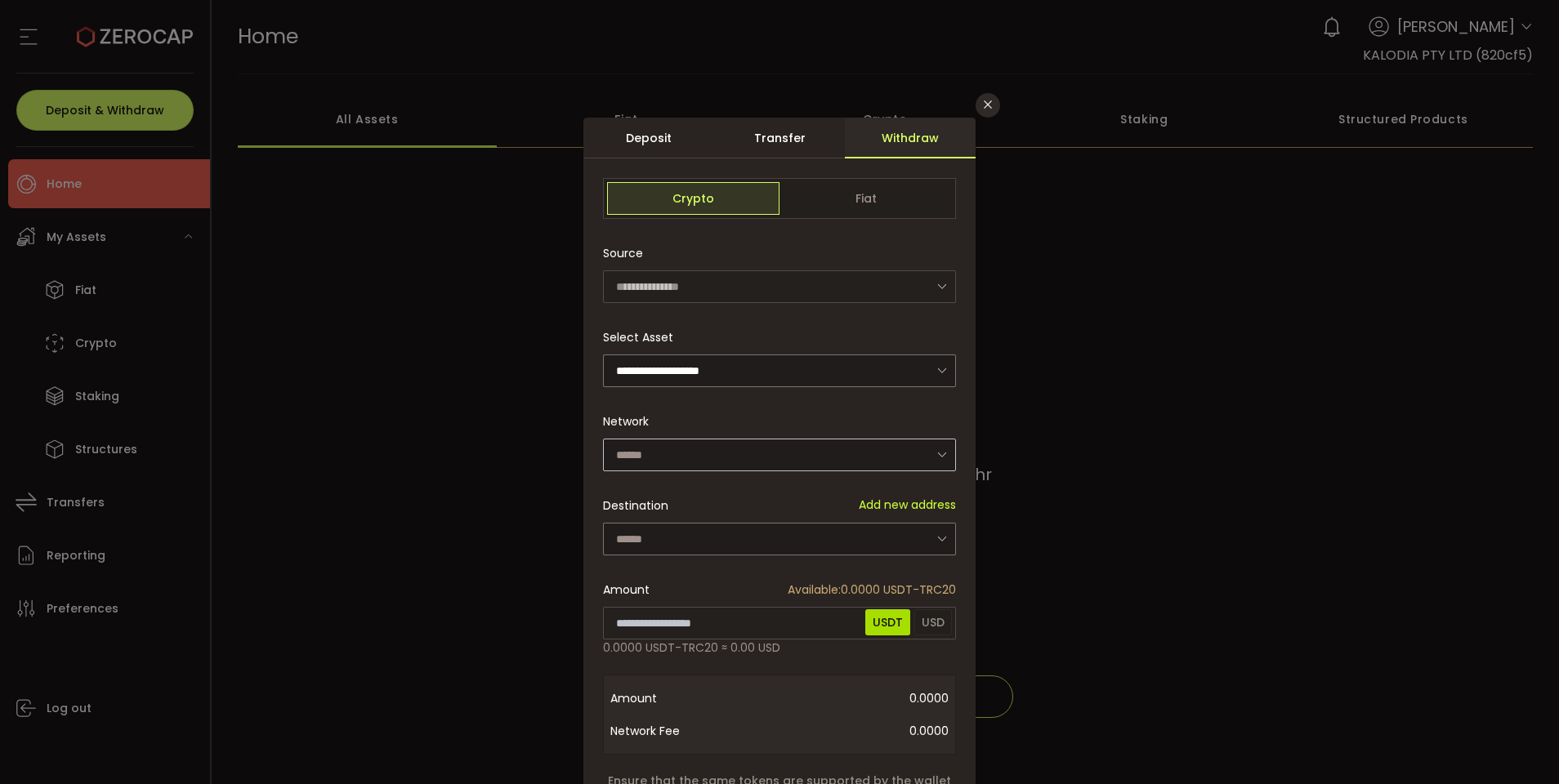 click at bounding box center (941, 454) 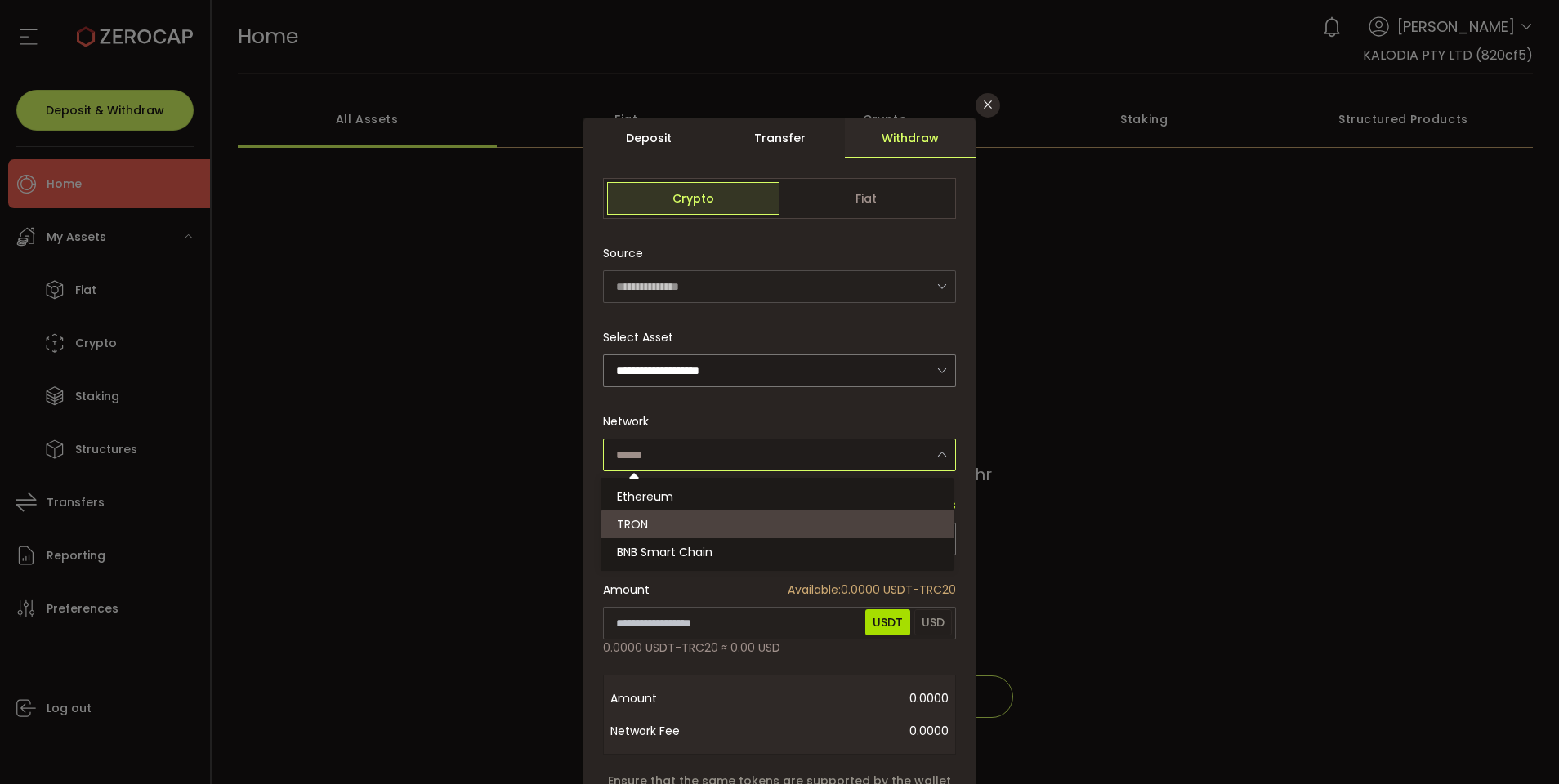click on "TRON" at bounding box center [780, 524] 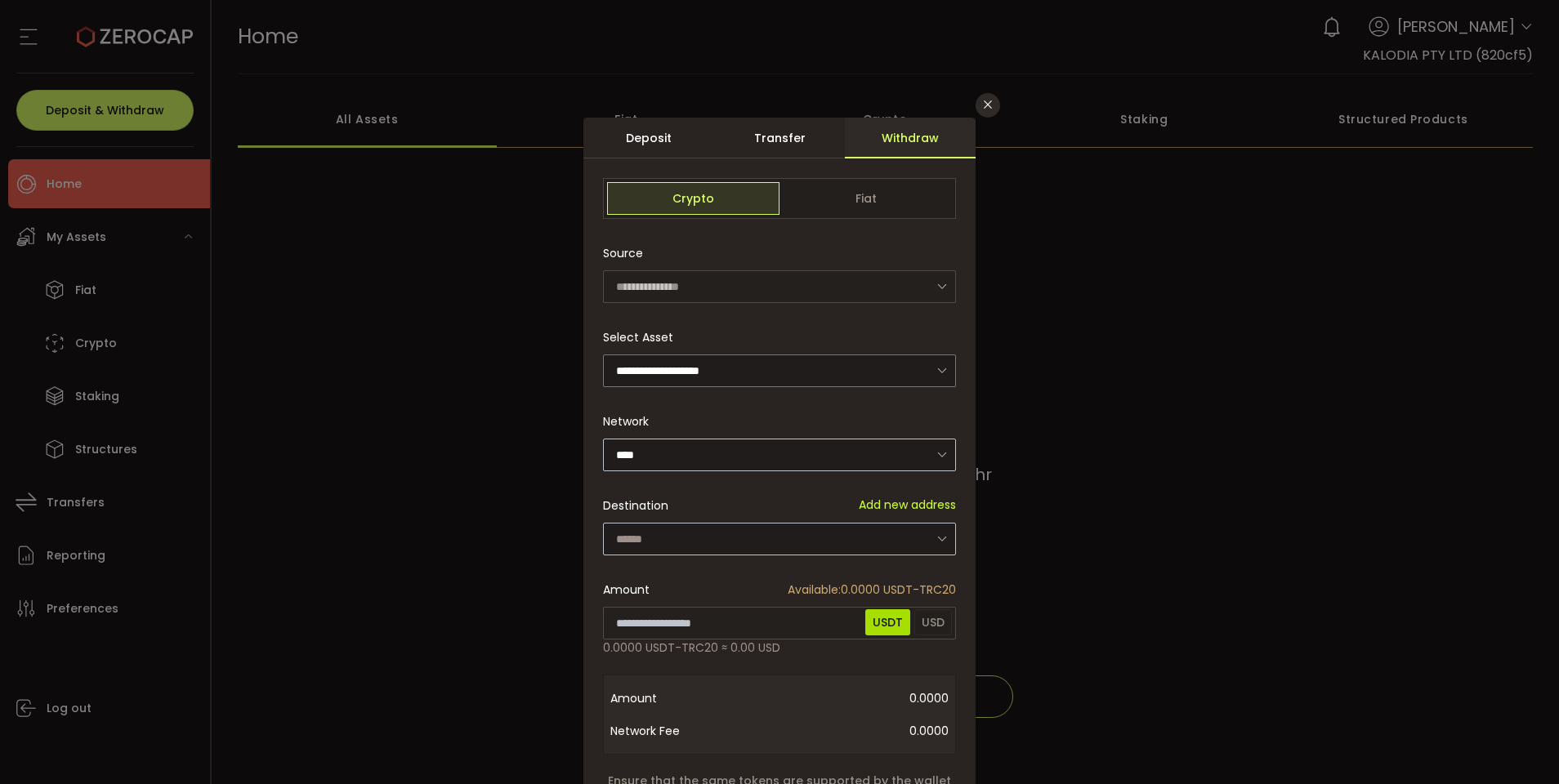 click at bounding box center (941, 538) 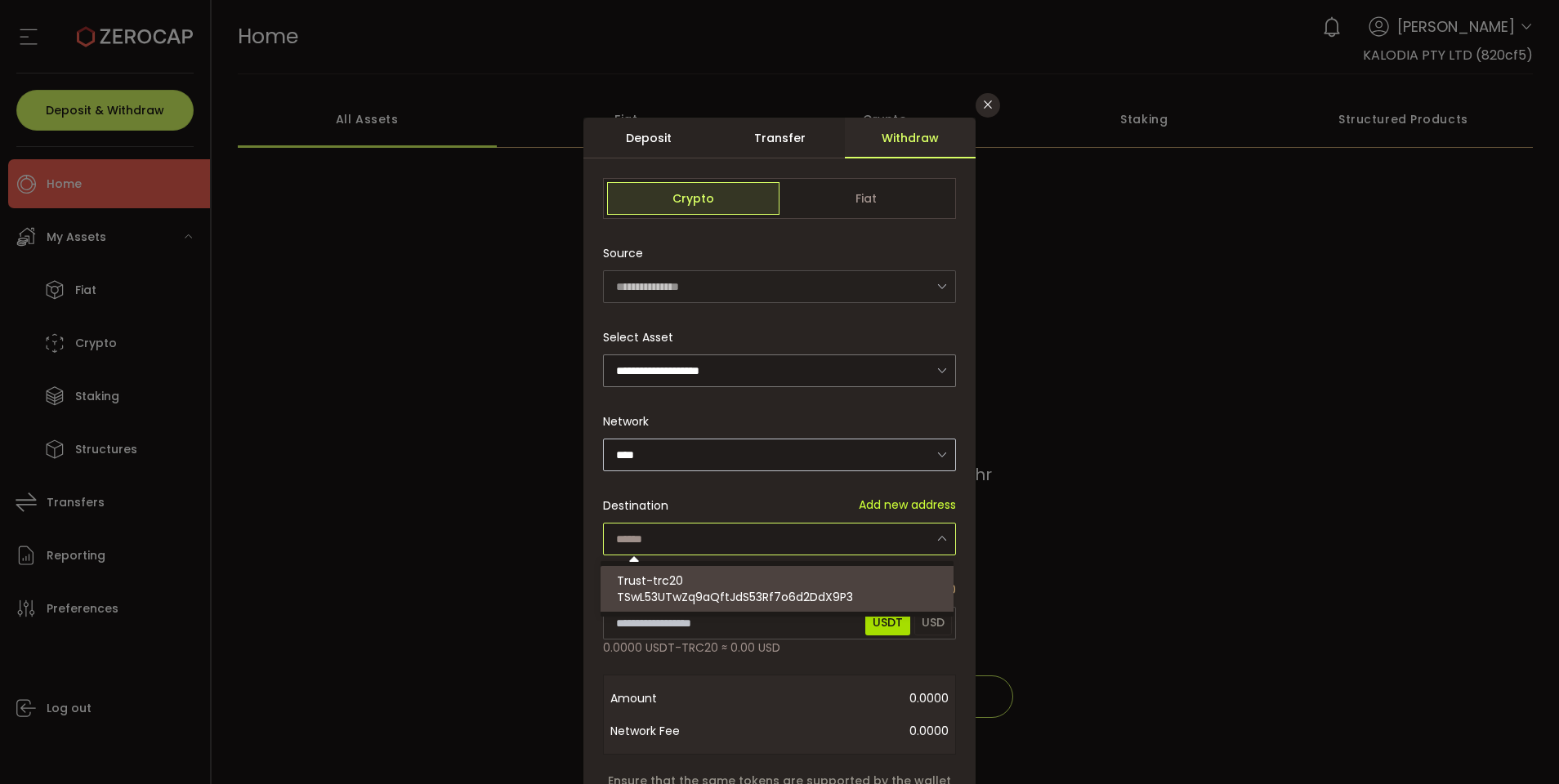click on "Trust-trc20 TSwL53UTwZq9aQftJdS53Rf7o6d2DdX9P3" at bounding box center (780, 589) 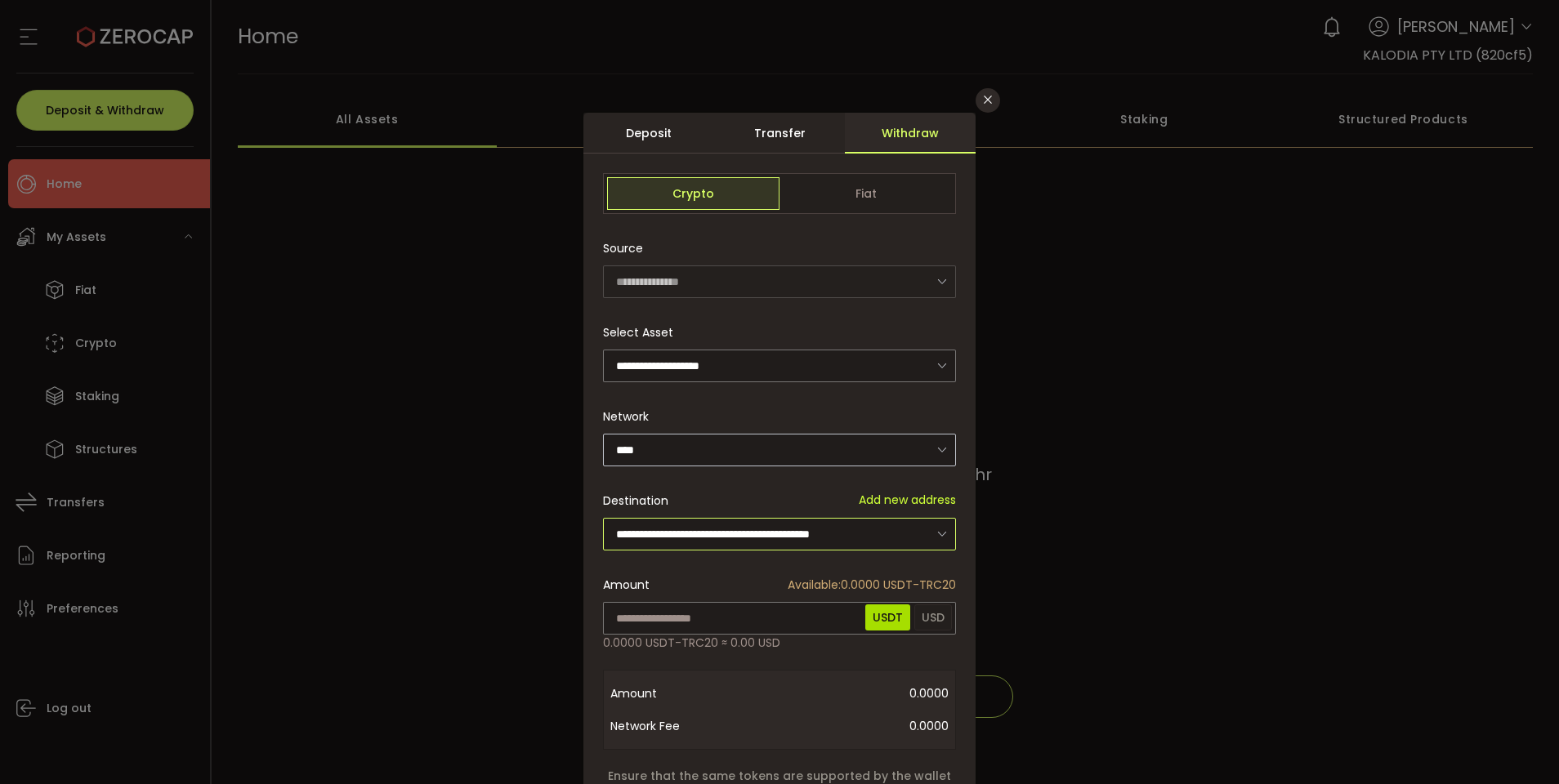 scroll, scrollTop: 3, scrollLeft: 0, axis: vertical 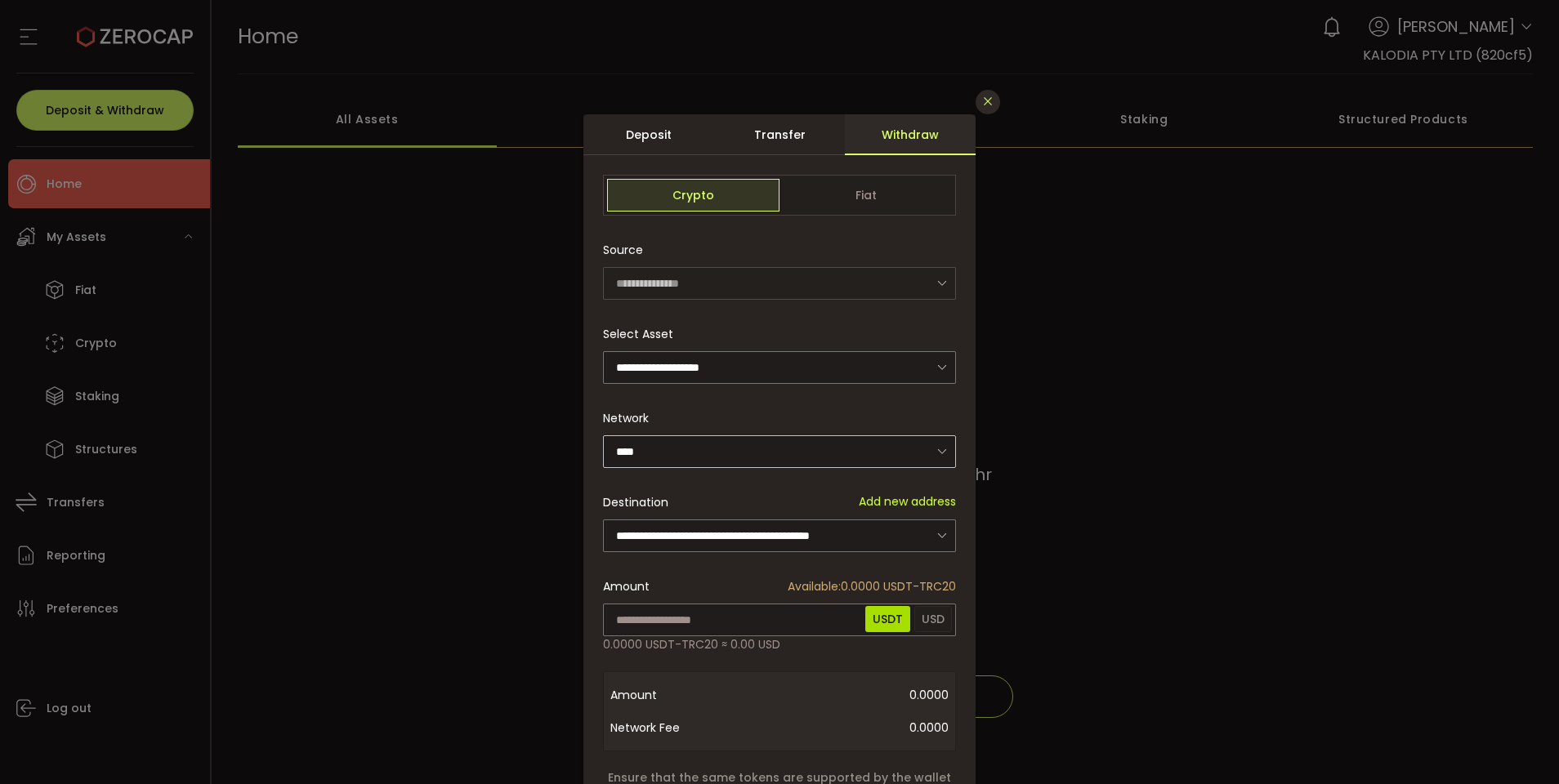click at bounding box center [988, 101] 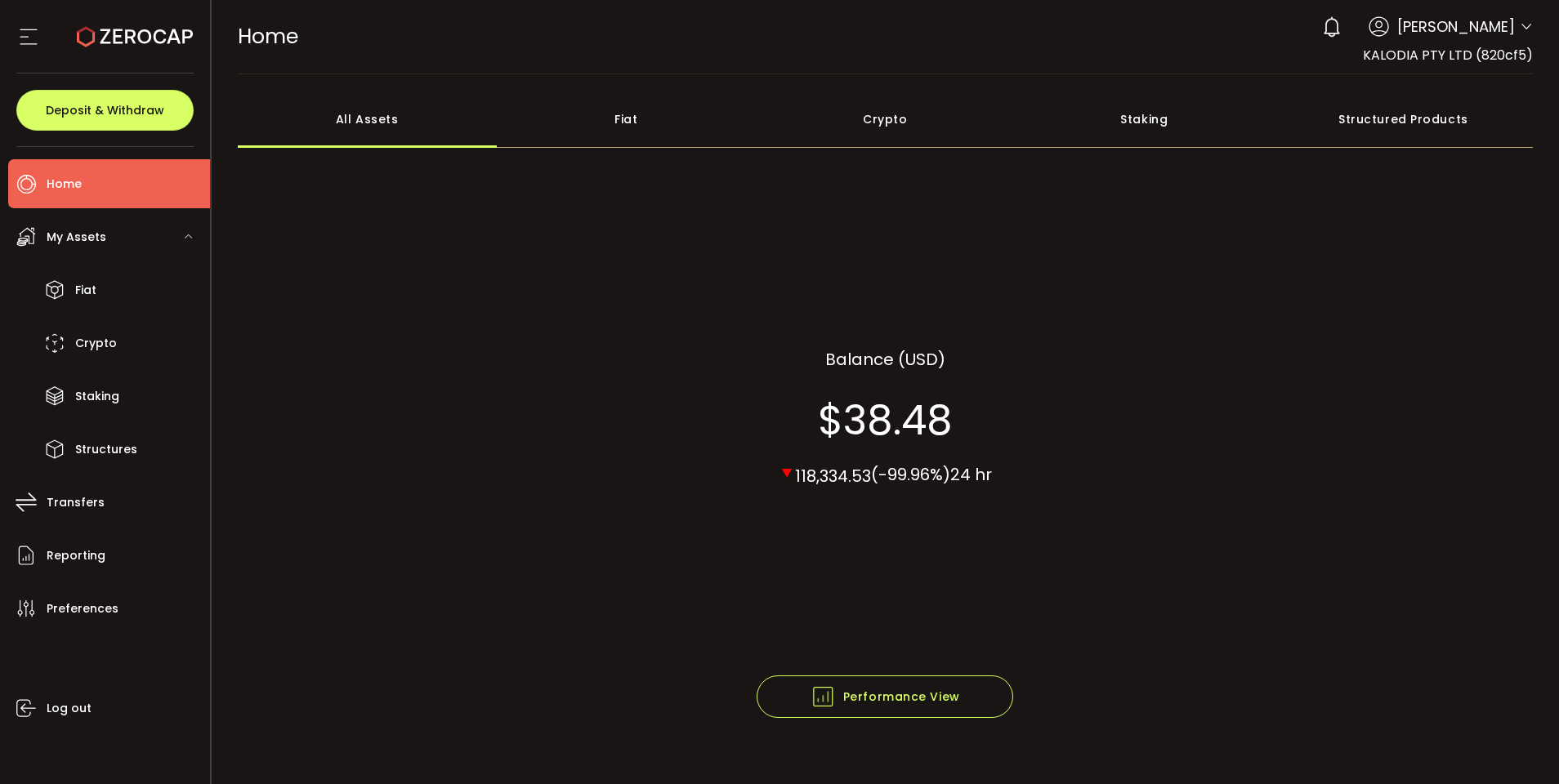 click on "My Assets" at bounding box center [76, 237] 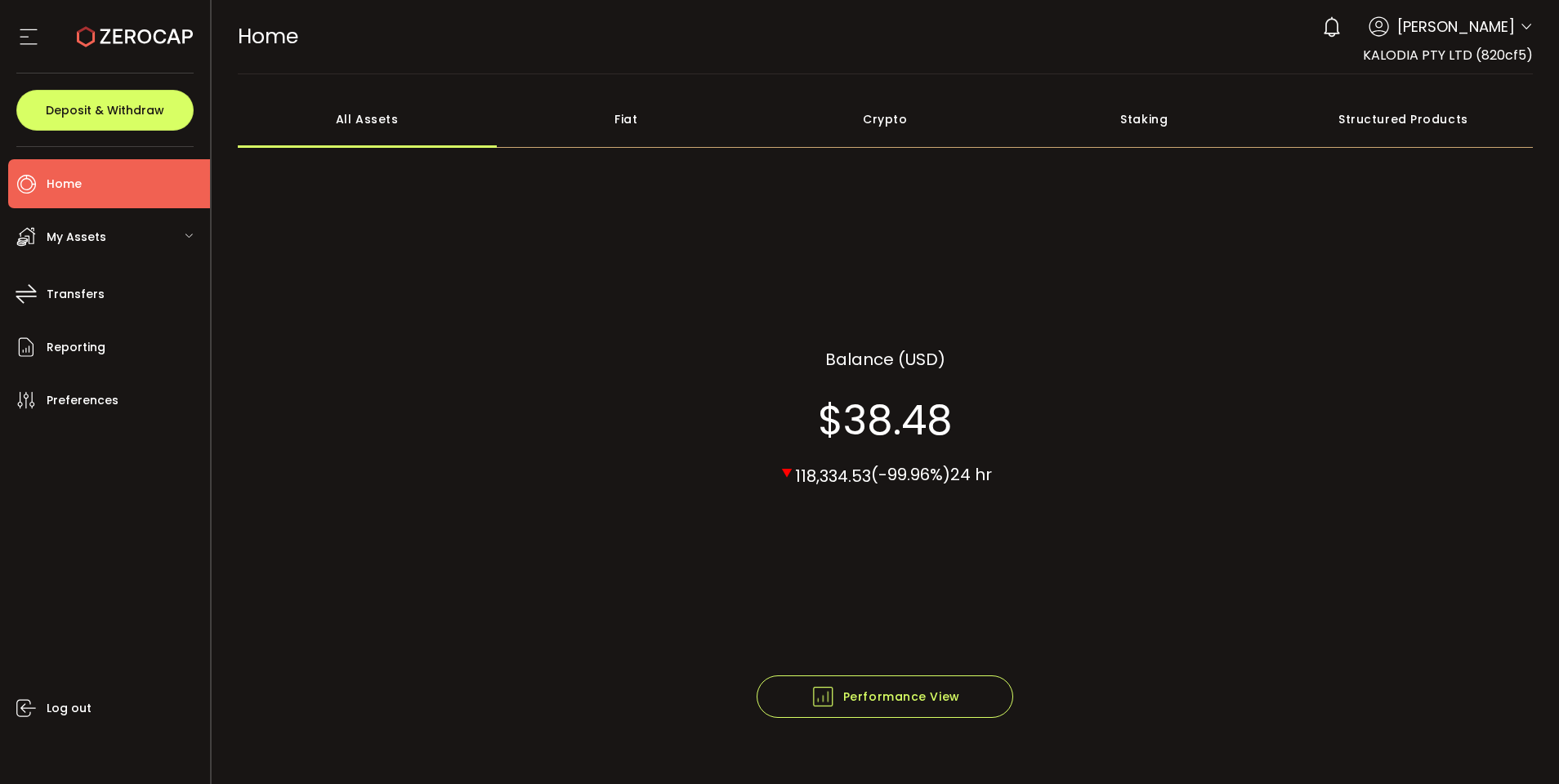 click on "My Assets" at bounding box center (76, 237) 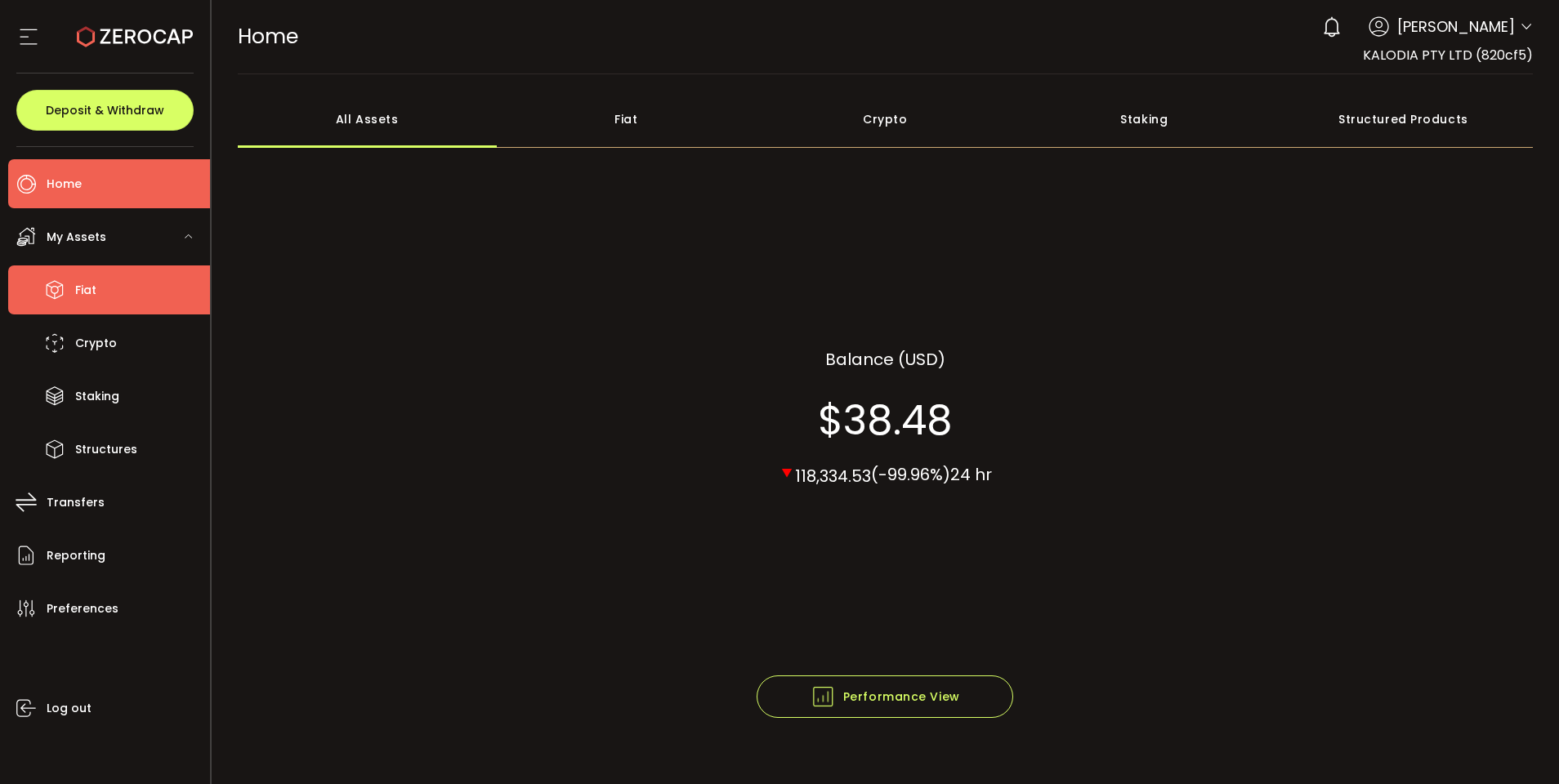 click on "Fiat" at bounding box center [109, 290] 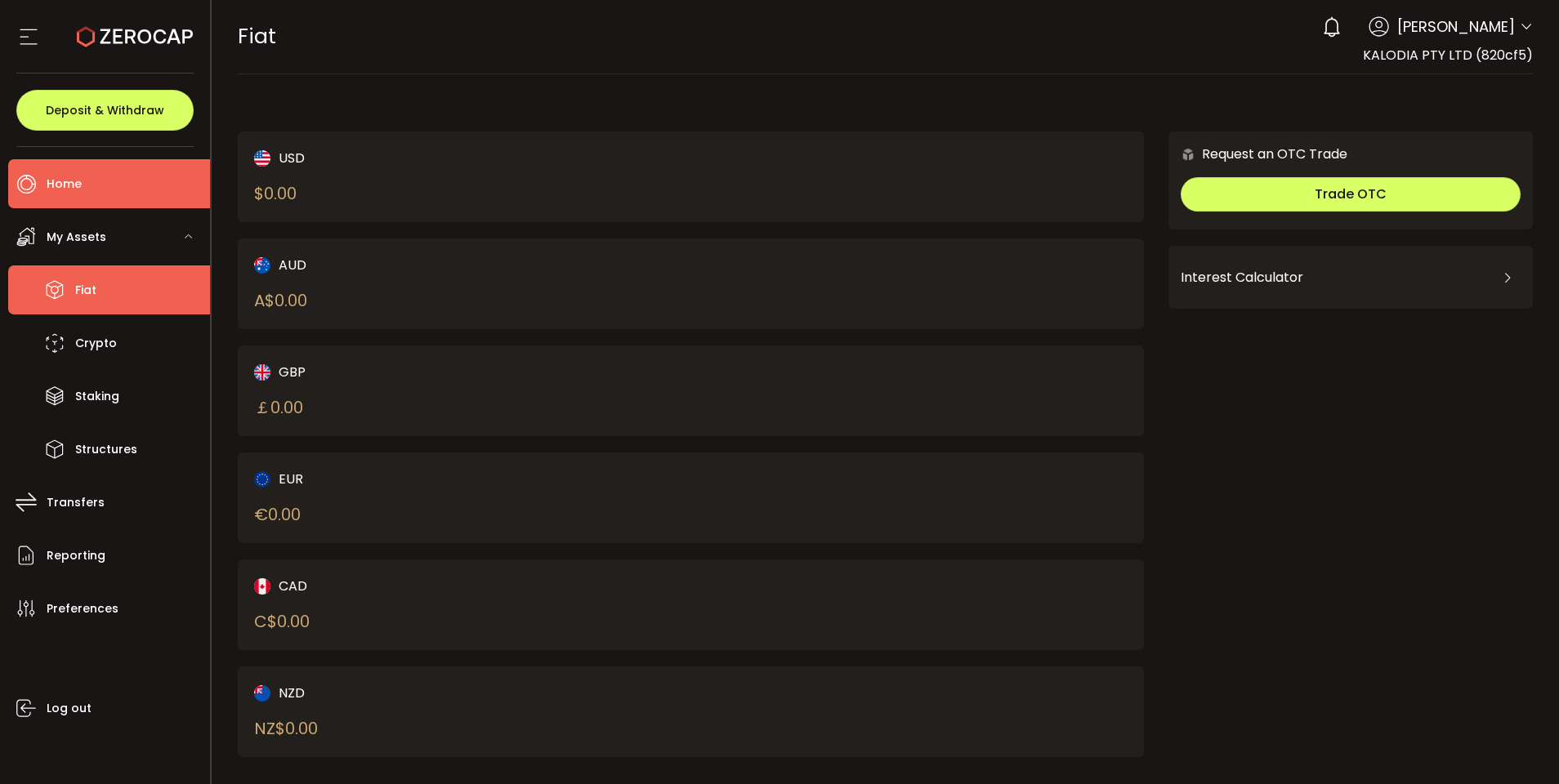 click on "Home" at bounding box center [109, 184] 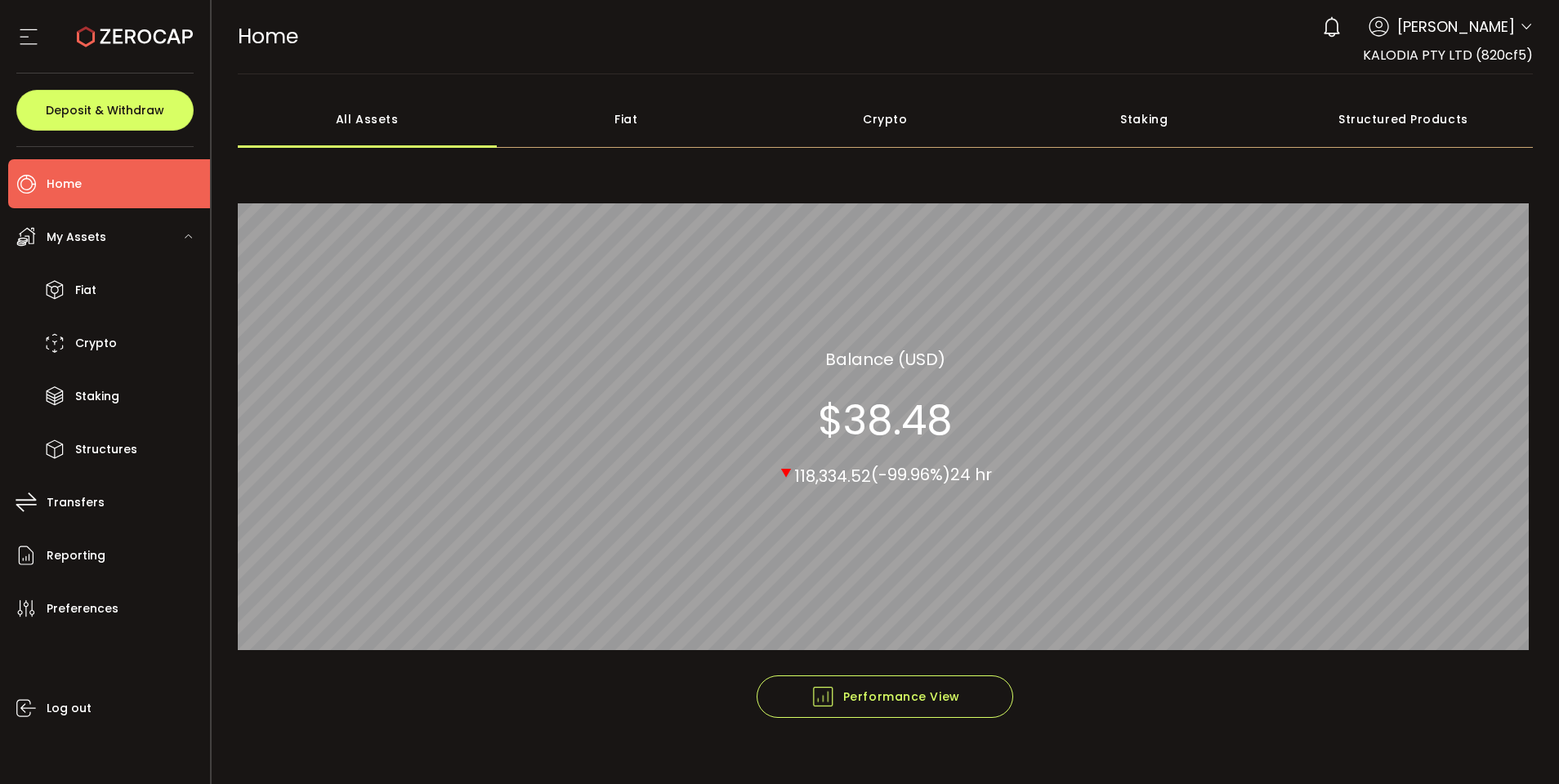 click on "Home" at bounding box center (109, 184) 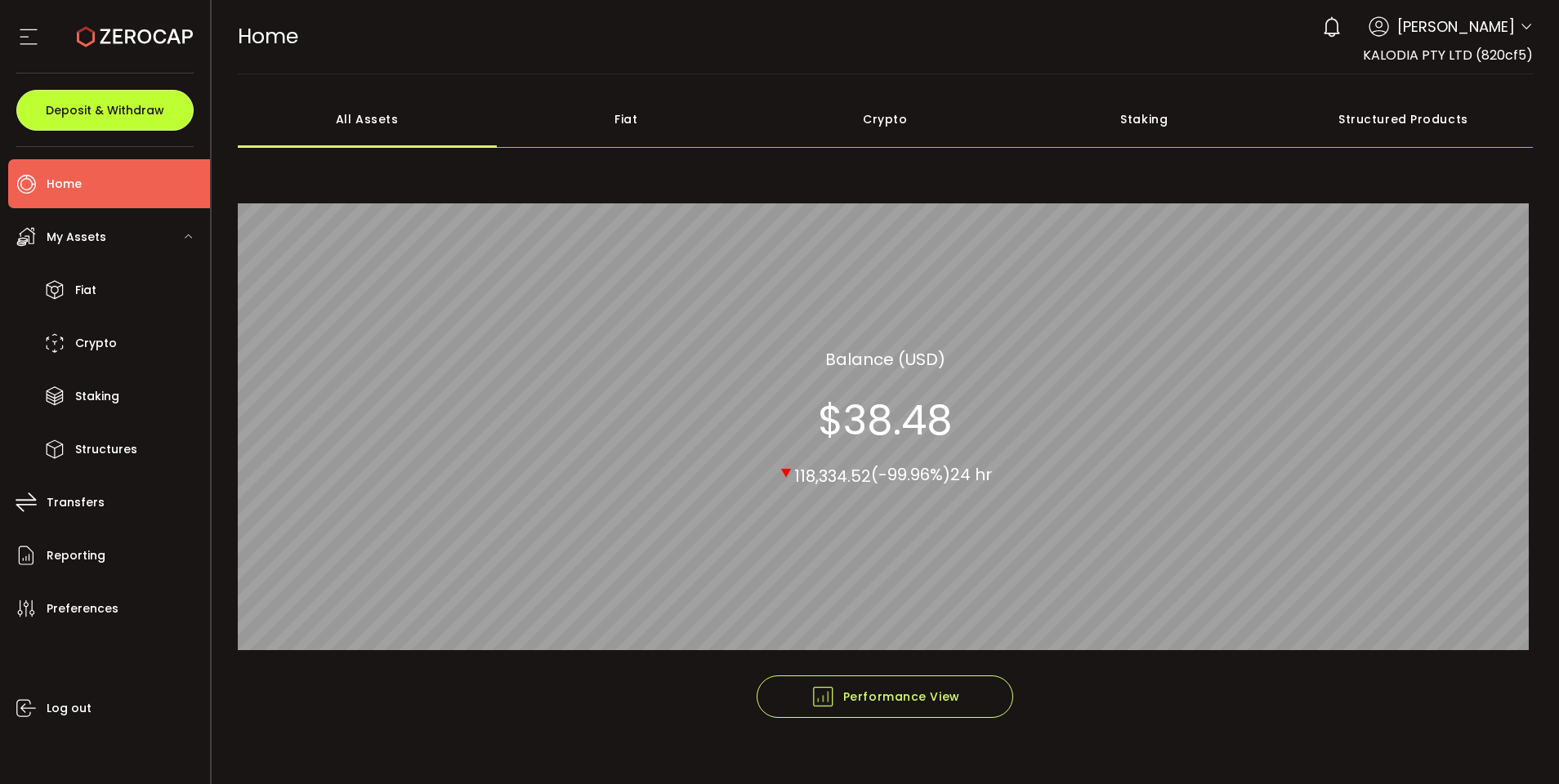 click on "Deposit & Withdraw" at bounding box center (105, 110) 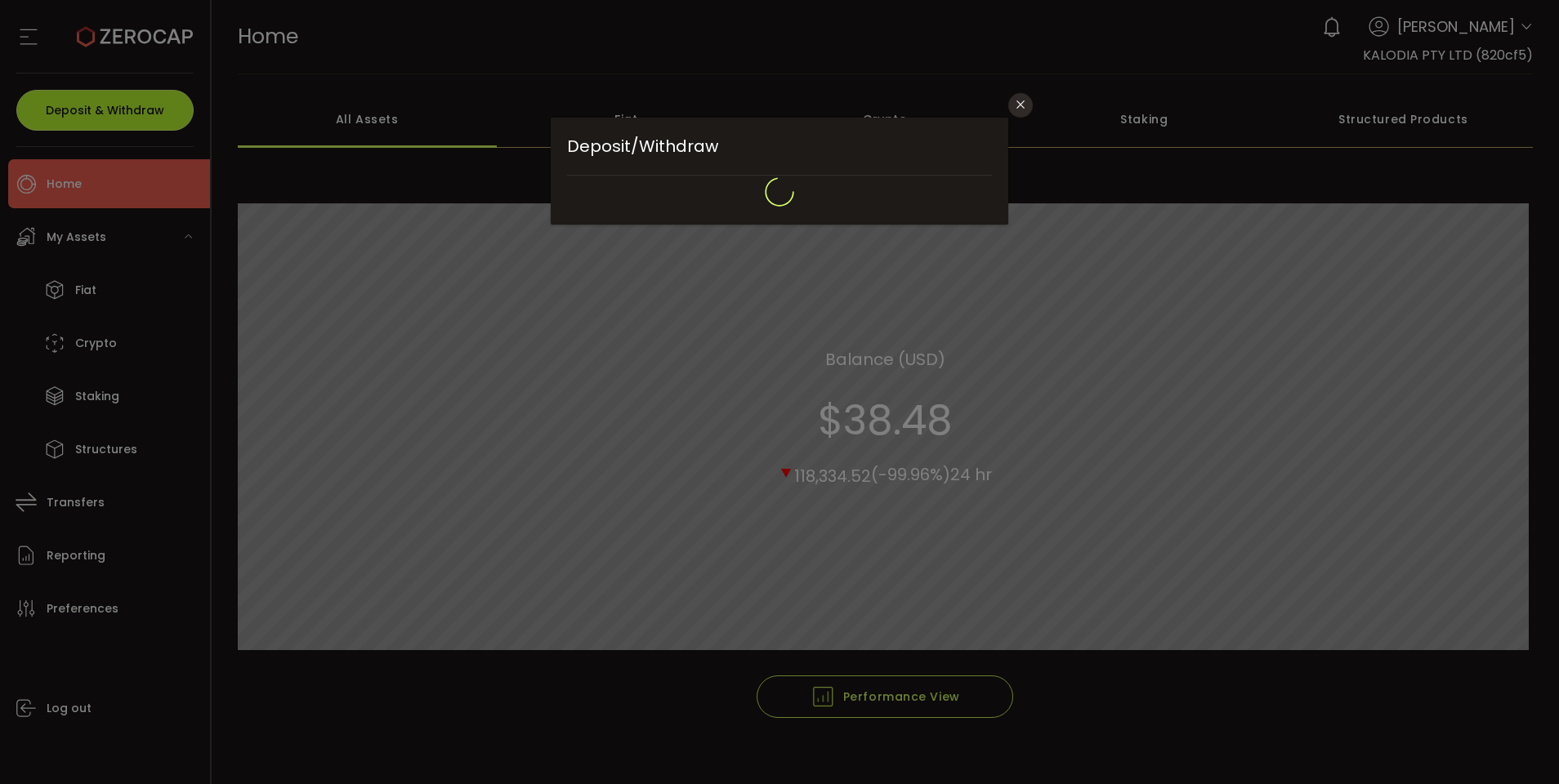 scroll, scrollTop: 0, scrollLeft: 0, axis: both 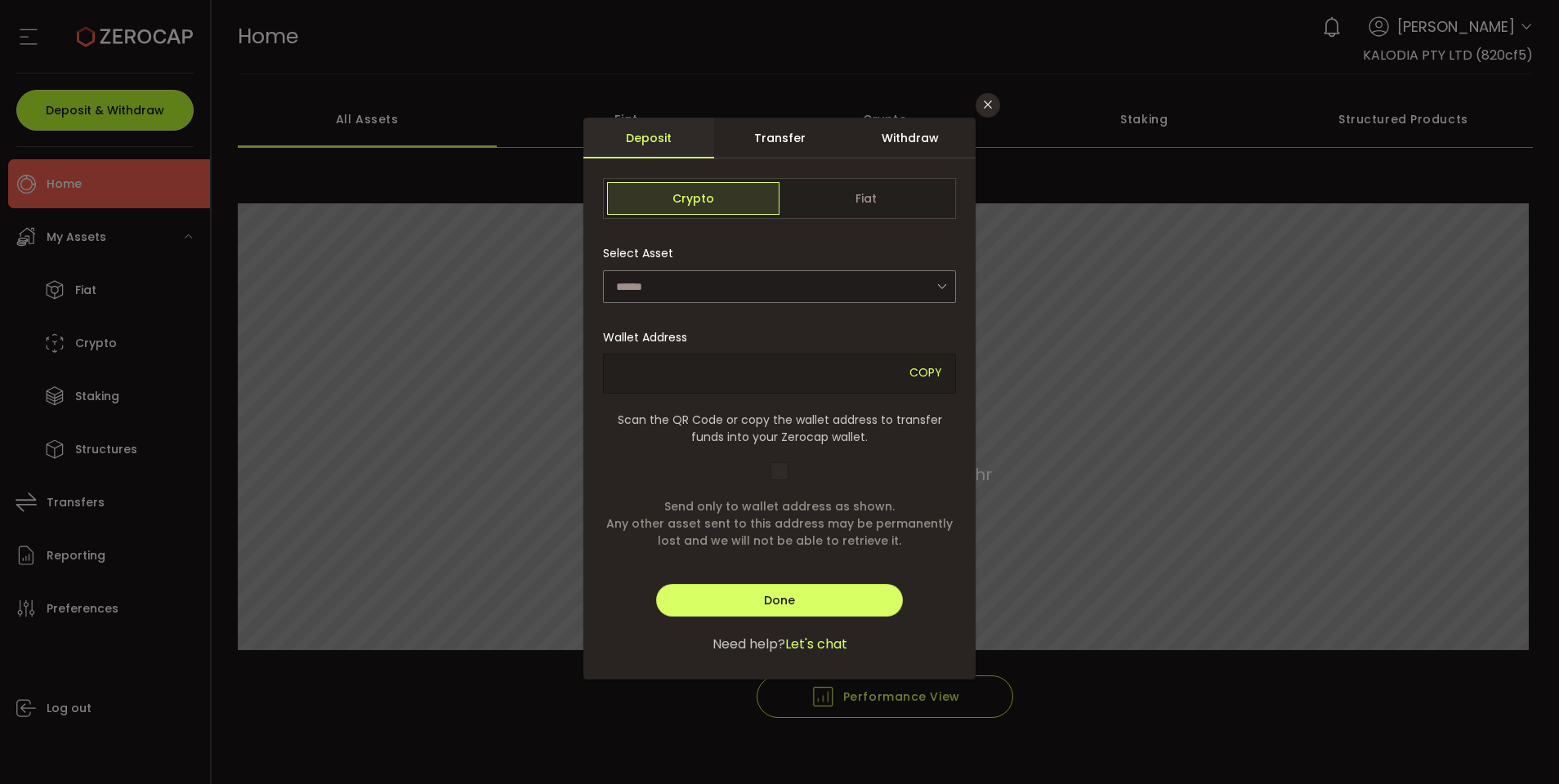 type on "**********" 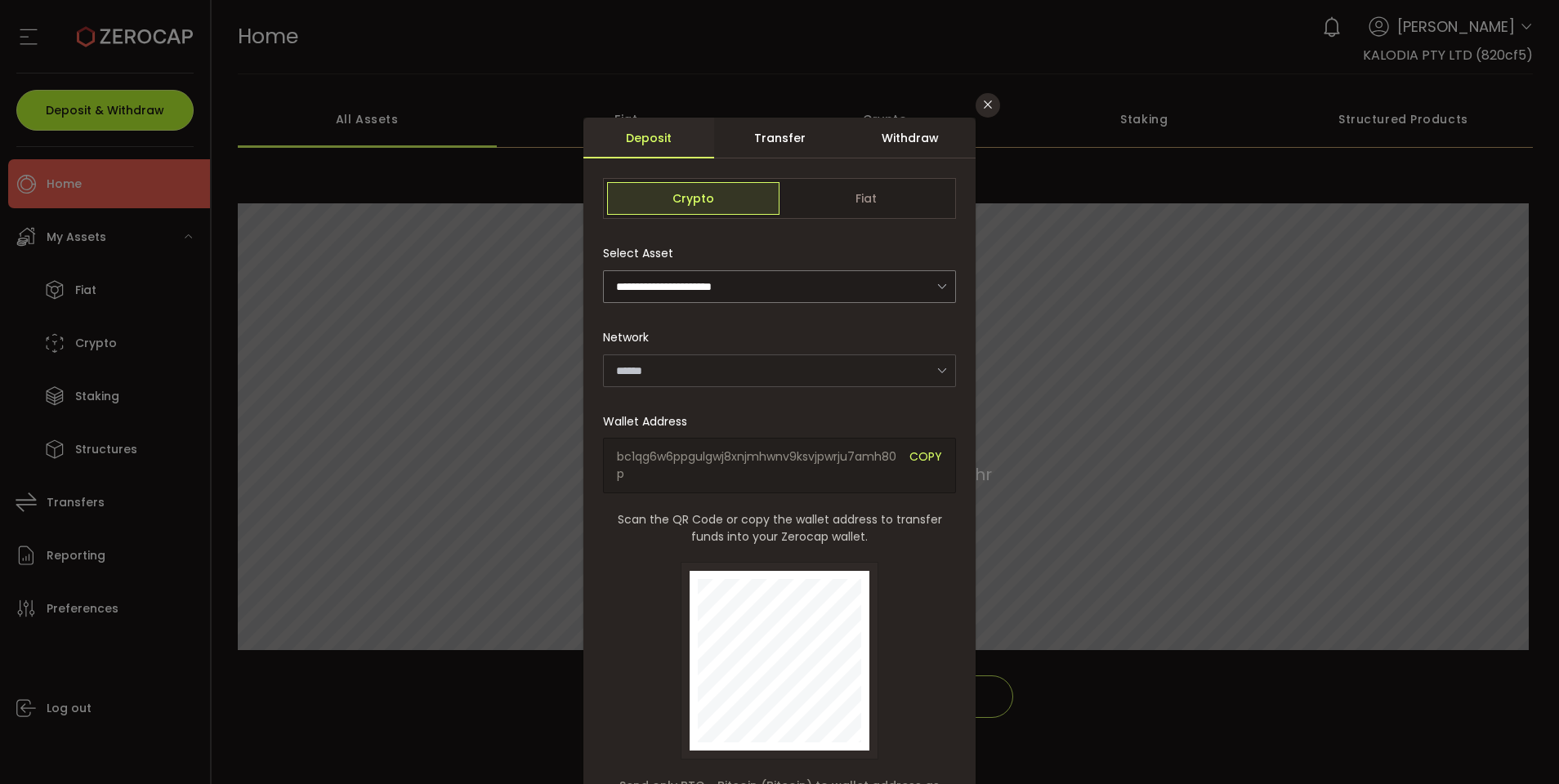 type on "*******" 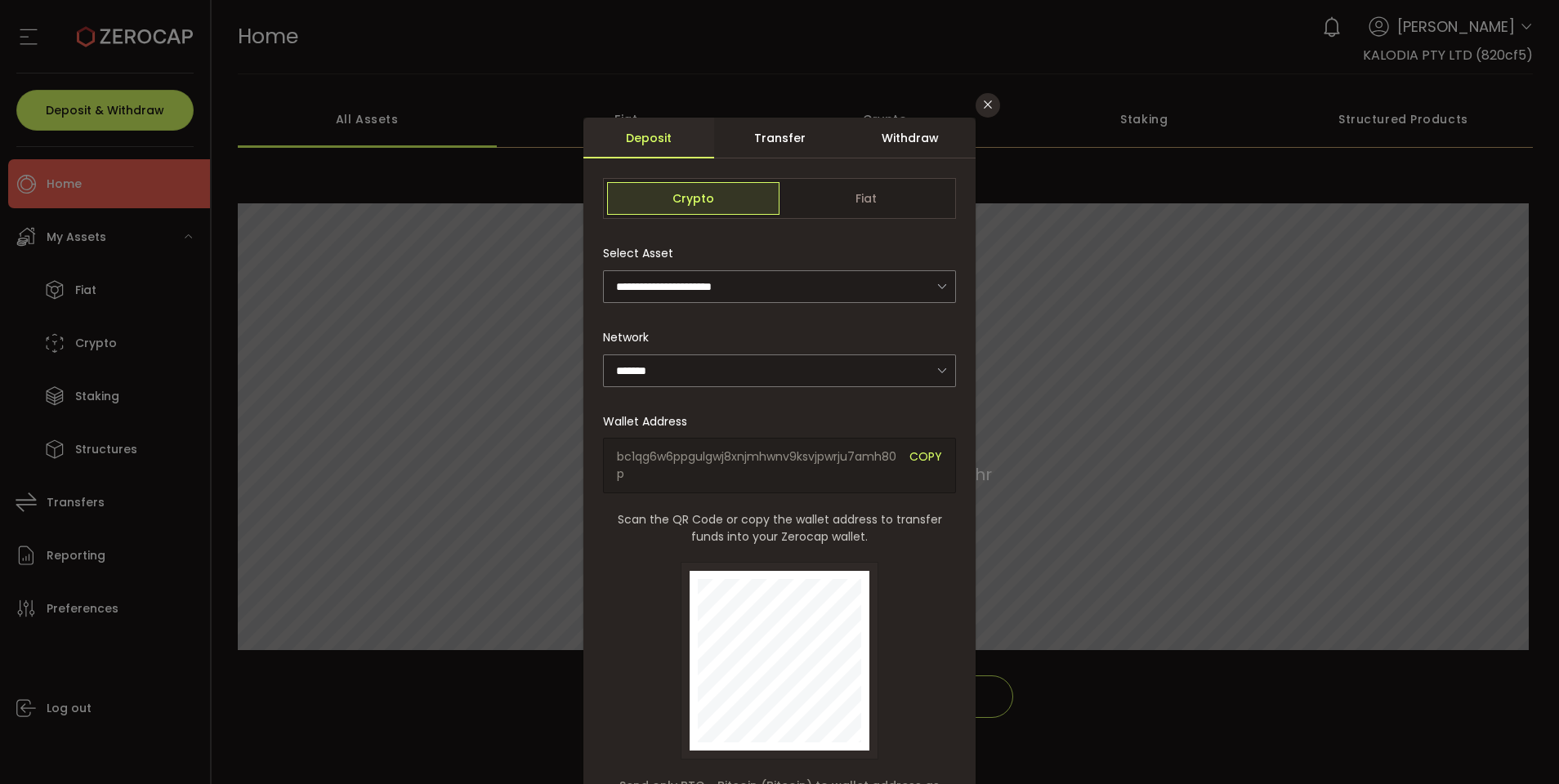 click on "**********" at bounding box center (780, 392) 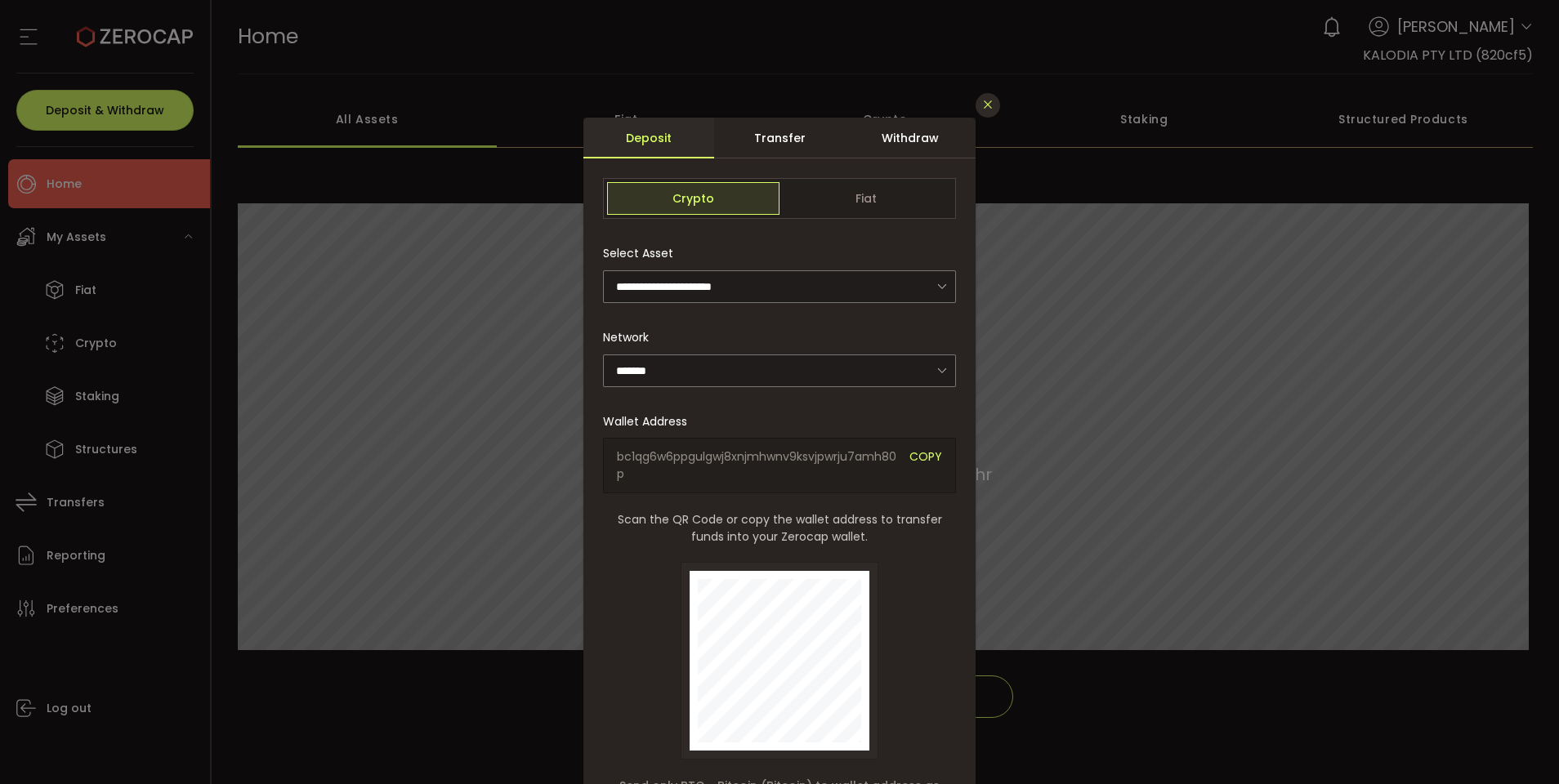 click at bounding box center [988, 105] 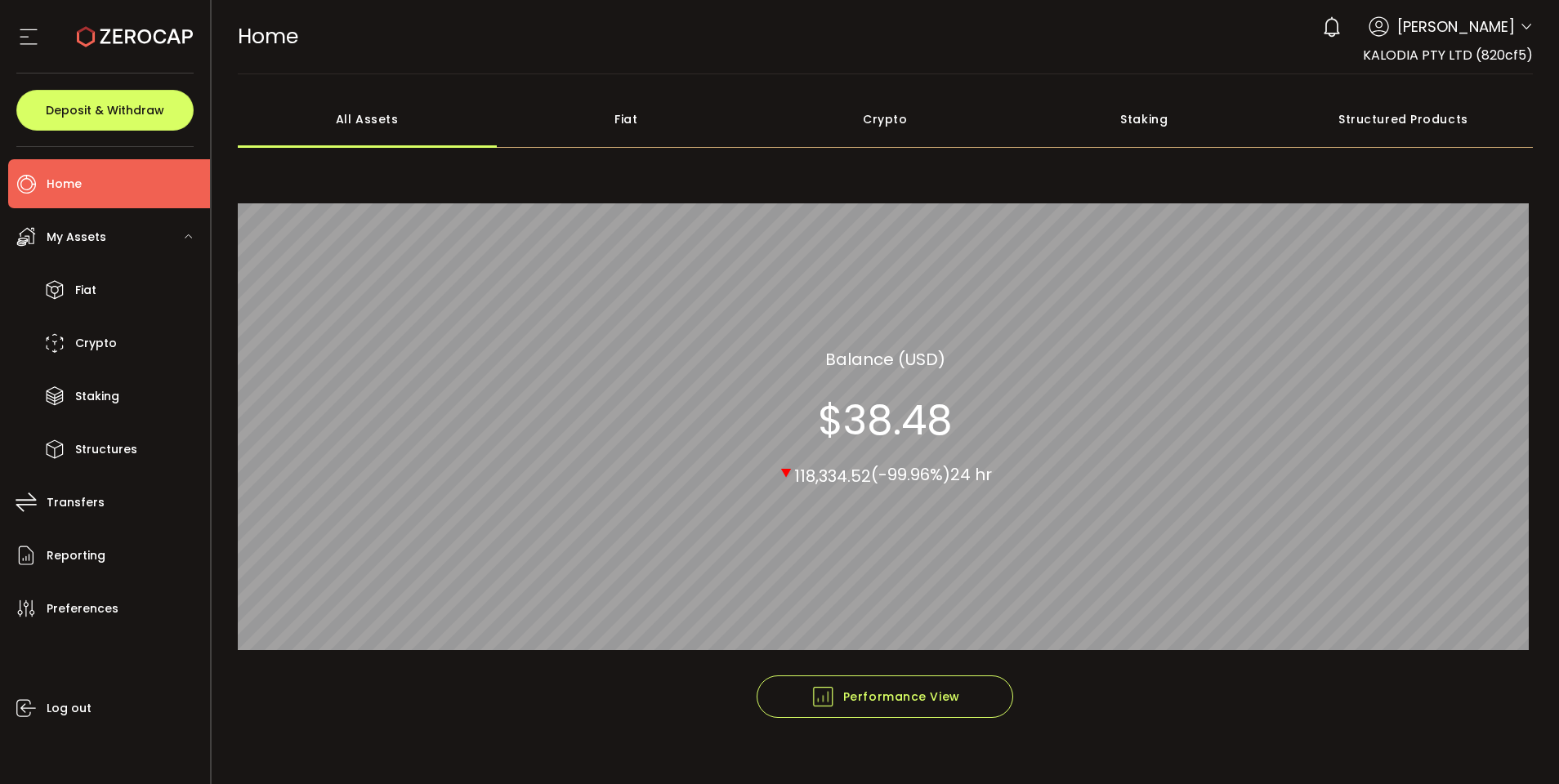 click on "Deposit & Withdraw" at bounding box center [105, 110] 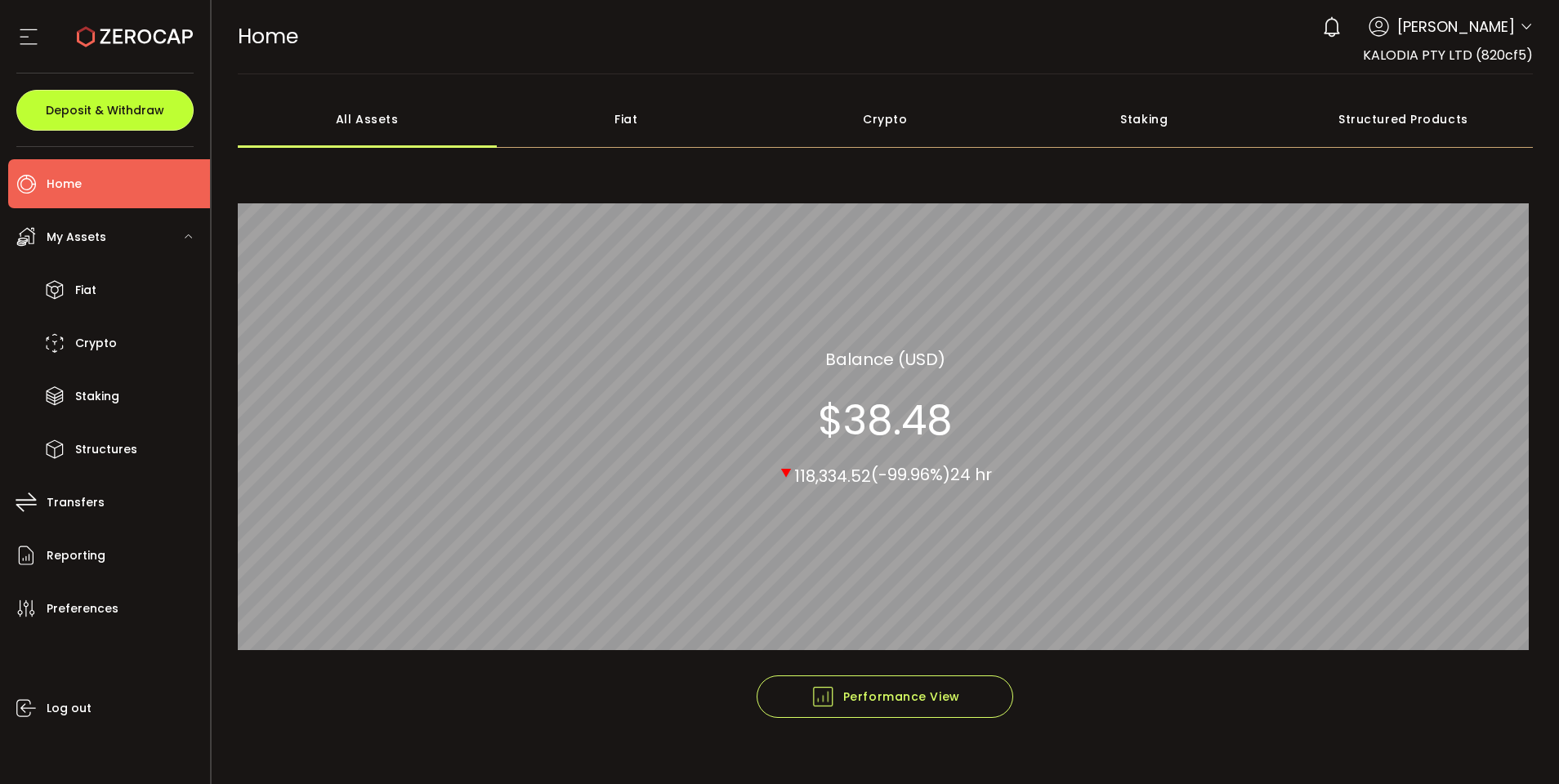 click on "Deposit & Withdraw" at bounding box center [105, 110] 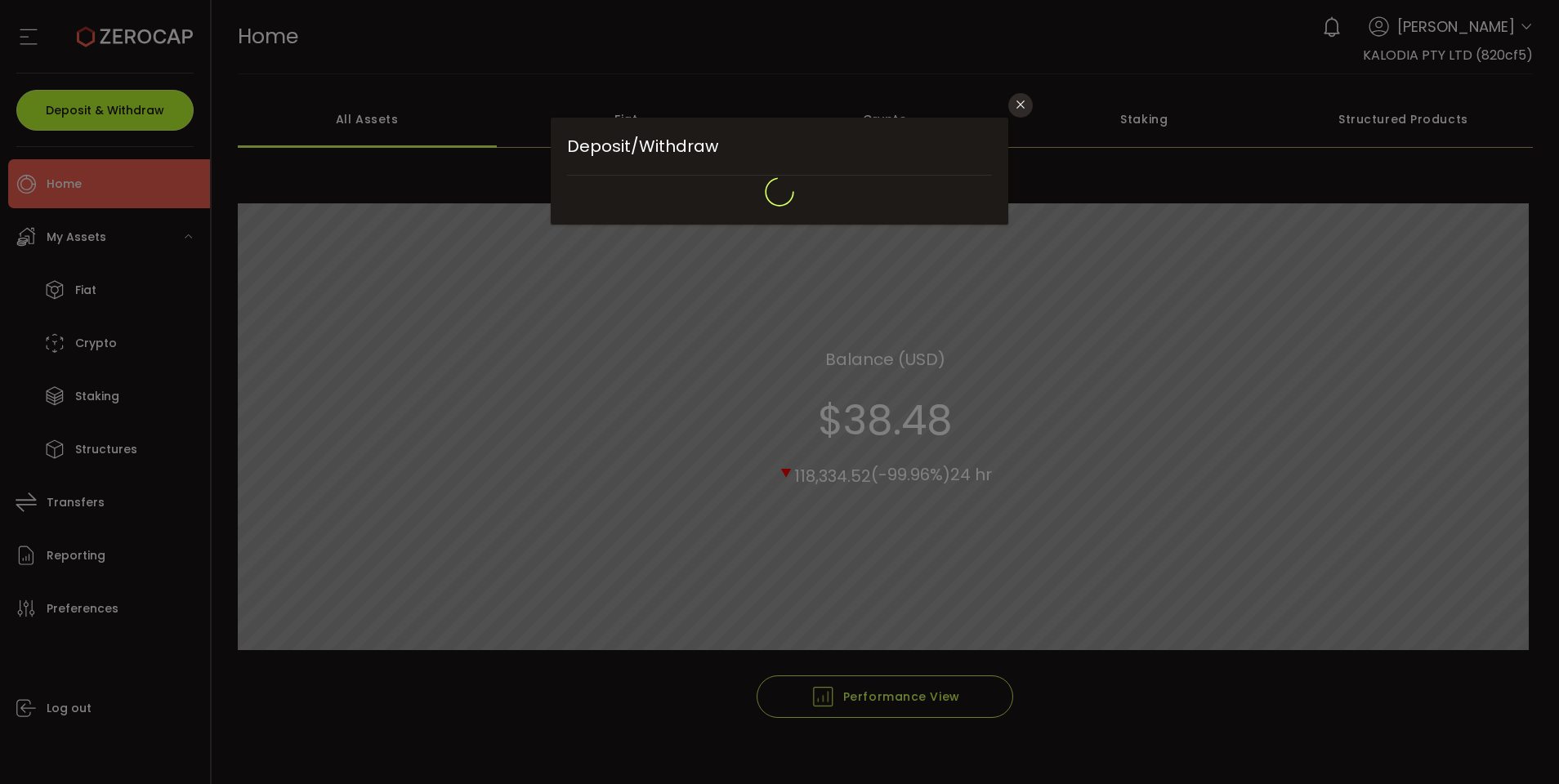 type on "**********" 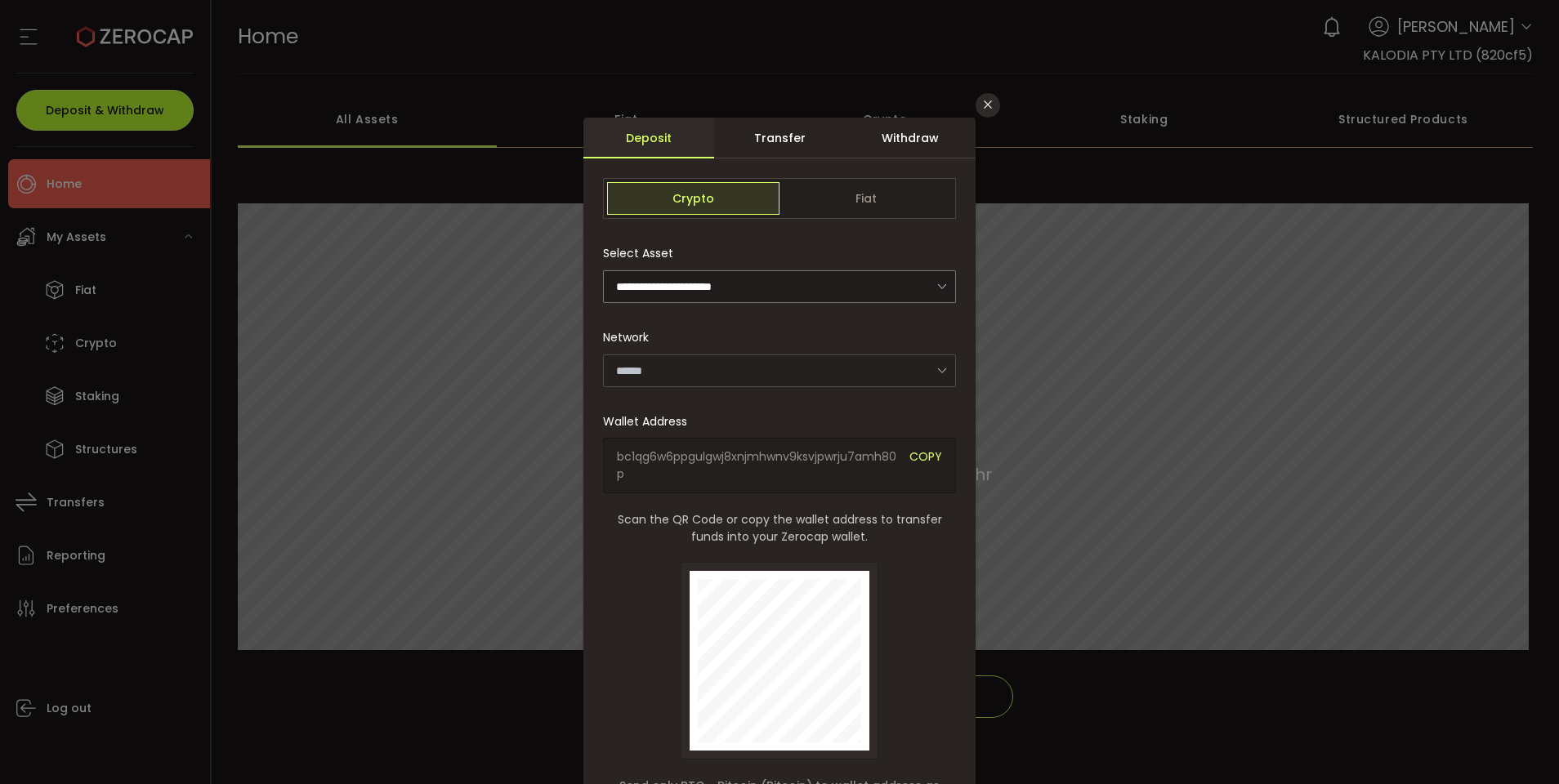 type on "*******" 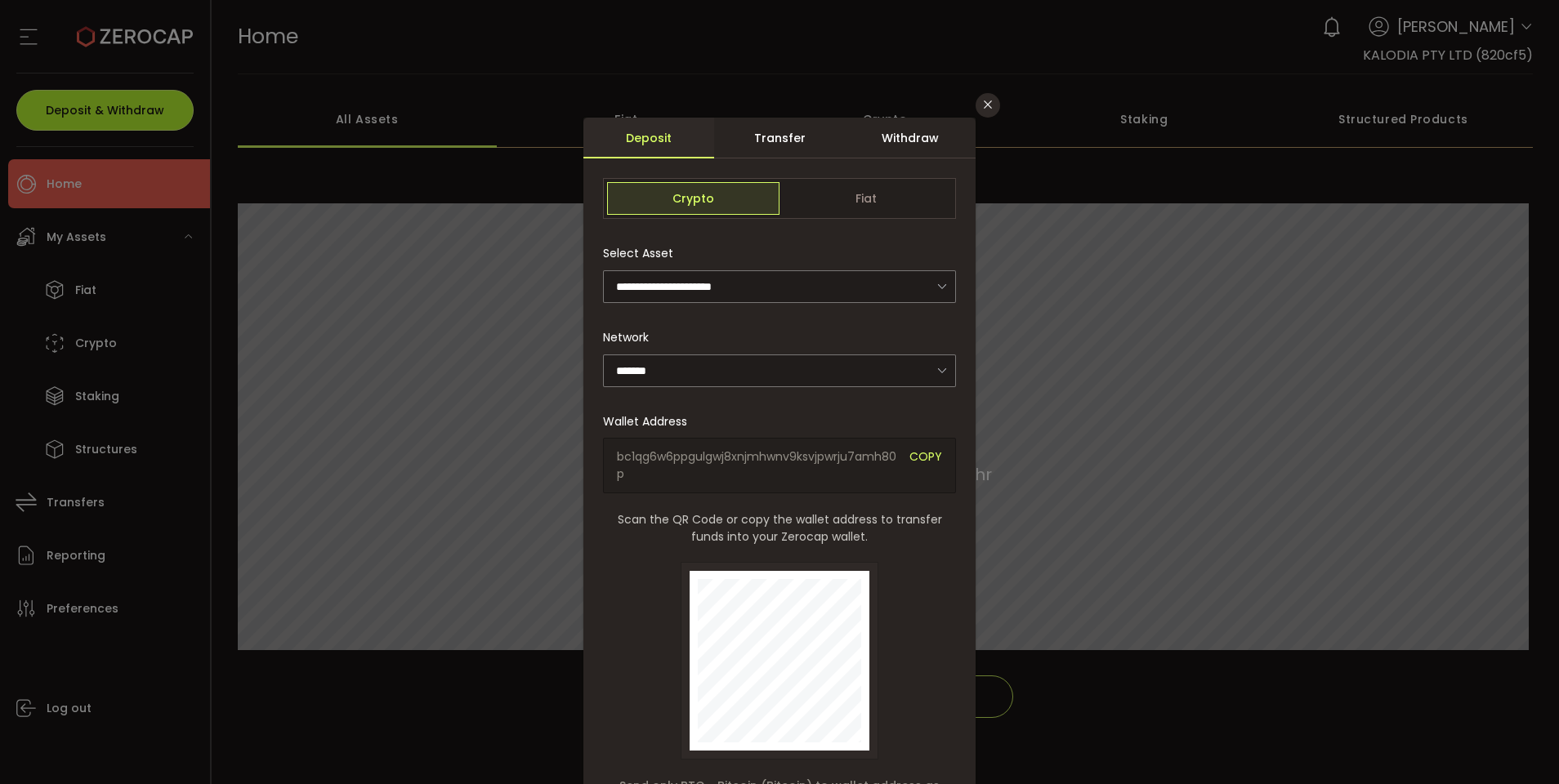 click on "**********" at bounding box center [780, 392] 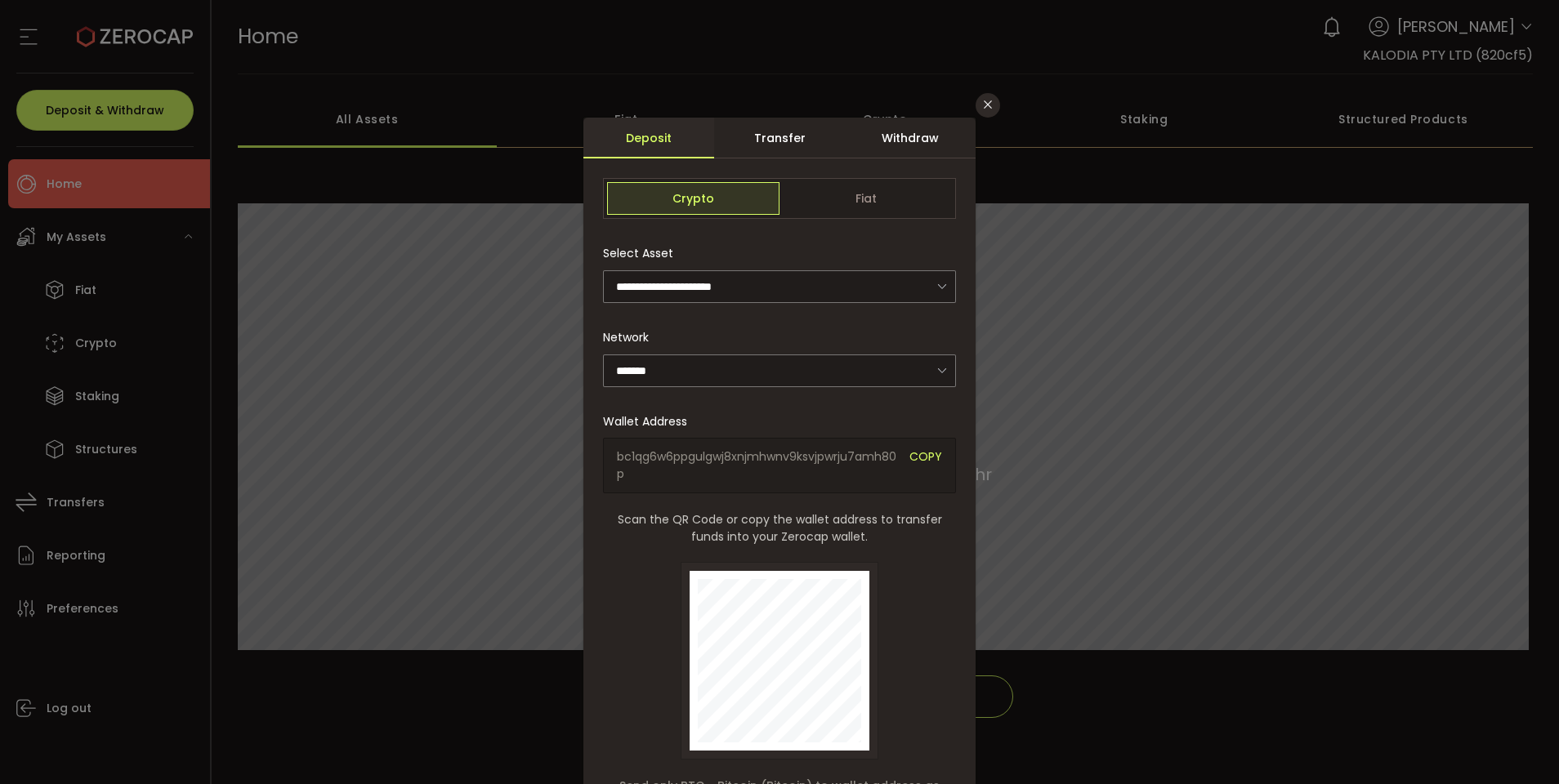click on "Withdraw" at bounding box center (910, 138) 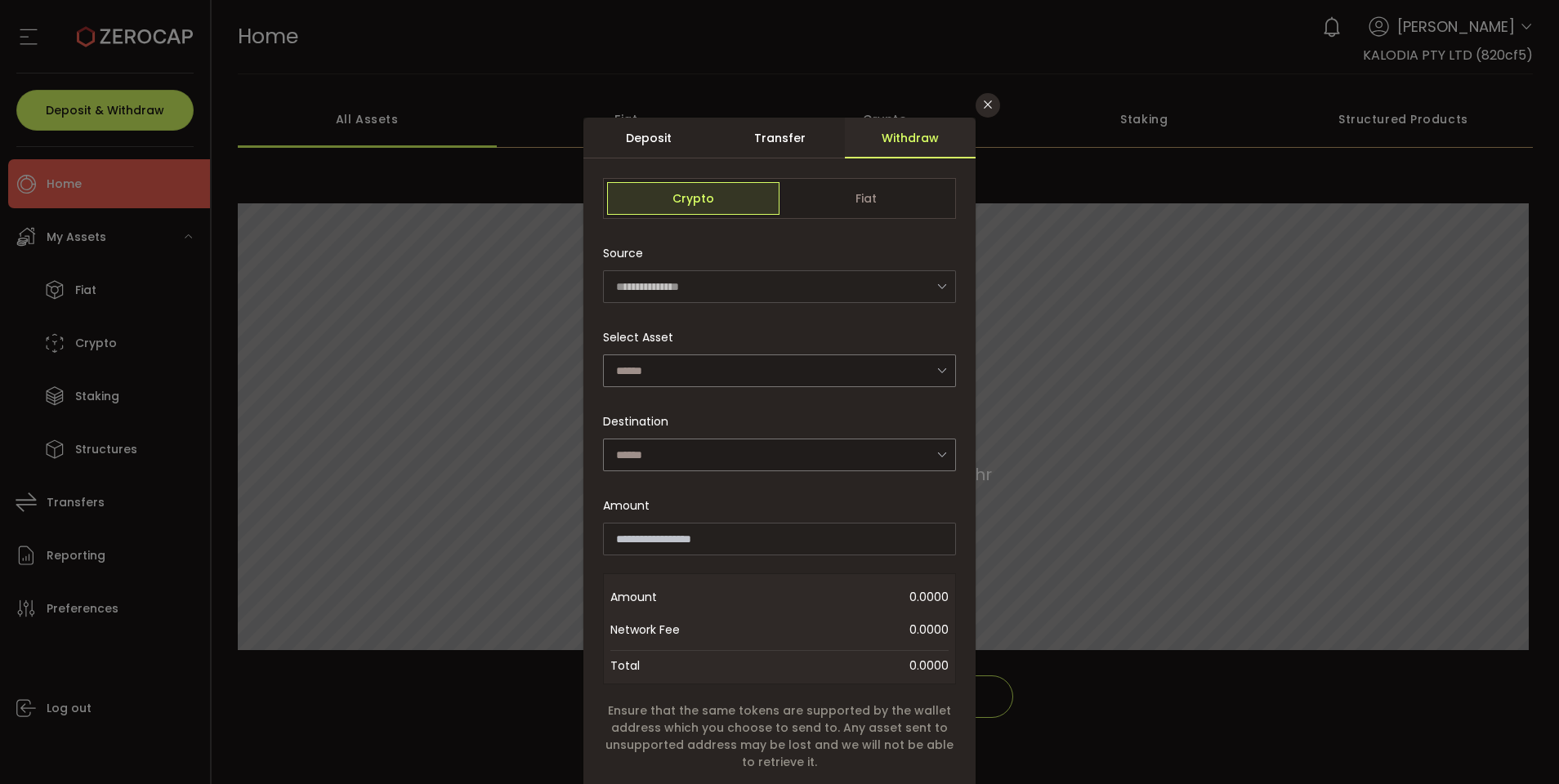 drag, startPoint x: 1549, startPoint y: 186, endPoint x: 1558, endPoint y: 200, distance: 16.643317 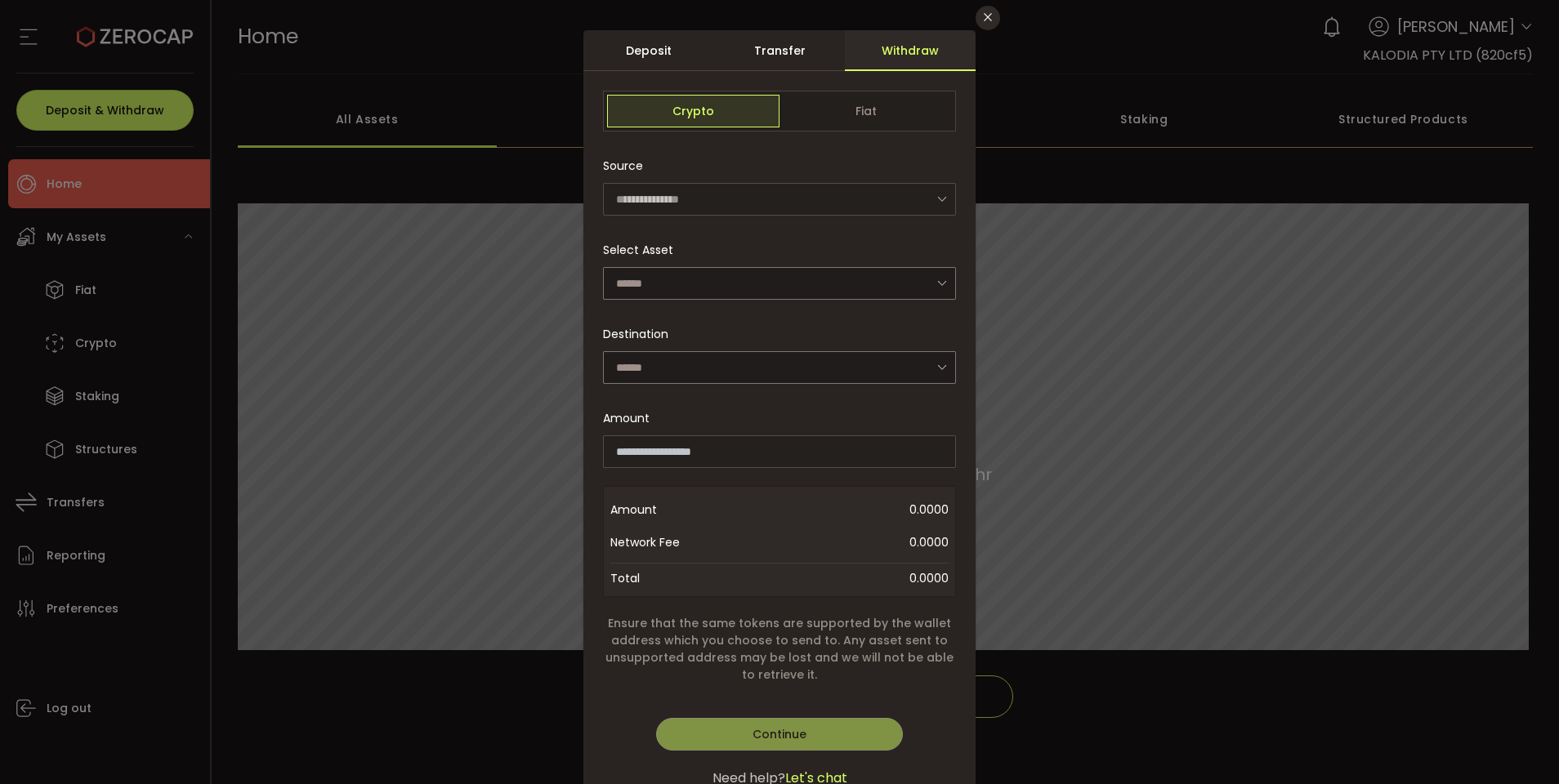 scroll, scrollTop: 88, scrollLeft: 0, axis: vertical 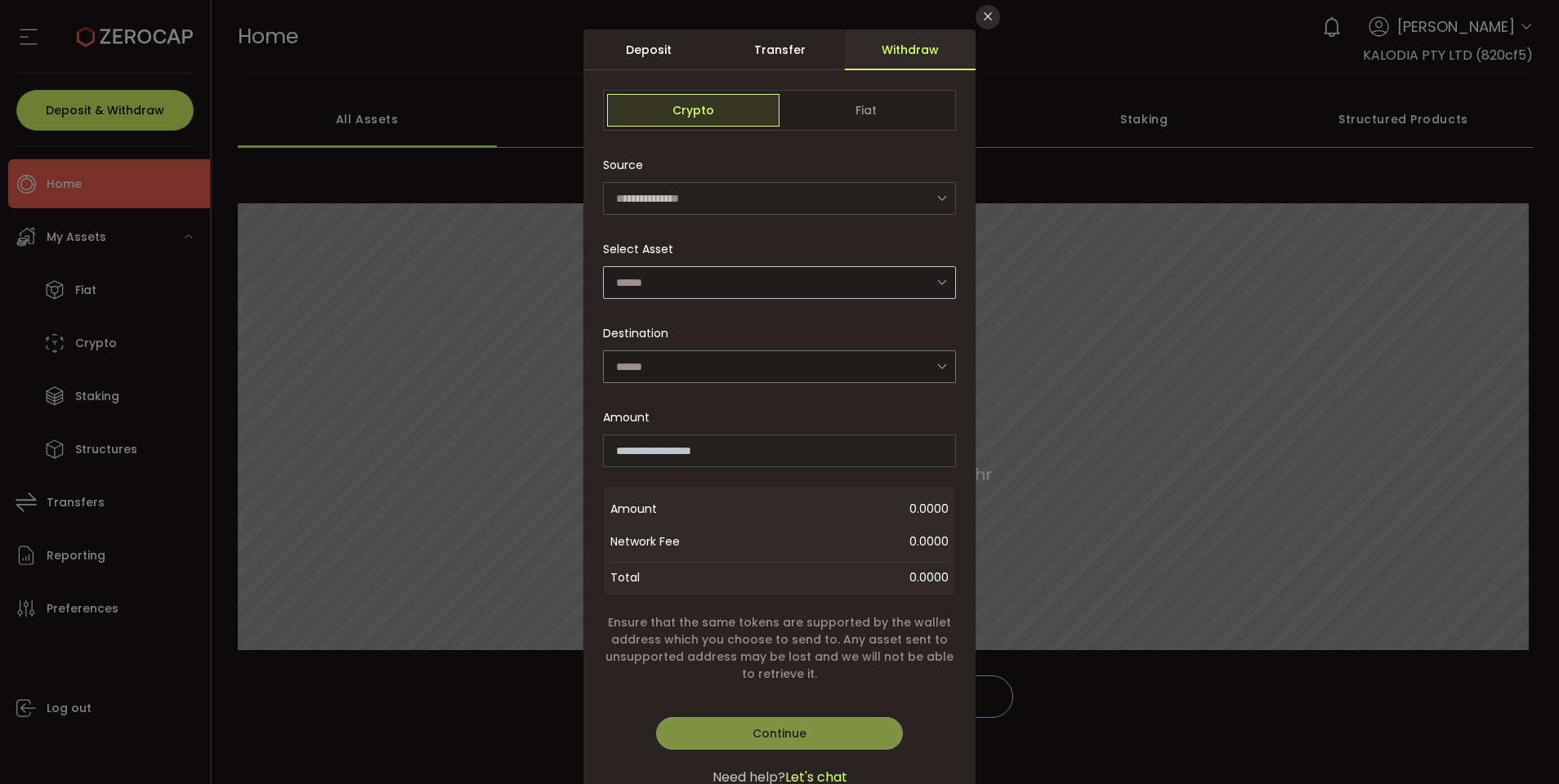 click at bounding box center [941, 282] 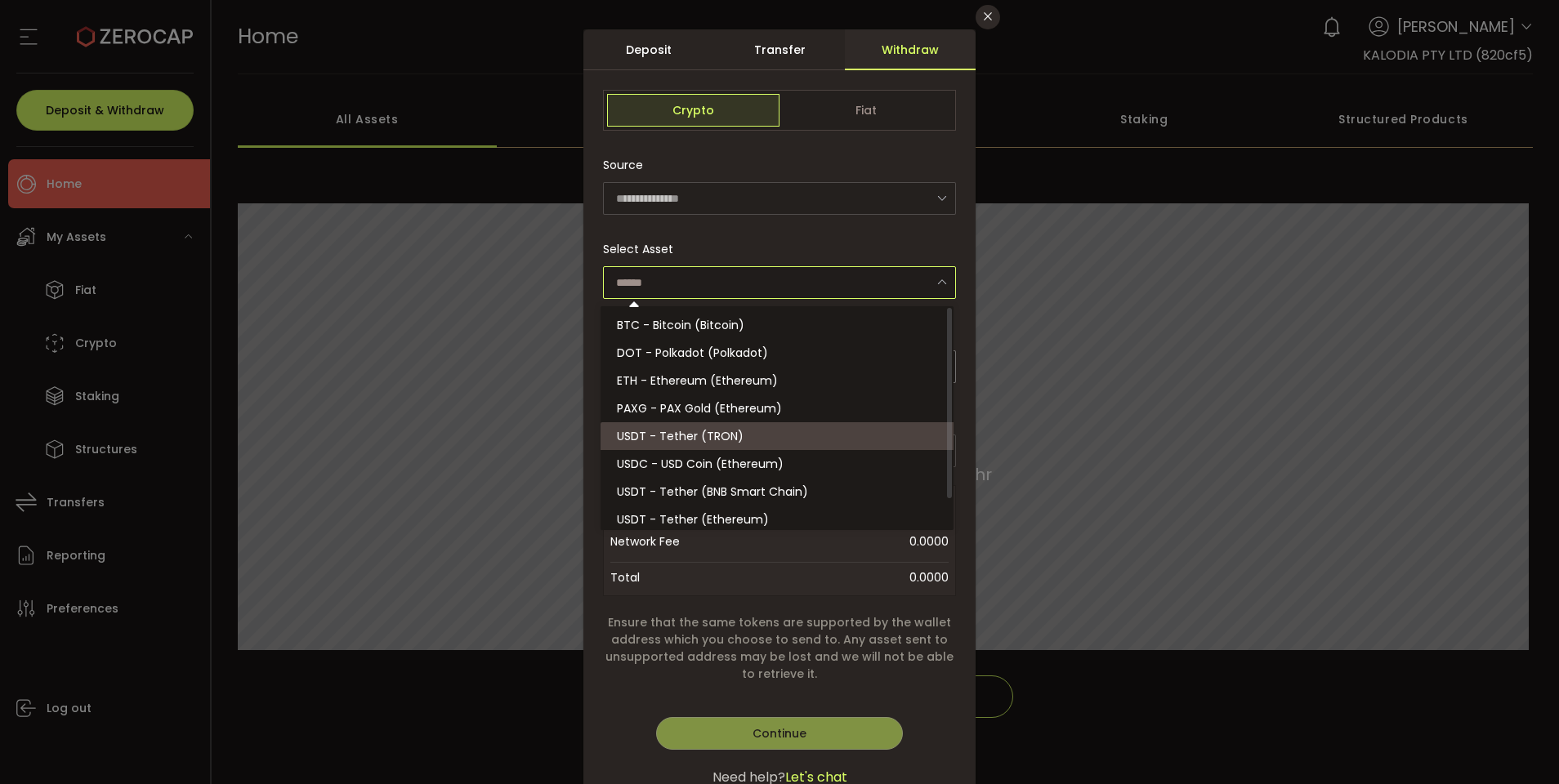 click on "USDT - Tether (TRON)" at bounding box center [780, 436] 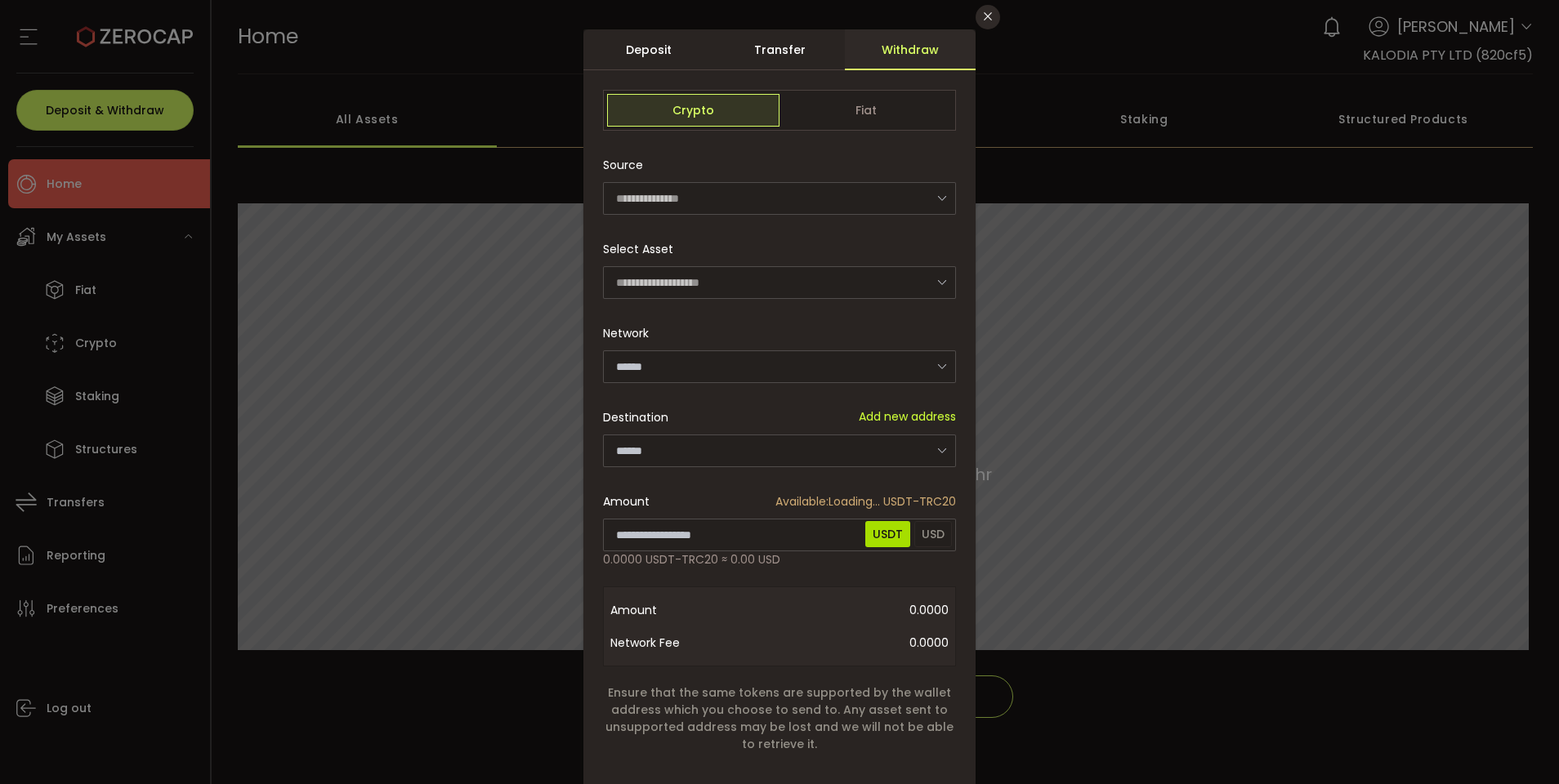 type on "****" 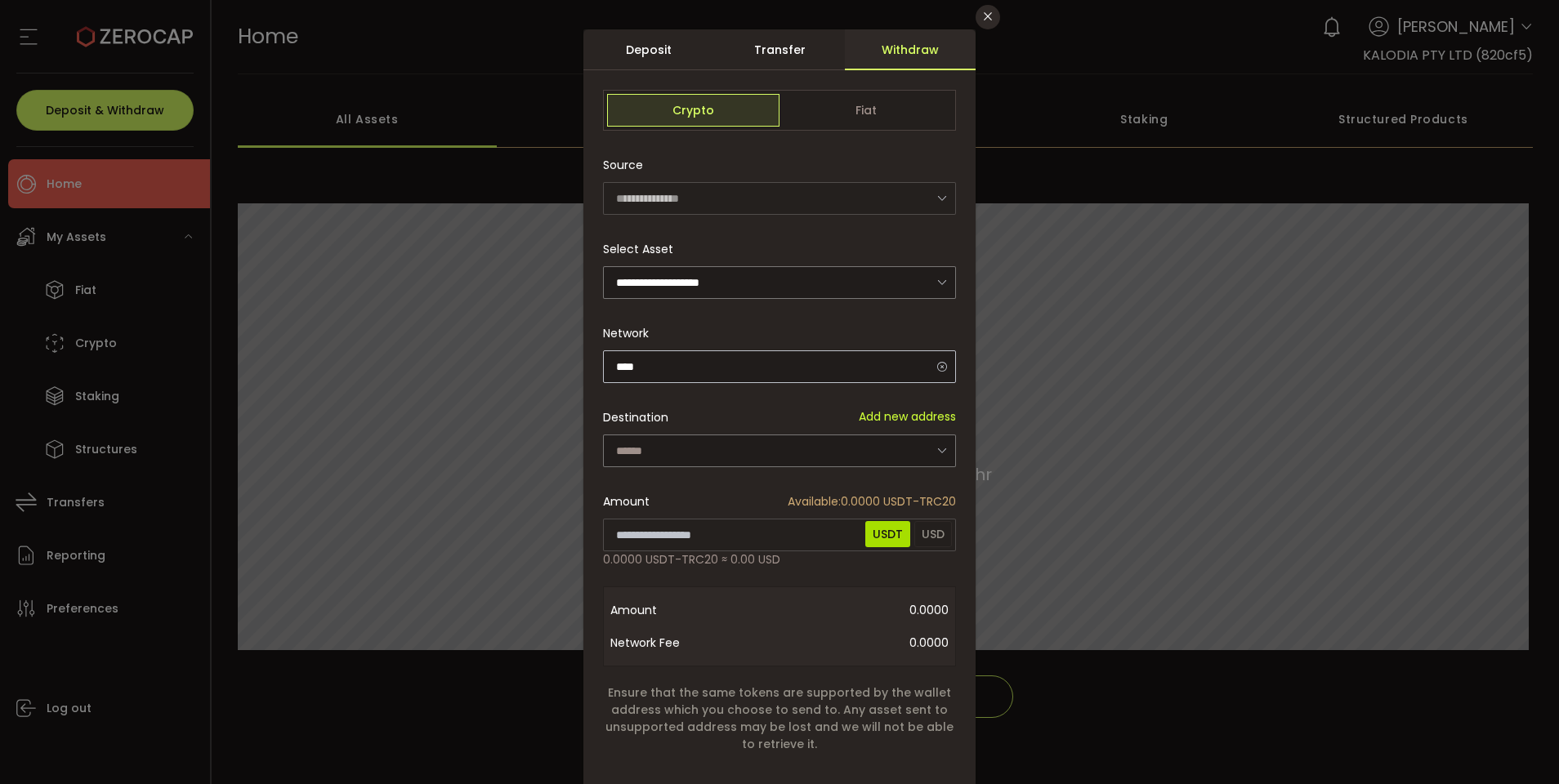 click at bounding box center (941, 366) 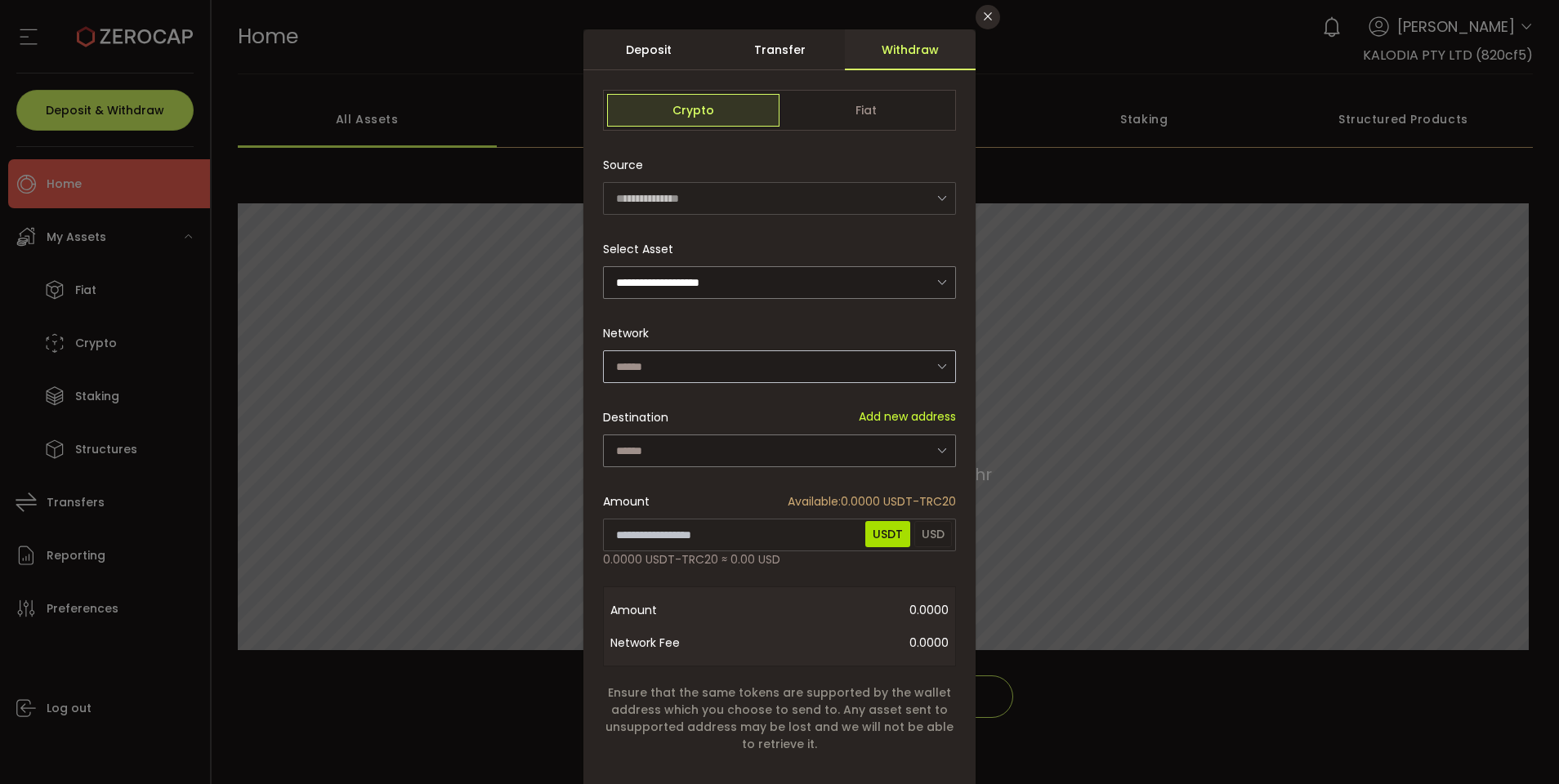 click at bounding box center (941, 366) 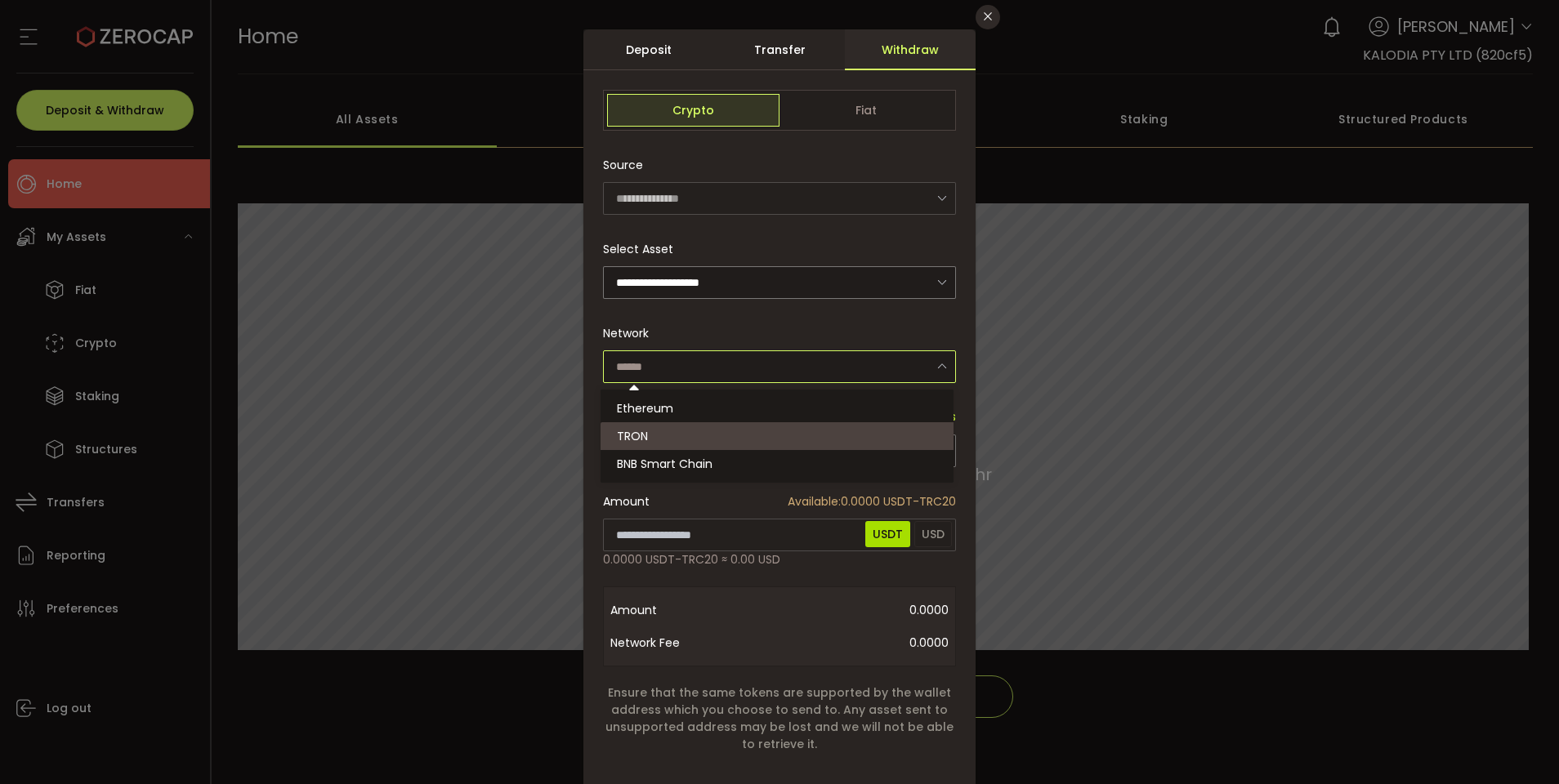 click on "TRON" at bounding box center [780, 436] 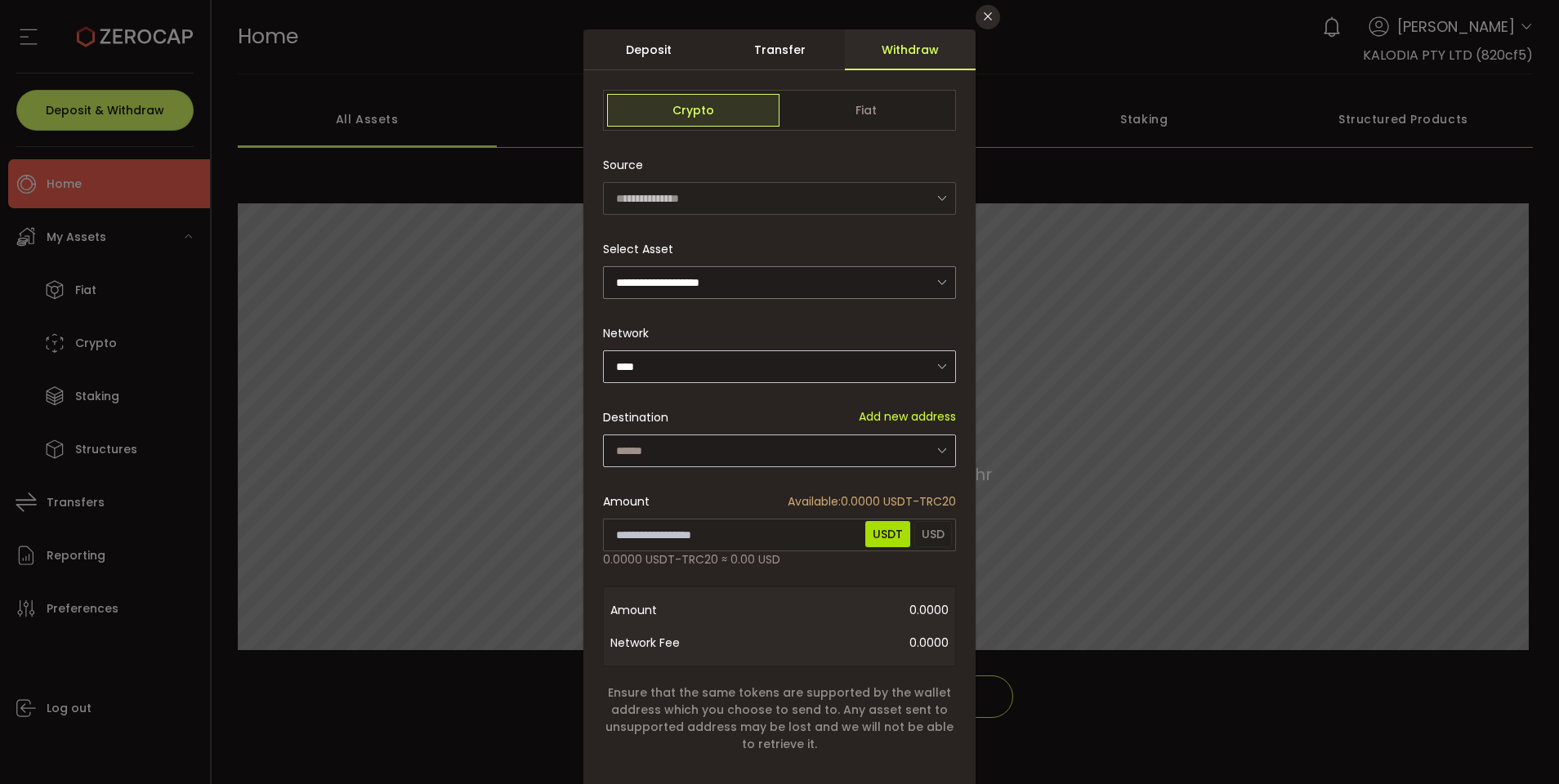 click at bounding box center (941, 450) 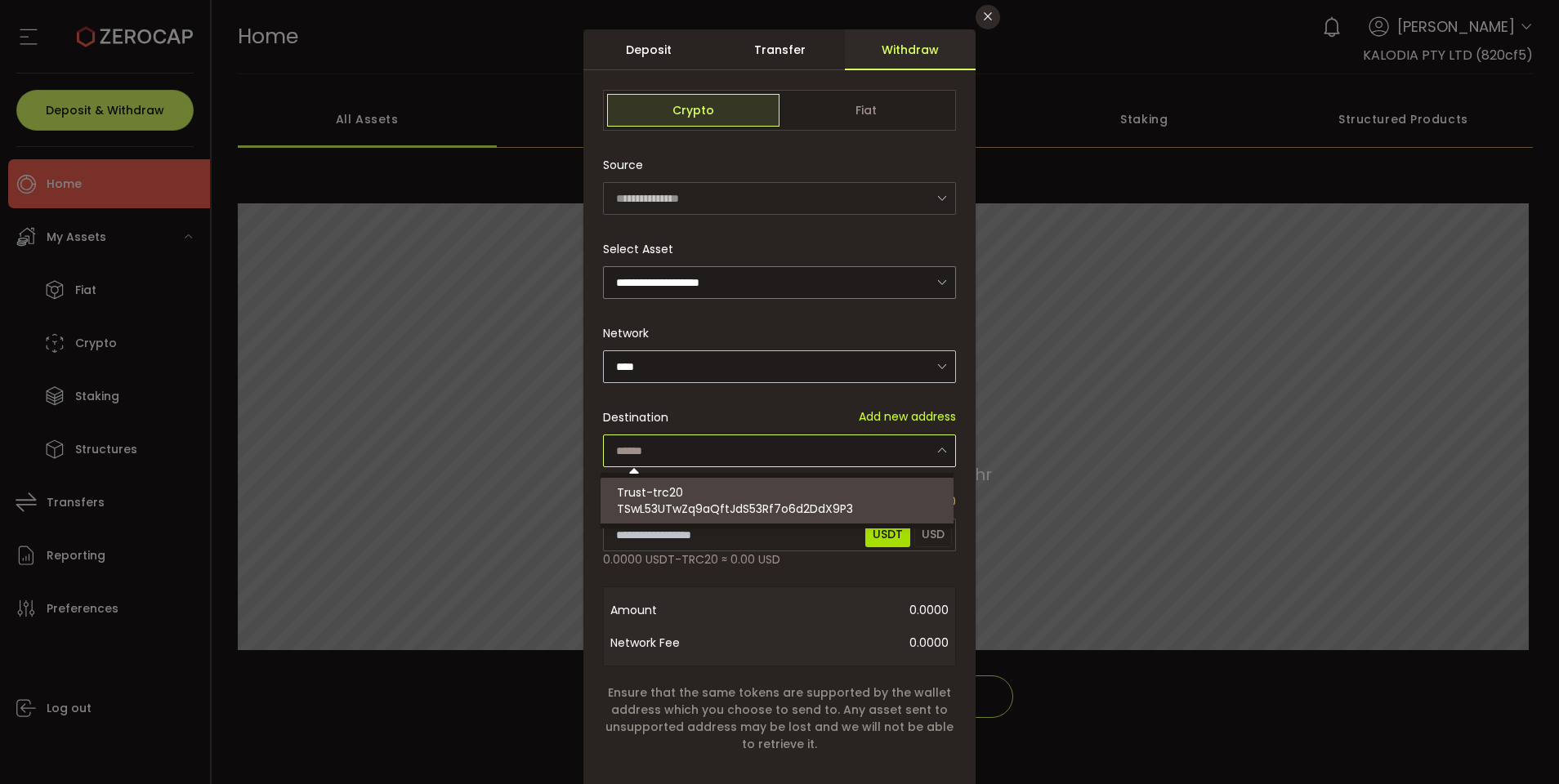 click on "Trust-trc20 TSwL53UTwZq9aQftJdS53Rf7o6d2DdX9P3" at bounding box center [780, 501] 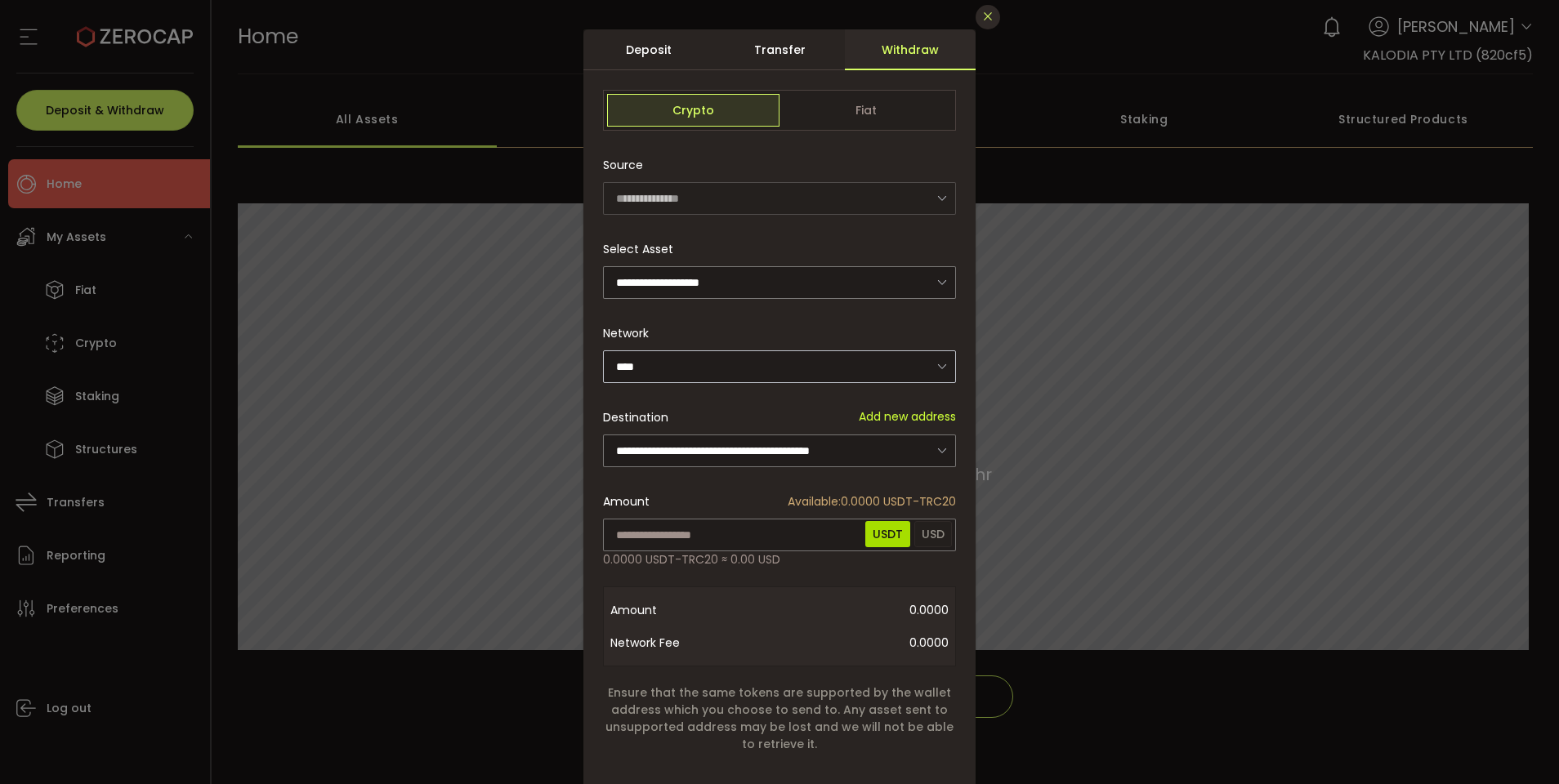 click at bounding box center [988, 16] 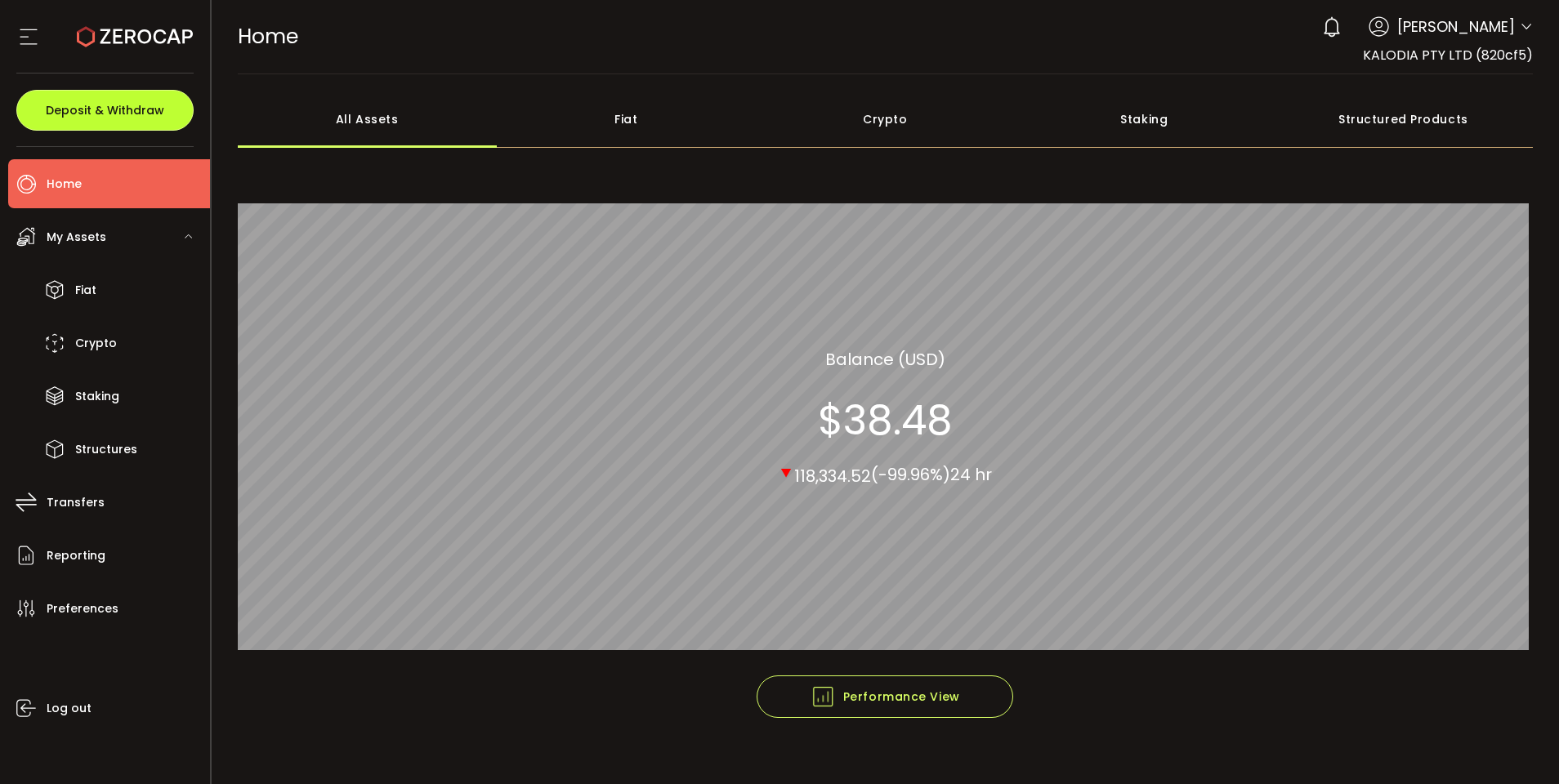 click on "Deposit & Withdraw" at bounding box center [105, 110] 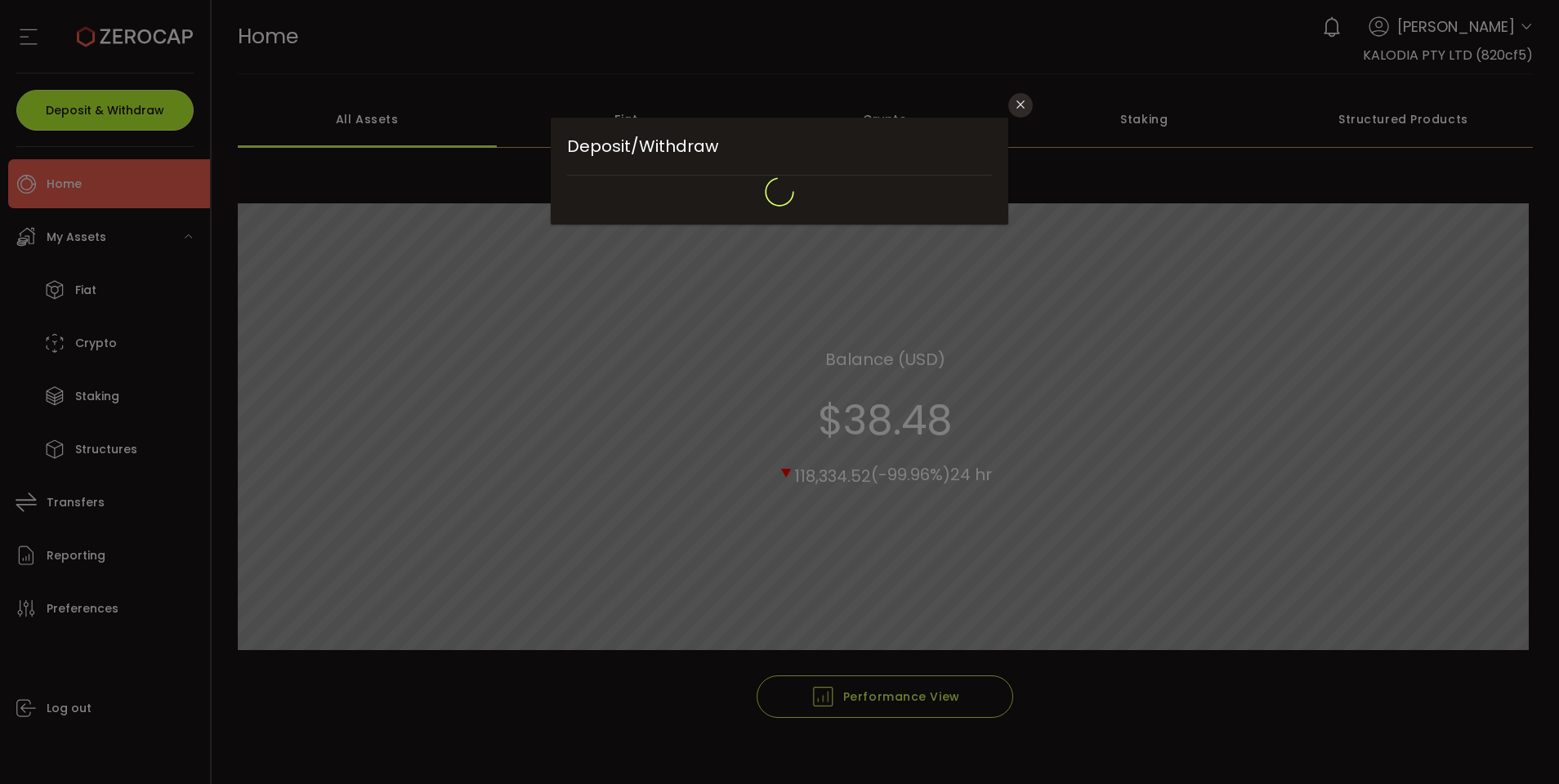 scroll, scrollTop: 0, scrollLeft: 0, axis: both 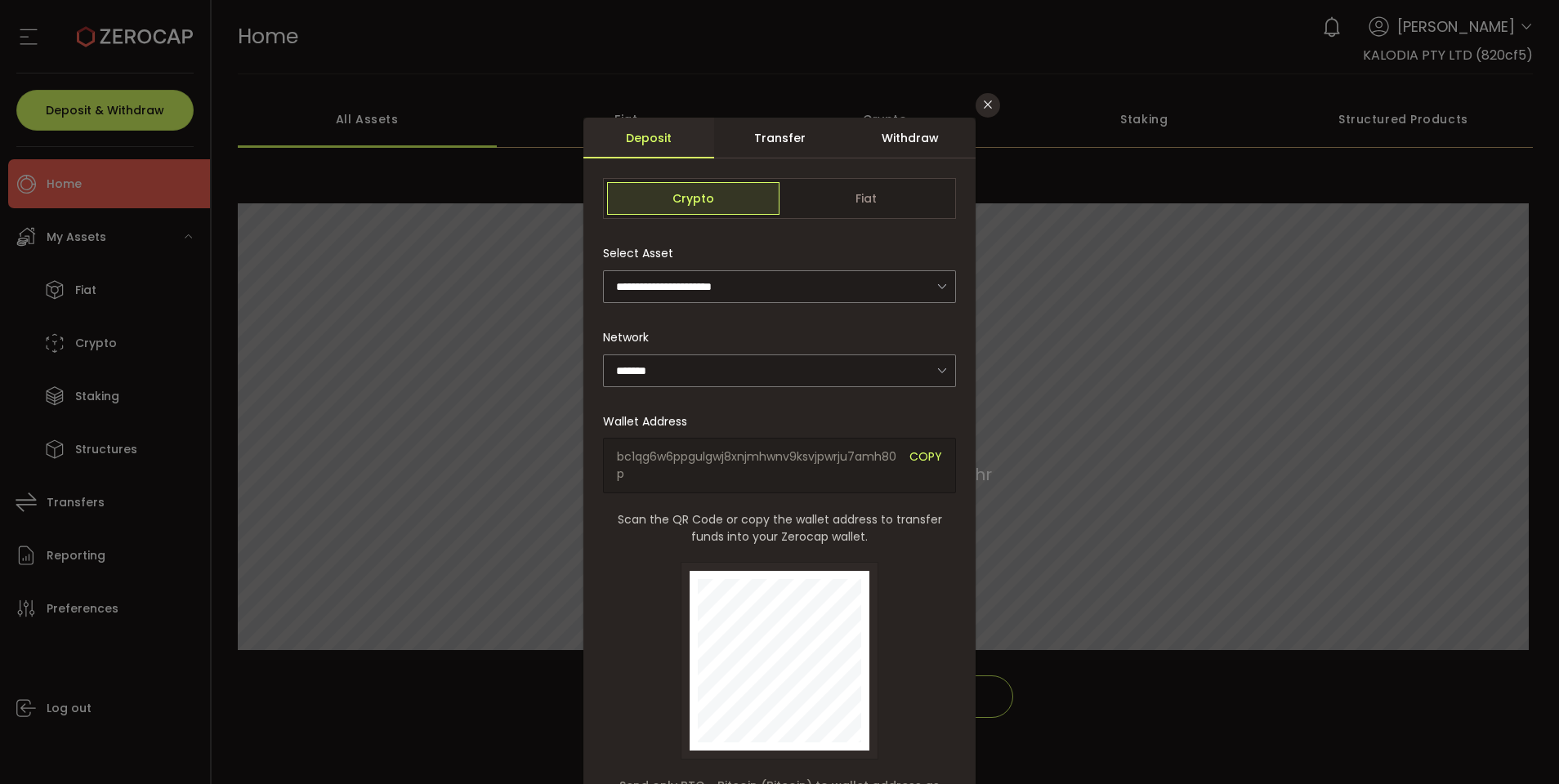click on "Withdraw" at bounding box center (910, 138) 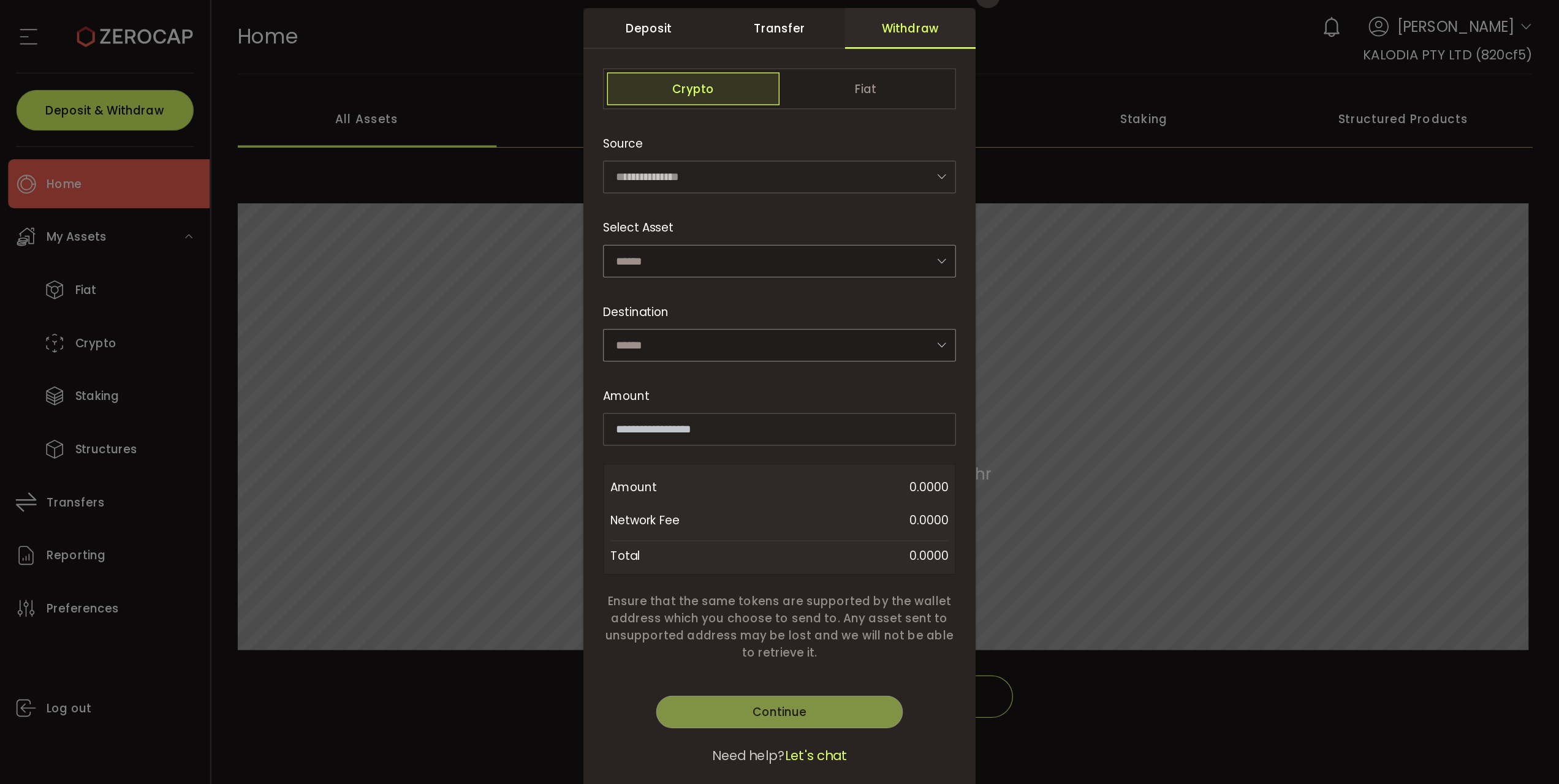 scroll, scrollTop: 80, scrollLeft: 0, axis: vertical 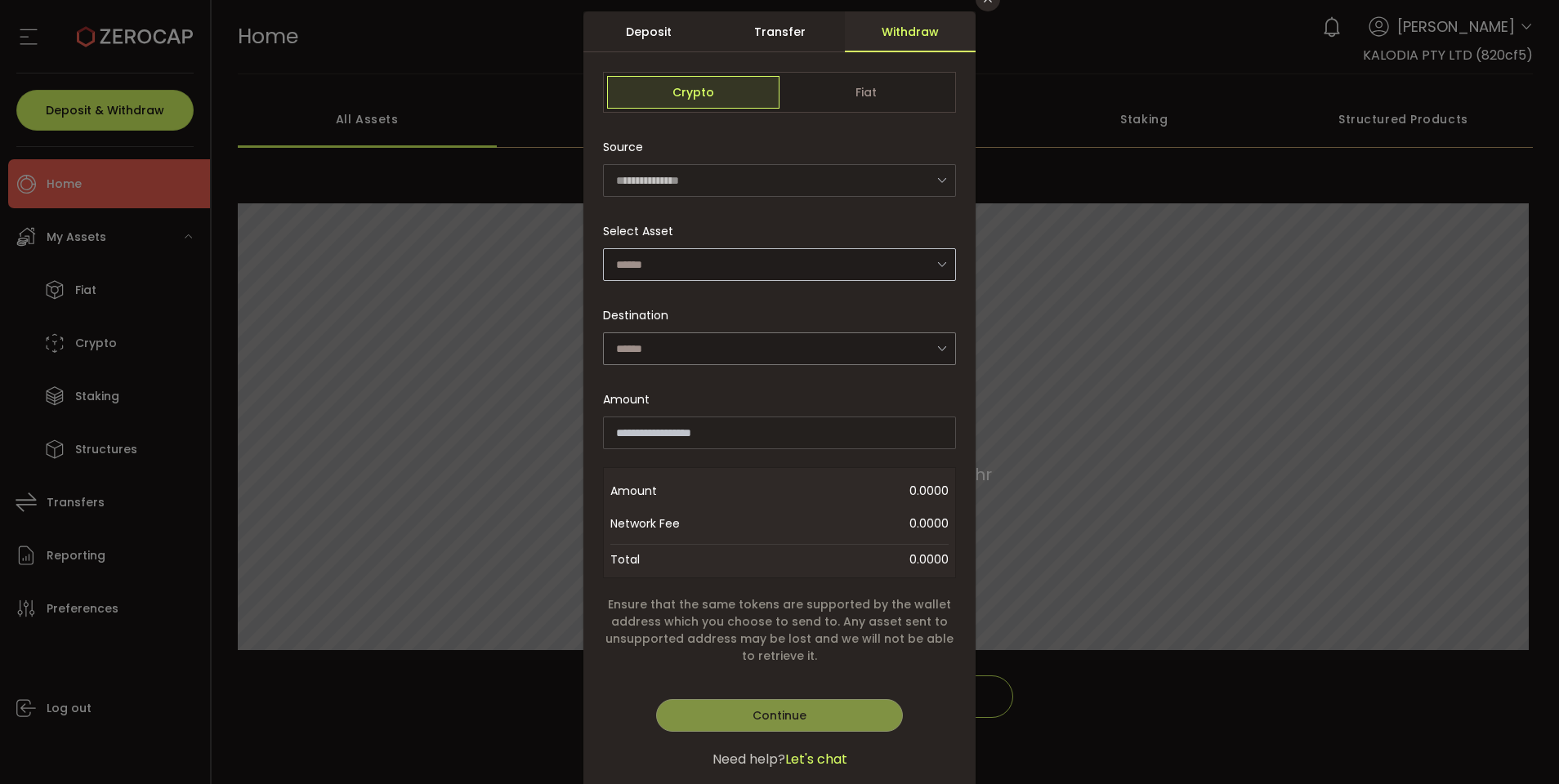 click at bounding box center (941, 264) 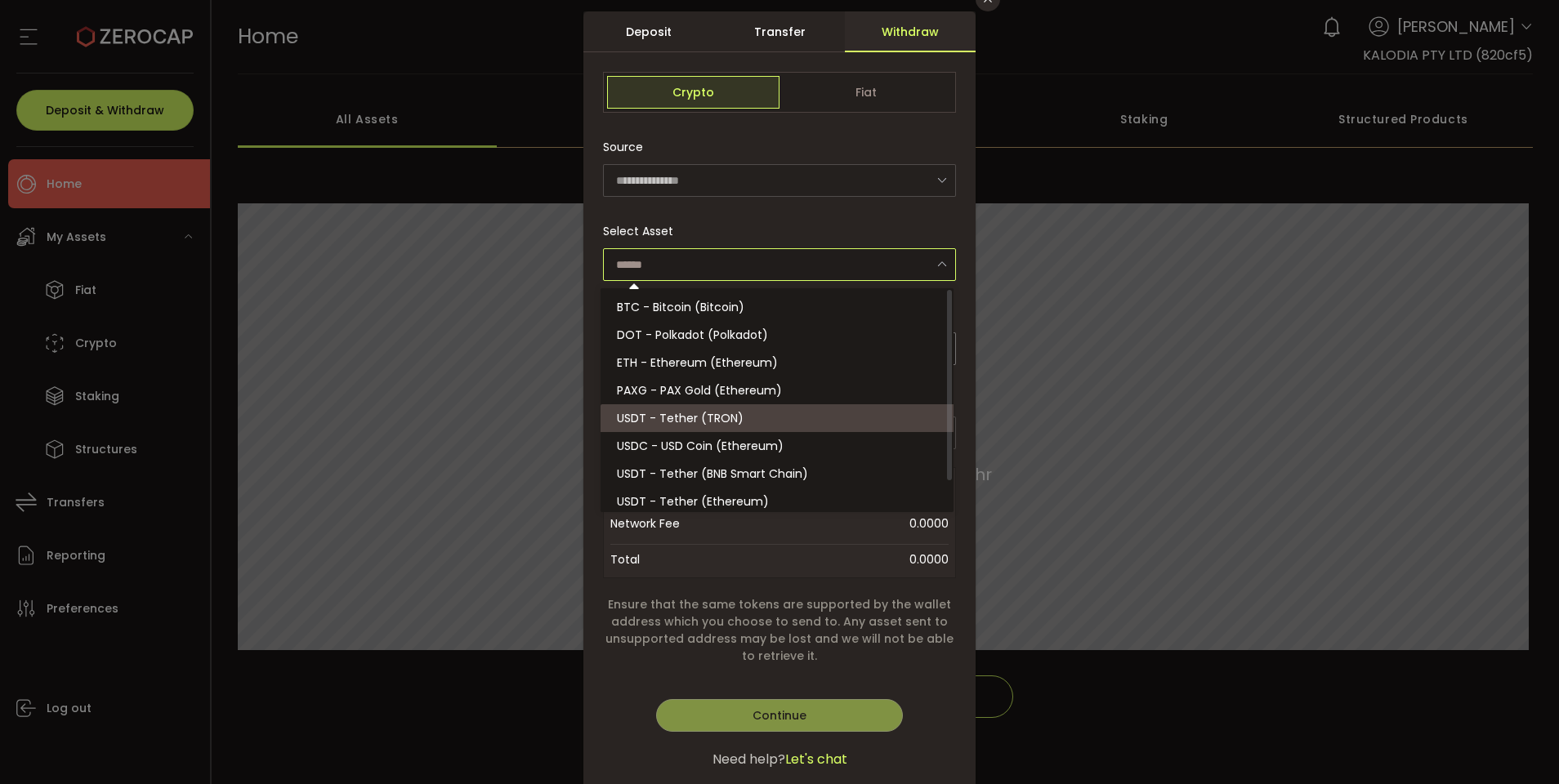 click on "USDT - Tether (TRON)" at bounding box center (780, 418) 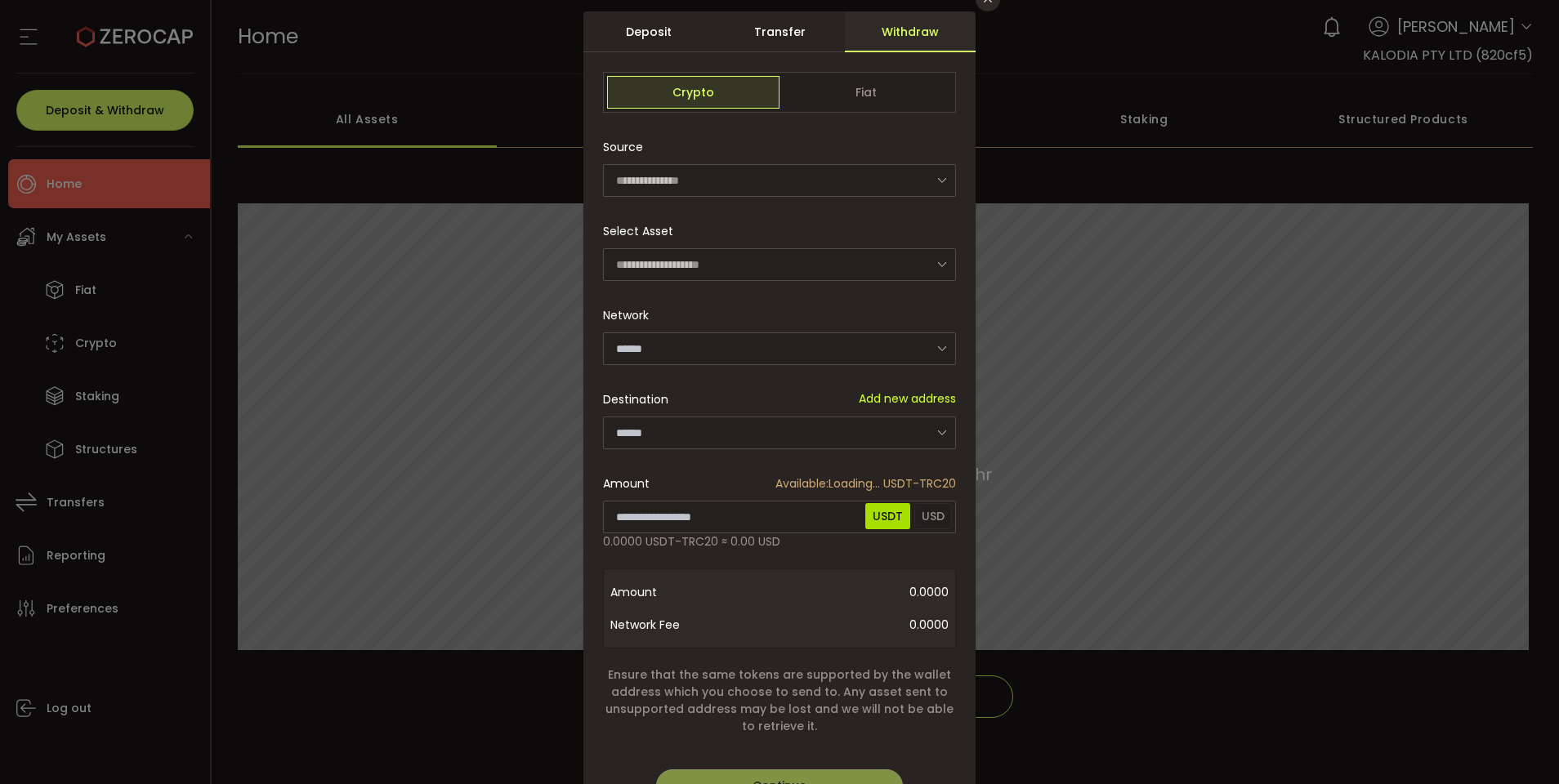 type on "****" 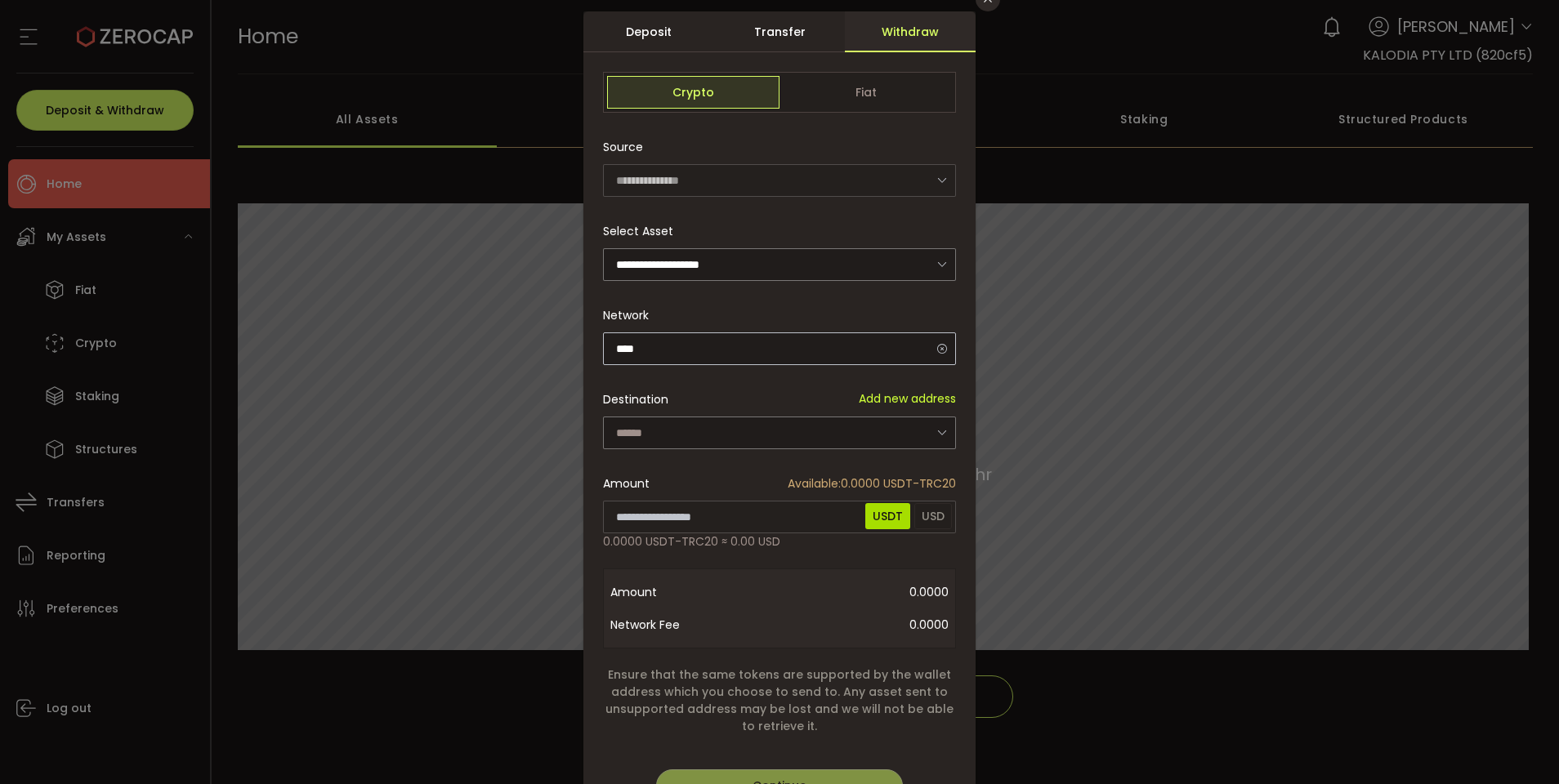 click at bounding box center [941, 348] 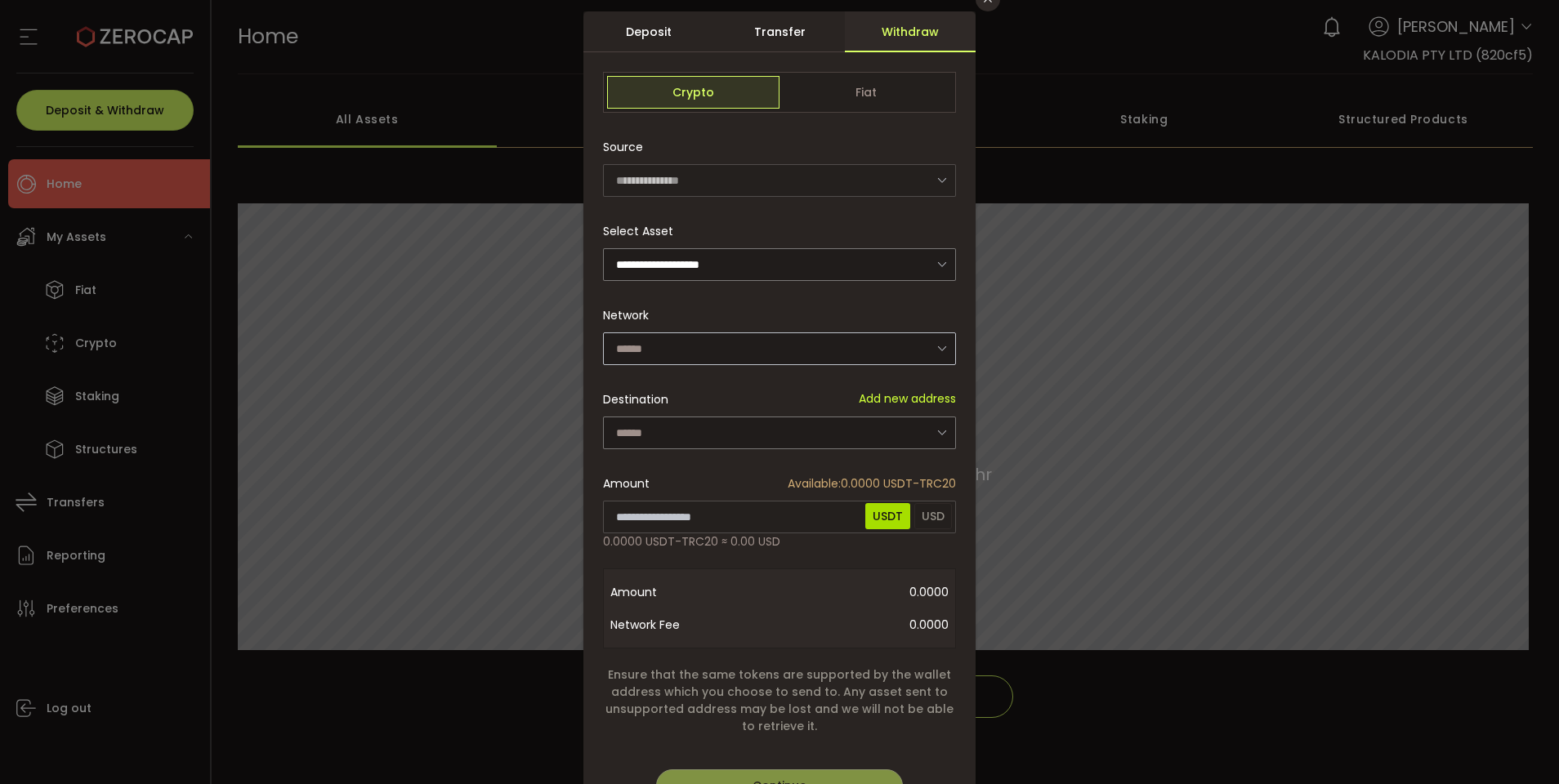 click at bounding box center (941, 348) 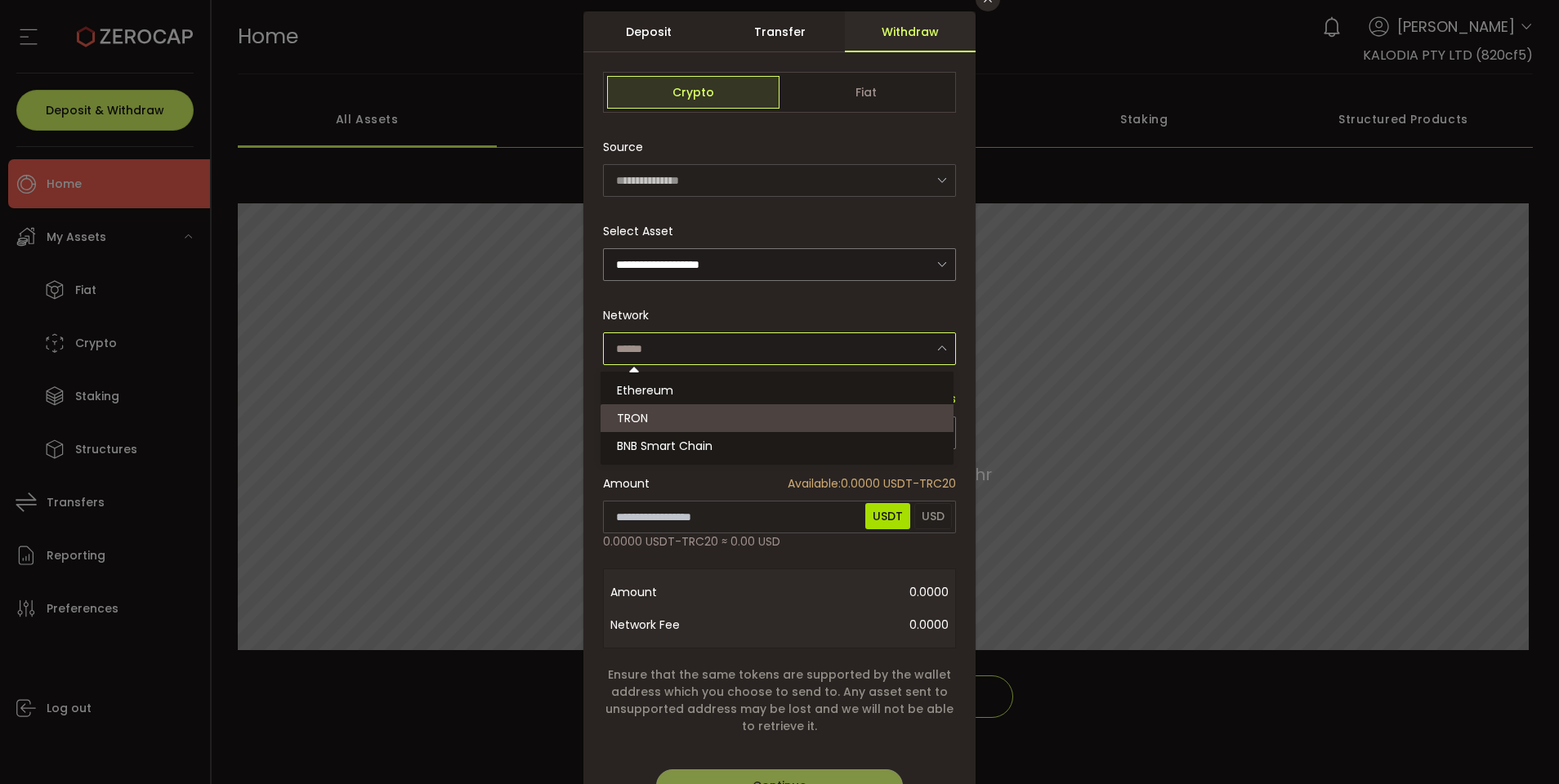 click on "TRON" at bounding box center [780, 418] 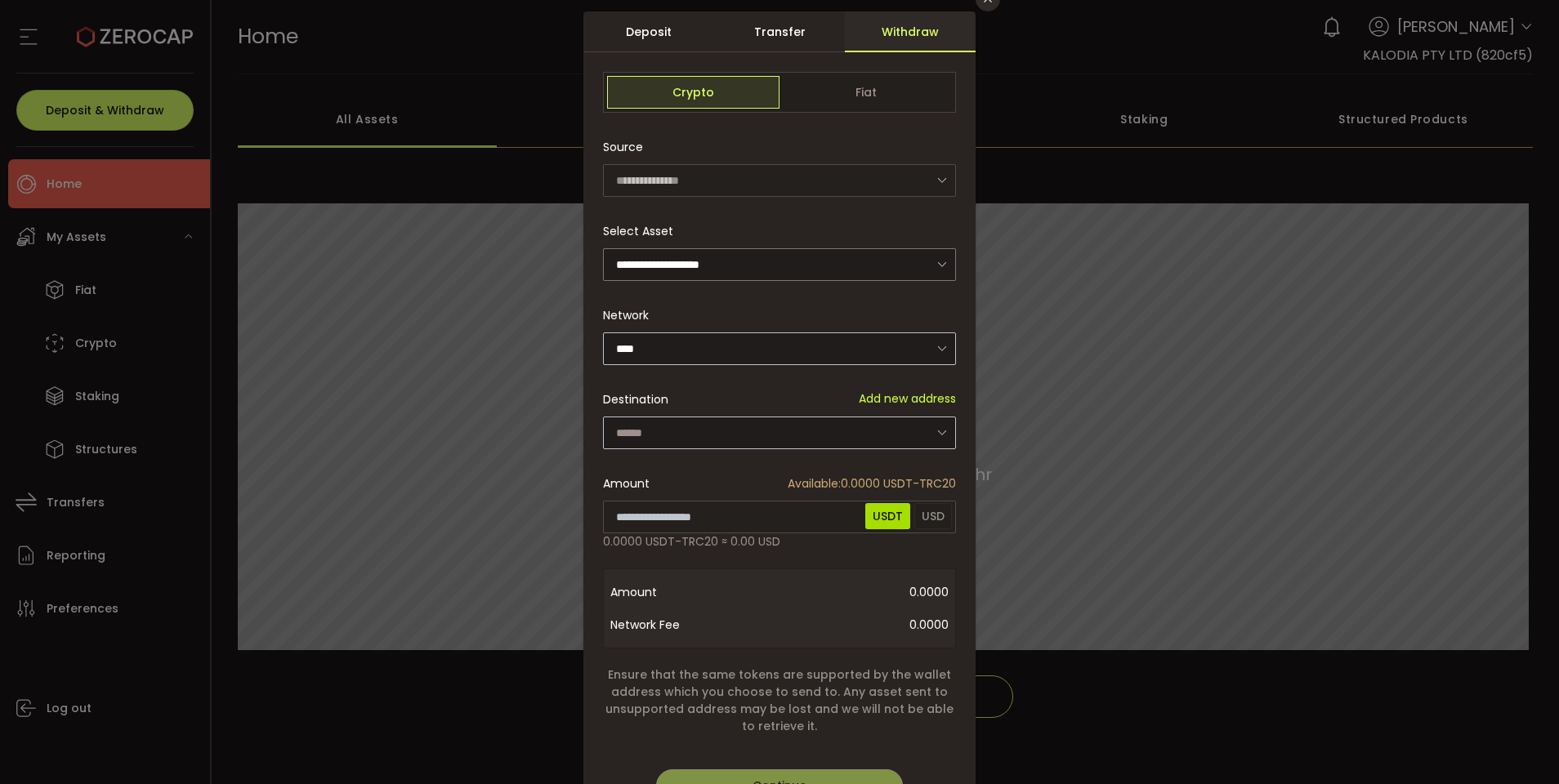 click at bounding box center (941, 432) 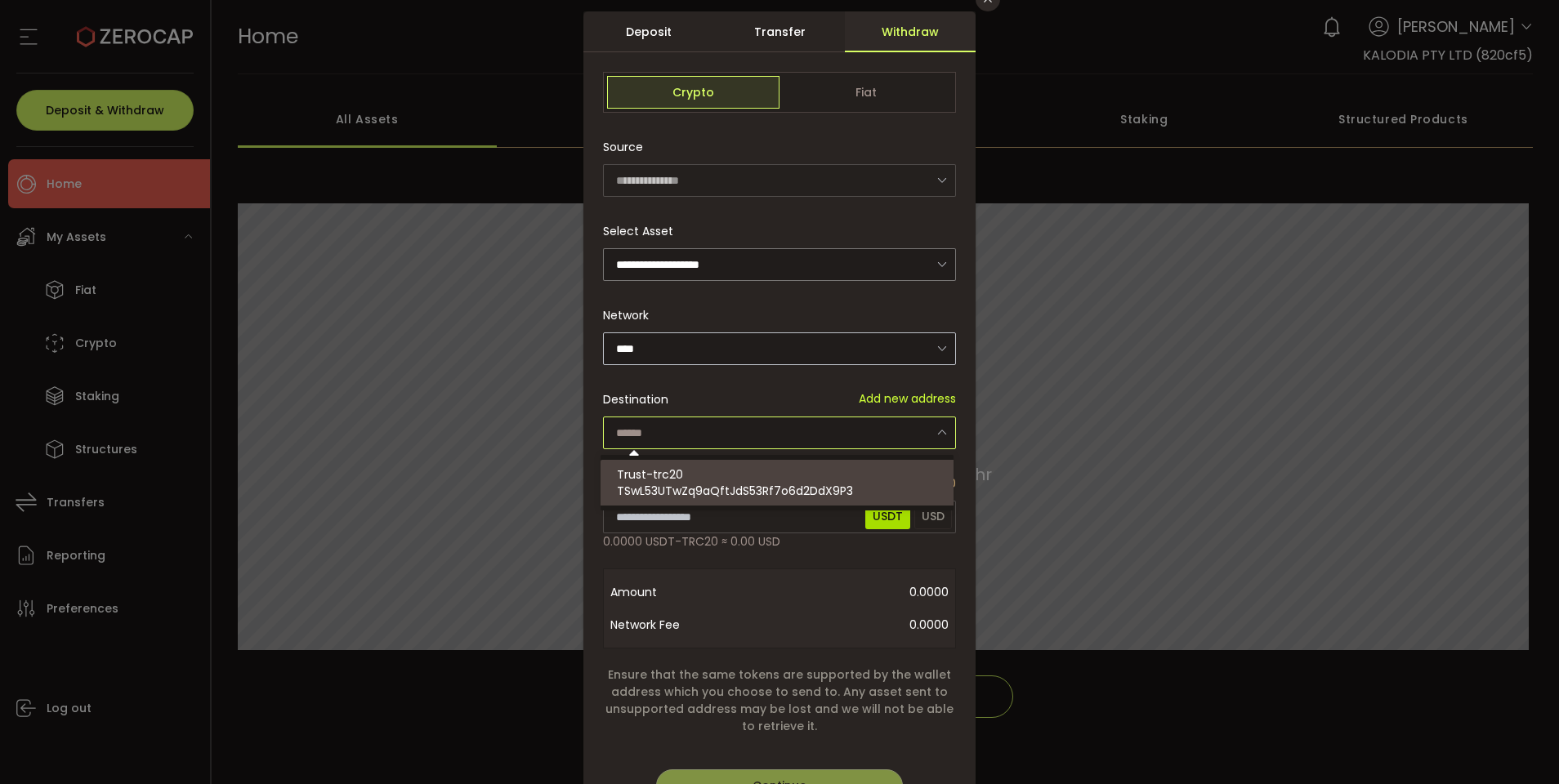 click on "Trust-trc20 TSwL53UTwZq9aQftJdS53Rf7o6d2DdX9P3" at bounding box center (780, 483) 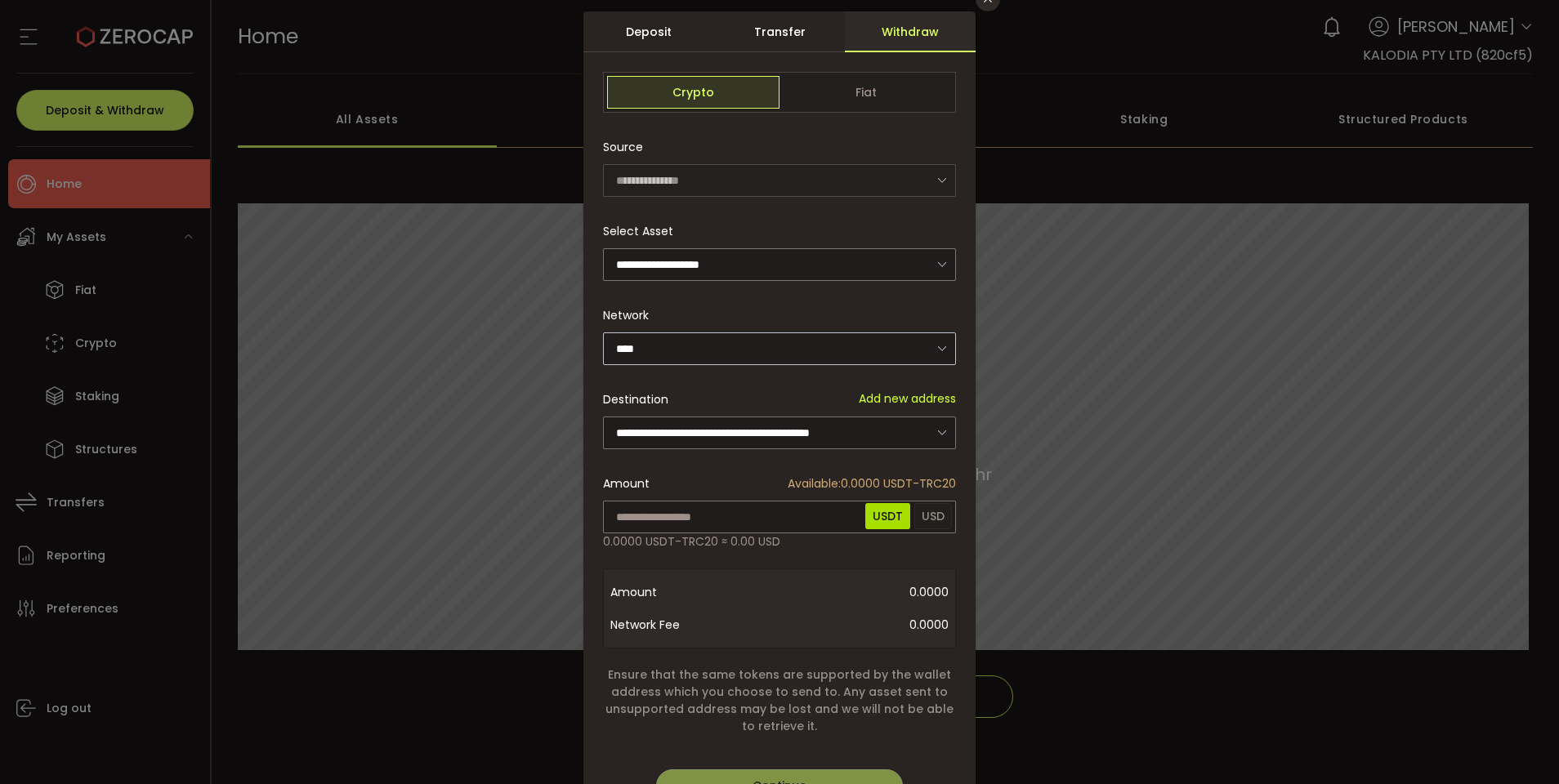 drag, startPoint x: 1545, startPoint y: 295, endPoint x: 1532, endPoint y: 431, distance: 136.61991 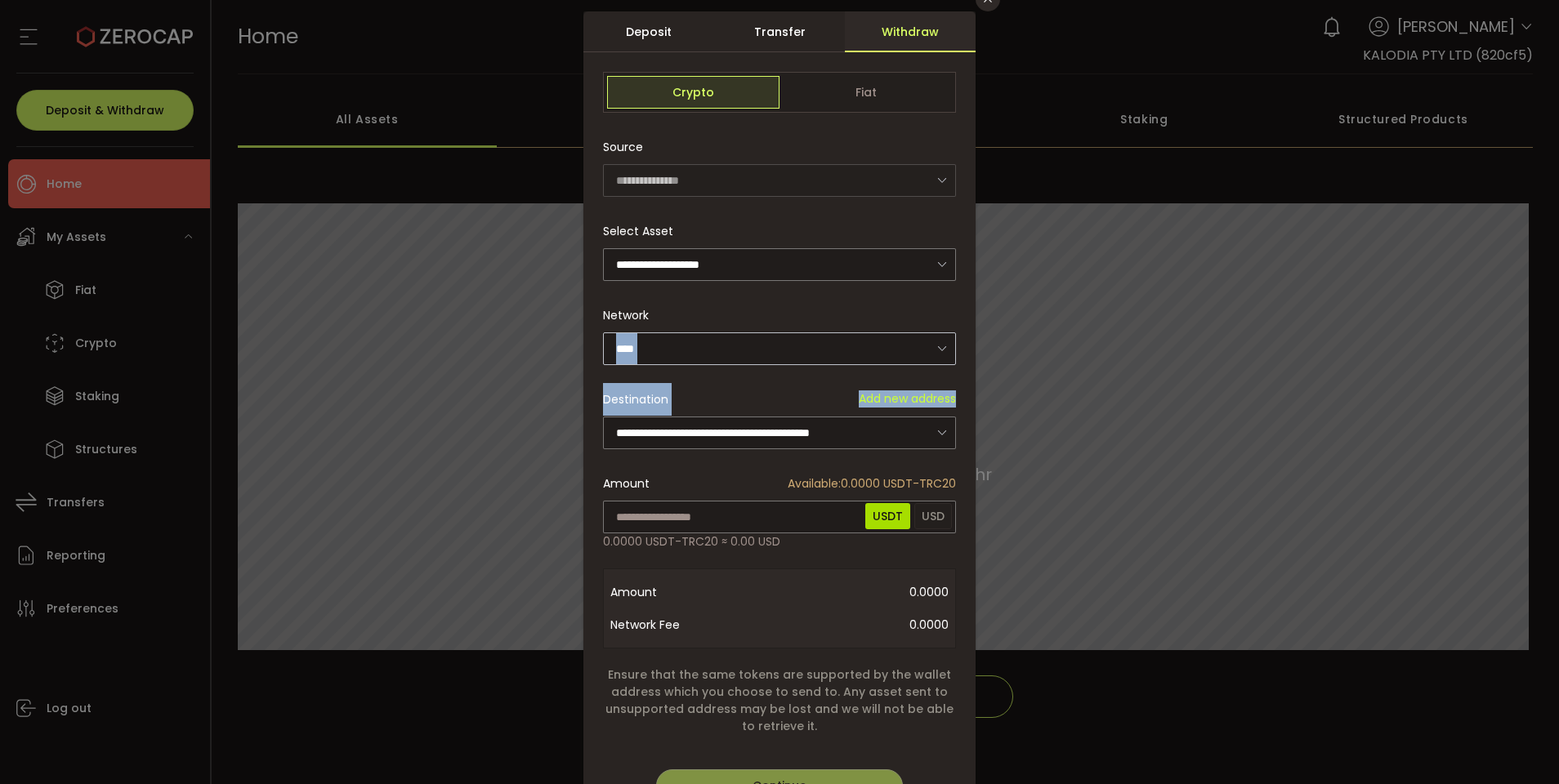 click on "**********" at bounding box center (780, 392) 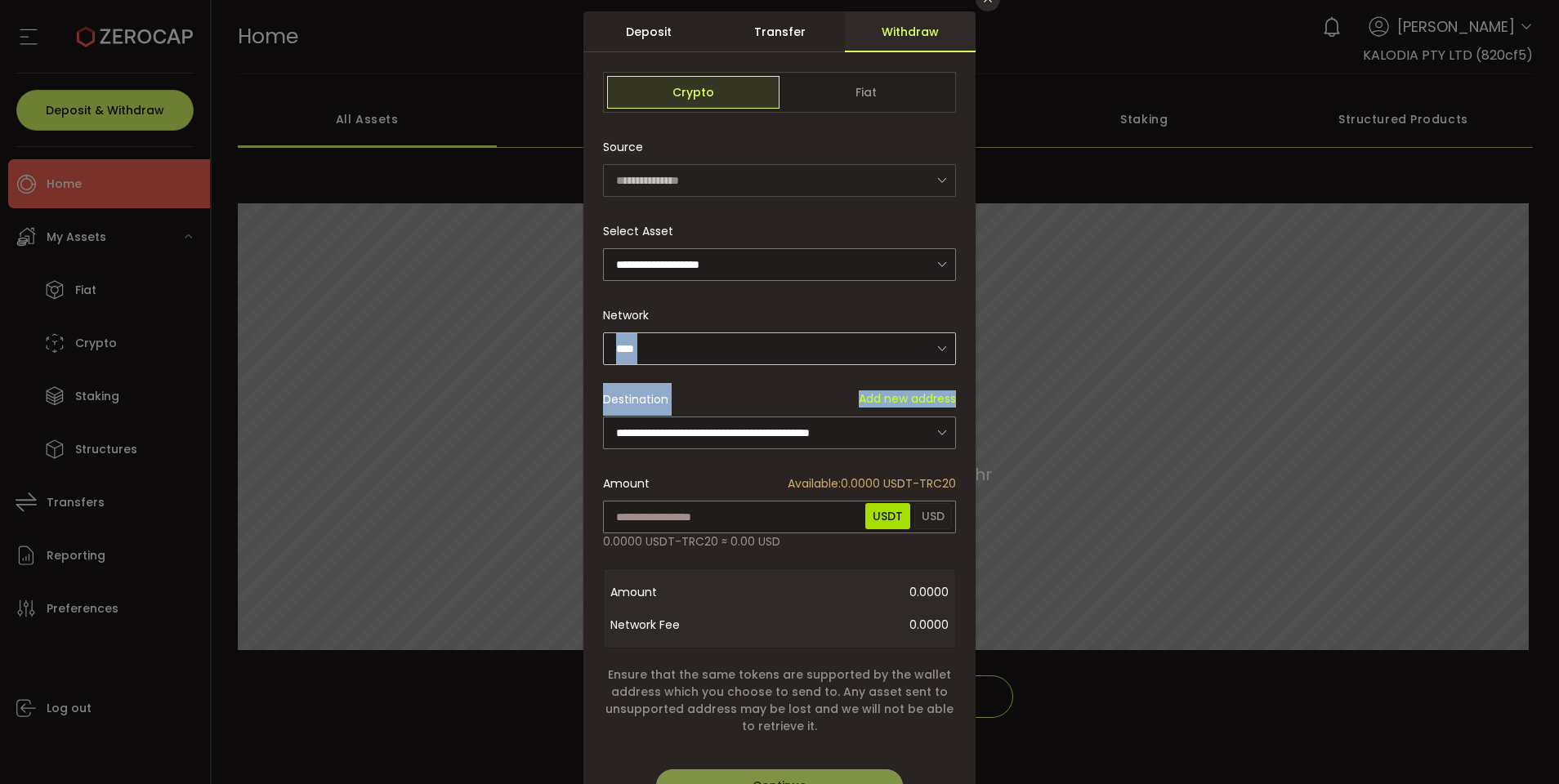 click on "**********" at bounding box center [780, 392] 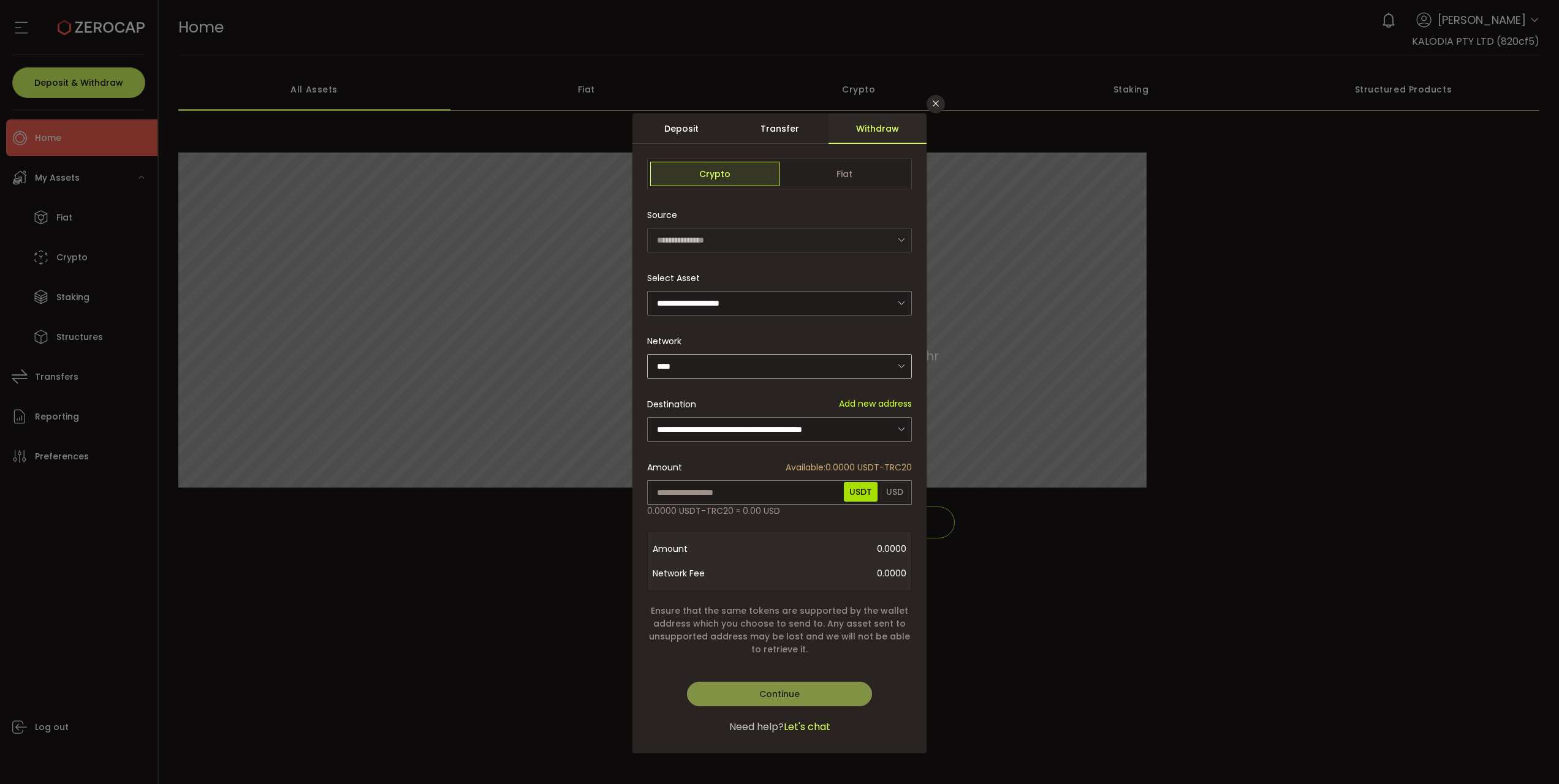 scroll, scrollTop: 7, scrollLeft: 0, axis: vertical 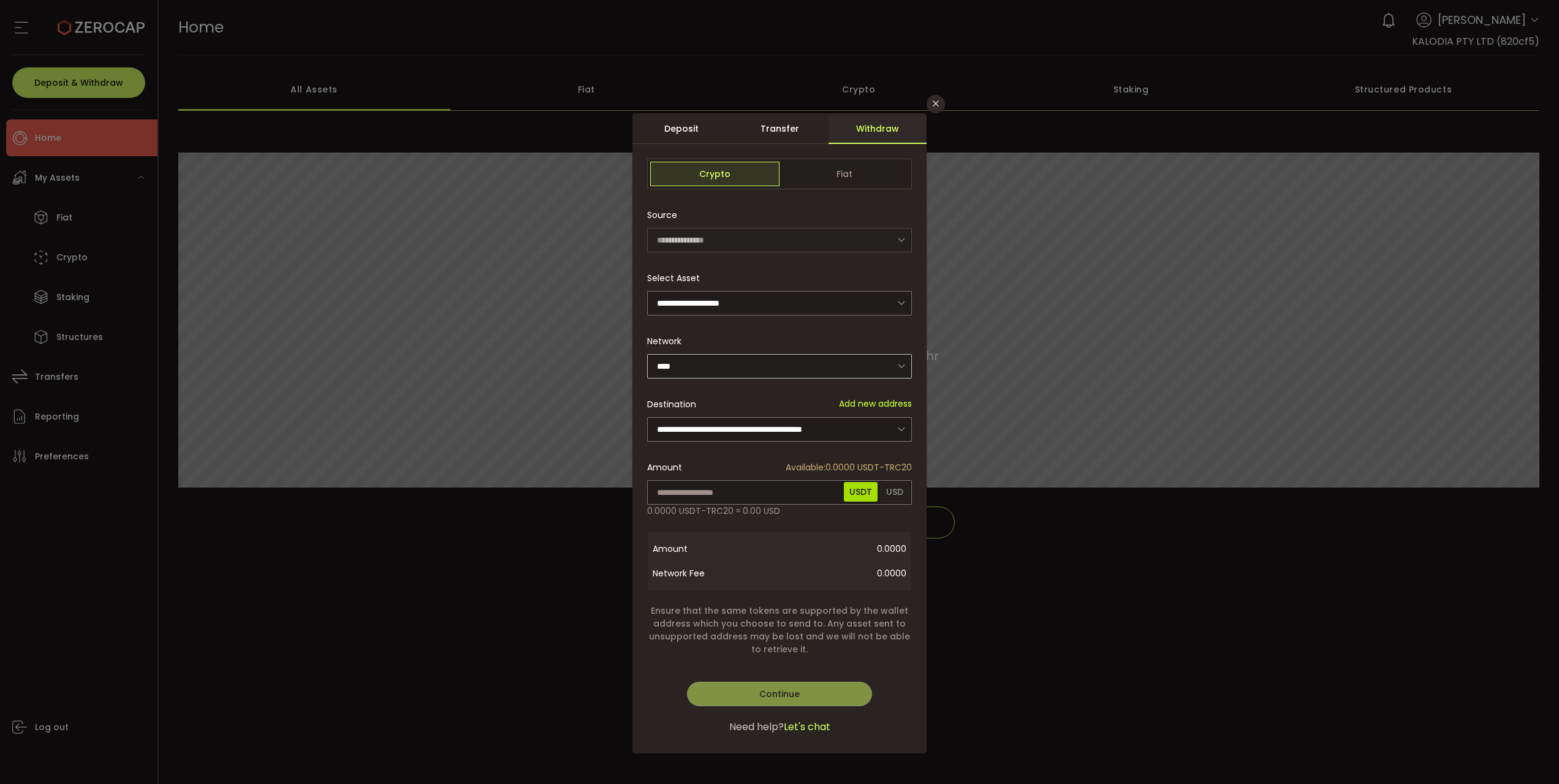 drag, startPoint x: 1122, startPoint y: 0, endPoint x: 451, endPoint y: 557, distance: 872.0608 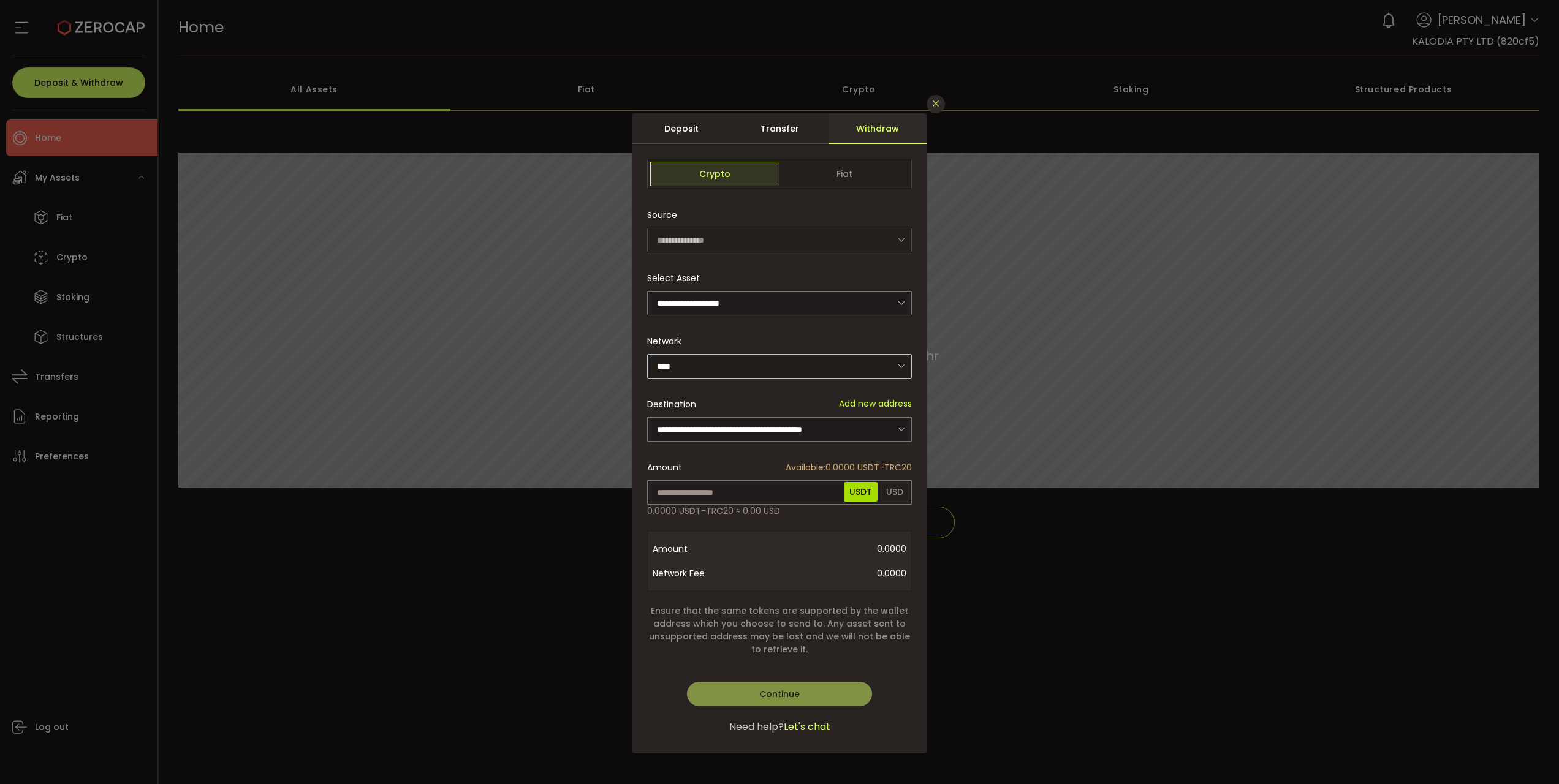 click at bounding box center (936, 104) 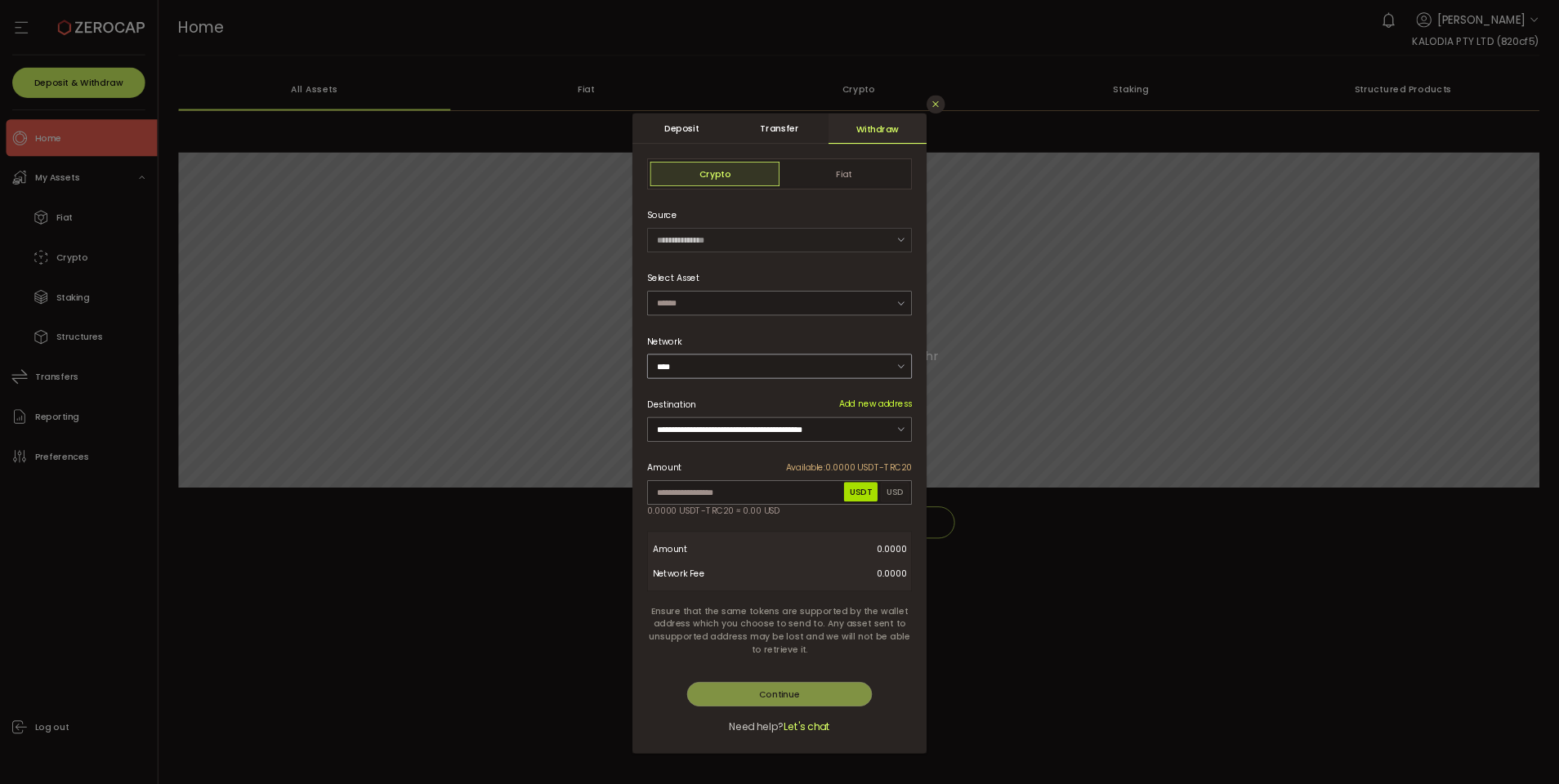 scroll, scrollTop: 0, scrollLeft: 0, axis: both 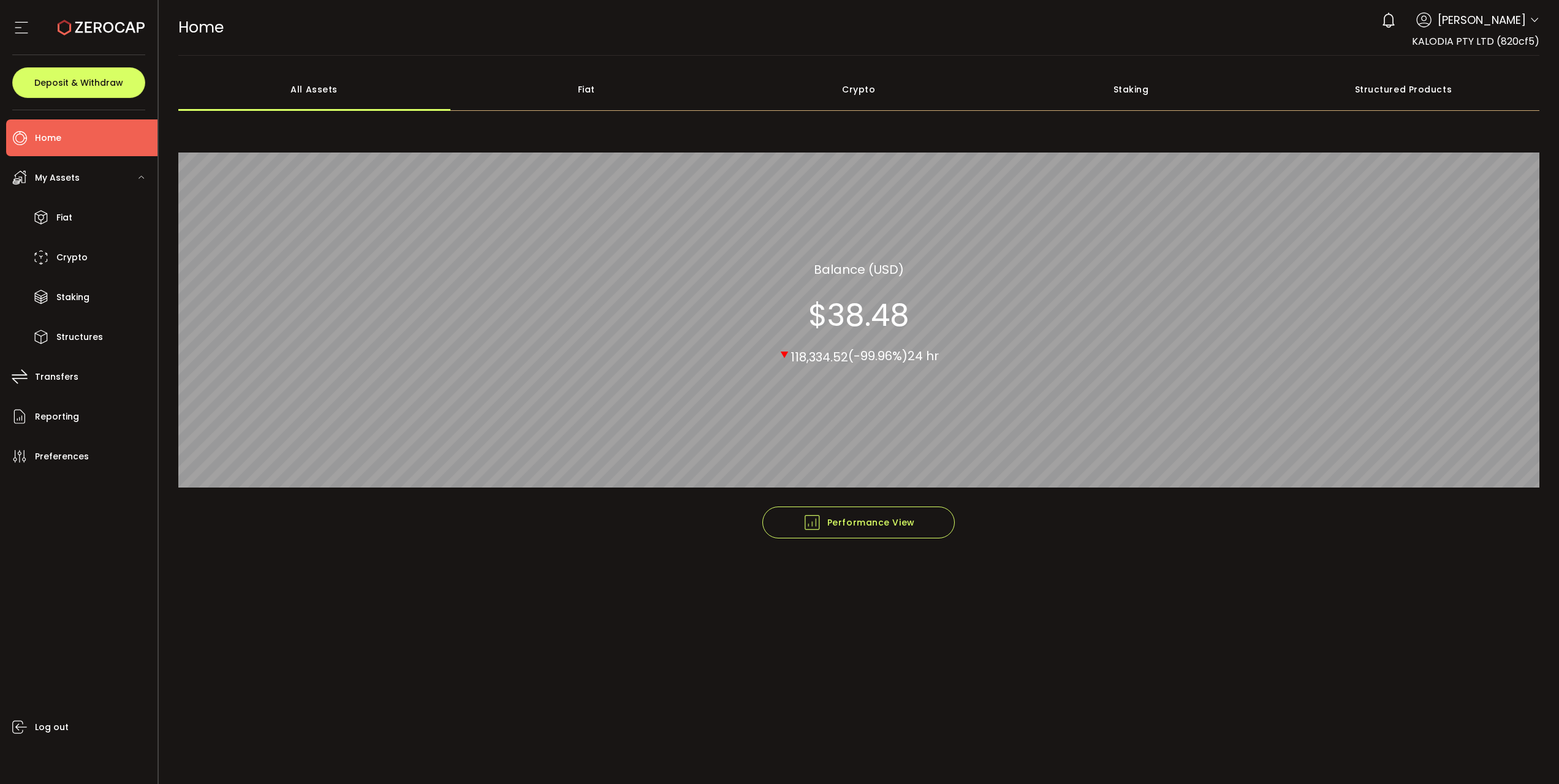click on "My Assets" at bounding box center (57, 178) 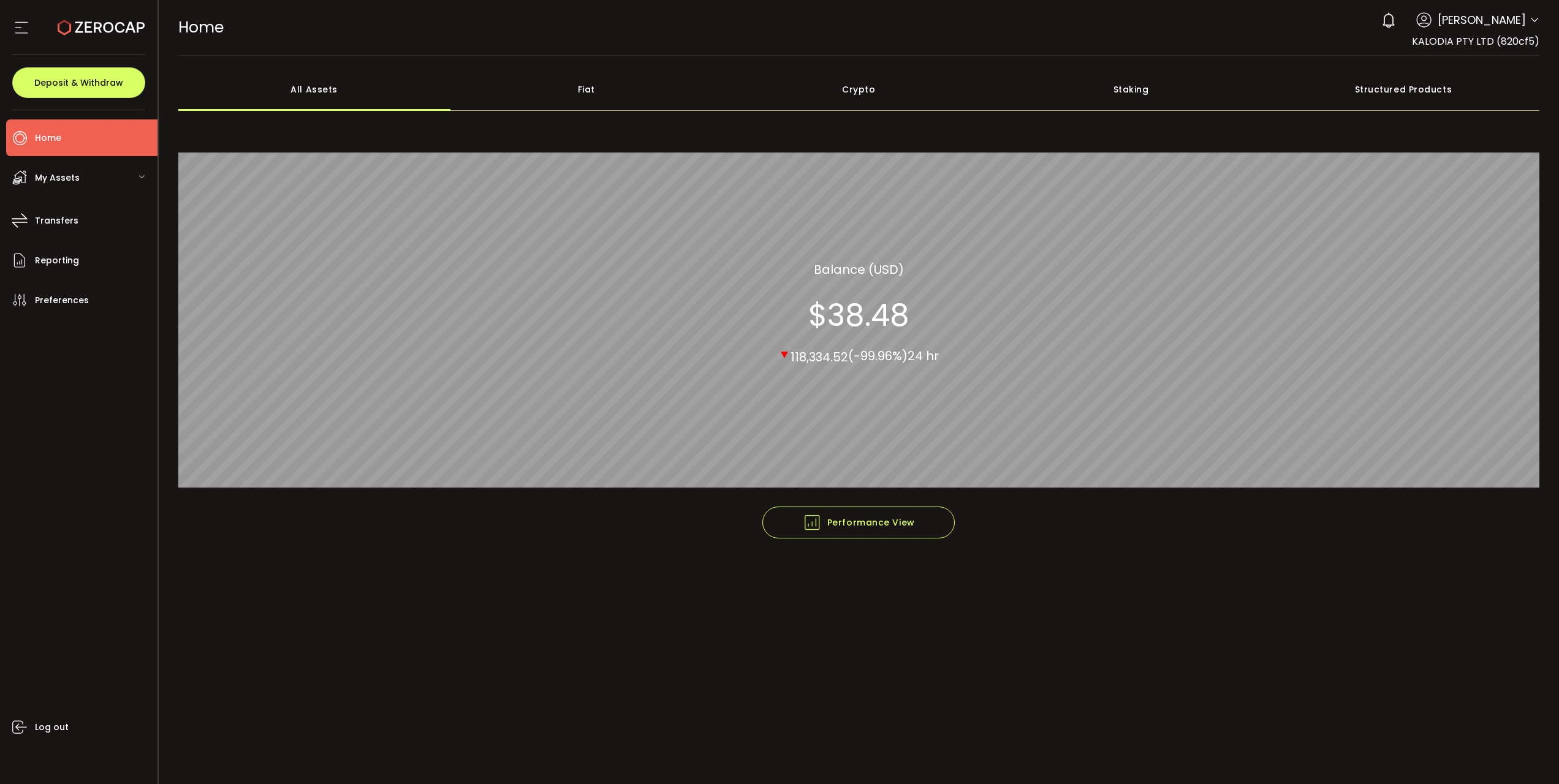 click on "My Assets" at bounding box center (57, 178) 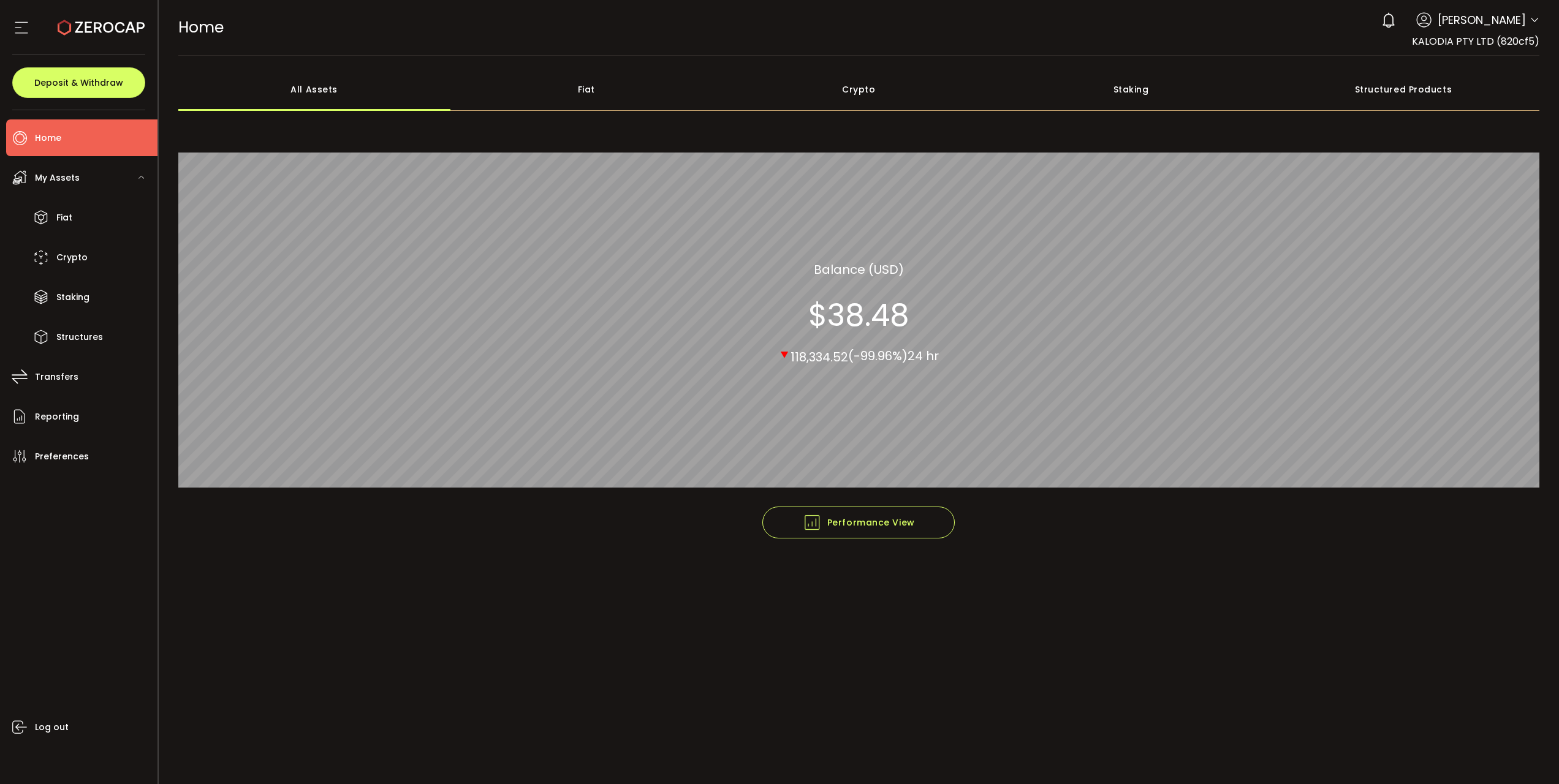 click on "Home" at bounding box center [82, 138] 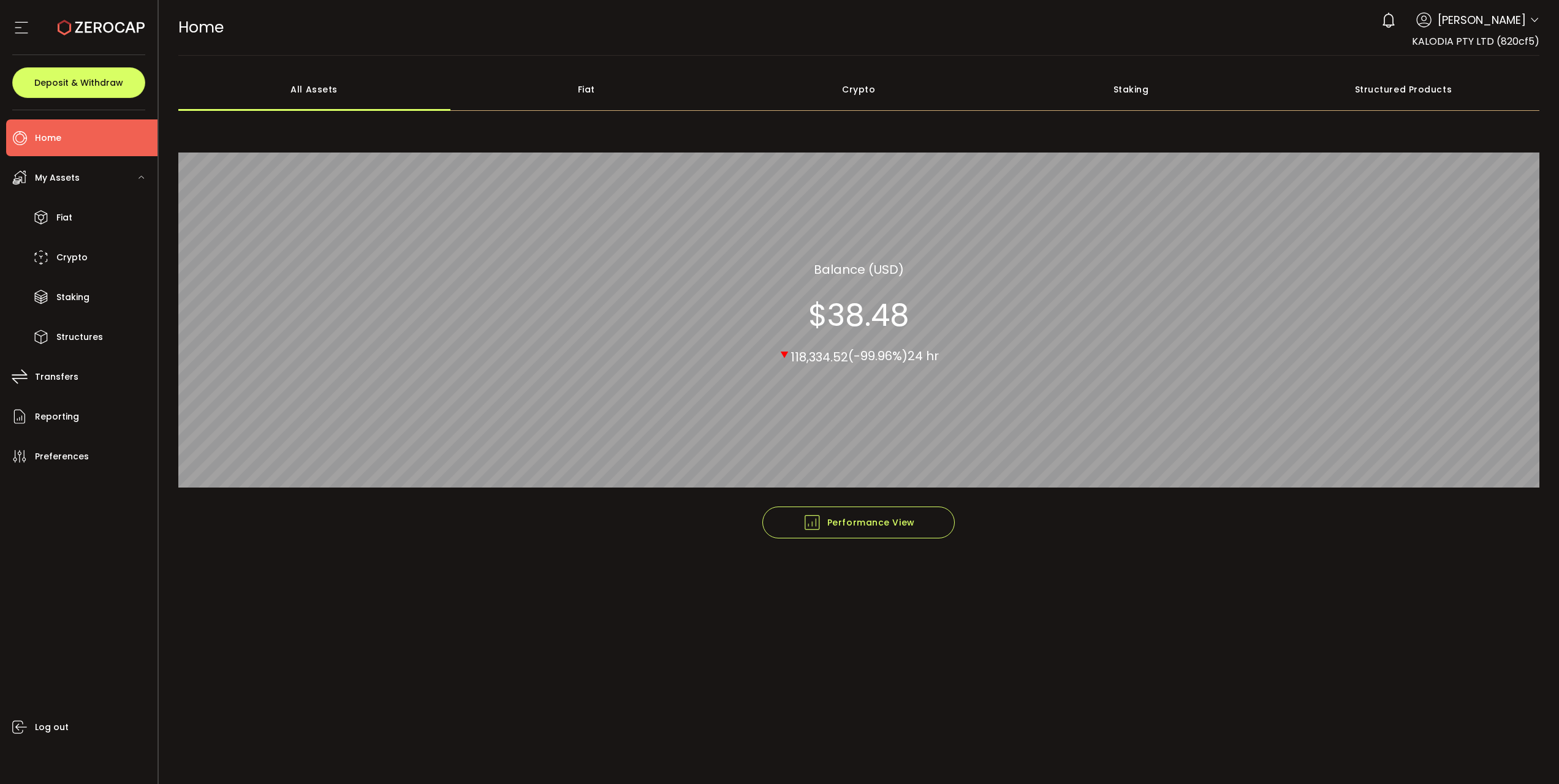 click on "Home" at bounding box center [82, 138] 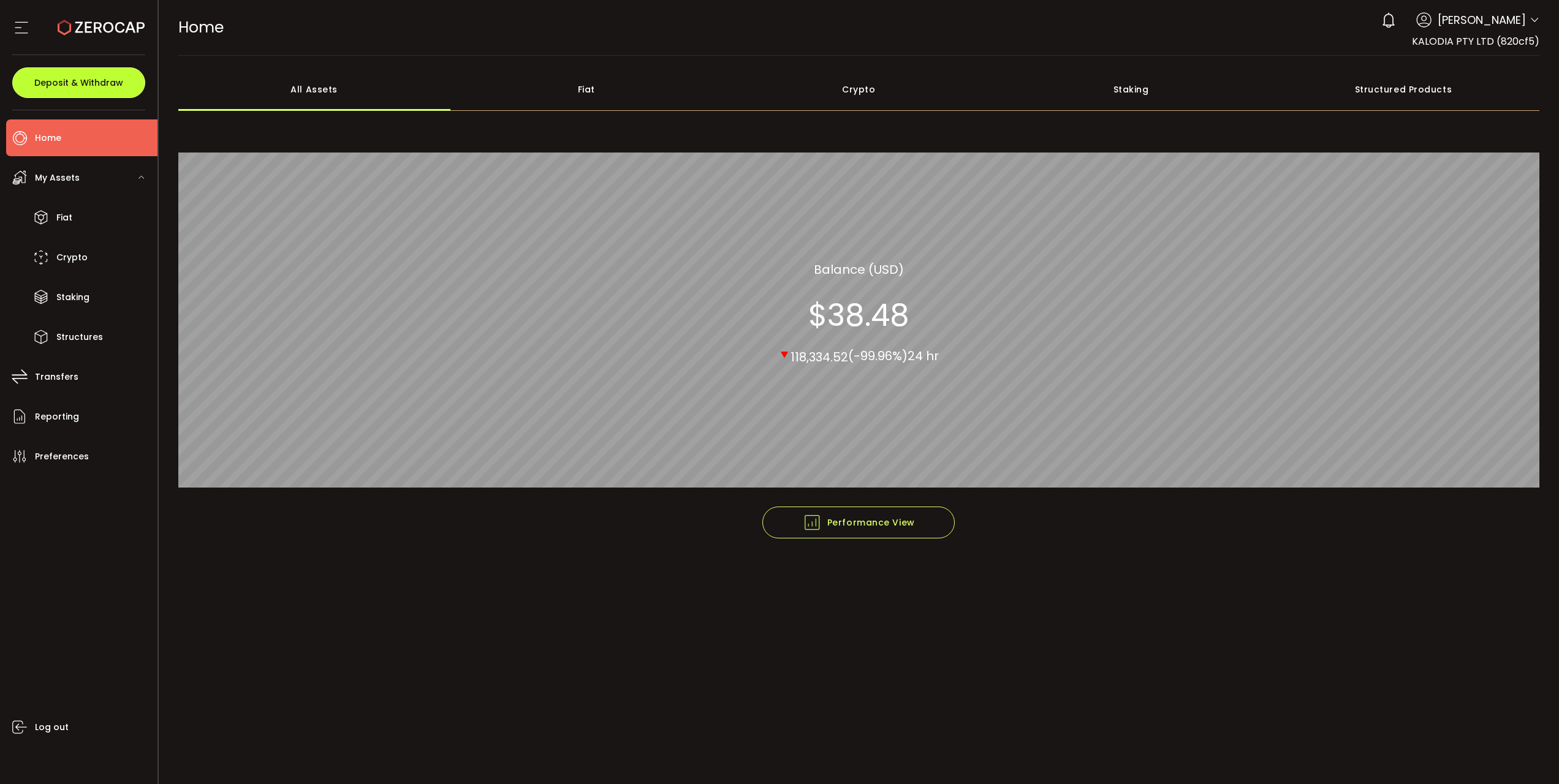 click on "Deposit & Withdraw" at bounding box center (78, 83) 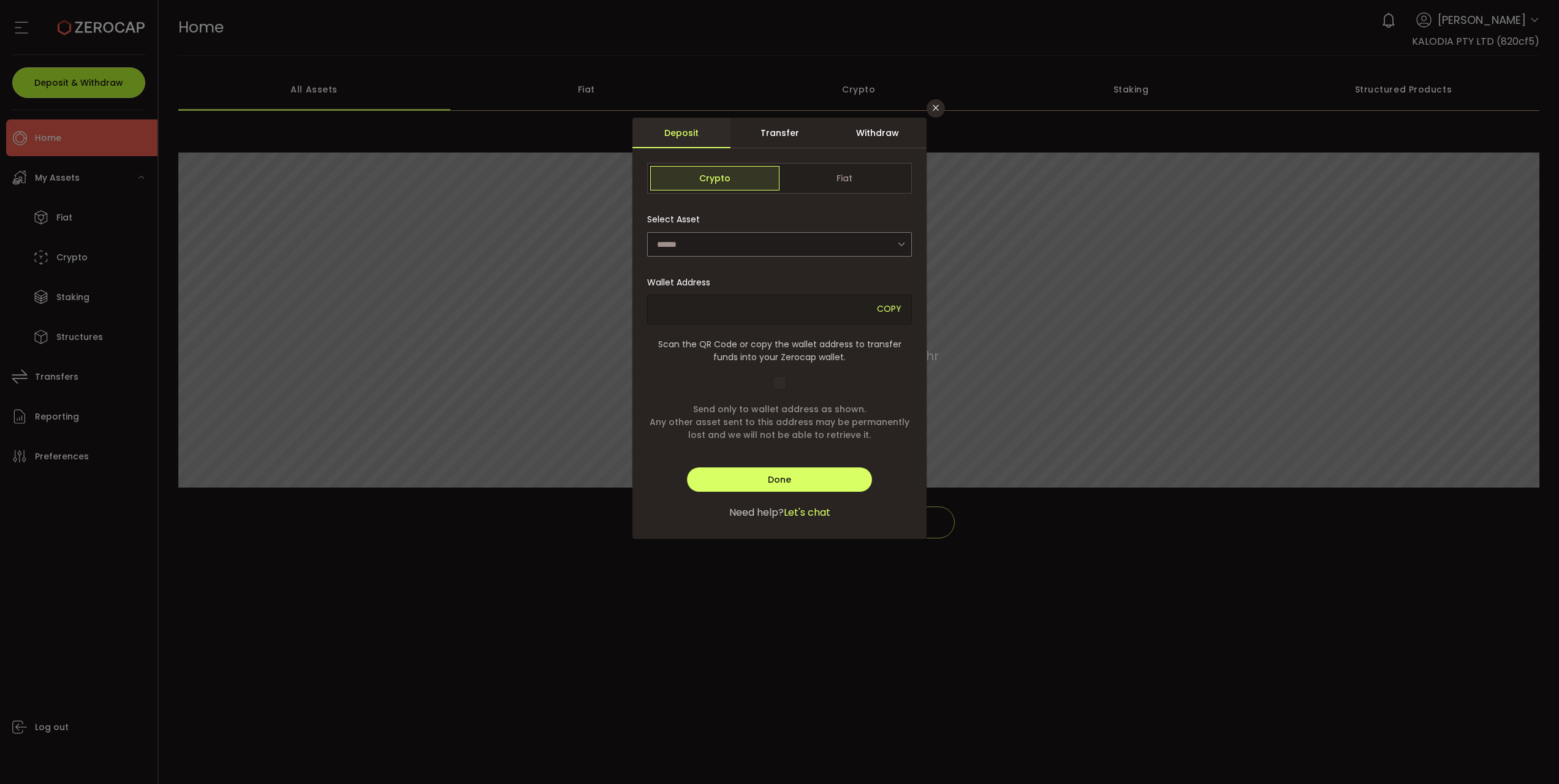 type on "**********" 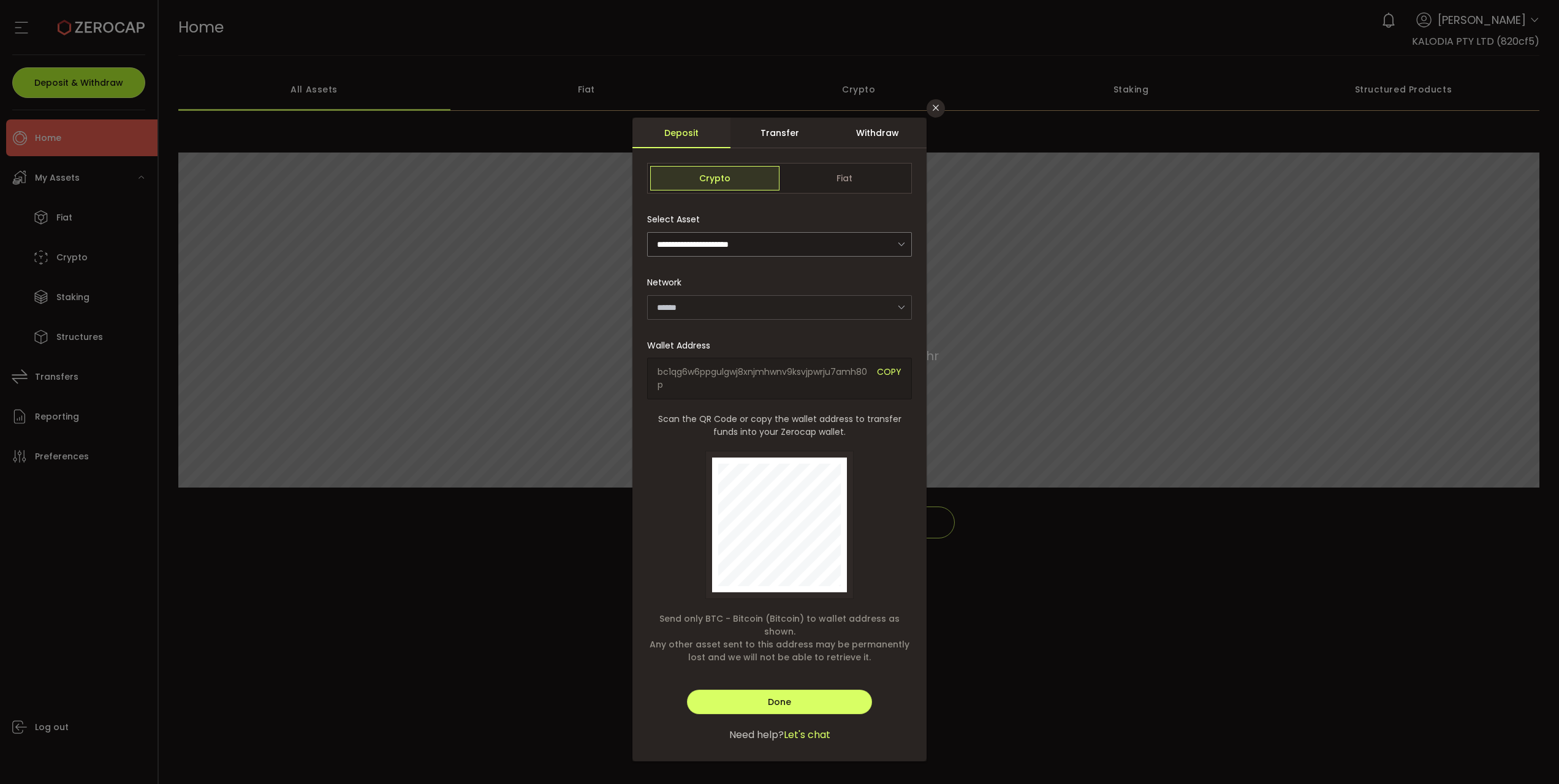 type on "*******" 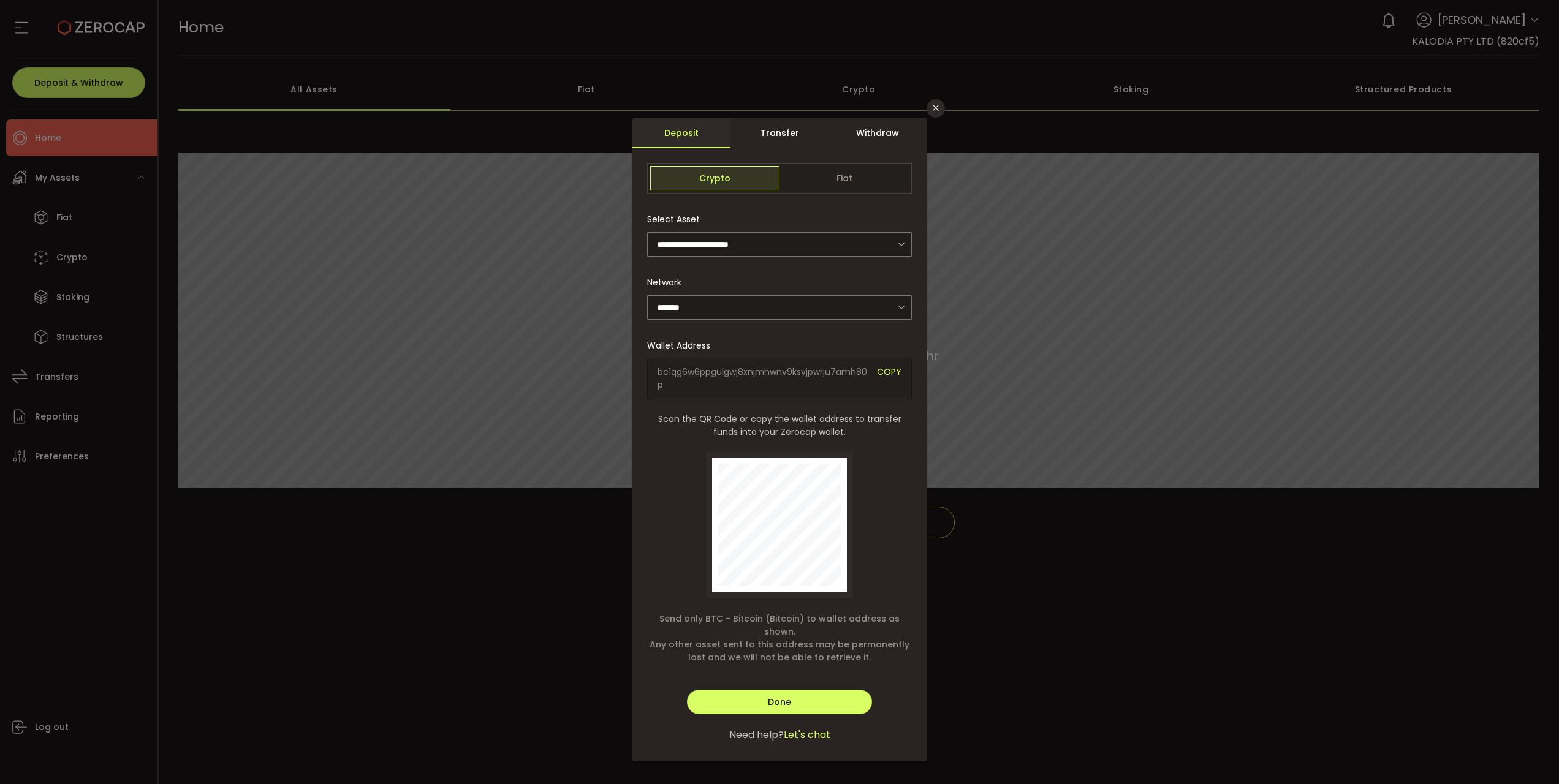 click on "Withdraw" at bounding box center [878, 133] 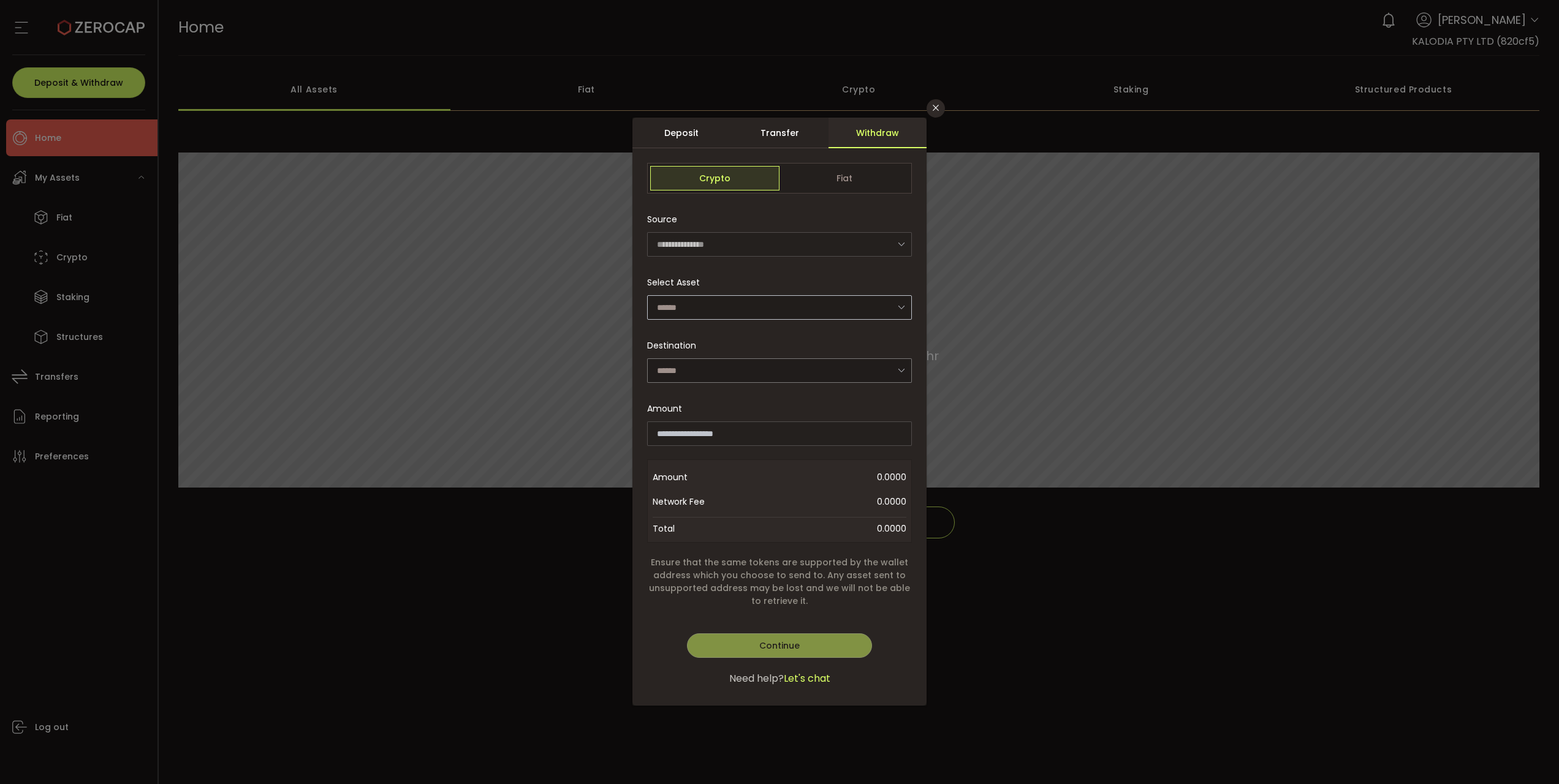 click at bounding box center [901, 307] 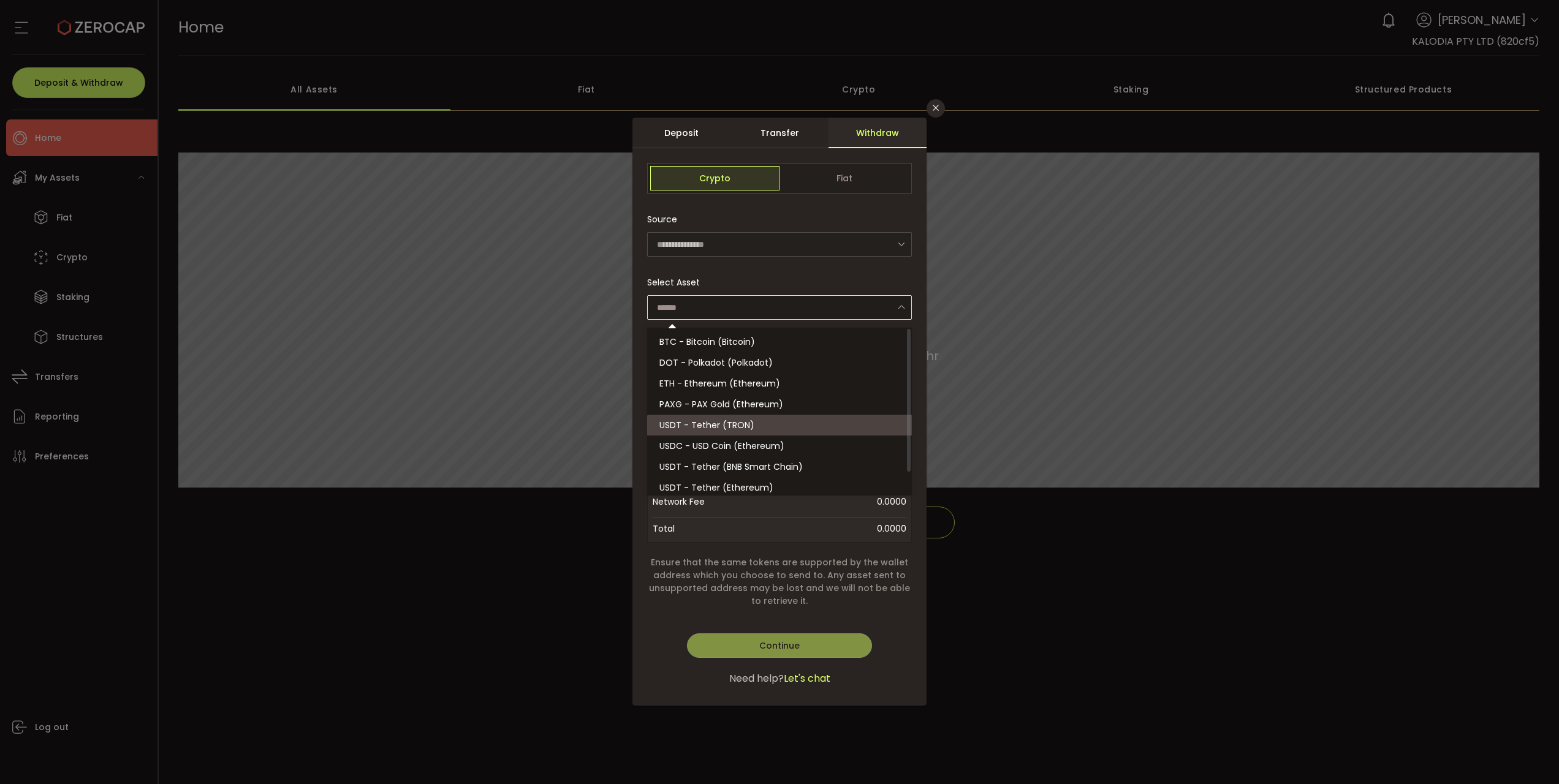 click on "USDT - Tether (TRON)" at bounding box center [781, 425] 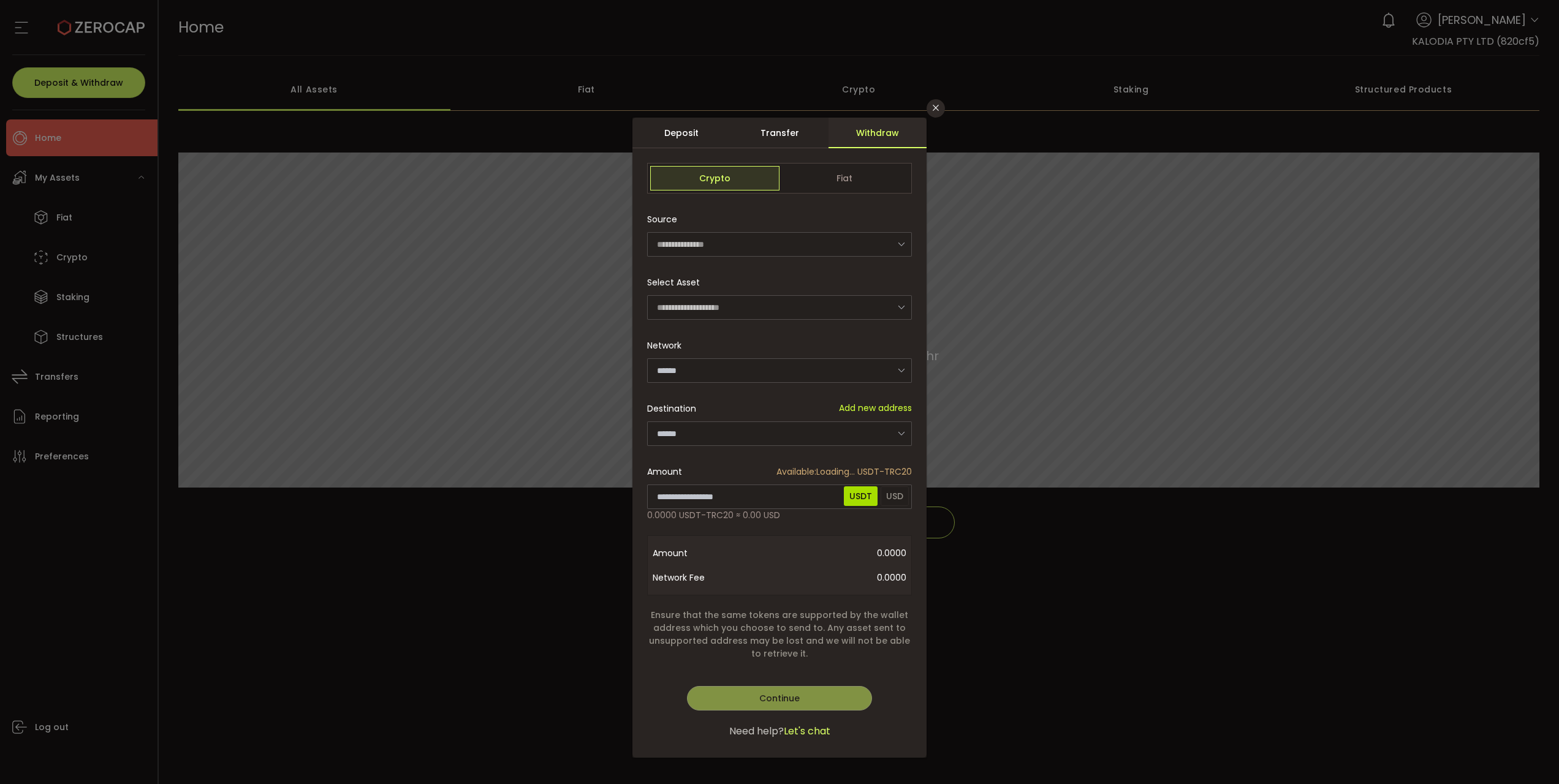 type on "****" 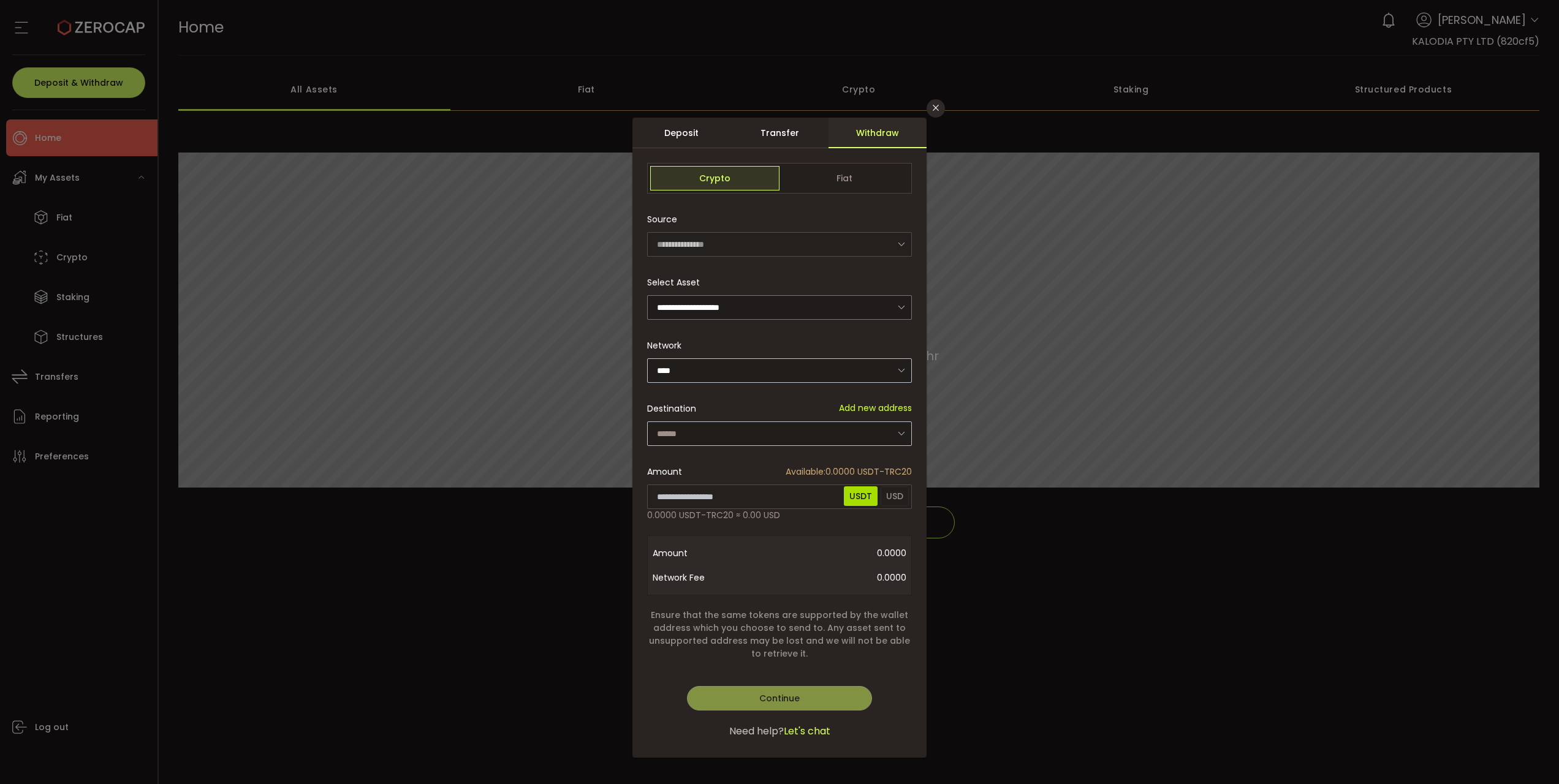 click at bounding box center [901, 433] 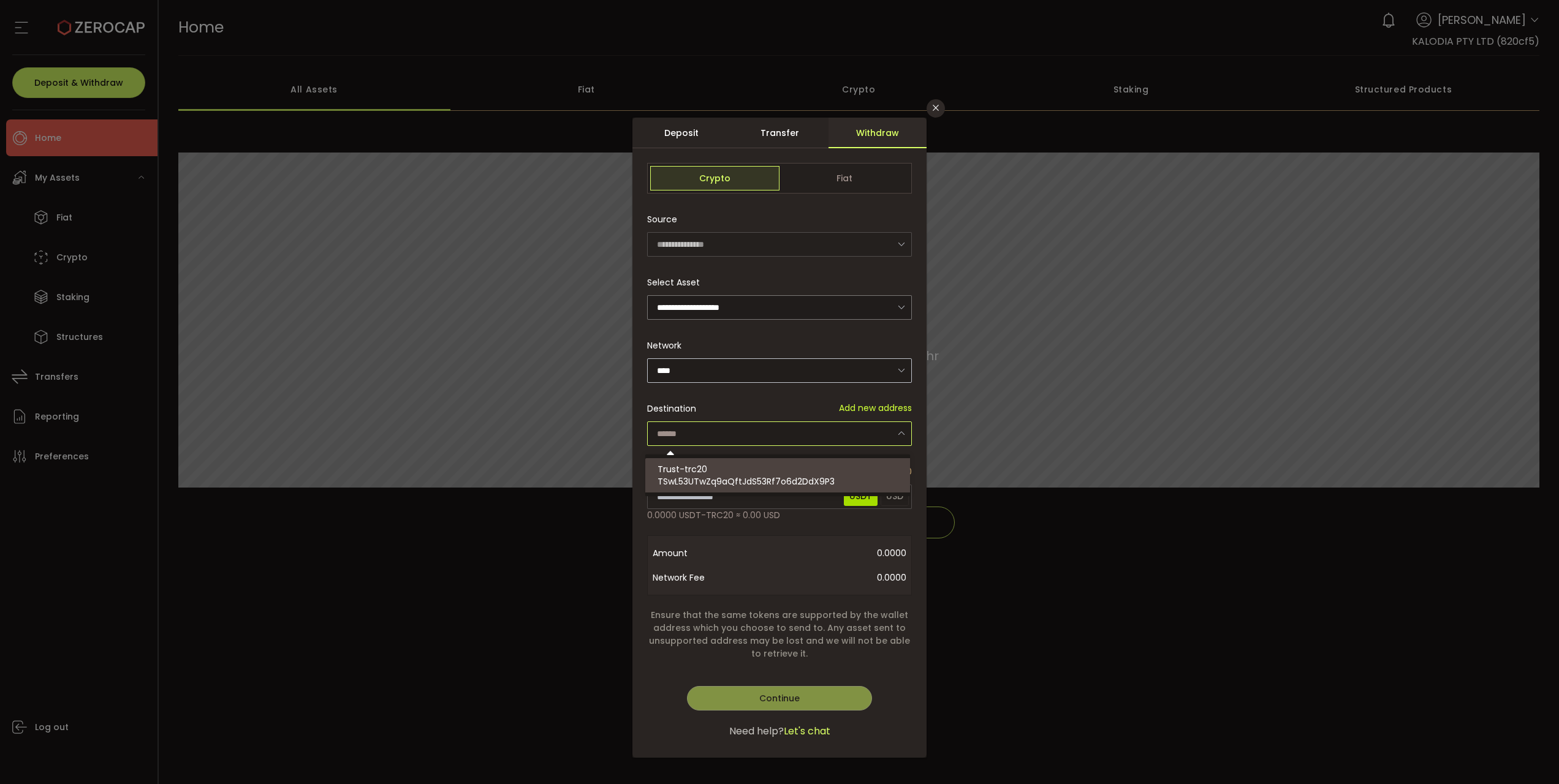 click on "Trust-trc20 TSwL53UTwZq9aQftJdS53Rf7o6d2DdX9P3" at bounding box center [780, 475] 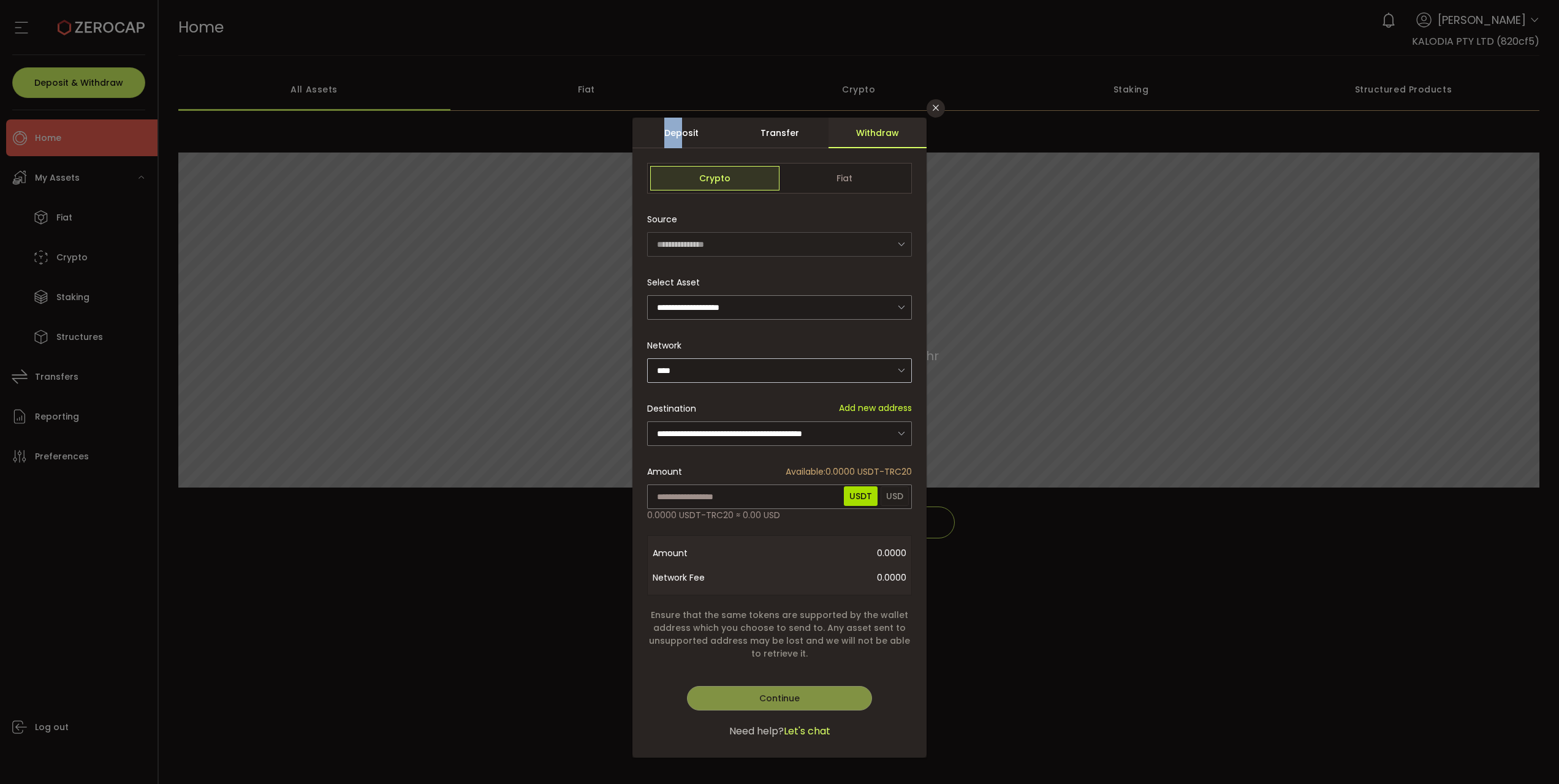 drag, startPoint x: 682, startPoint y: 116, endPoint x: 681, endPoint y: 134, distance: 18.027756 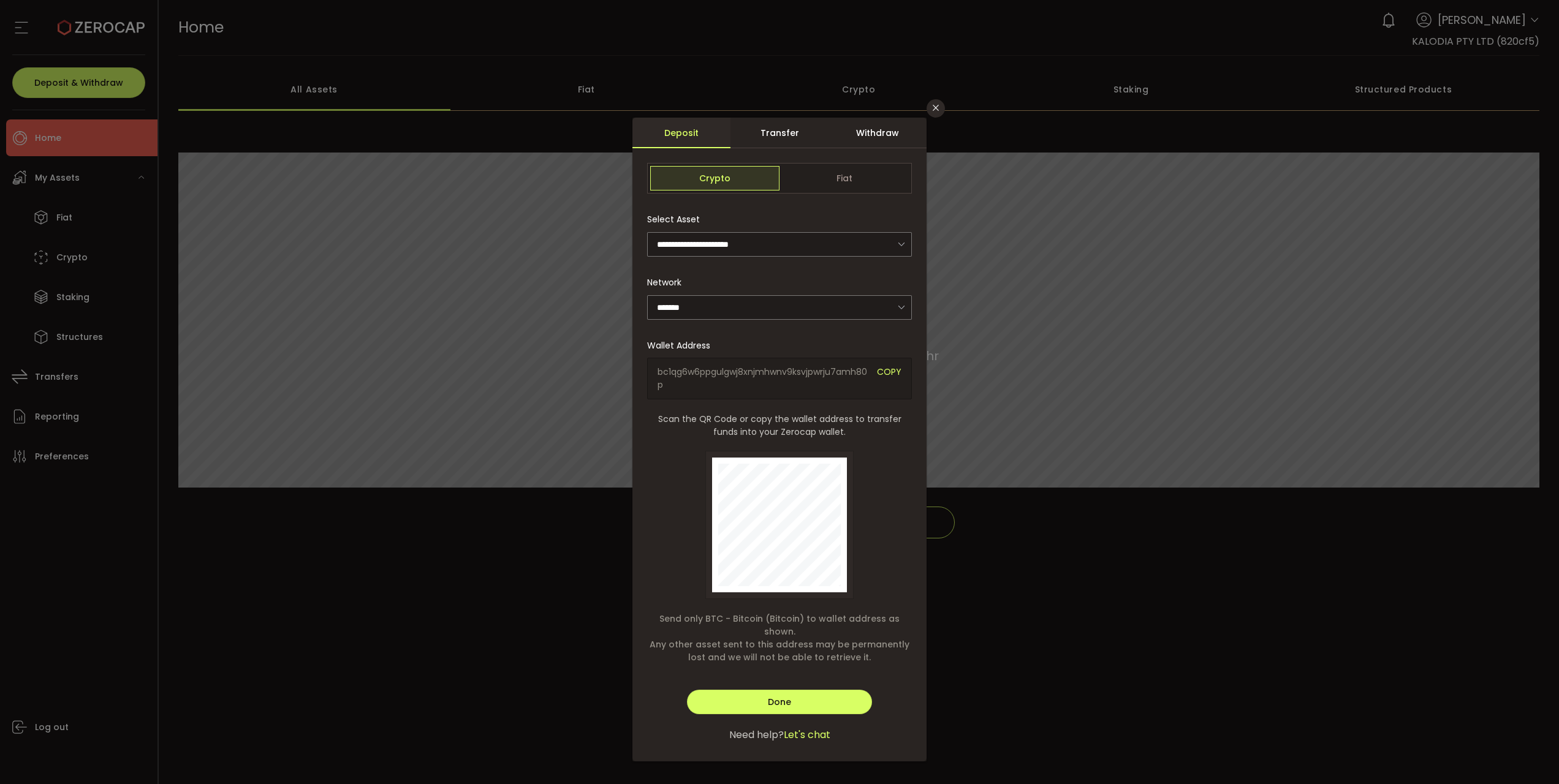 click on "Withdraw" at bounding box center (878, 133) 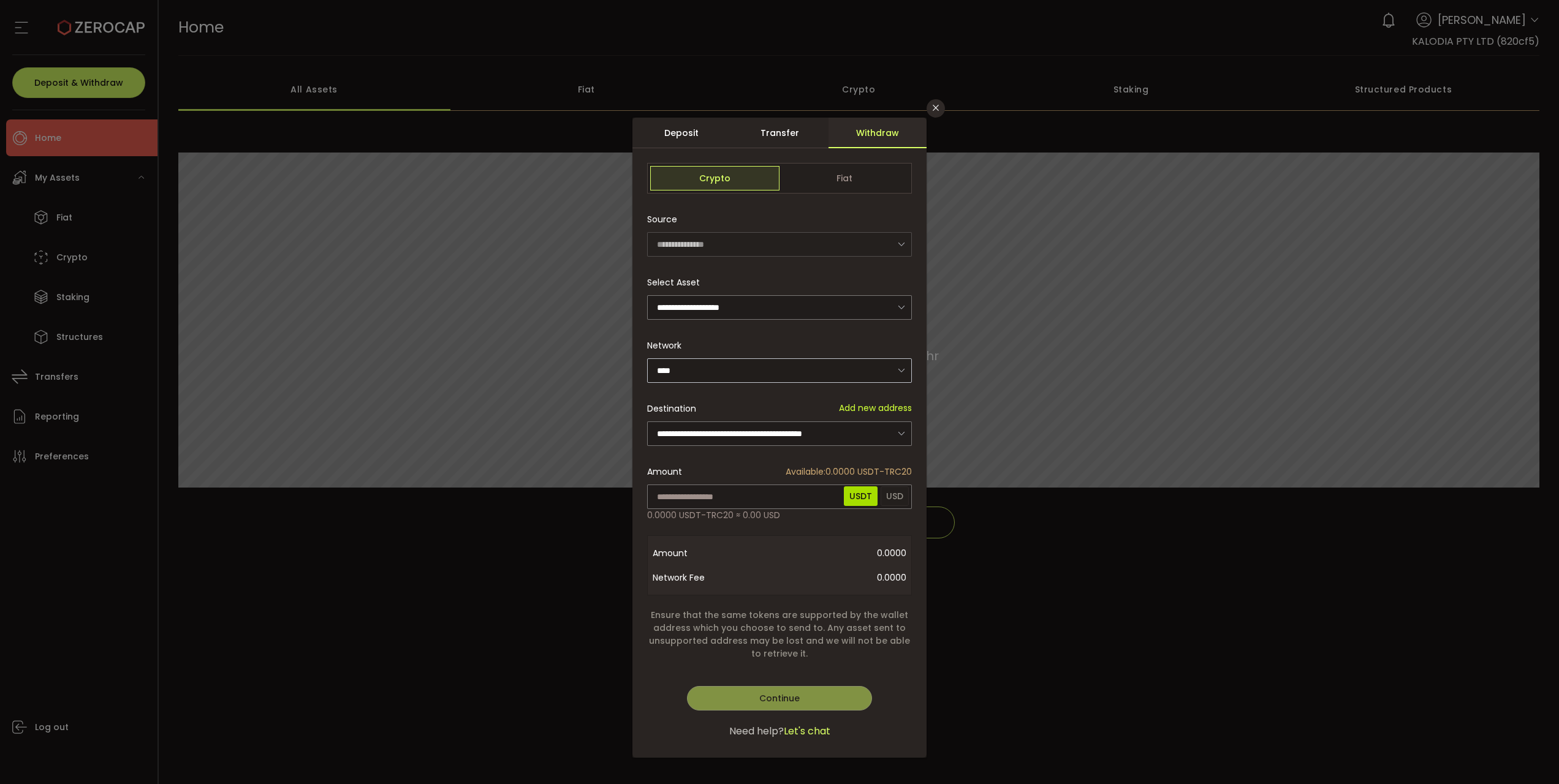 click on "**********" at bounding box center [780, 392] 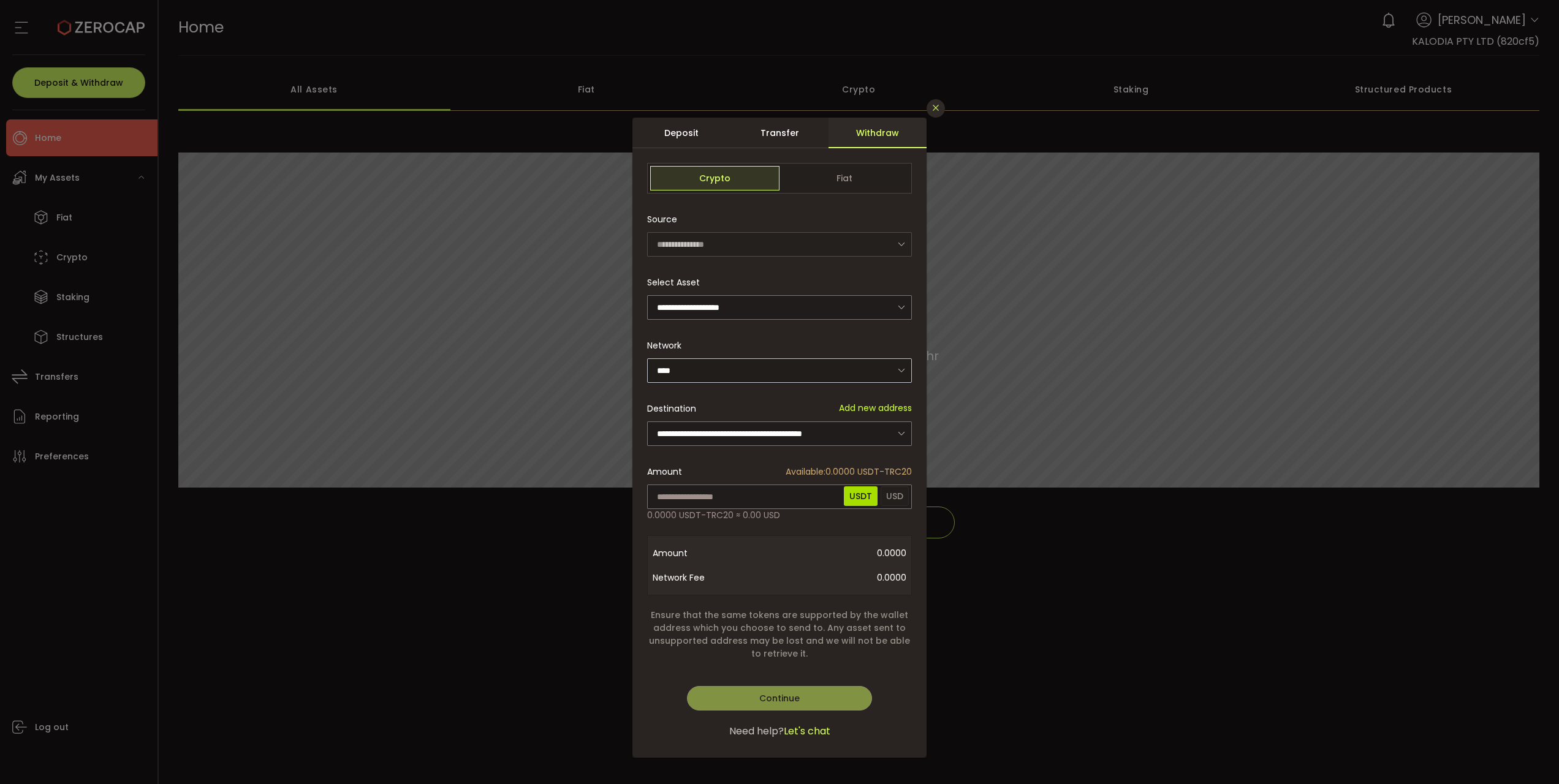 click at bounding box center (936, 108) 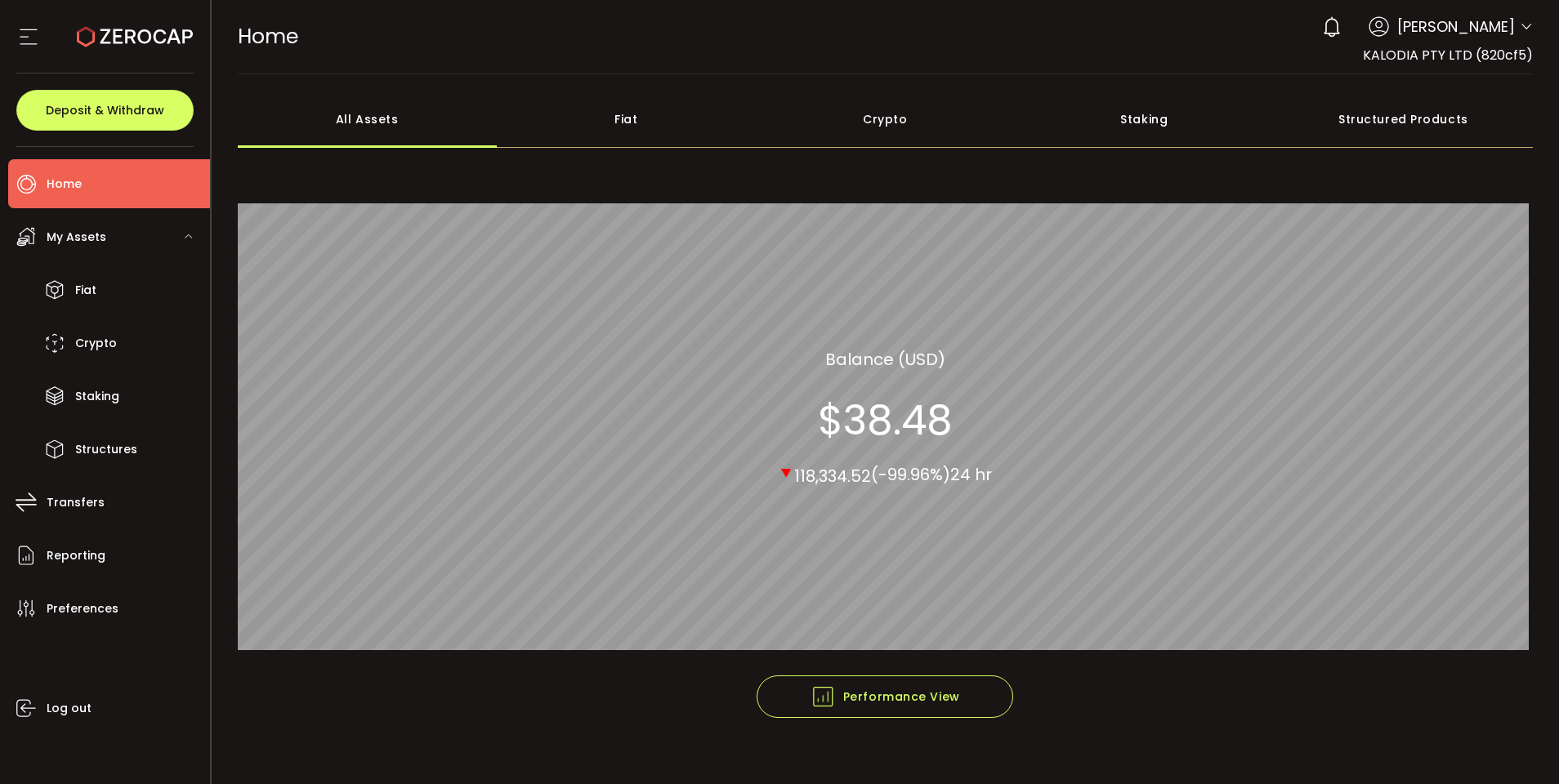 click on "Home" at bounding box center (64, 184) 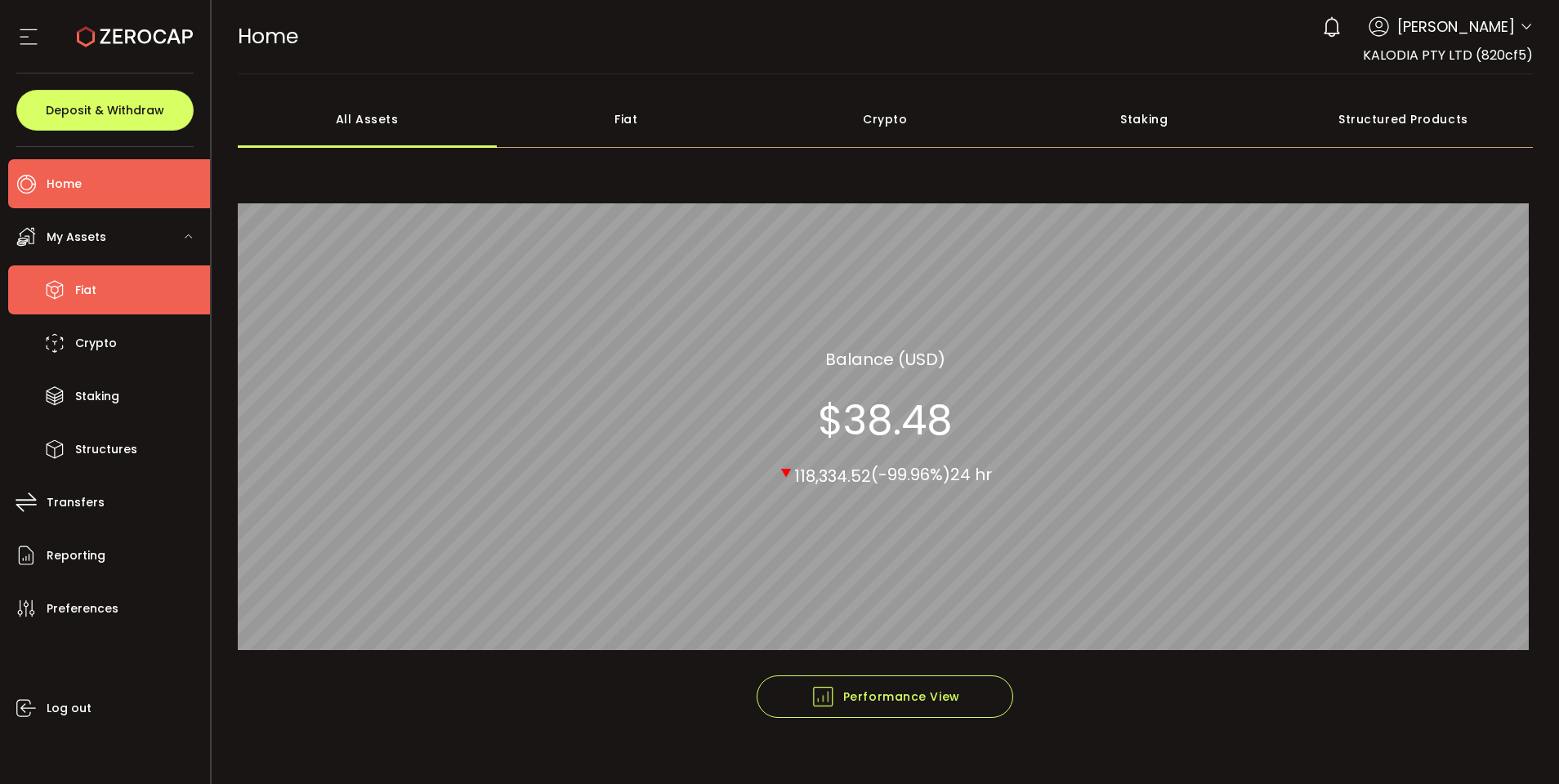 click on "Fiat" at bounding box center (86, 290) 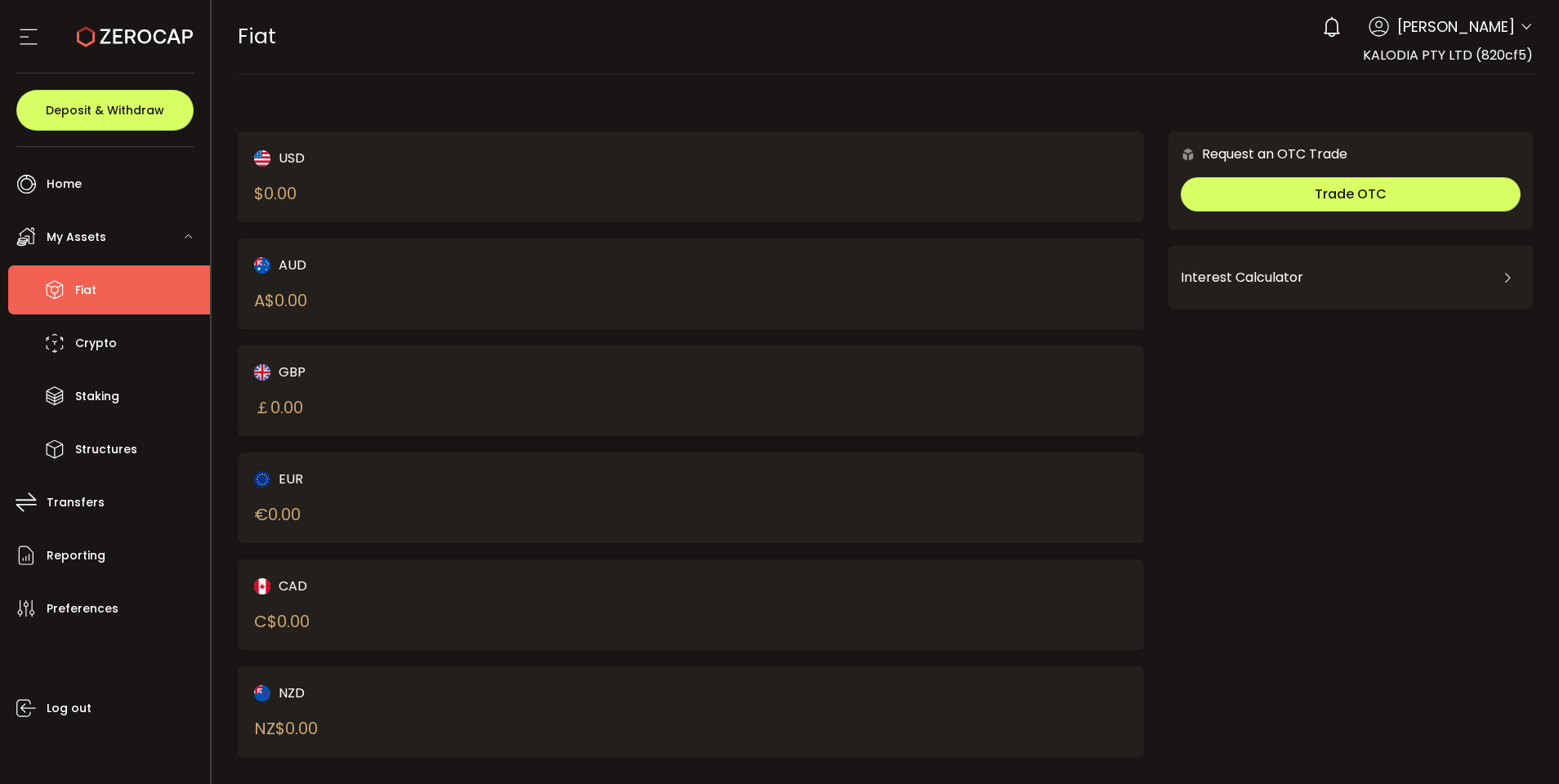 click on "My Assets" at bounding box center [76, 237] 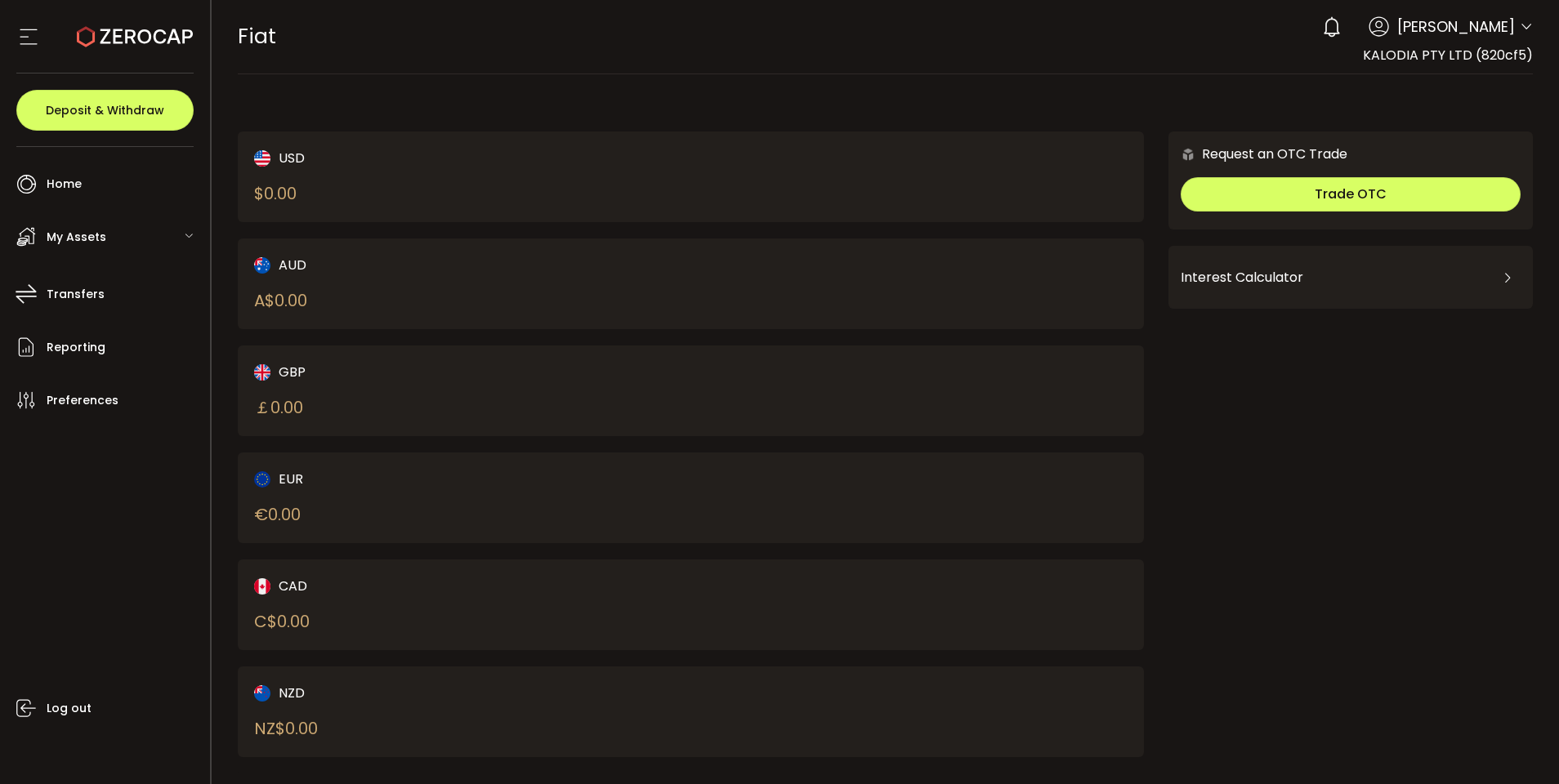 click on "My Assets" at bounding box center [76, 237] 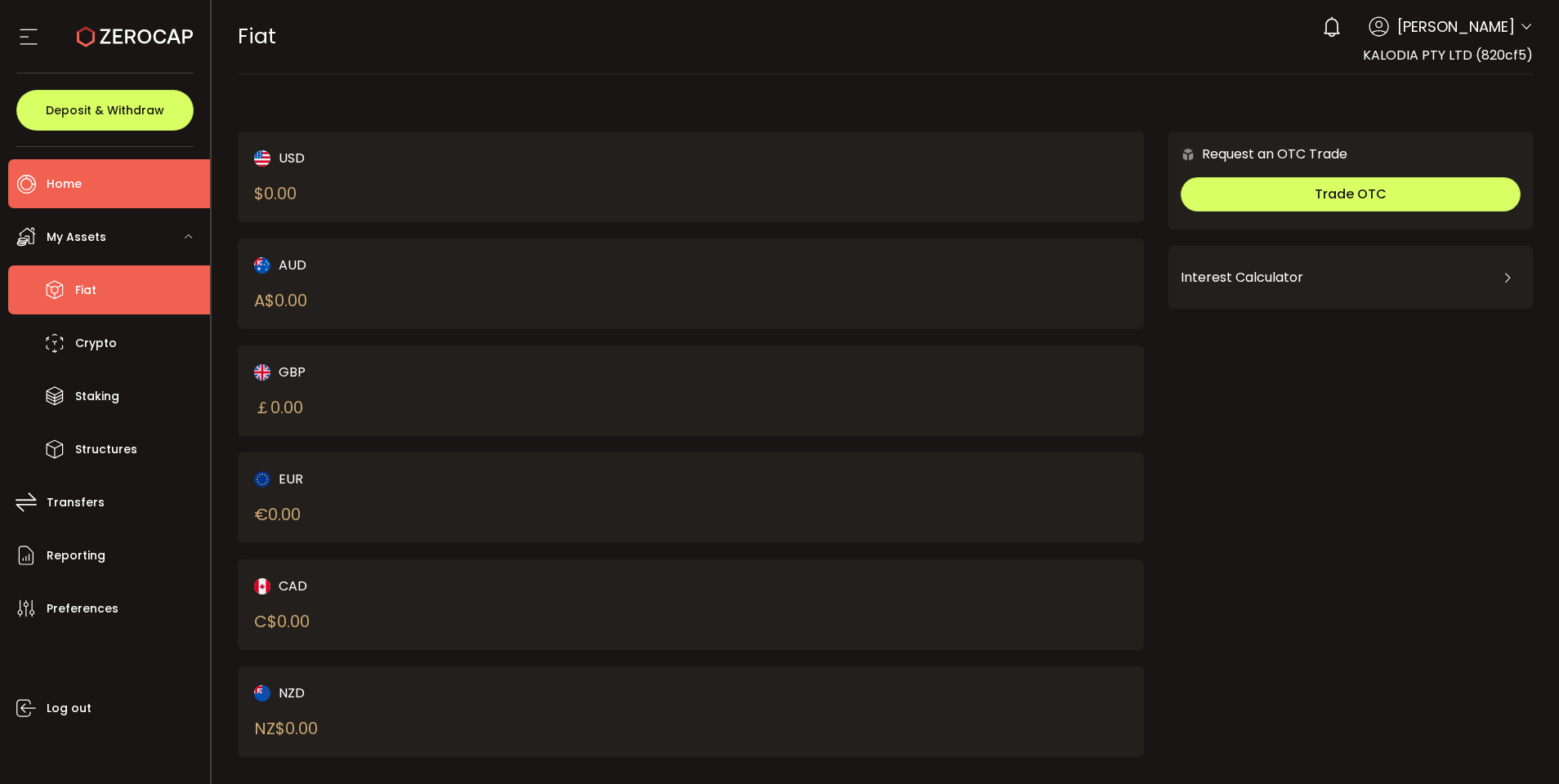 click on "Home" at bounding box center [64, 184] 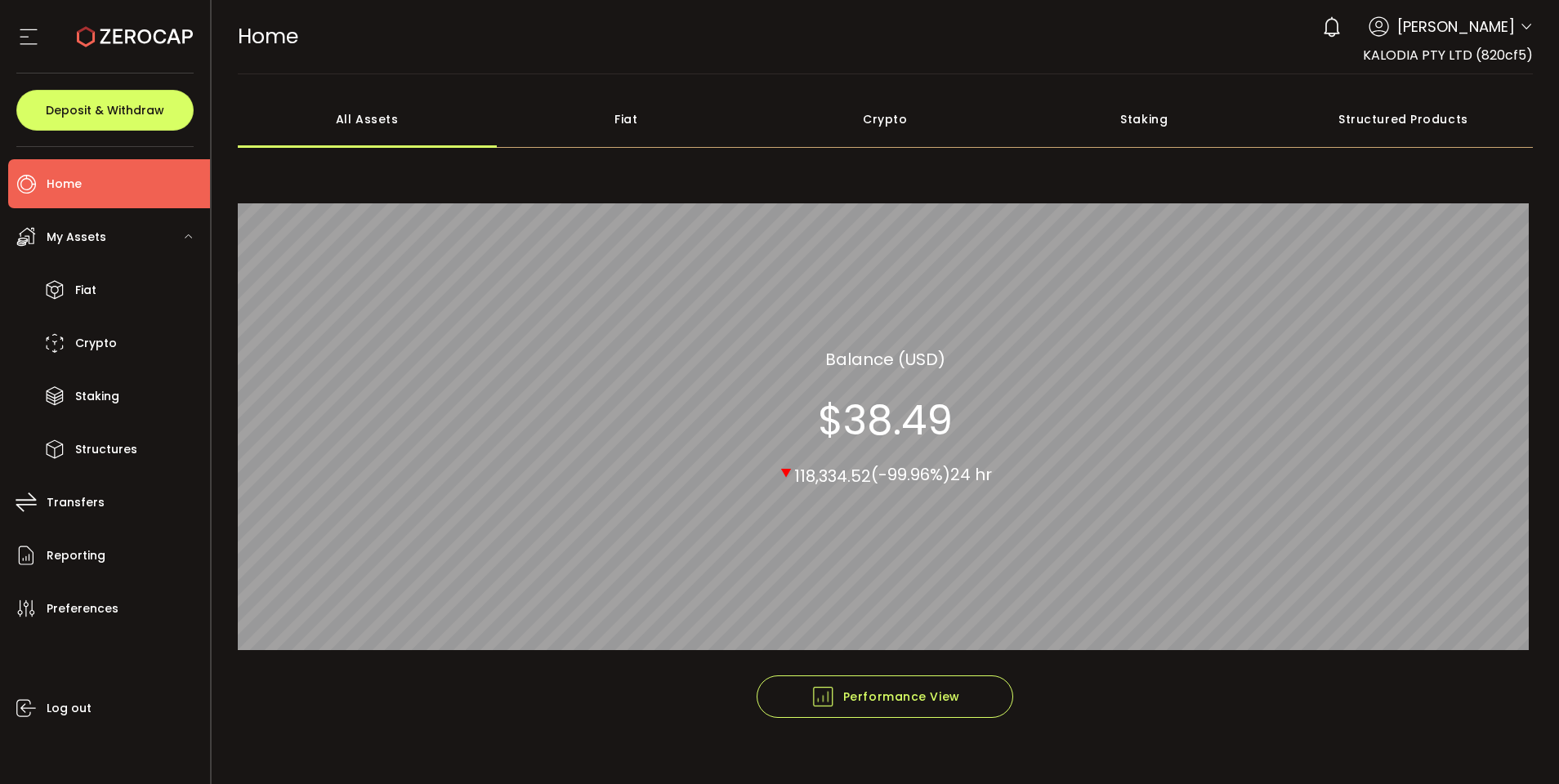 click on "My Assets" at bounding box center [76, 237] 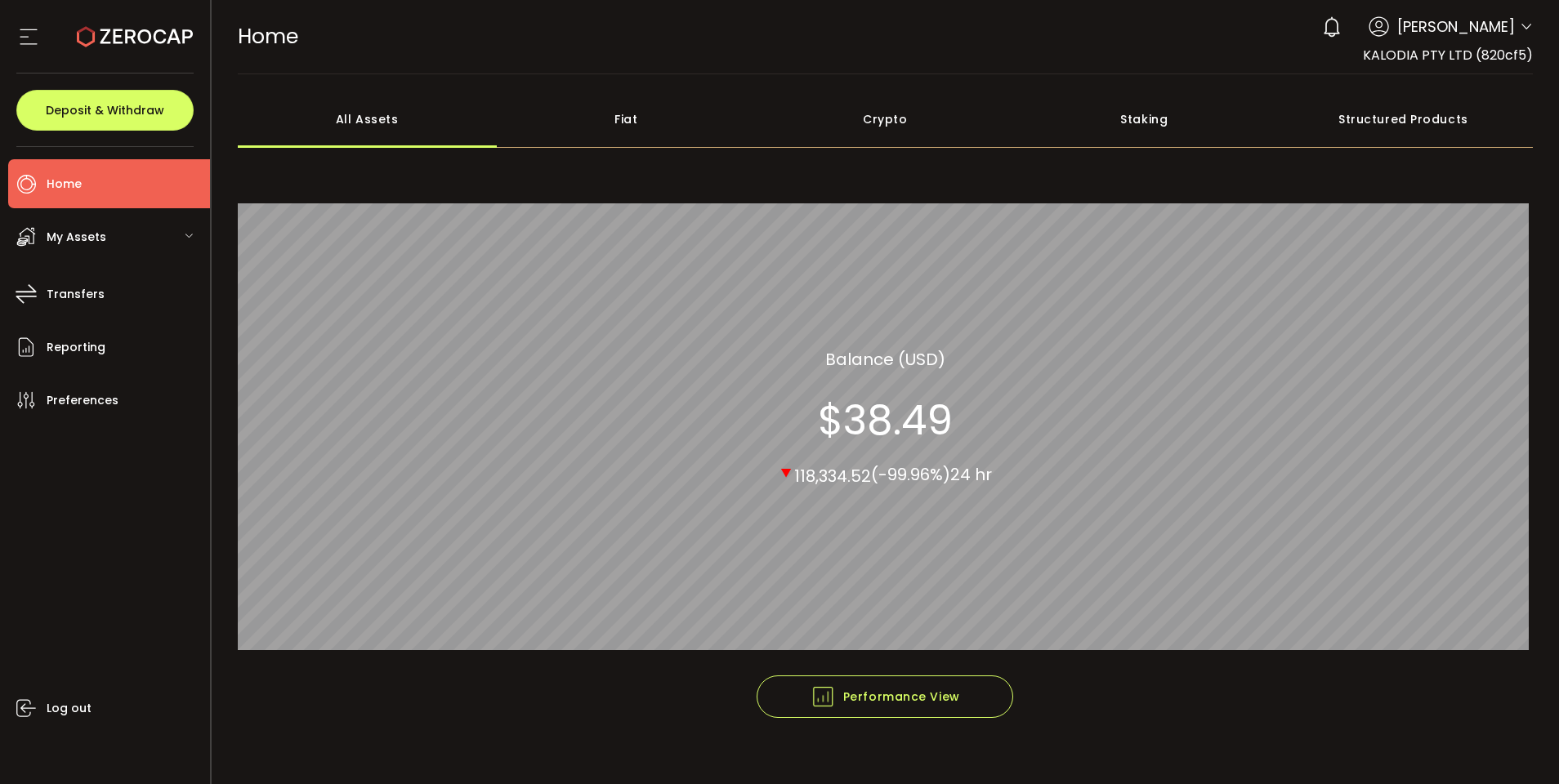 click on "My Assets" at bounding box center (76, 237) 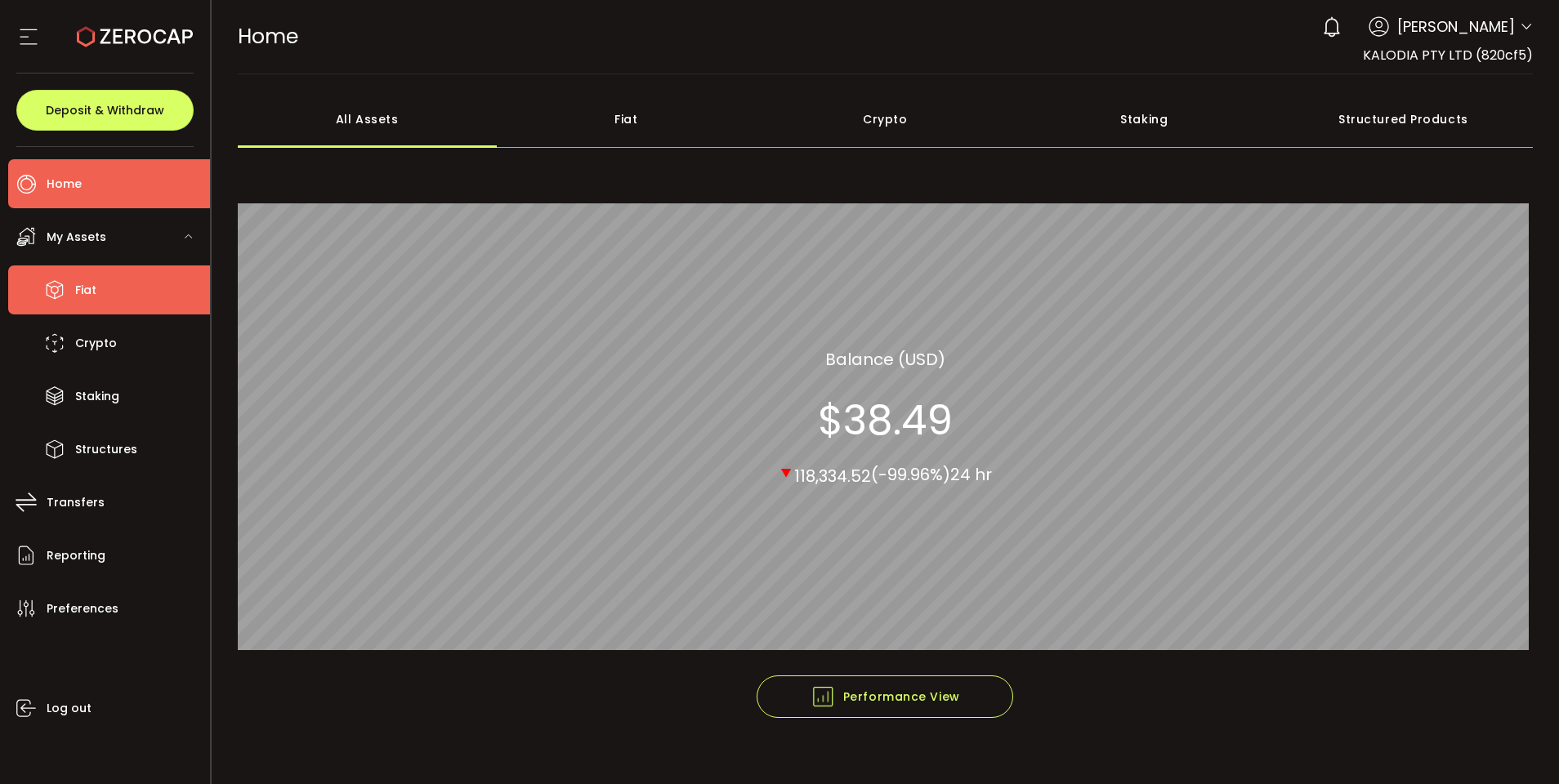 click on "Fiat" at bounding box center [109, 290] 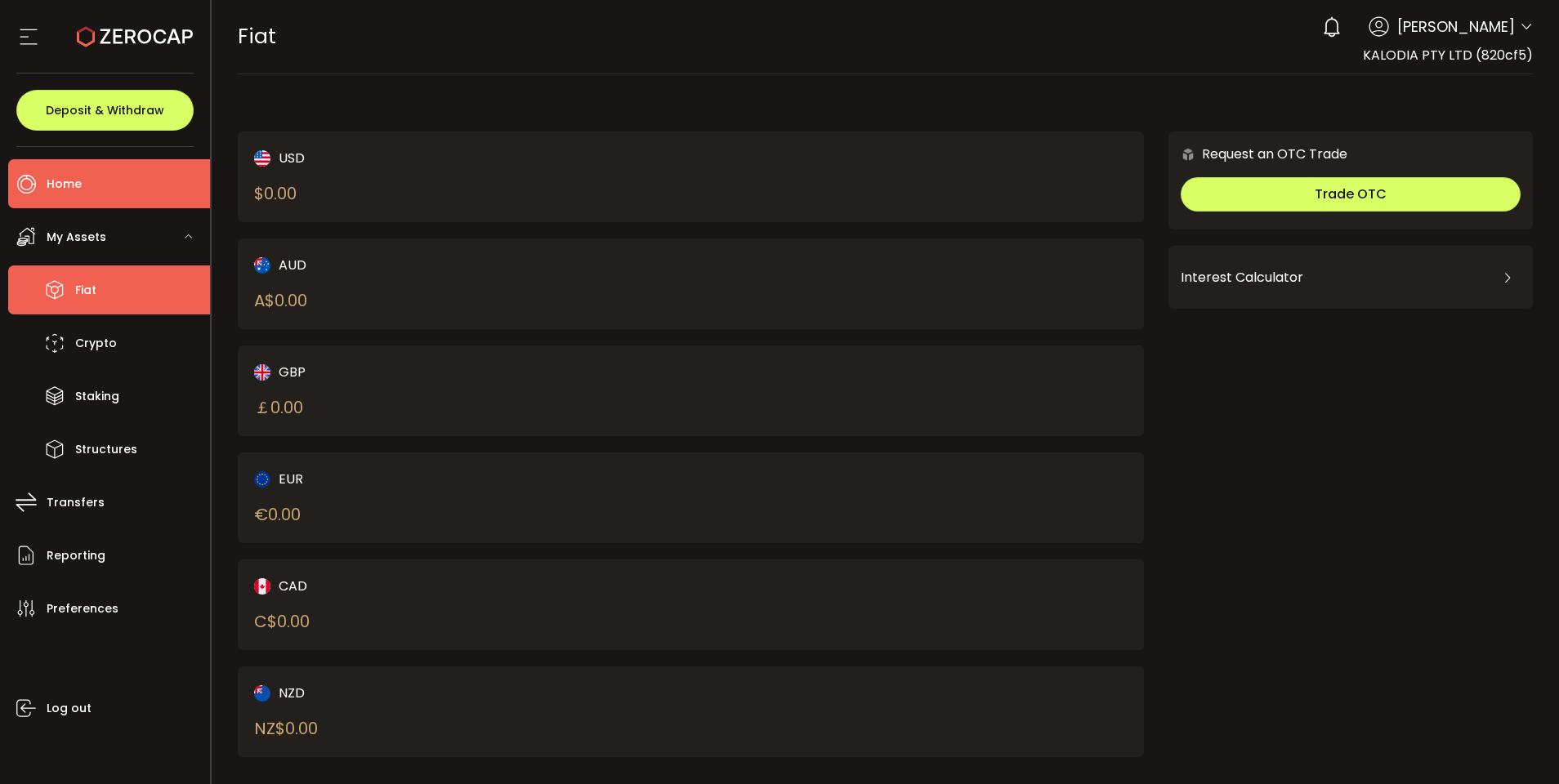 click on "Home" at bounding box center [64, 184] 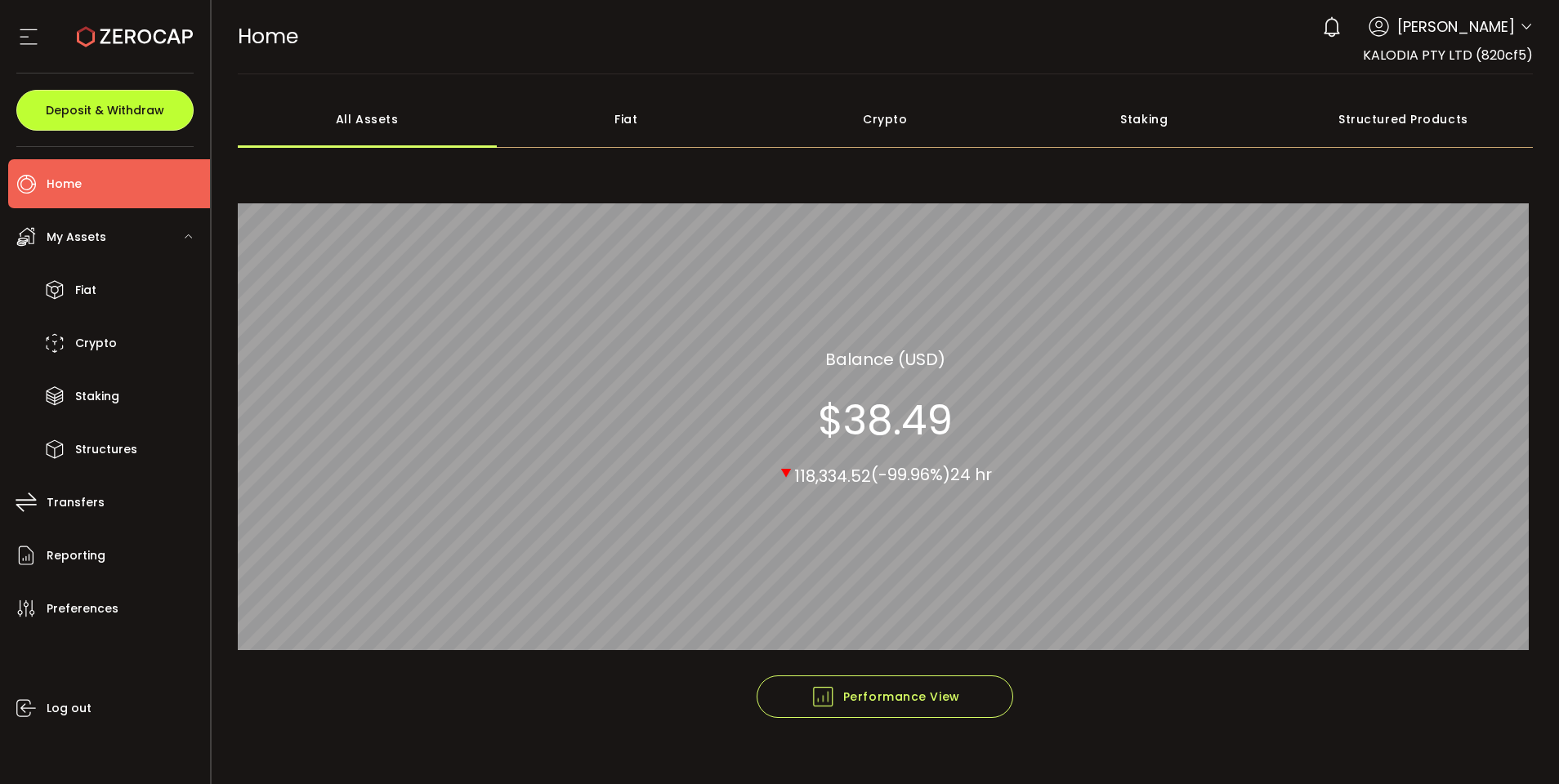 click on "Deposit & Withdraw" at bounding box center [105, 110] 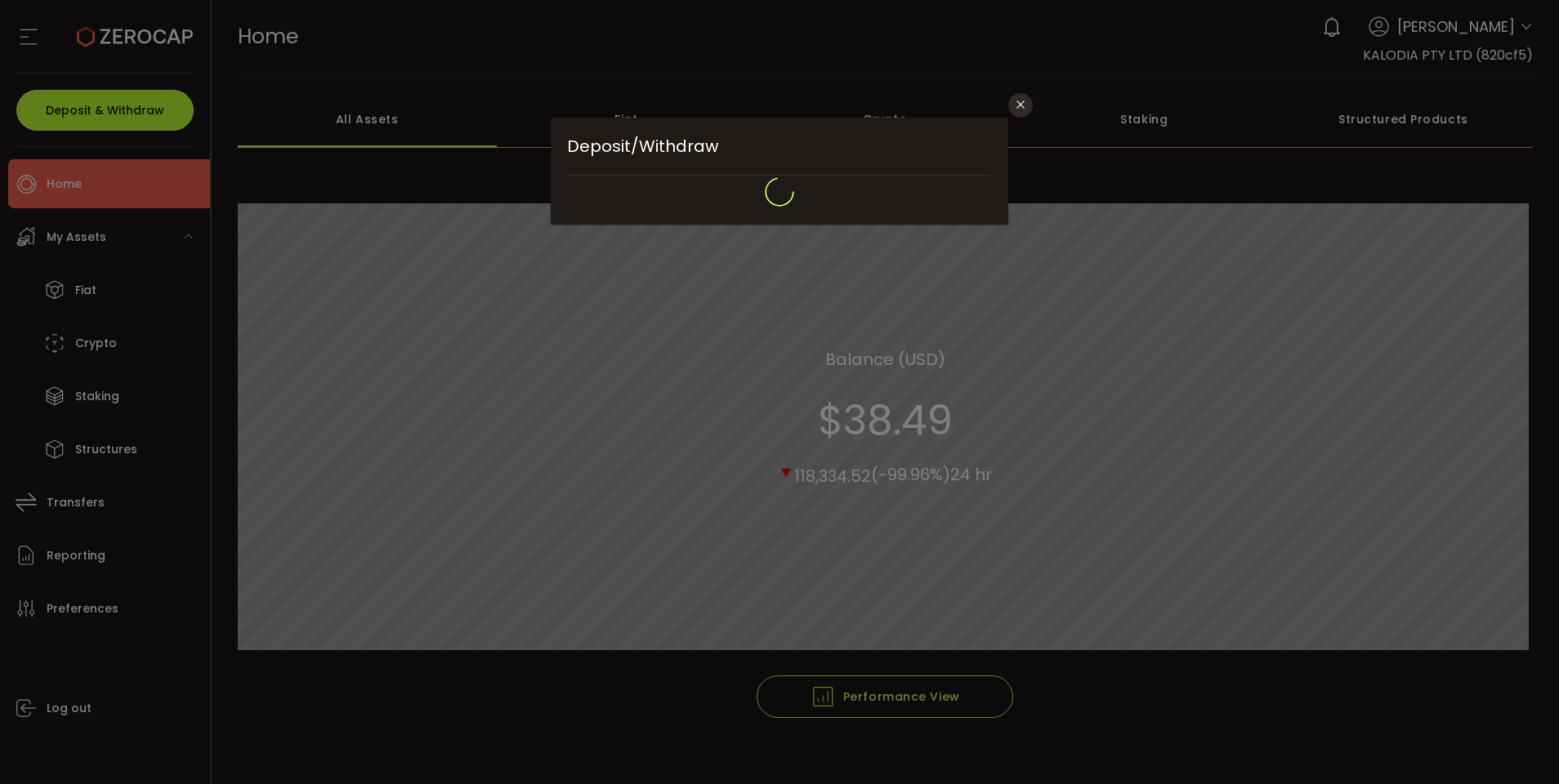 type on "**********" 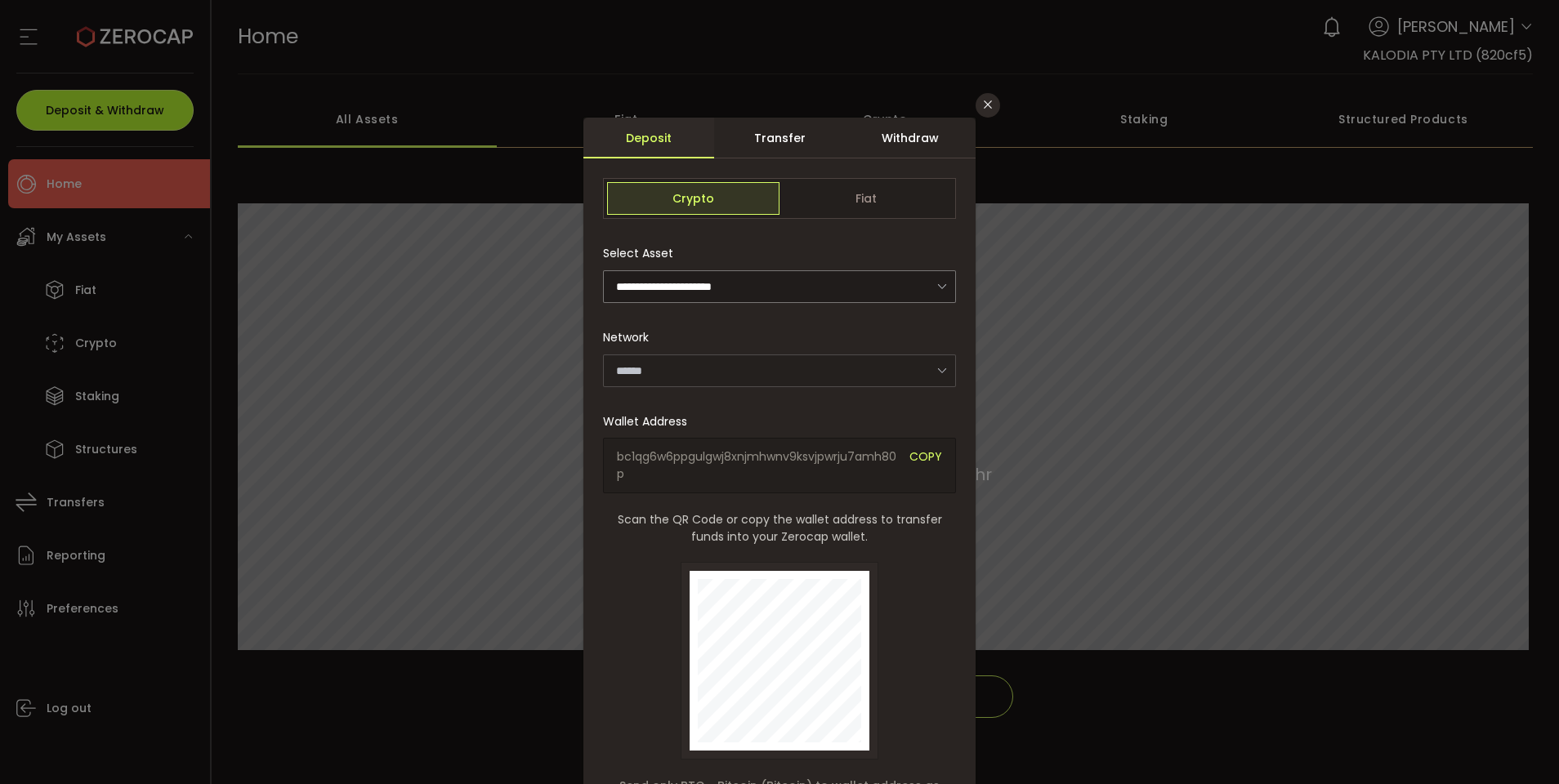 type on "*******" 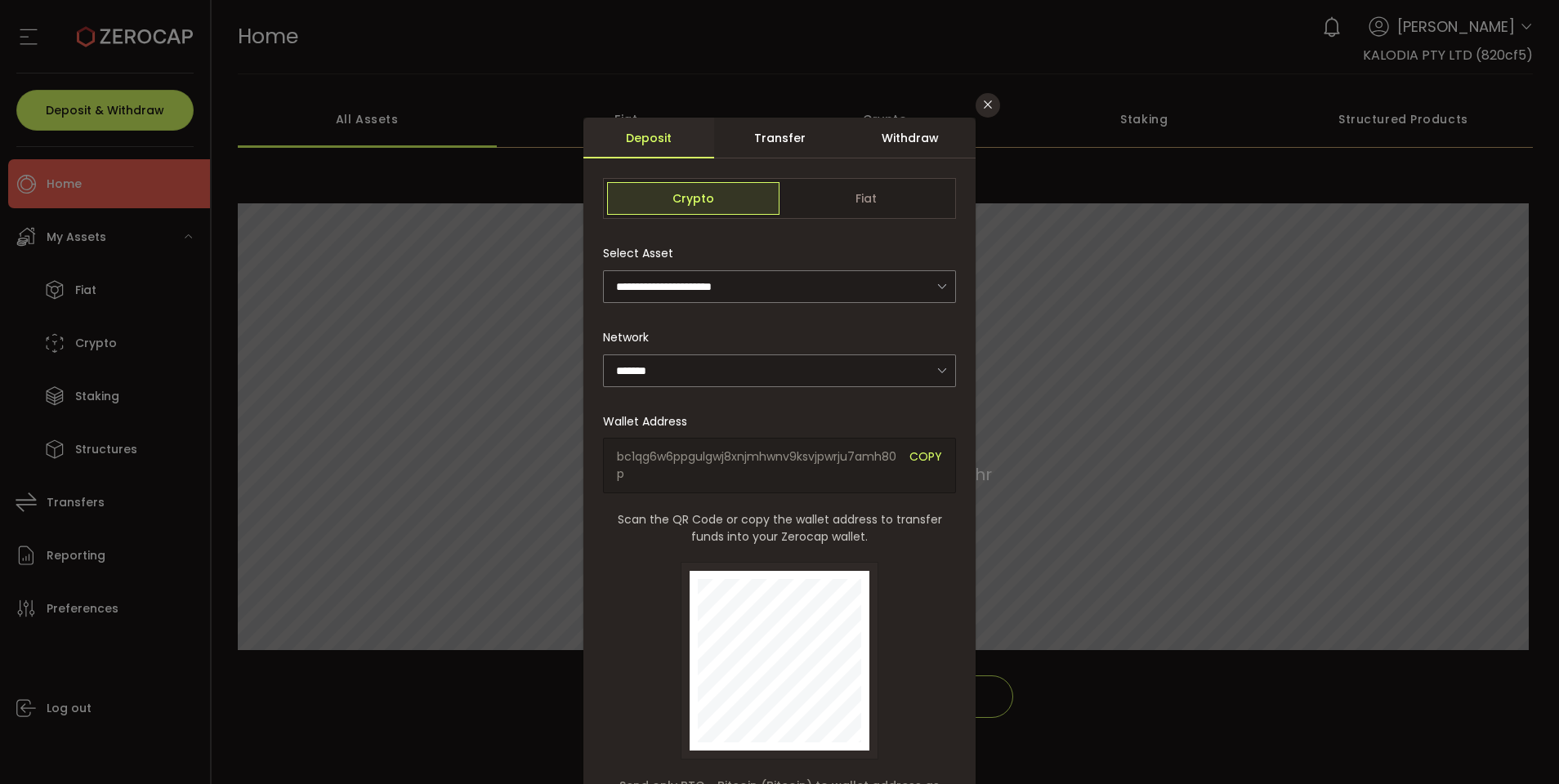 click on "Withdraw" at bounding box center [910, 138] 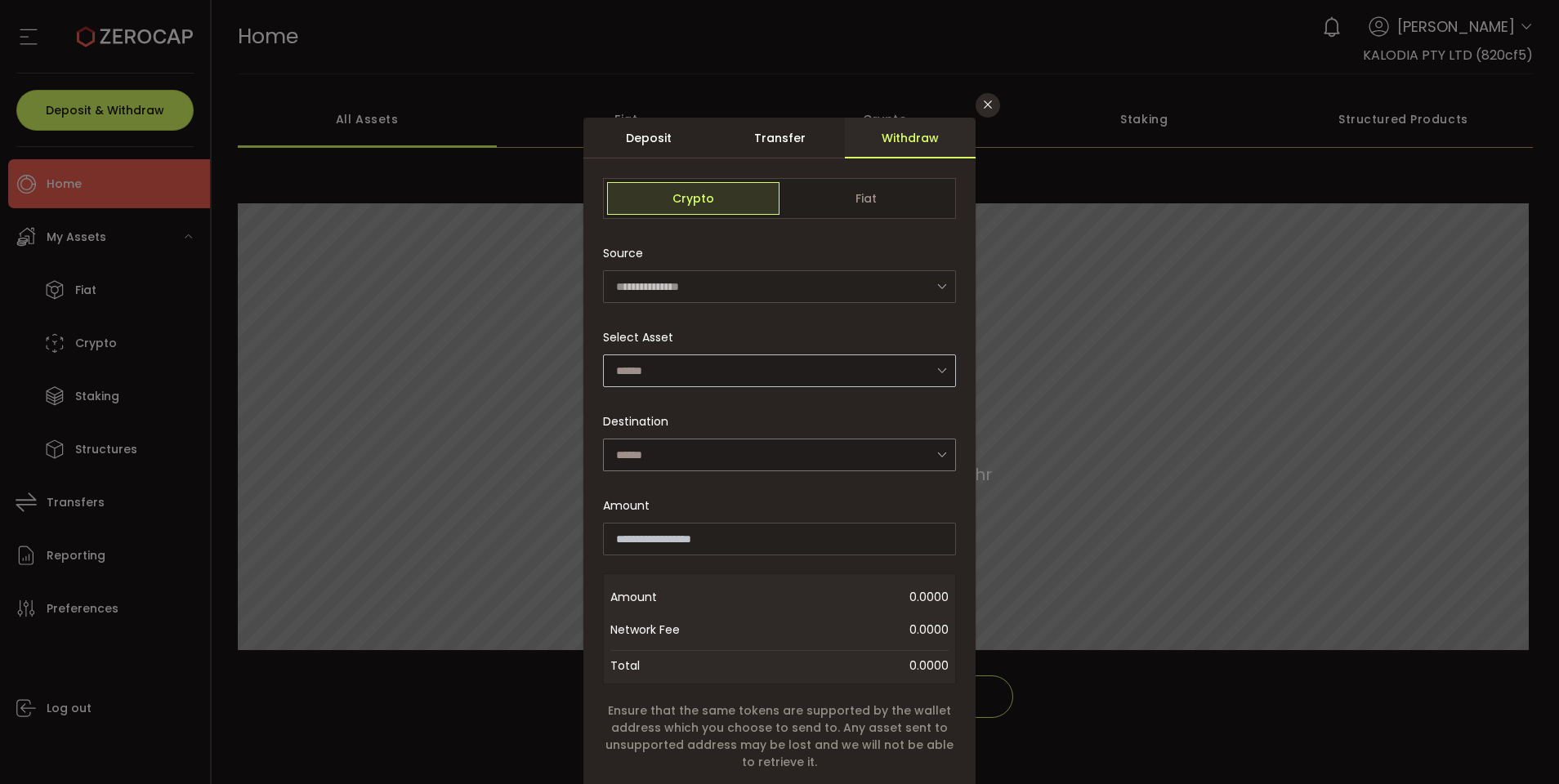 click at bounding box center (941, 370) 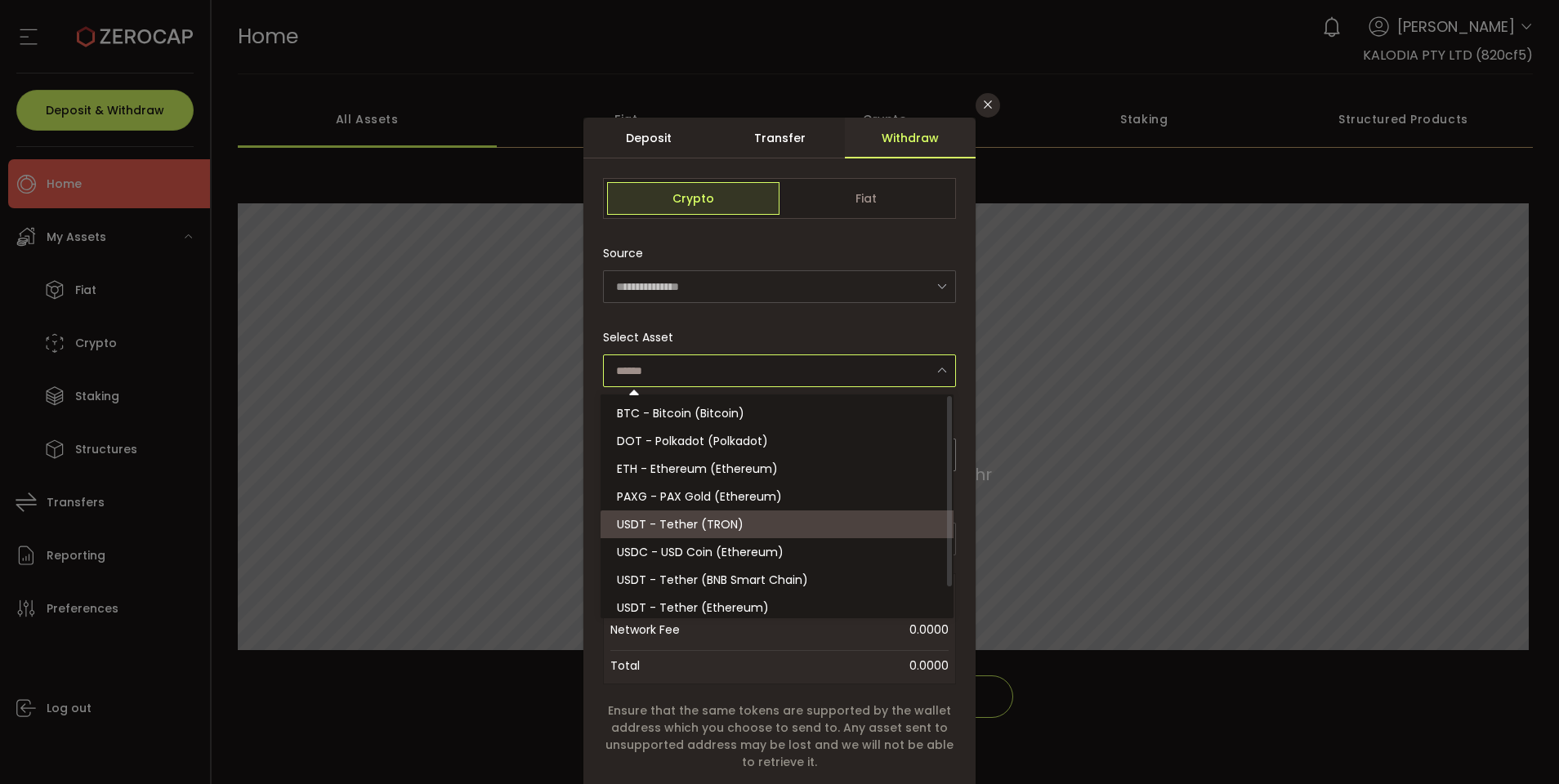 click on "USDT - Tether (TRON)" at bounding box center [780, 524] 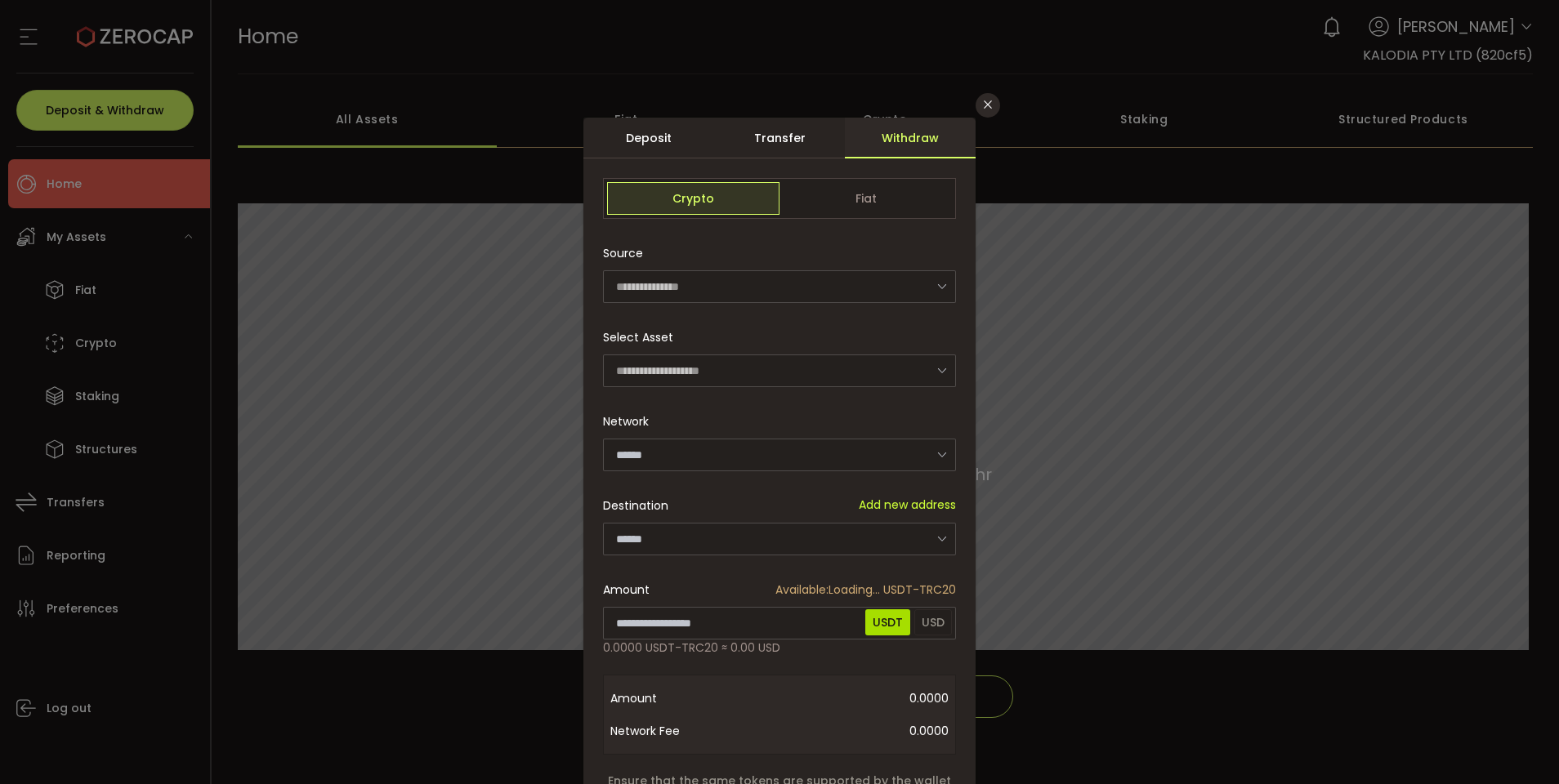 type on "****" 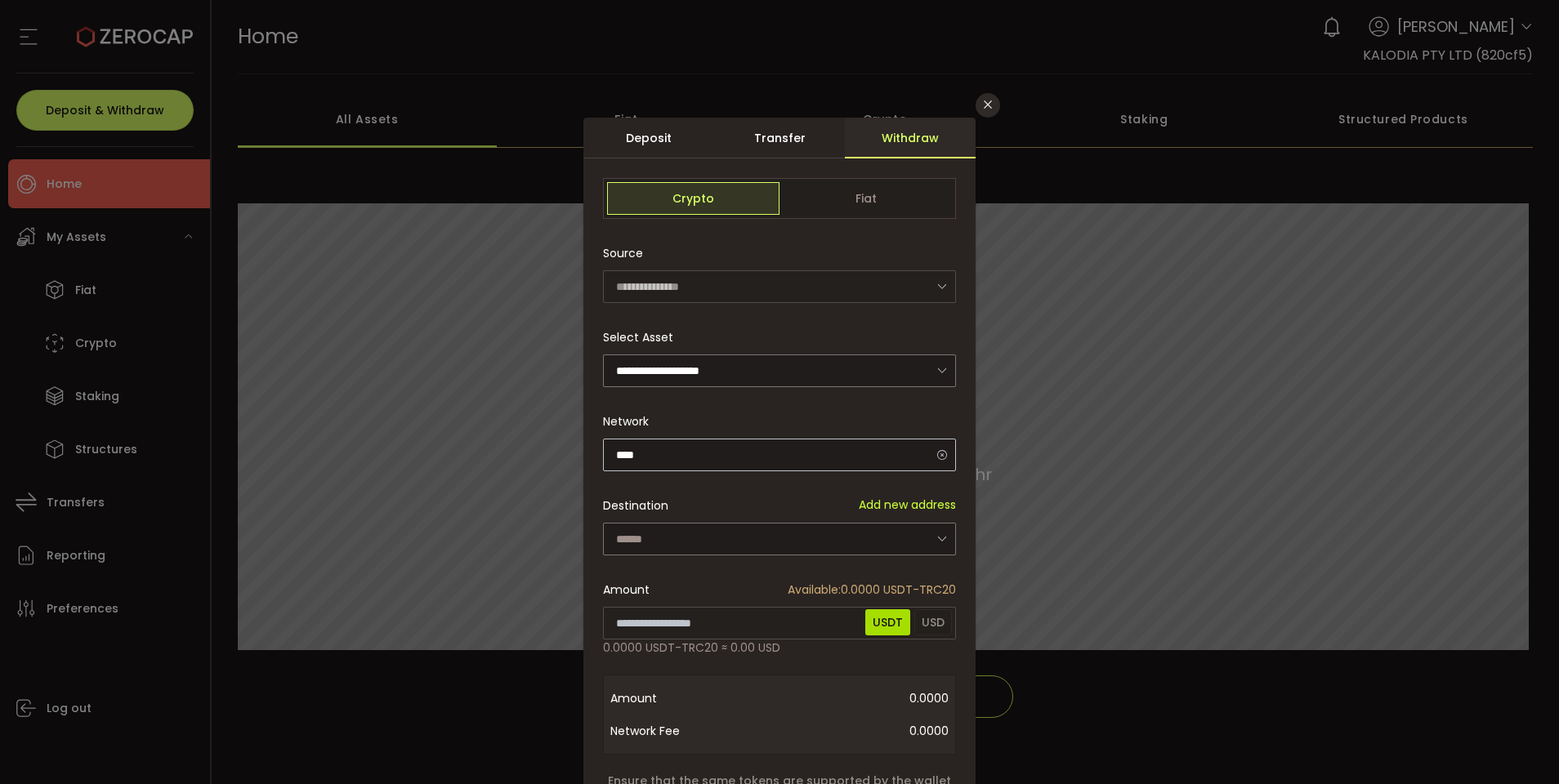 click at bounding box center [941, 454] 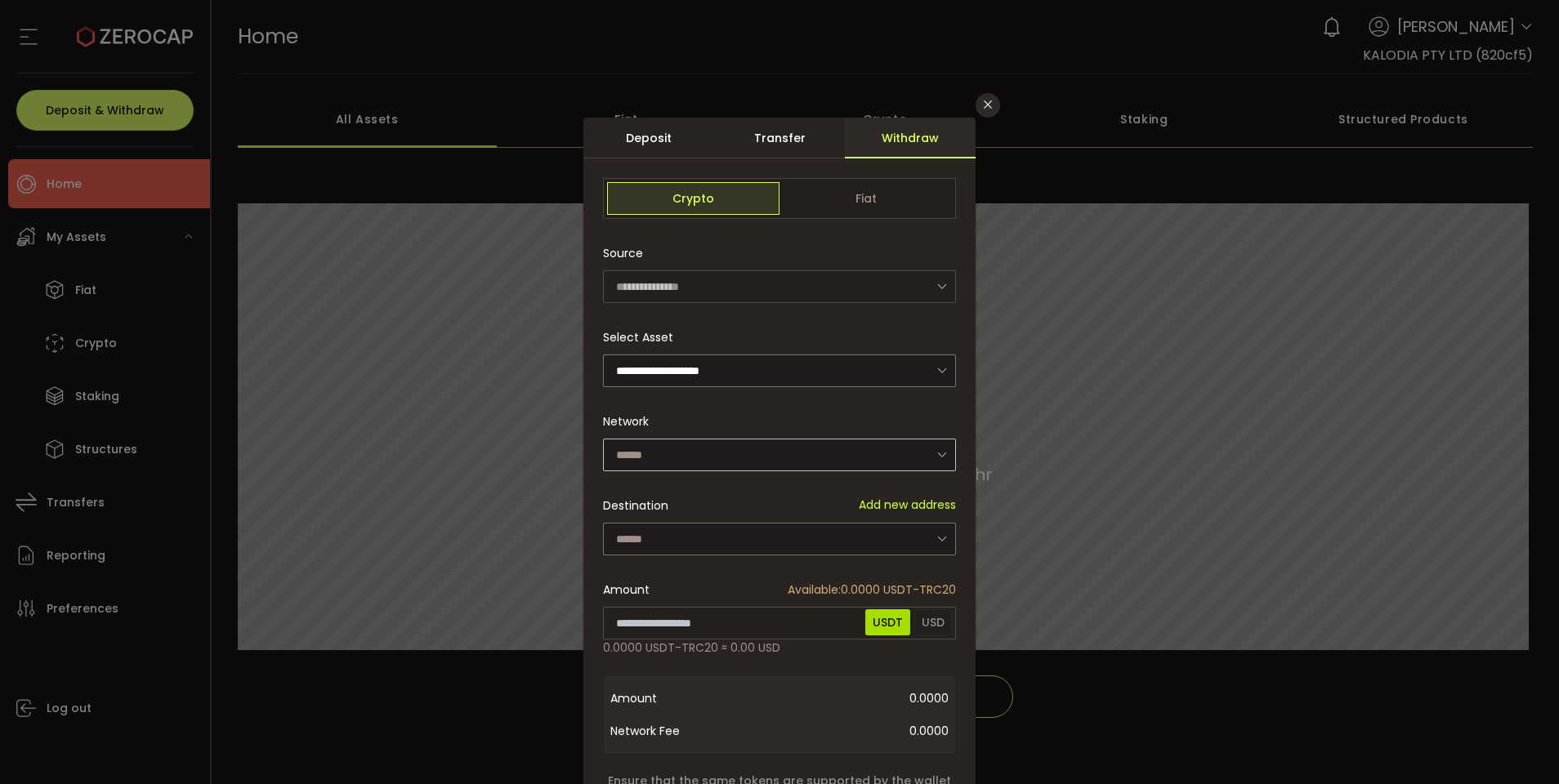 click at bounding box center (941, 454) 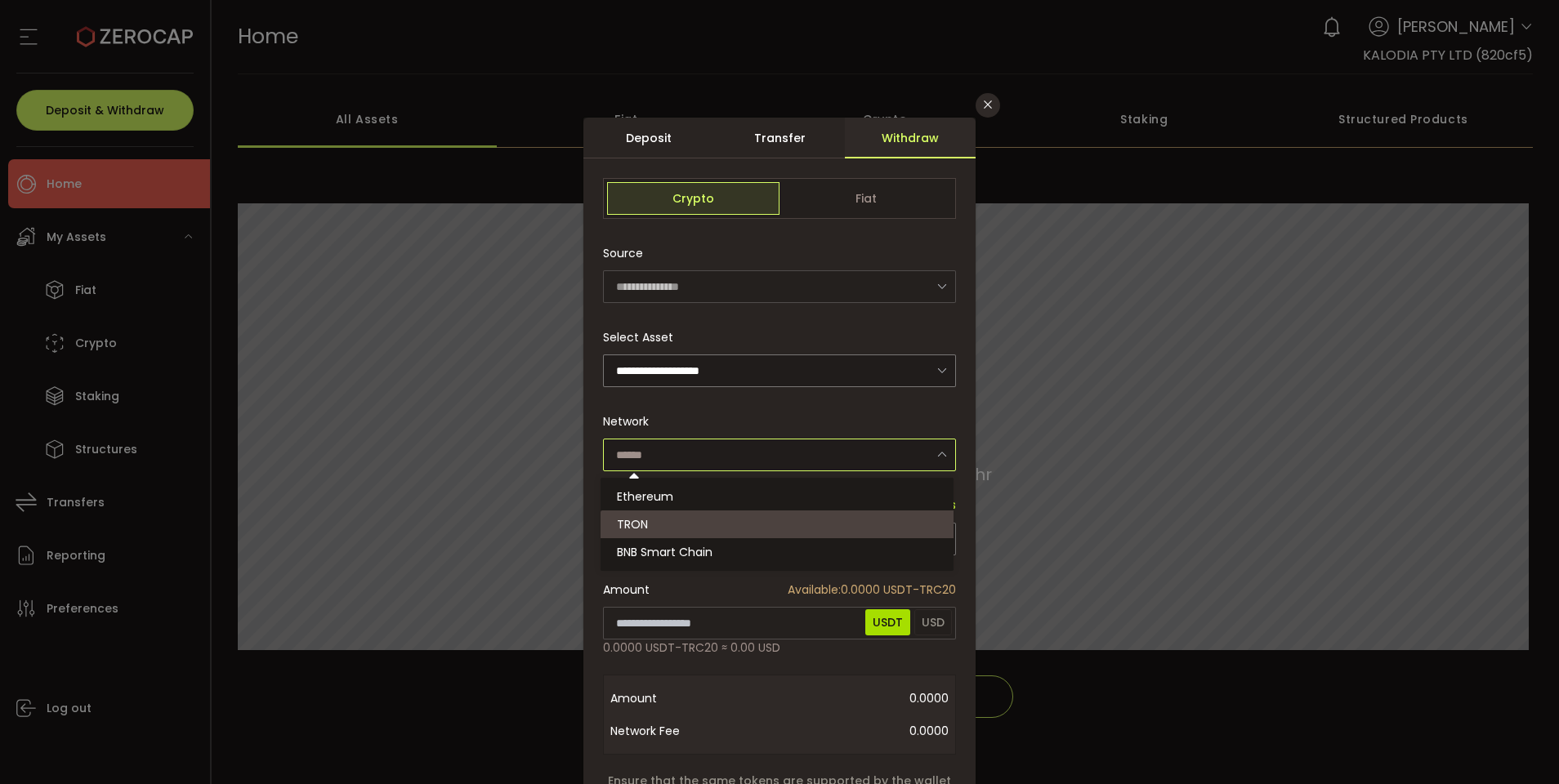 click on "TRON" at bounding box center [780, 524] 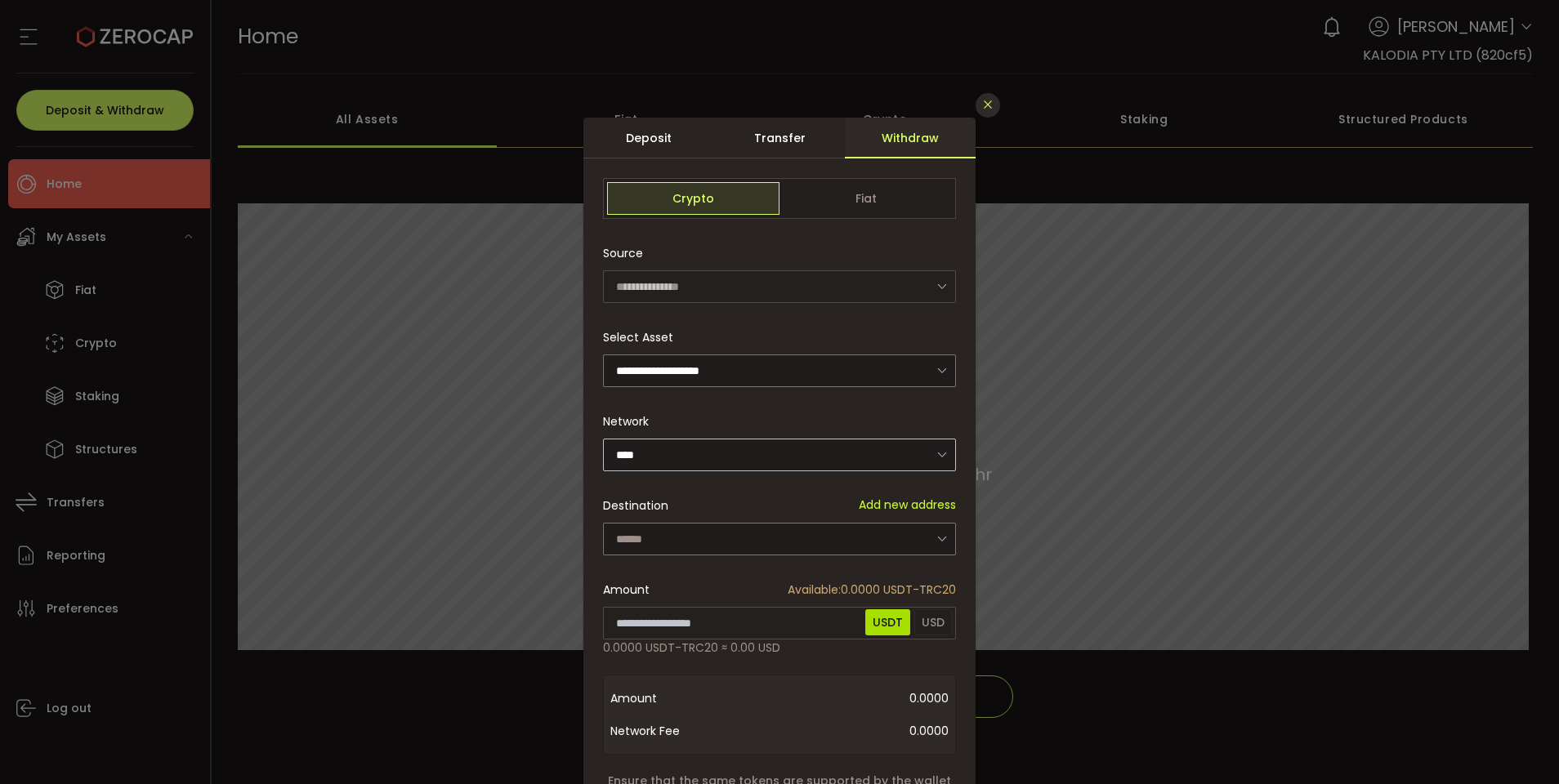 click at bounding box center (988, 105) 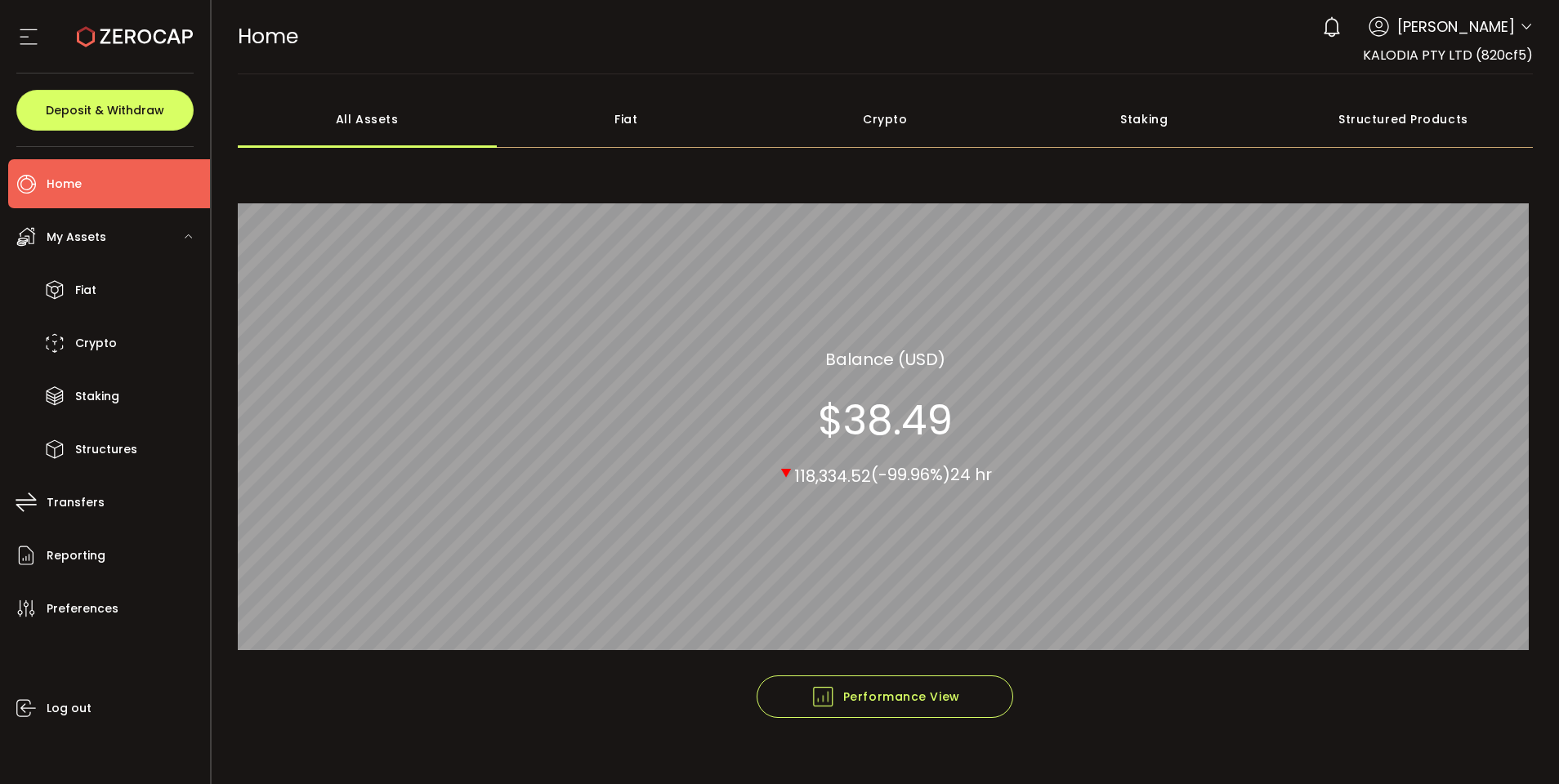 click on "Home" at bounding box center (64, 184) 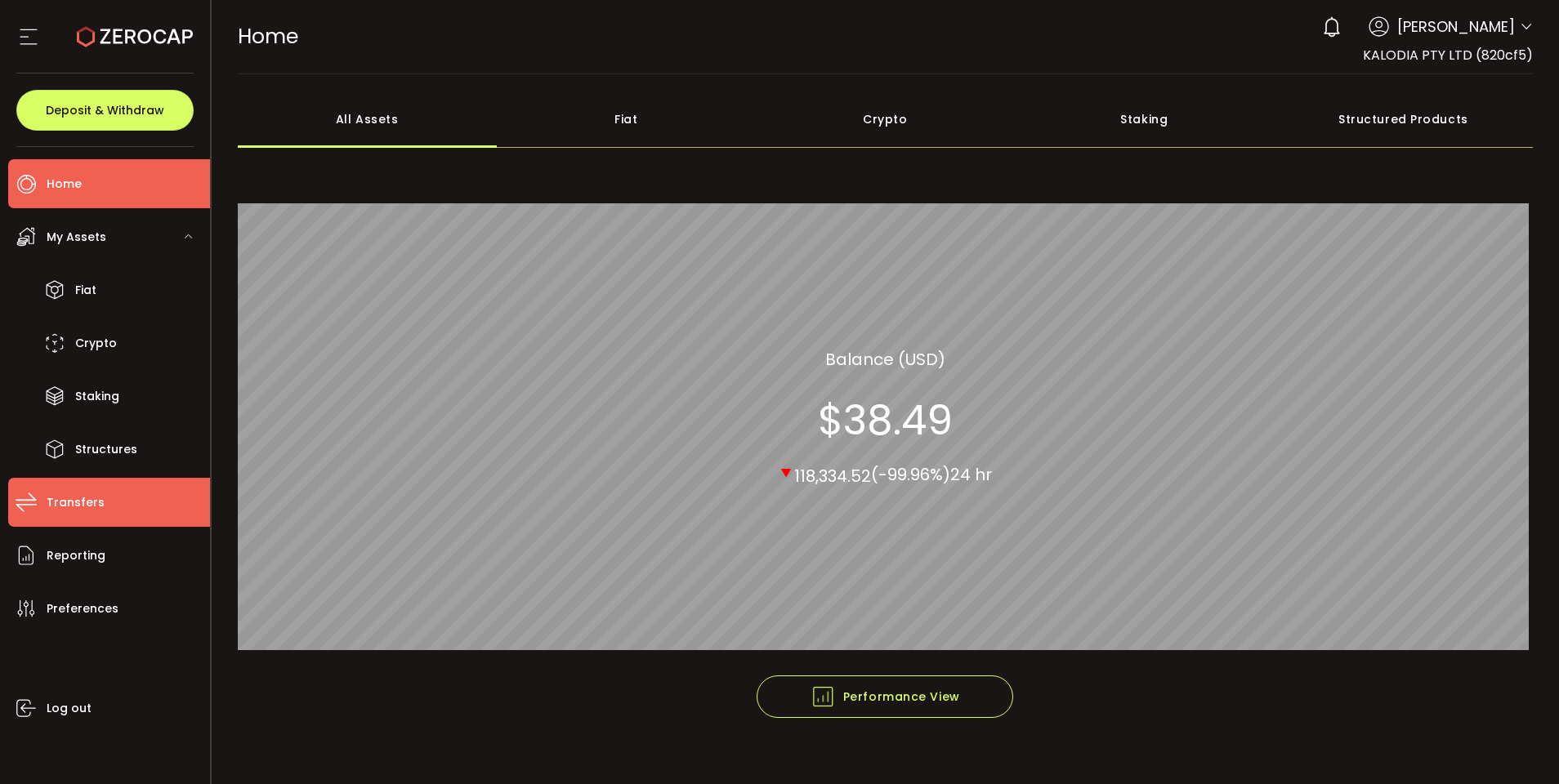 click on "Transfers" at bounding box center (75, 502) 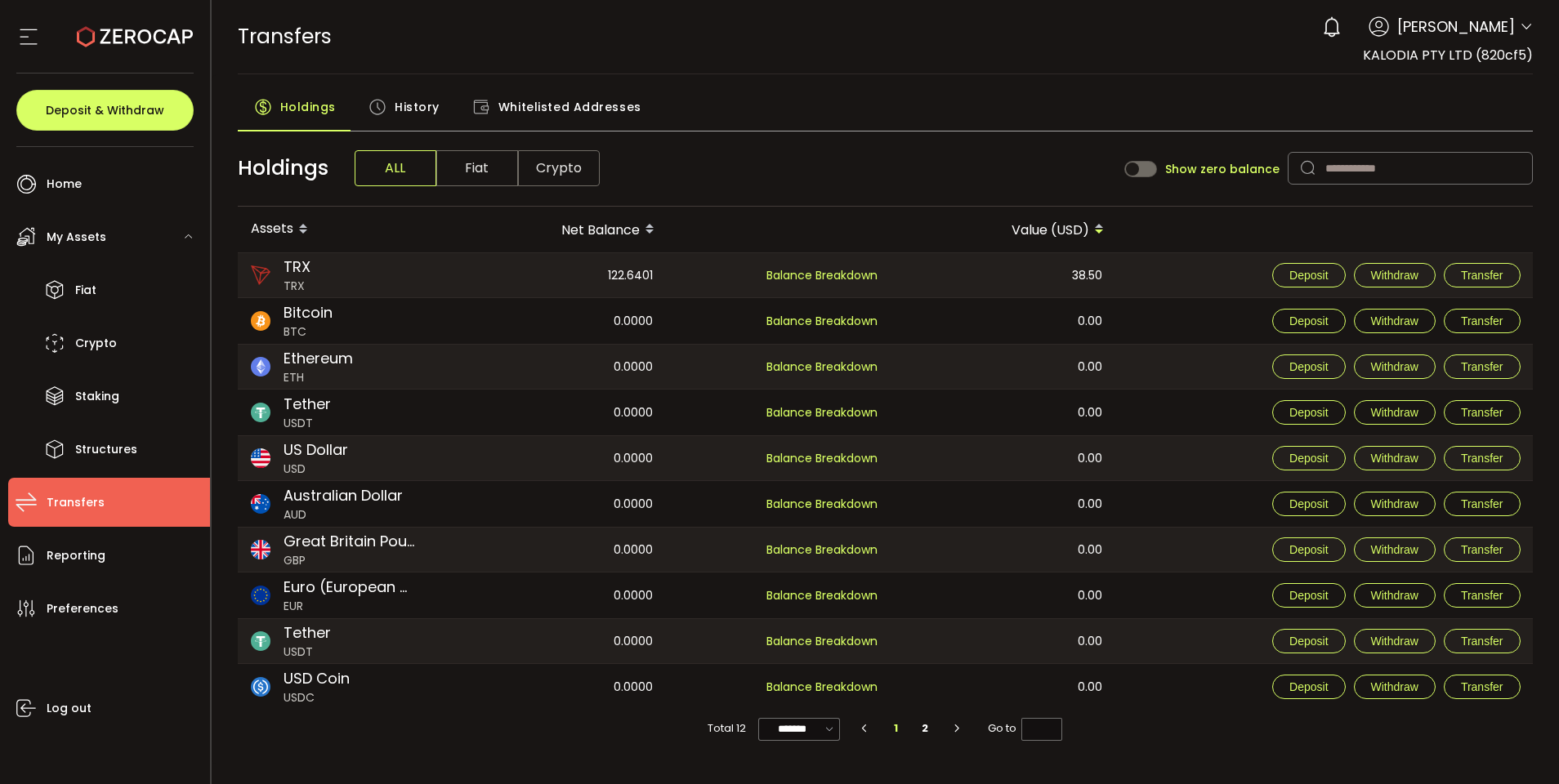 click on "Transfers" at bounding box center (75, 502) 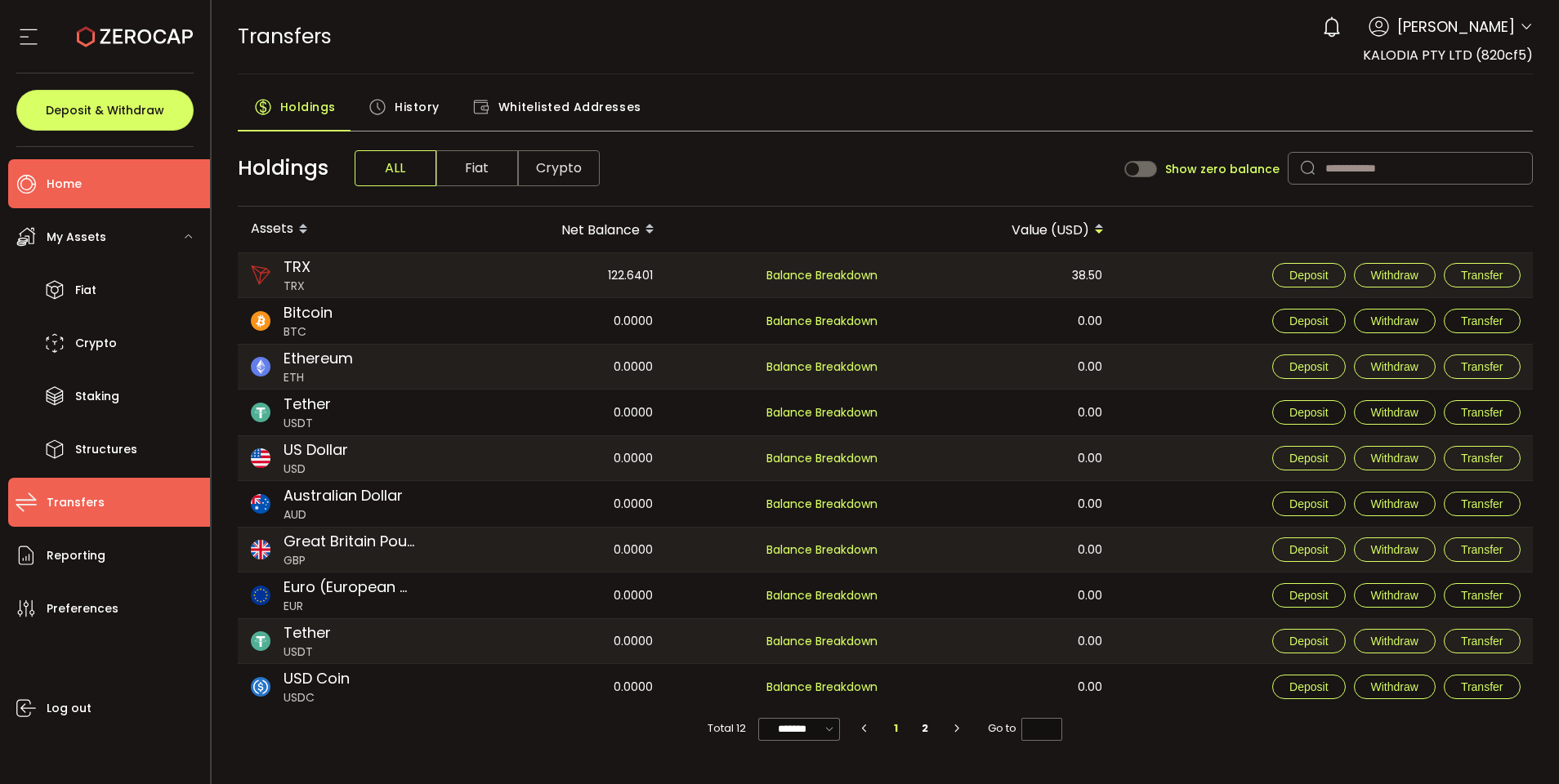 click on "Home" at bounding box center (64, 184) 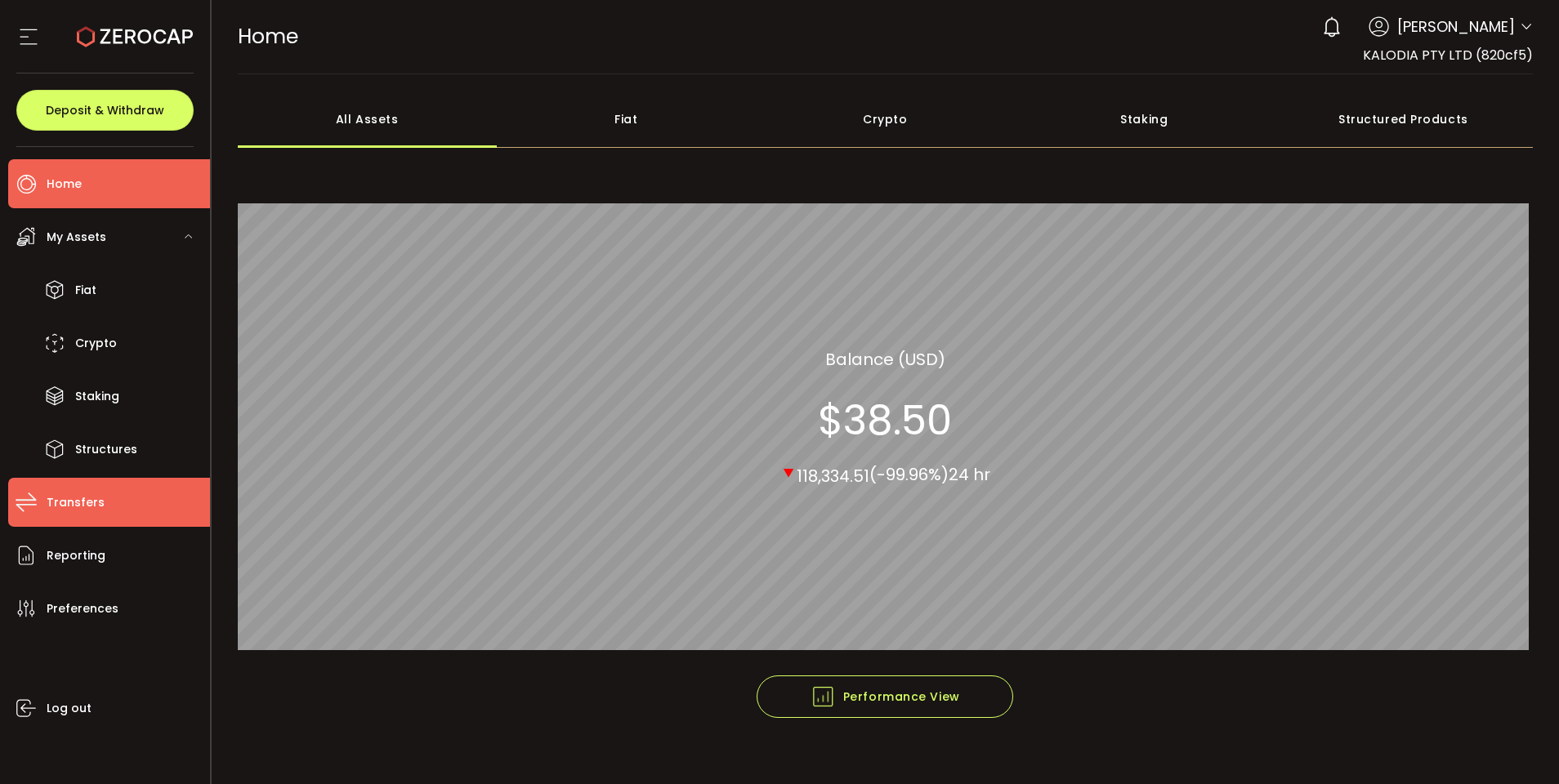 click on "Transfers" at bounding box center (75, 502) 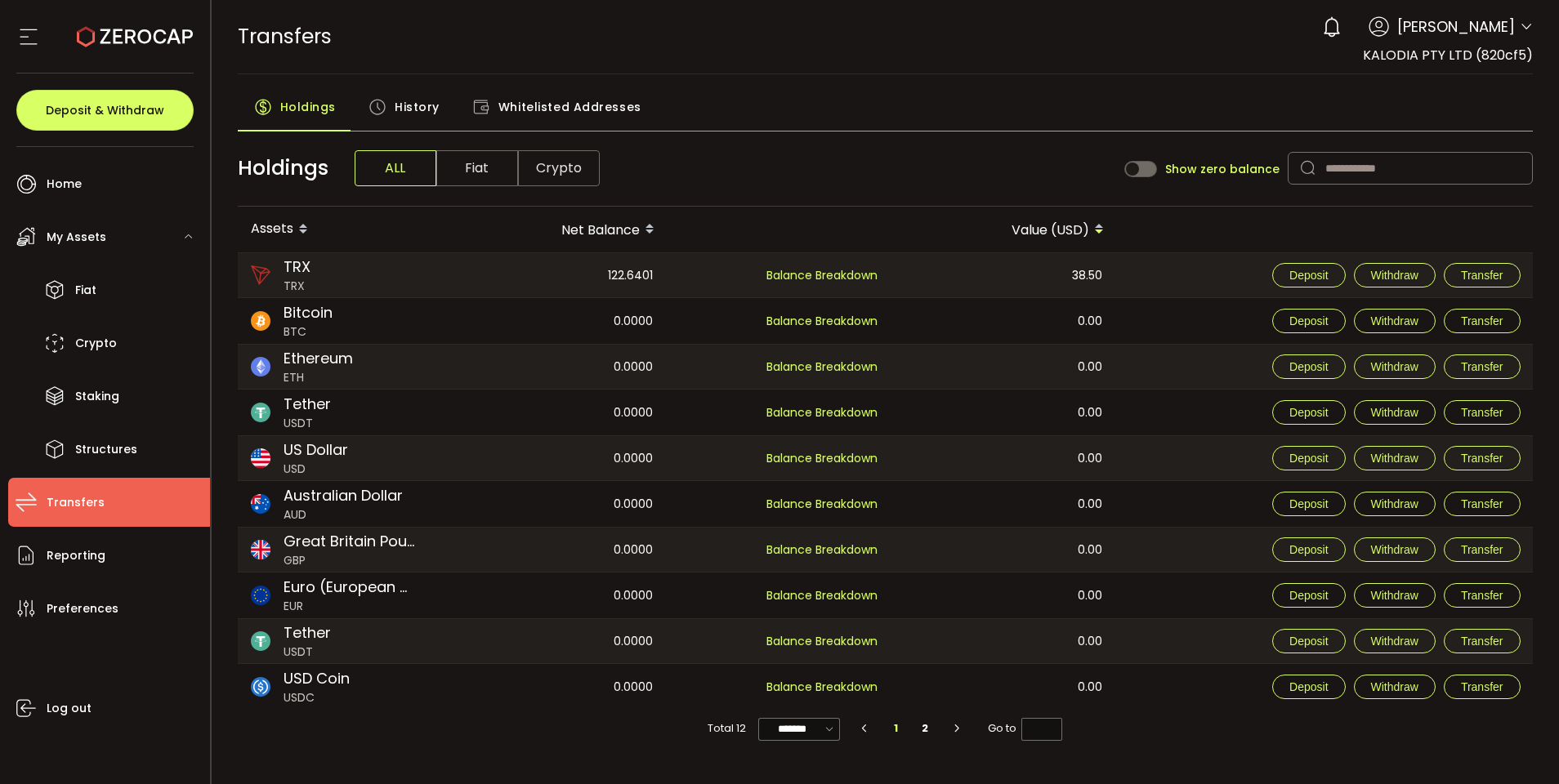 click on "Transfers" at bounding box center (75, 502) 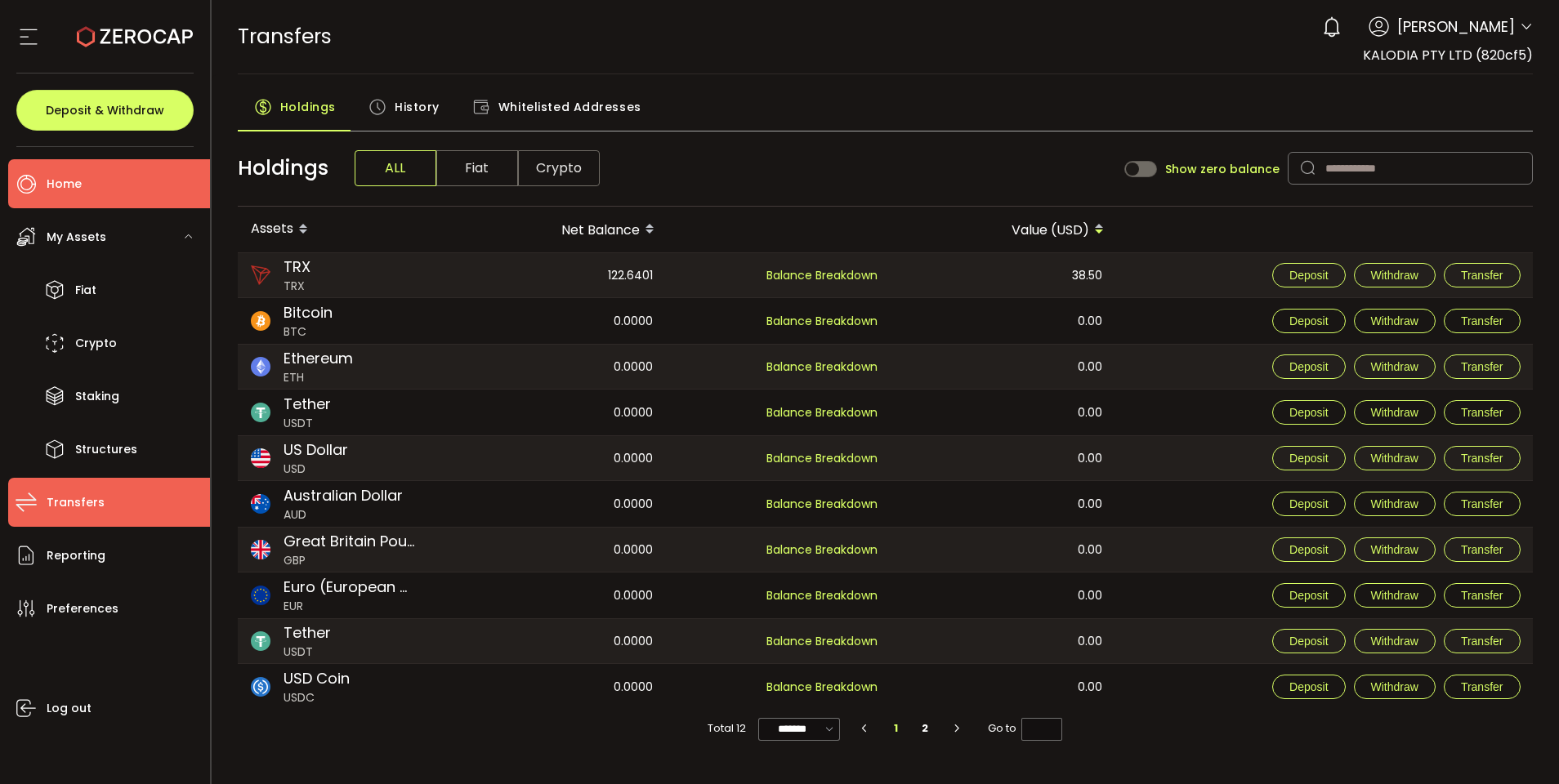 click on "Home" at bounding box center [64, 184] 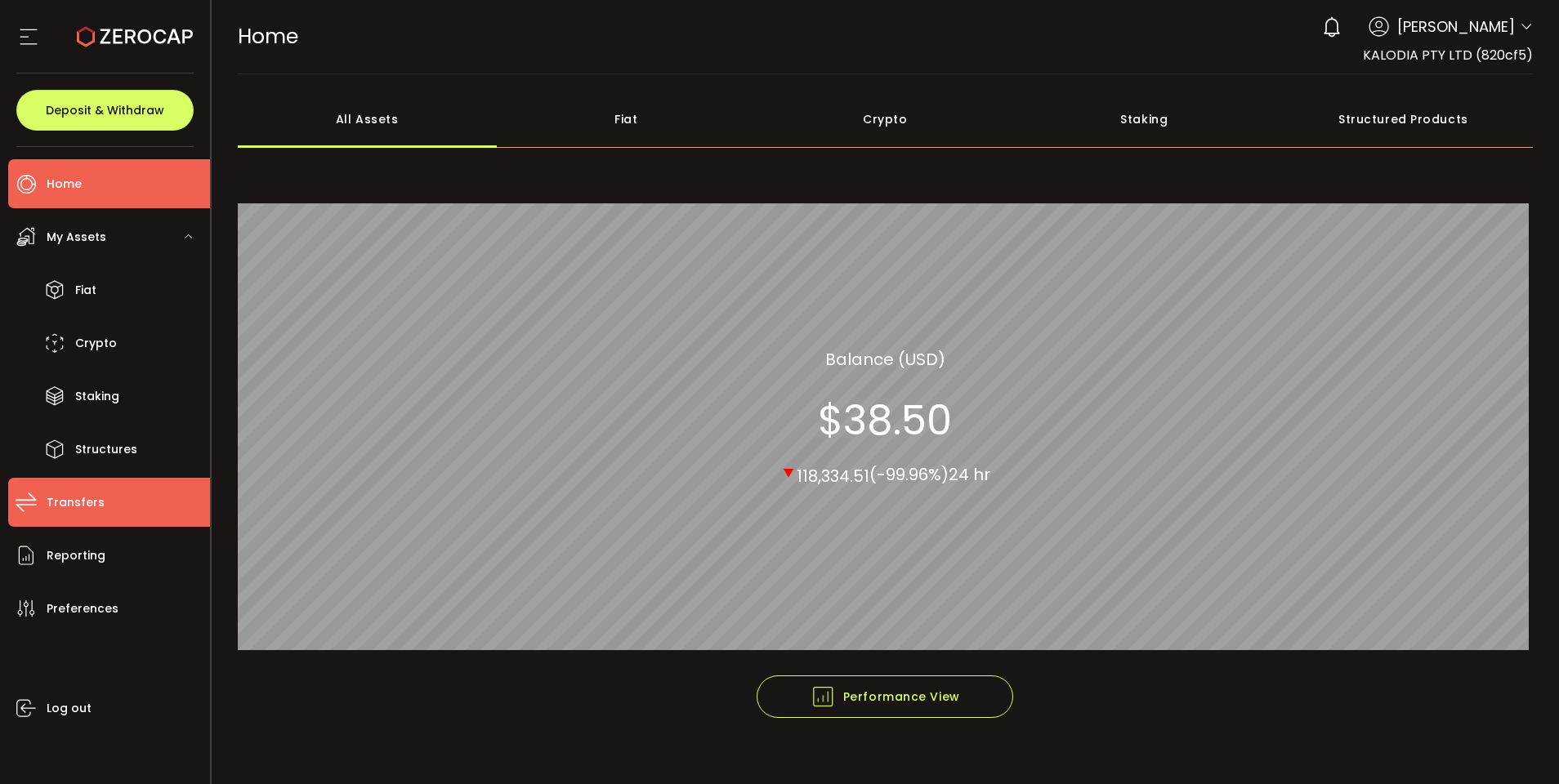 click on "Transfers" at bounding box center (75, 502) 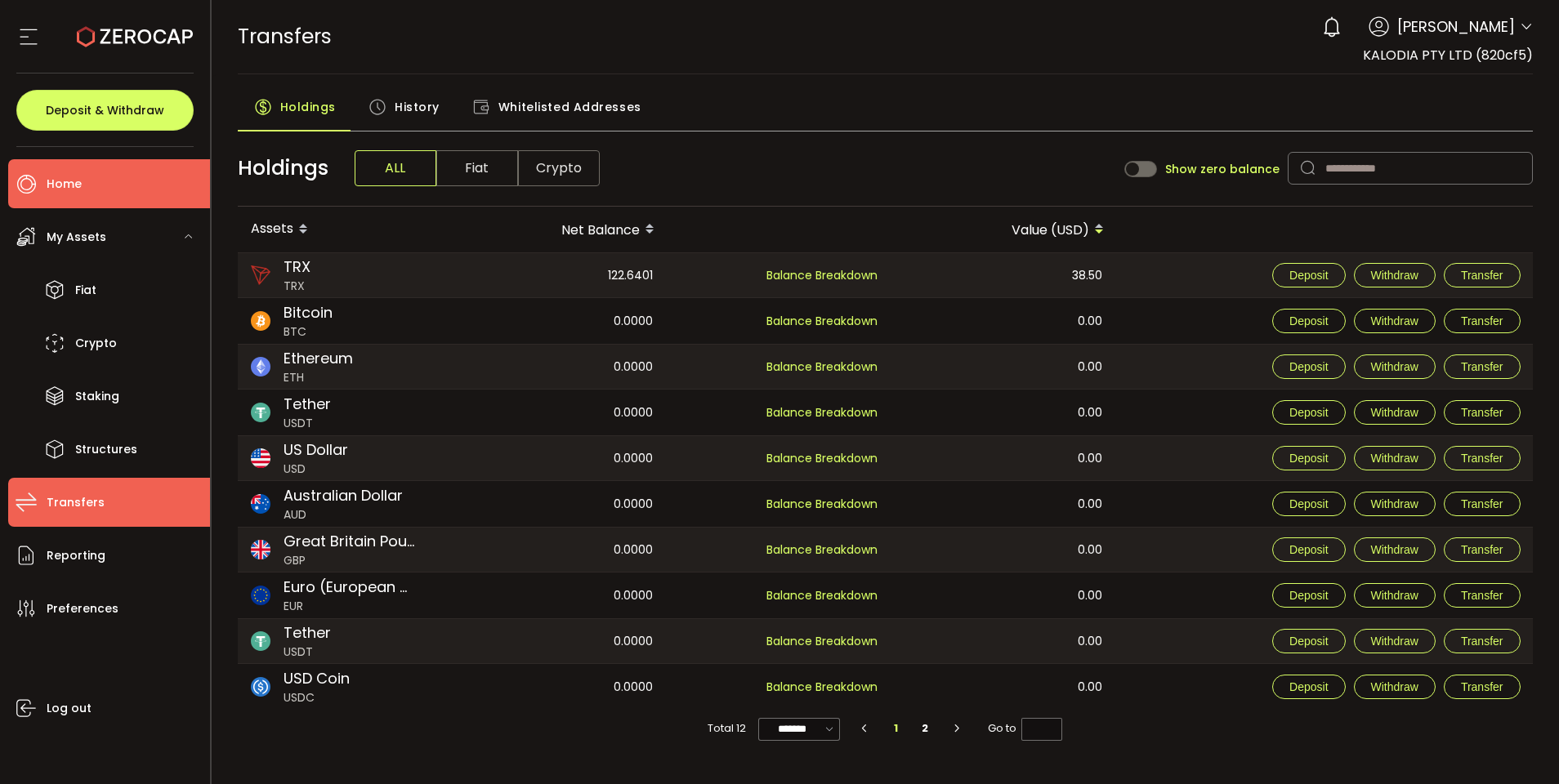 click on "Home" at bounding box center [109, 184] 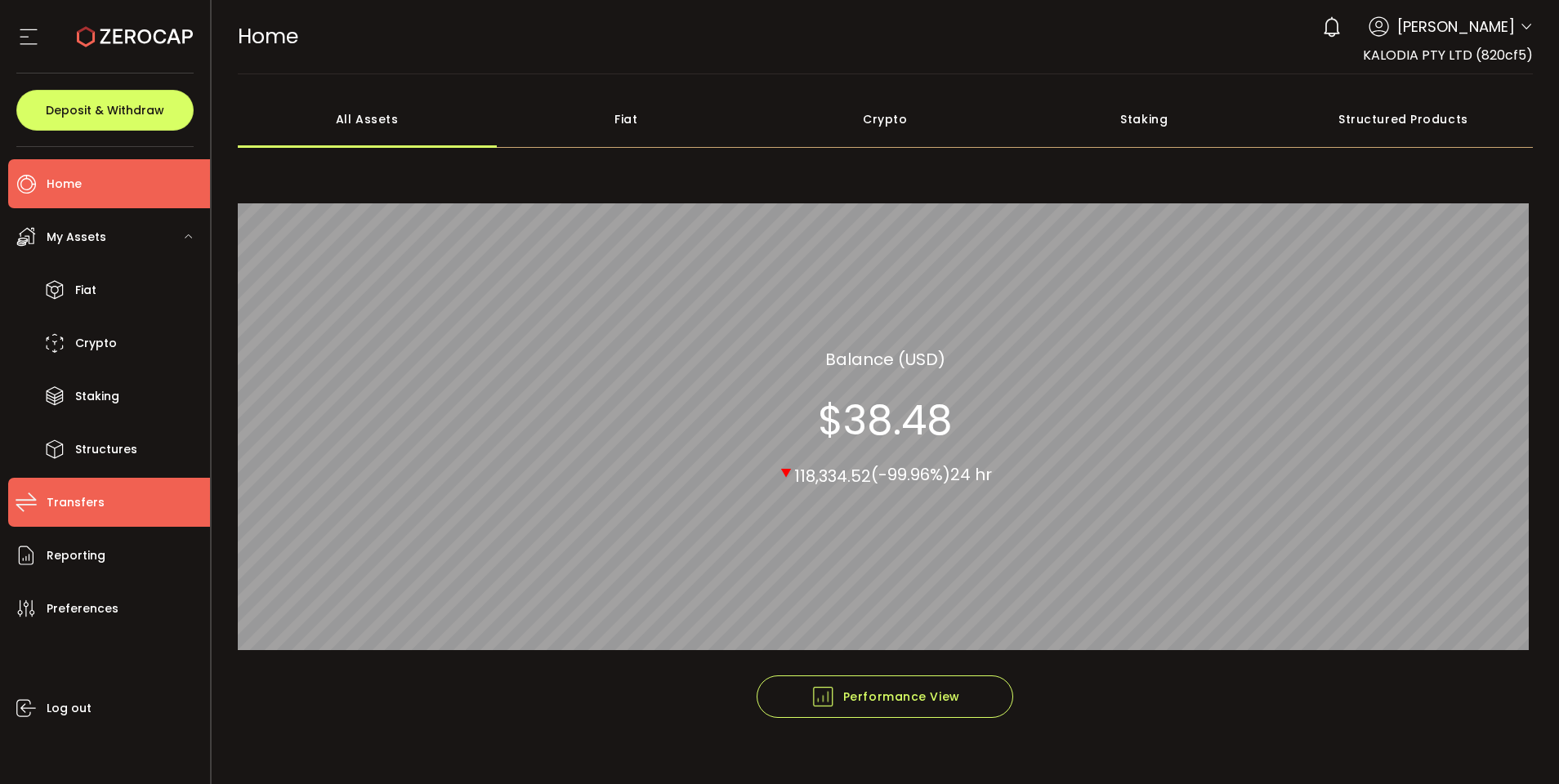 click on "Transfers" at bounding box center [75, 502] 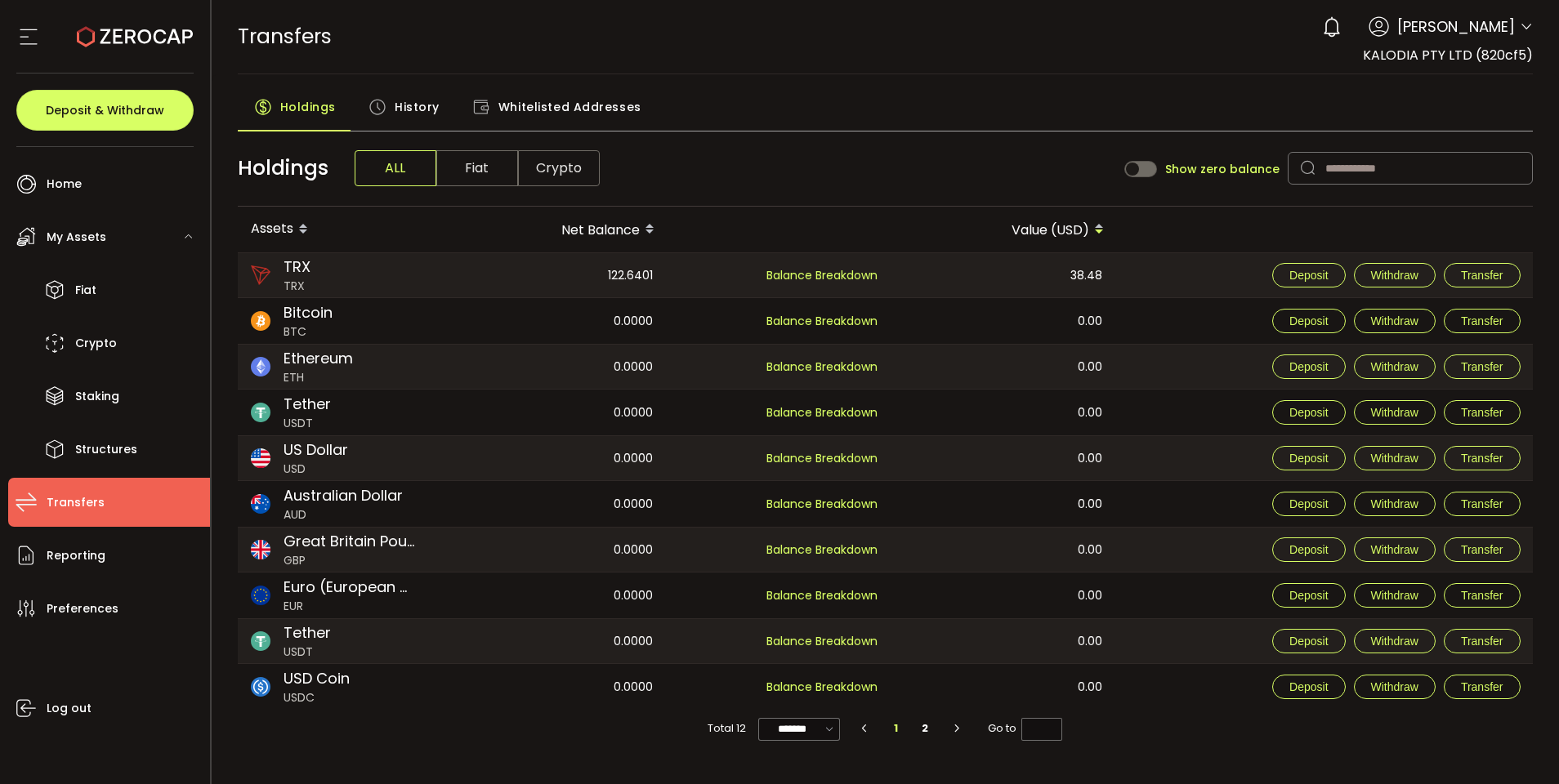 click on "Transfers" at bounding box center [109, 502] 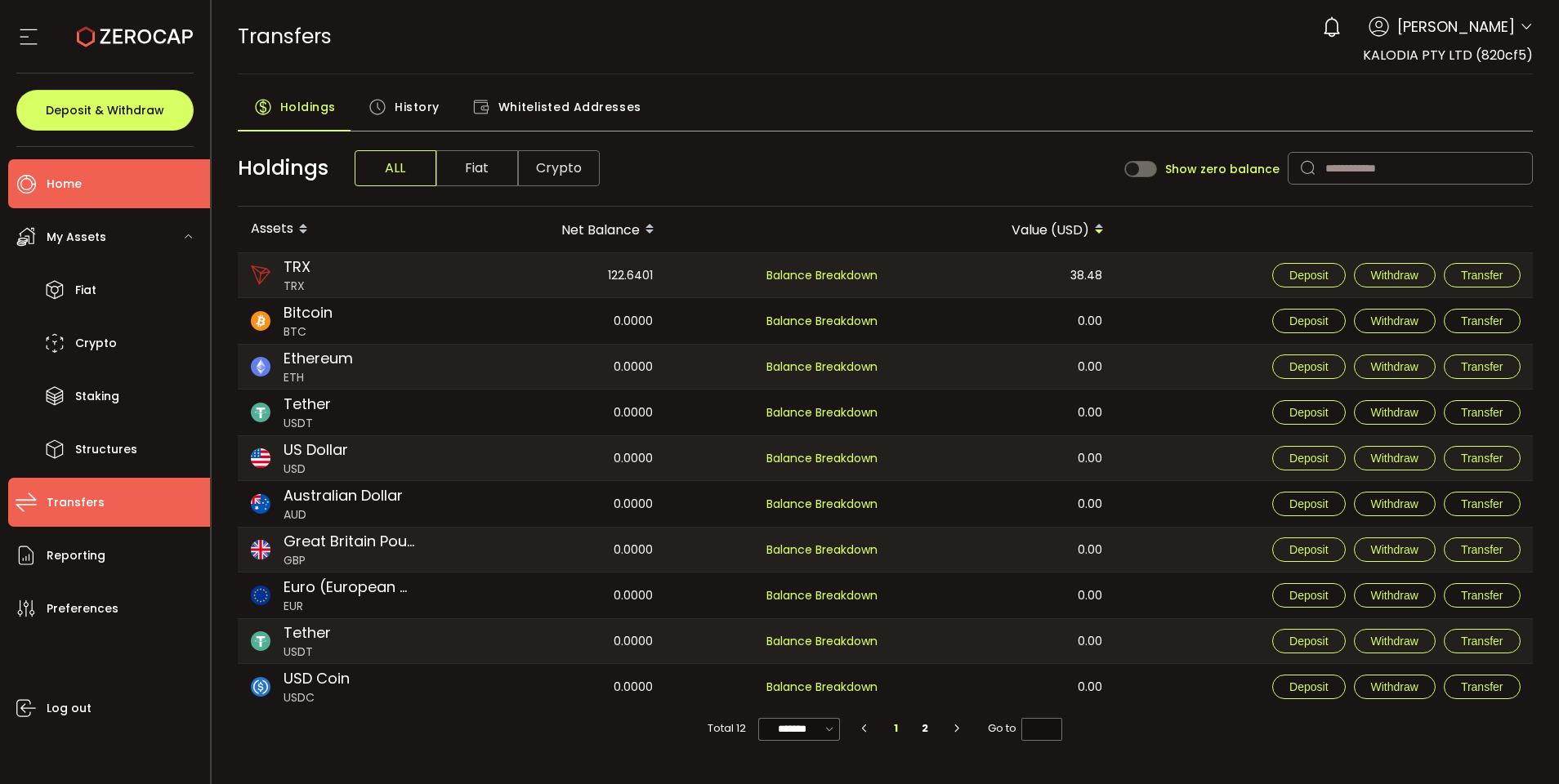 click on "Home" at bounding box center (109, 184) 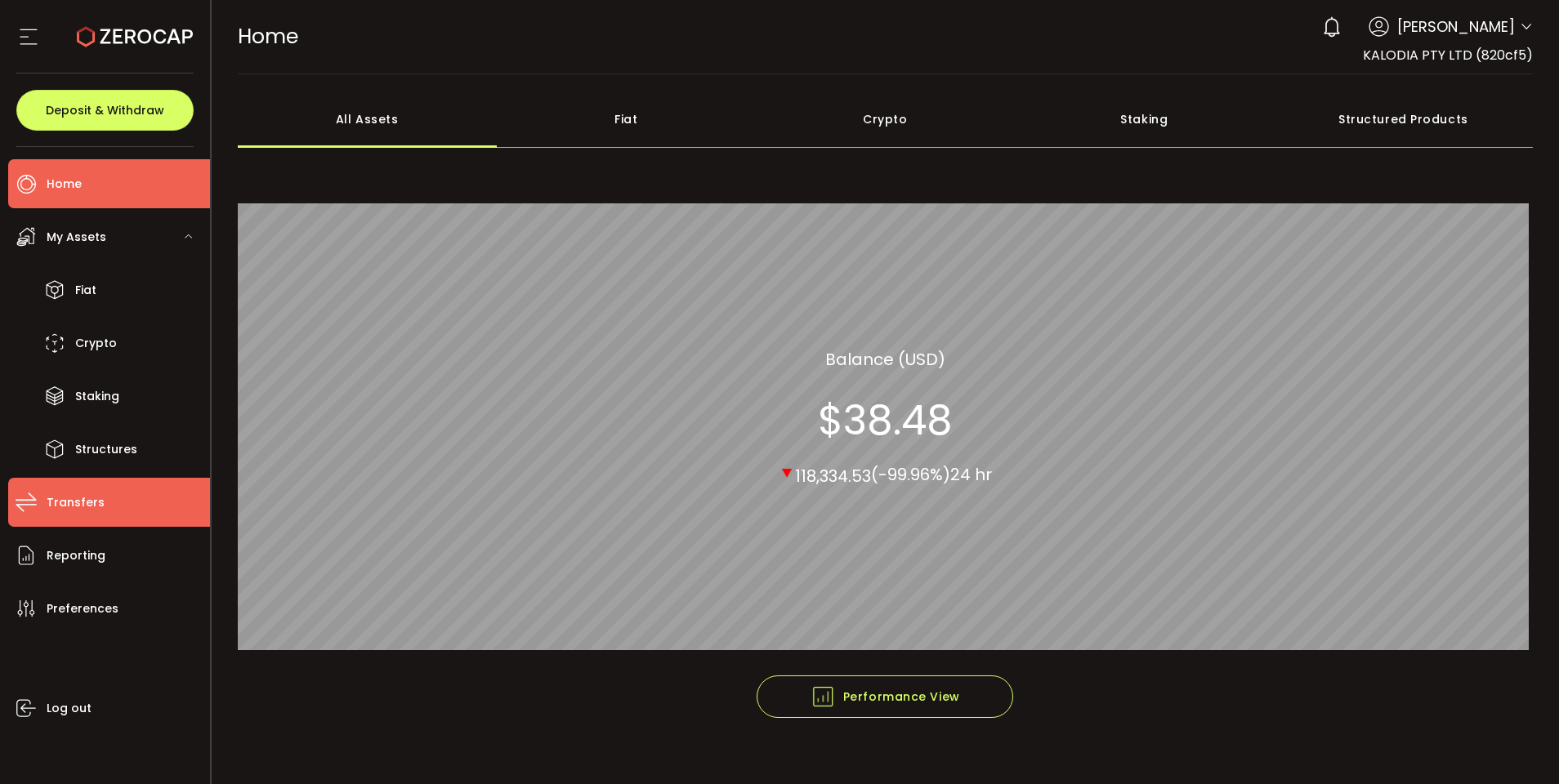 click on "Transfers" at bounding box center (75, 502) 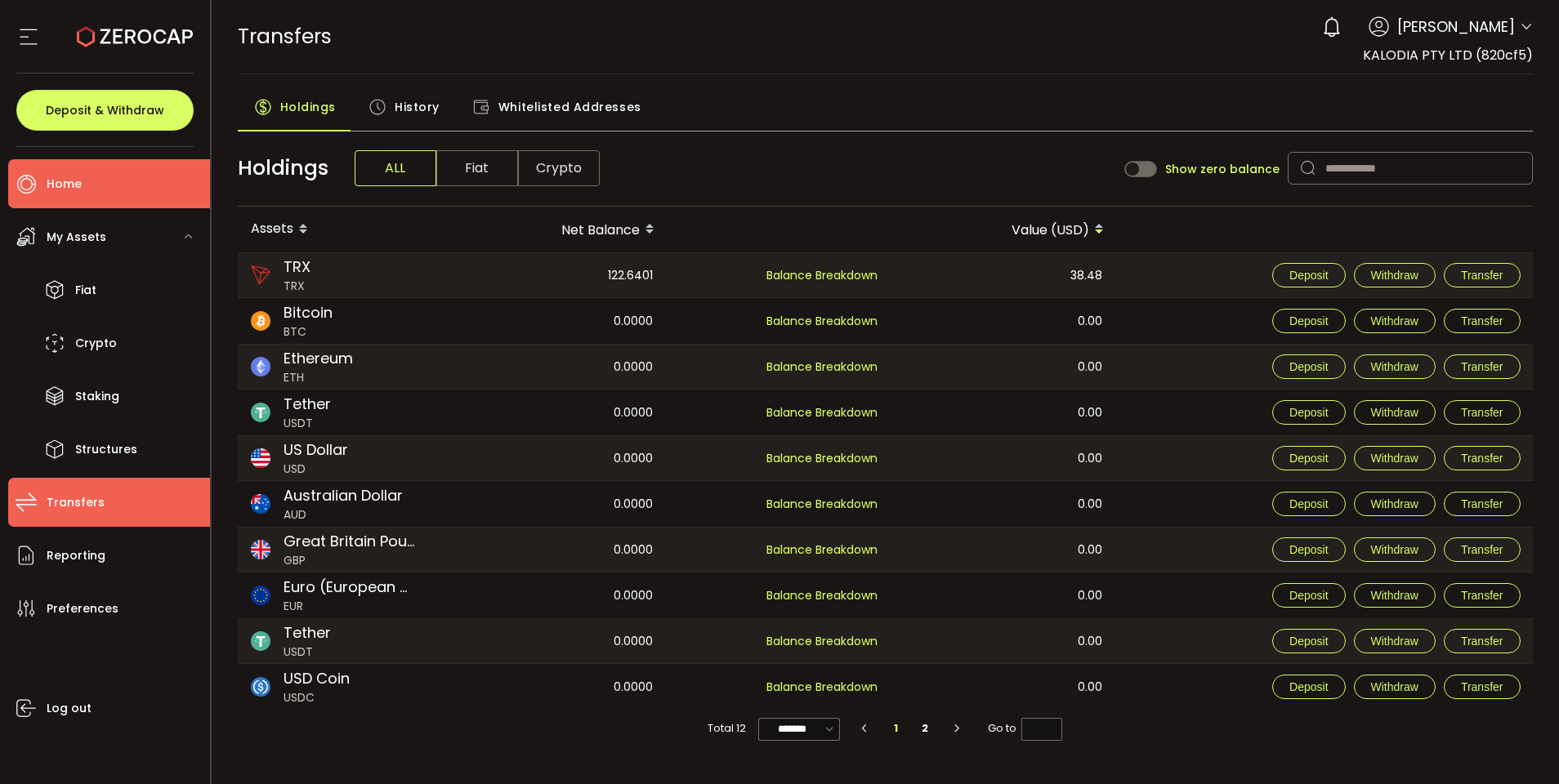 click on "Home" at bounding box center [109, 184] 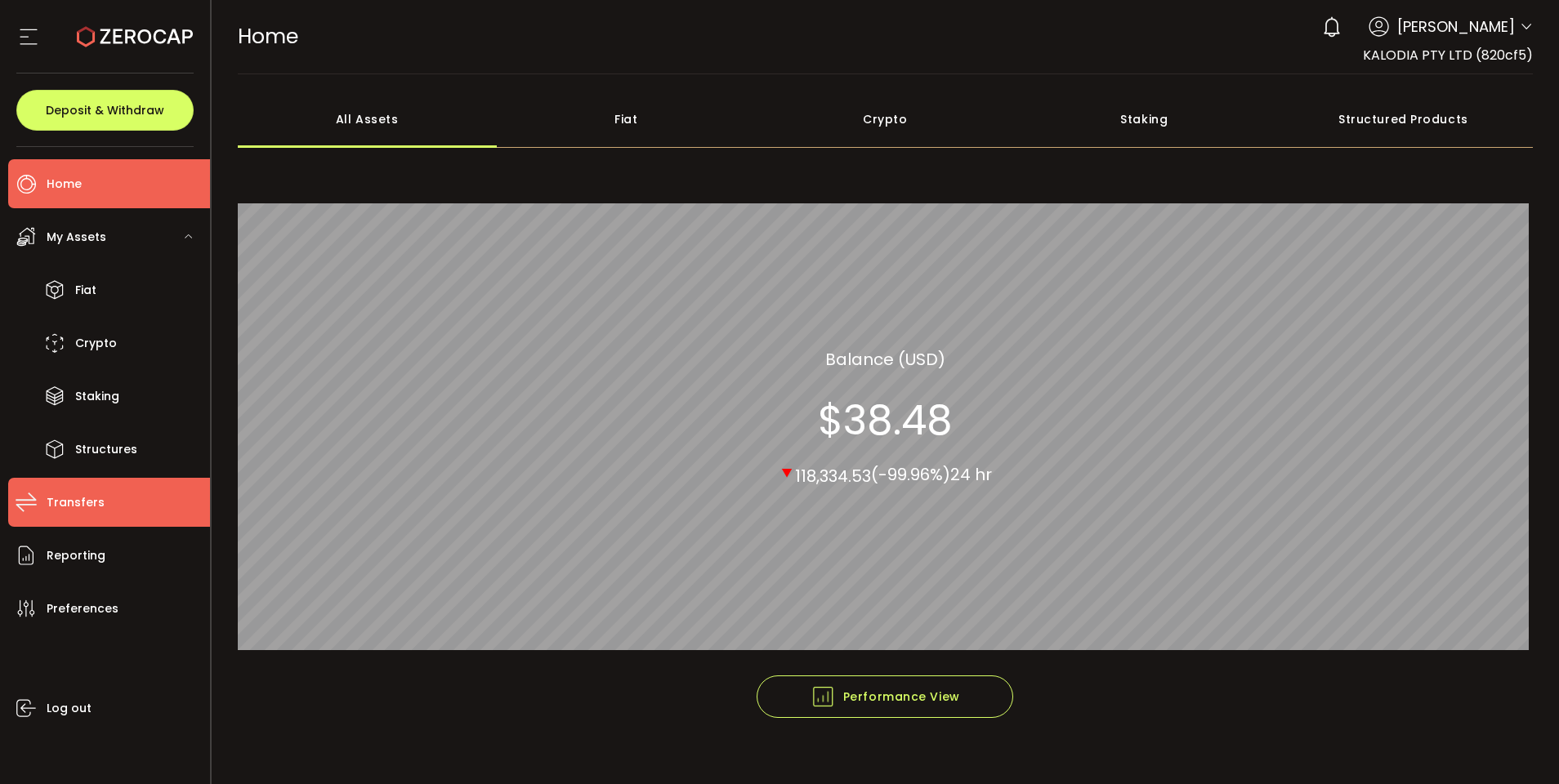 click on "Transfers" at bounding box center [75, 502] 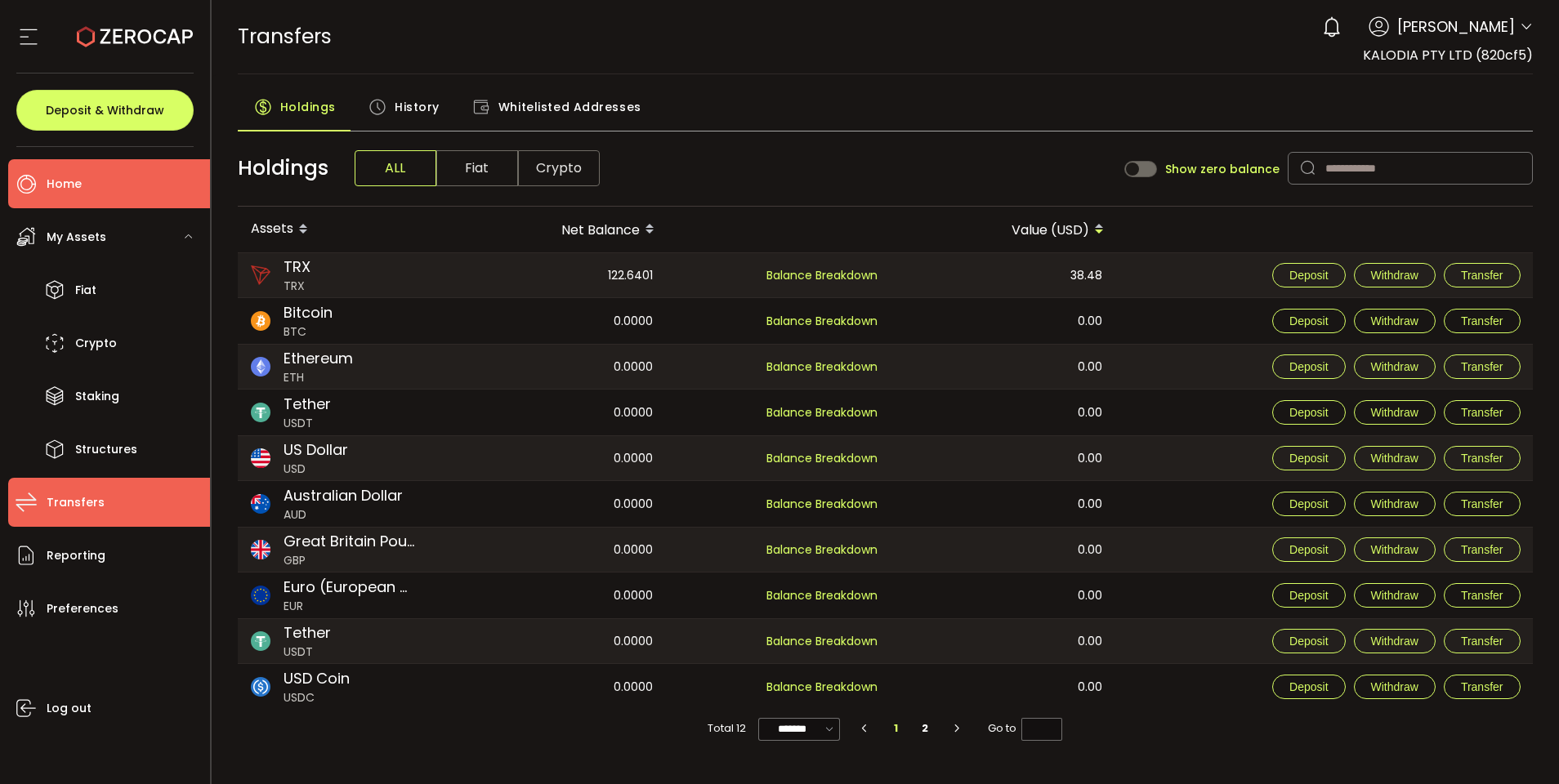 click on "Home" at bounding box center [64, 184] 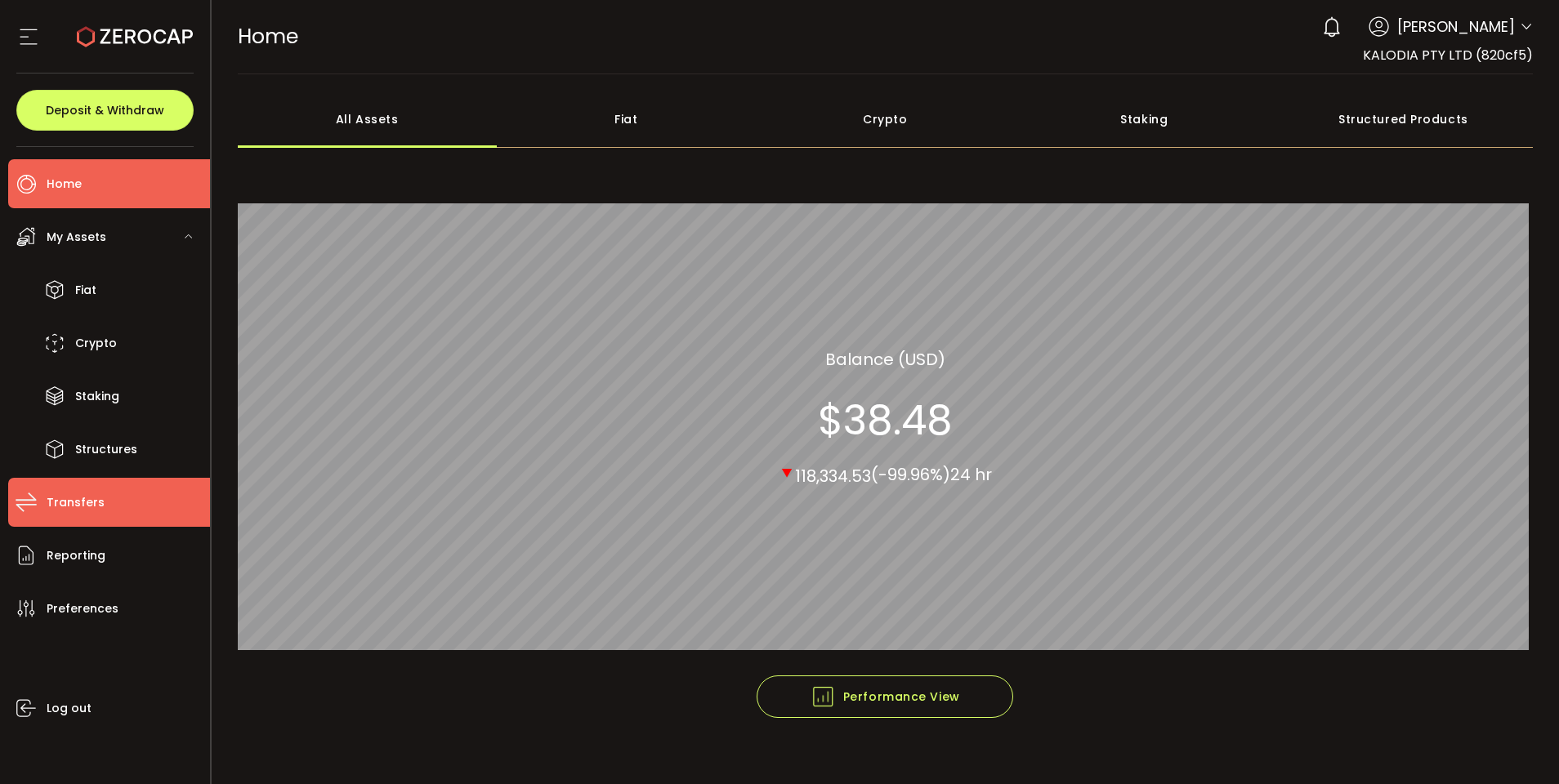 click on "Transfers" at bounding box center [109, 502] 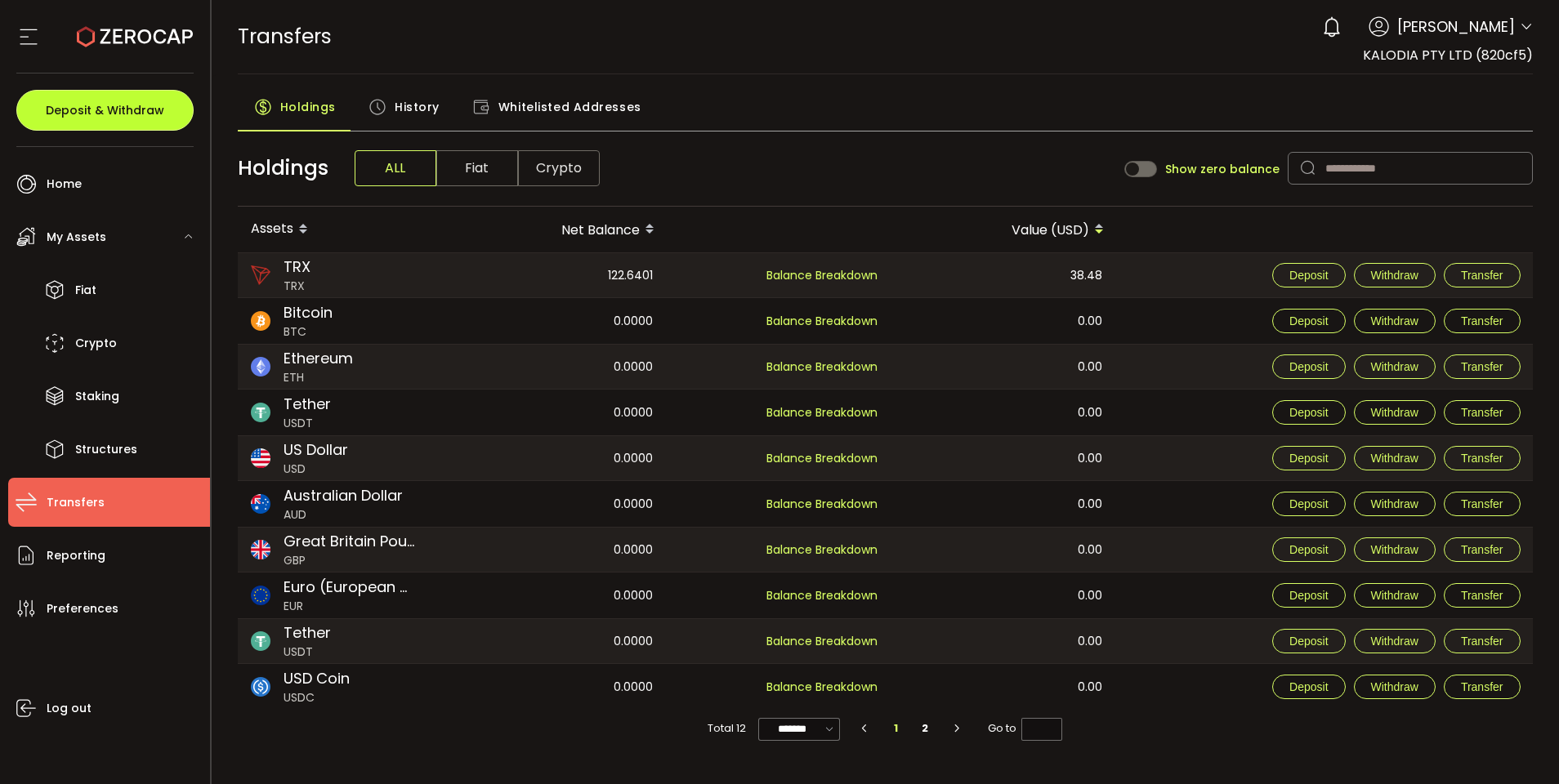 click on "Deposit & Withdraw" at bounding box center (105, 110) 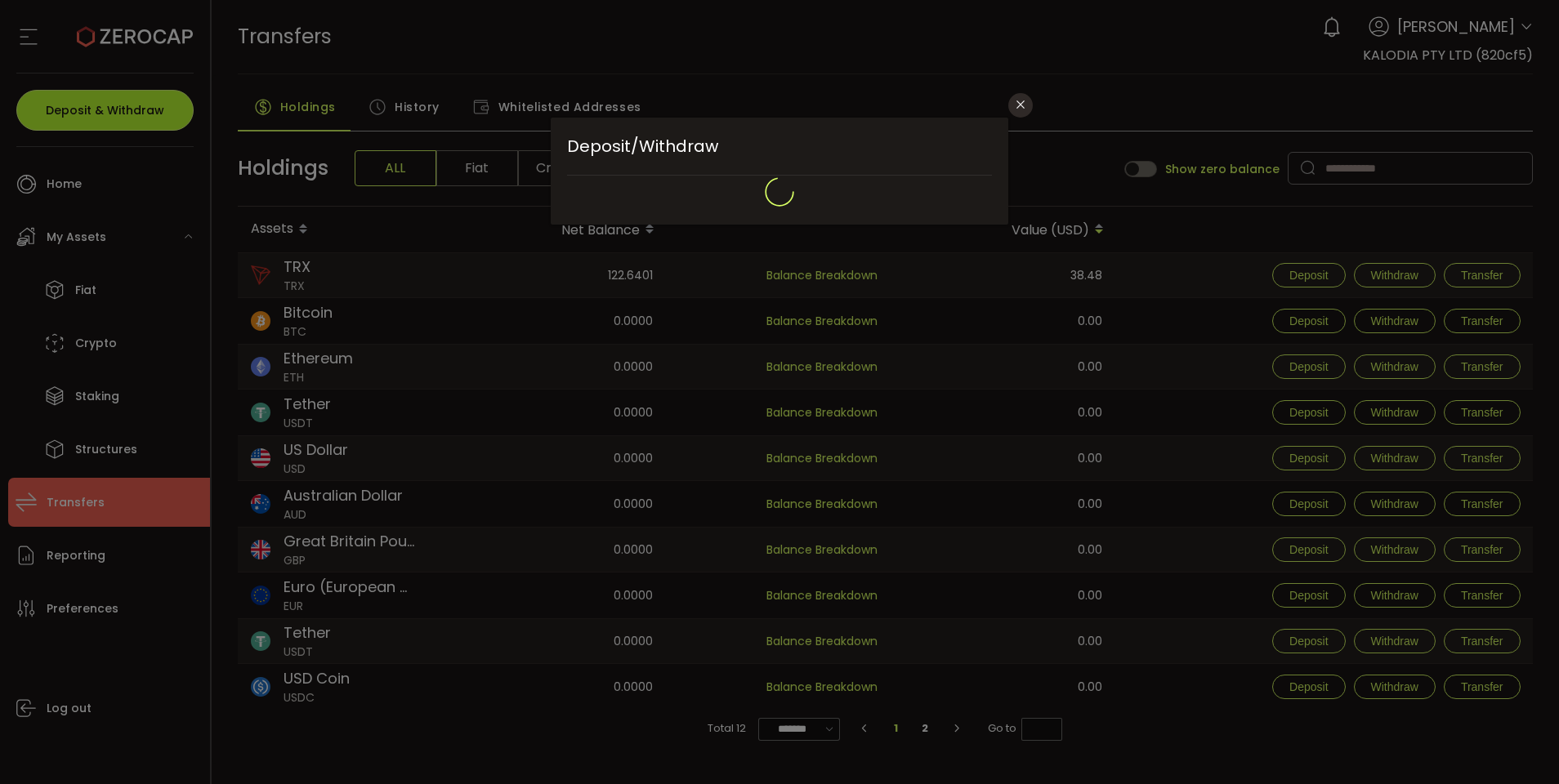 type on "**********" 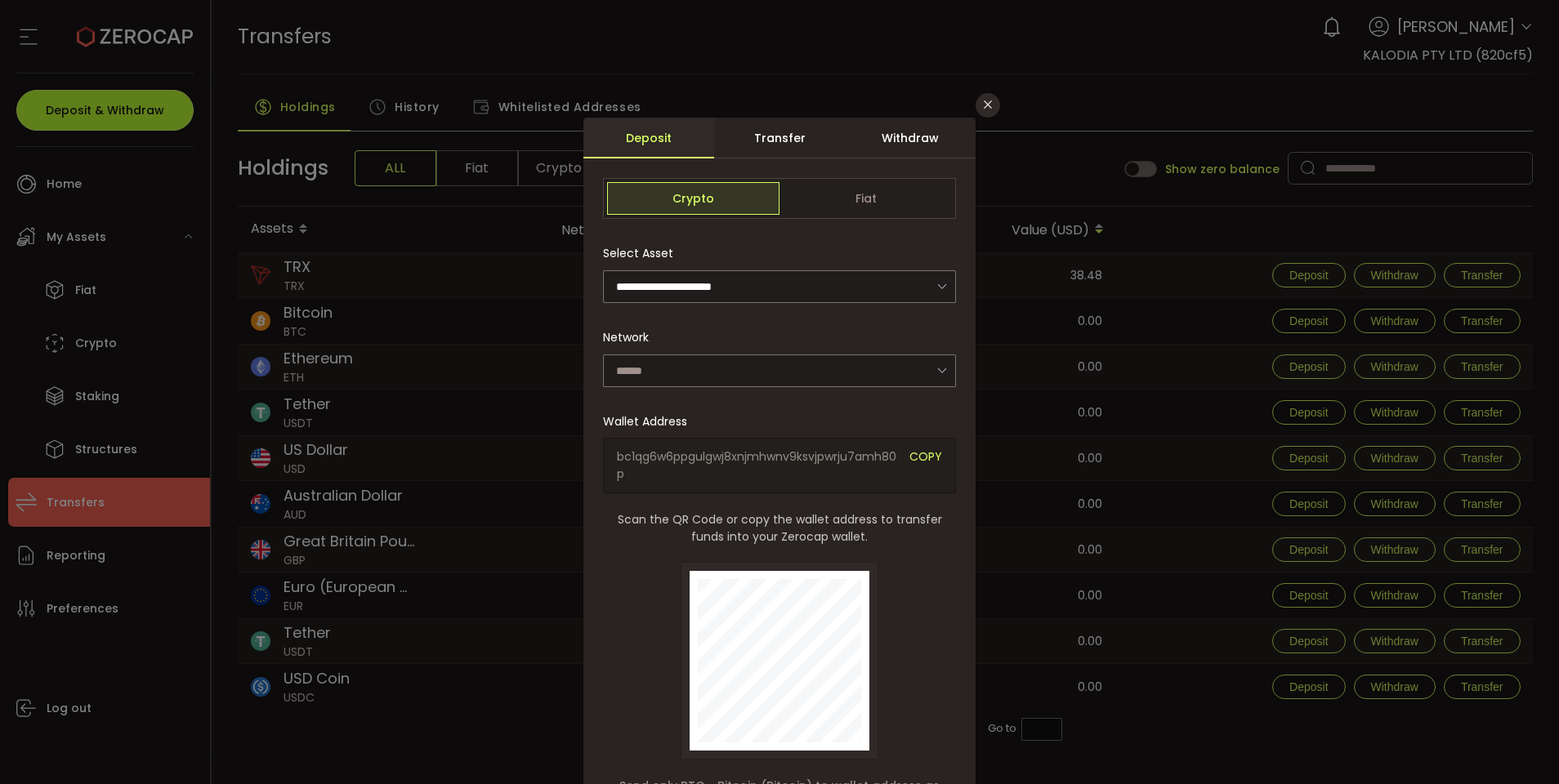 type on "*******" 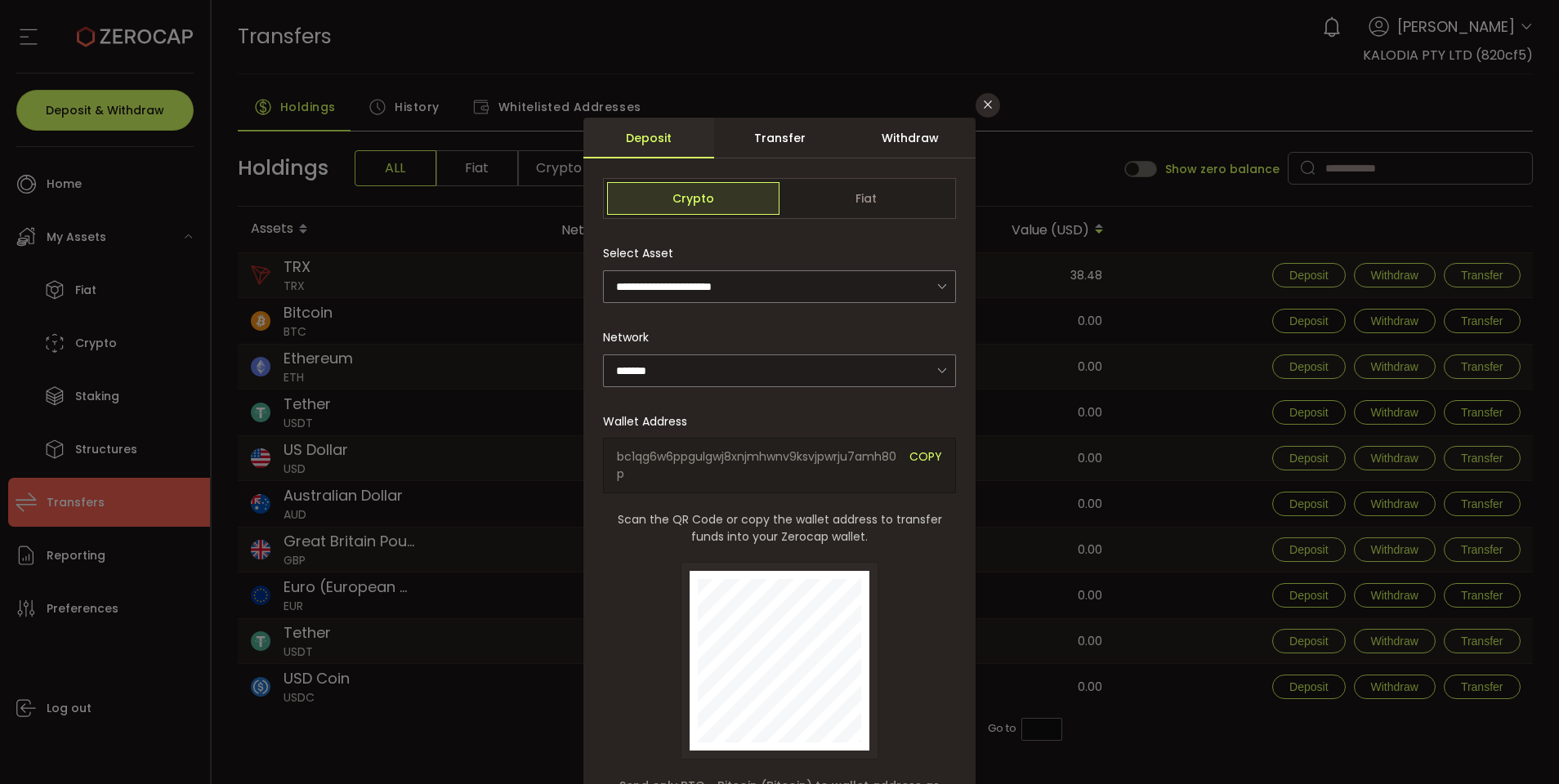 click on "Withdraw" at bounding box center [910, 138] 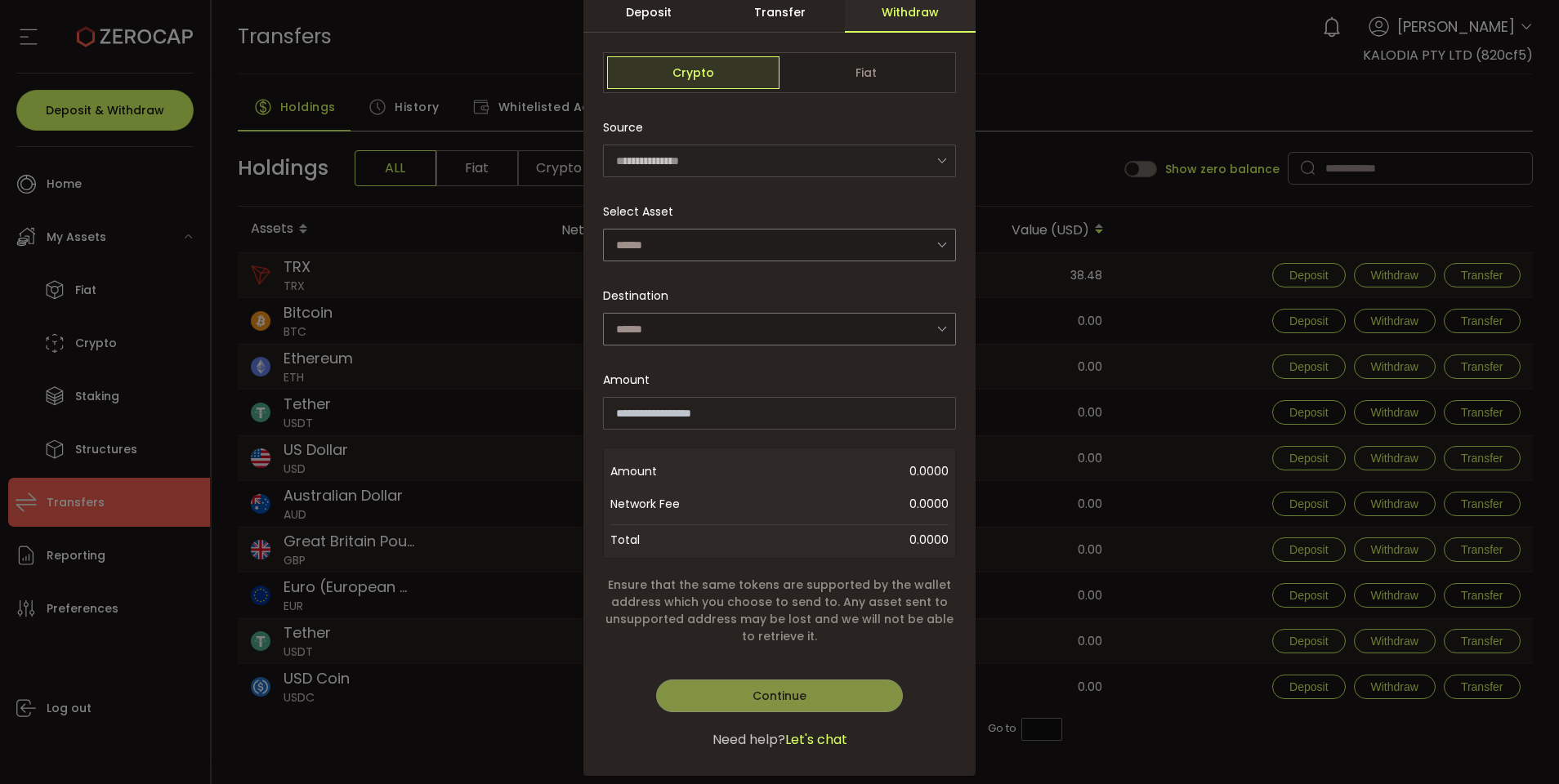 scroll, scrollTop: 16, scrollLeft: 0, axis: vertical 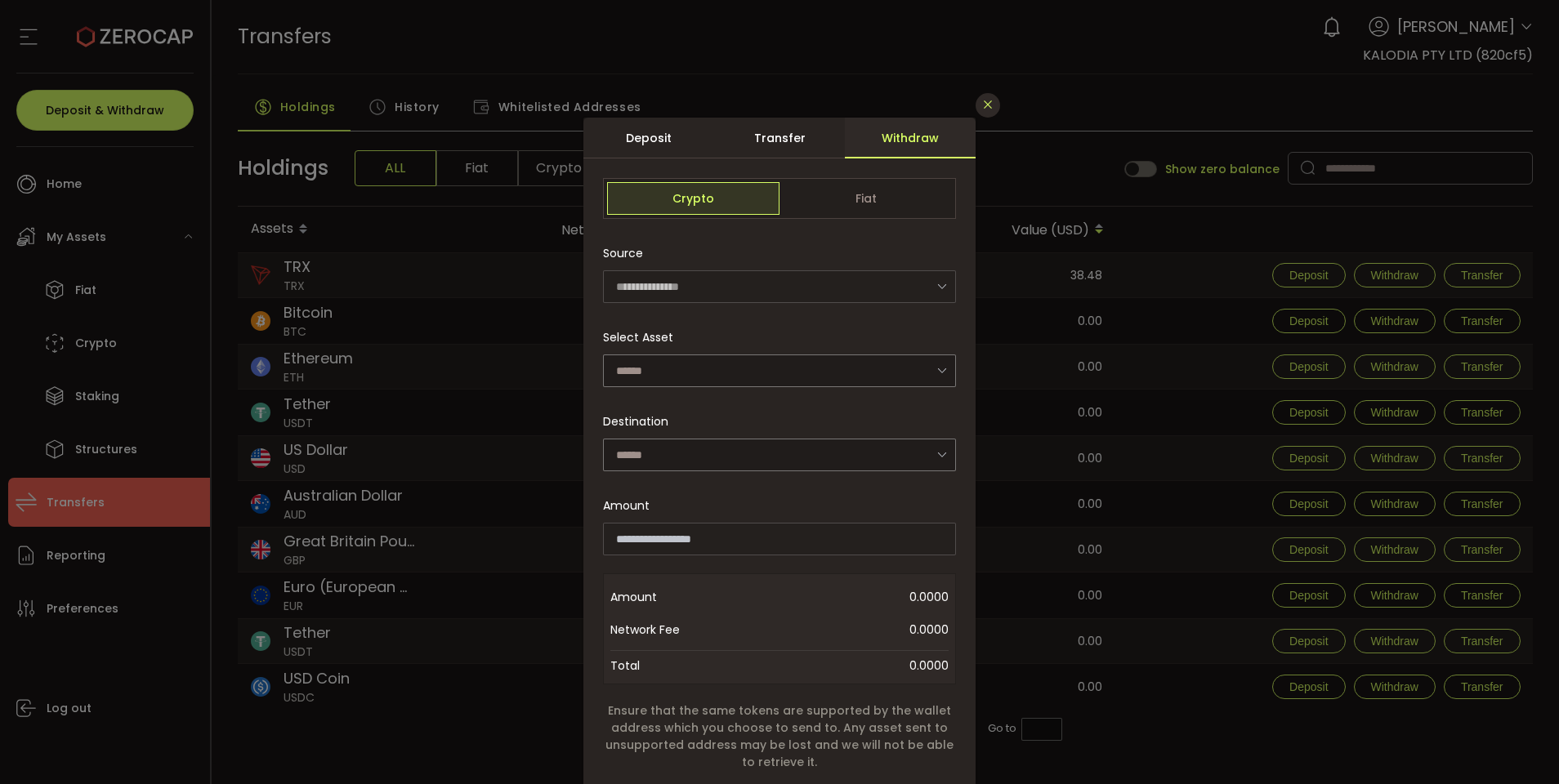 click at bounding box center (988, 105) 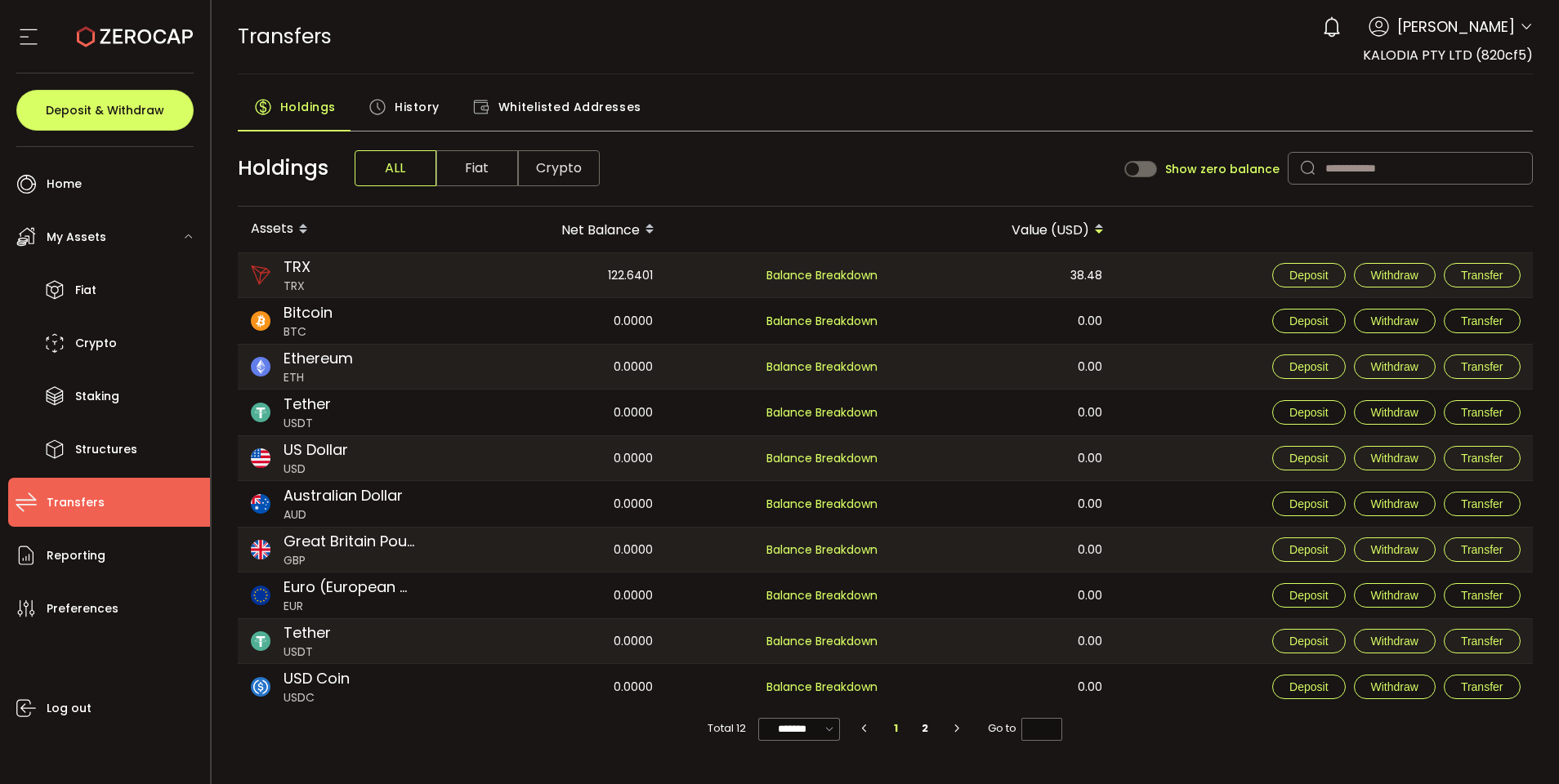 click on "Transfers" at bounding box center [109, 502] 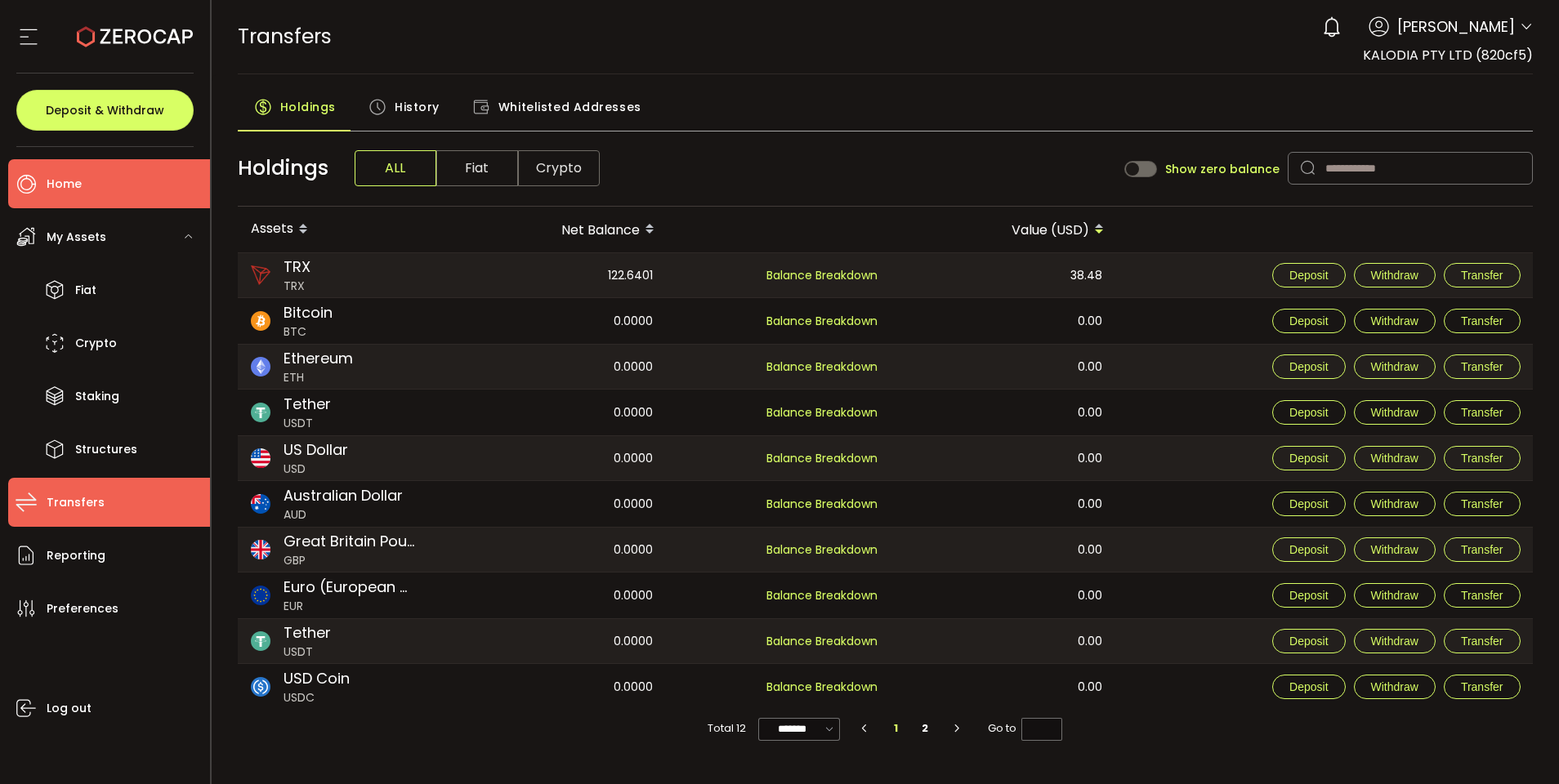 click on "Home" at bounding box center [64, 184] 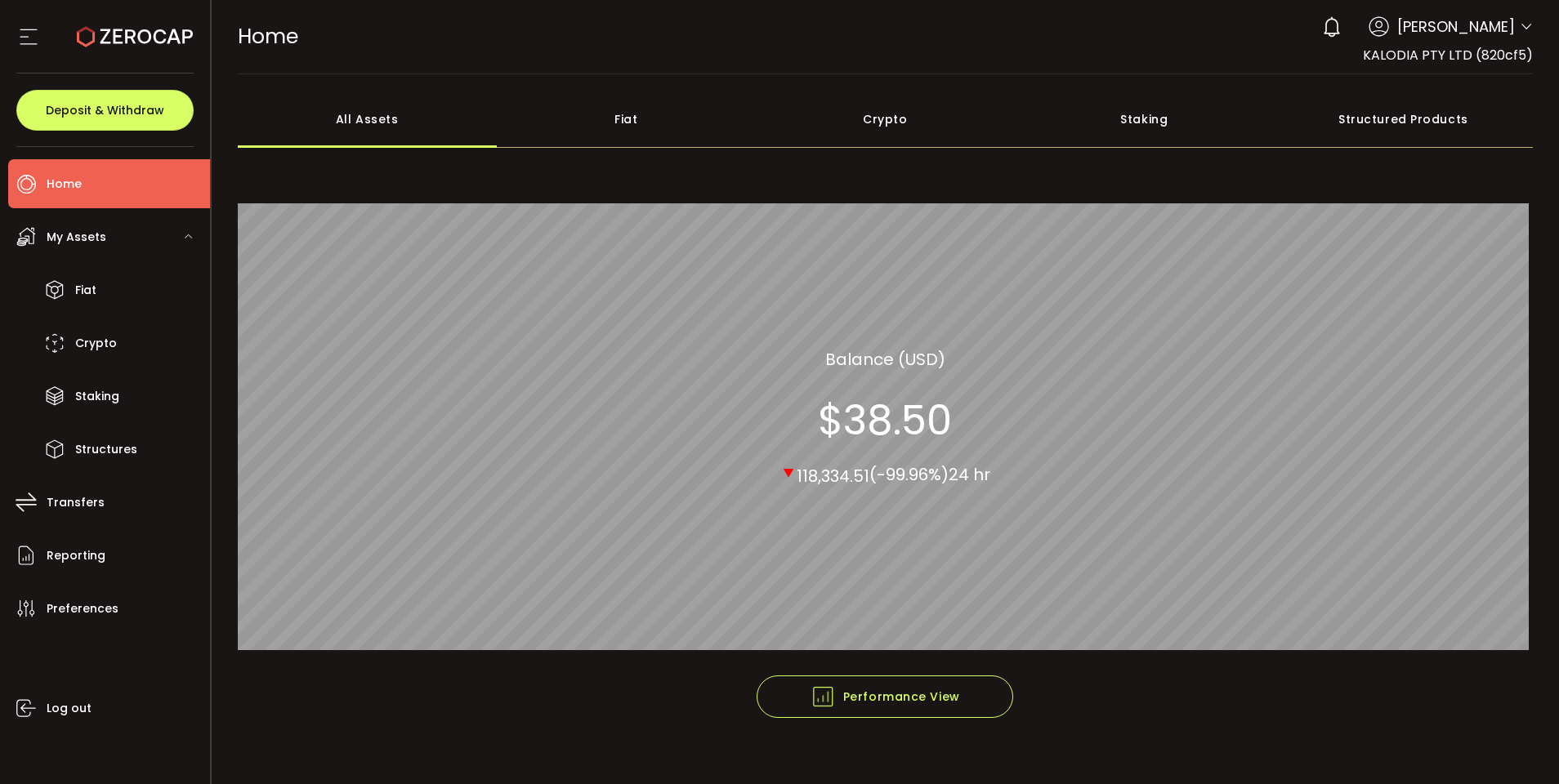click on "My Assets" at bounding box center [76, 237] 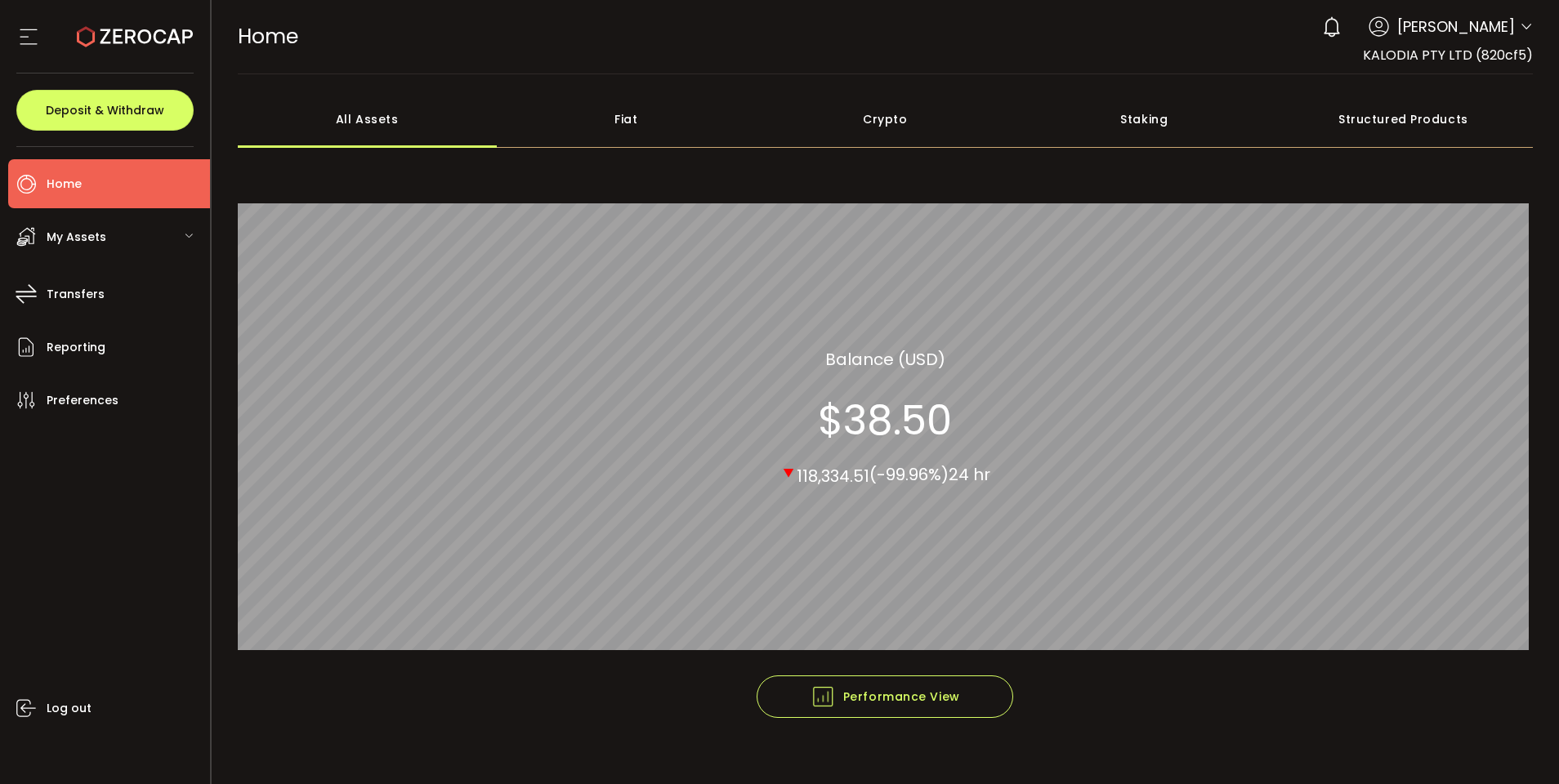 click on "My Assets" at bounding box center (76, 237) 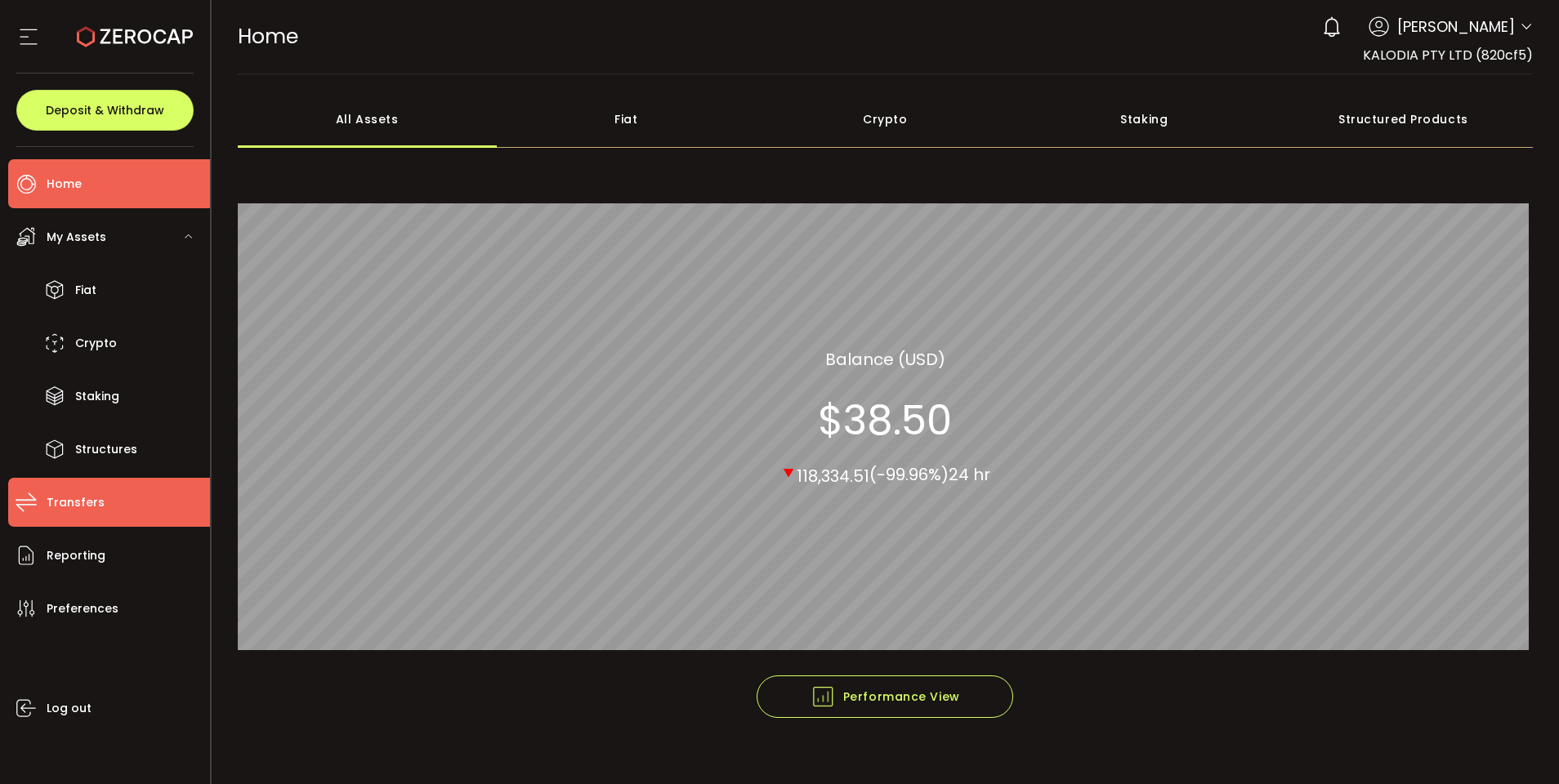 click on "Transfers" at bounding box center (75, 502) 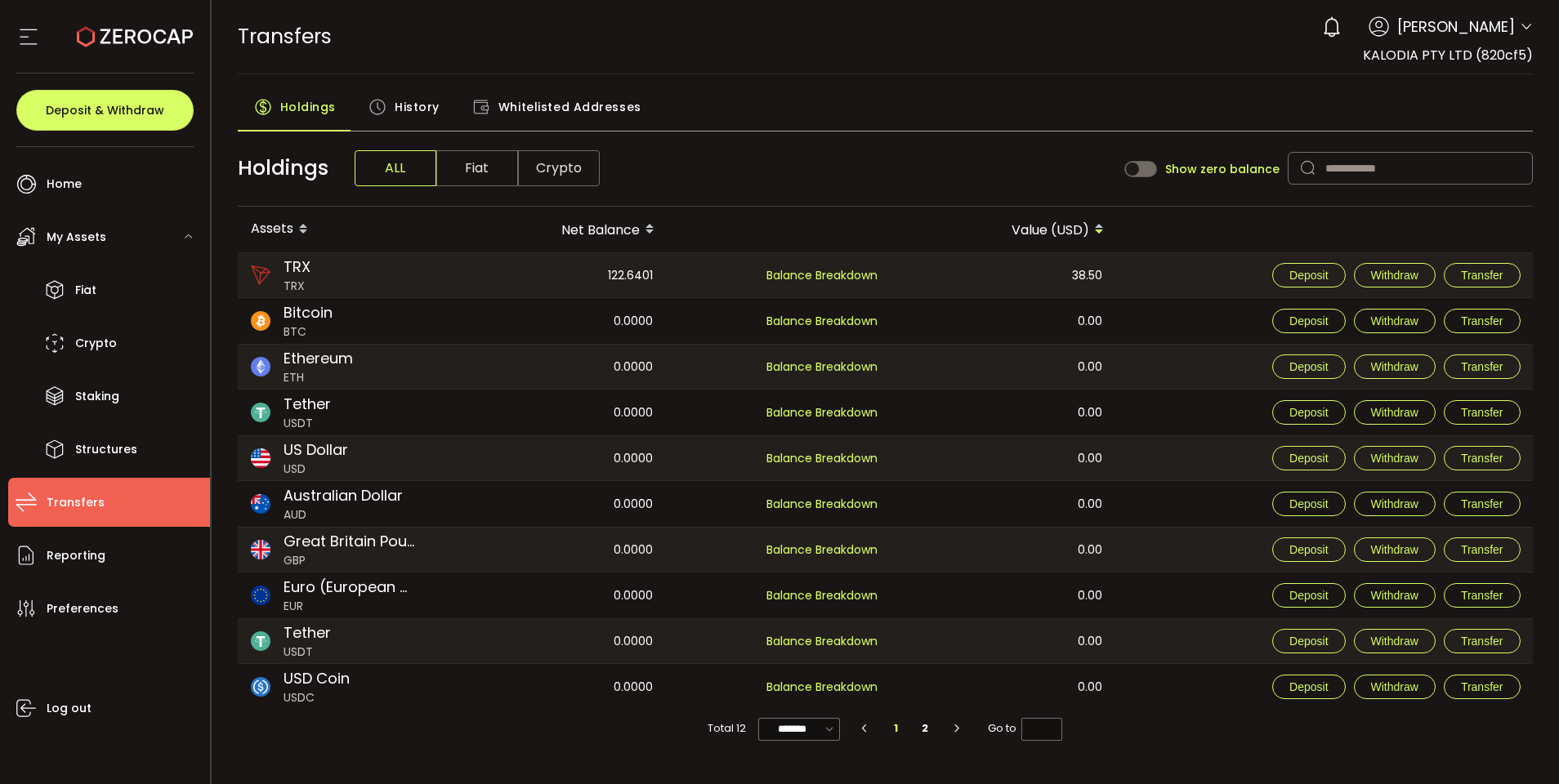click on "Transfers" at bounding box center [109, 502] 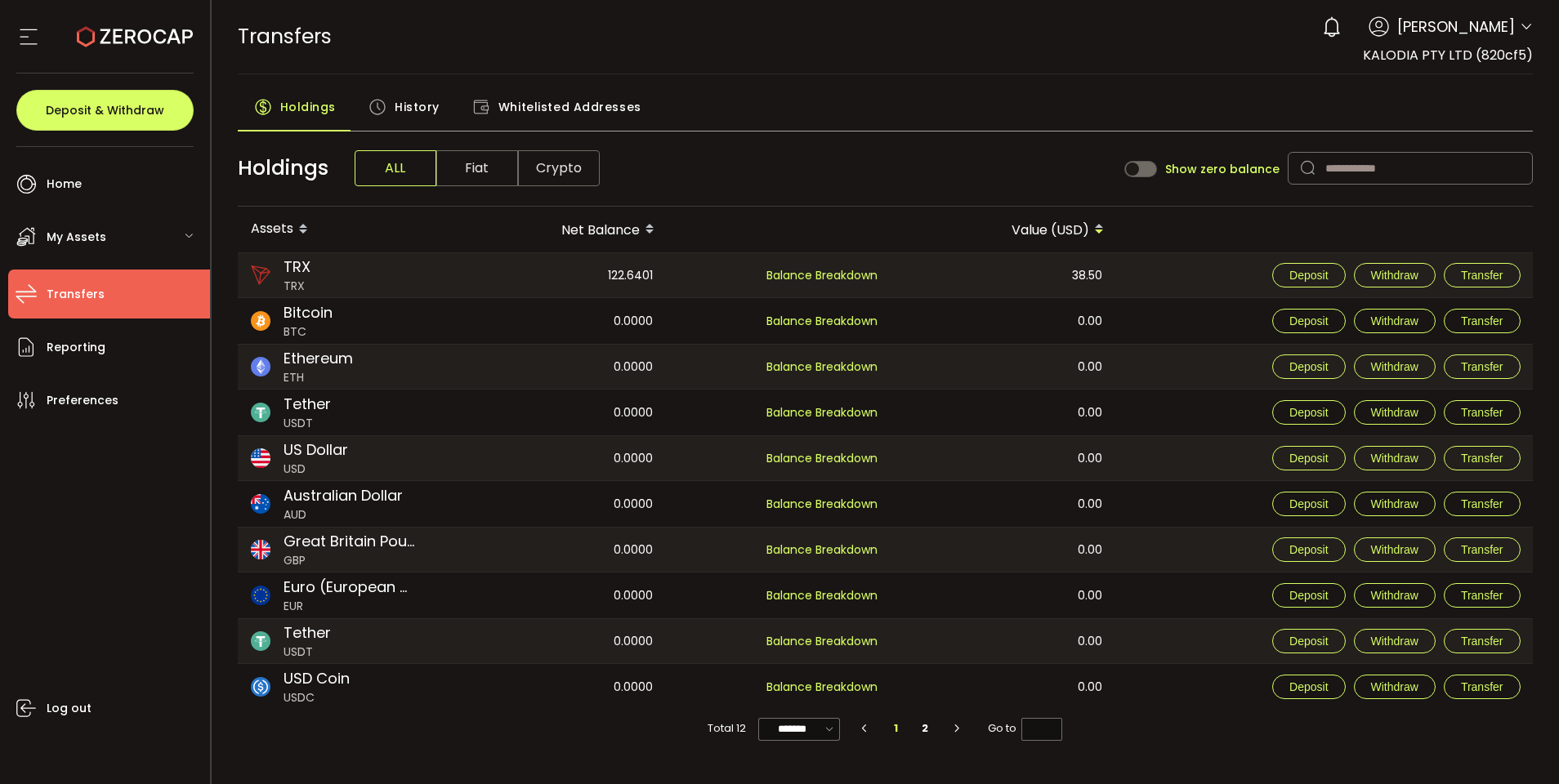 click on "My Assets" at bounding box center (76, 237) 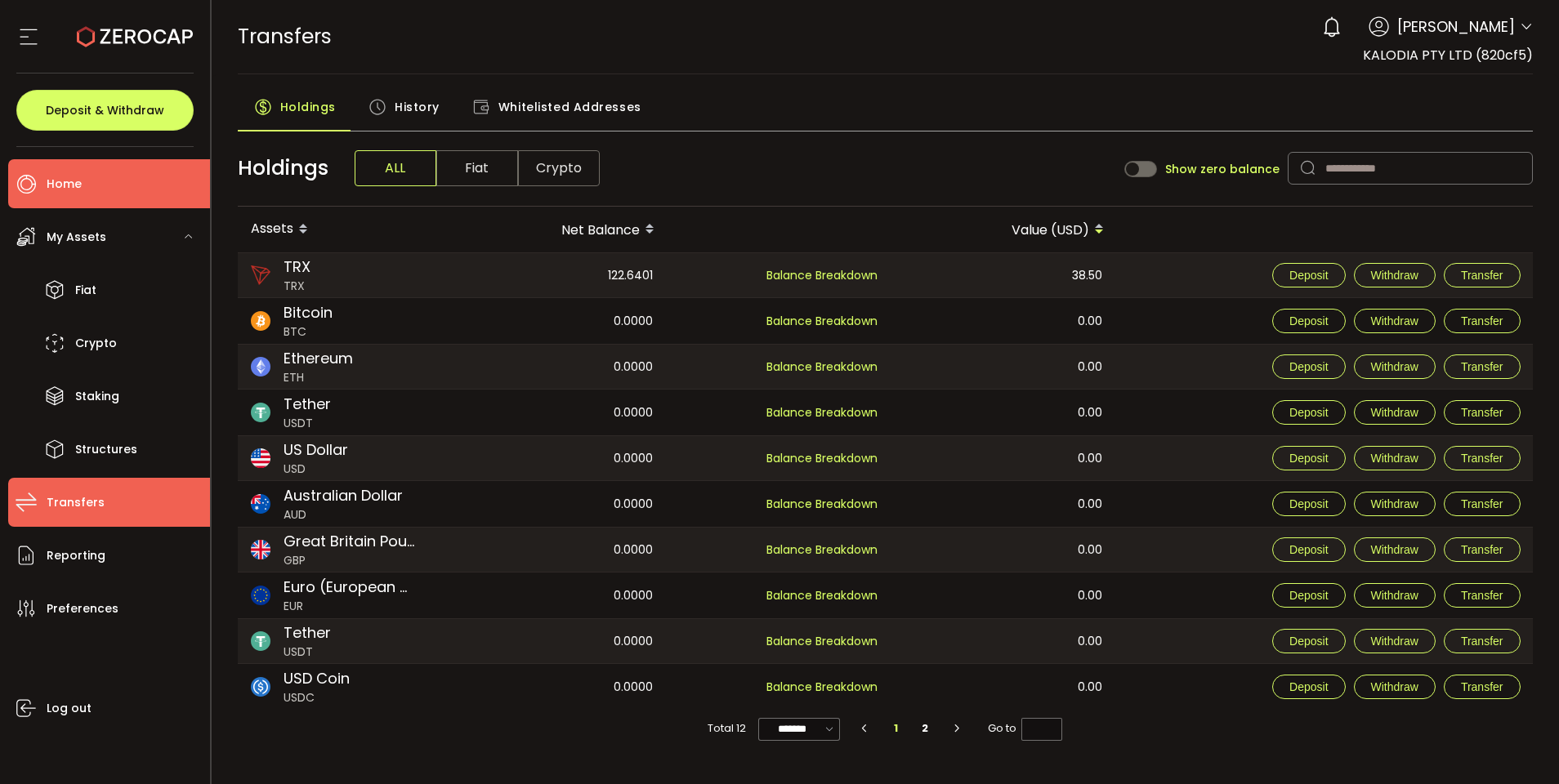 click on "Home" at bounding box center [64, 184] 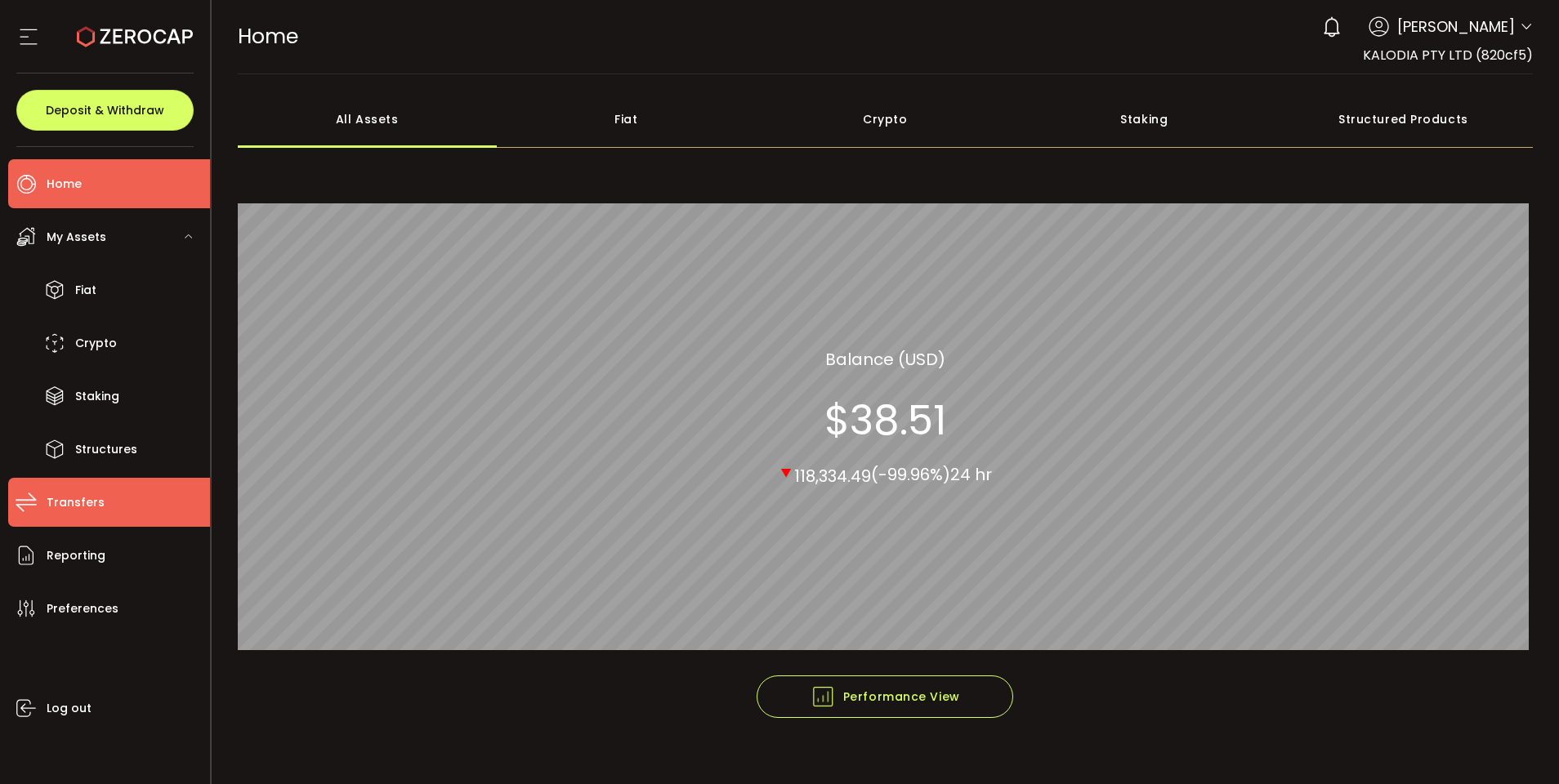 click on "Transfers" at bounding box center (75, 502) 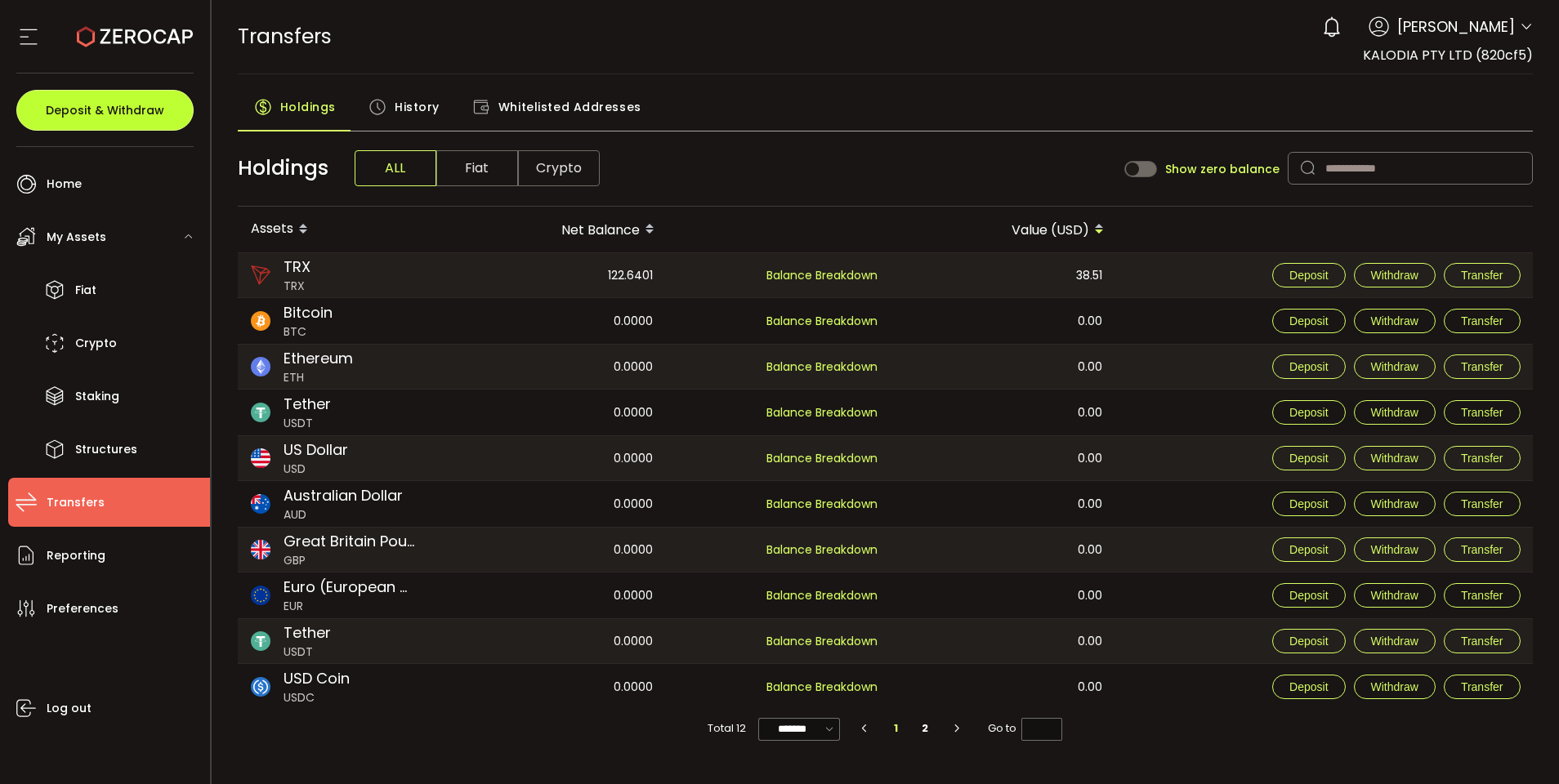 click on "Deposit & Withdraw" at bounding box center [105, 110] 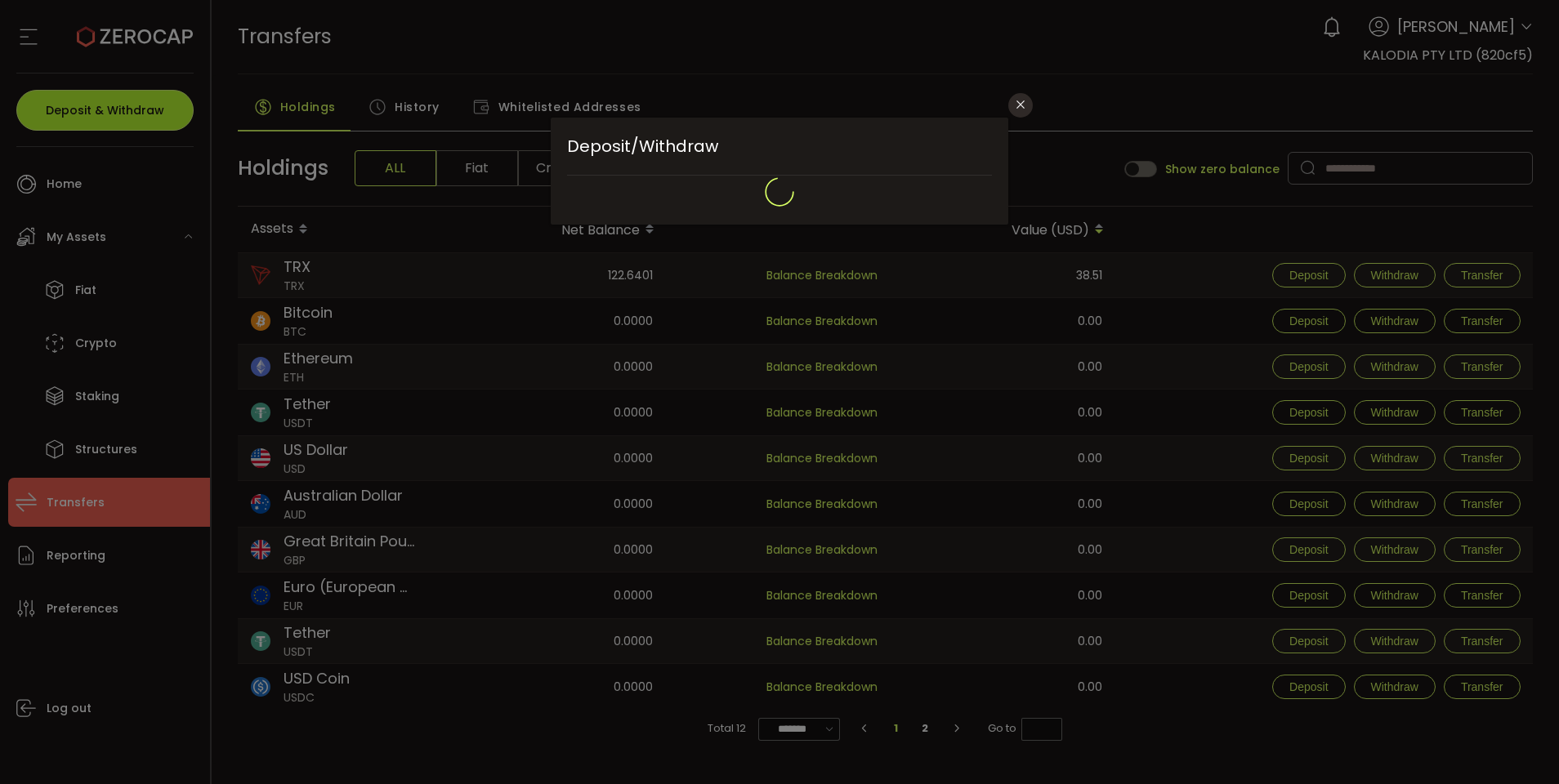 type on "**********" 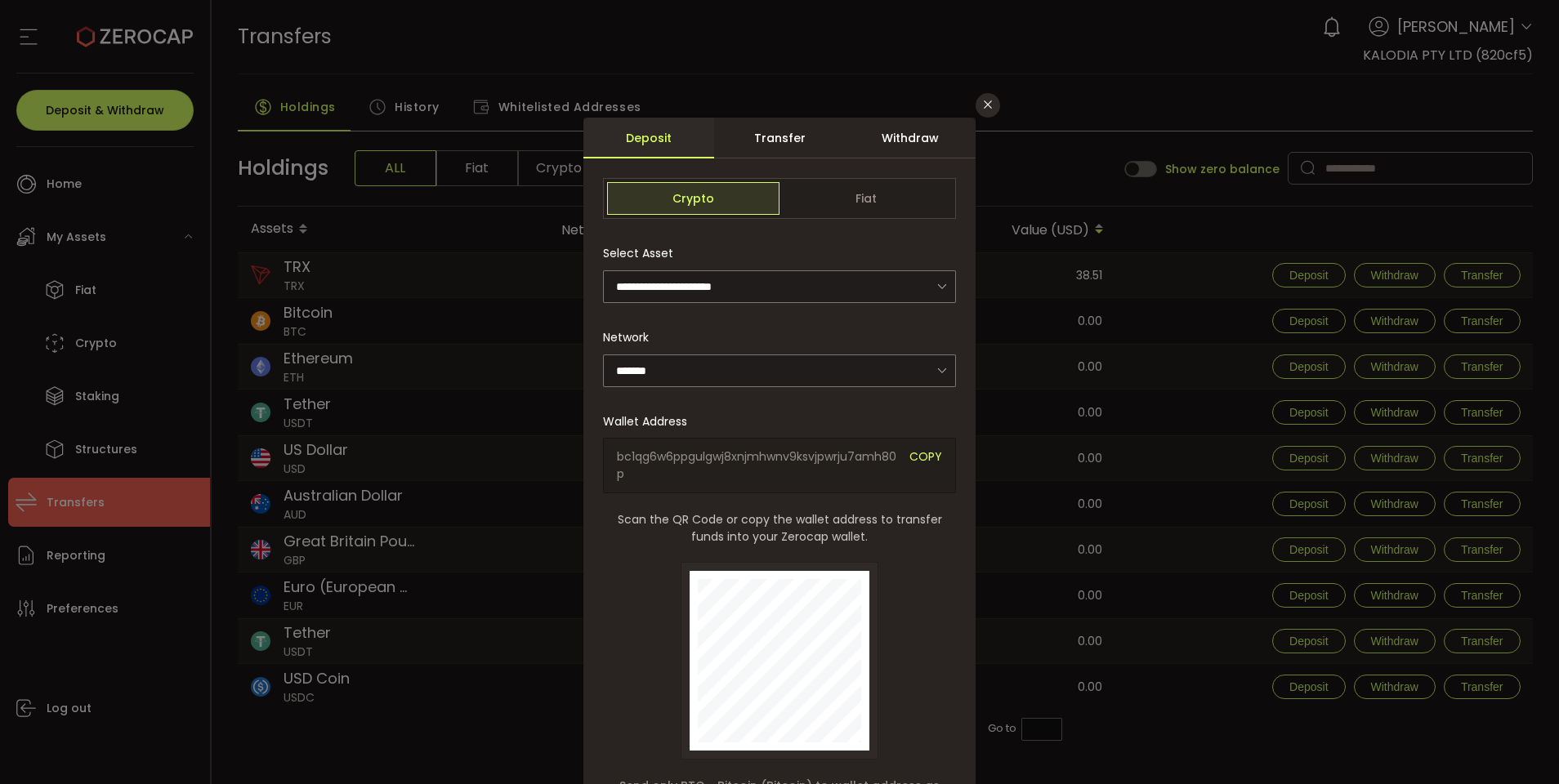 click on "**********" at bounding box center [780, 392] 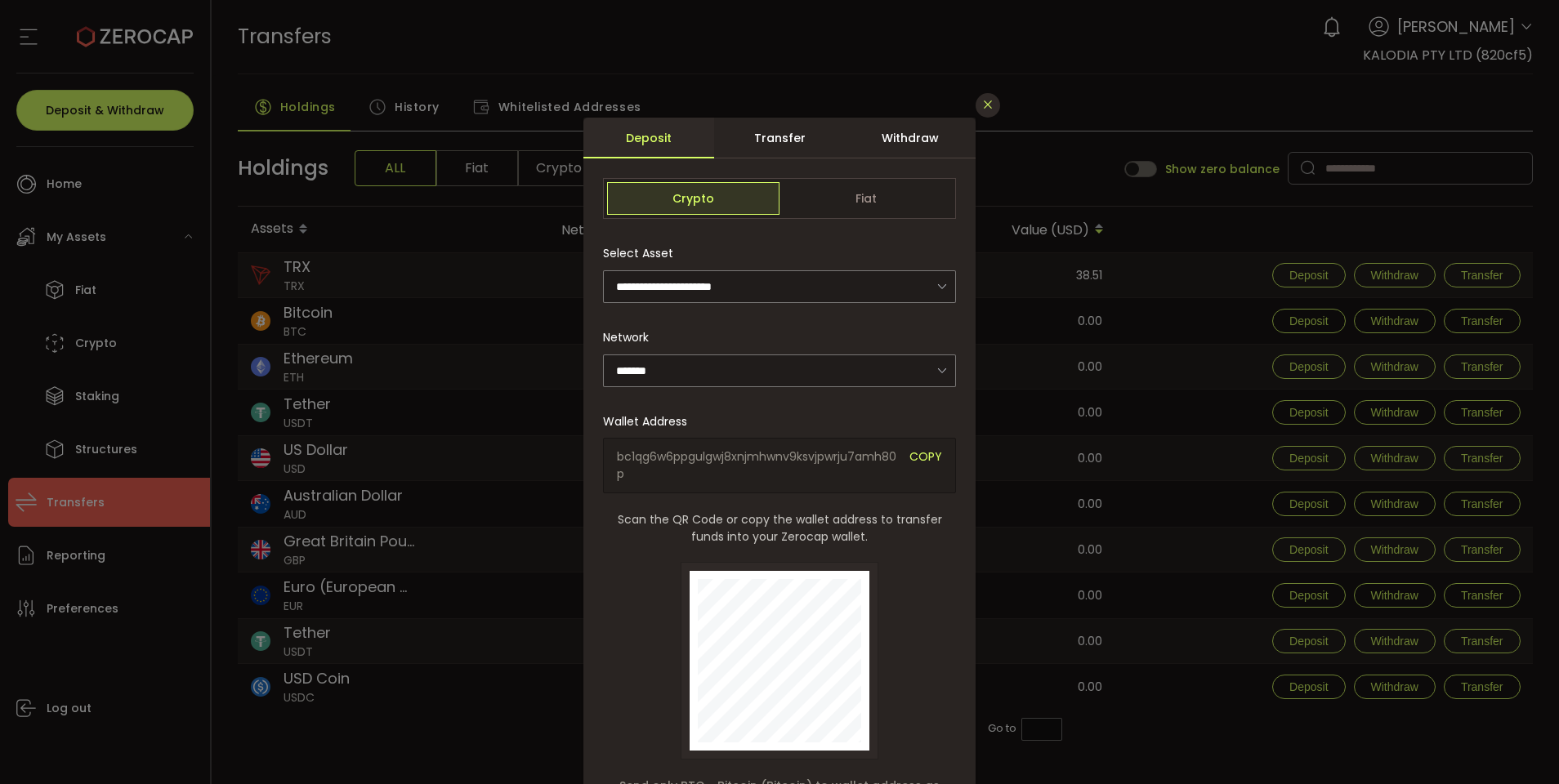 click at bounding box center [988, 105] 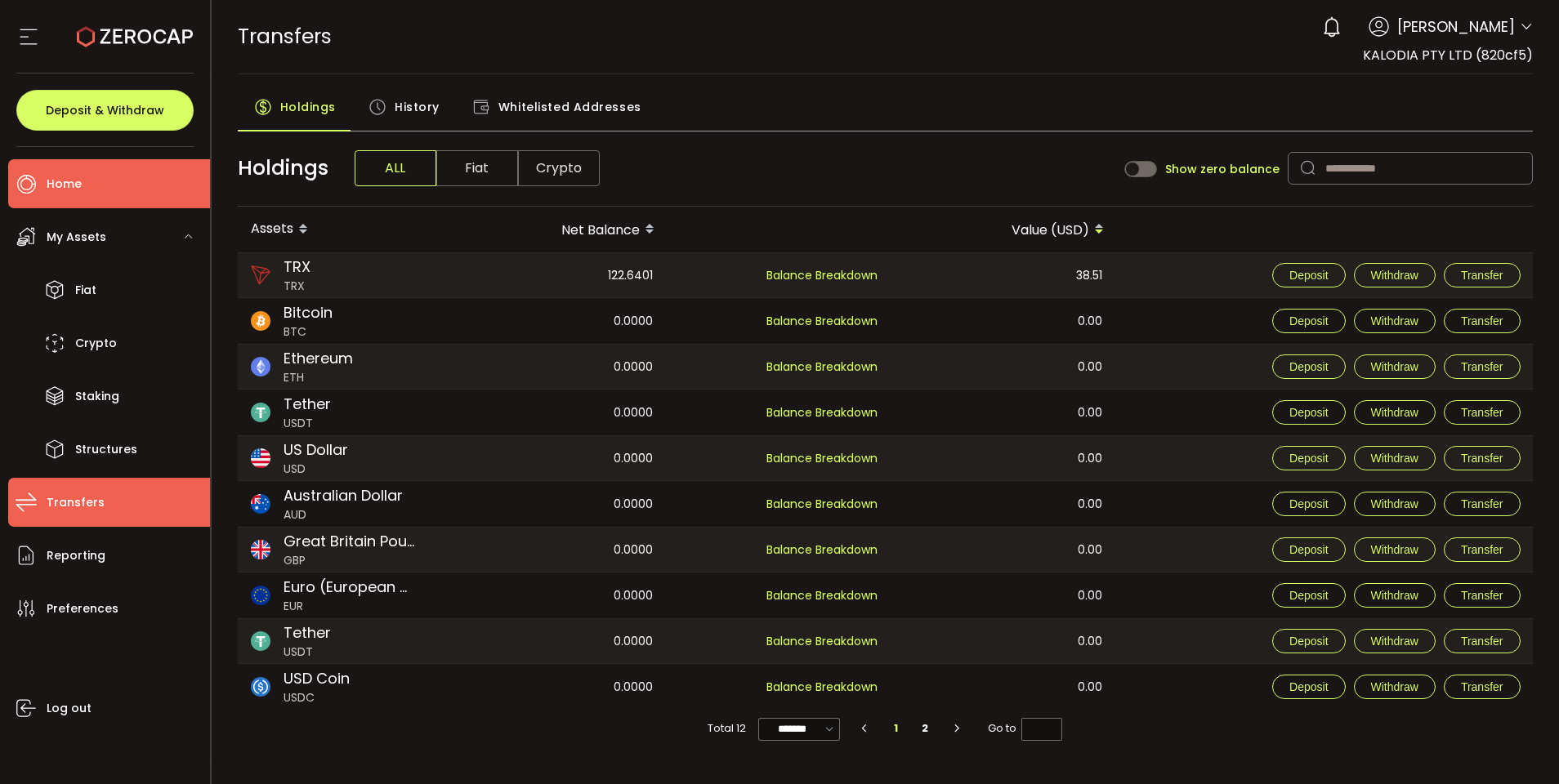 click on "Home" at bounding box center (64, 184) 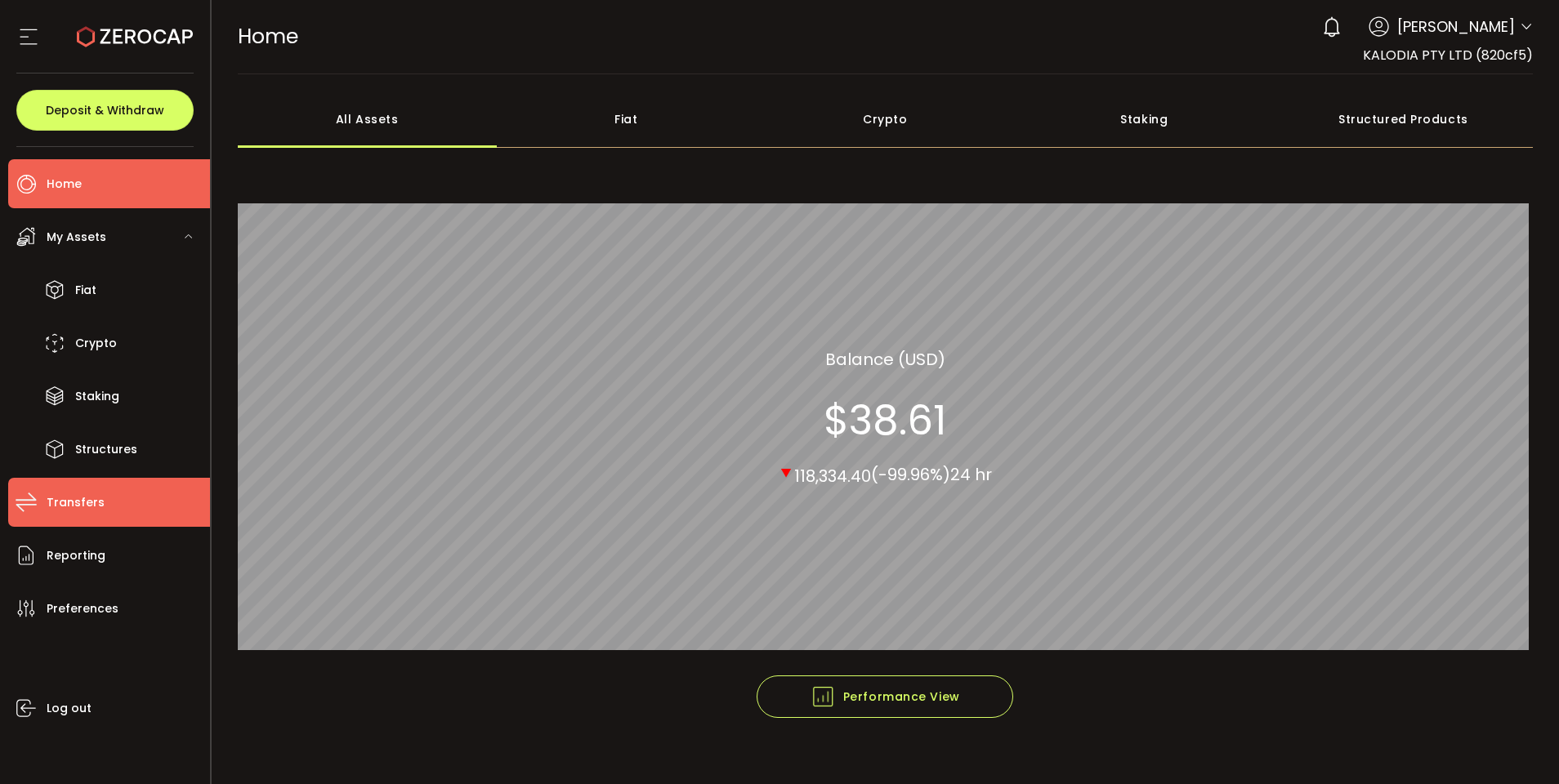 click on "Transfers" at bounding box center (75, 502) 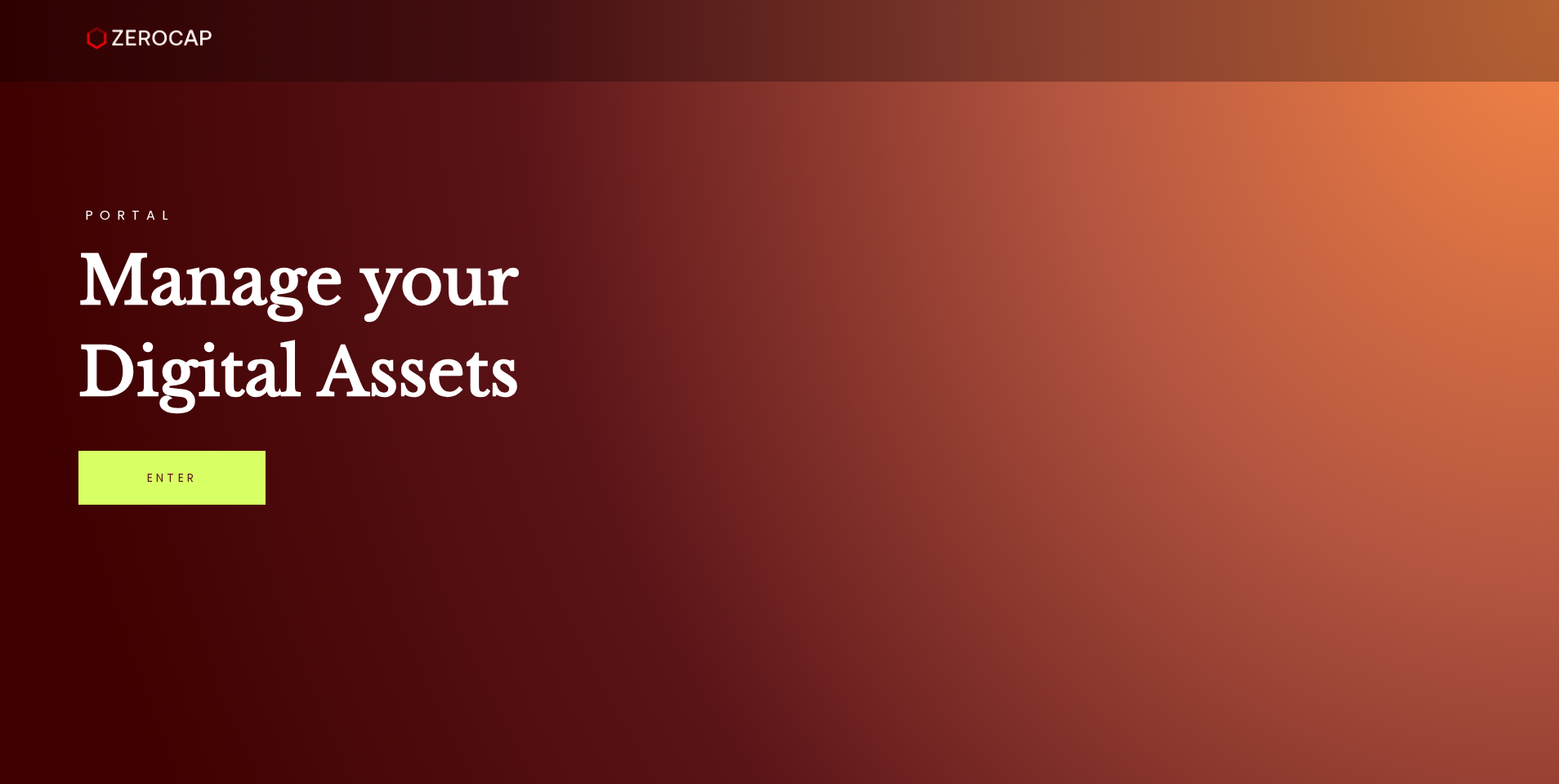 scroll, scrollTop: 0, scrollLeft: 0, axis: both 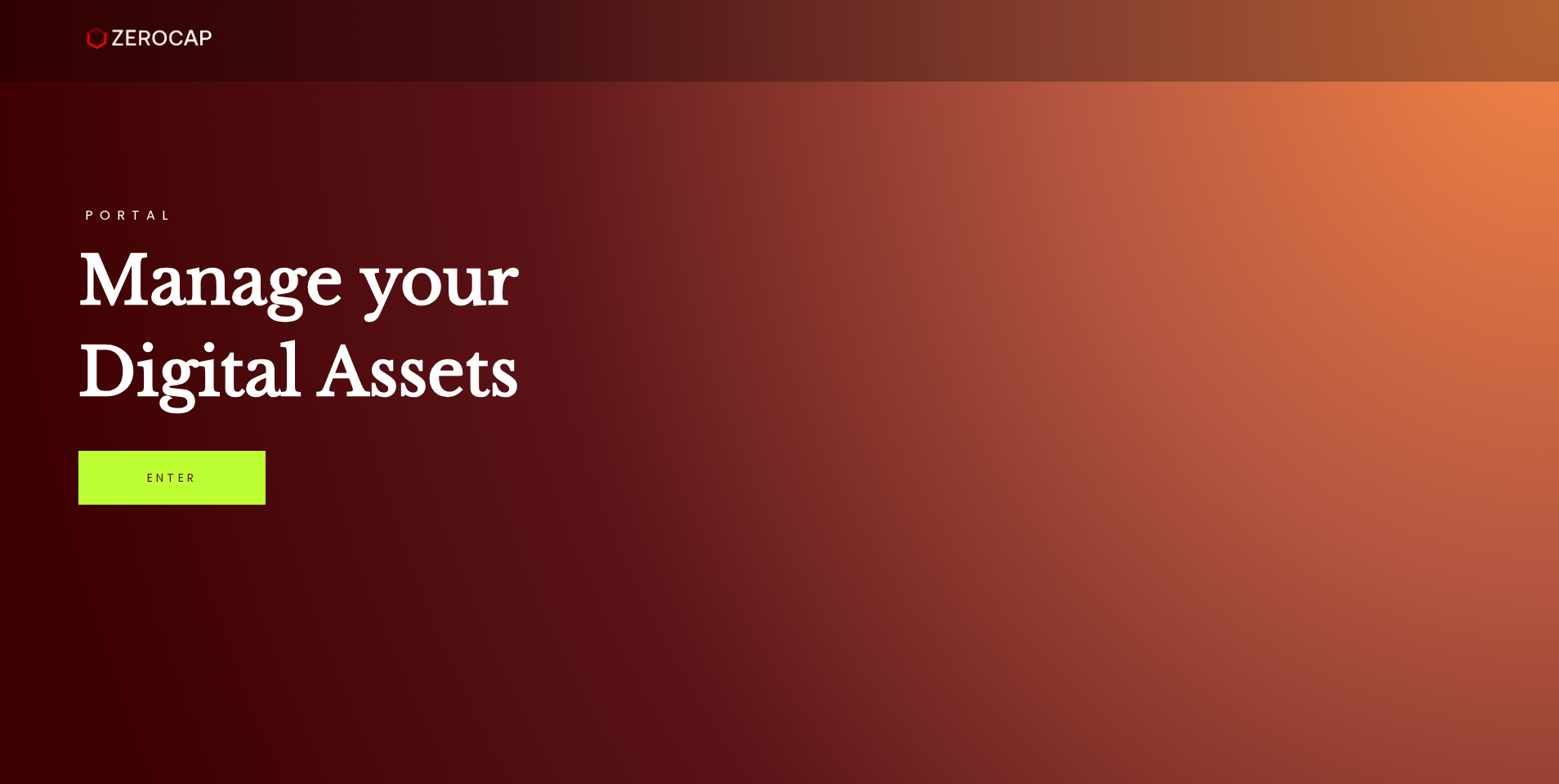 click on "Enter" at bounding box center (172, 478) 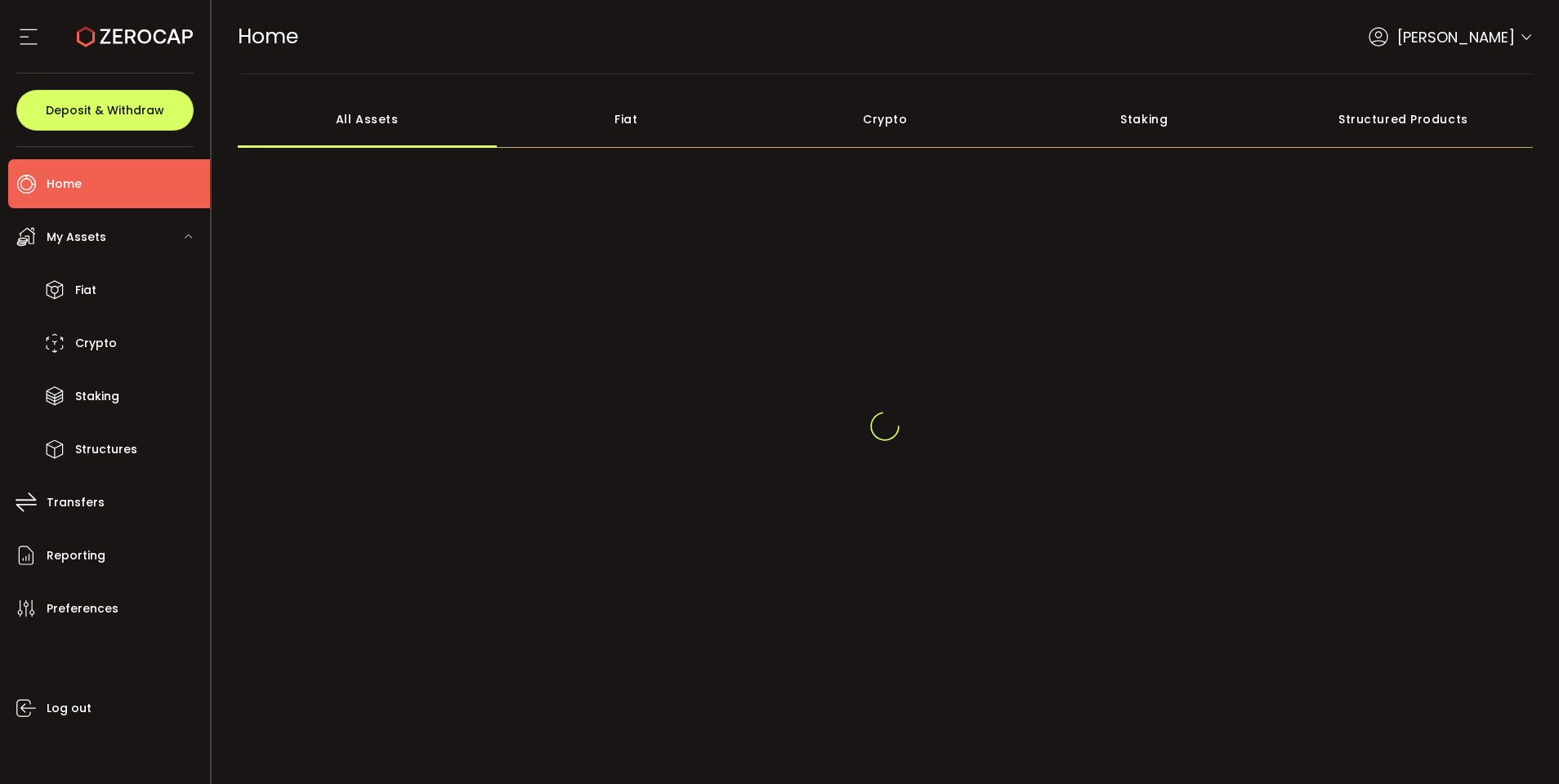 scroll, scrollTop: 0, scrollLeft: 0, axis: both 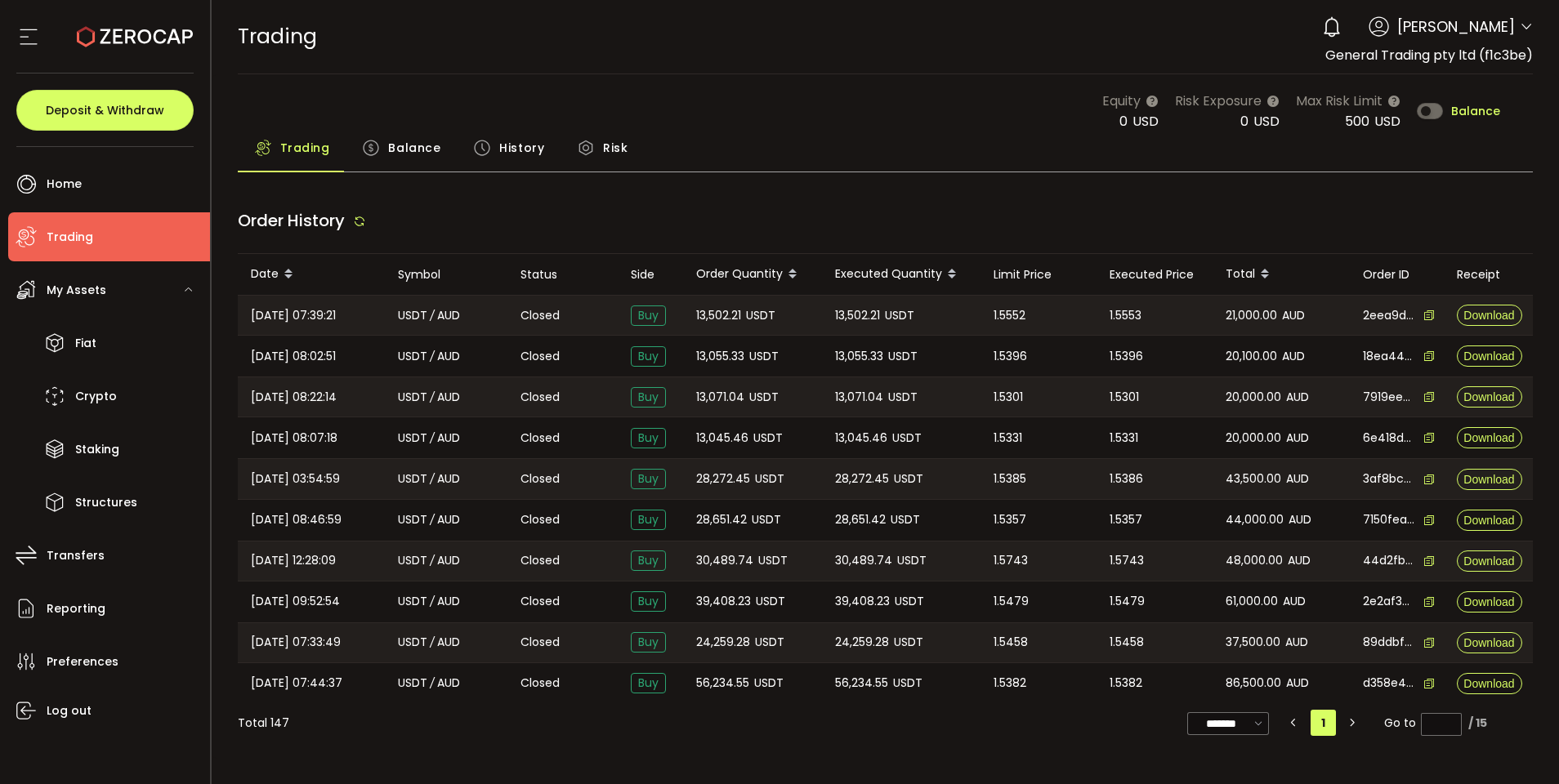 type on "***" 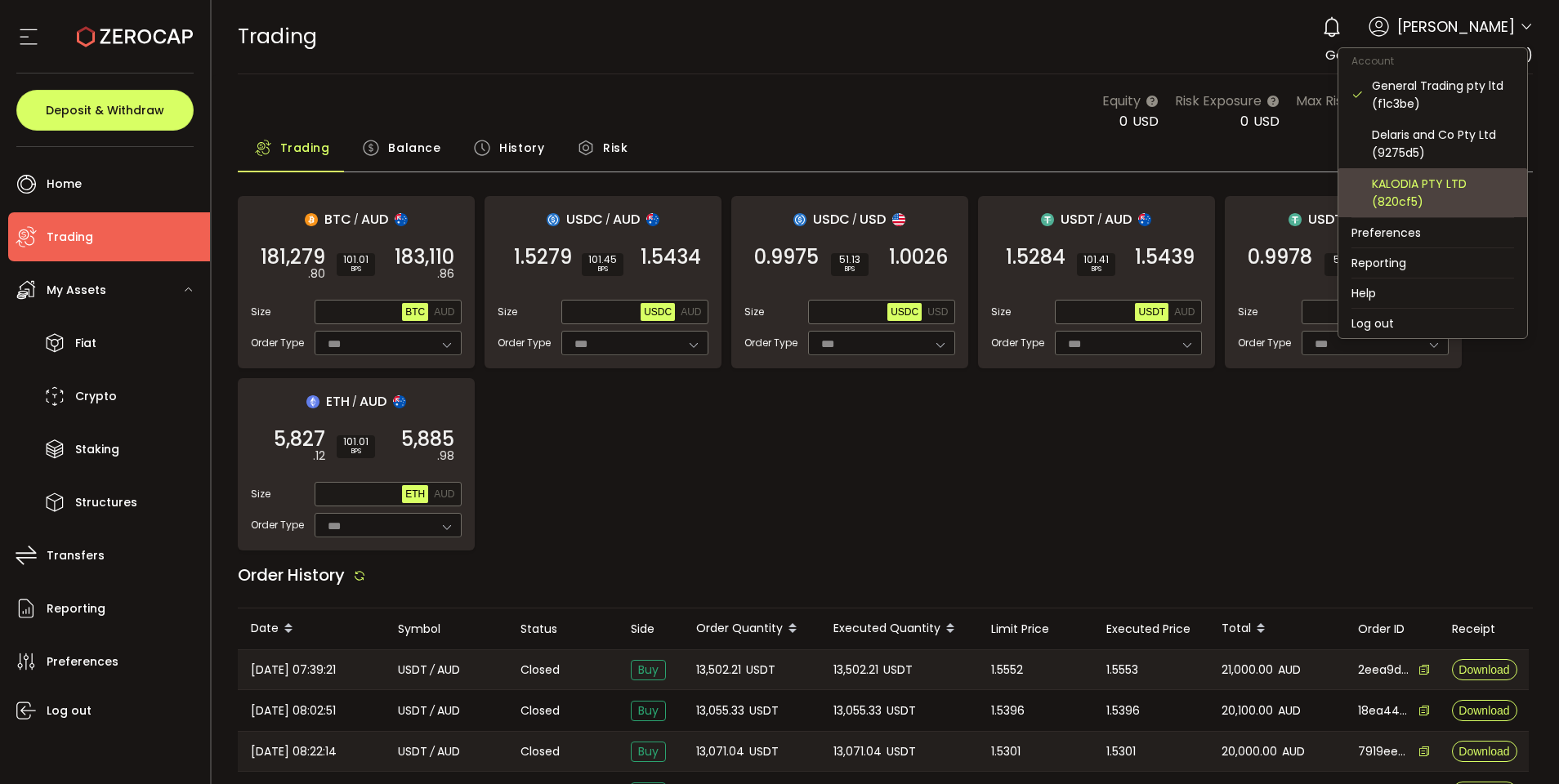 click on "KALODIA PTY LTD (820cf5)" at bounding box center [1443, 193] 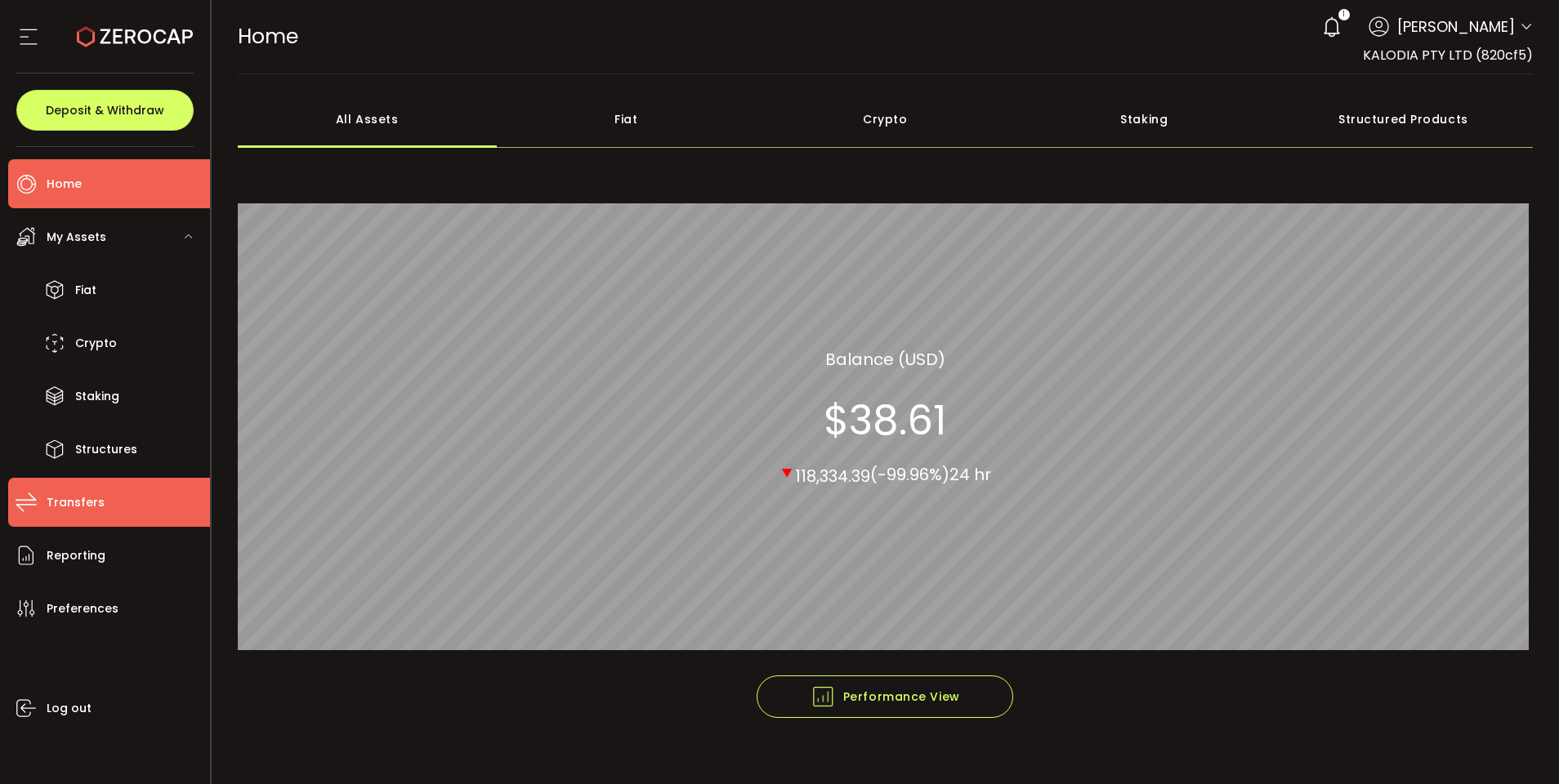 click on "Transfers" at bounding box center (109, 502) 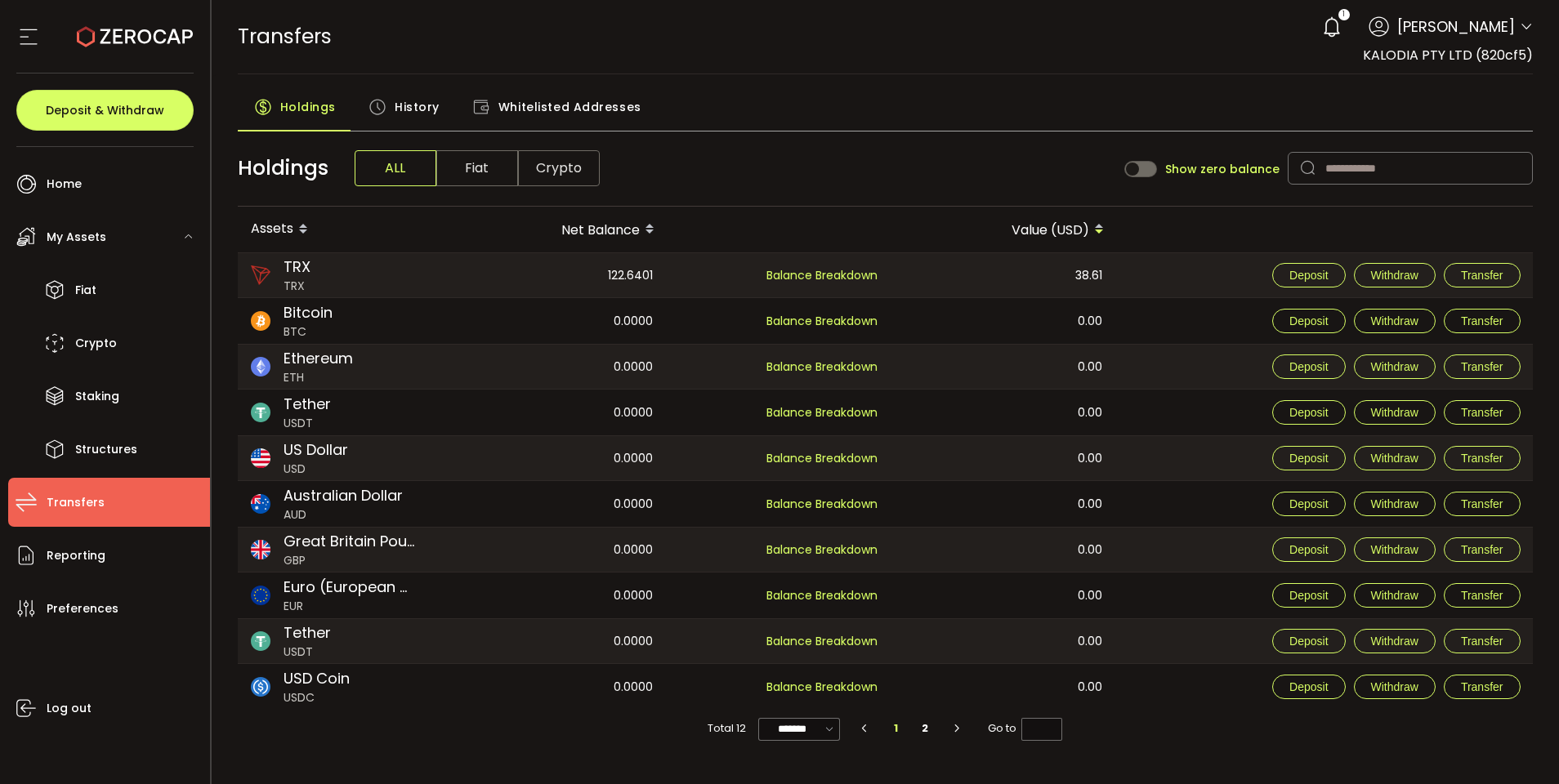 click on "My Assets" at bounding box center (76, 237) 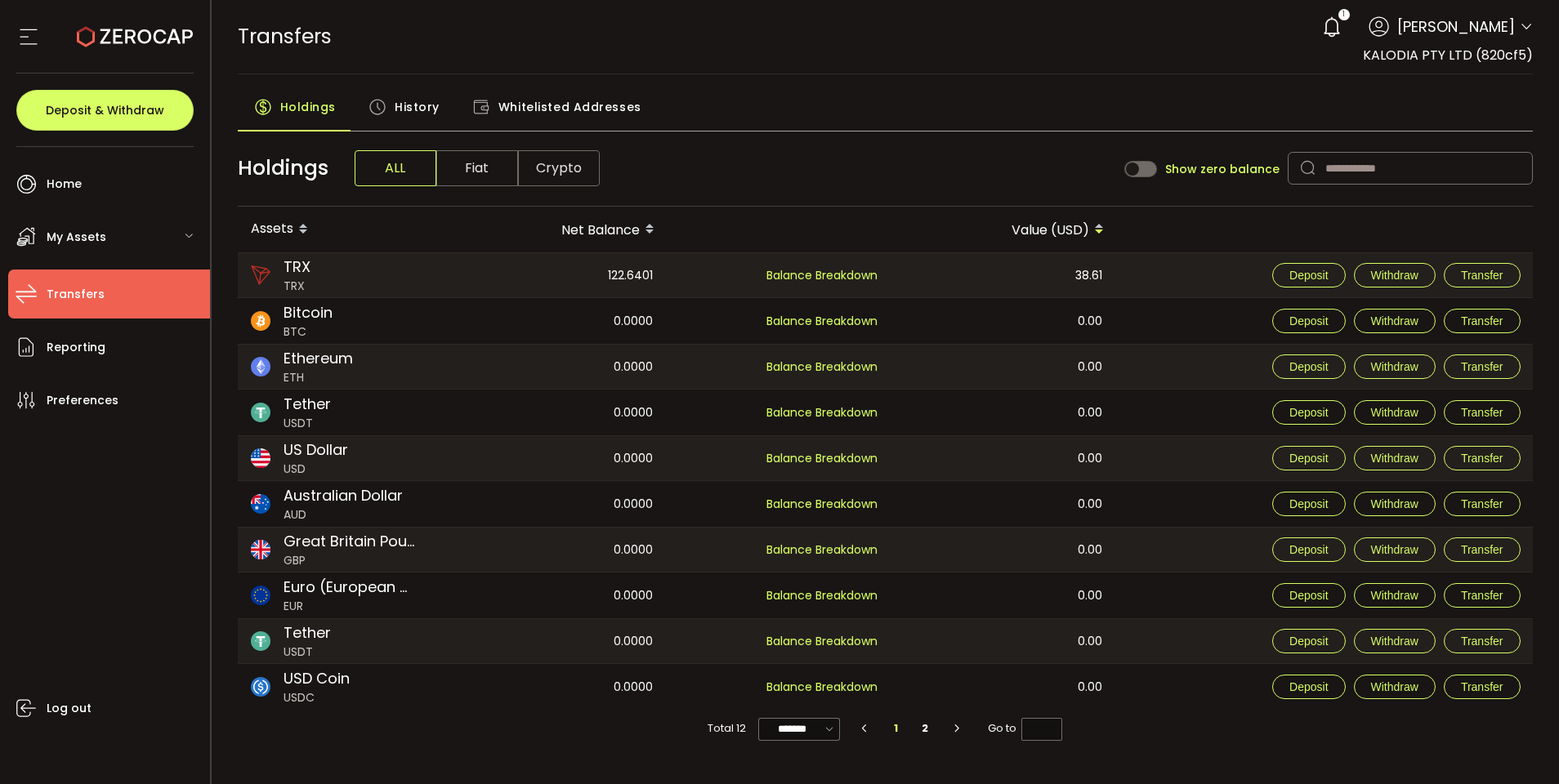 click on "My Assets" at bounding box center [76, 237] 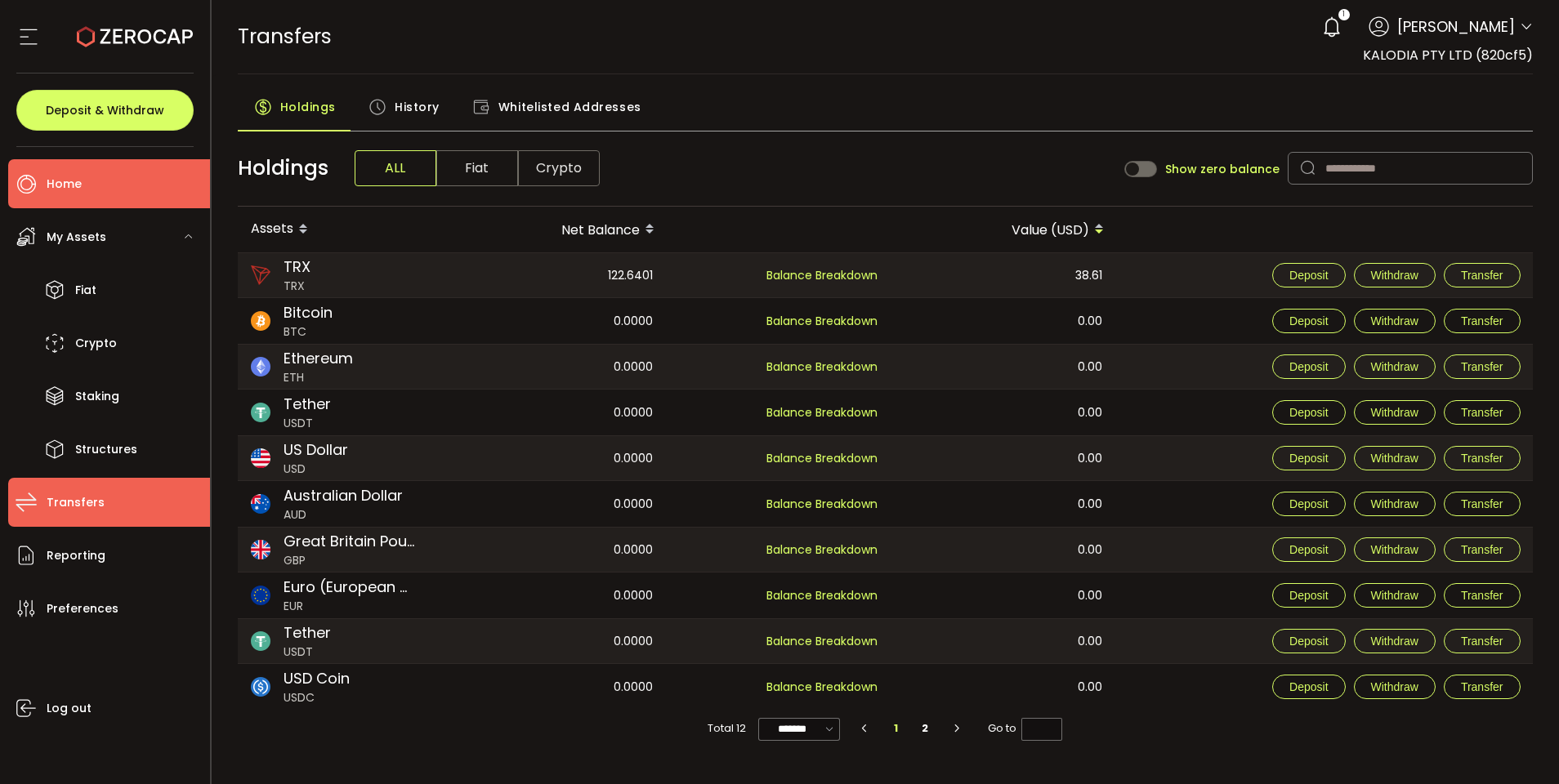 click on "Home" at bounding box center (64, 184) 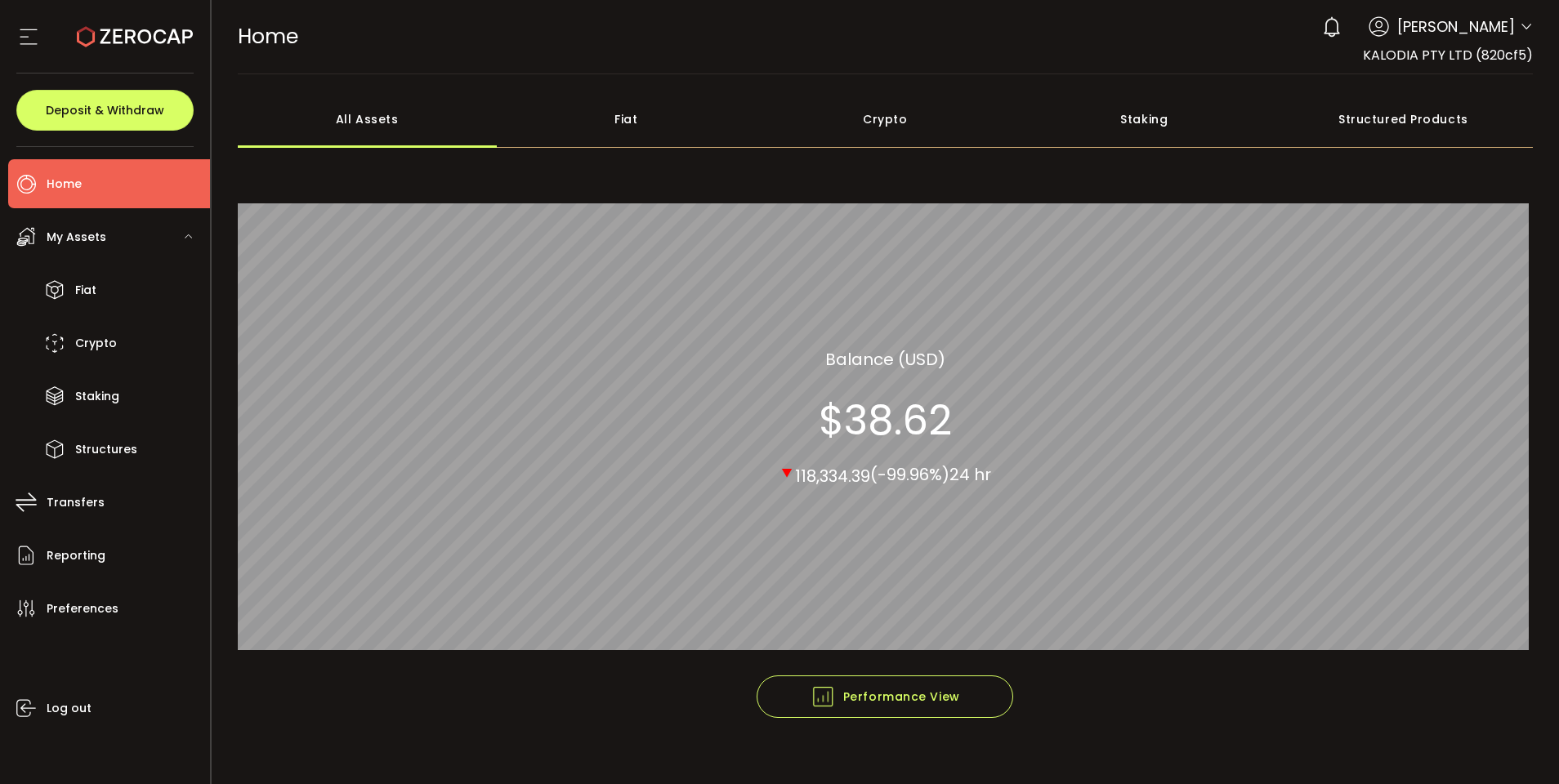 click on "Home" at bounding box center (64, 184) 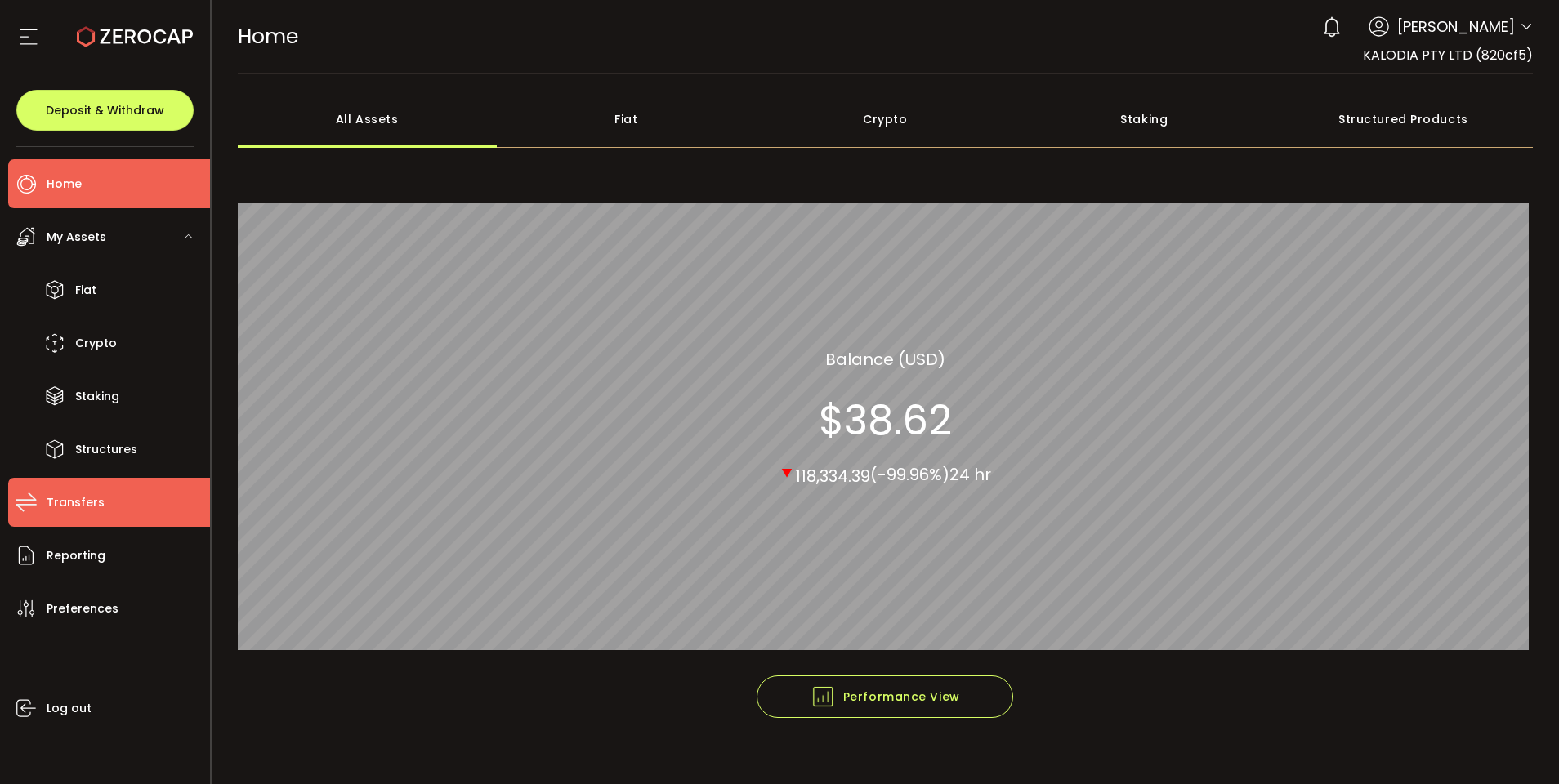 click on "Transfers" at bounding box center [75, 502] 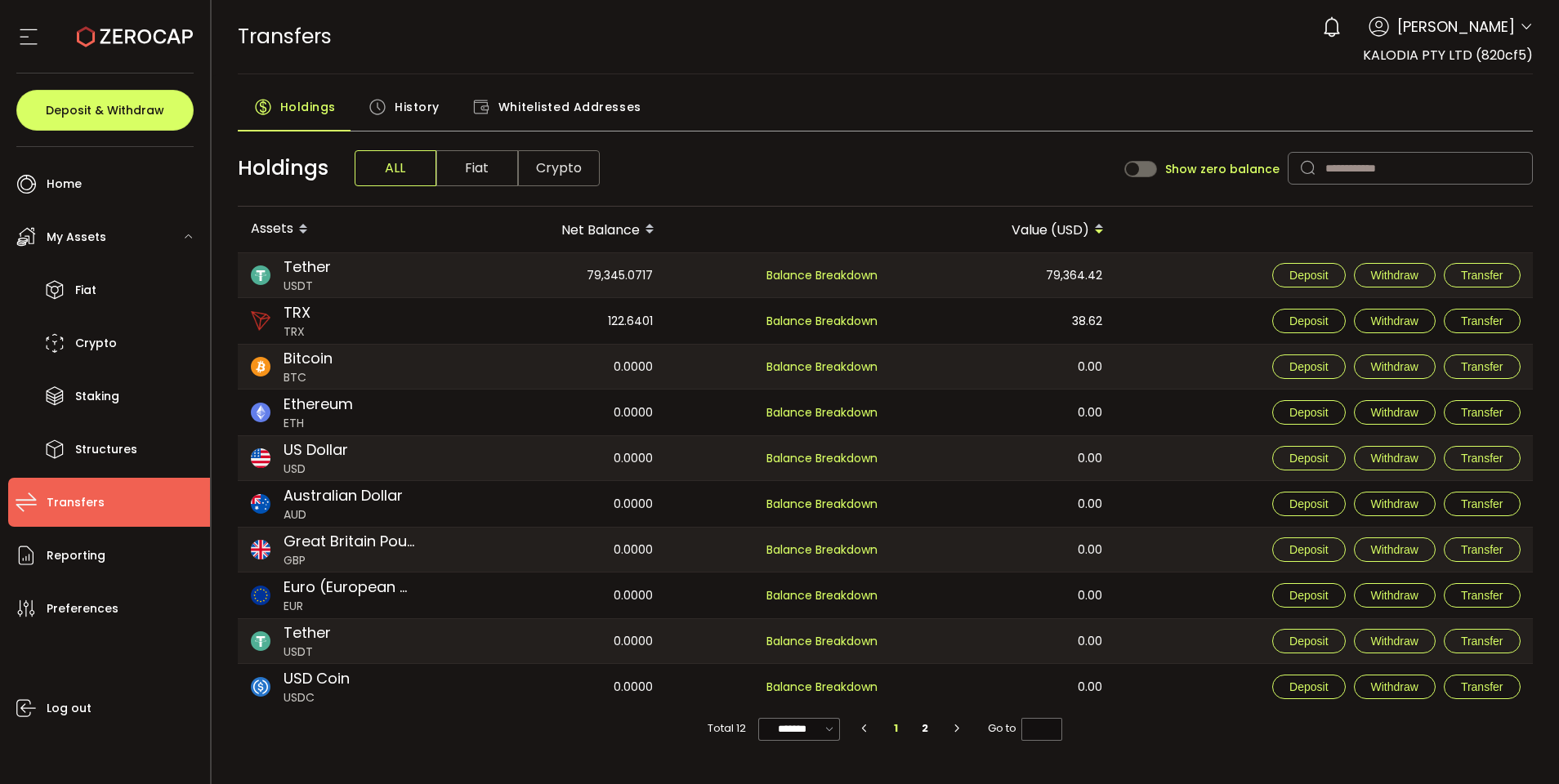 click on "My Assets" at bounding box center (76, 237) 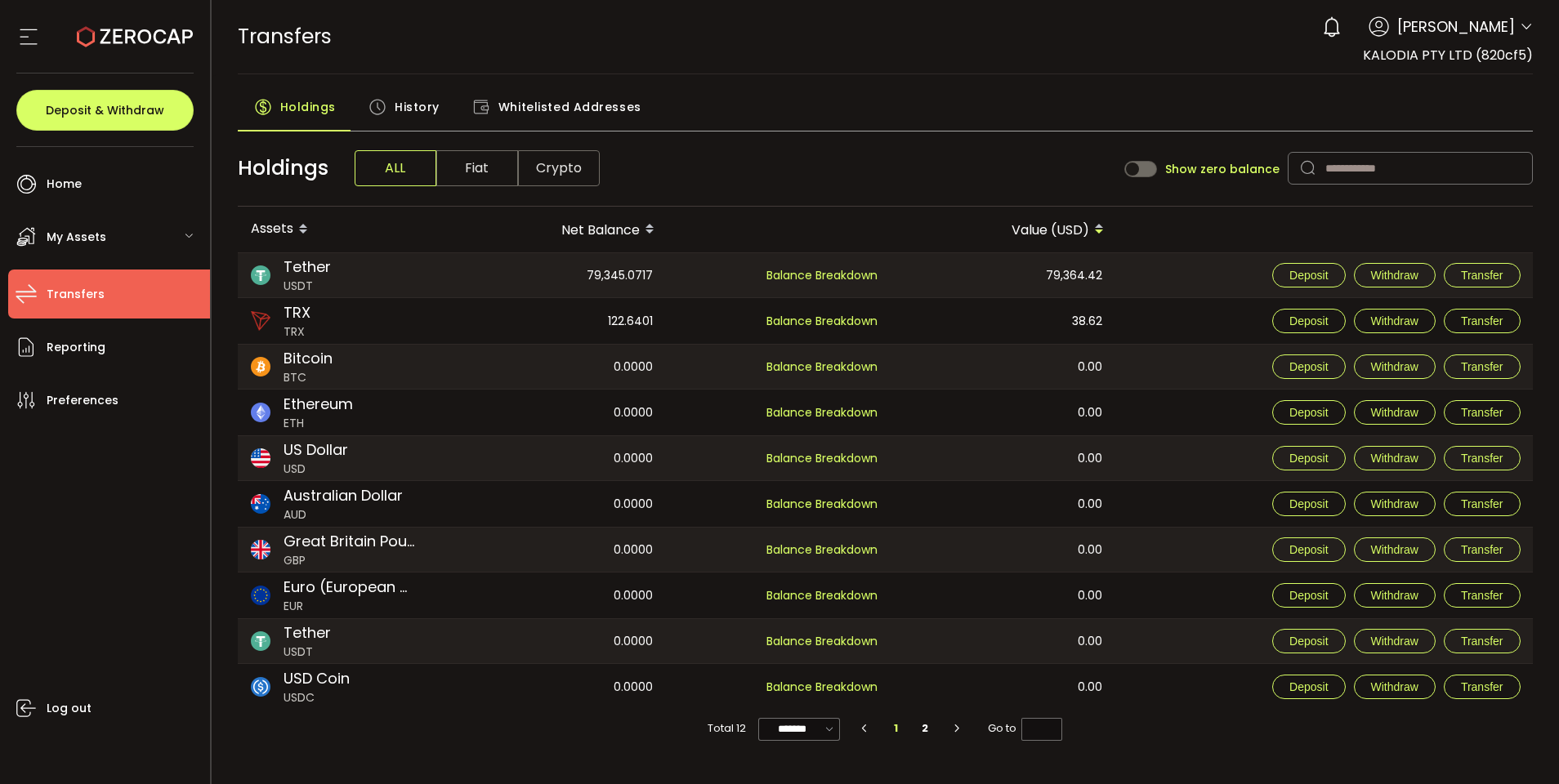 click on "My Assets" at bounding box center (76, 237) 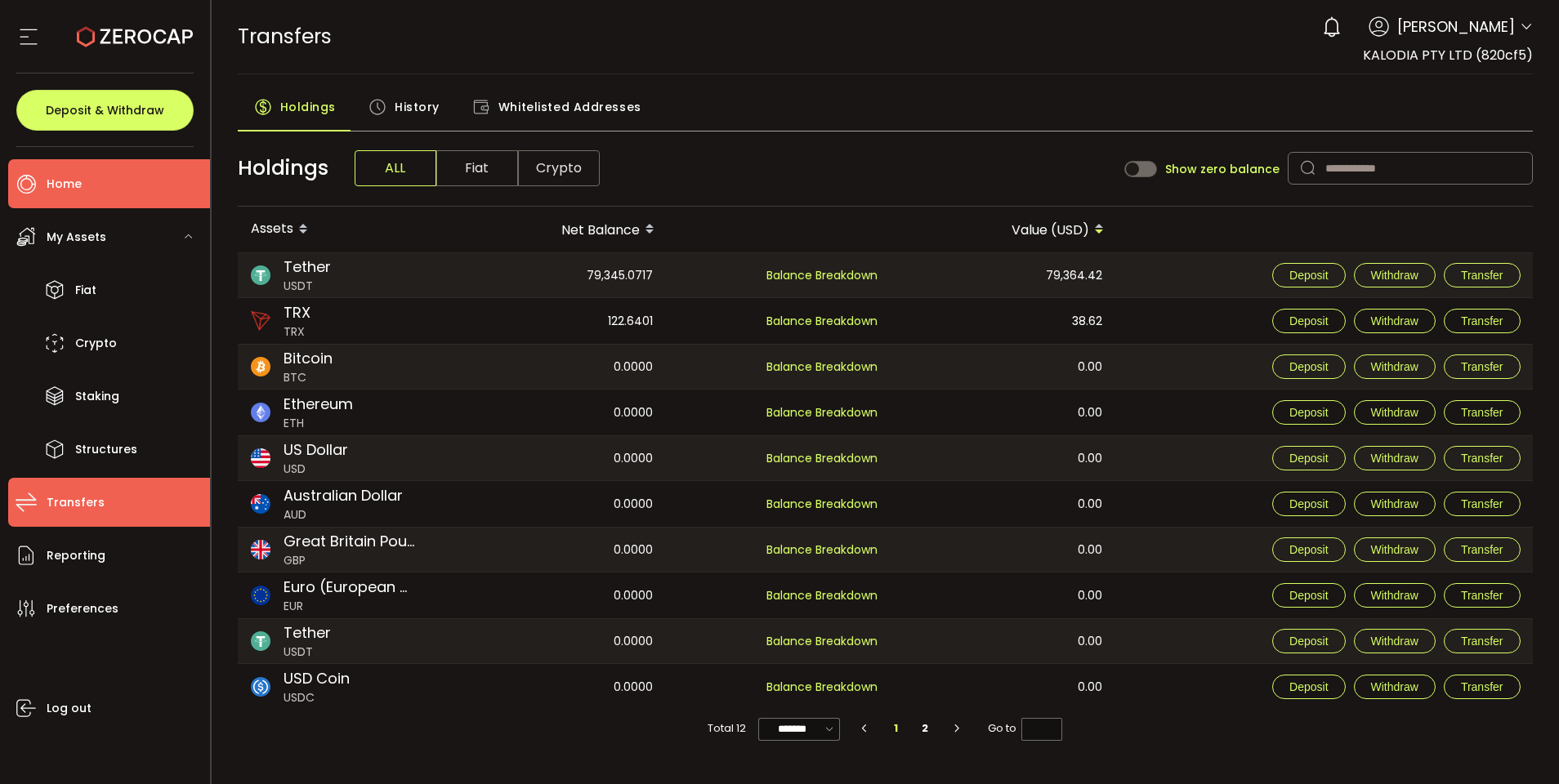 click on "Home" at bounding box center [109, 184] 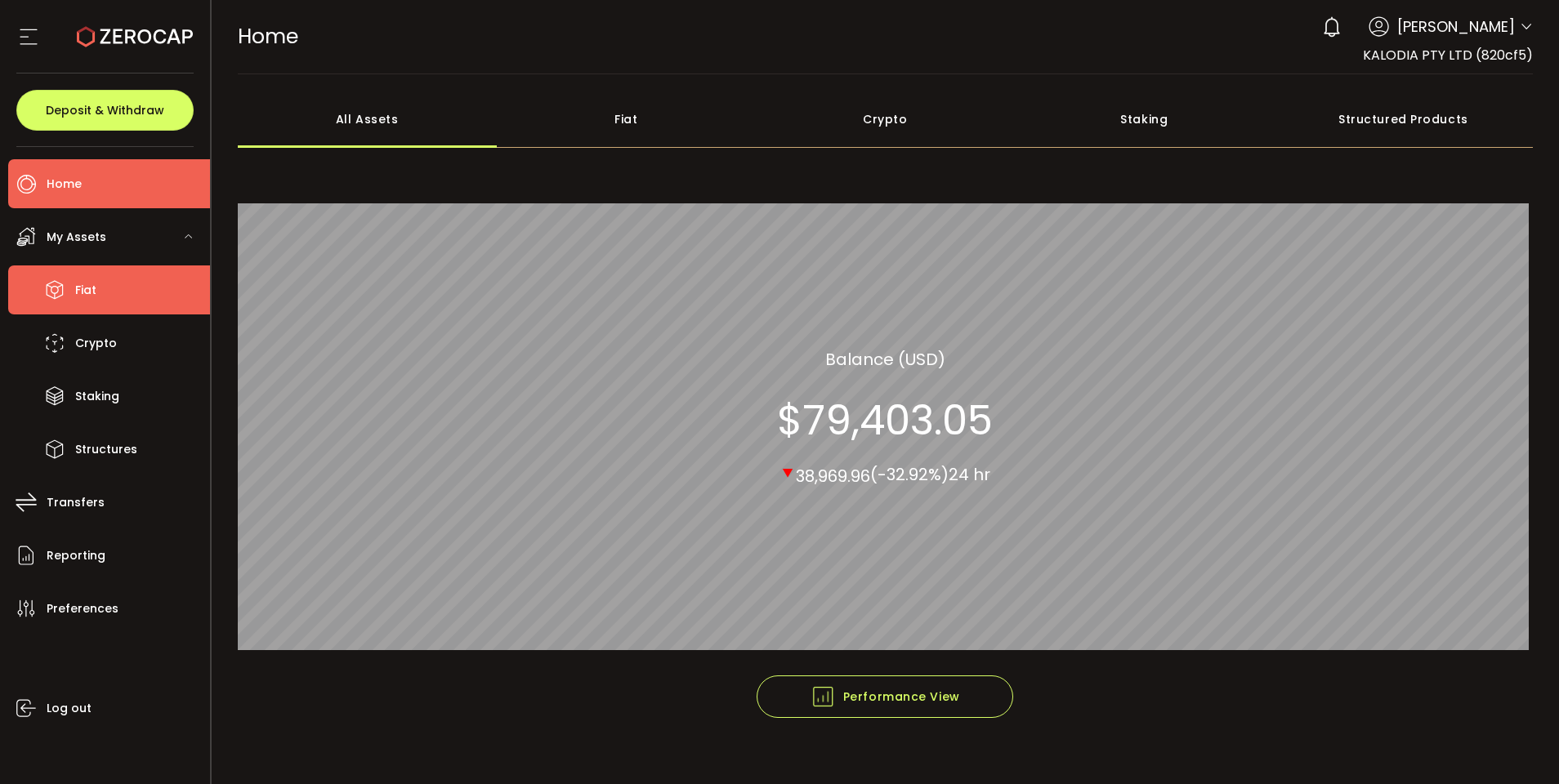 click on "Fiat" at bounding box center (109, 290) 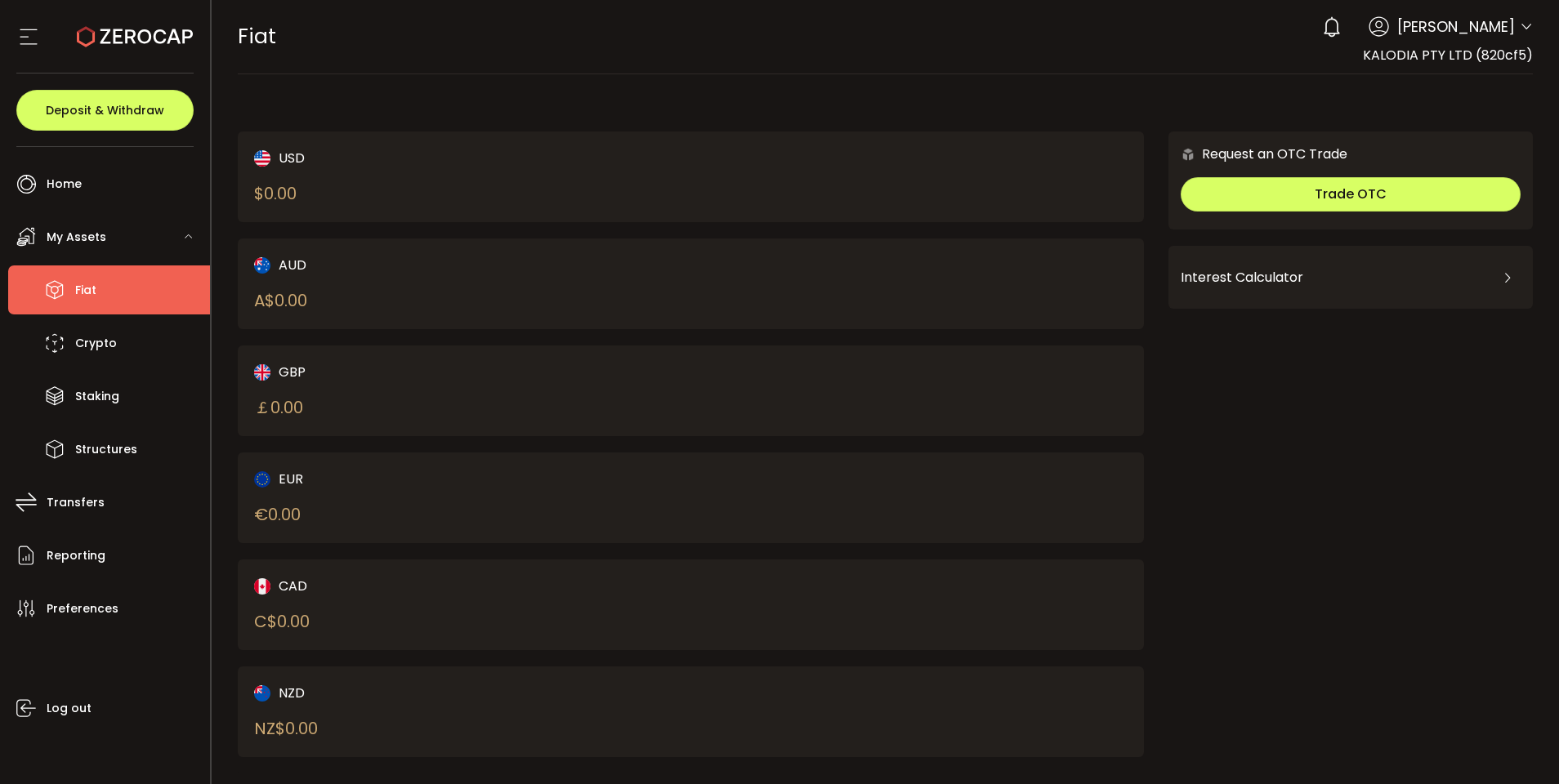 click on "My Assets" at bounding box center [109, 237] 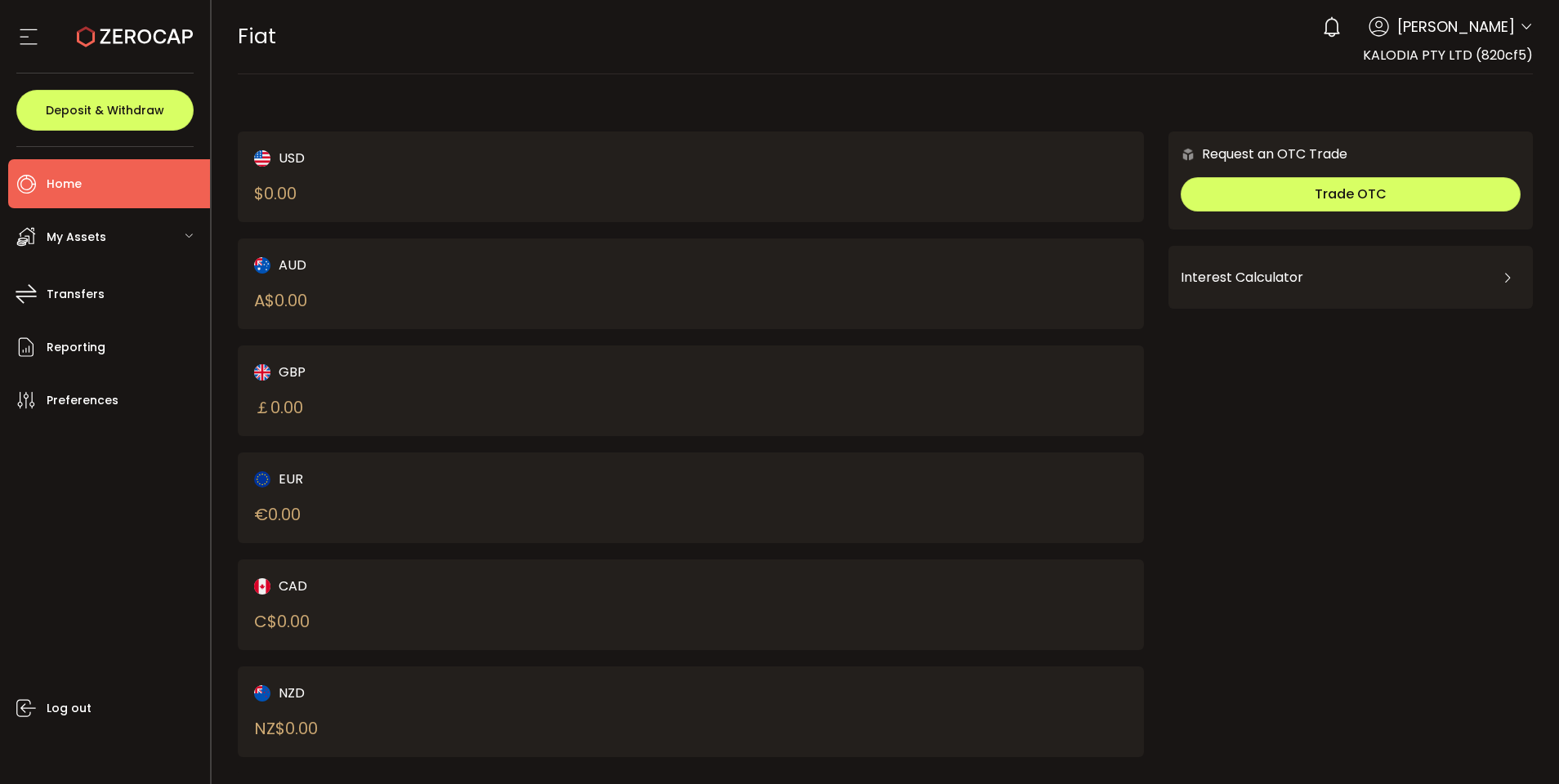 click on "Home" at bounding box center (109, 184) 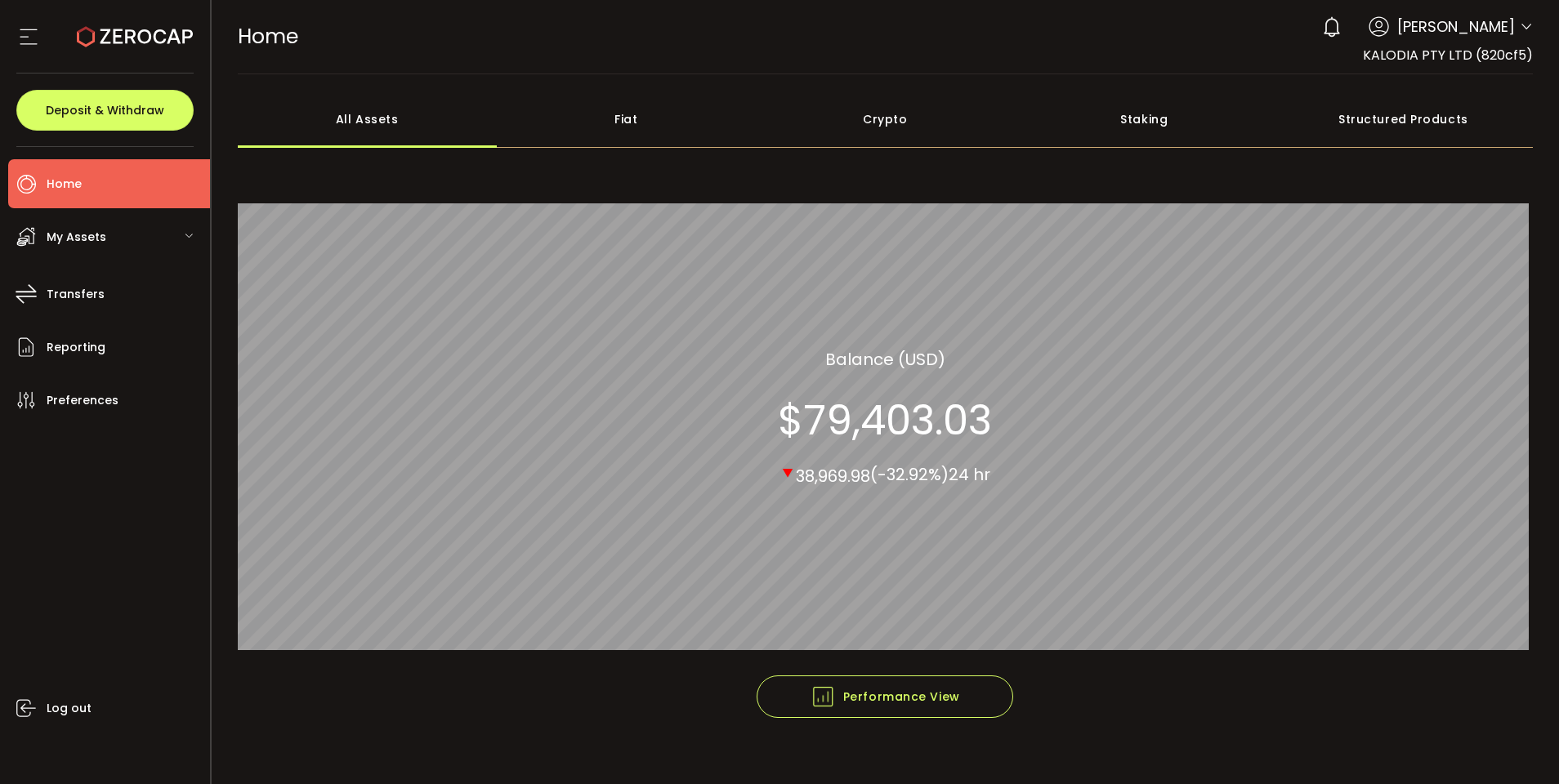 click on "My Assets" at bounding box center (76, 237) 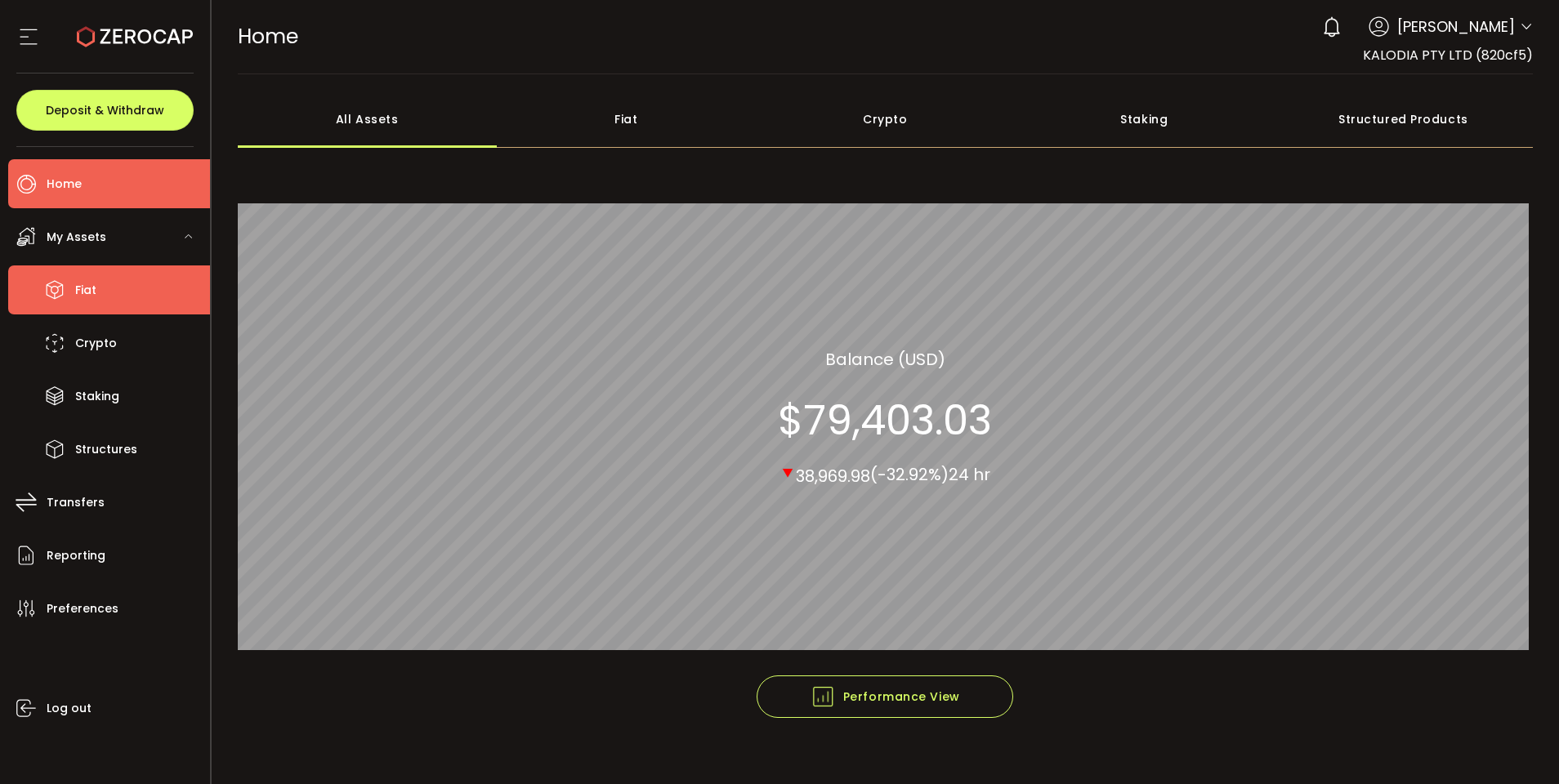 click on "Fiat" at bounding box center [109, 290] 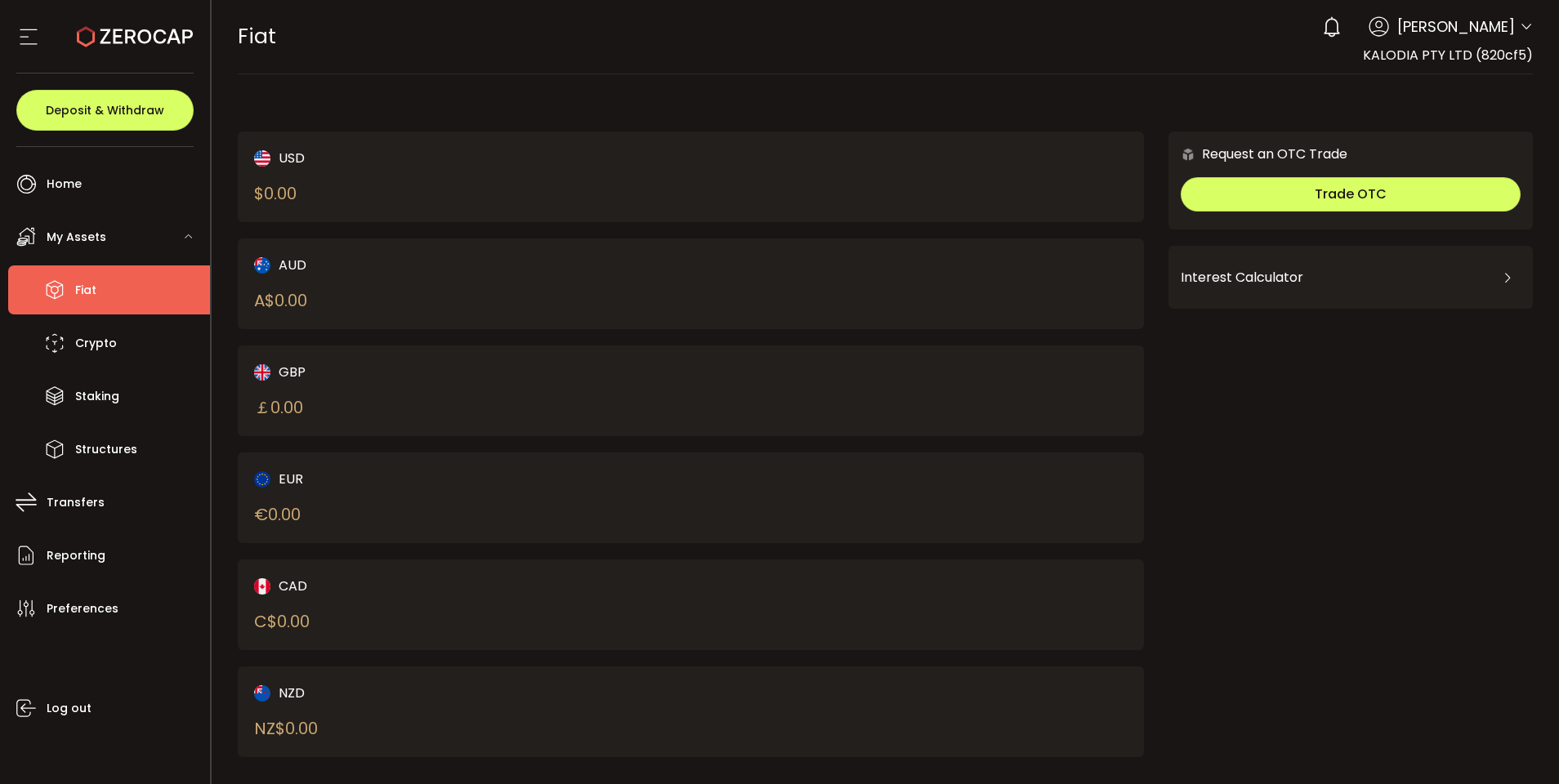 click on "My Assets" at bounding box center [76, 237] 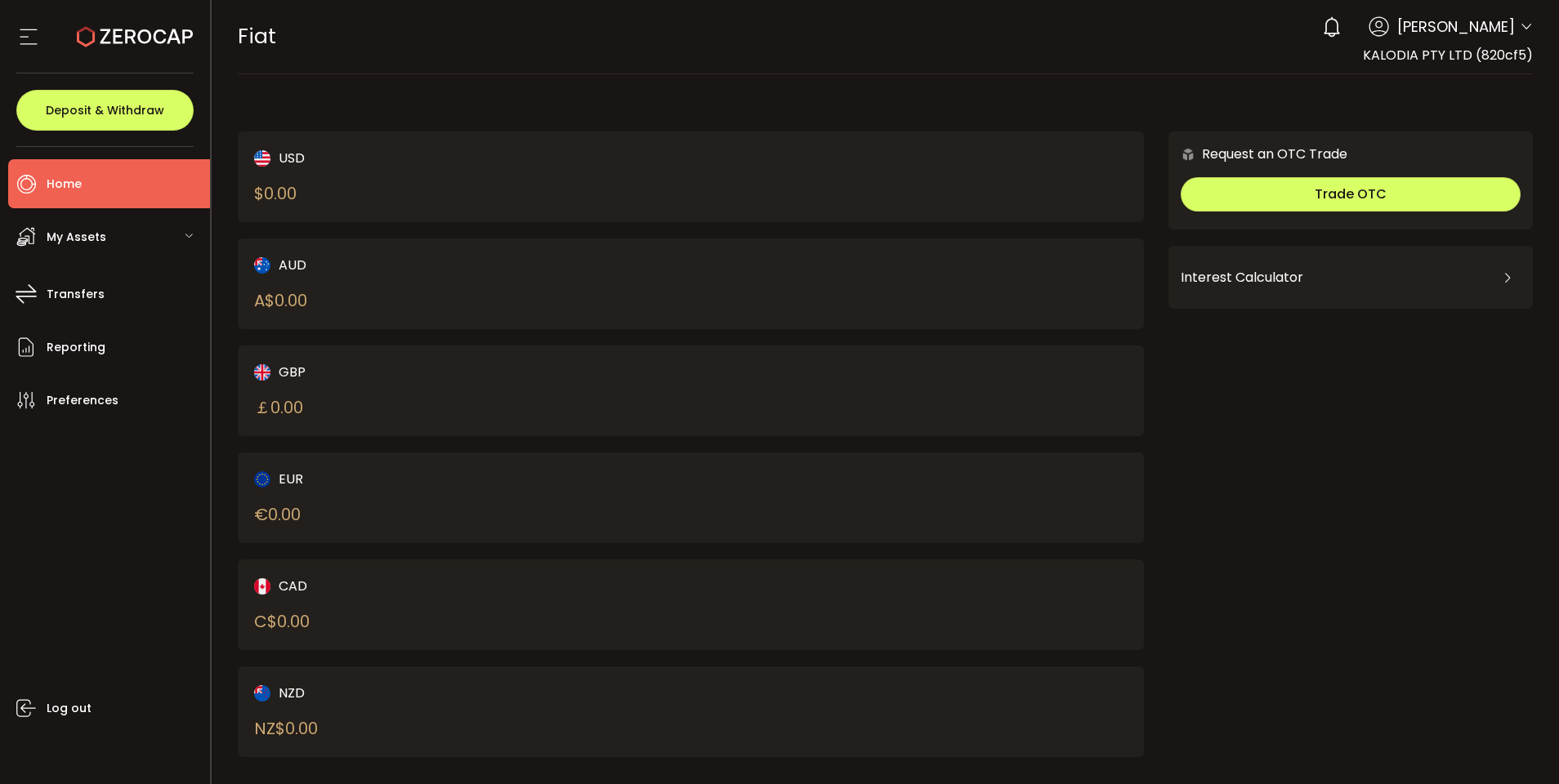 click on "Home" at bounding box center (109, 184) 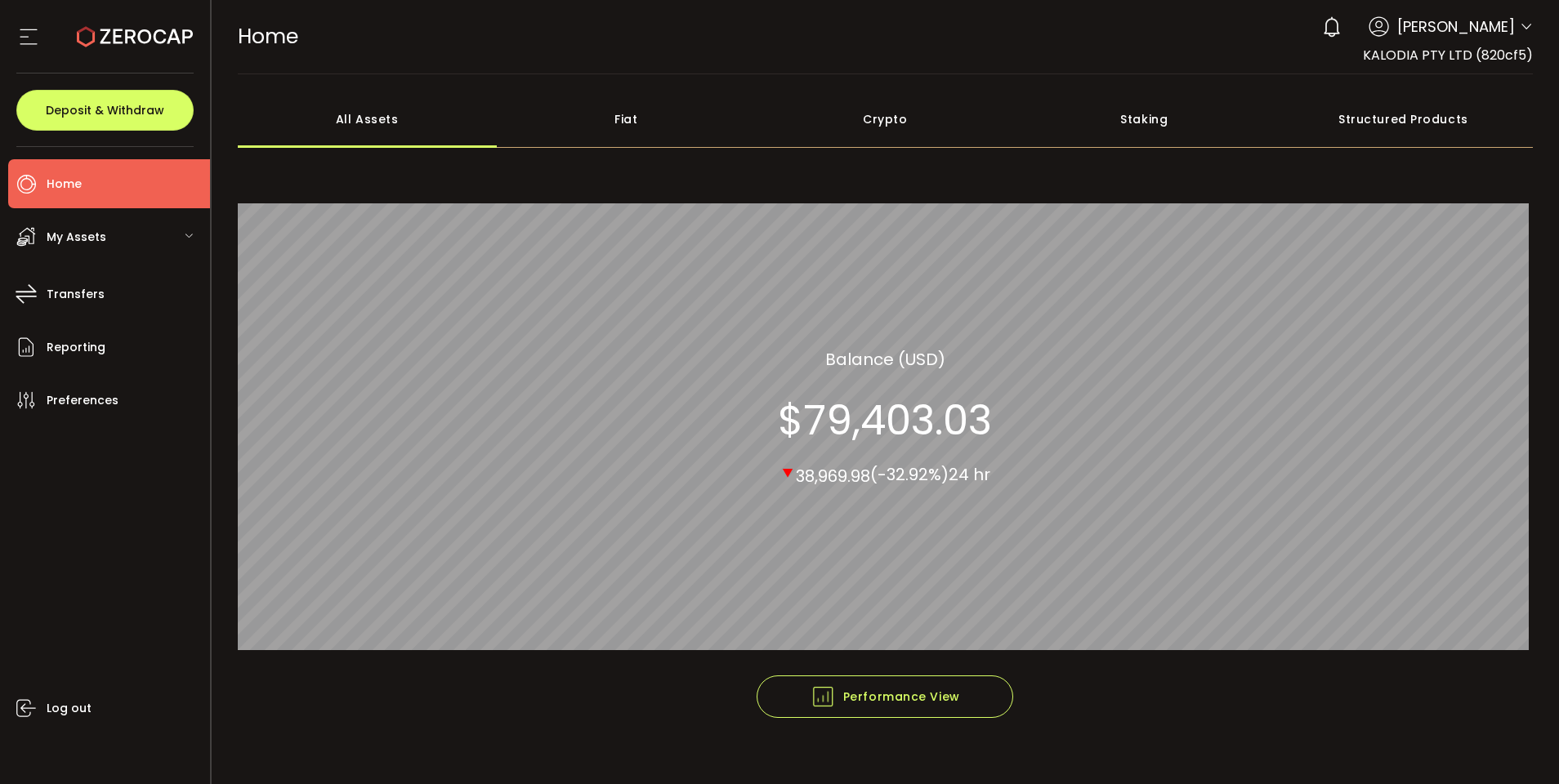 click on "Home" at bounding box center (109, 184) 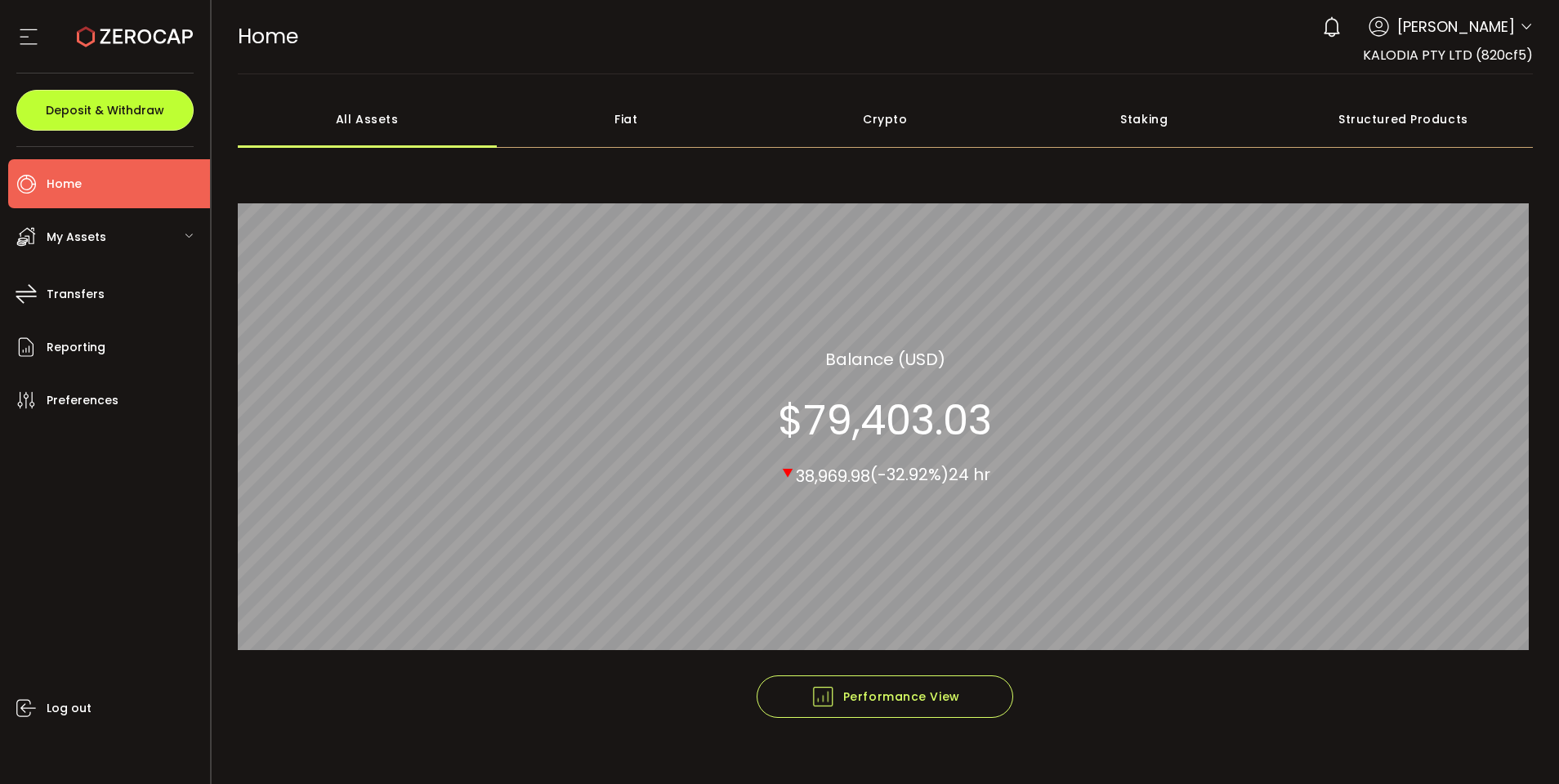 click on "Deposit & Withdraw" at bounding box center (105, 110) 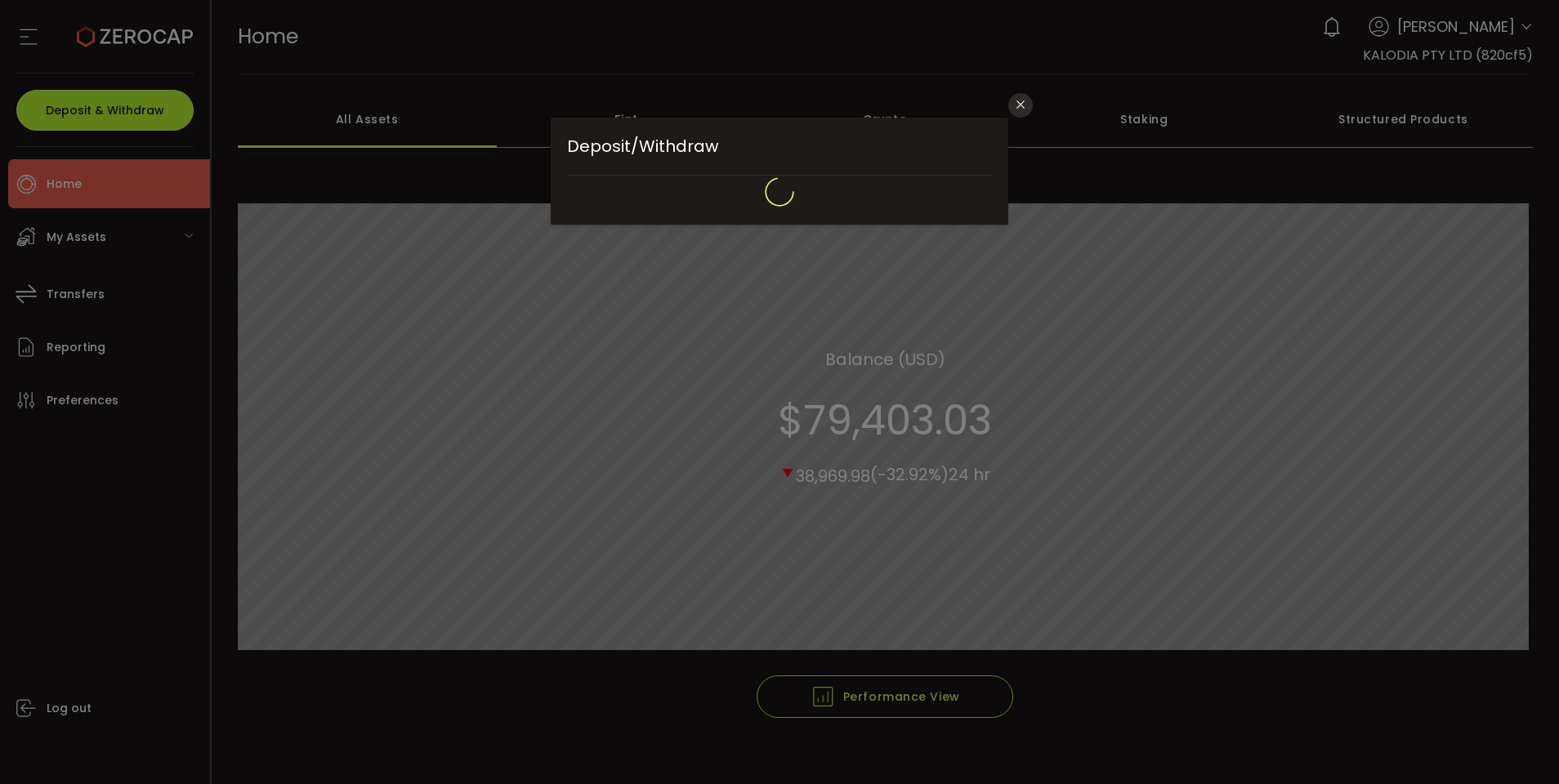 type on "**********" 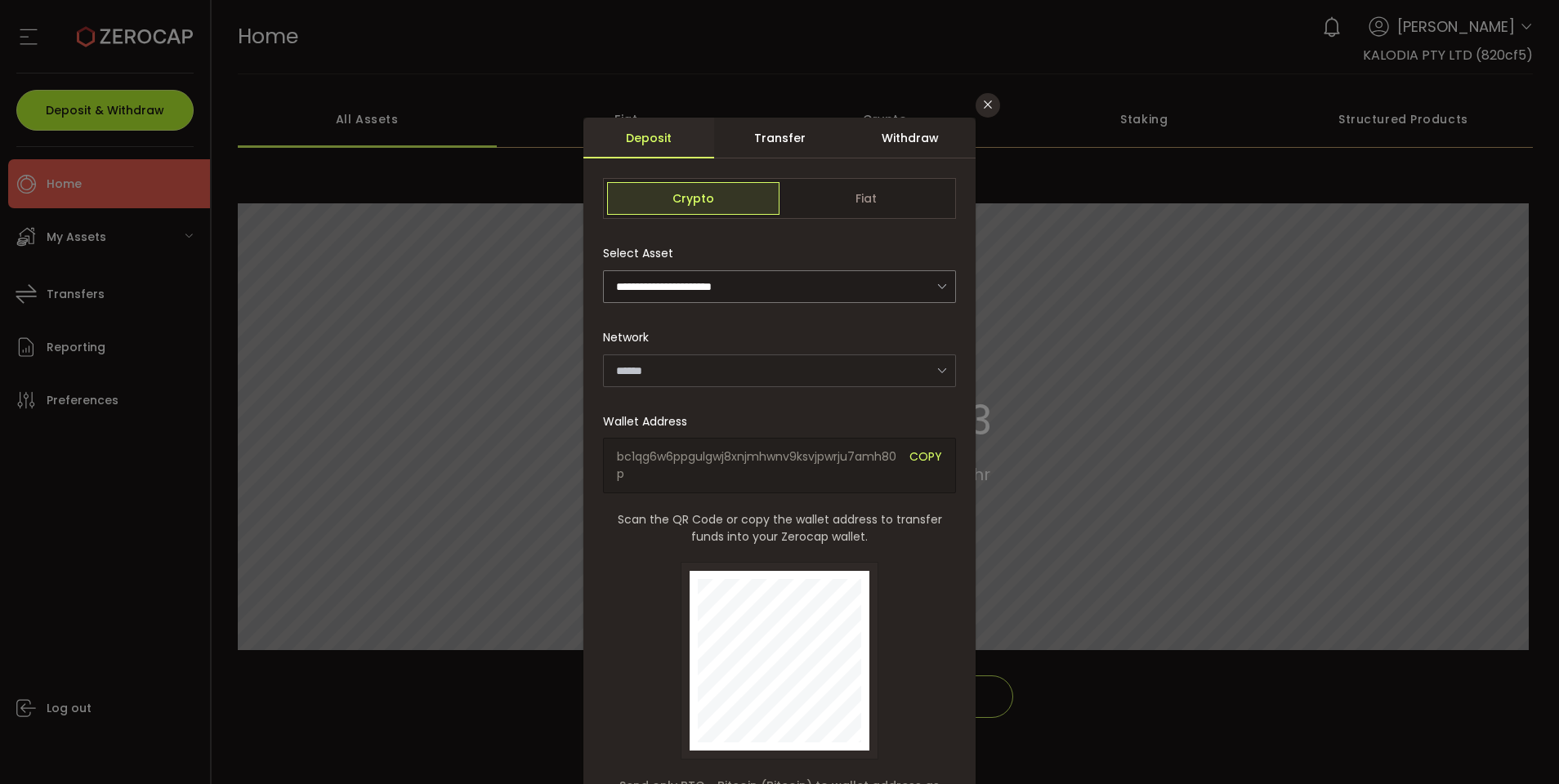 type on "*******" 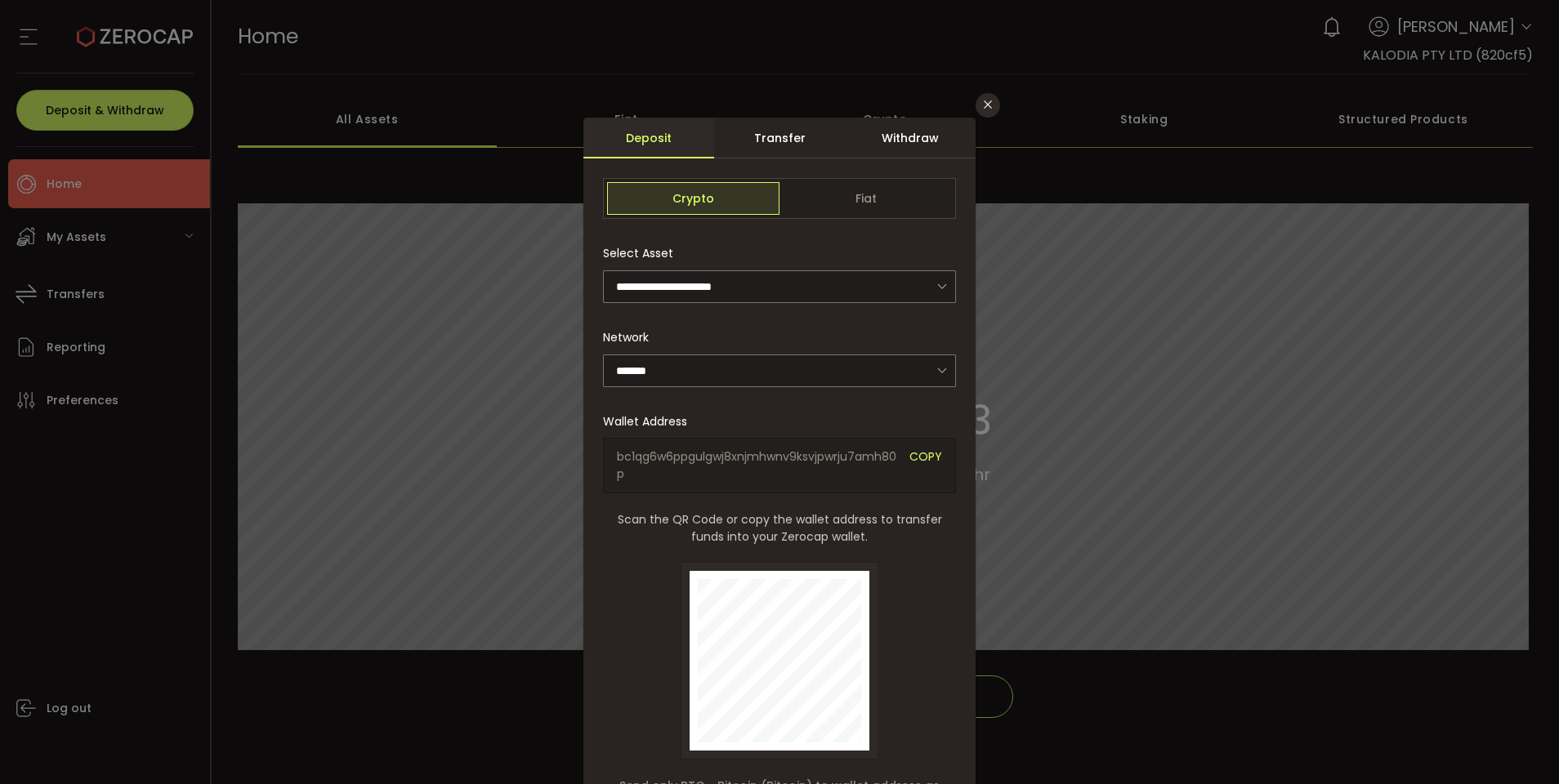 click on "Withdraw" at bounding box center (910, 138) 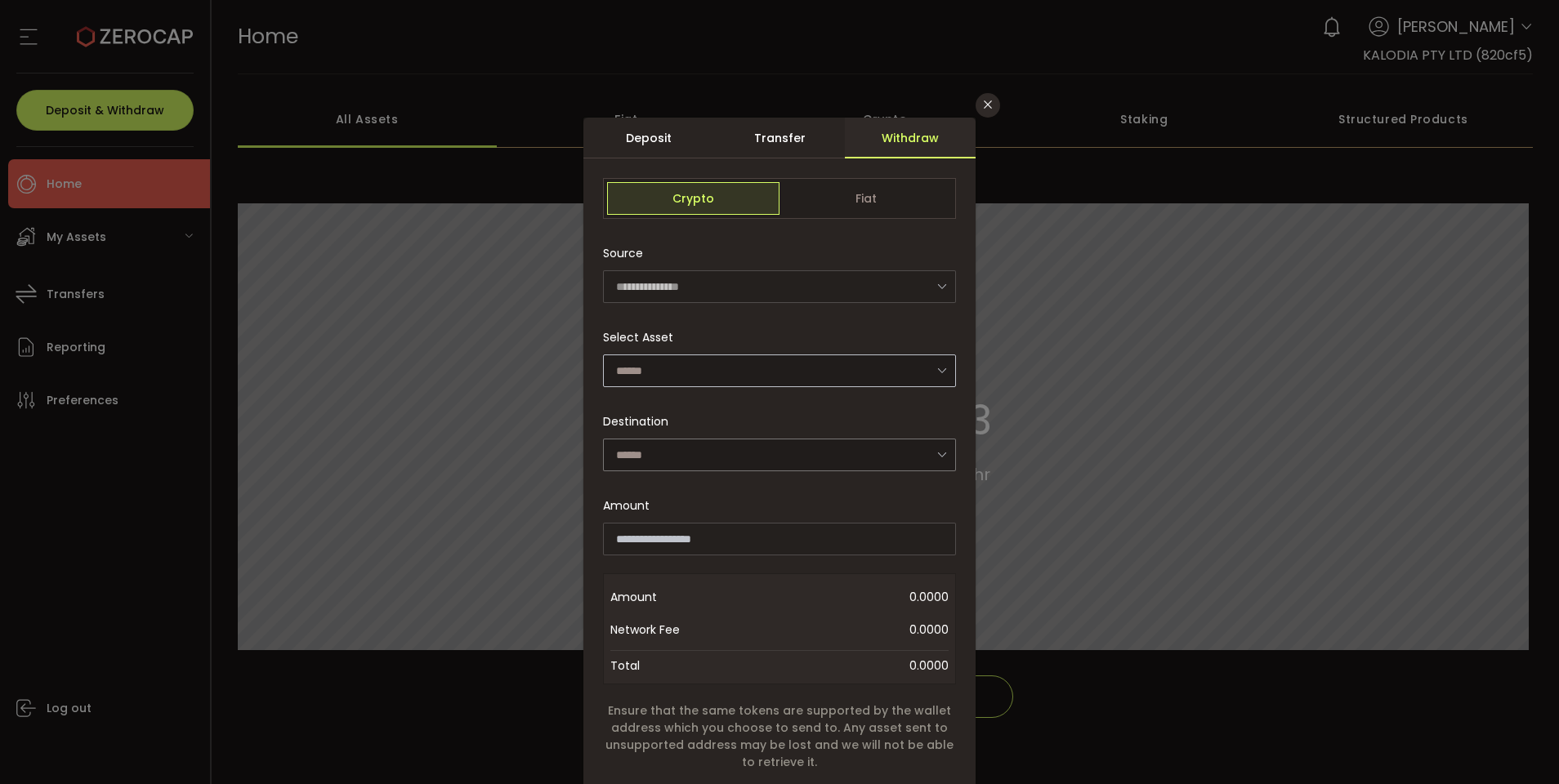 click at bounding box center [941, 370] 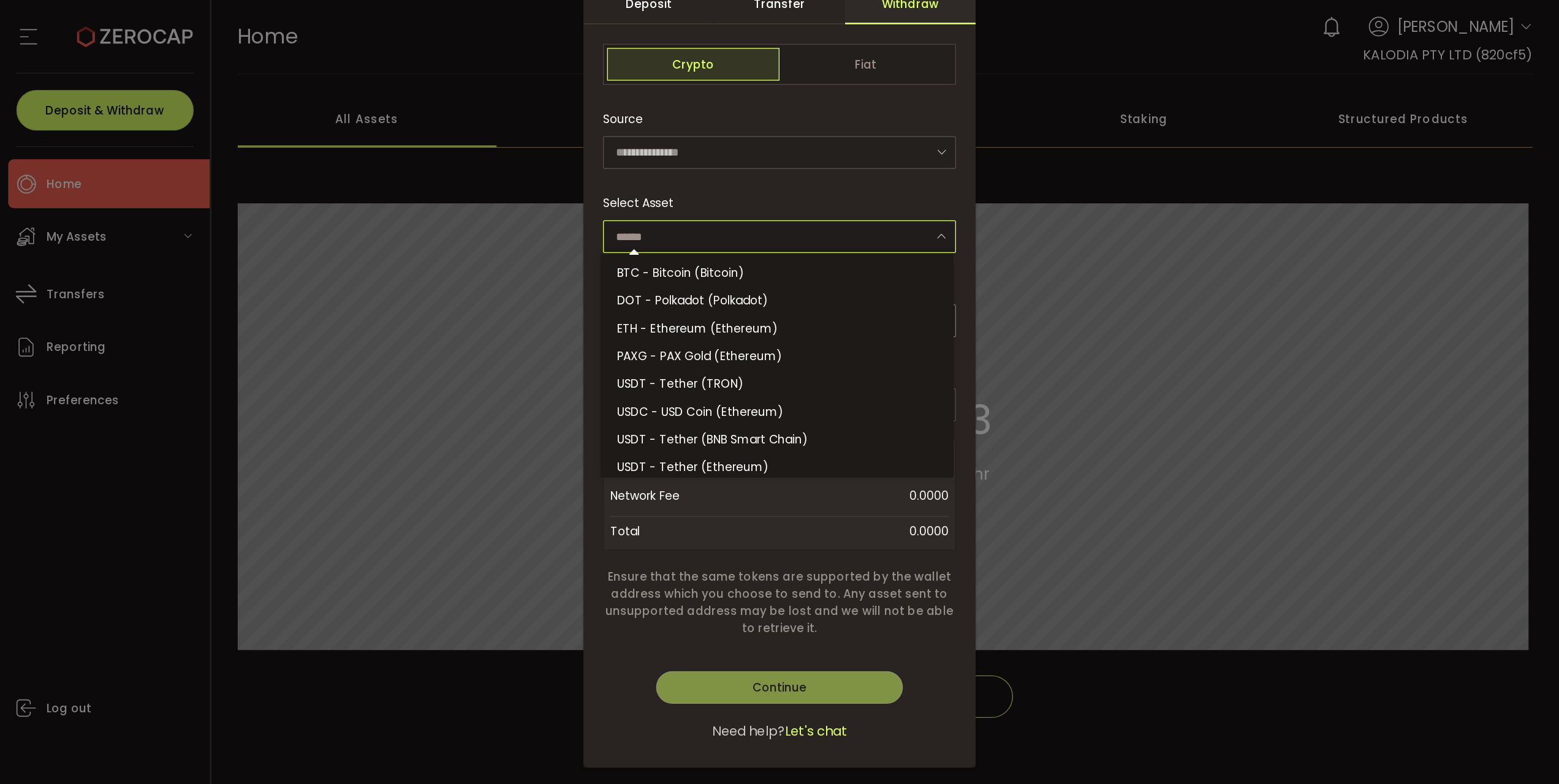 scroll, scrollTop: 105, scrollLeft: 0, axis: vertical 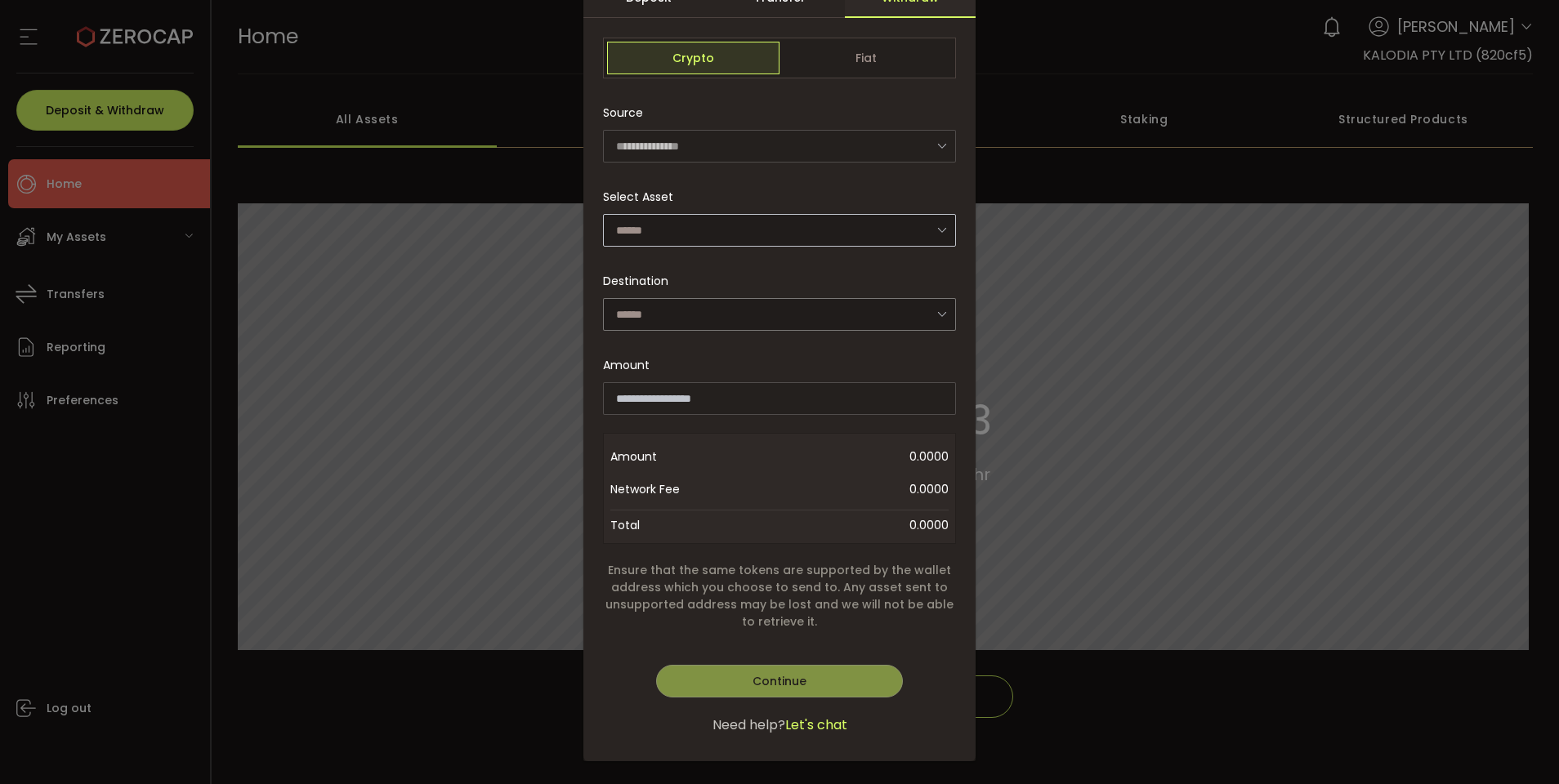 click at bounding box center (941, 229) 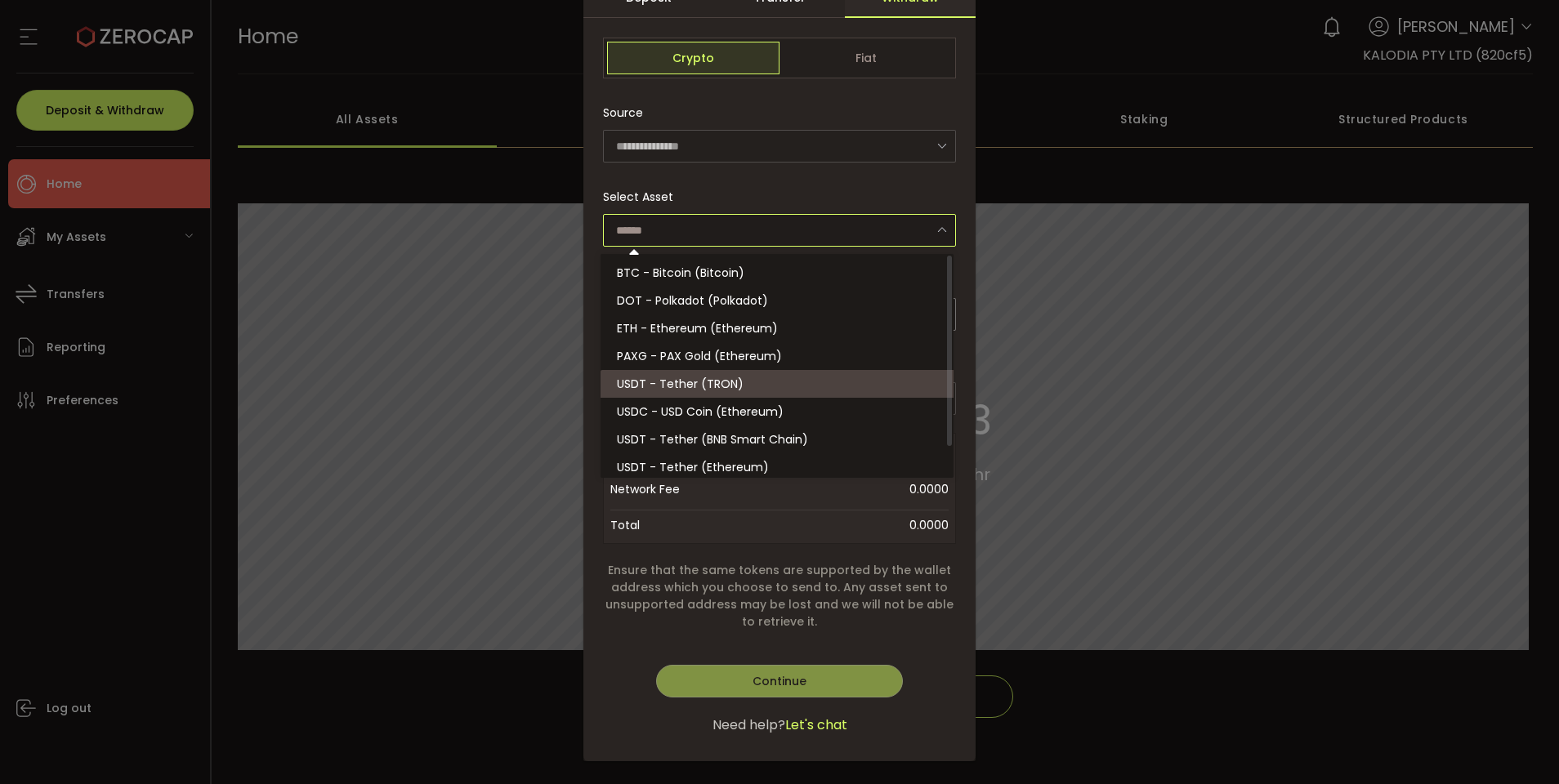 click on "USDT - Tether (TRON)" at bounding box center (780, 384) 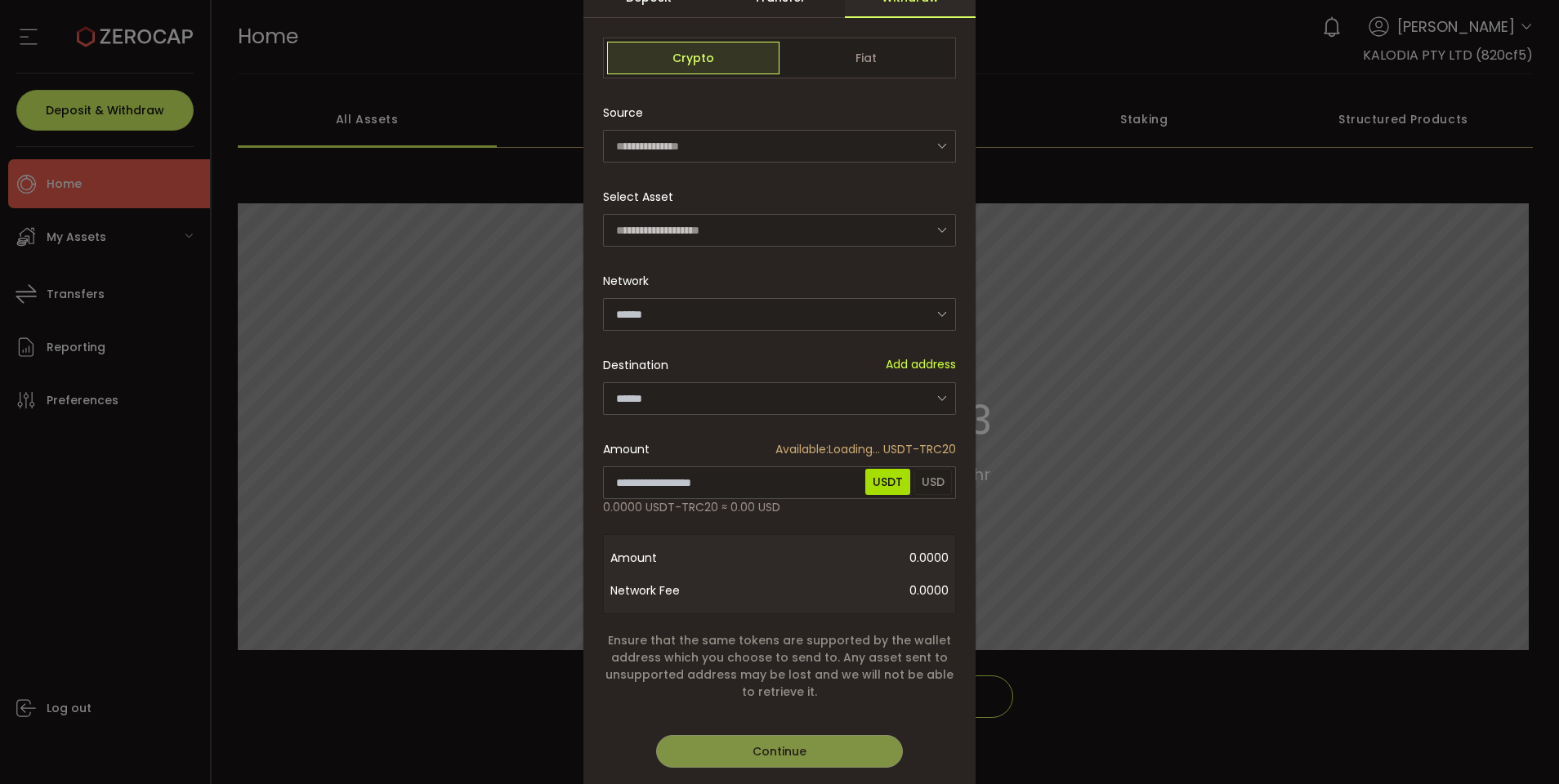 type on "****" 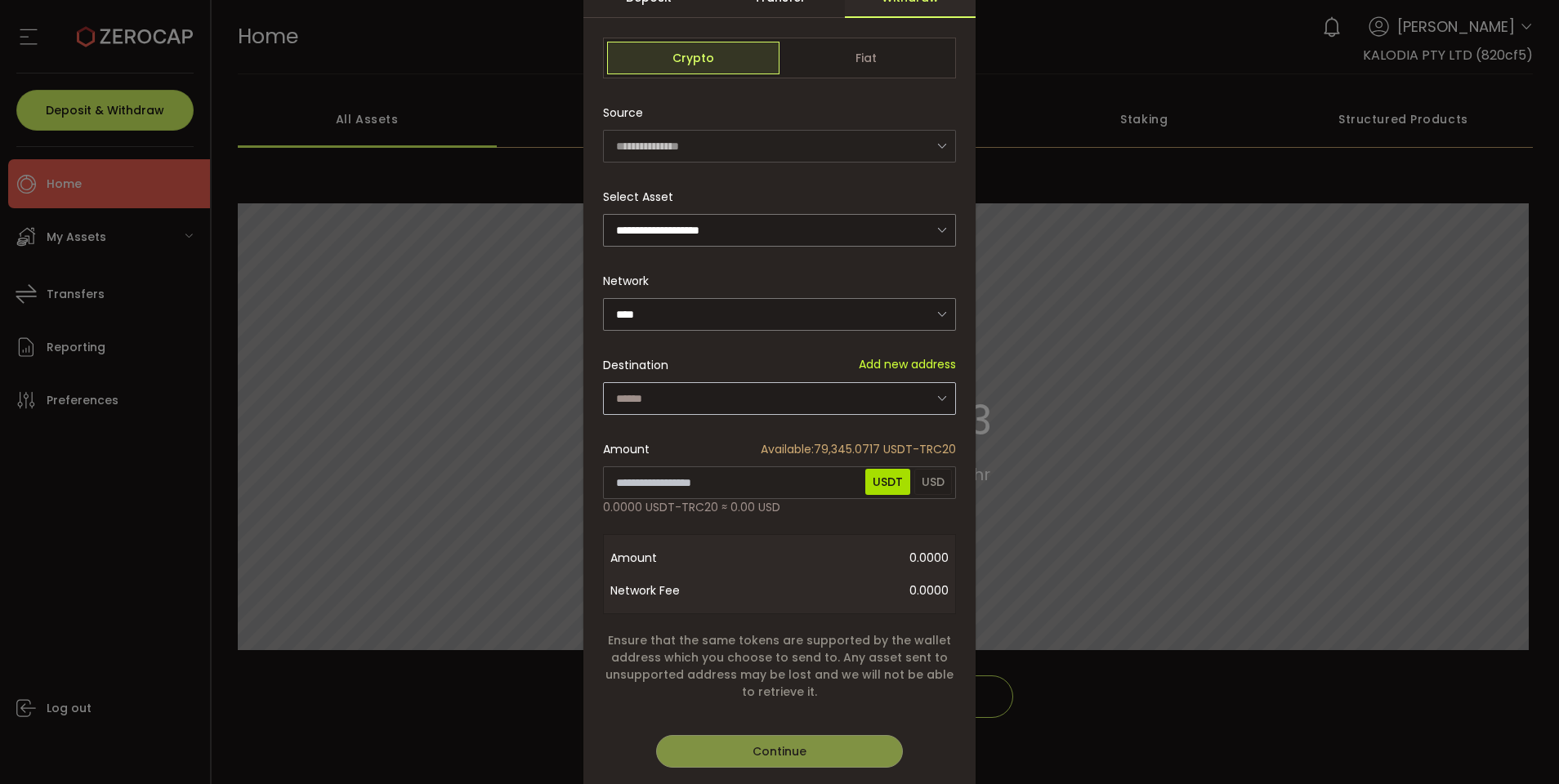 click at bounding box center (941, 398) 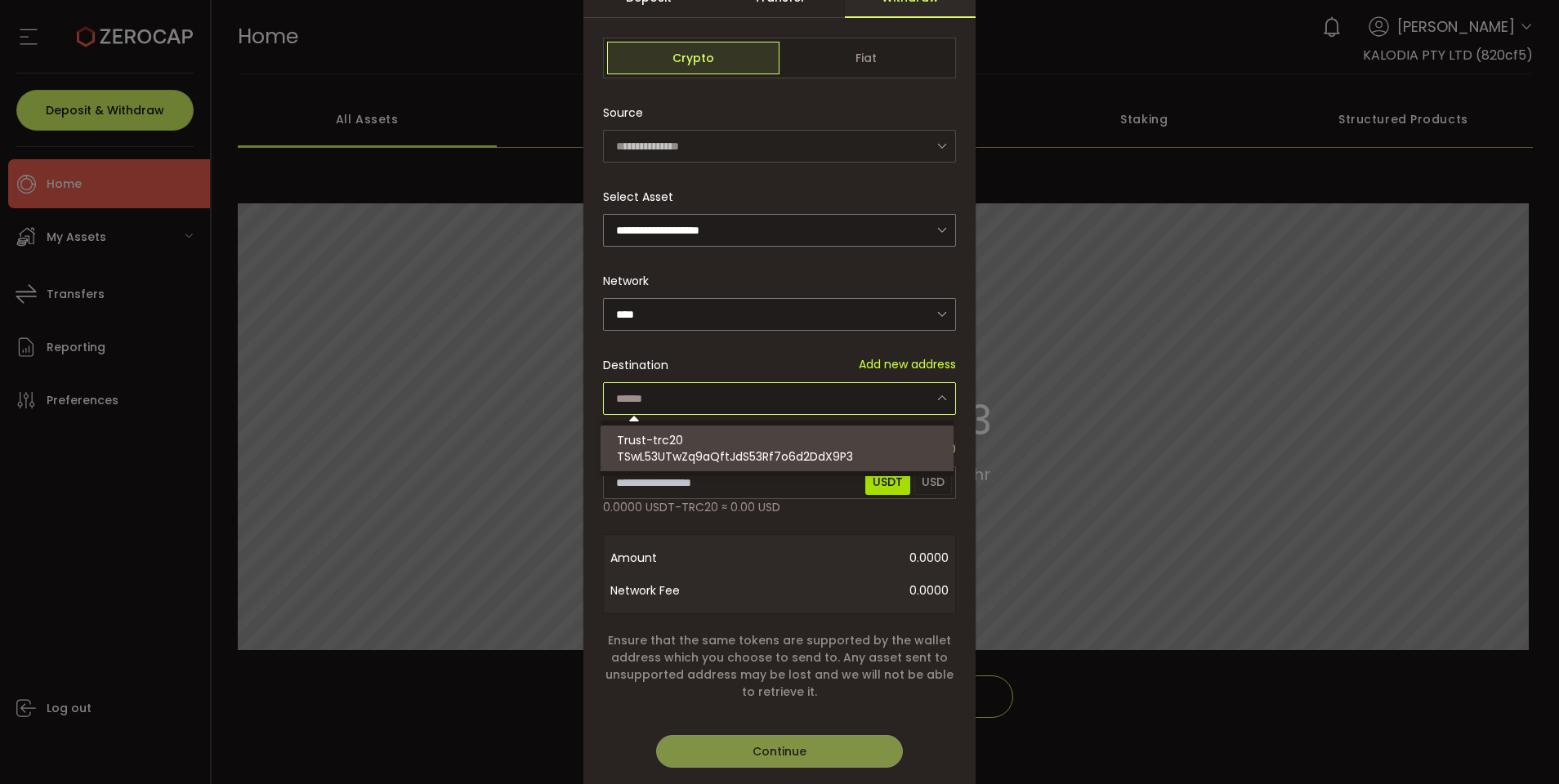 click on "Trust-trc20 TSwL53UTwZq9aQftJdS53Rf7o6d2DdX9P3" at bounding box center [780, 448] 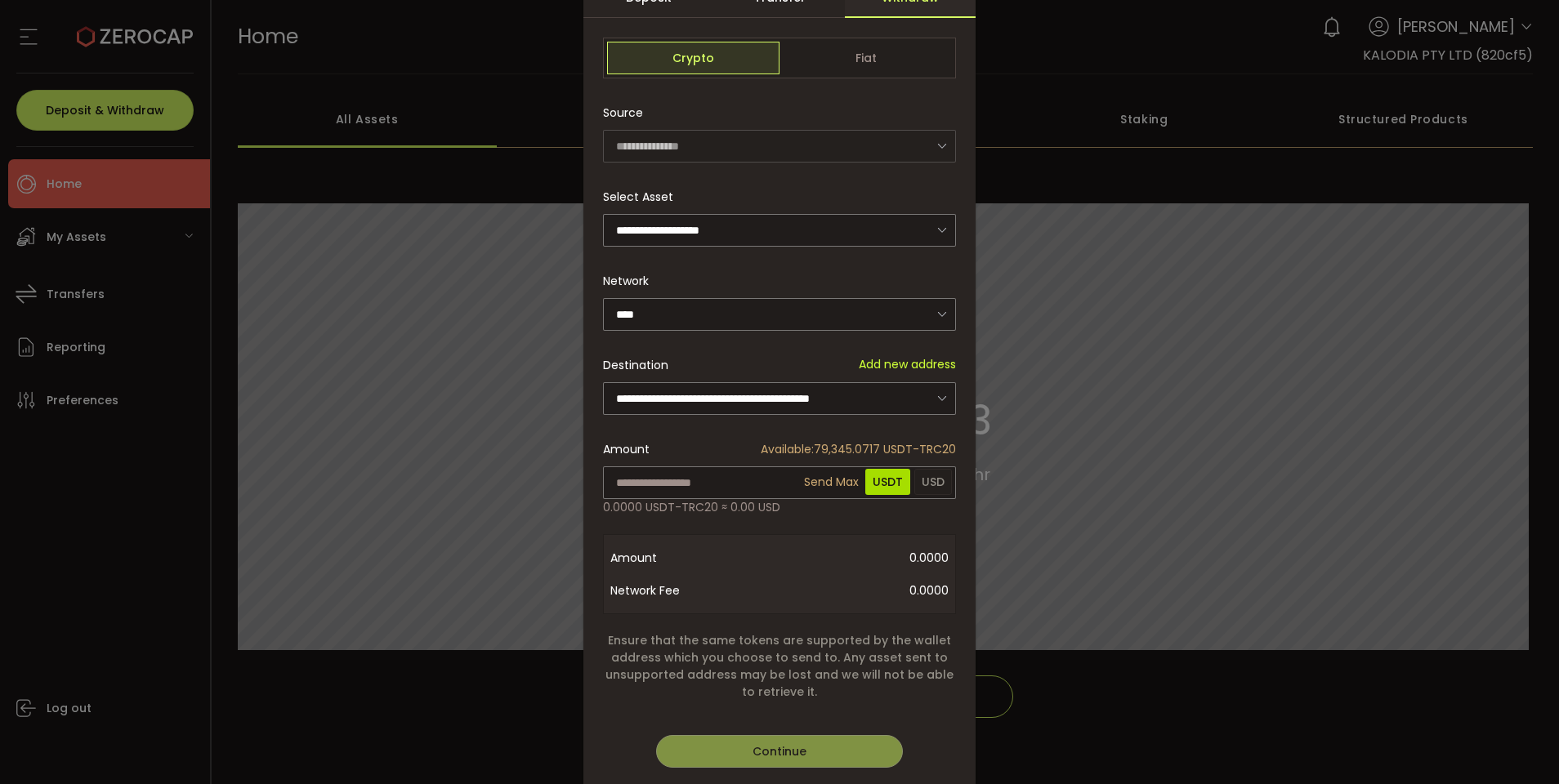 type on "**********" 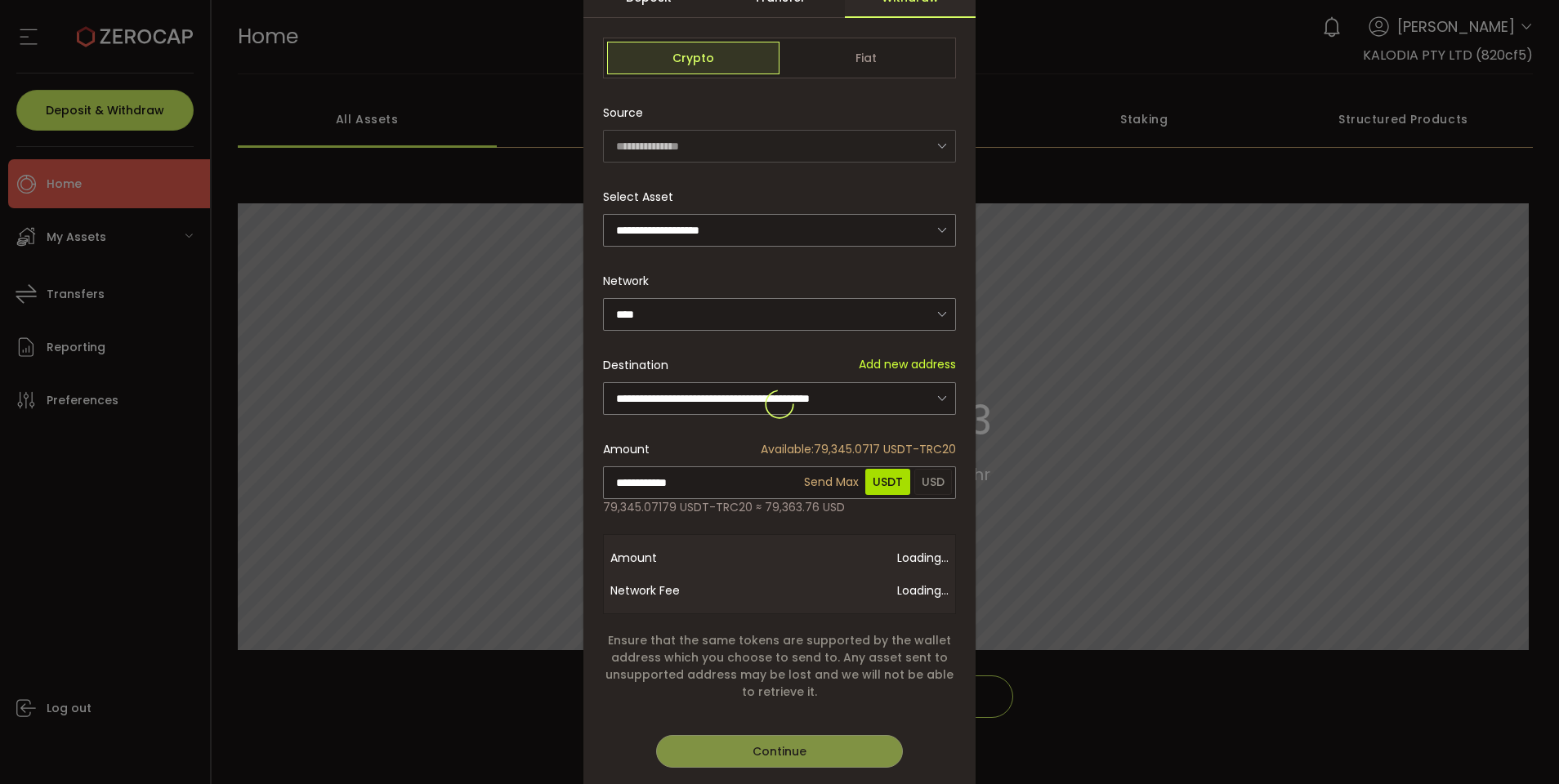 click on "**********" at bounding box center (780, 403) 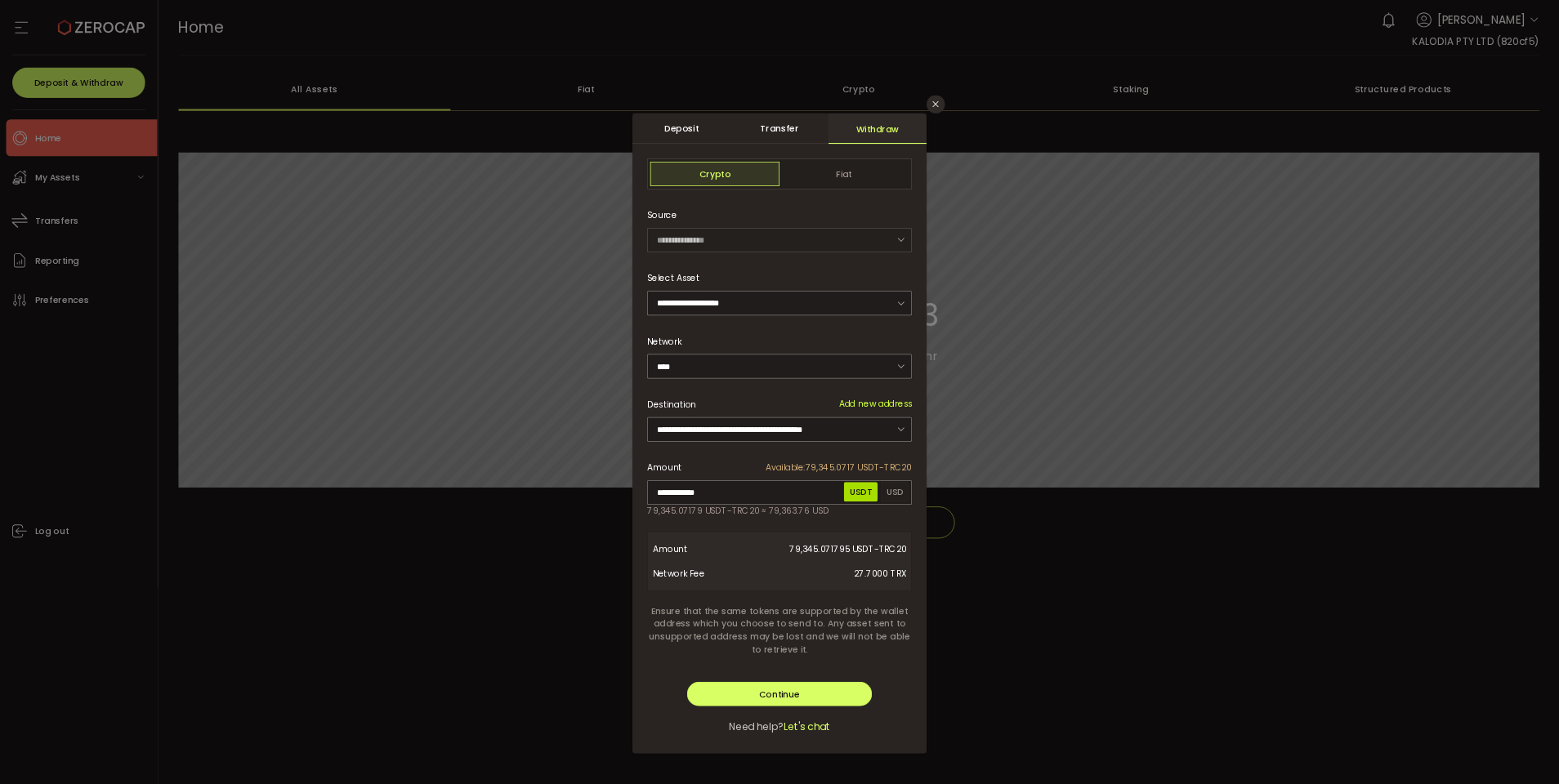 scroll, scrollTop: 10, scrollLeft: 0, axis: vertical 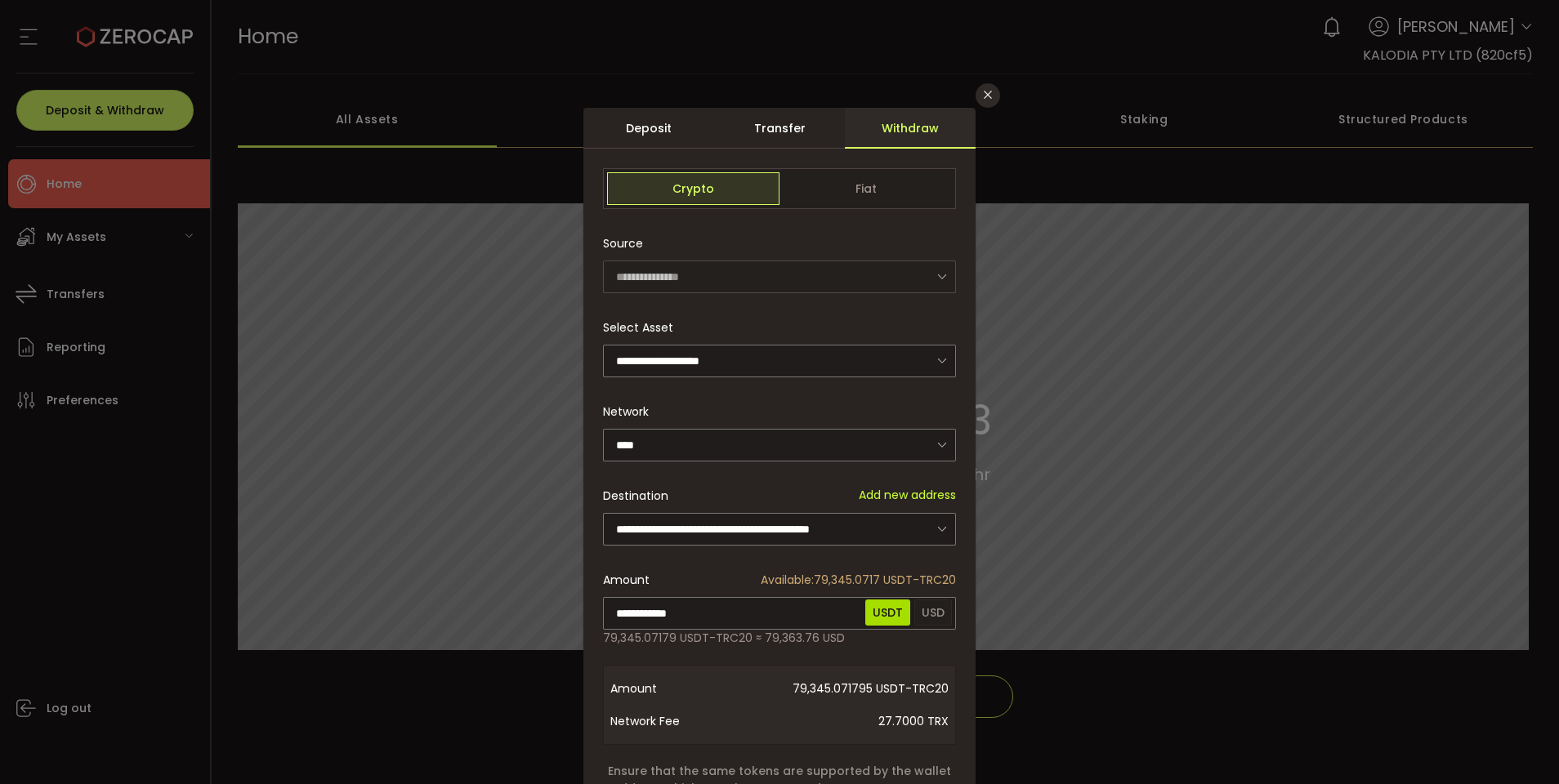 drag, startPoint x: 1467, startPoint y: 2, endPoint x: 505, endPoint y: 411, distance: 1045.3349 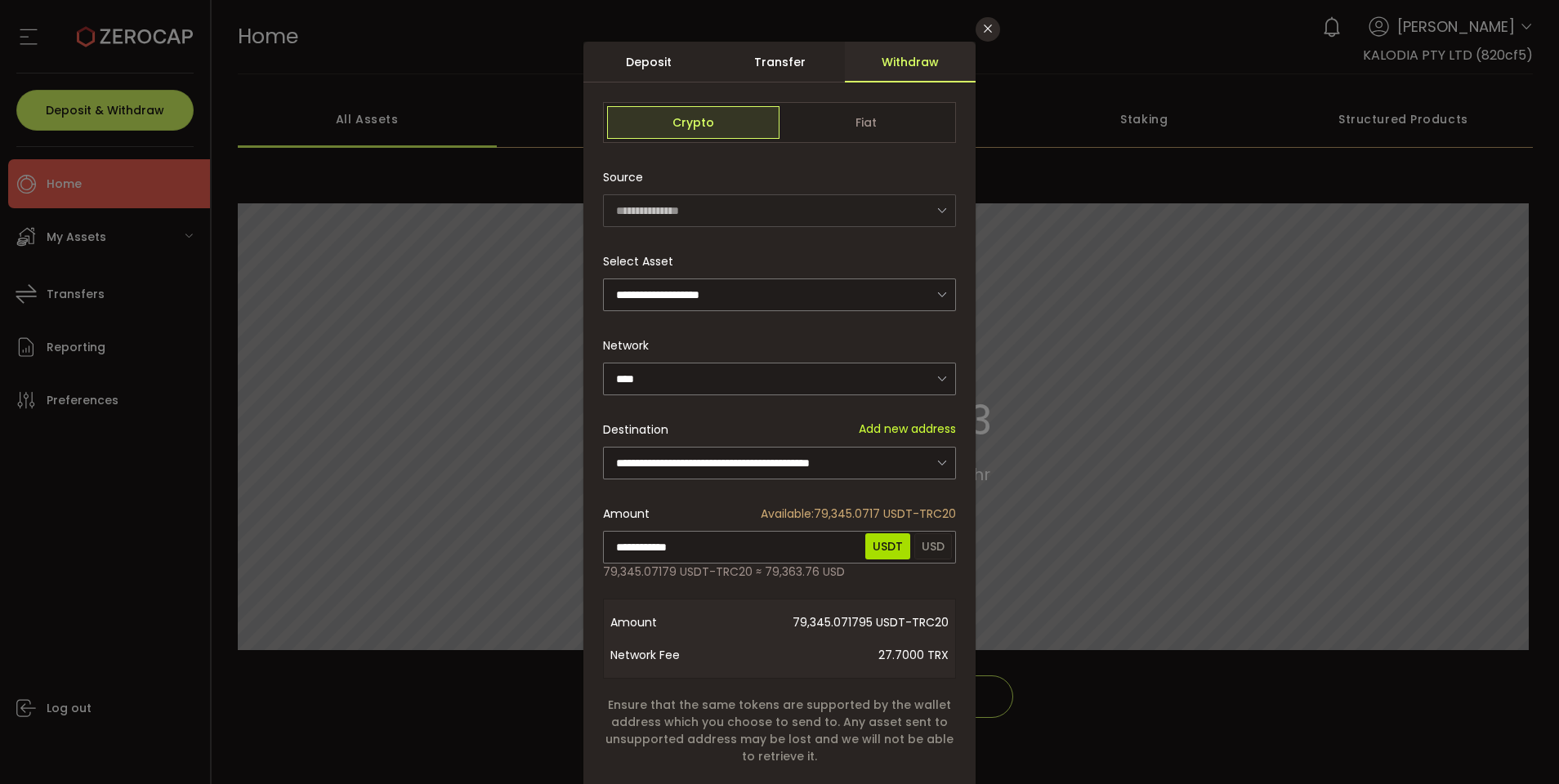 scroll, scrollTop: 78, scrollLeft: 0, axis: vertical 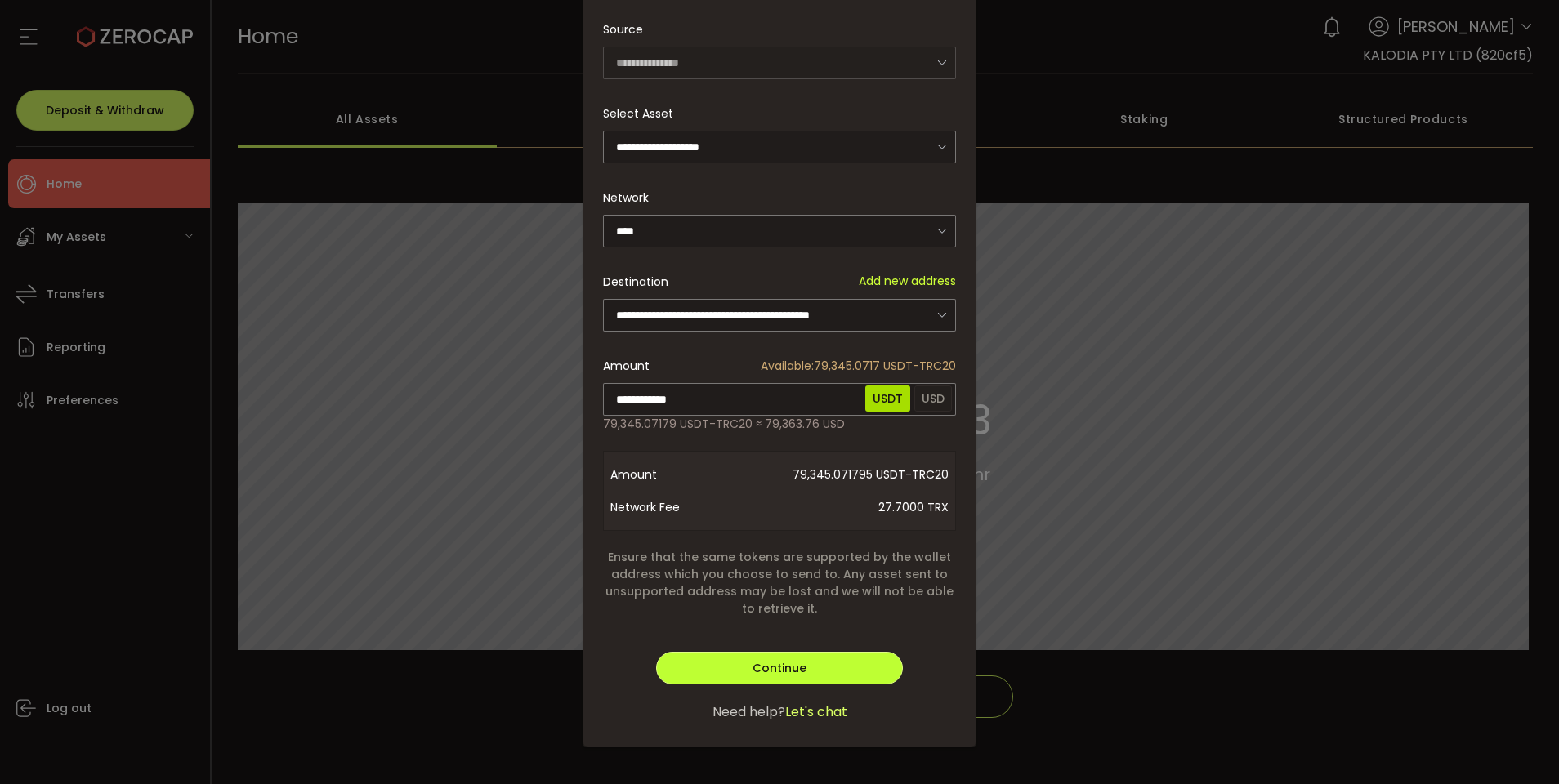 click on "Continue" at bounding box center (780, 668) 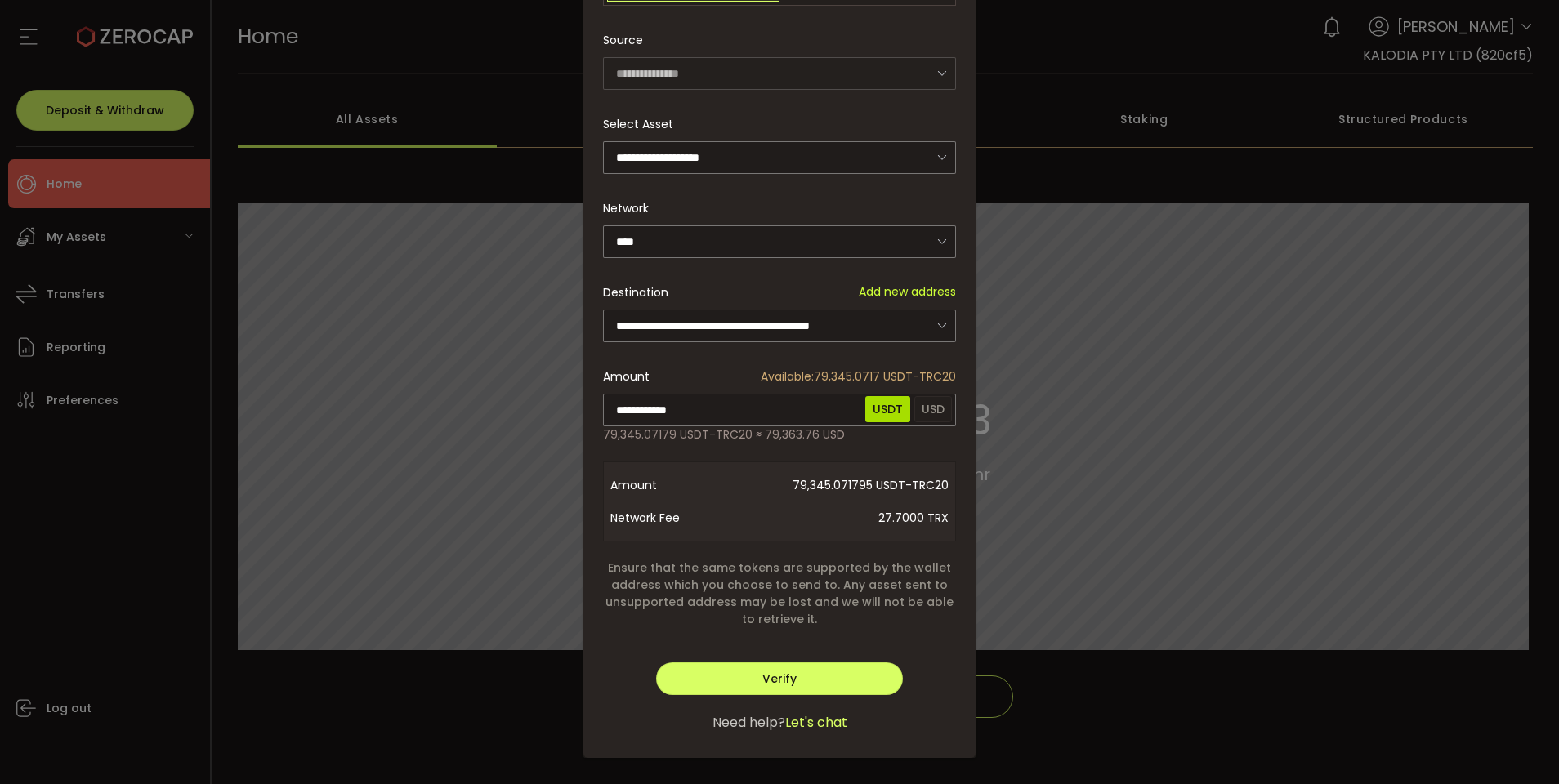 scroll, scrollTop: 224, scrollLeft: 0, axis: vertical 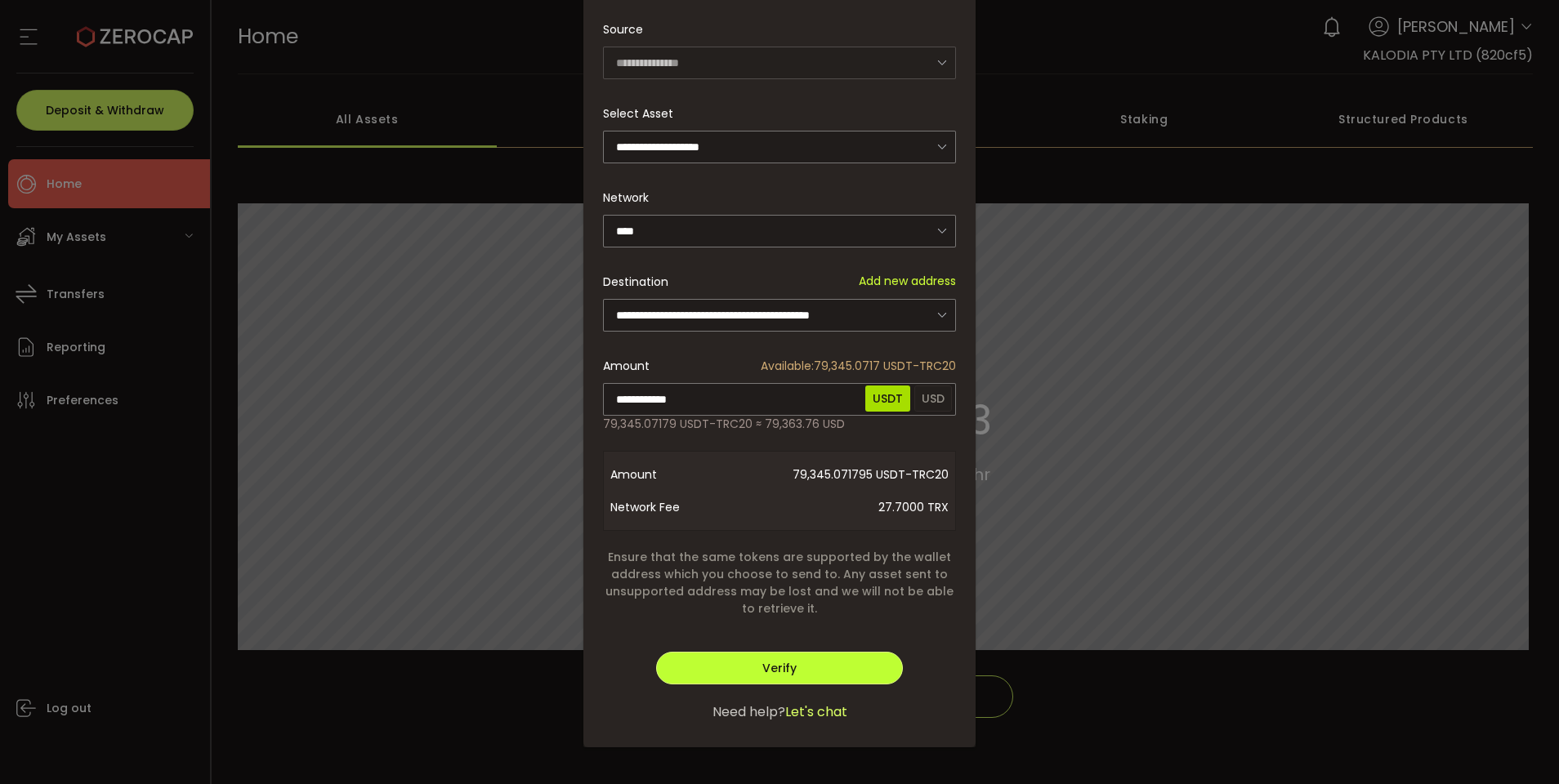 click on "Verify" at bounding box center (780, 668) 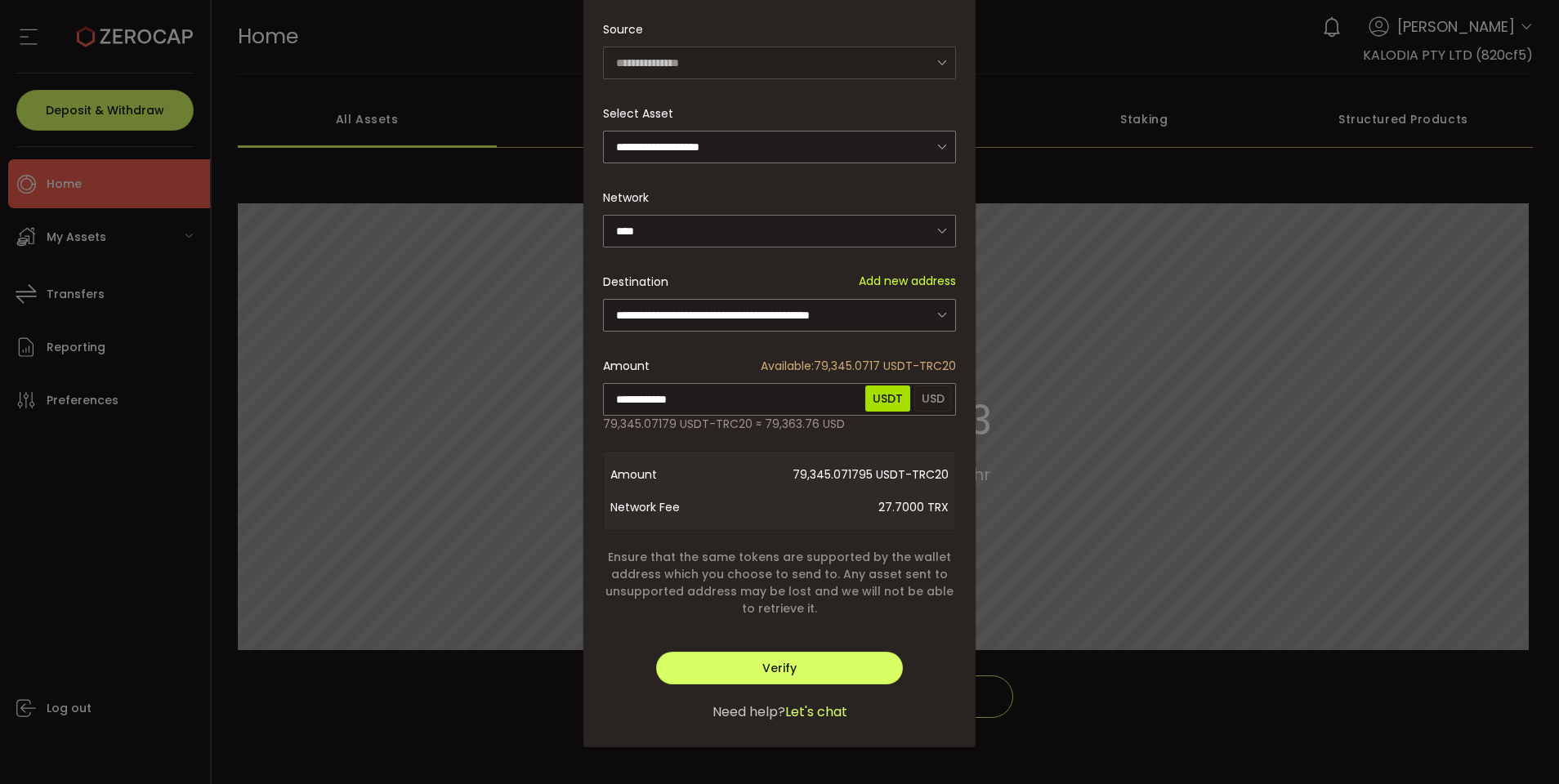 click on "**********" at bounding box center (780, 392) 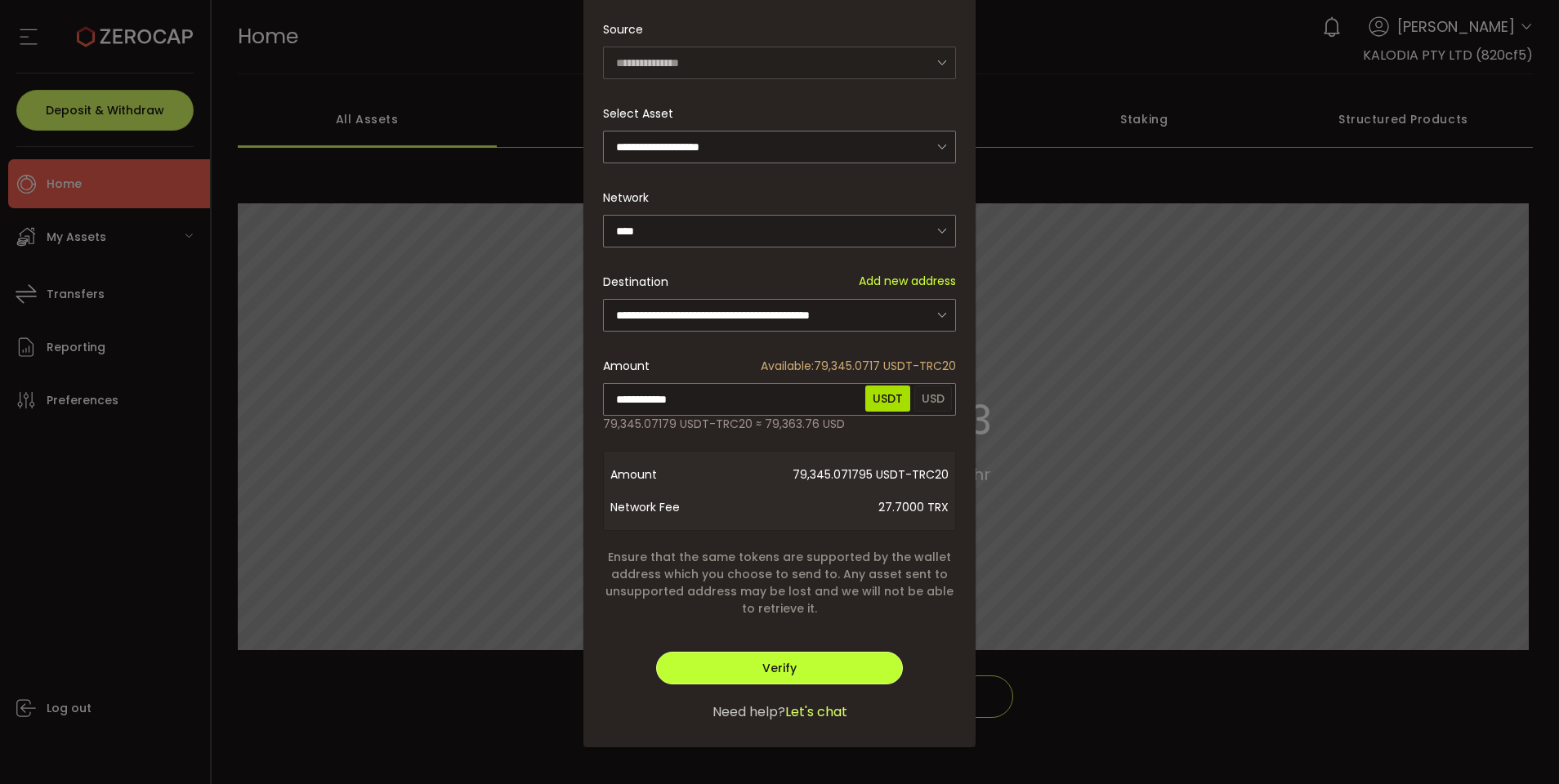 click on "Verify" at bounding box center [780, 668] 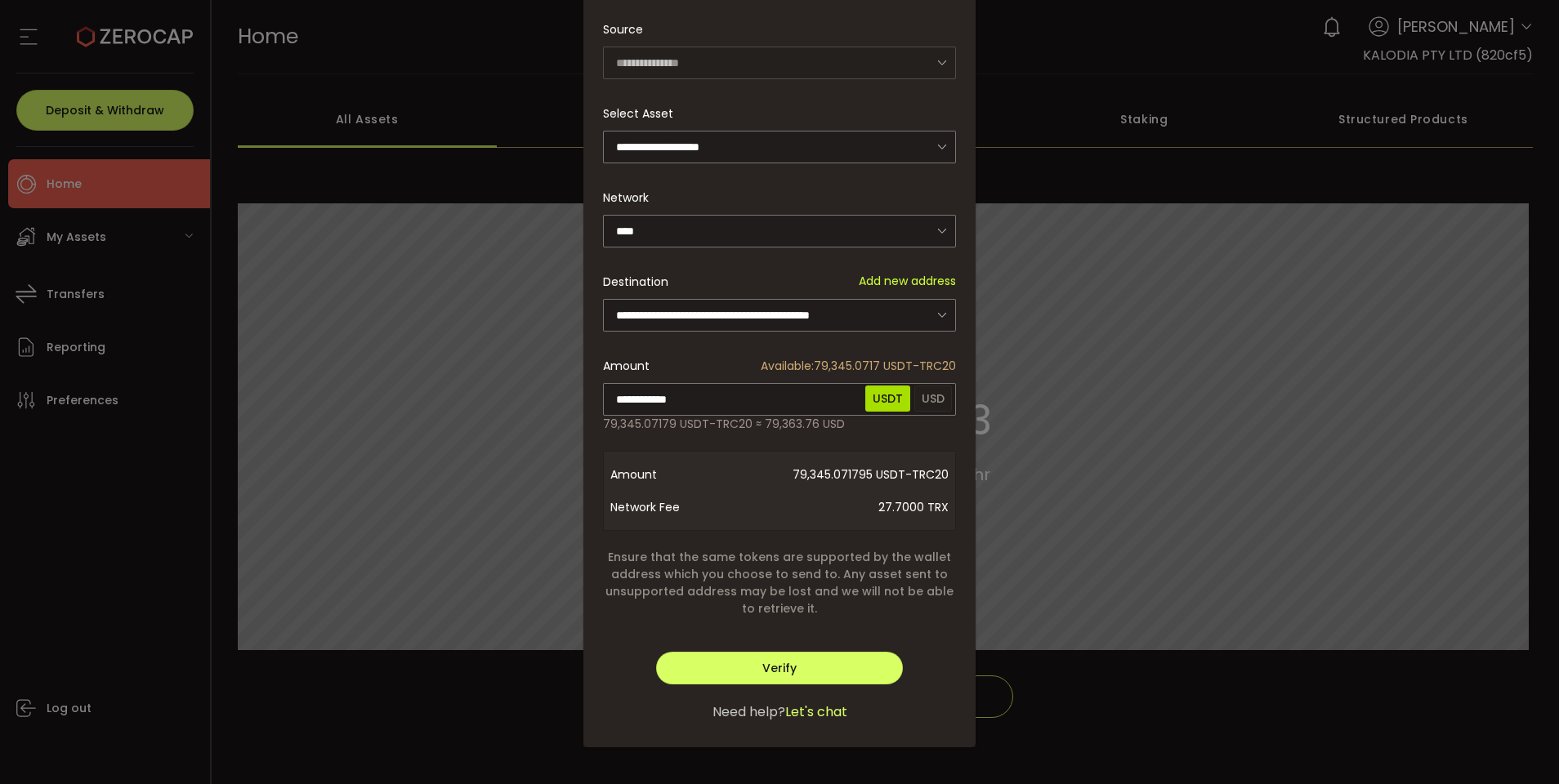 click on "**********" at bounding box center (780, 392) 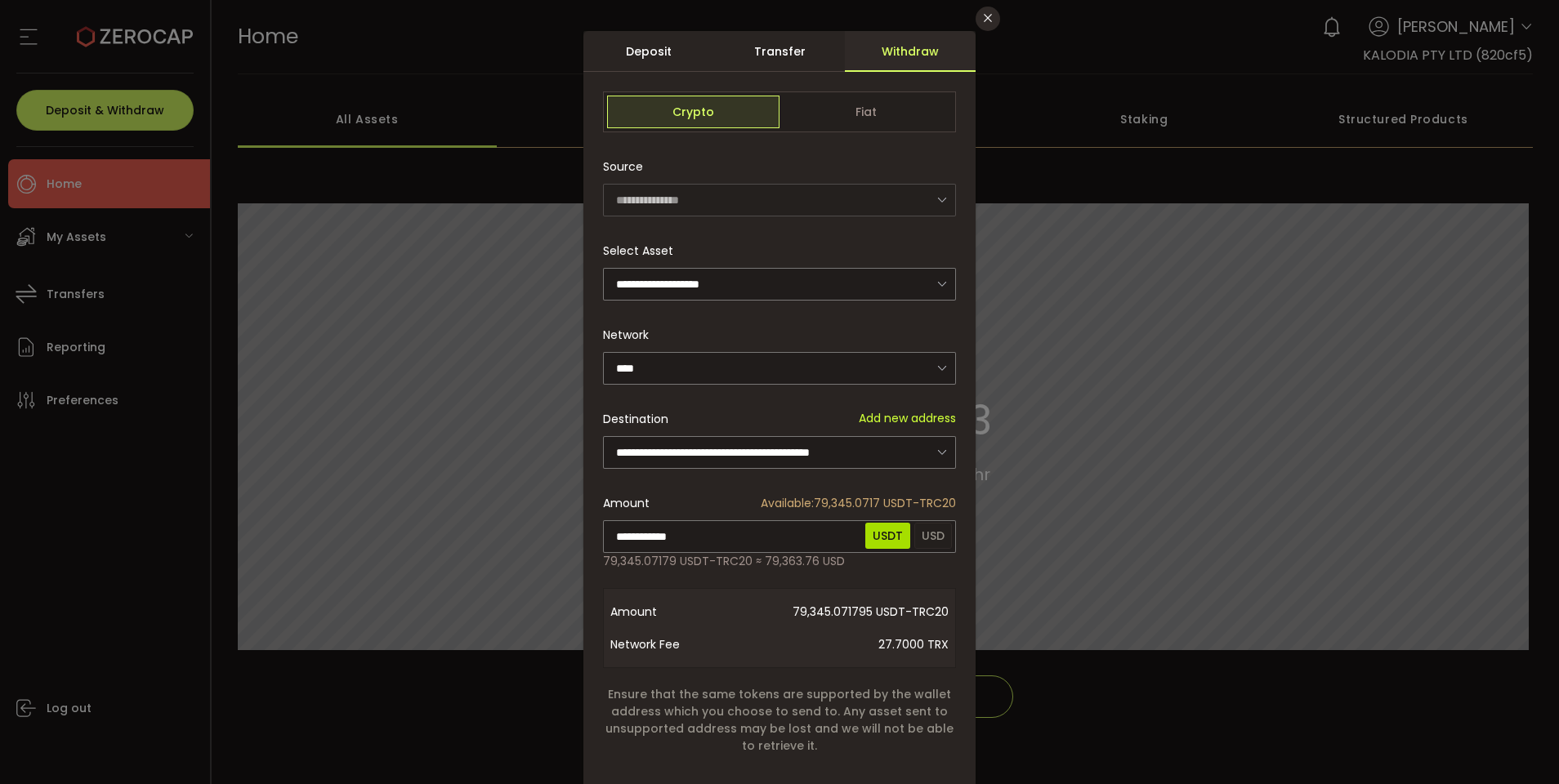 scroll, scrollTop: 188, scrollLeft: 0, axis: vertical 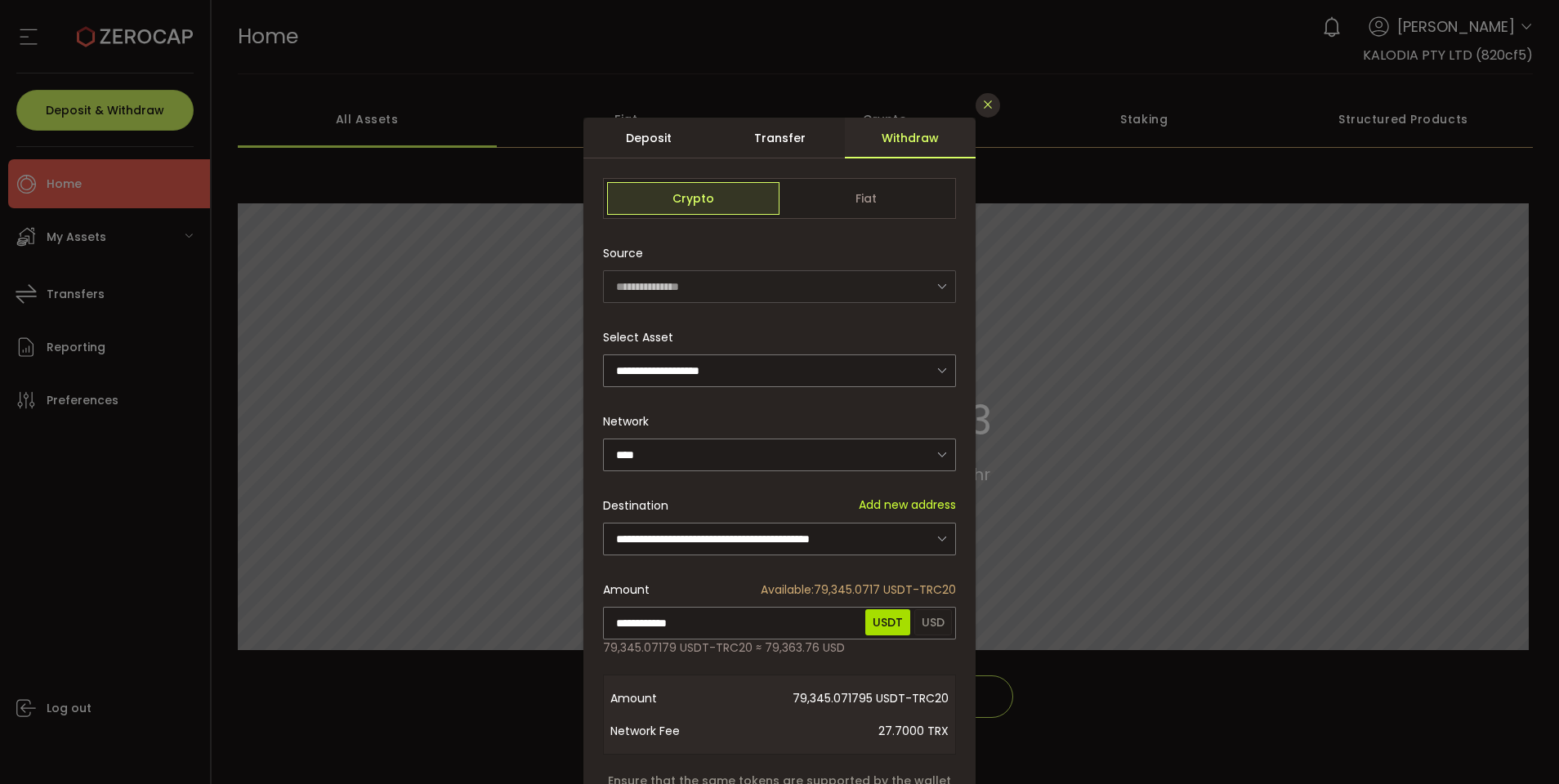 click at bounding box center (988, 105) 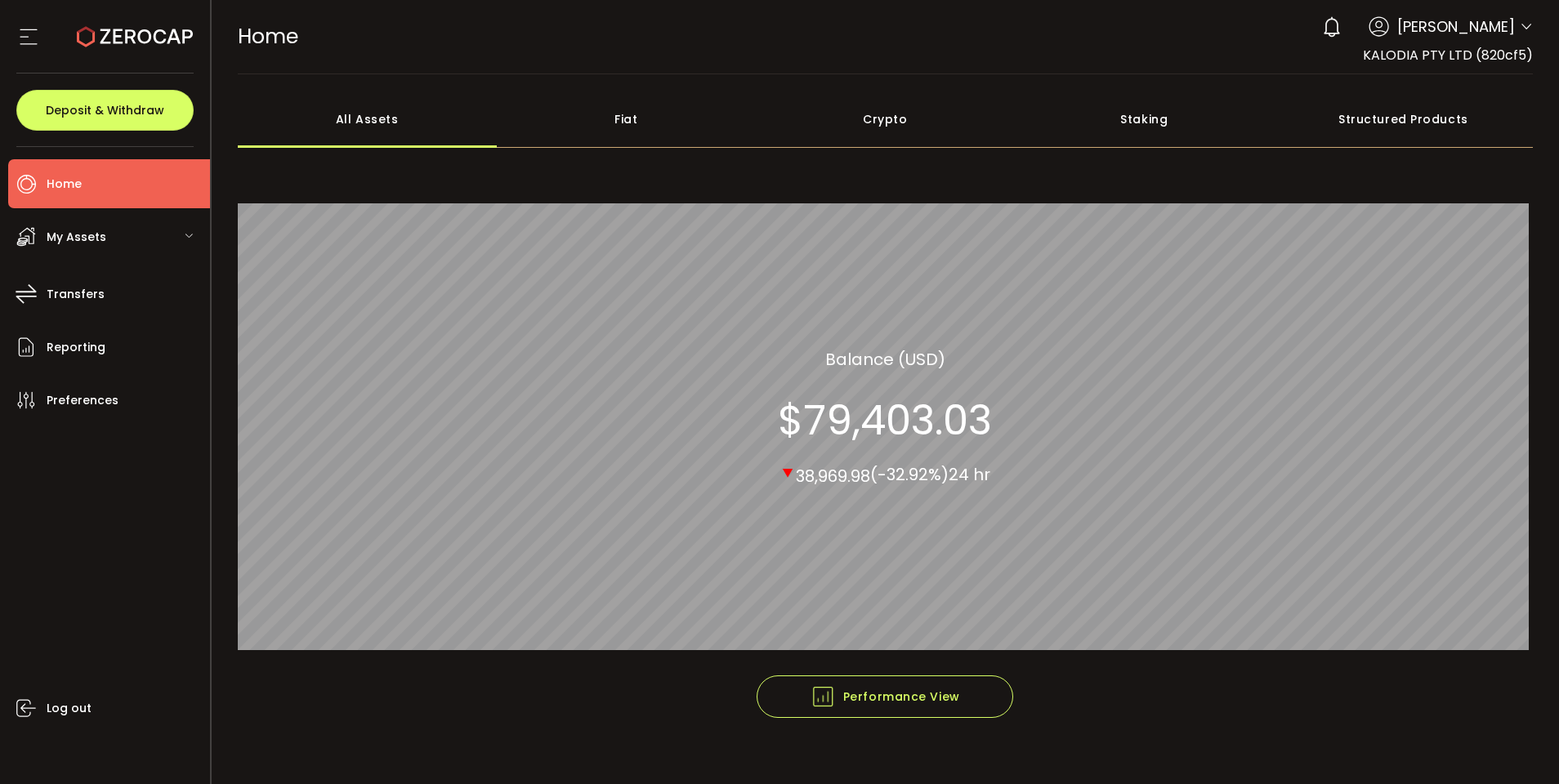 click on "Home" at bounding box center [109, 184] 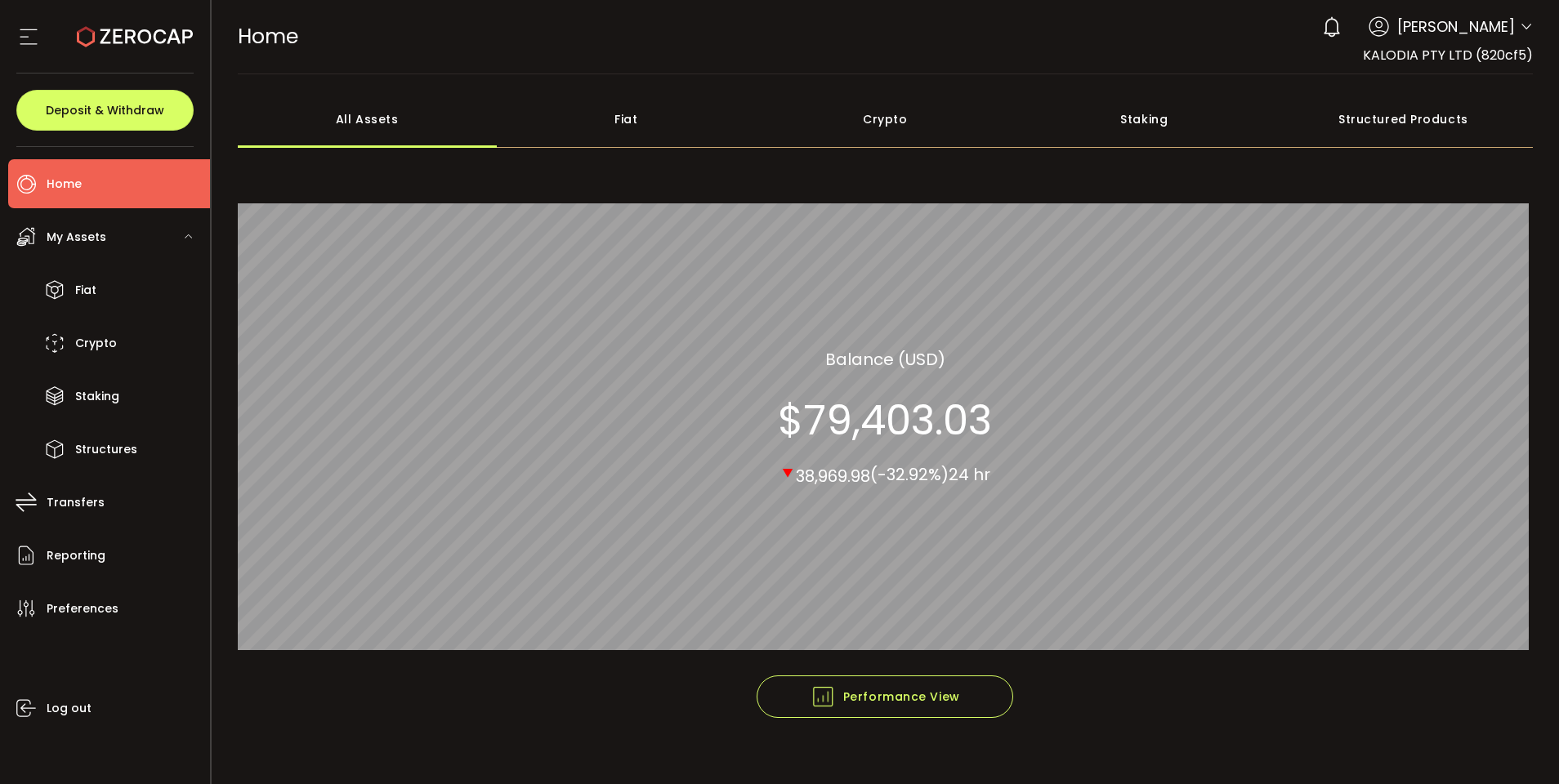 click on "My Assets" at bounding box center [76, 237] 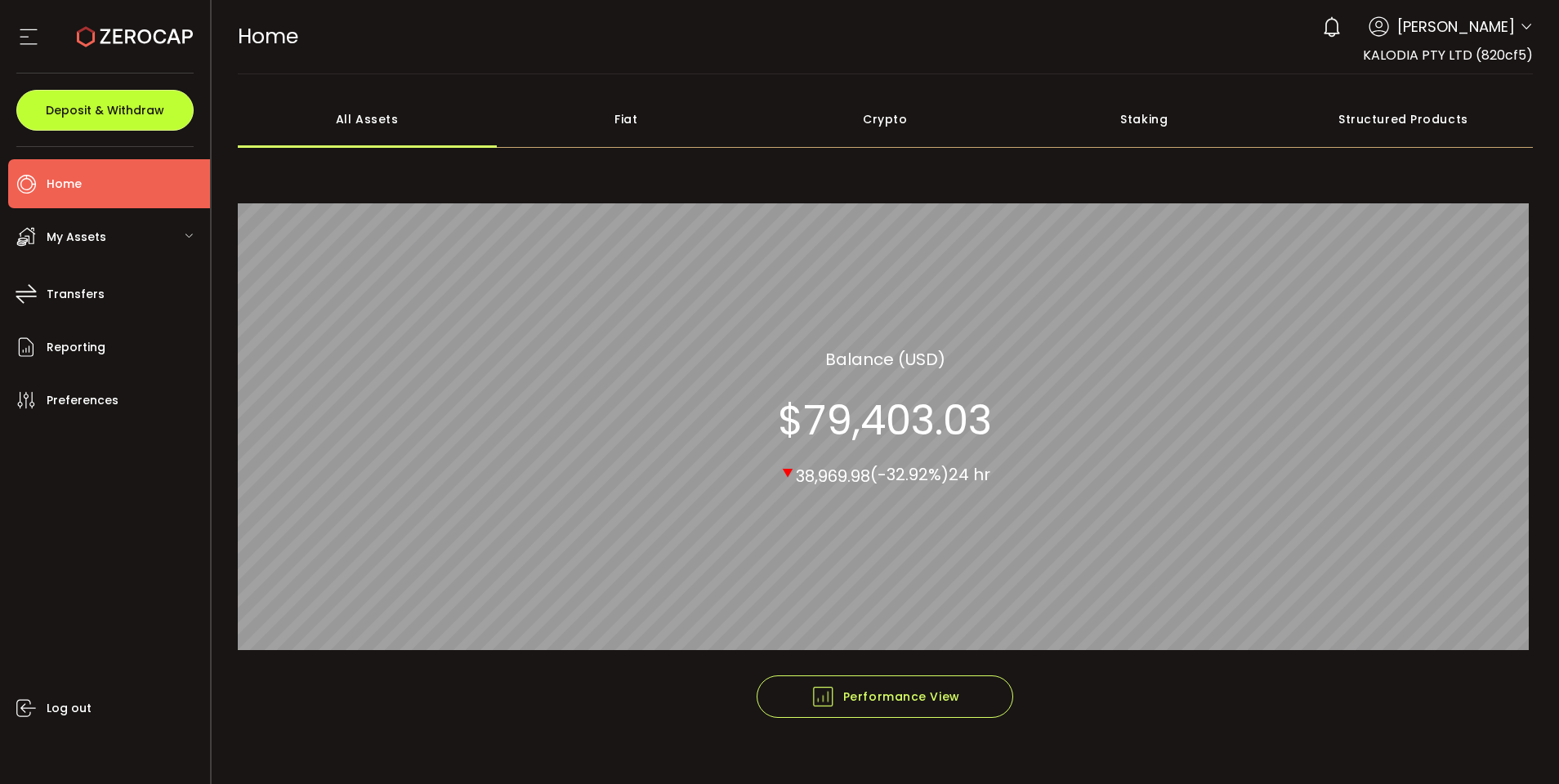 click on "Deposit & Withdraw" at bounding box center (105, 110) 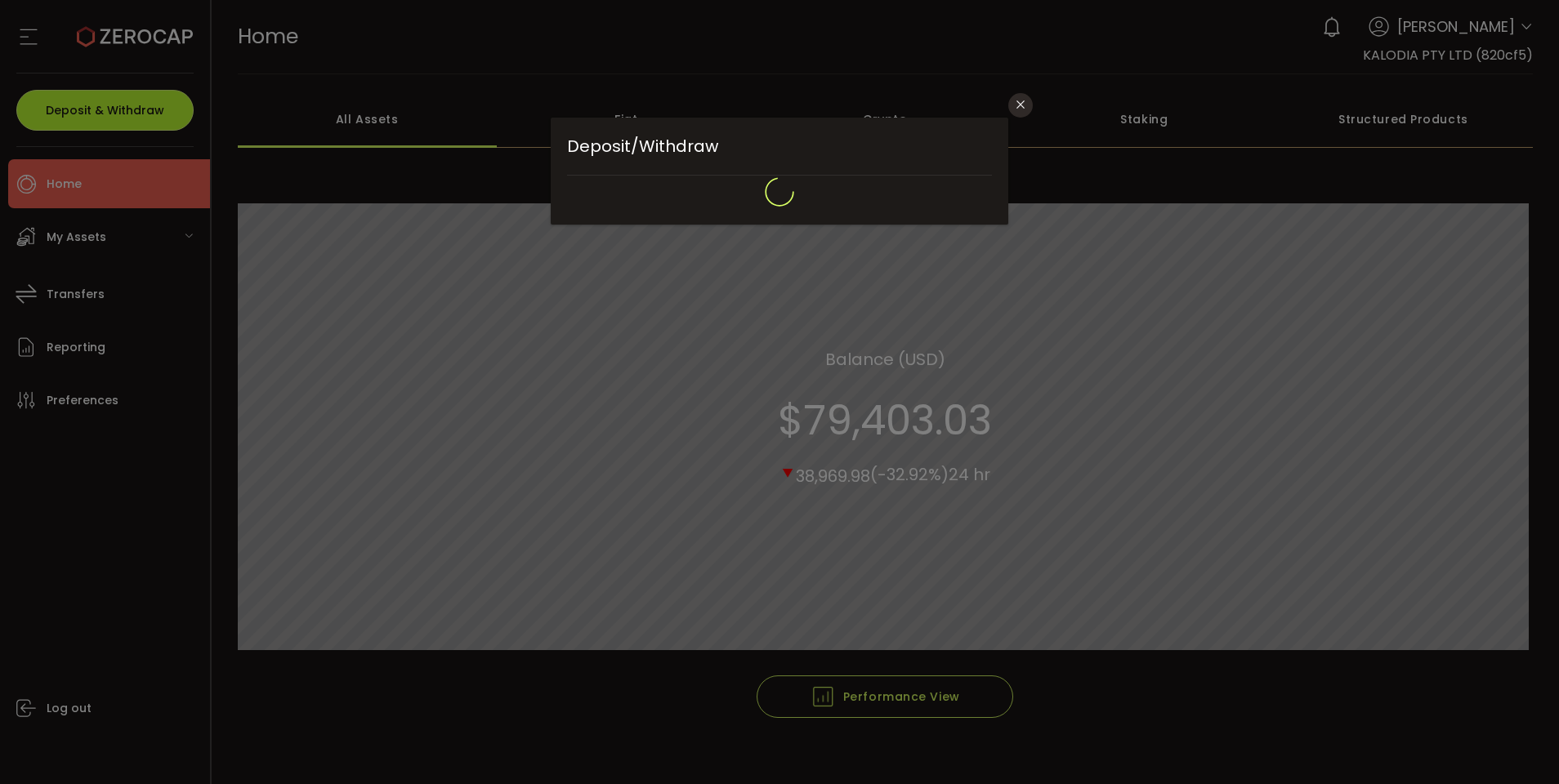 type on "**********" 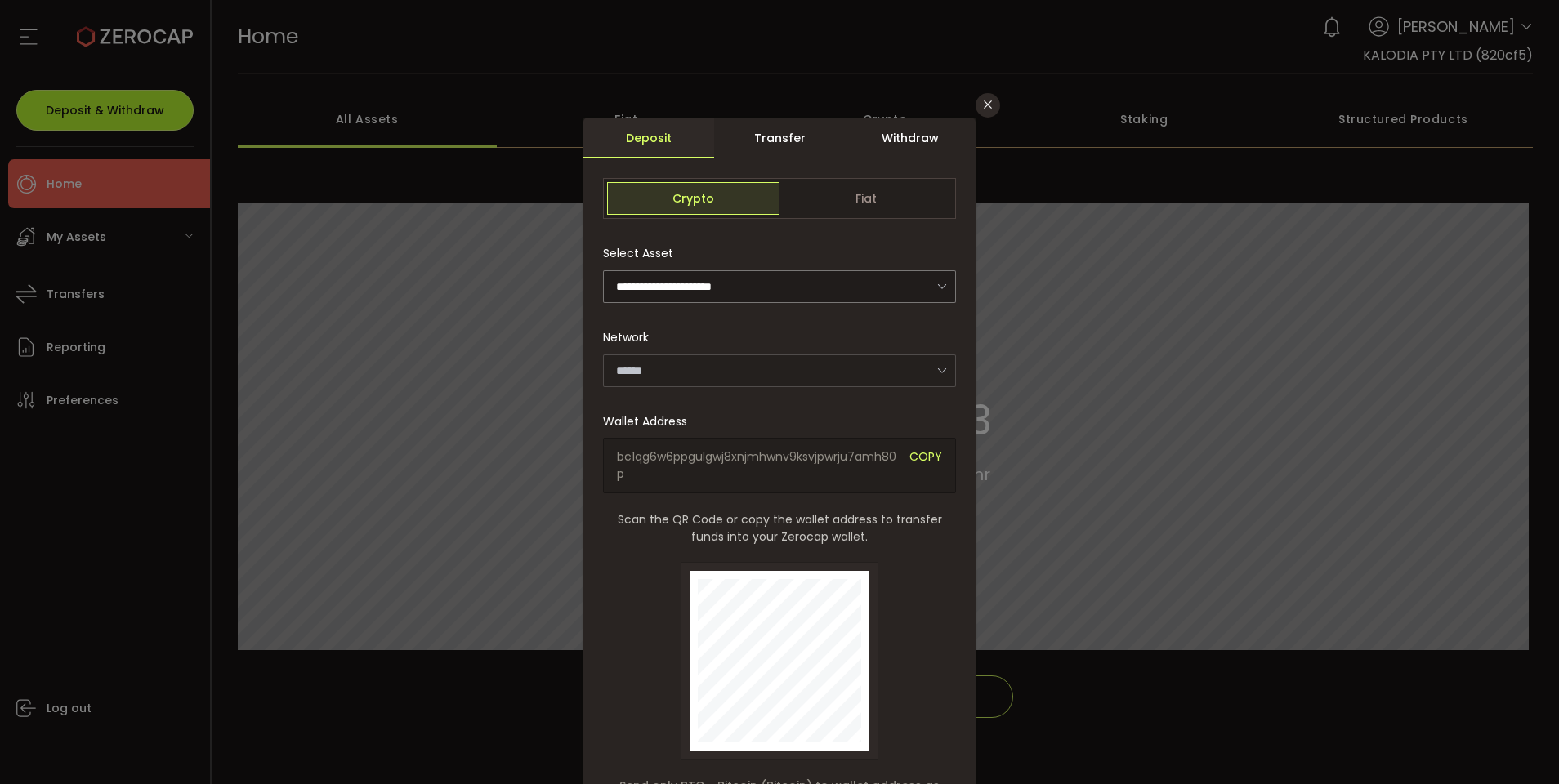 type on "*******" 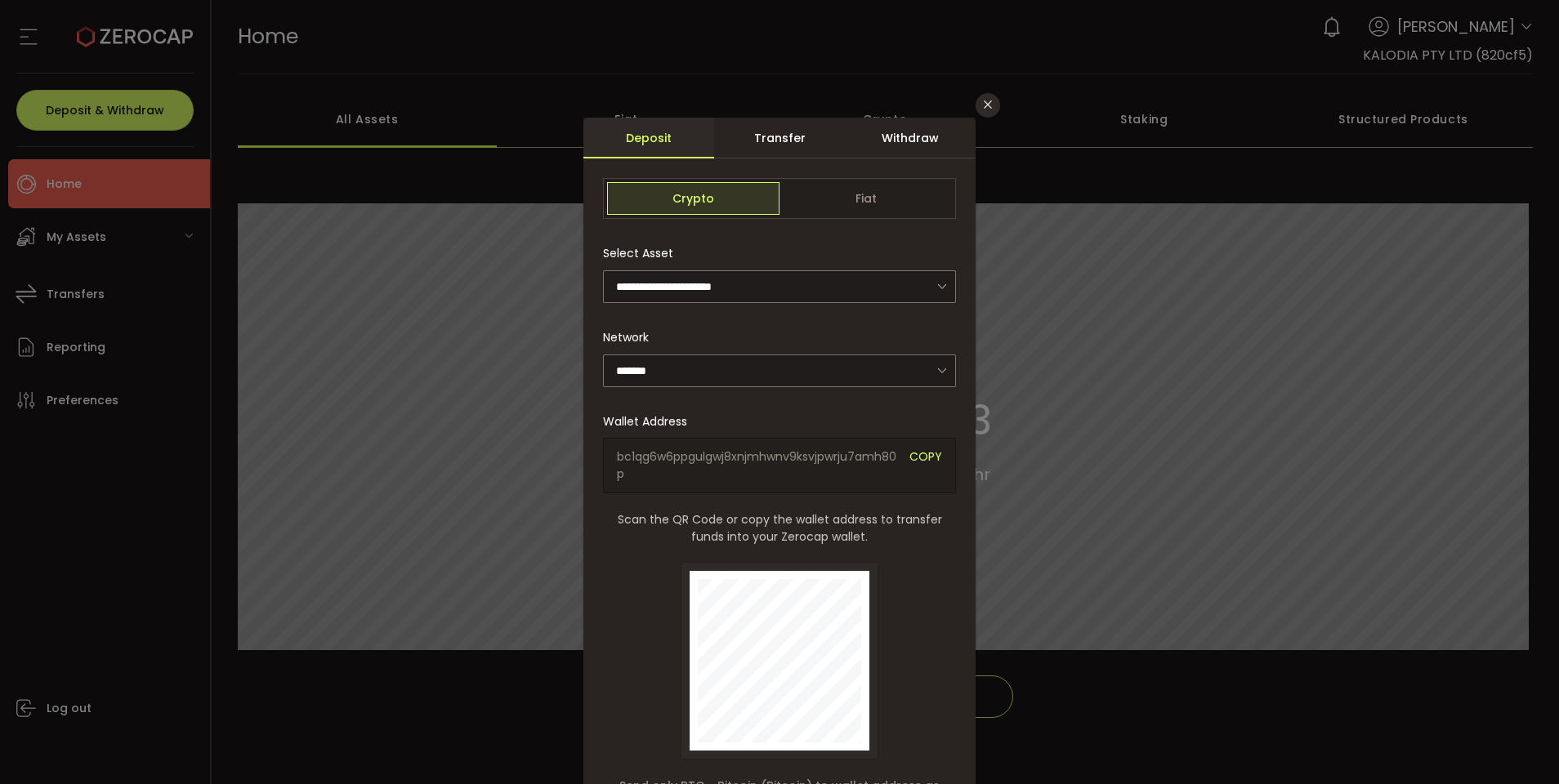 click on "Withdraw" at bounding box center [910, 138] 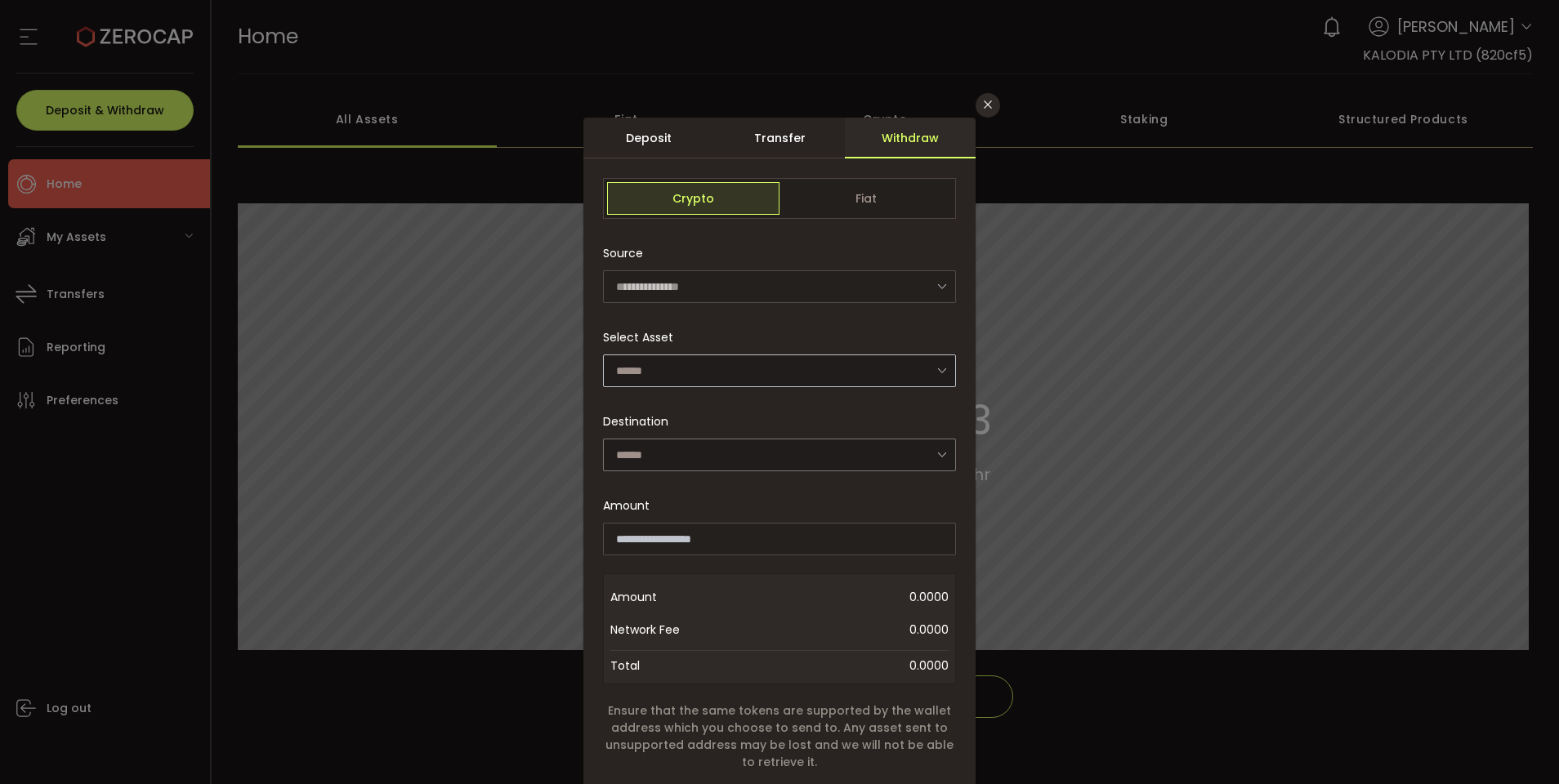 click at bounding box center (941, 370) 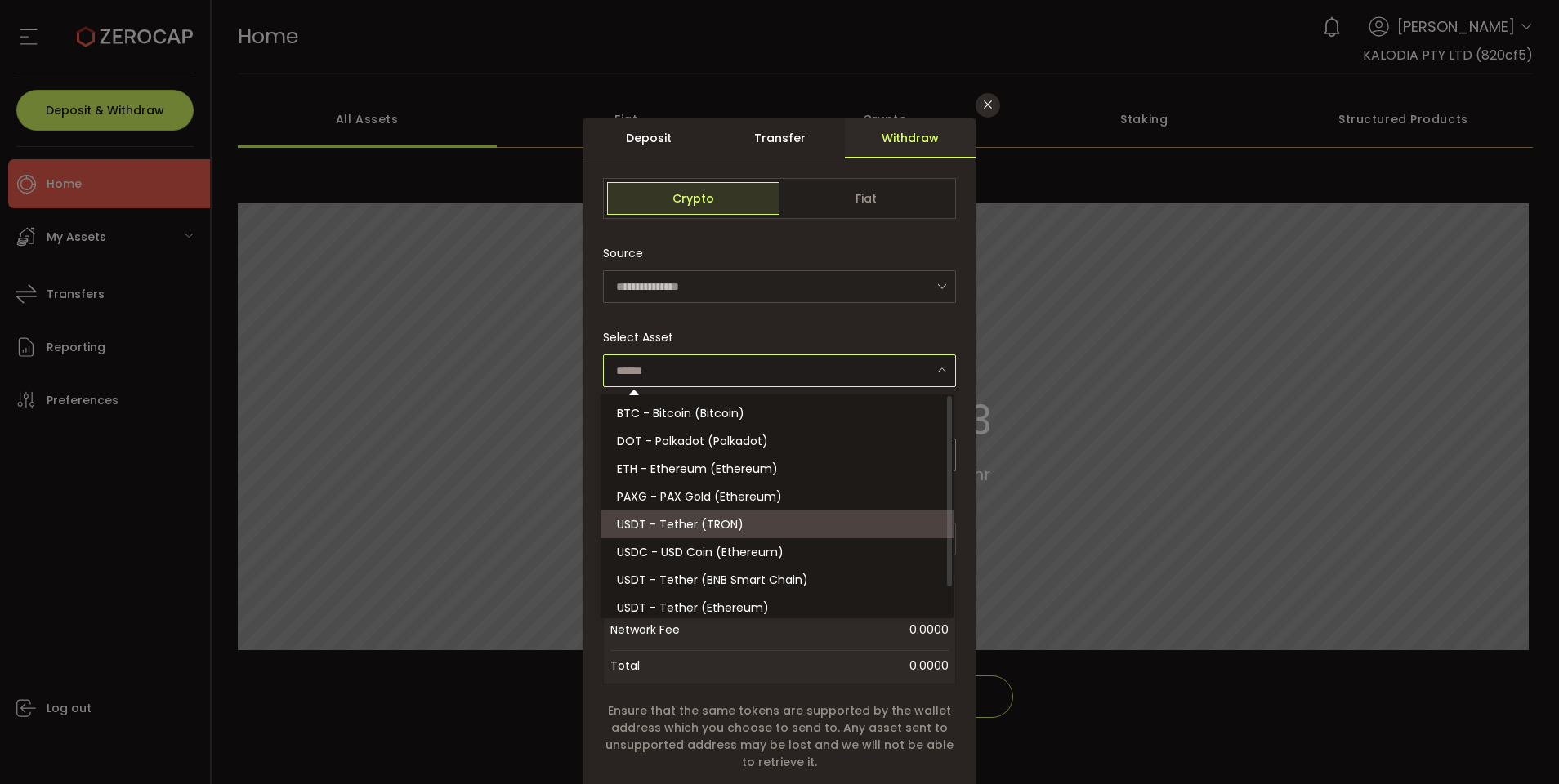 click on "USDT - Tether (TRON)" at bounding box center (680, 524) 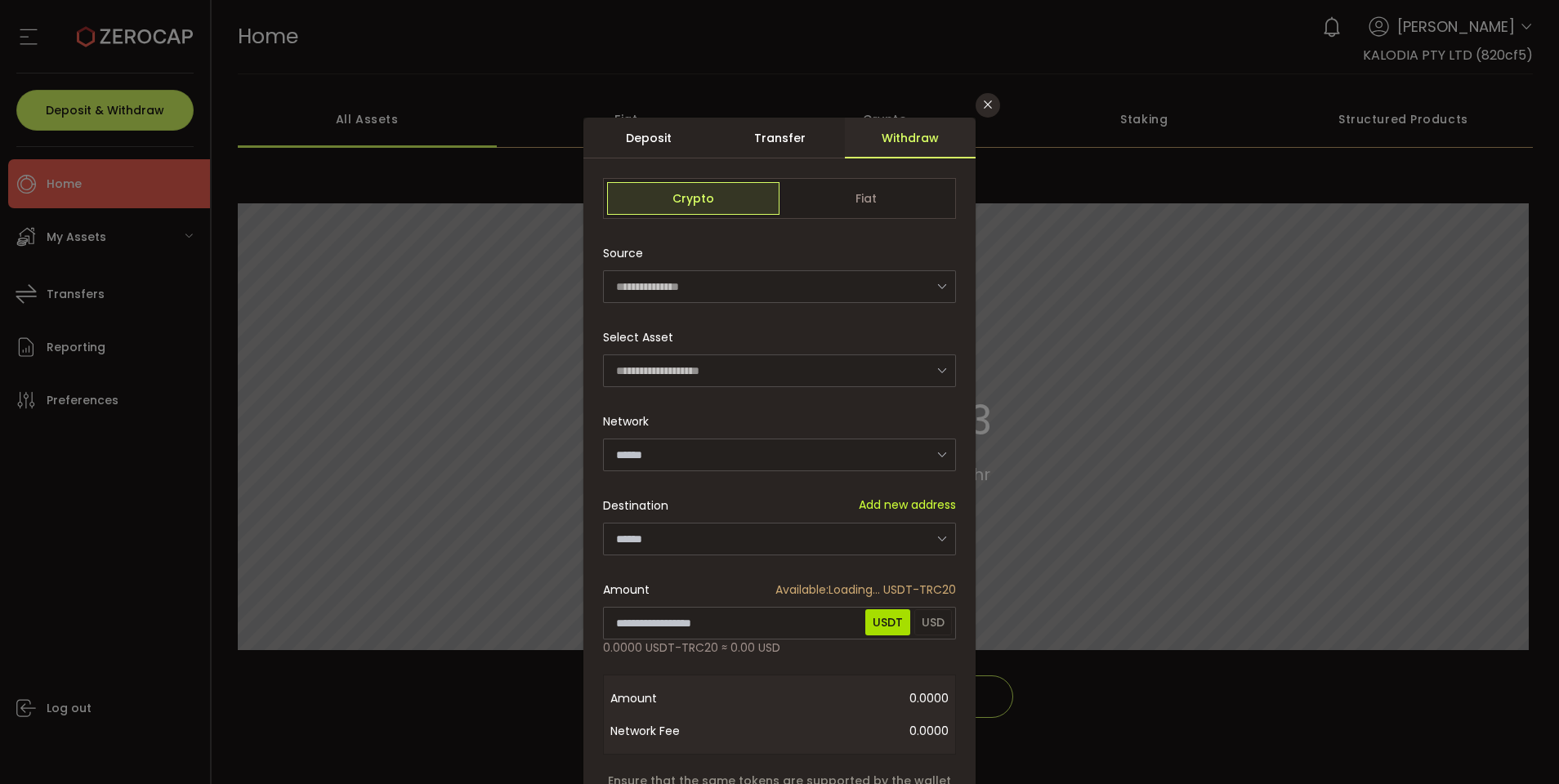 type on "****" 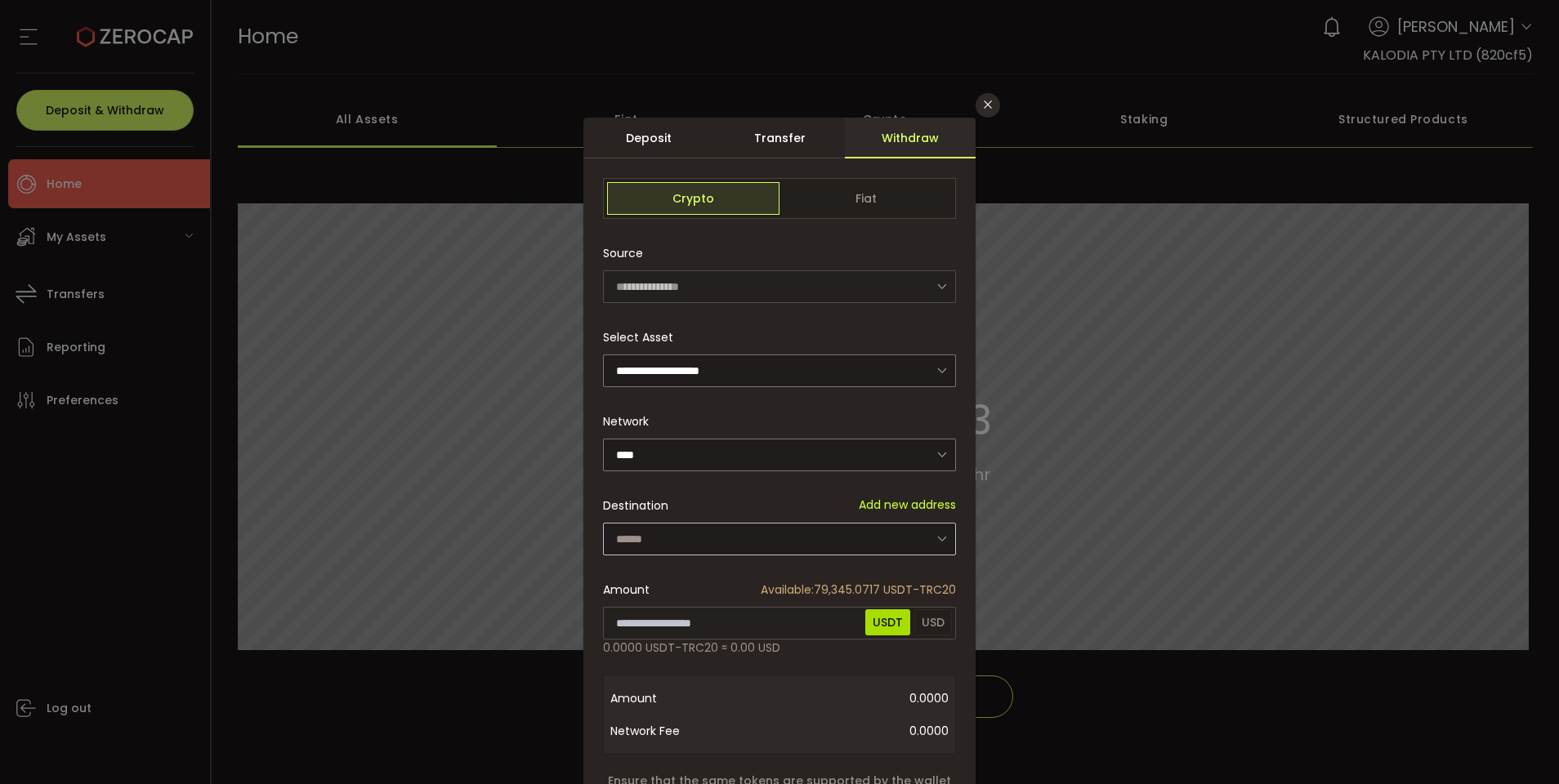 click at bounding box center (941, 538) 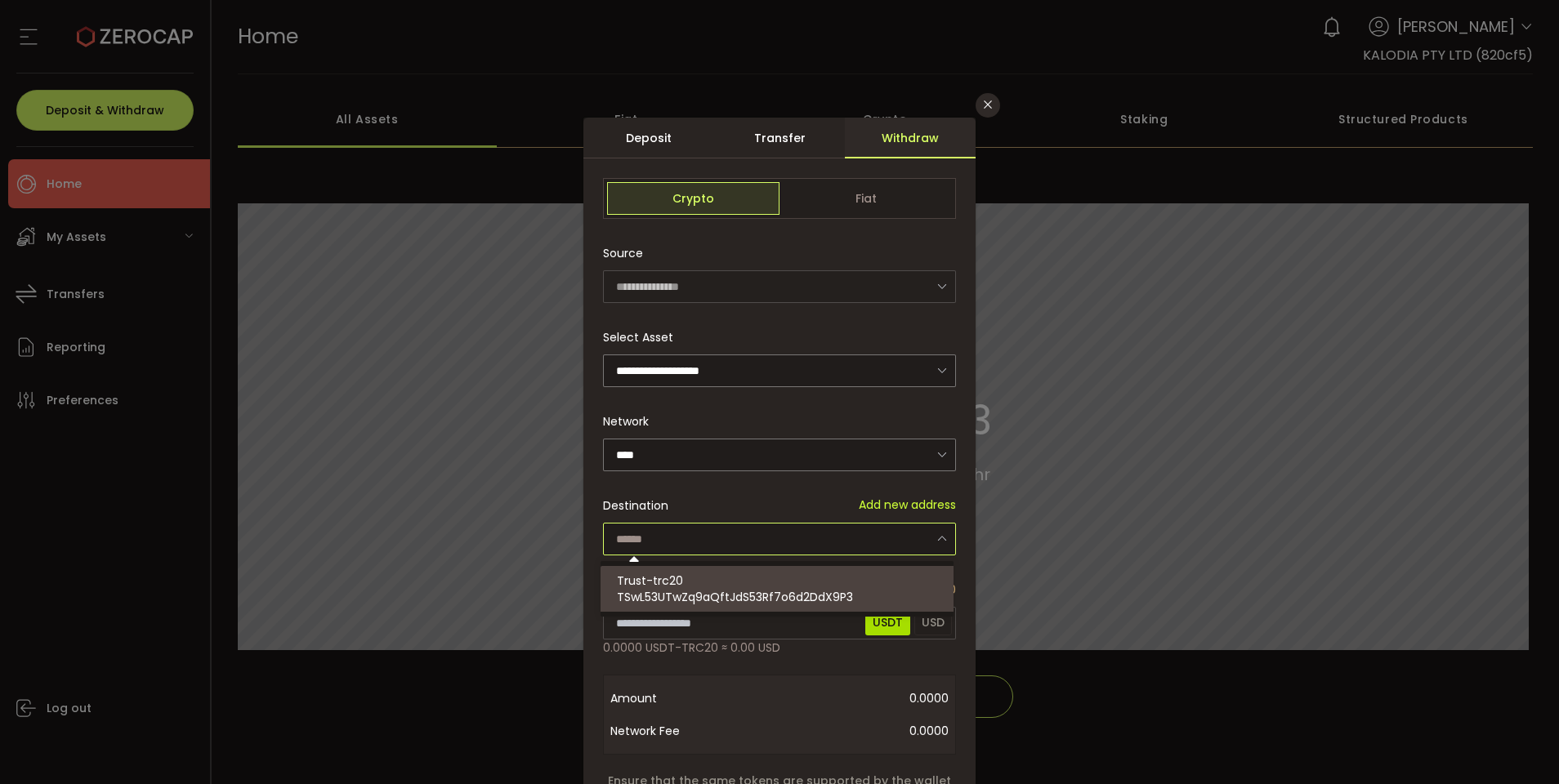 click on "Trust-trc20 TSwL53UTwZq9aQftJdS53Rf7o6d2DdX9P3" at bounding box center [780, 589] 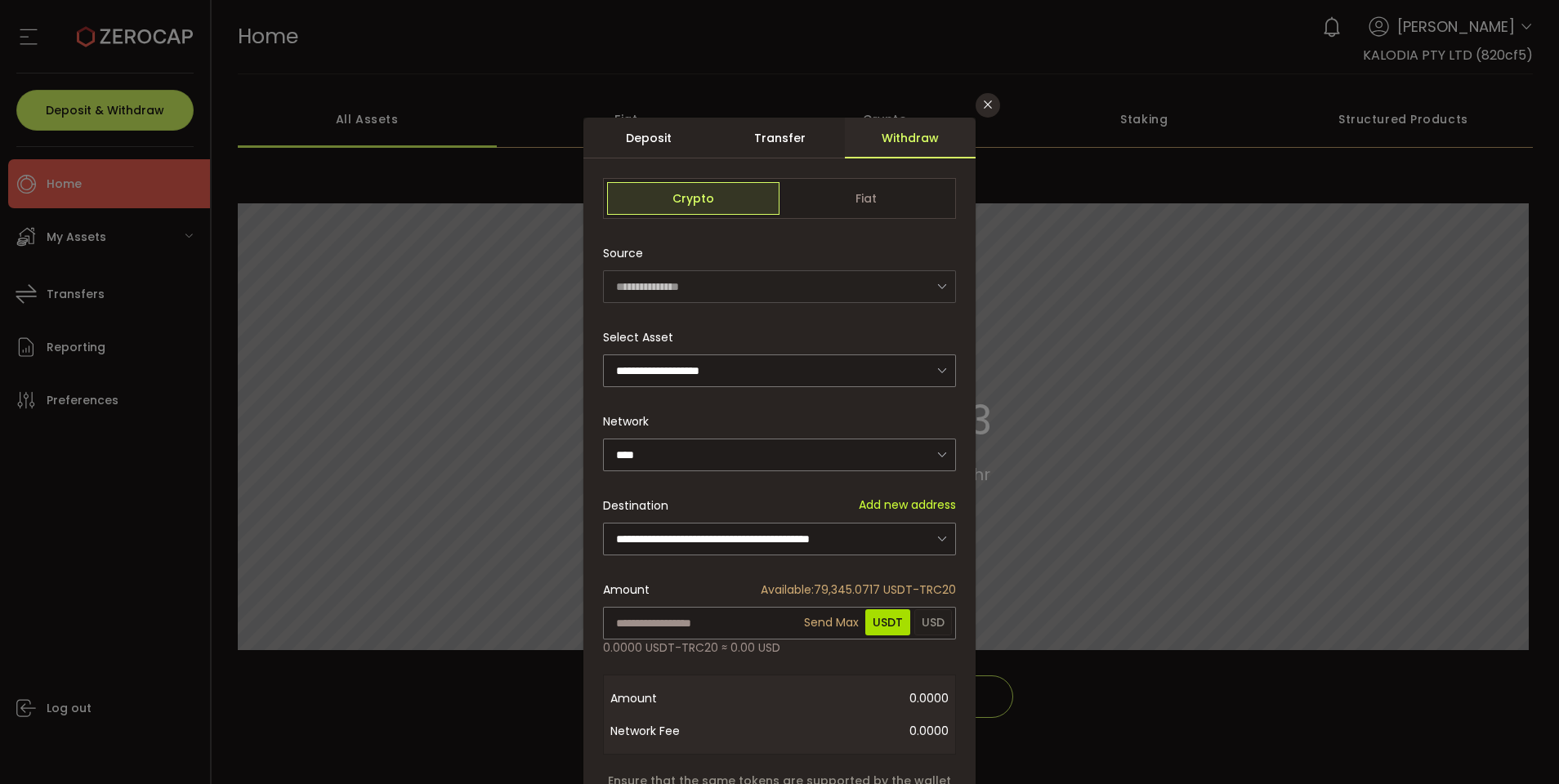 type on "**********" 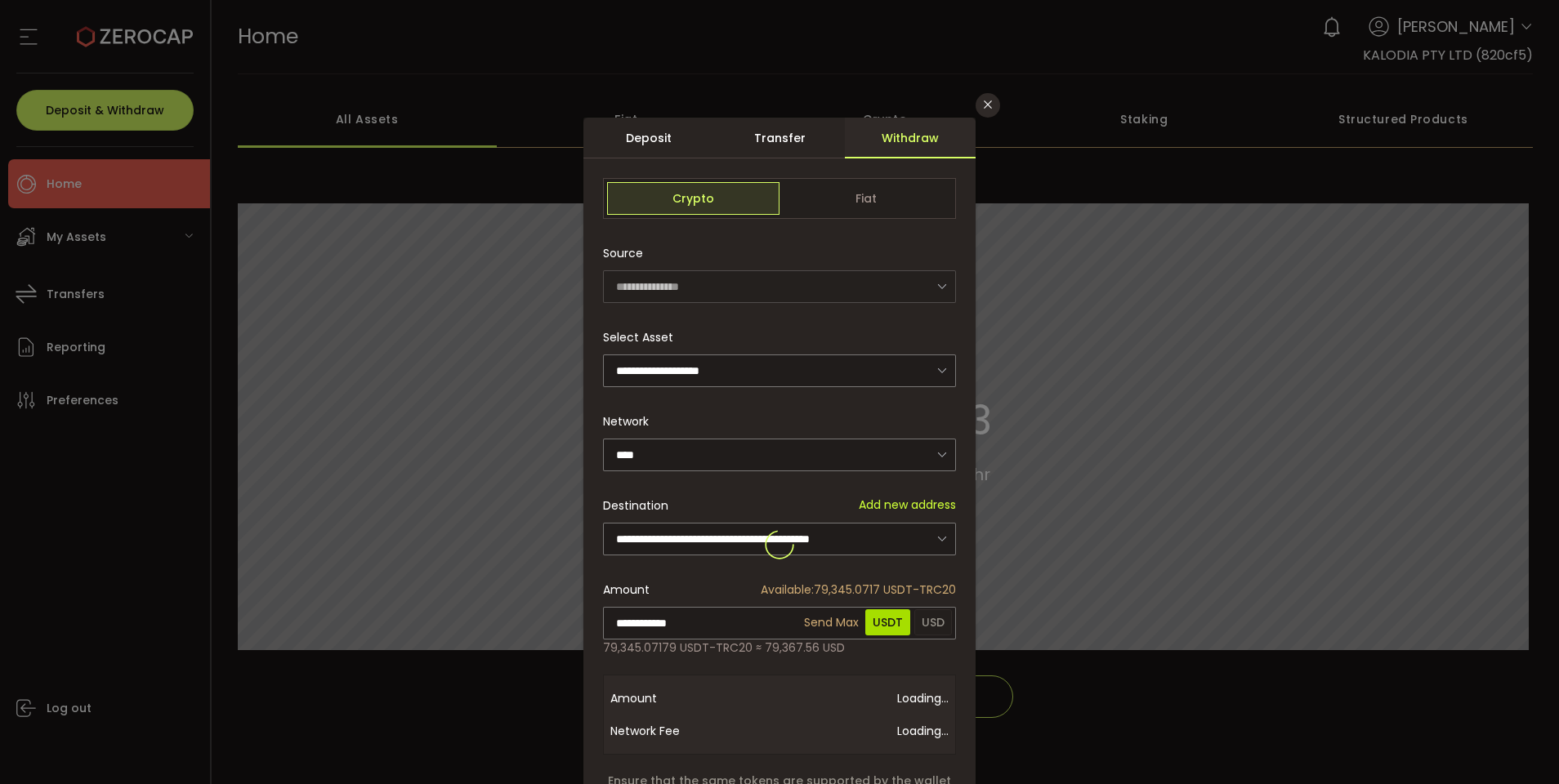 click on "**********" at bounding box center [780, 544] 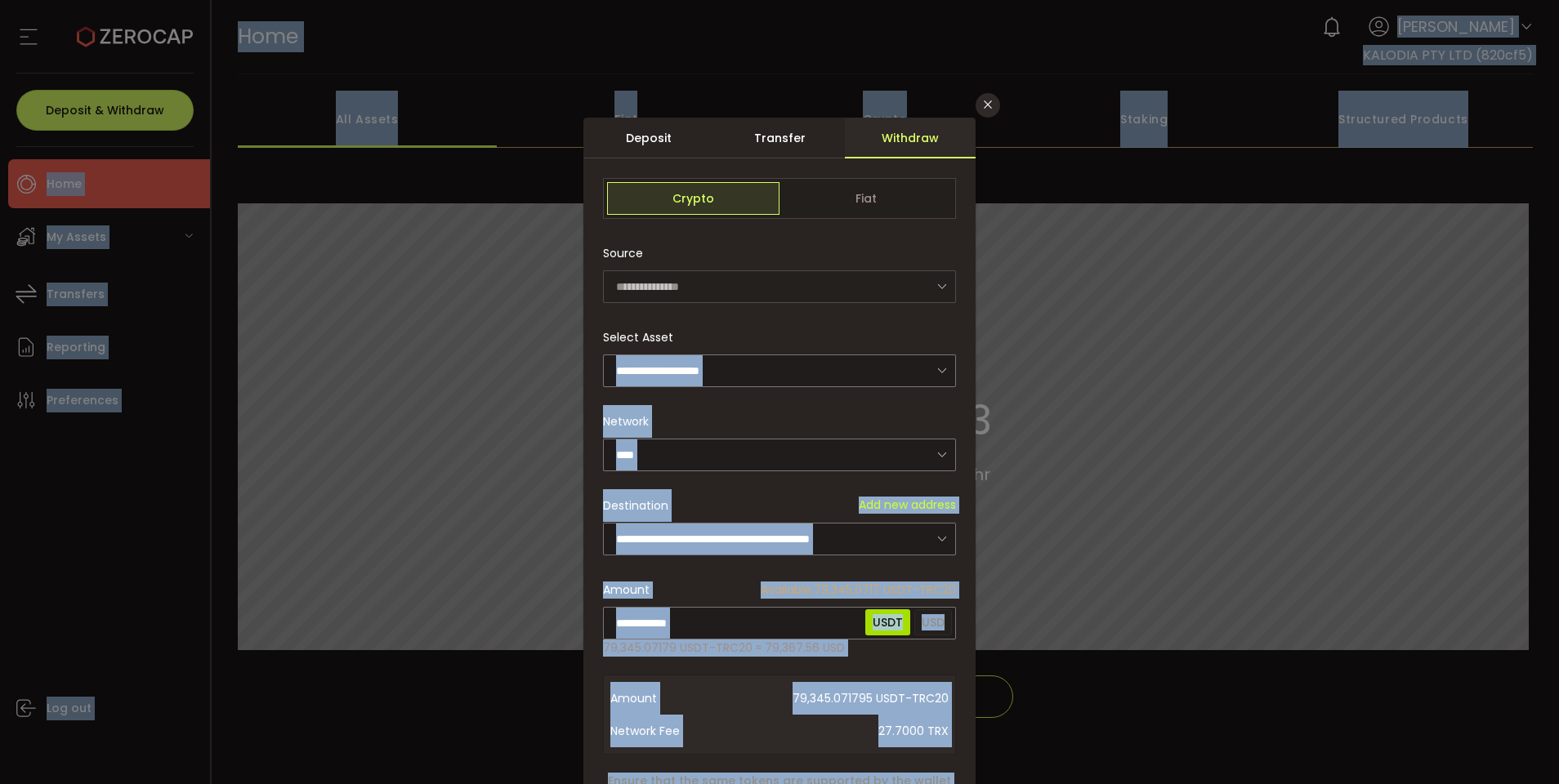 drag, startPoint x: 1552, startPoint y: 311, endPoint x: 1563, endPoint y: 476, distance: 165.36626 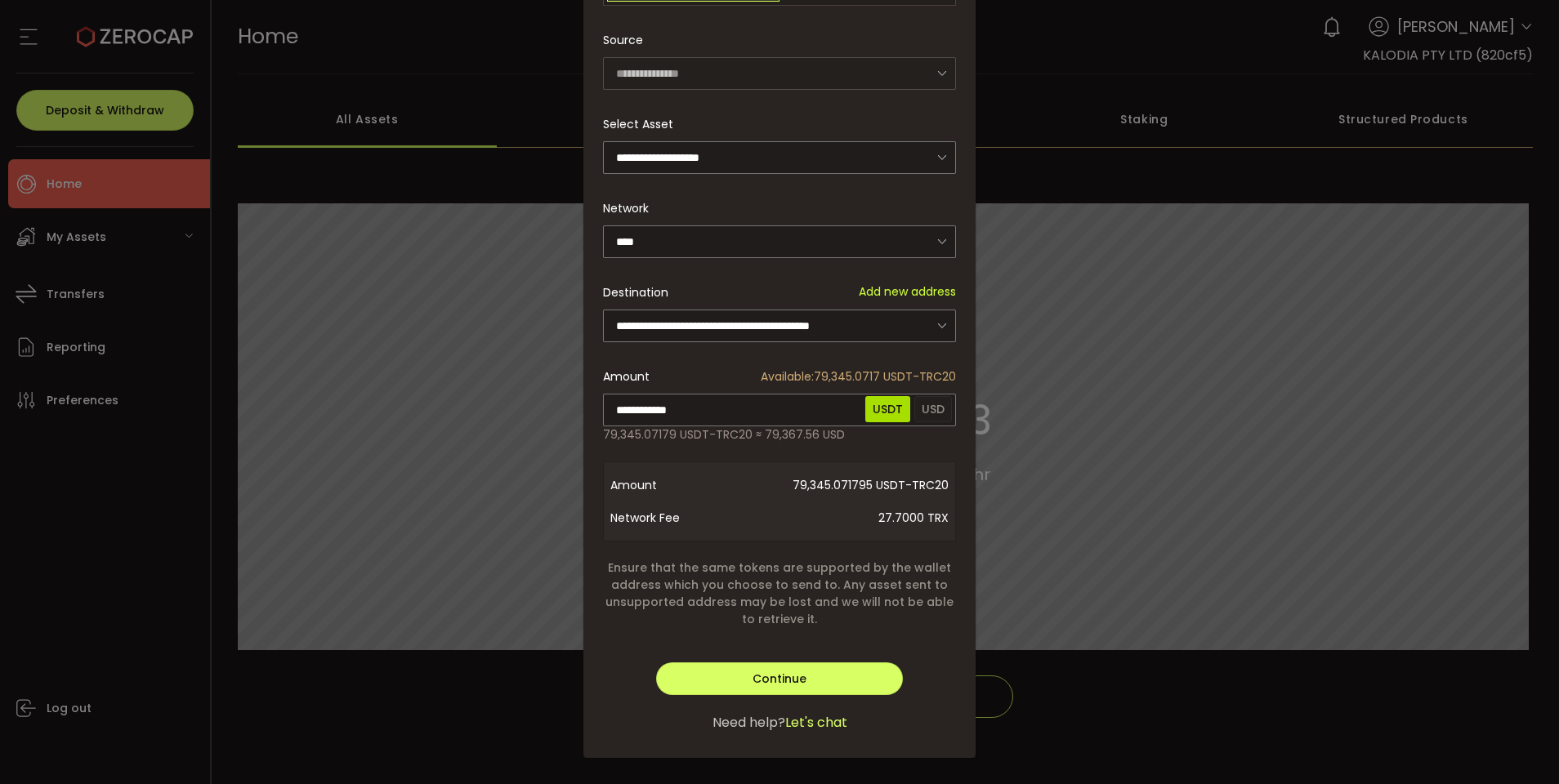 scroll, scrollTop: 214, scrollLeft: 0, axis: vertical 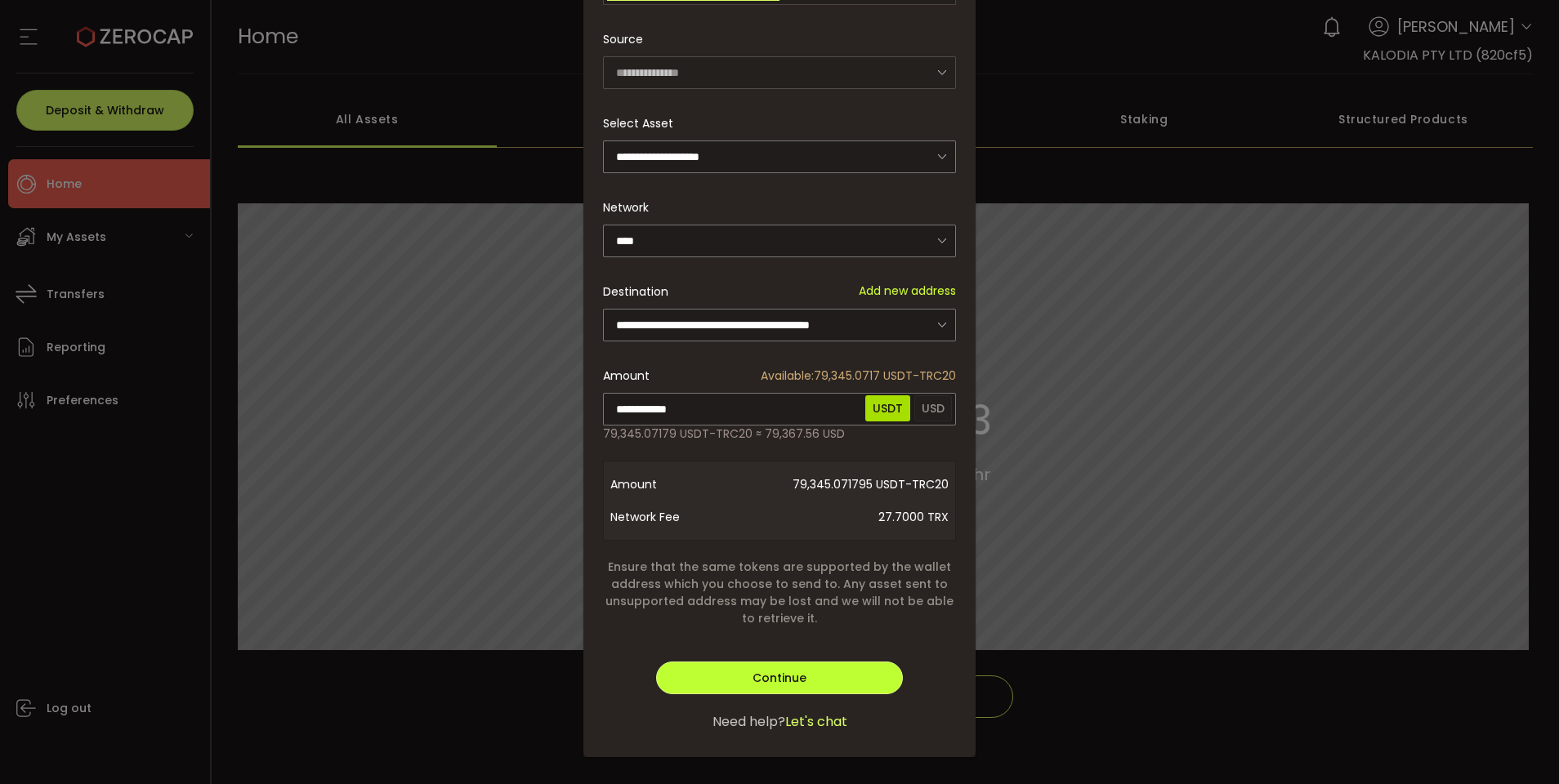 click on "Continue" at bounding box center [780, 678] 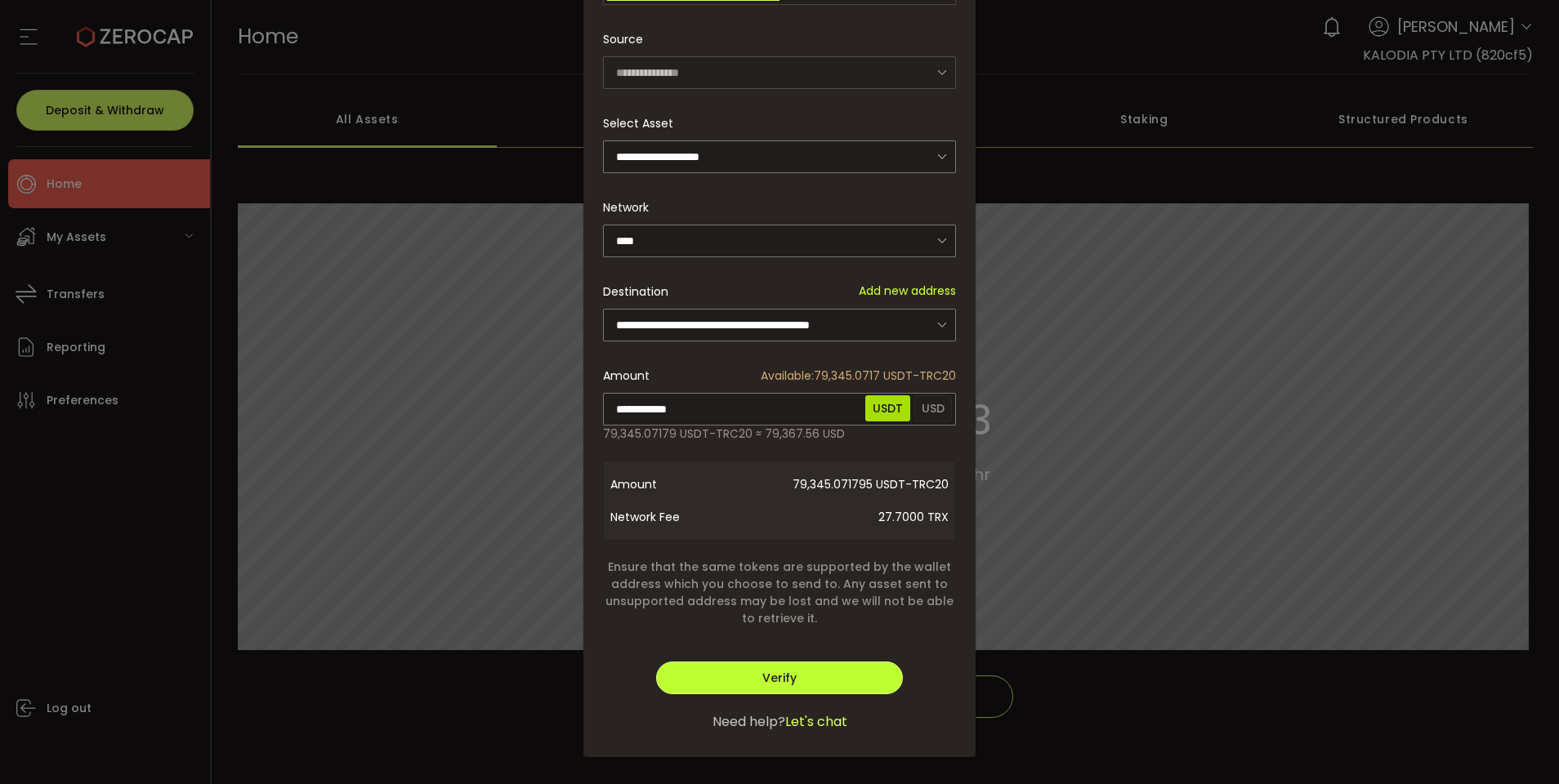 click on "Verify" at bounding box center [780, 678] 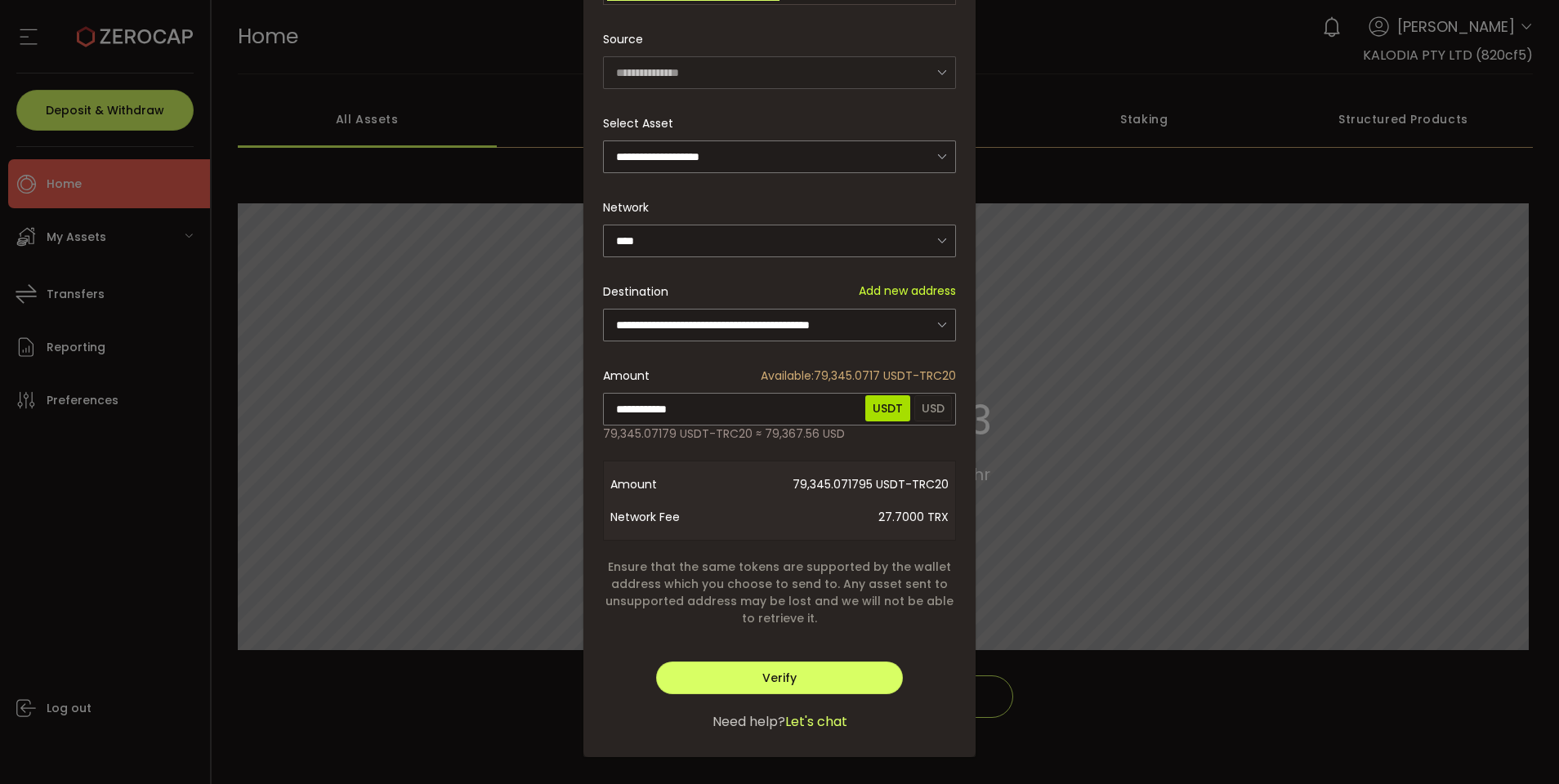 scroll, scrollTop: 0, scrollLeft: 0, axis: both 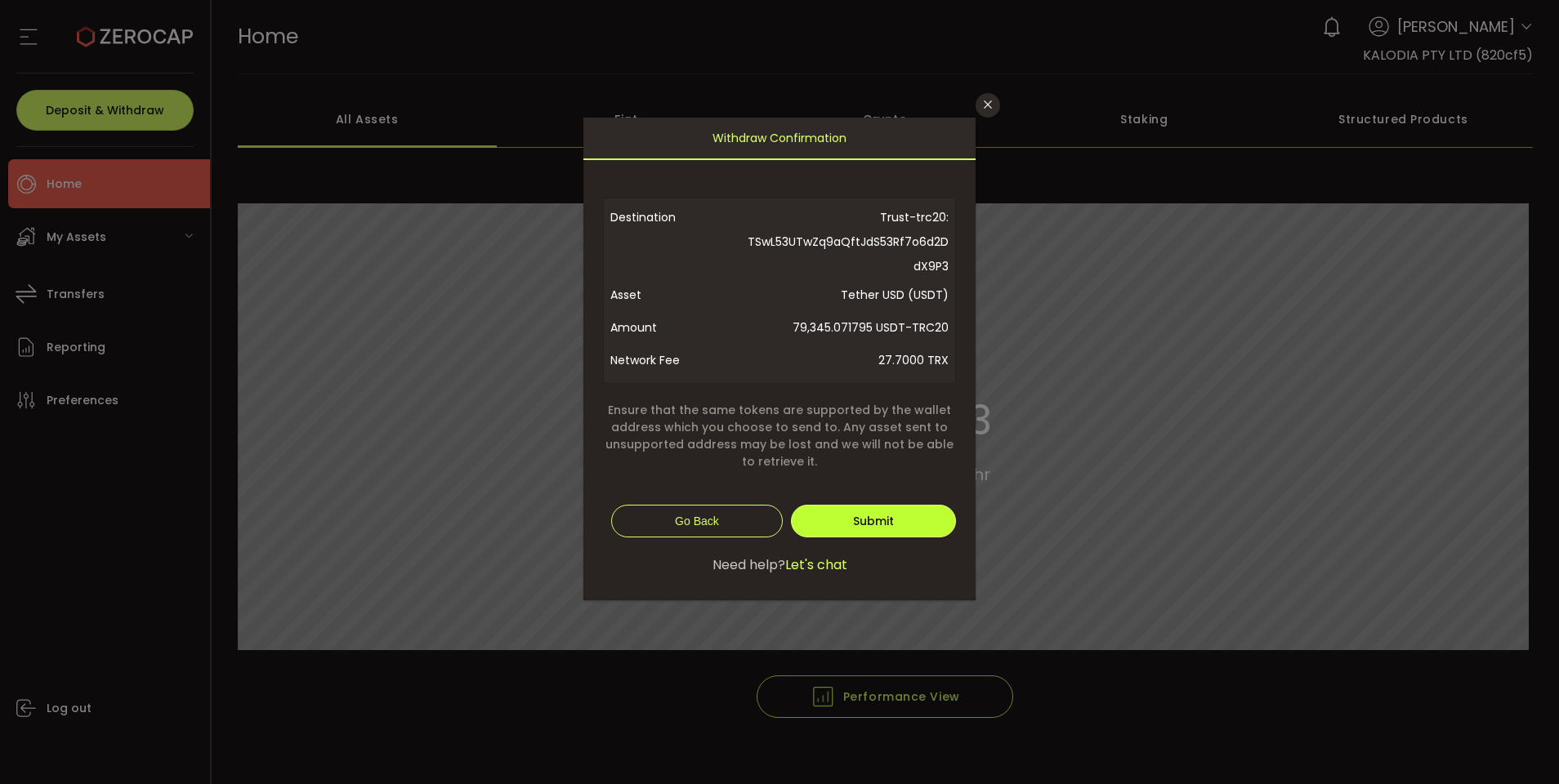 click on "Submit" at bounding box center [873, 521] 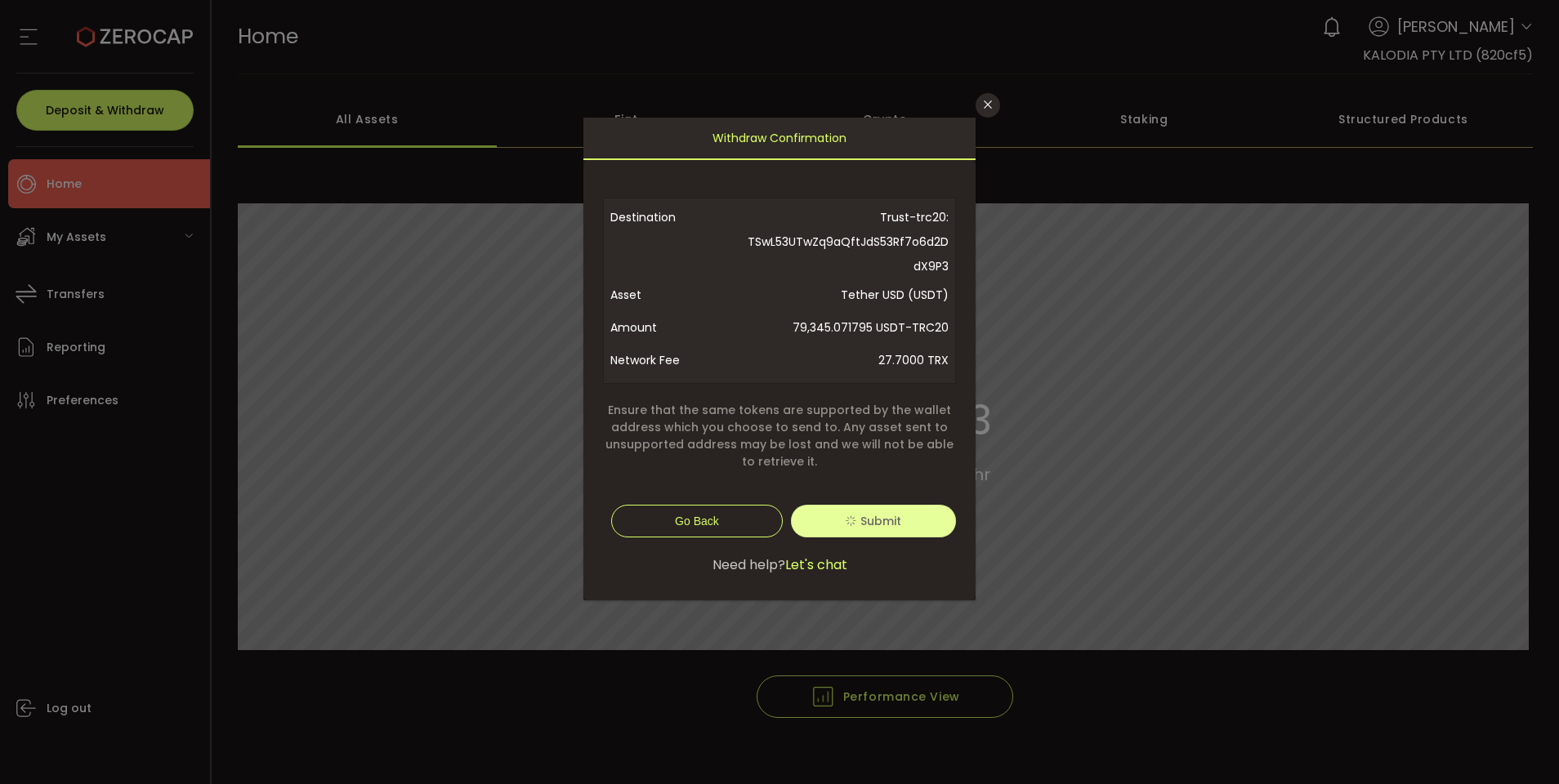 type 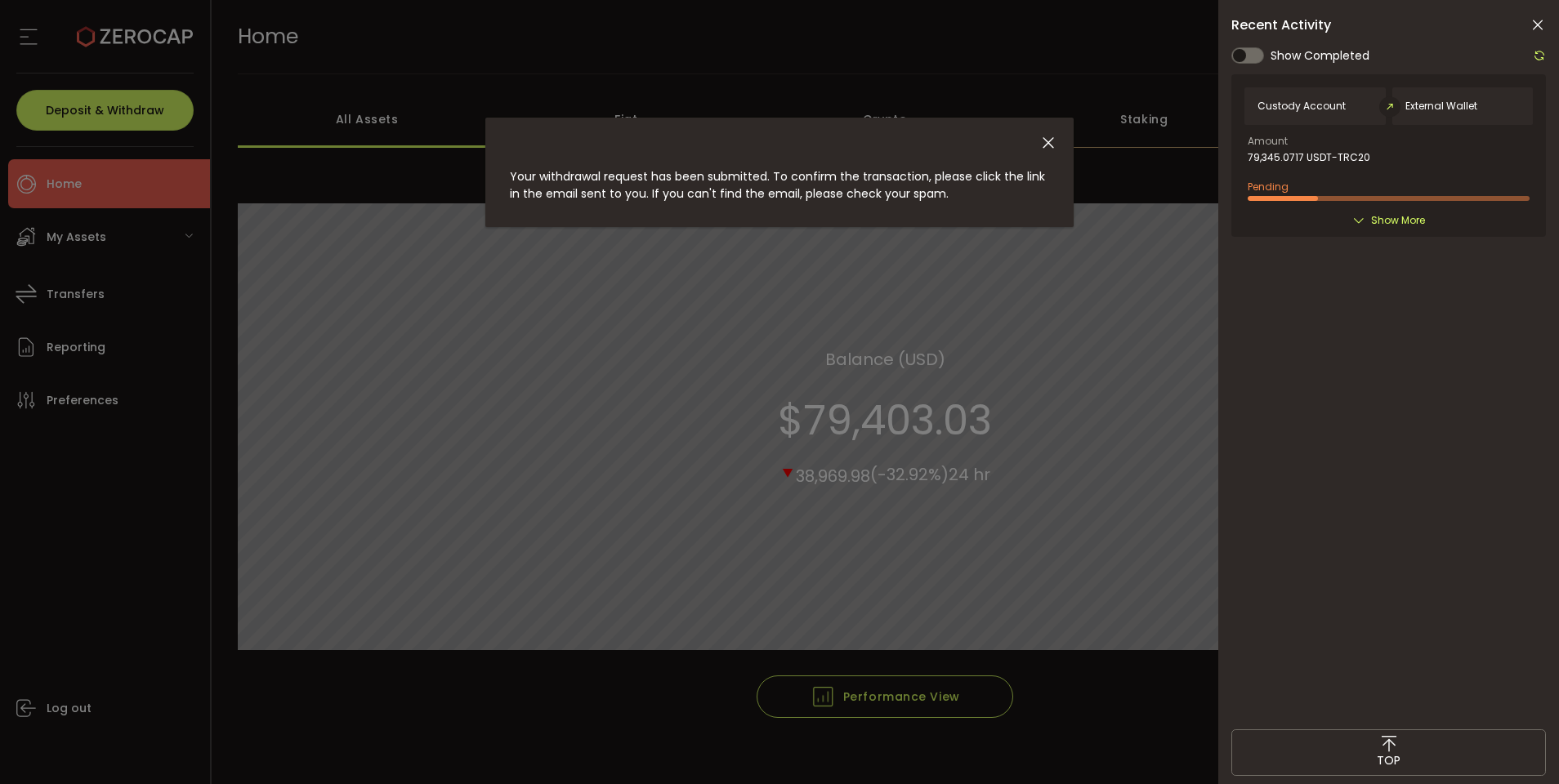 click on "Your withdrawal request has been submitted. To confirm the transaction, please click the link in the email sent to you. If you can't find the email, please check your spam." at bounding box center (780, 392) 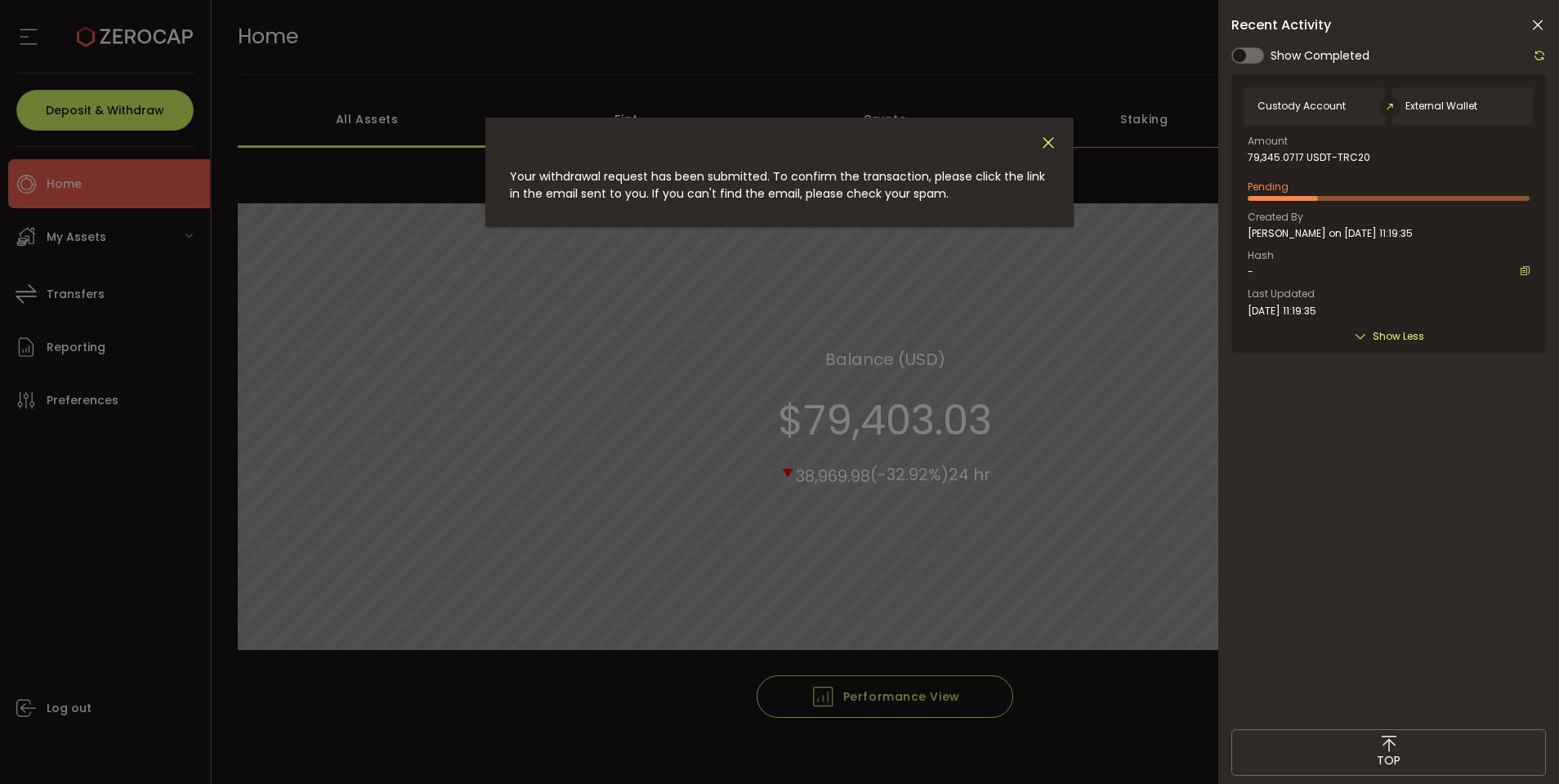 click at bounding box center (1048, 143) 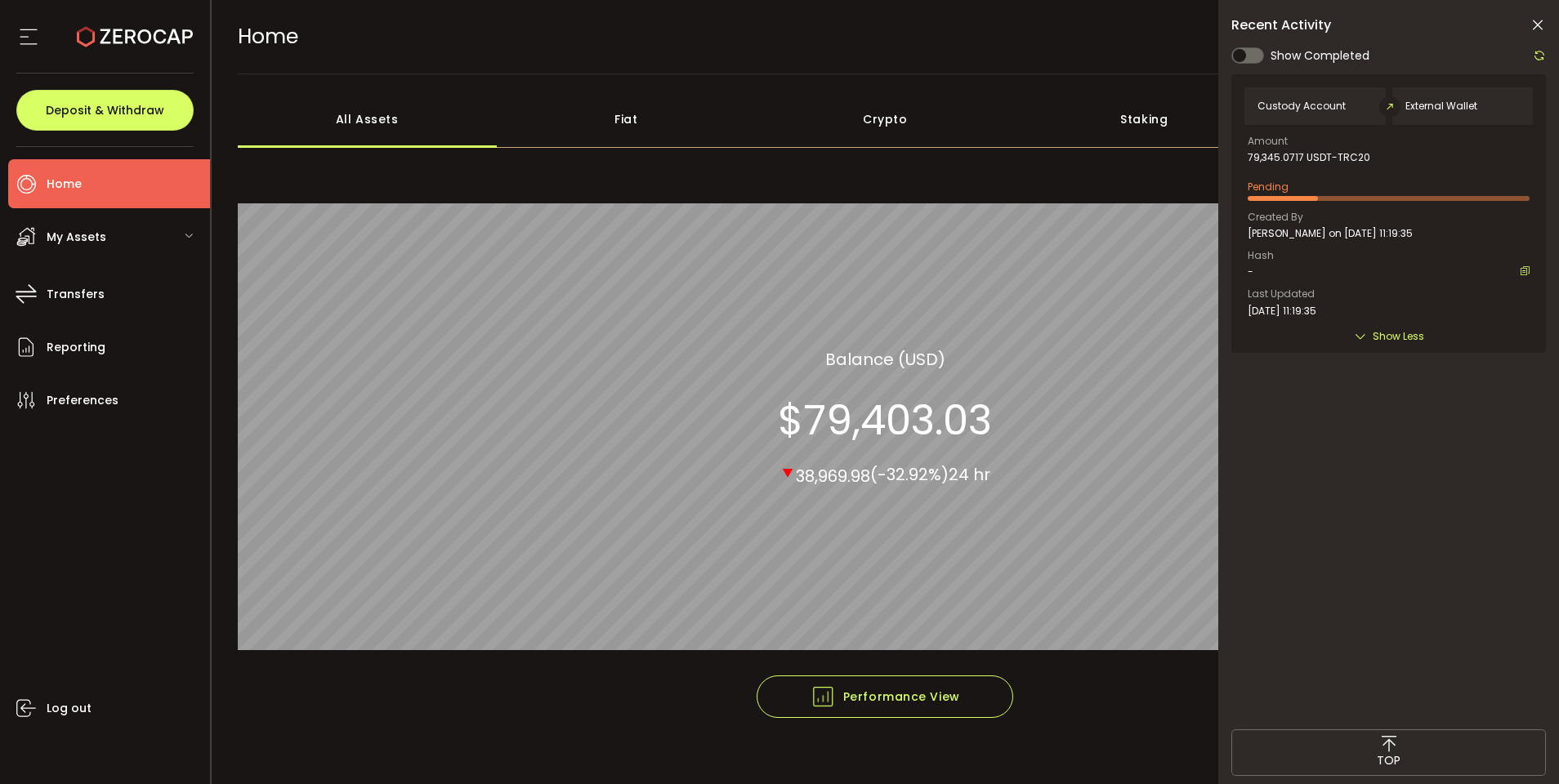 click on "Home" at bounding box center [109, 184] 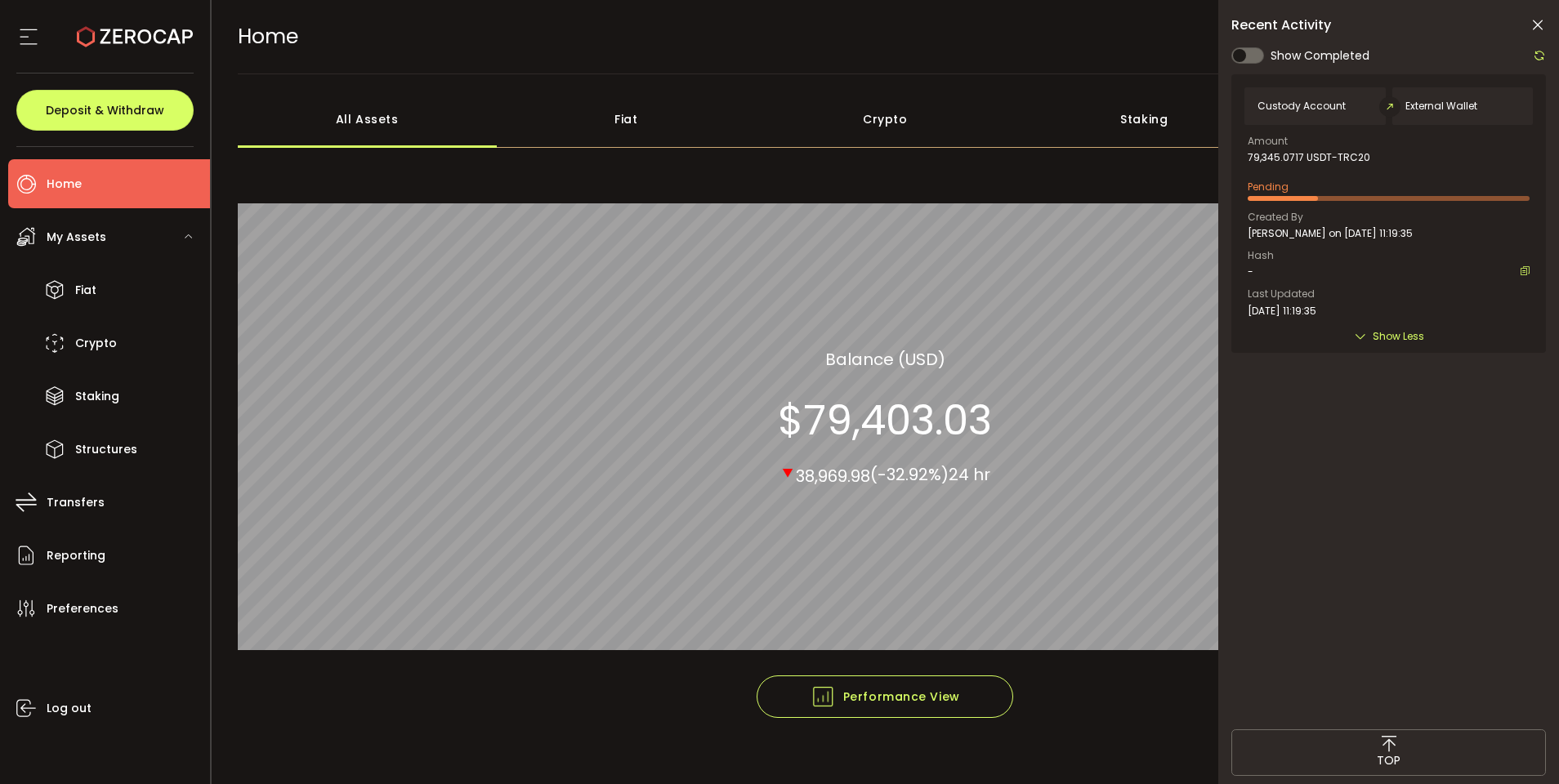 click on "My Assets" at bounding box center (109, 237) 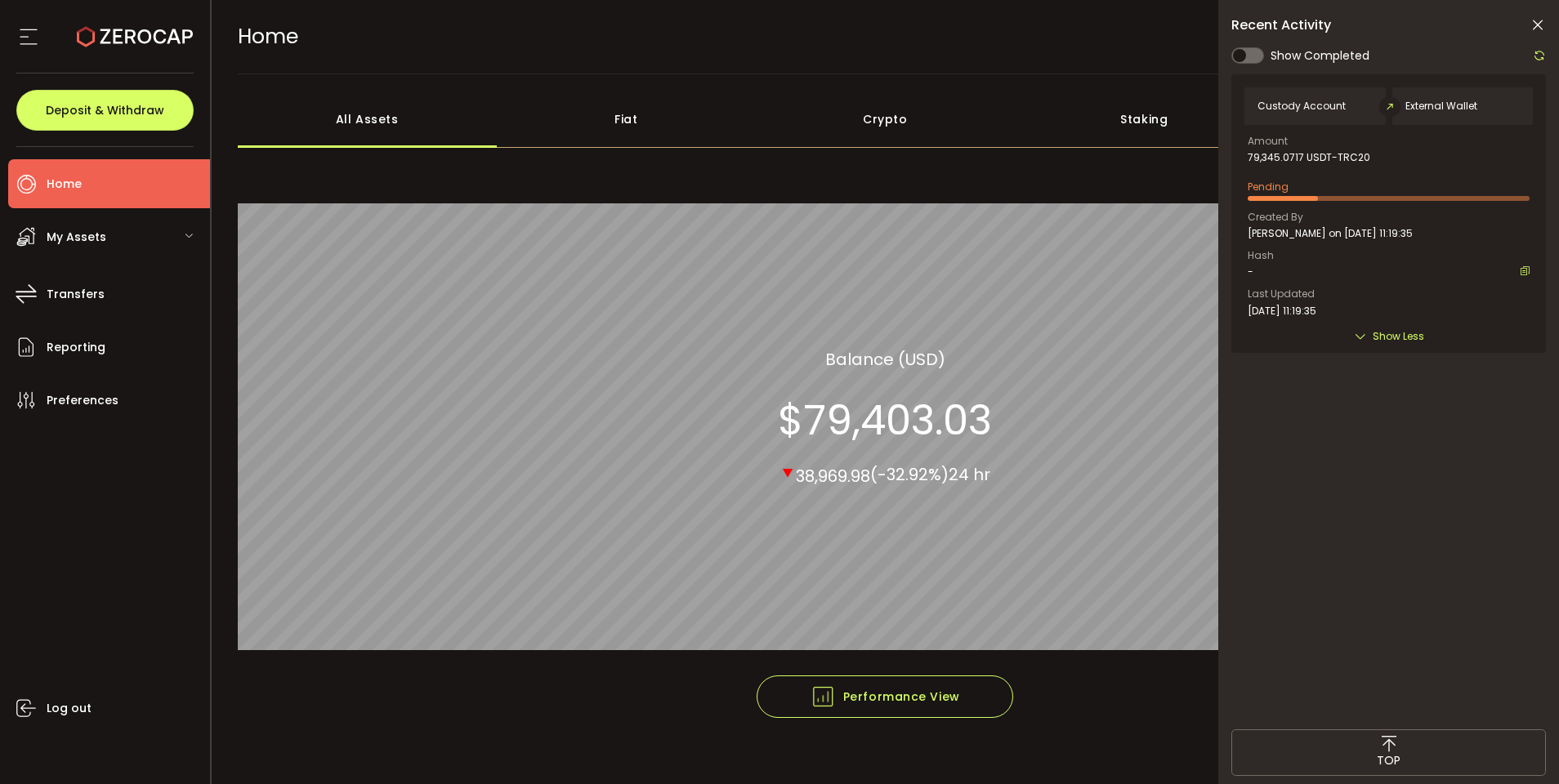 click on "My Assets" at bounding box center (109, 237) 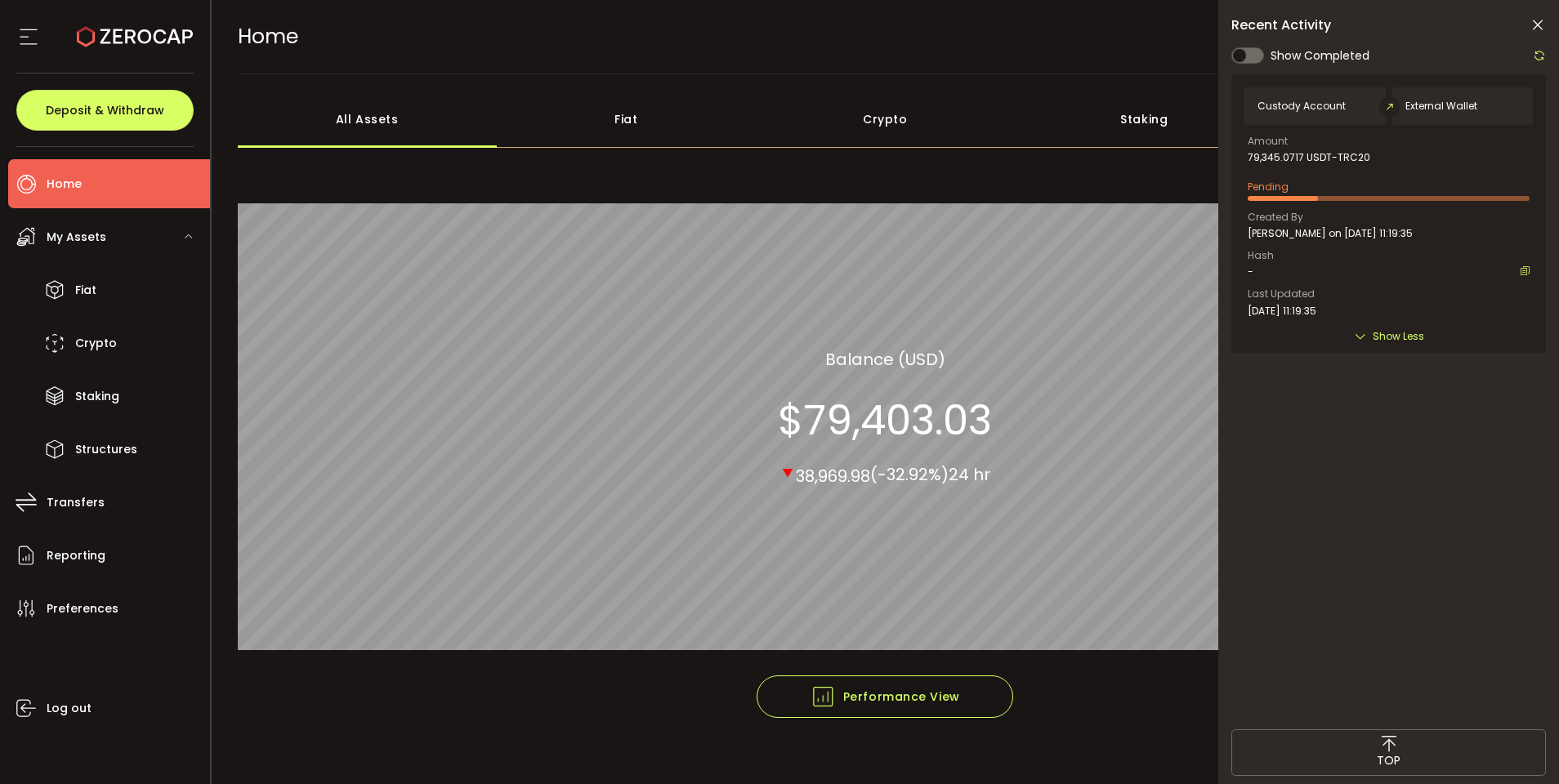 click on "My Assets" at bounding box center (76, 237) 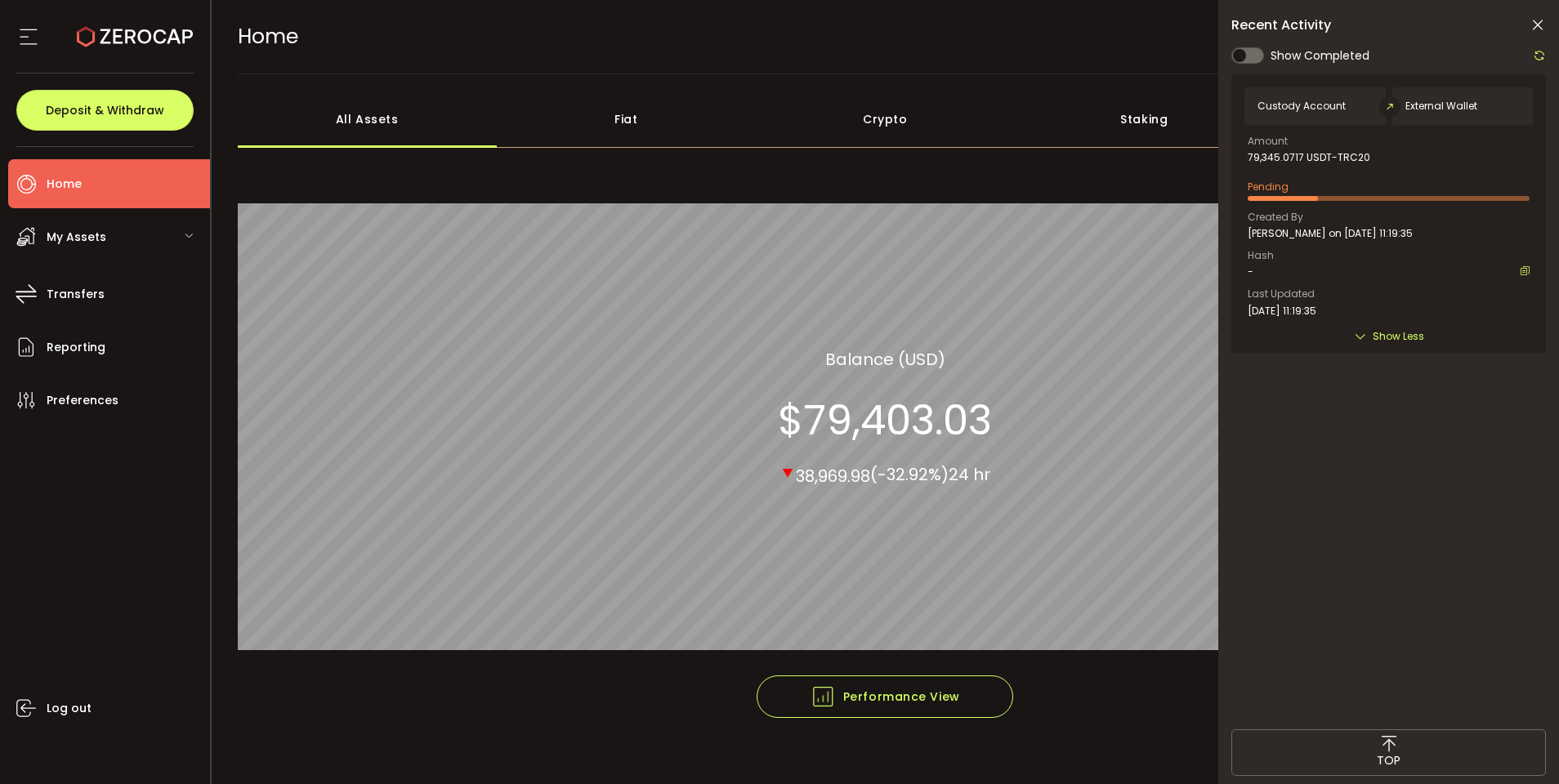 click on "Home" at bounding box center [64, 184] 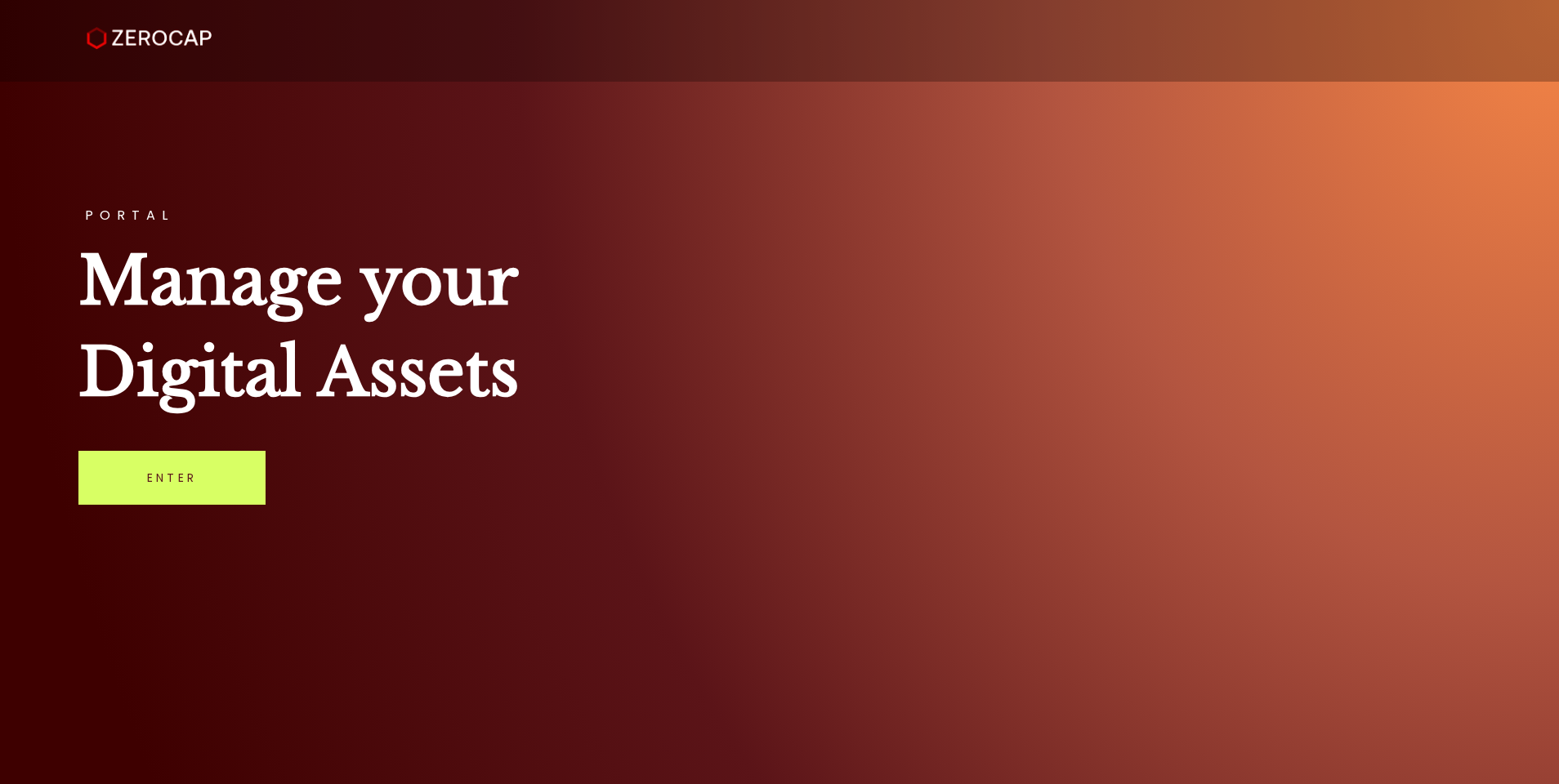 scroll, scrollTop: 0, scrollLeft: 0, axis: both 